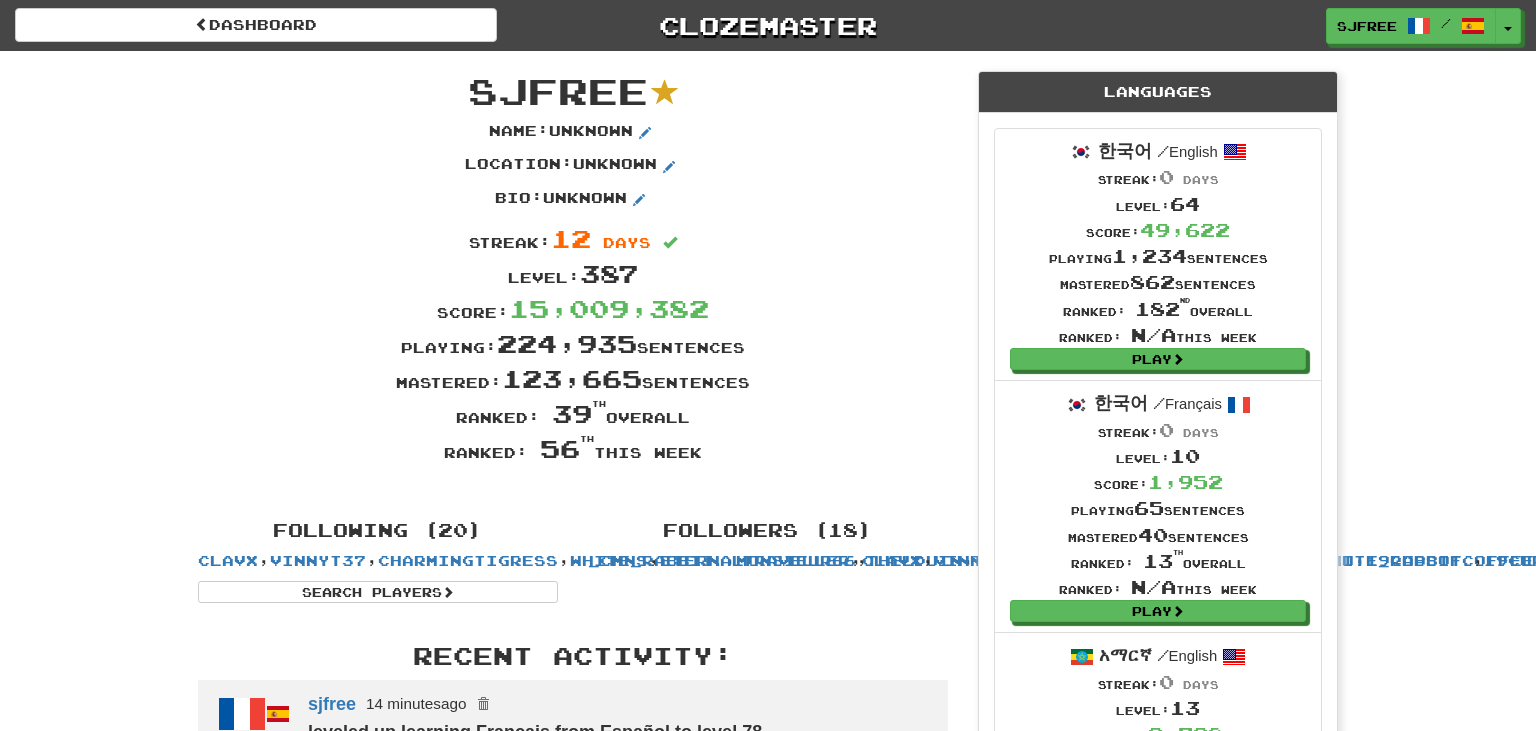 scroll, scrollTop: 0, scrollLeft: 0, axis: both 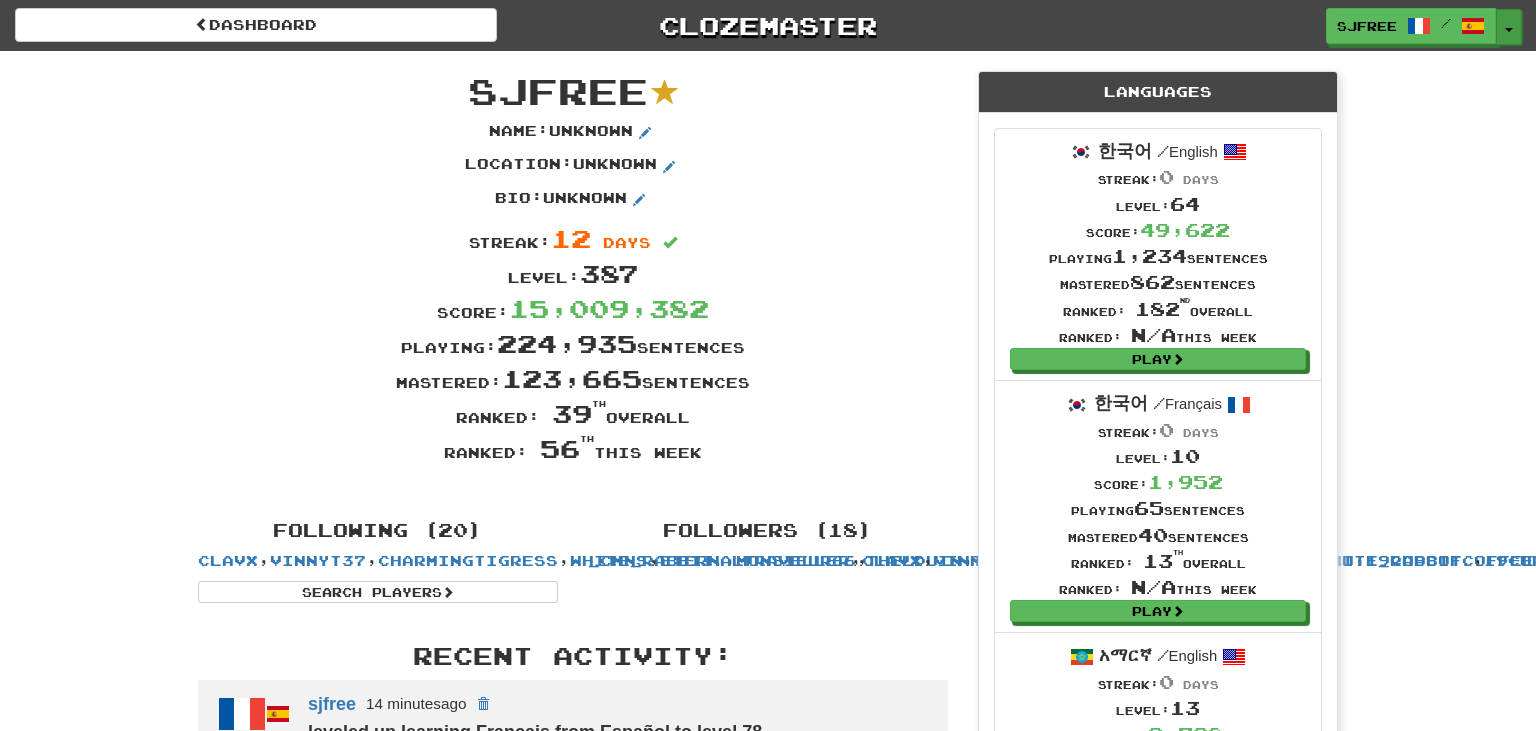 click on "Toggle Dropdown" at bounding box center [1509, 27] 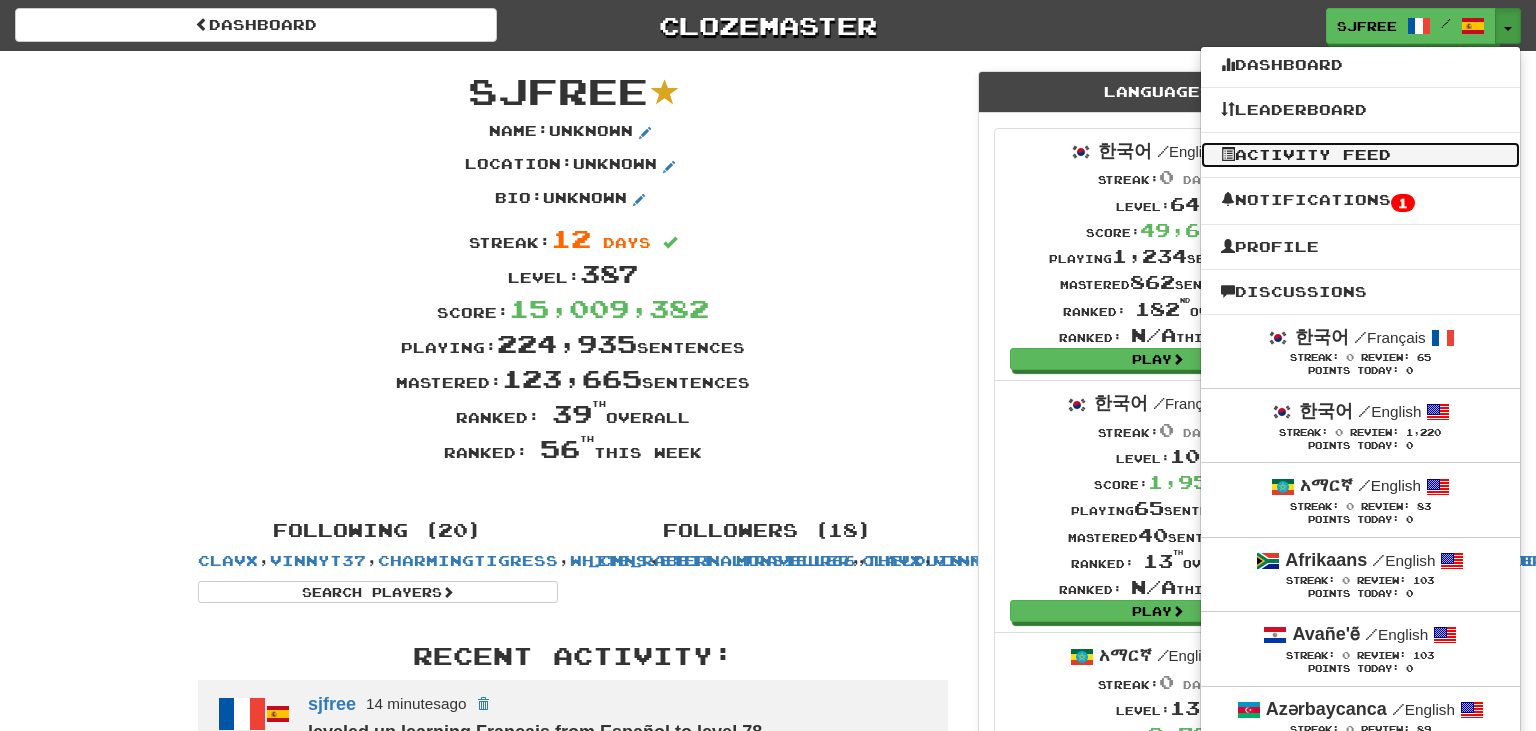 click on "Activity Feed" at bounding box center [1360, 155] 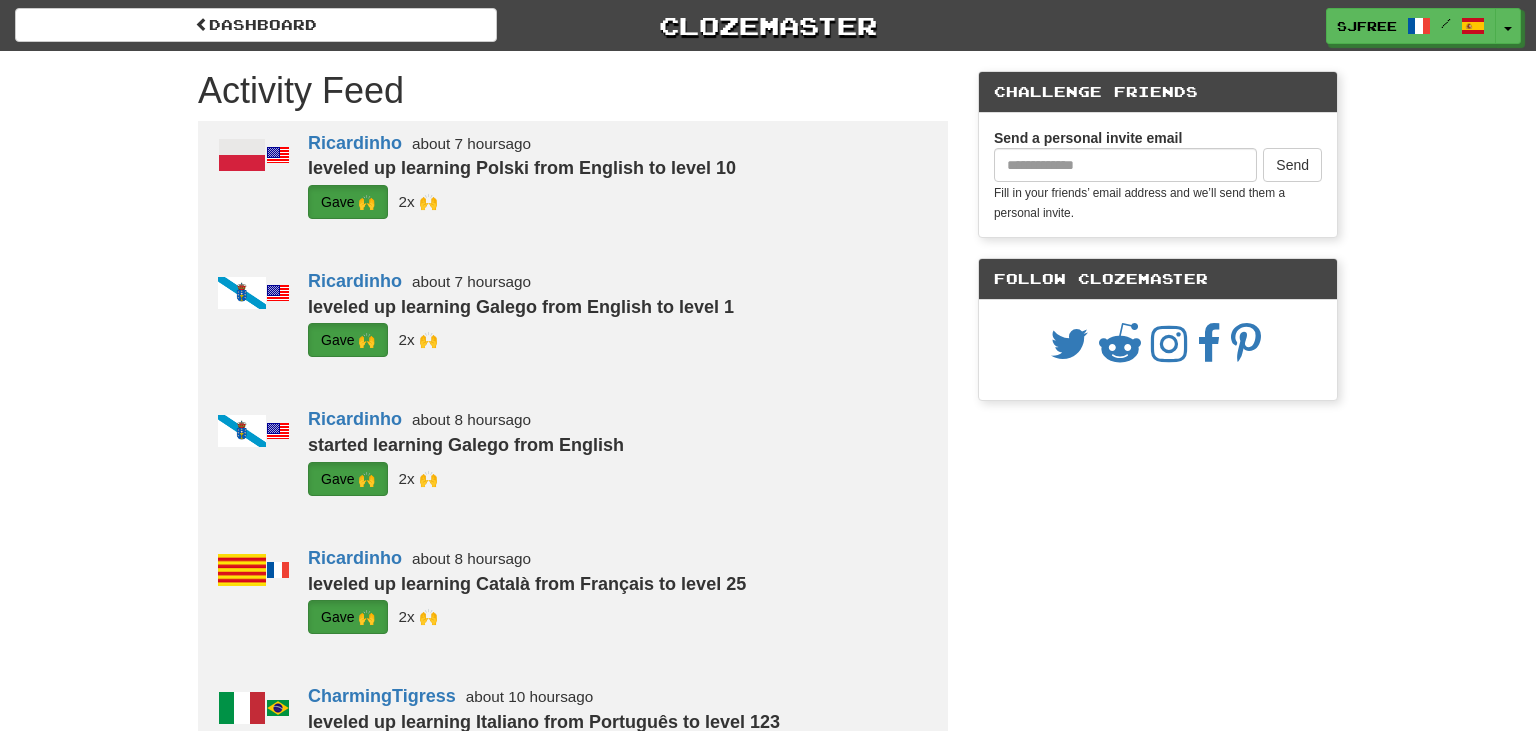 scroll, scrollTop: 0, scrollLeft: 0, axis: both 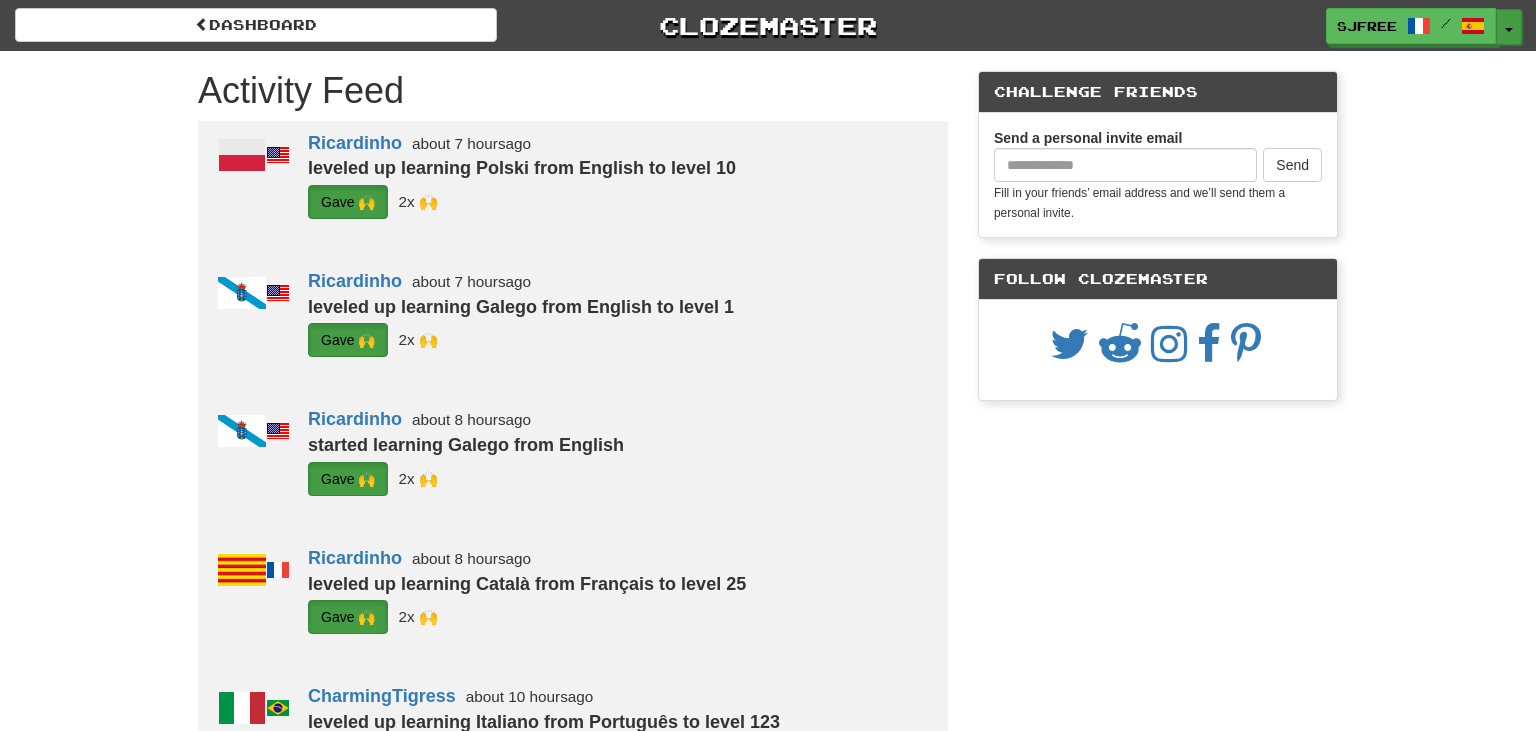 click on "Toggle Dropdown" at bounding box center [1509, 27] 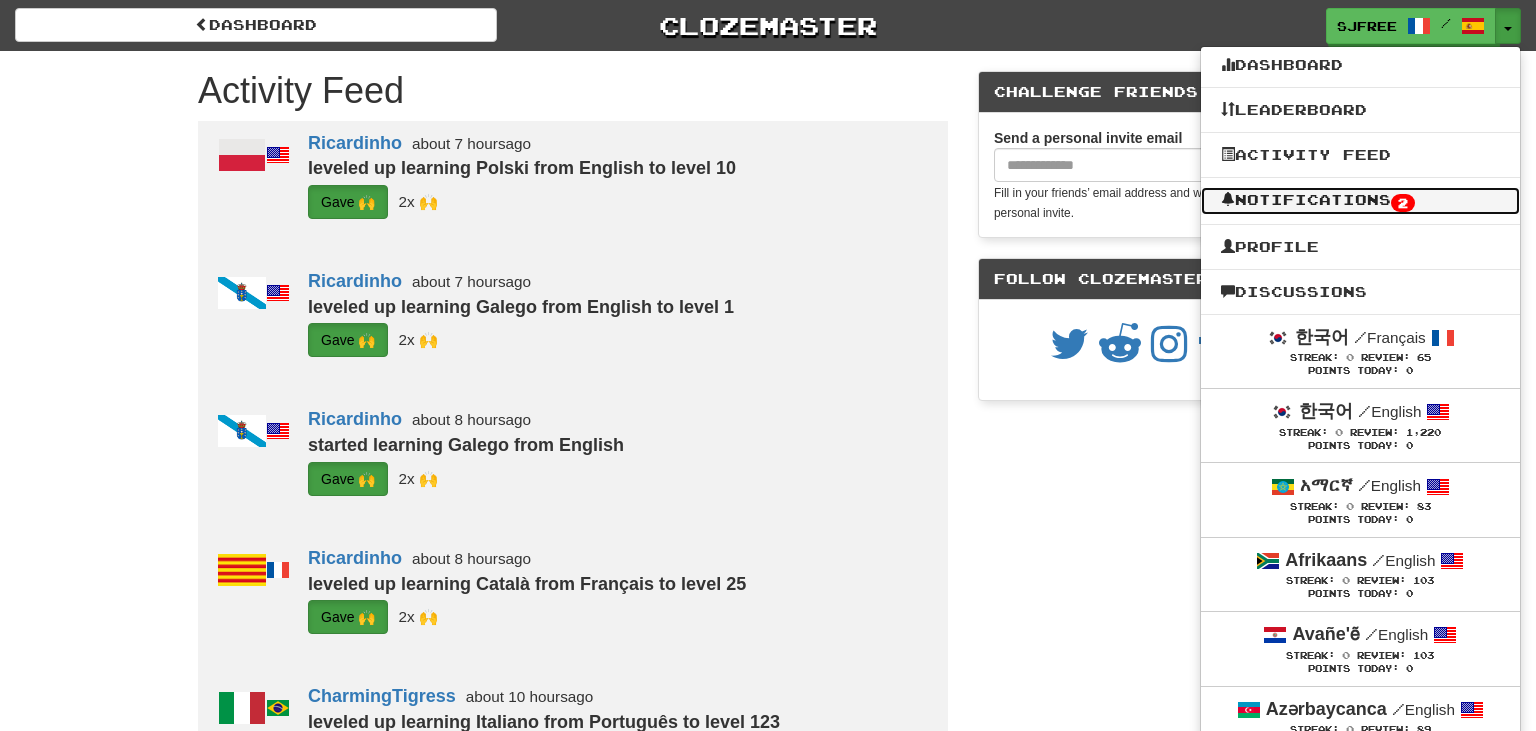 click on "2" at bounding box center (1403, 203) 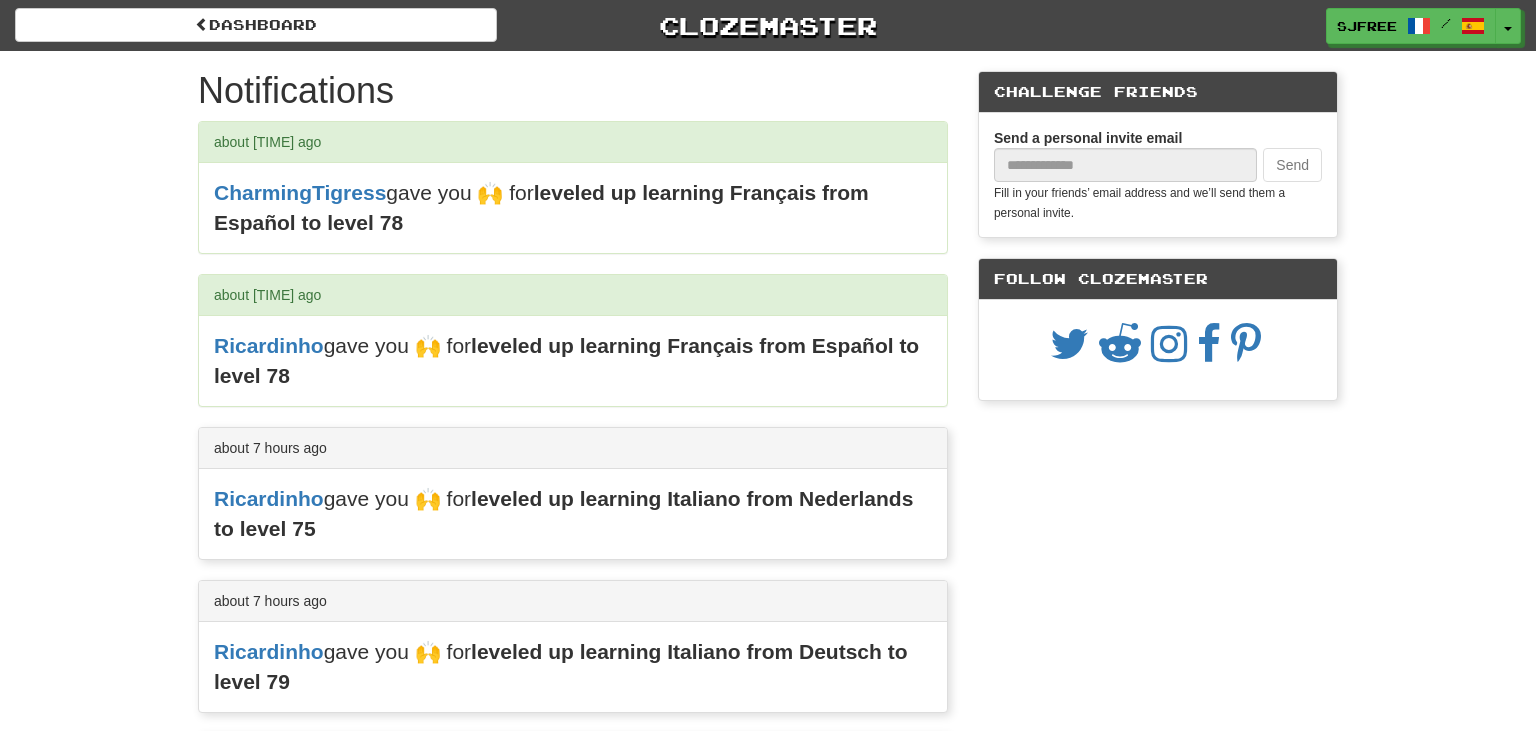 scroll, scrollTop: 0, scrollLeft: 0, axis: both 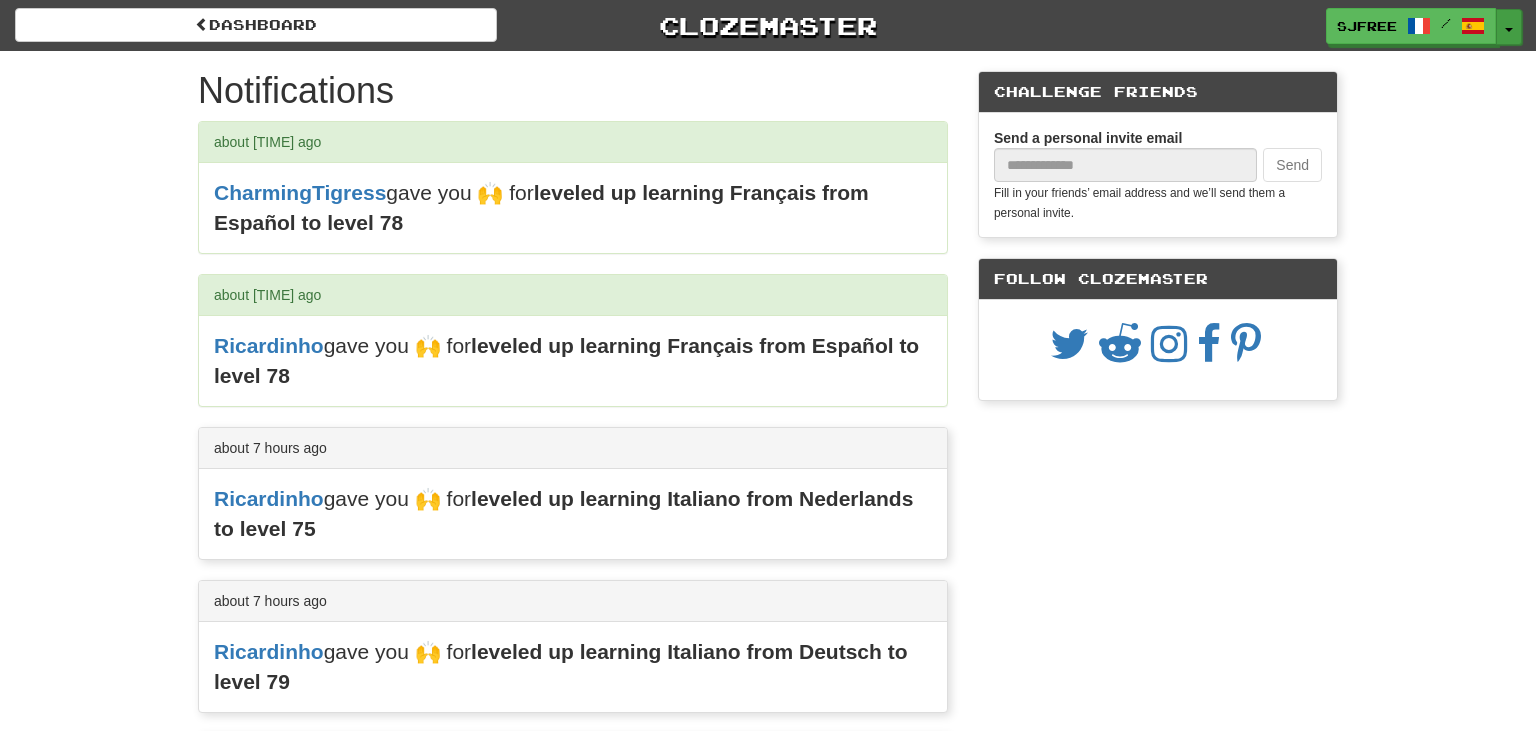 click on "Toggle Dropdown" at bounding box center (1509, 27) 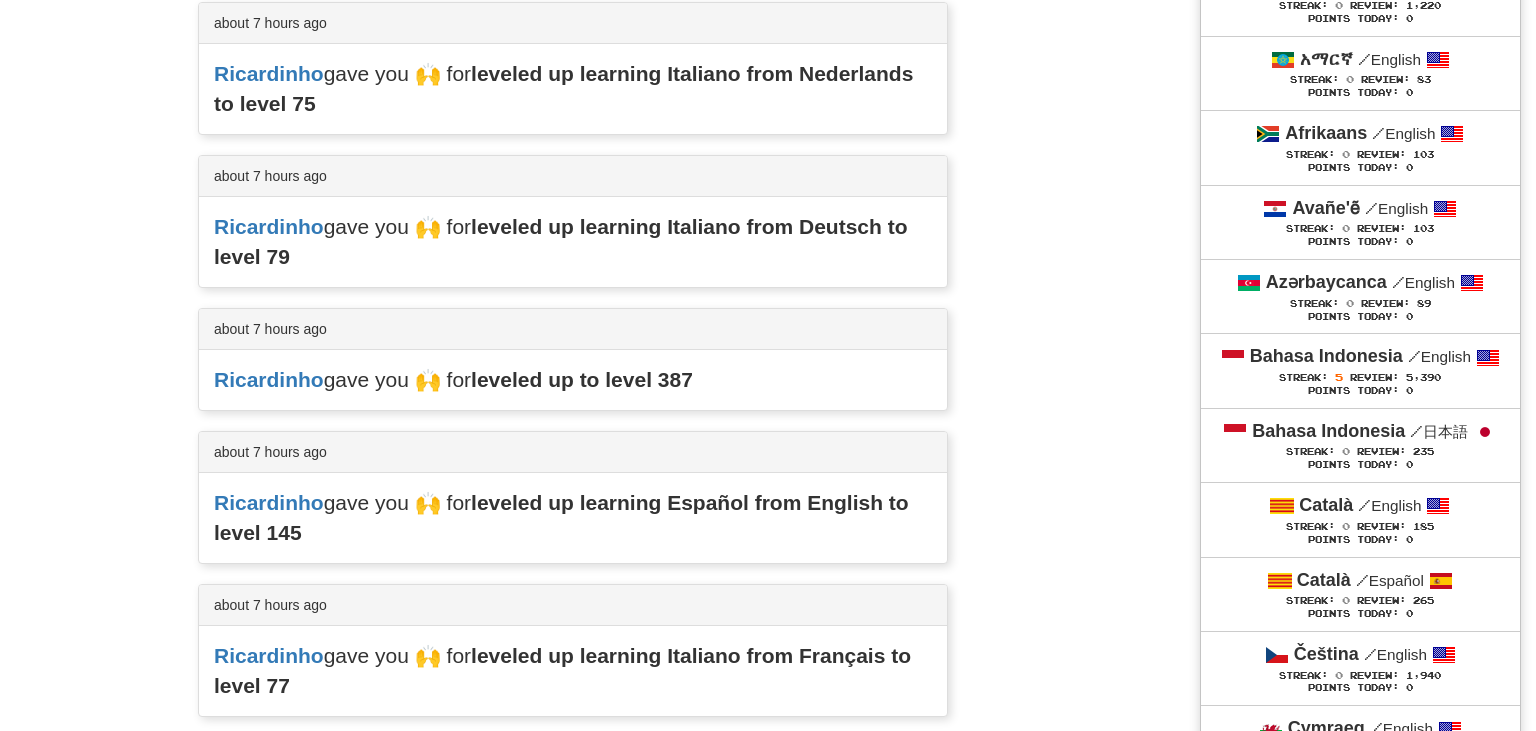scroll, scrollTop: 371, scrollLeft: 0, axis: vertical 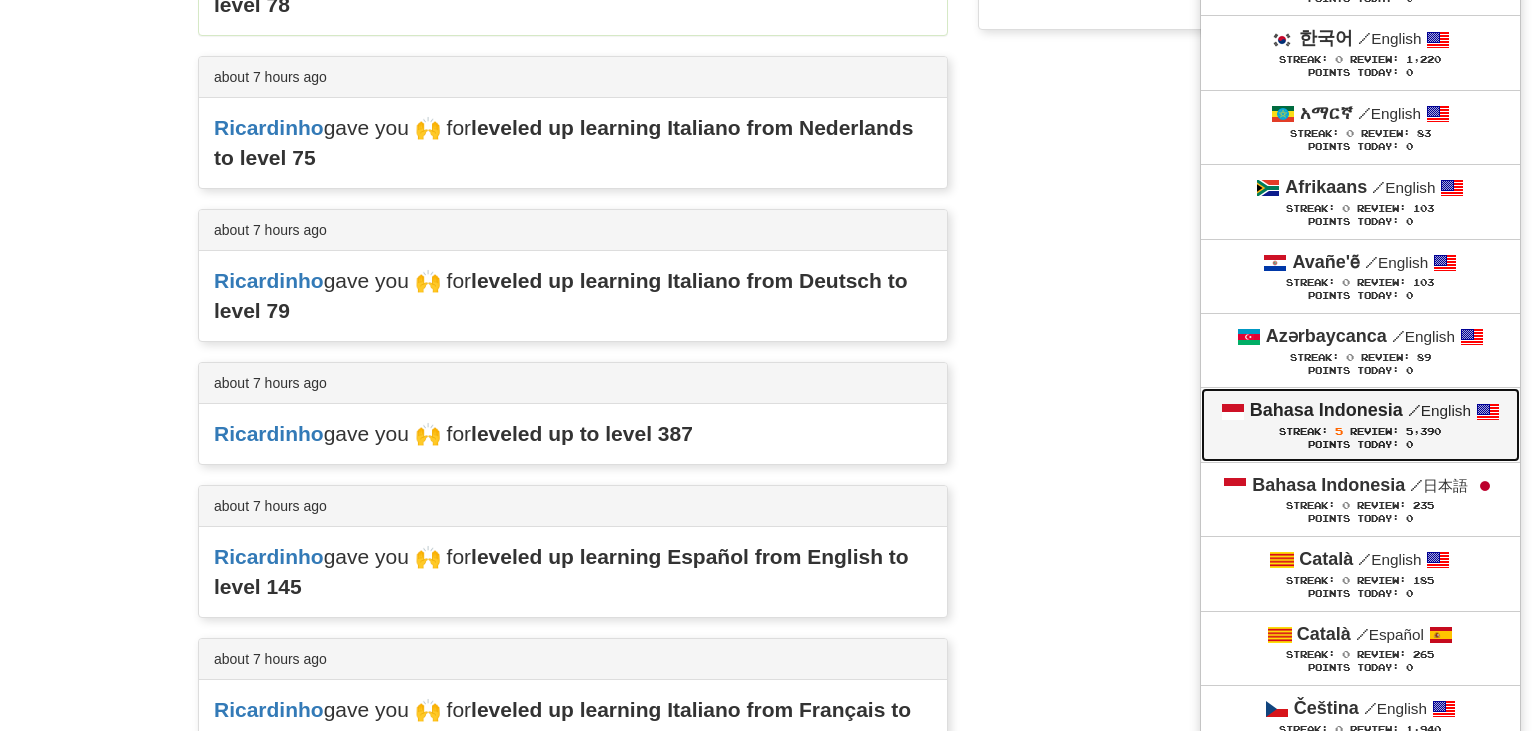 click on "Bahasa Indonesia
/
English" at bounding box center [1360, 411] 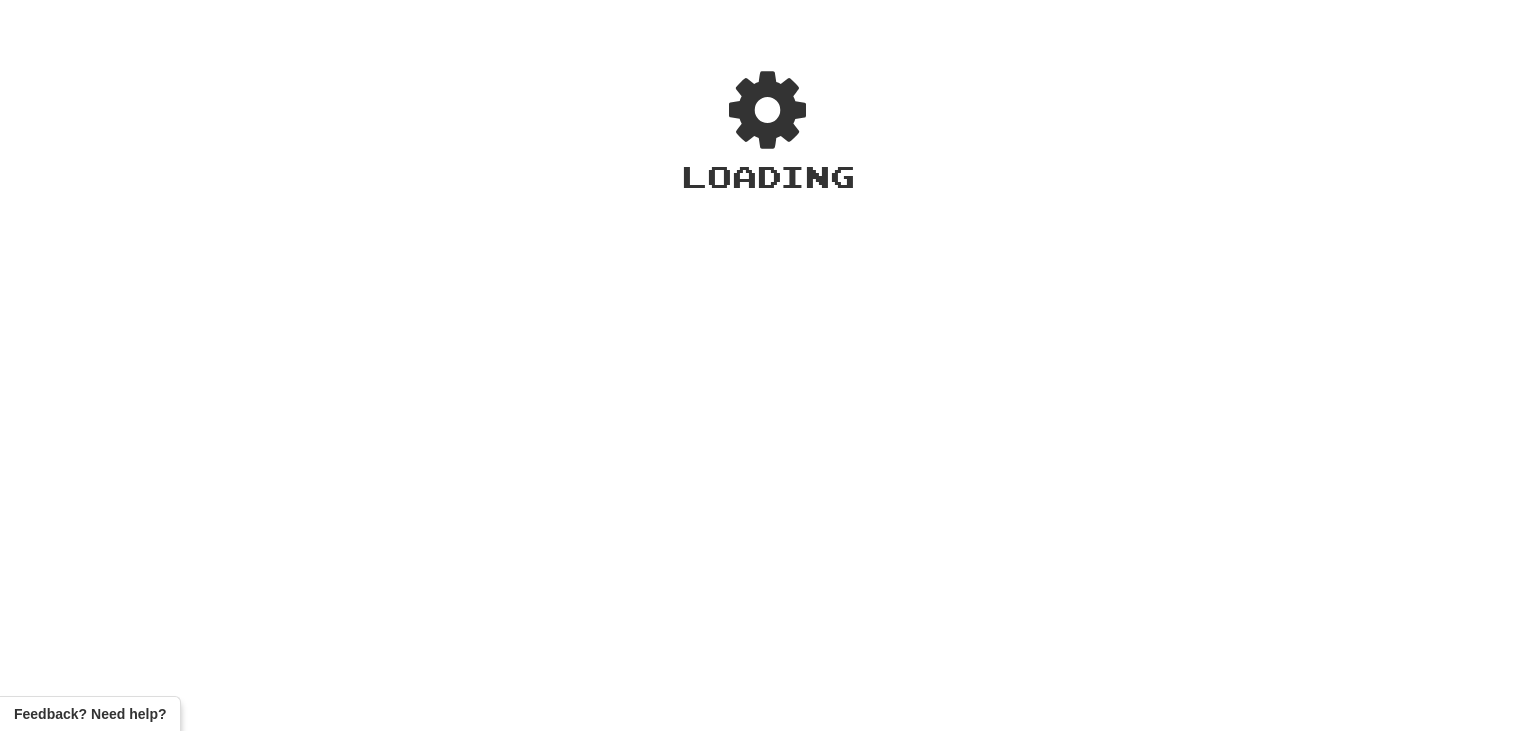 scroll, scrollTop: 0, scrollLeft: 0, axis: both 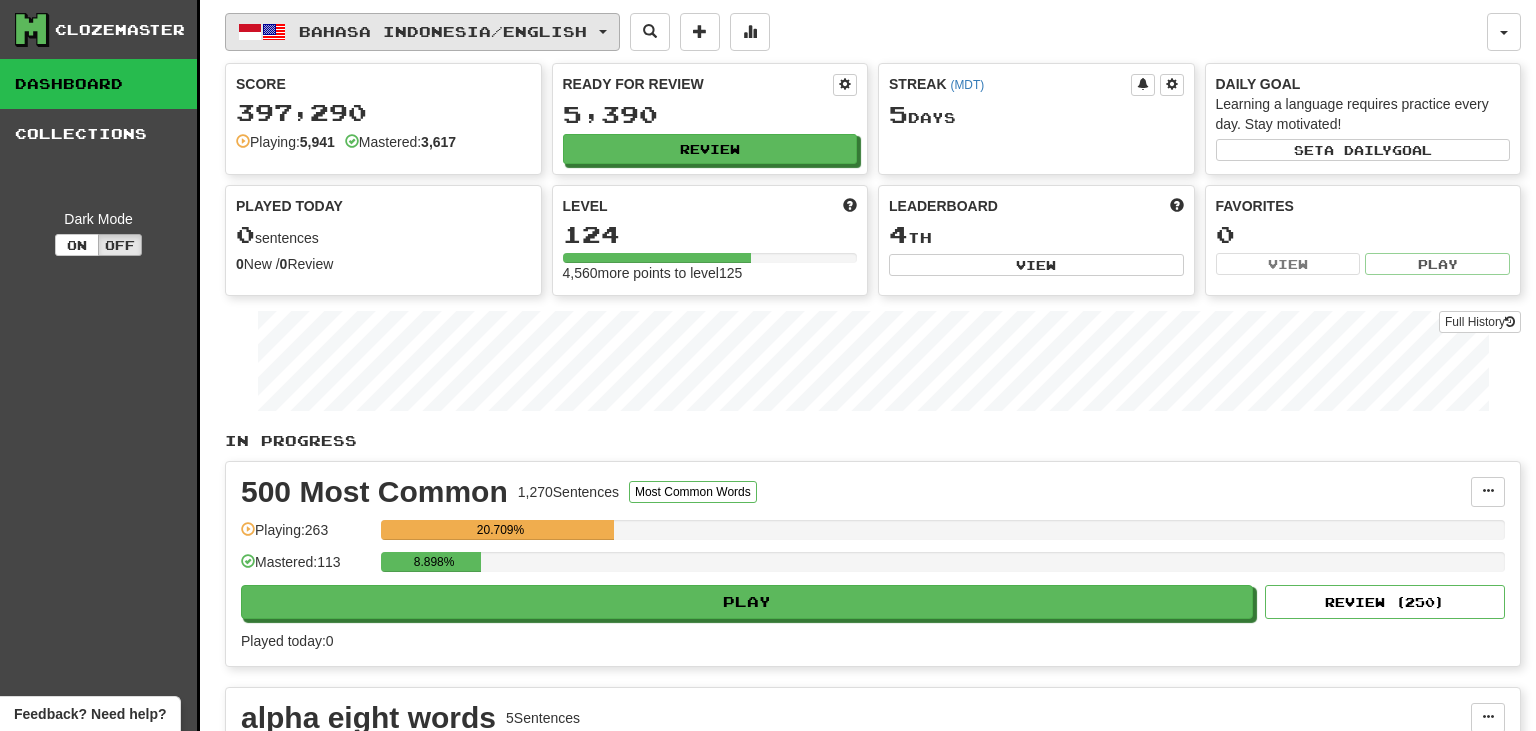 click on "Bahasa Indonesia  /  English" at bounding box center [422, 32] 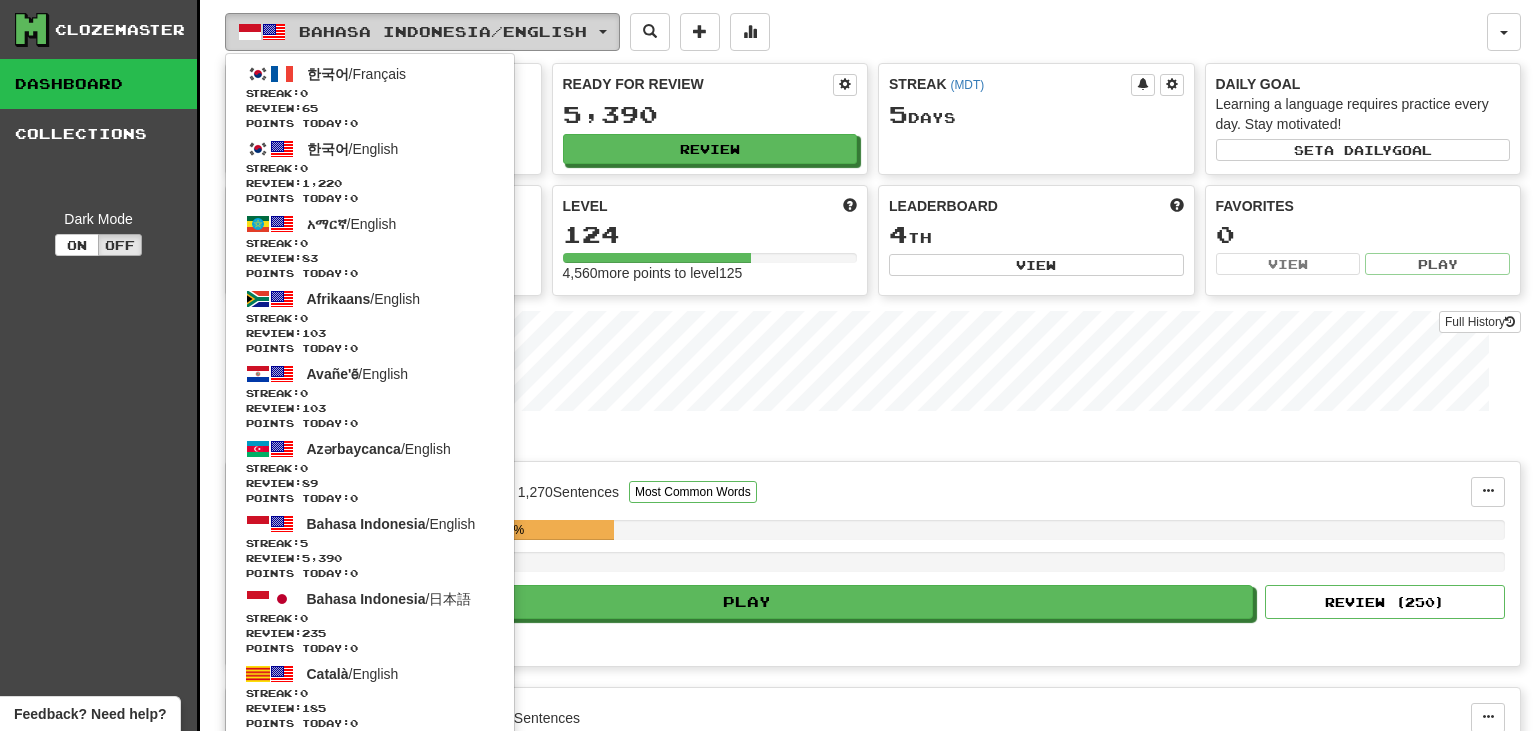 type 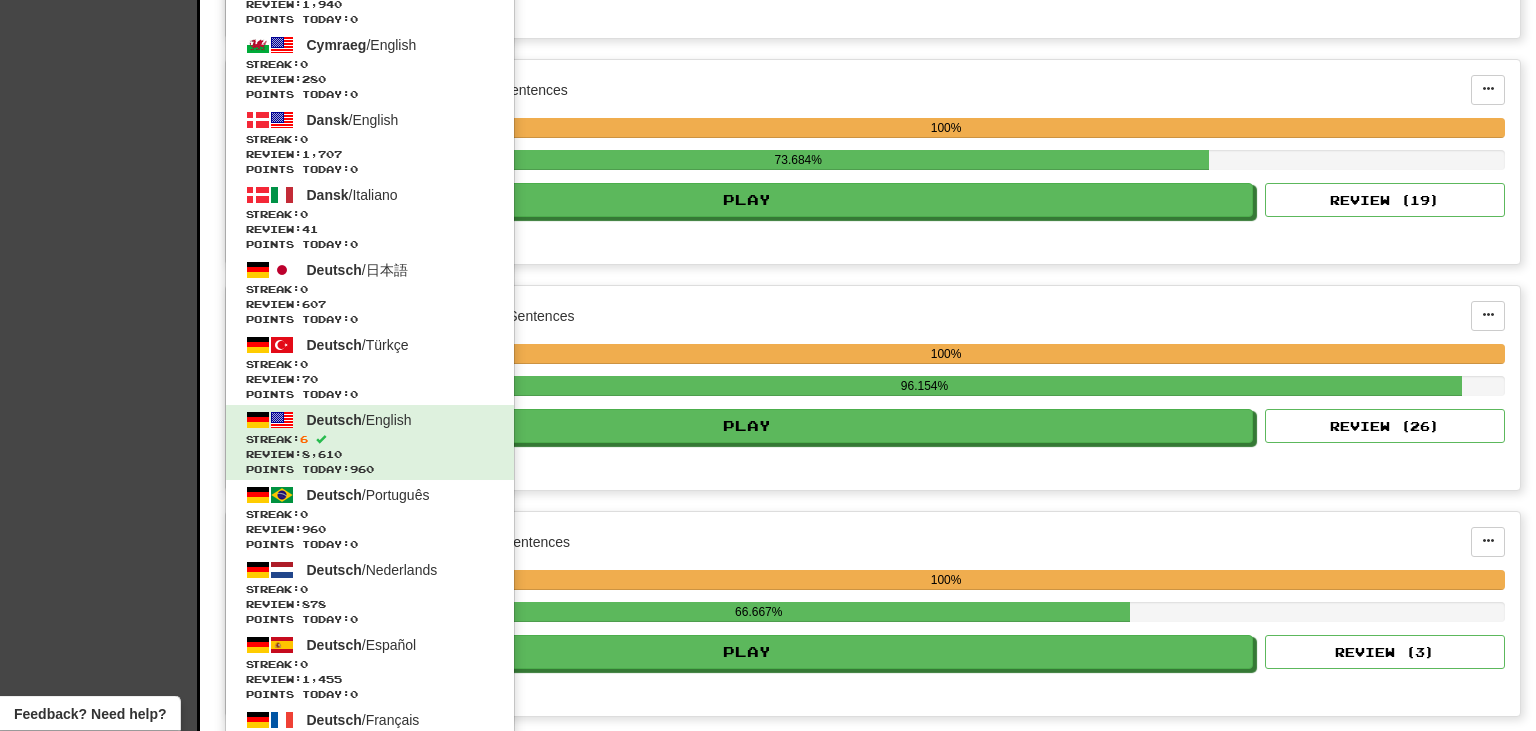 scroll, scrollTop: 1304, scrollLeft: 0, axis: vertical 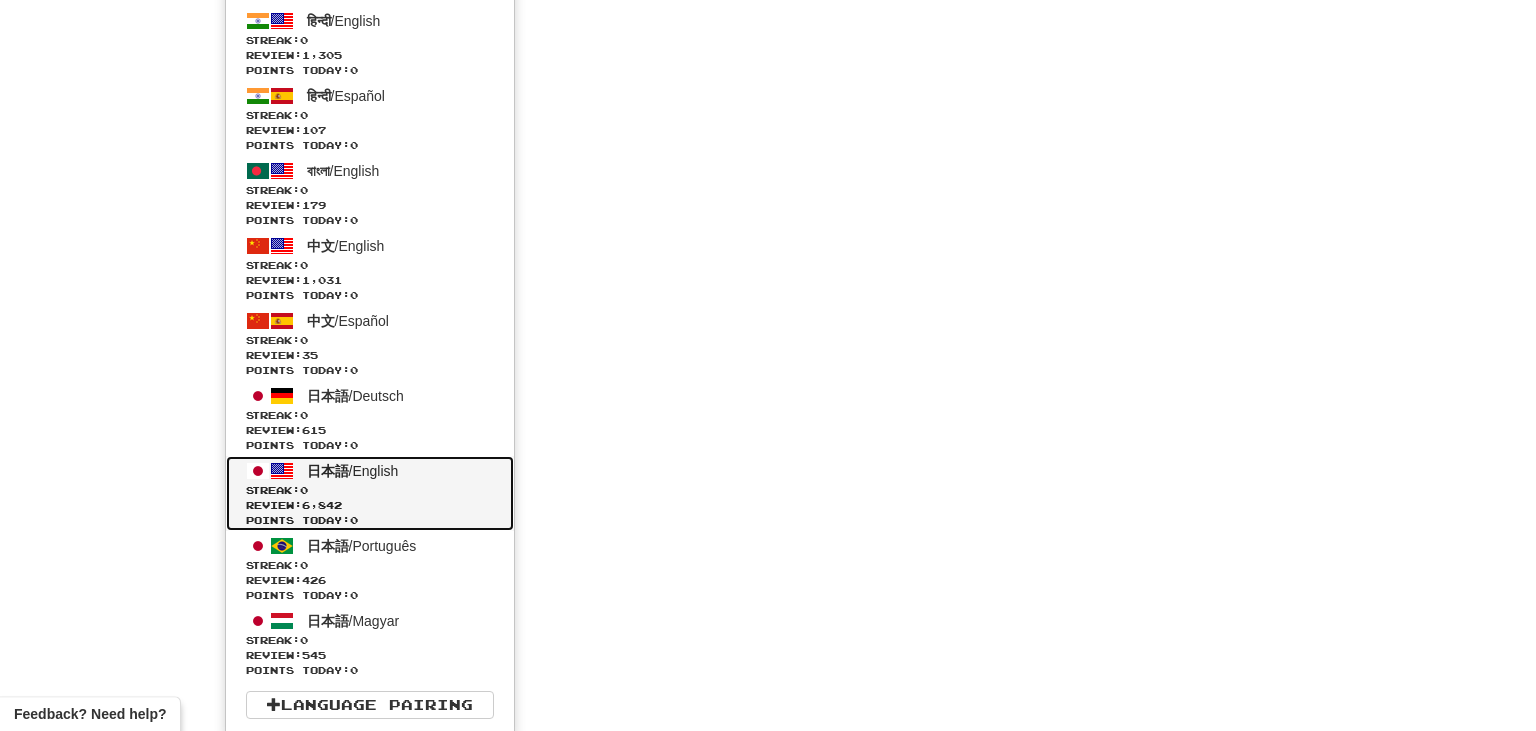 click on "Streak:  0" at bounding box center (370, 490) 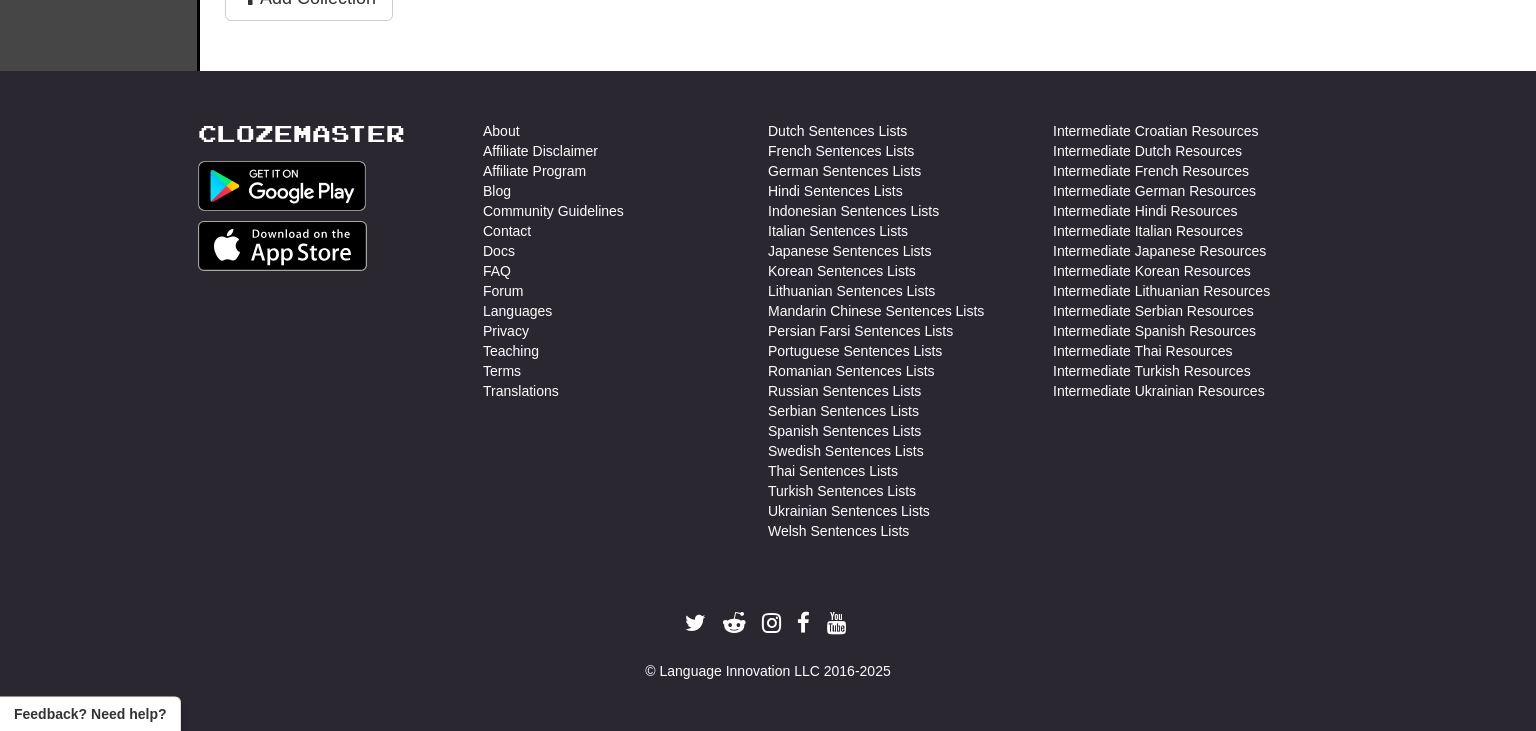 scroll, scrollTop: 5888, scrollLeft: 0, axis: vertical 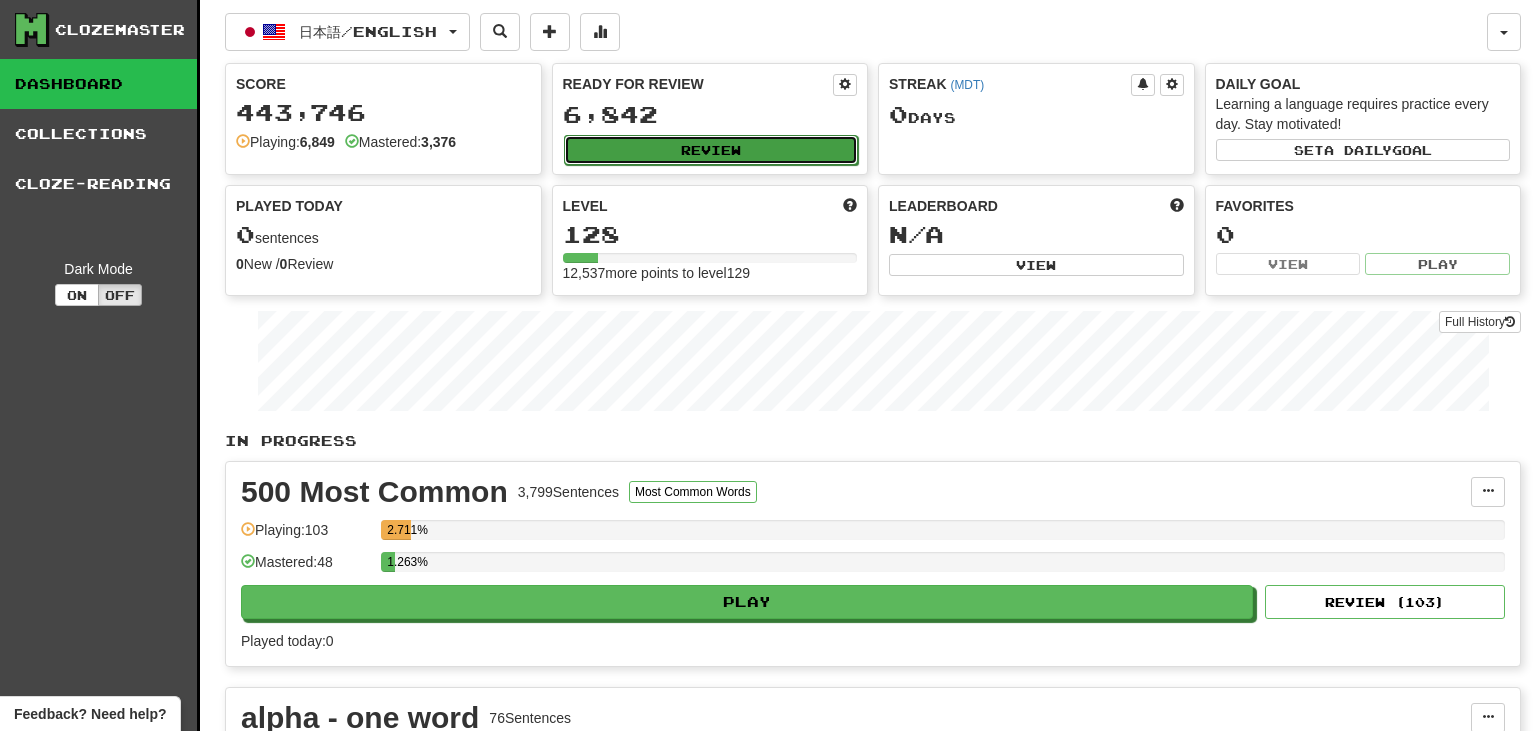 click on "Review" at bounding box center [711, 150] 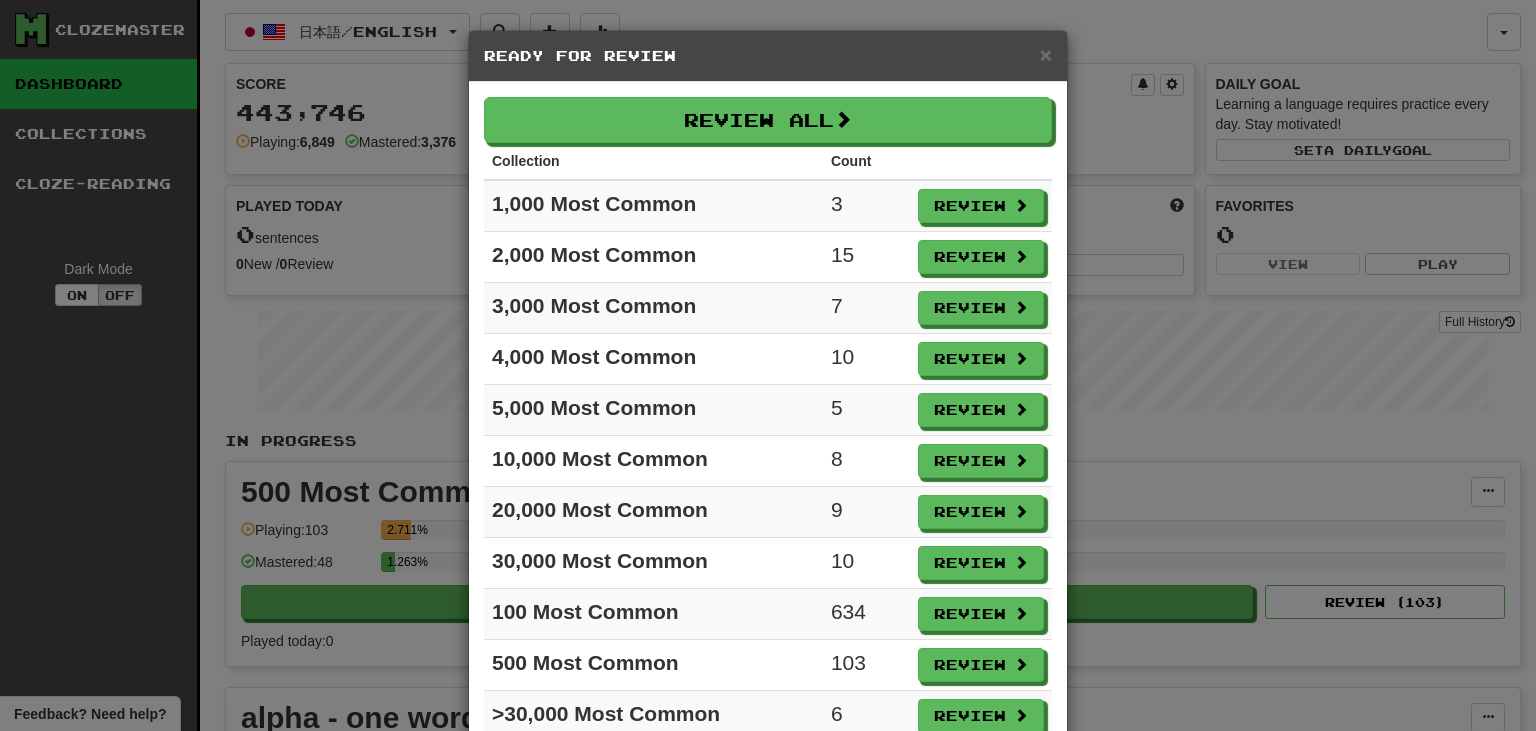 type 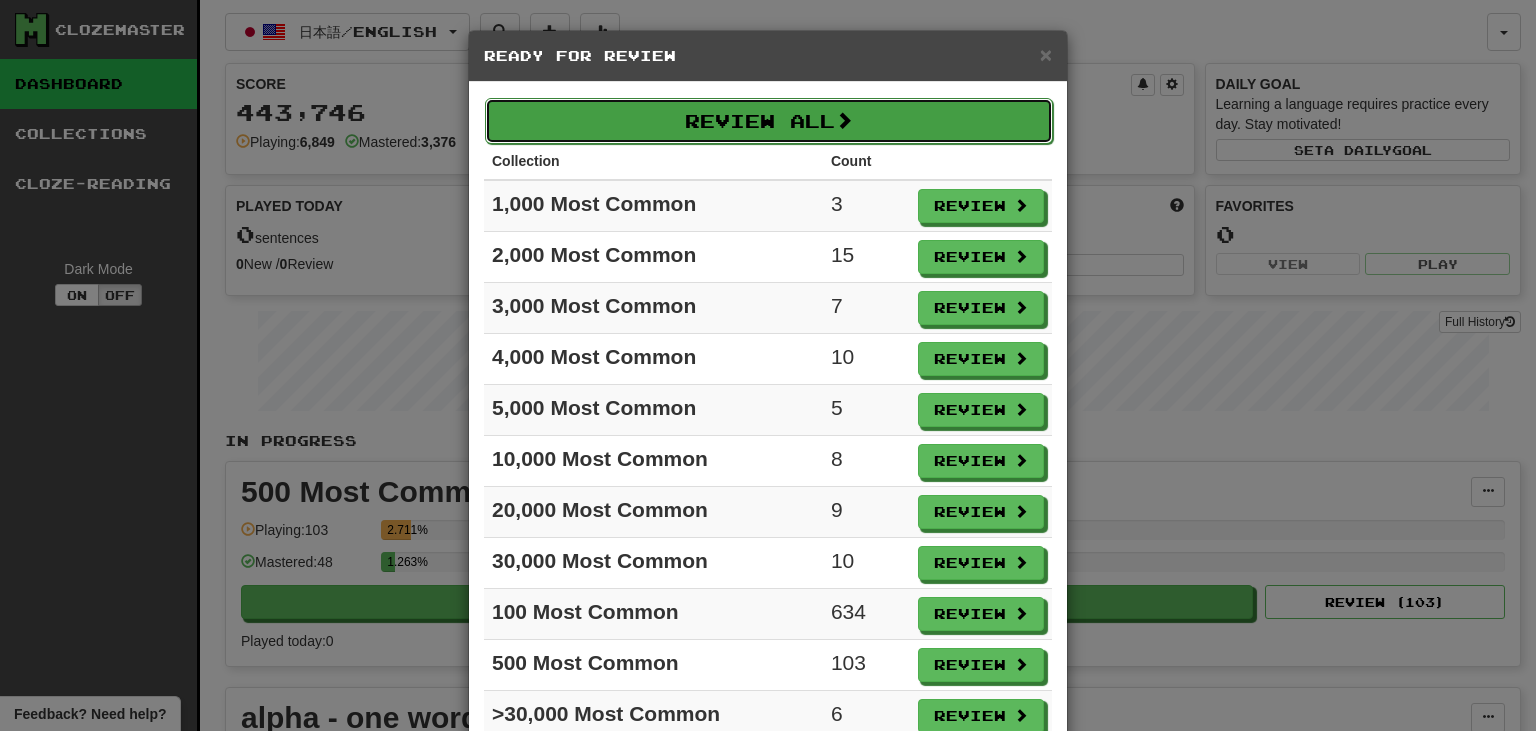 click on "Review All" at bounding box center [769, 121] 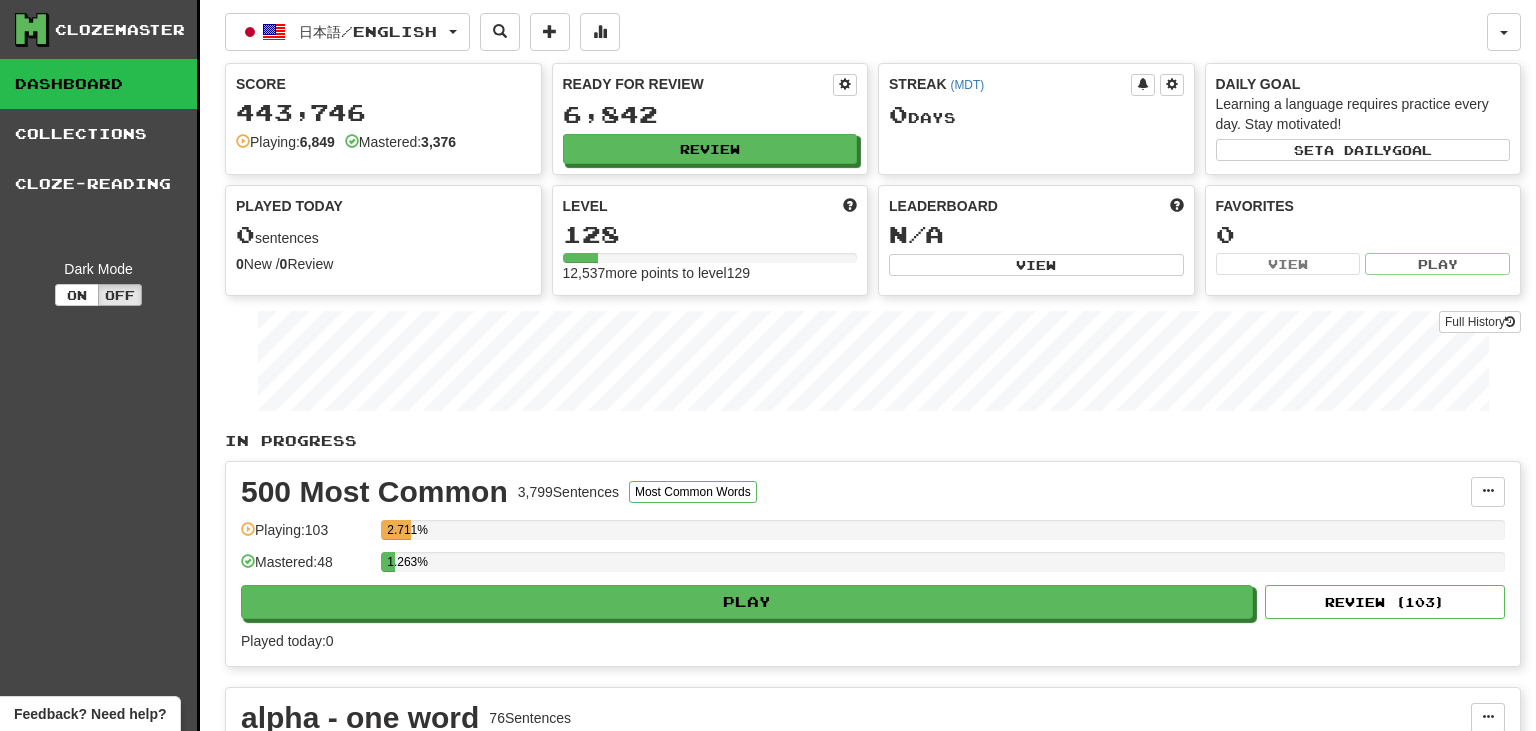 select on "***" 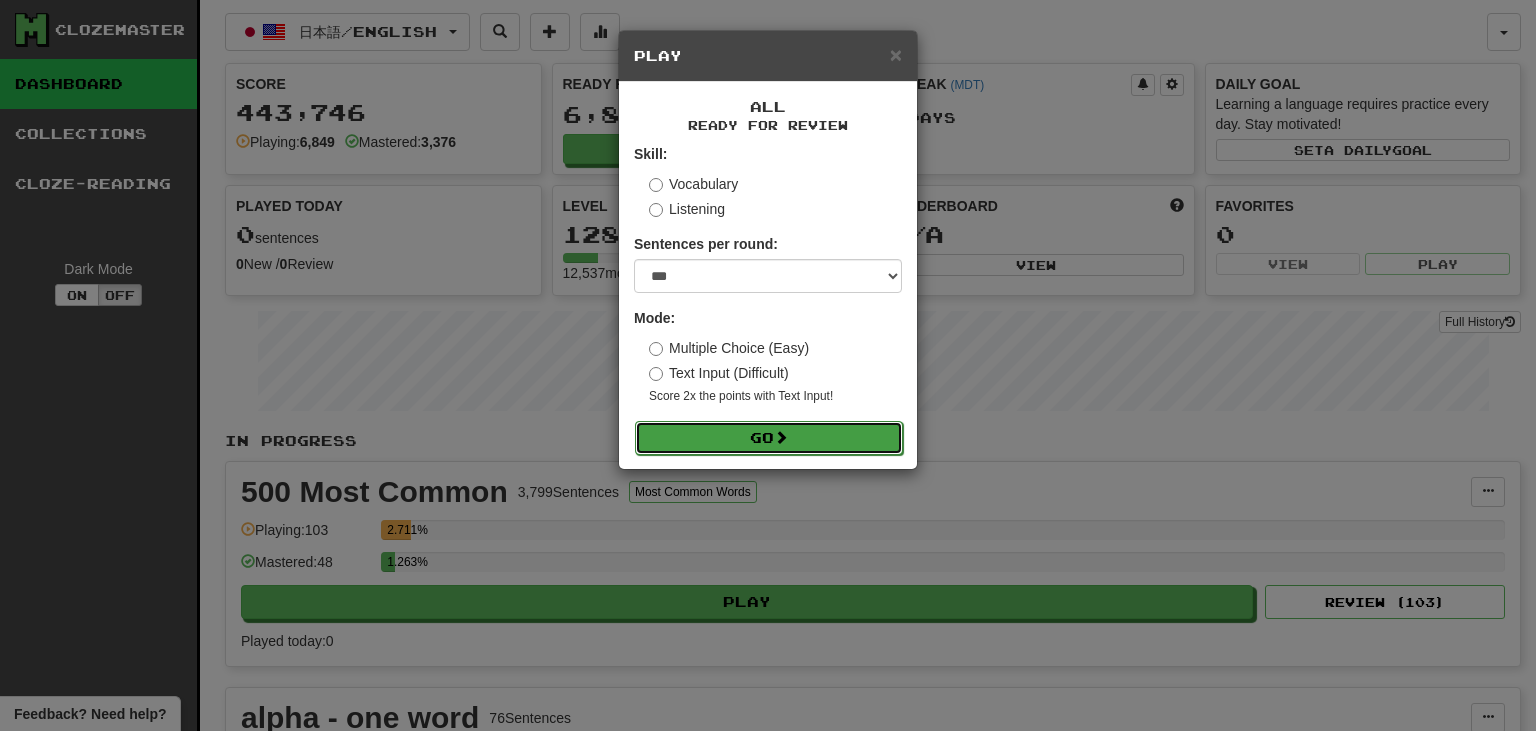 click at bounding box center (781, 437) 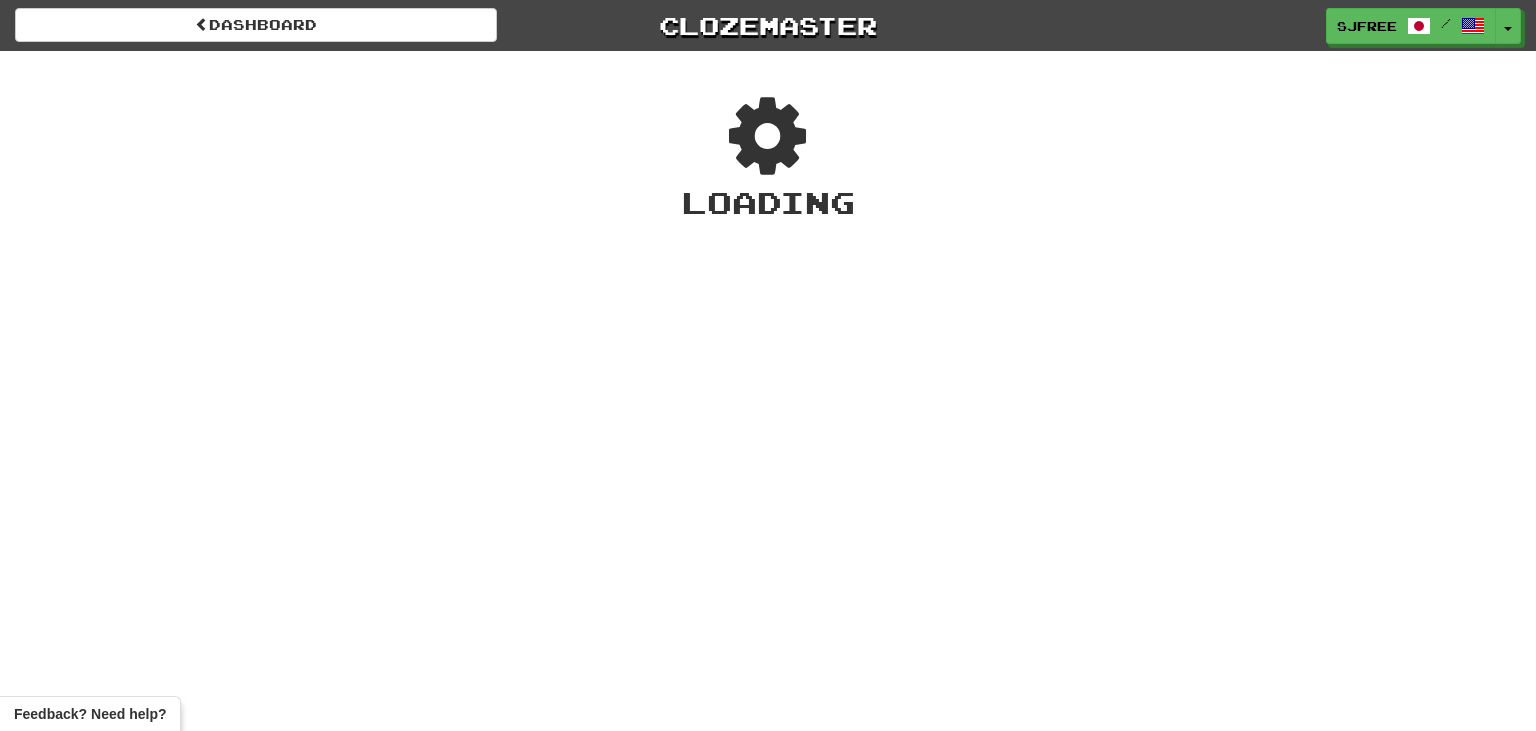 scroll, scrollTop: 0, scrollLeft: 0, axis: both 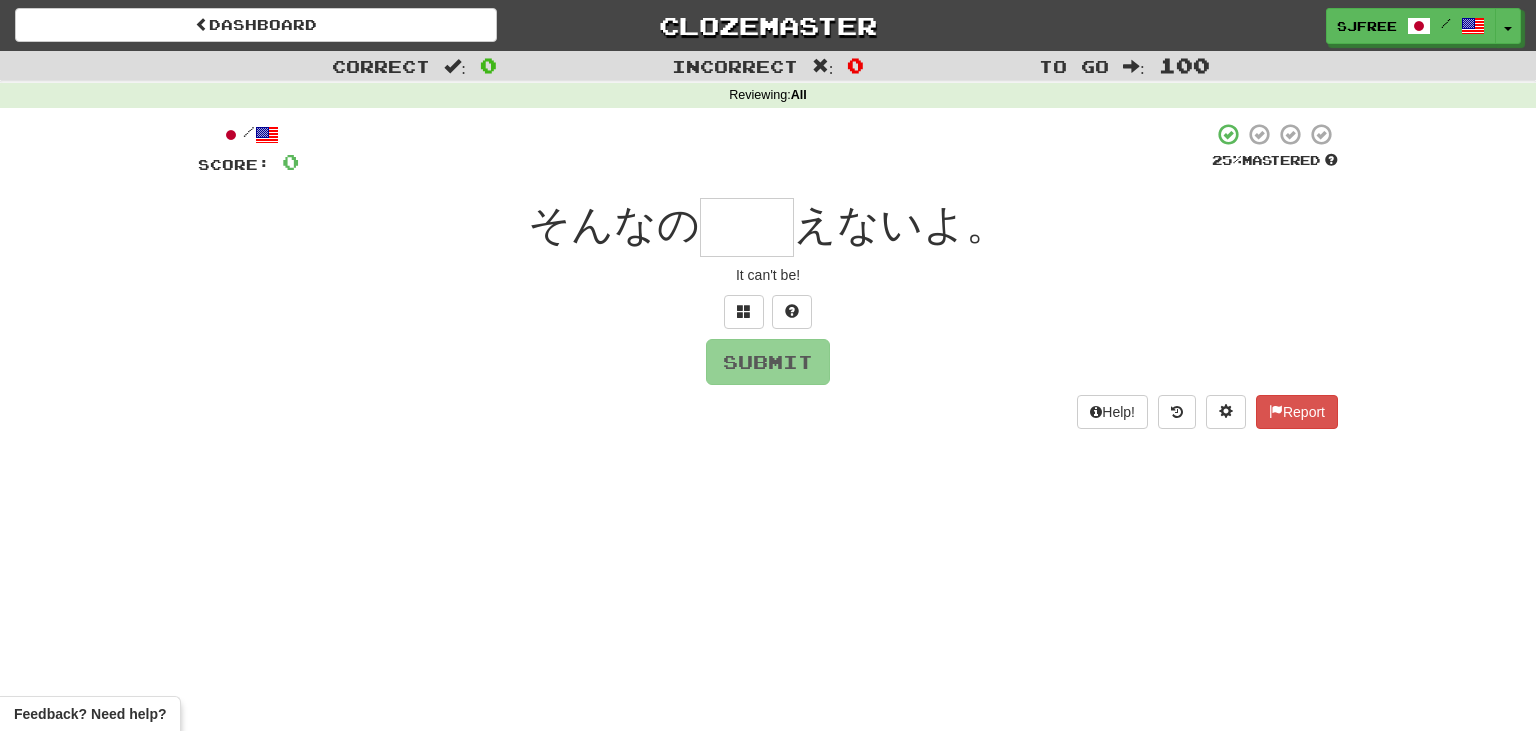 type on "*" 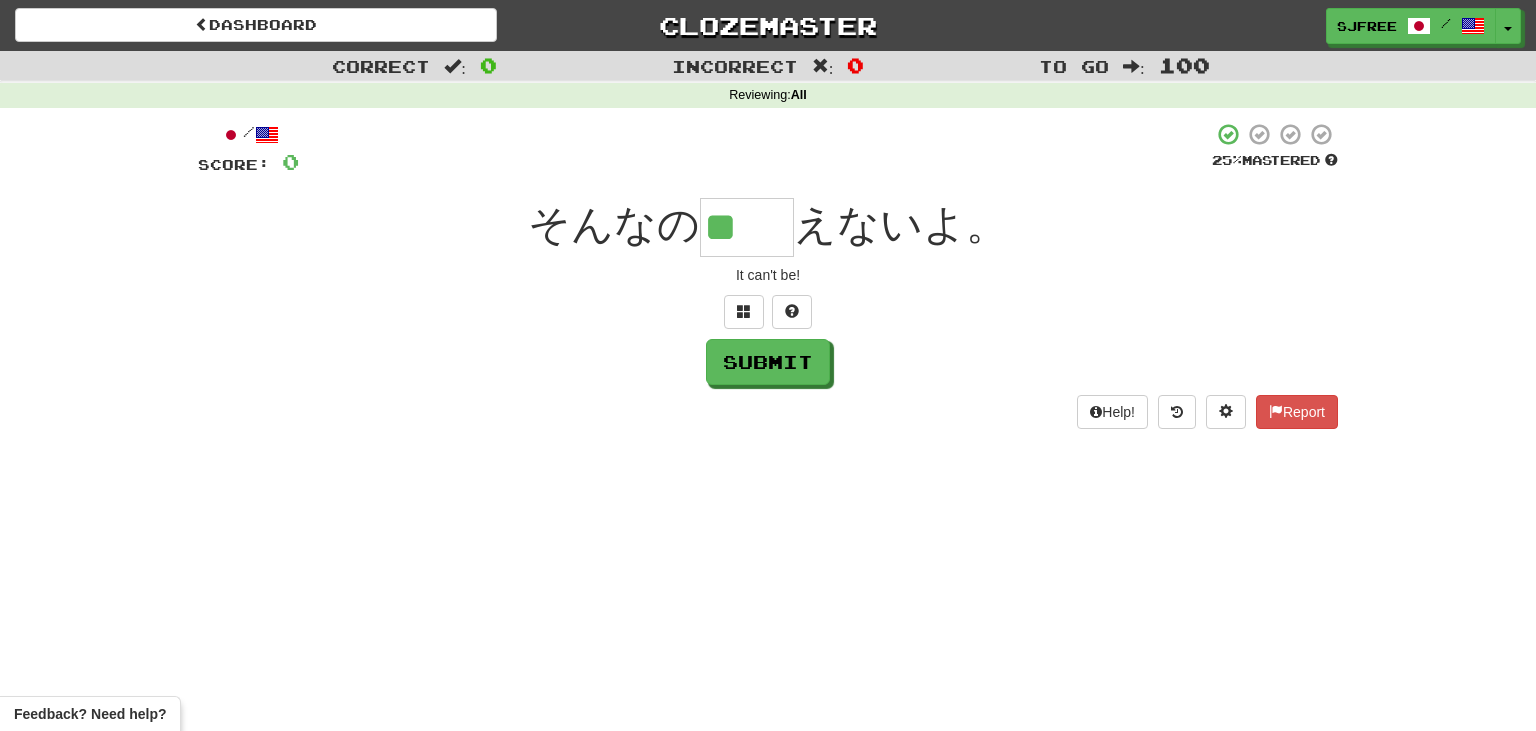 type on "**" 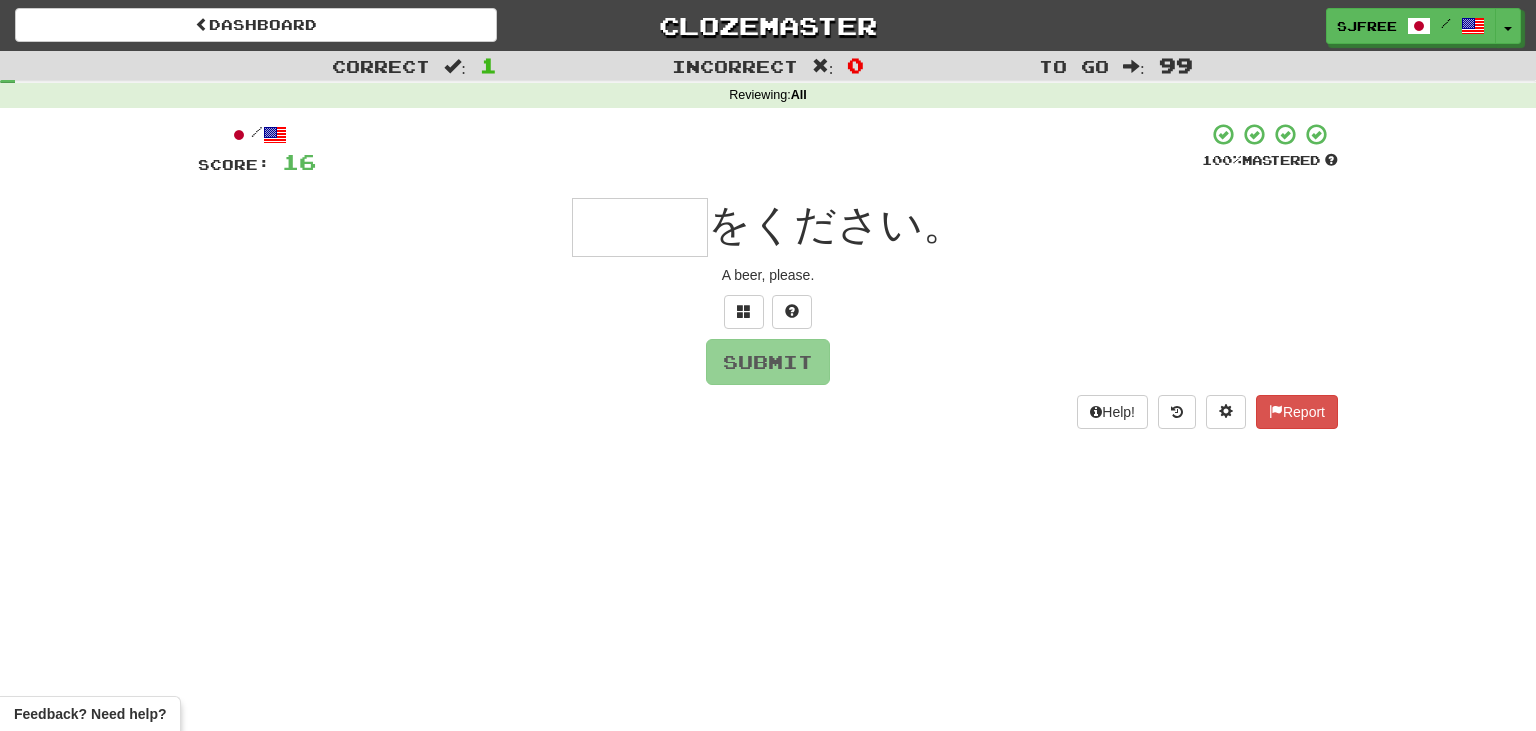 click at bounding box center (640, 227) 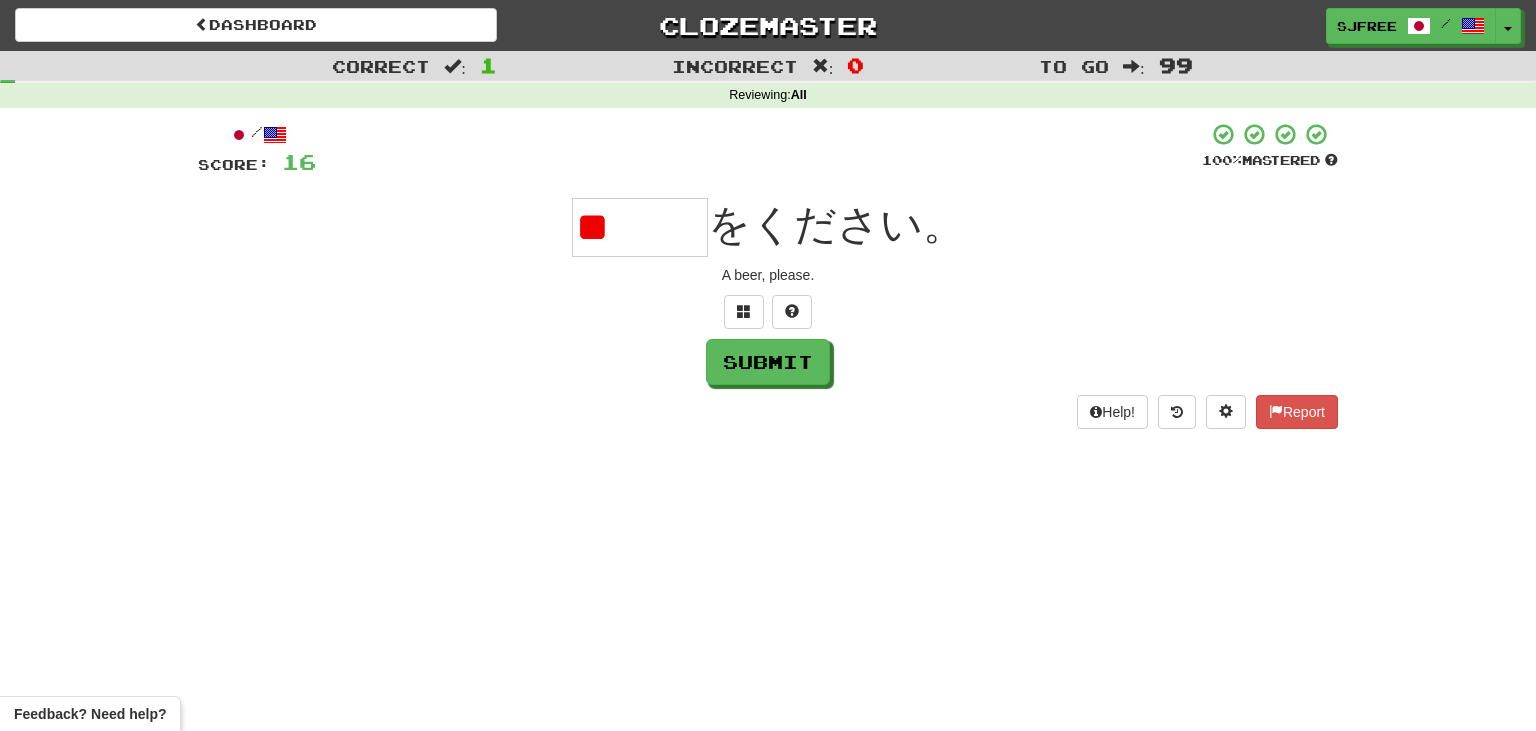 type on "*" 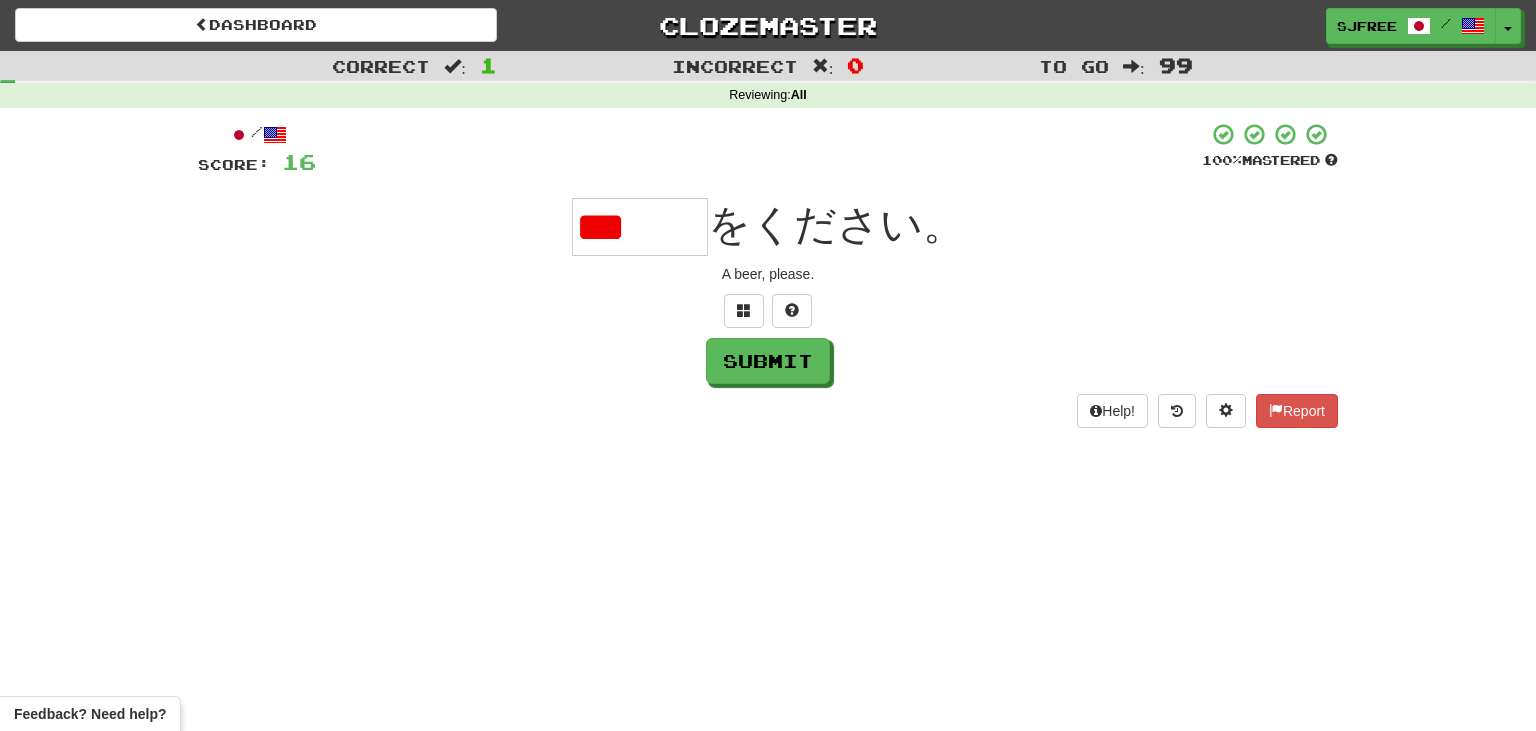 scroll, scrollTop: 0, scrollLeft: 0, axis: both 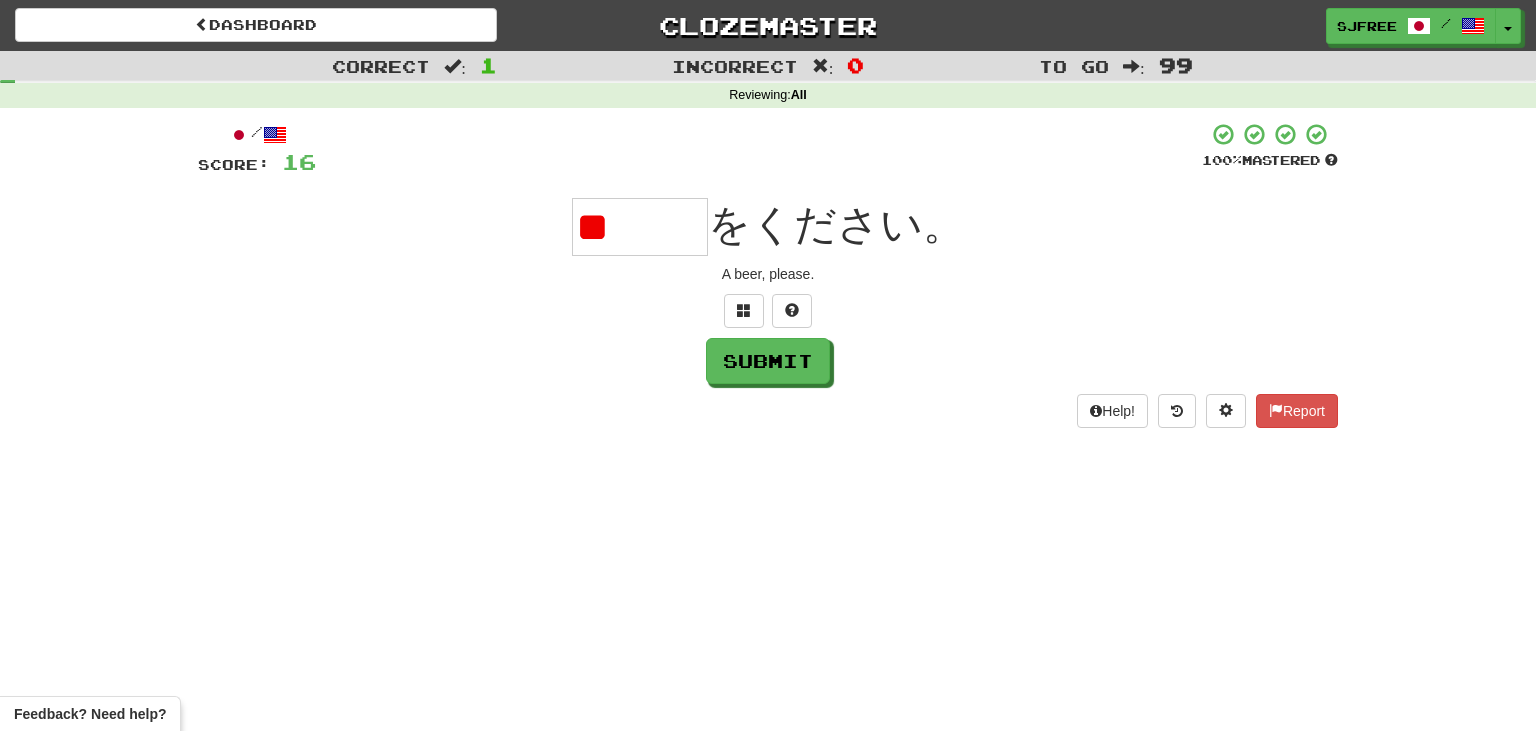 type on "*" 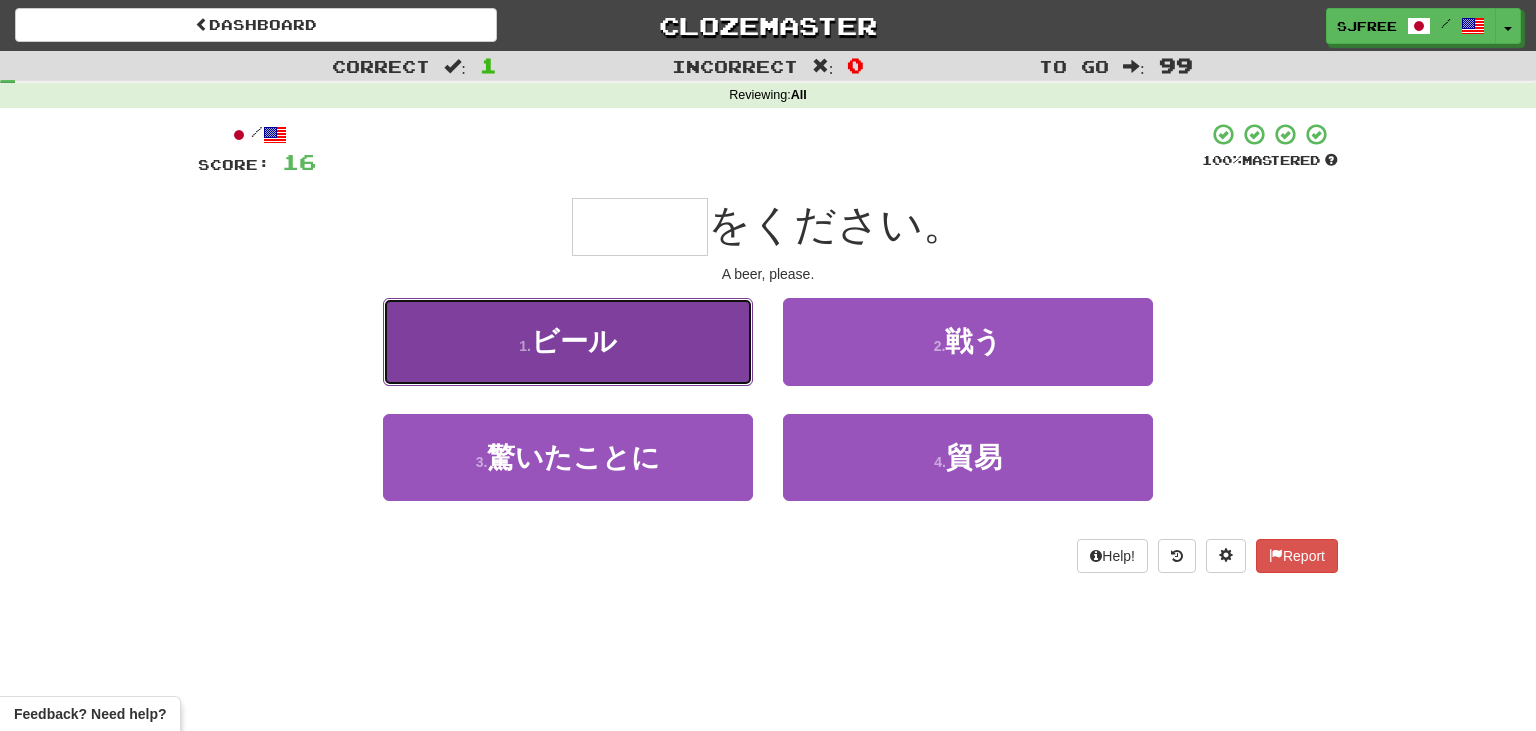 click on "ビール" at bounding box center [574, 341] 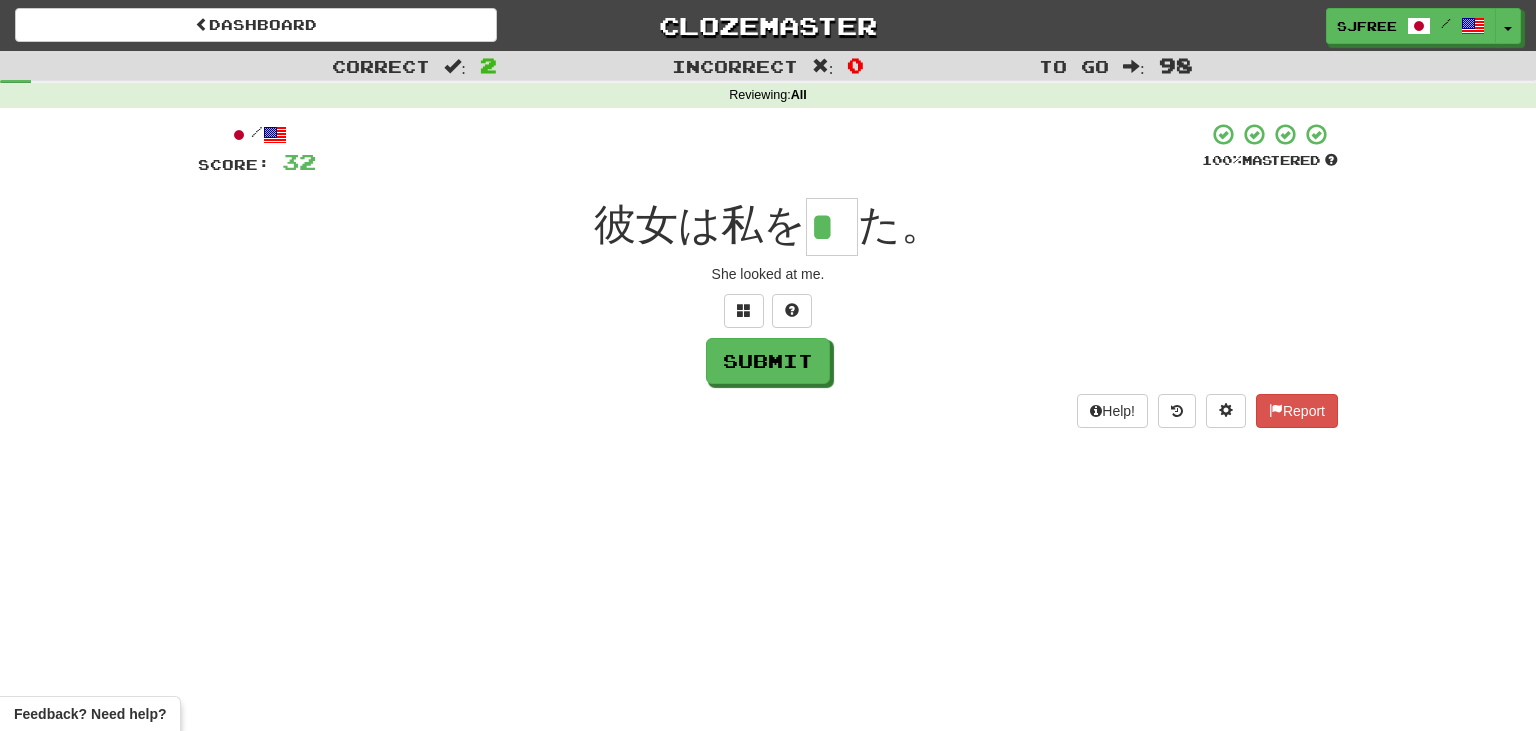 scroll, scrollTop: 0, scrollLeft: 0, axis: both 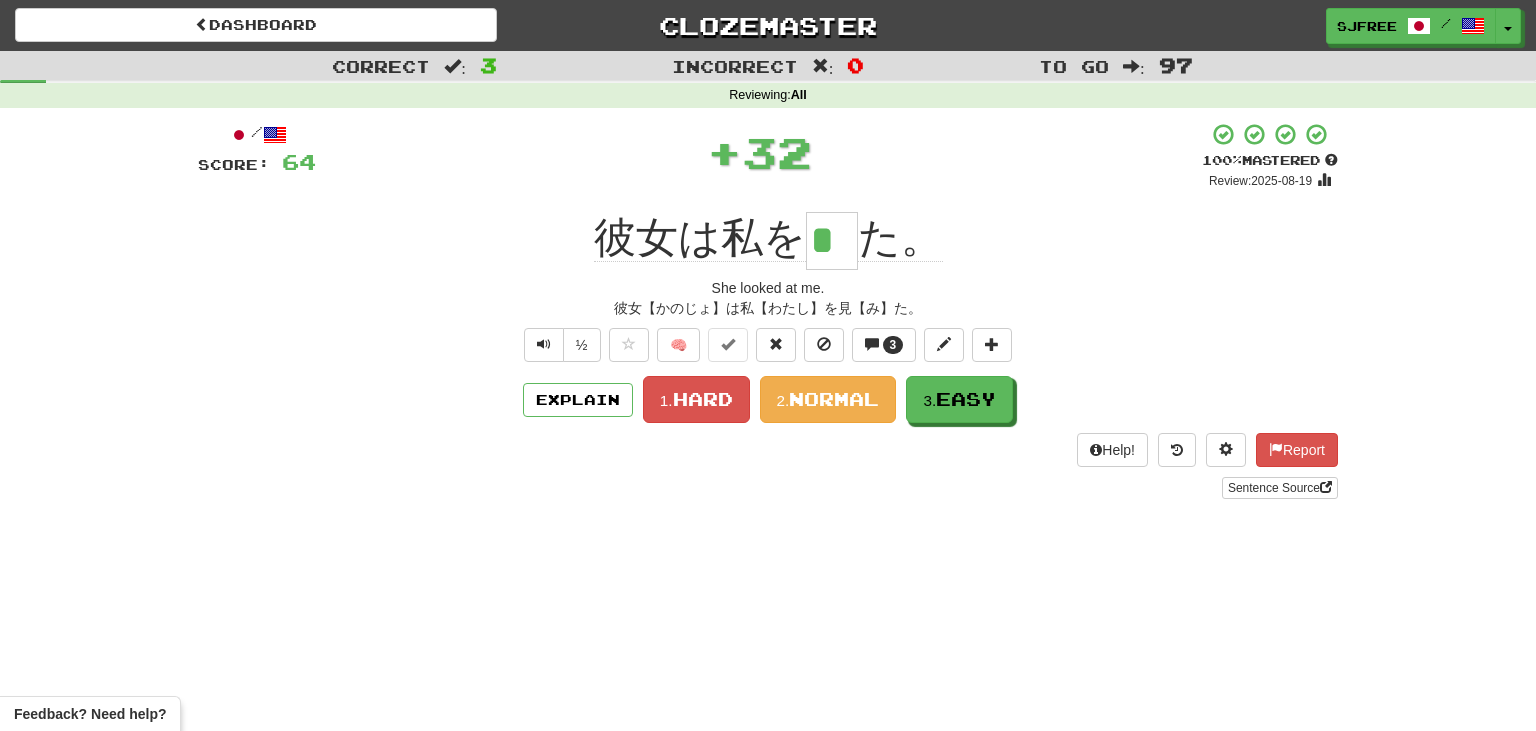 type on "*" 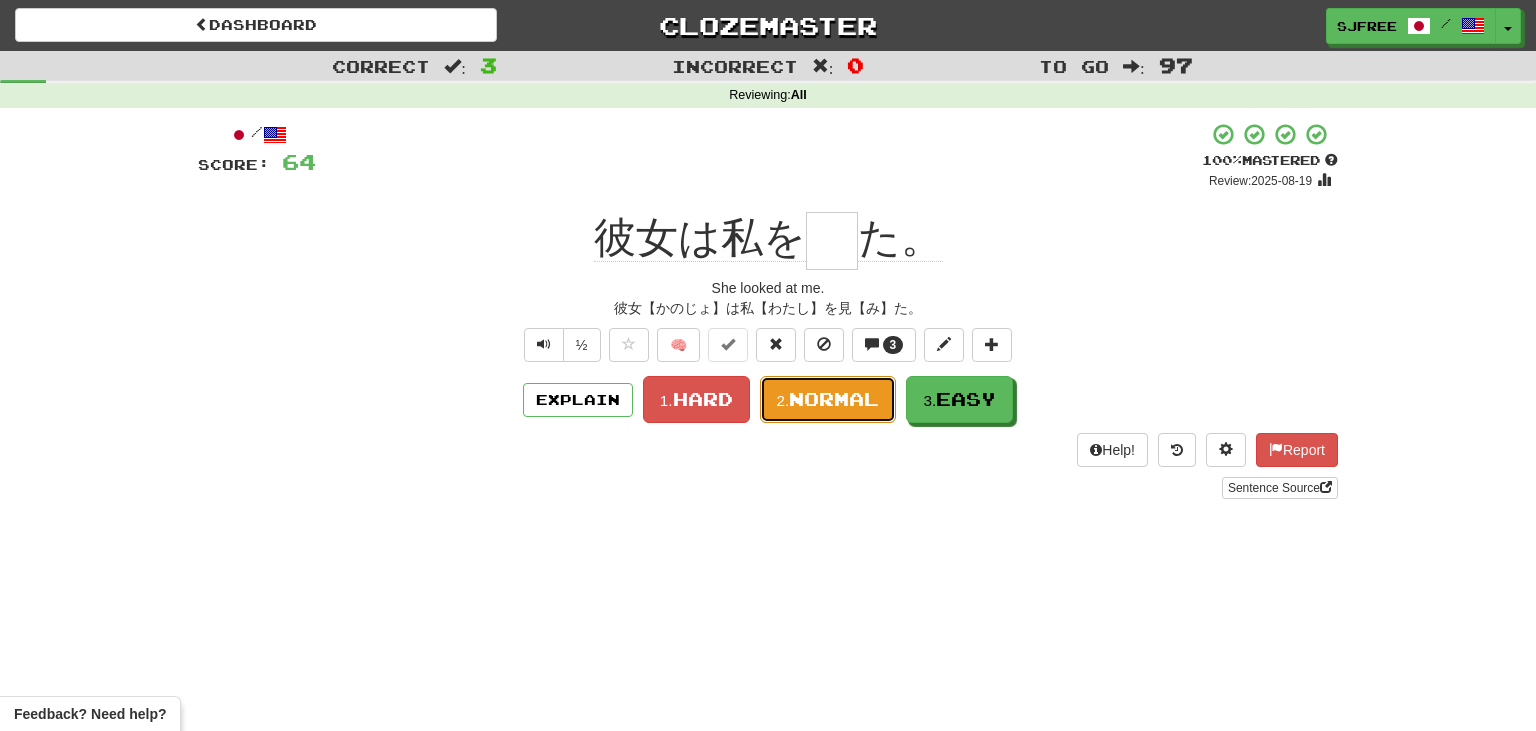 click on "Normal" at bounding box center (834, 399) 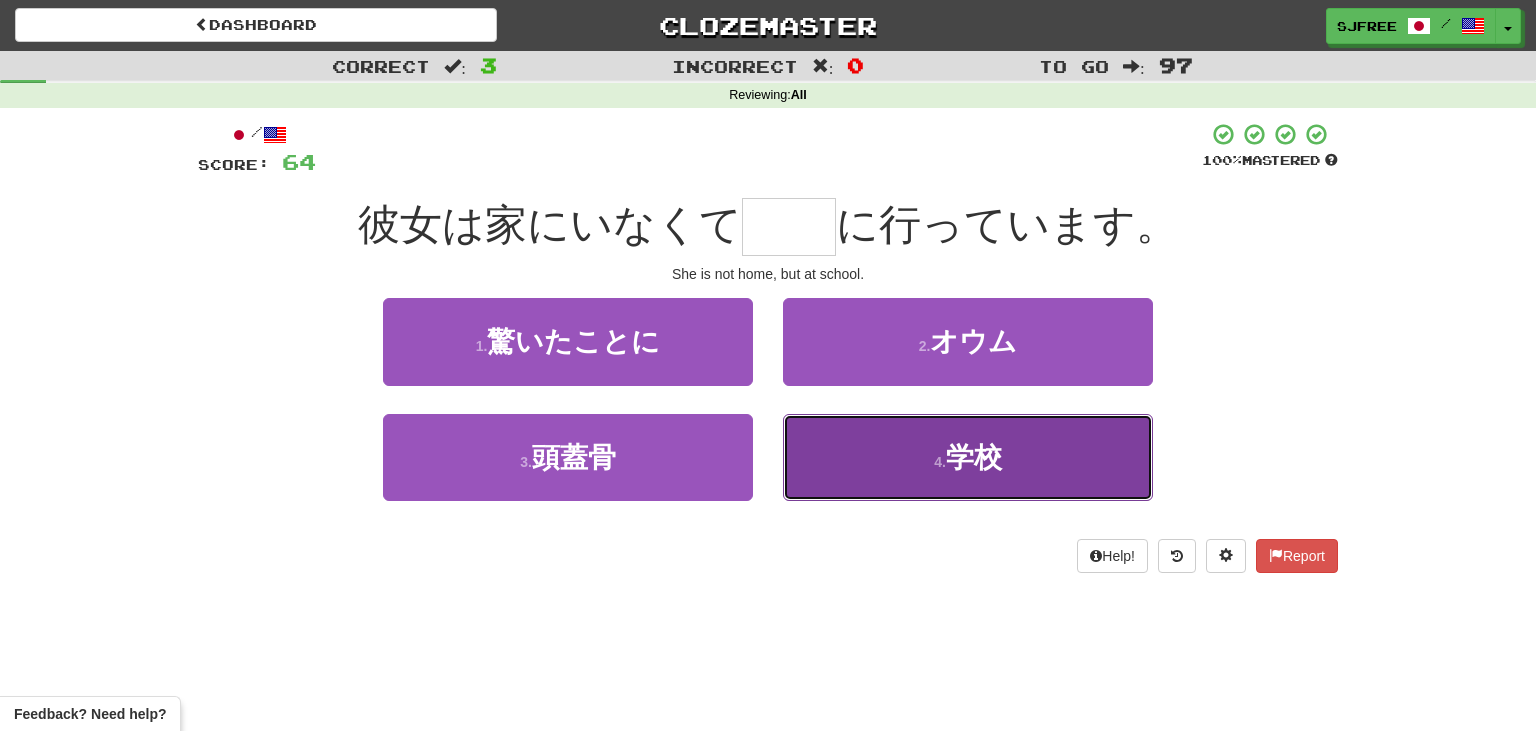 click on "学校" at bounding box center [974, 457] 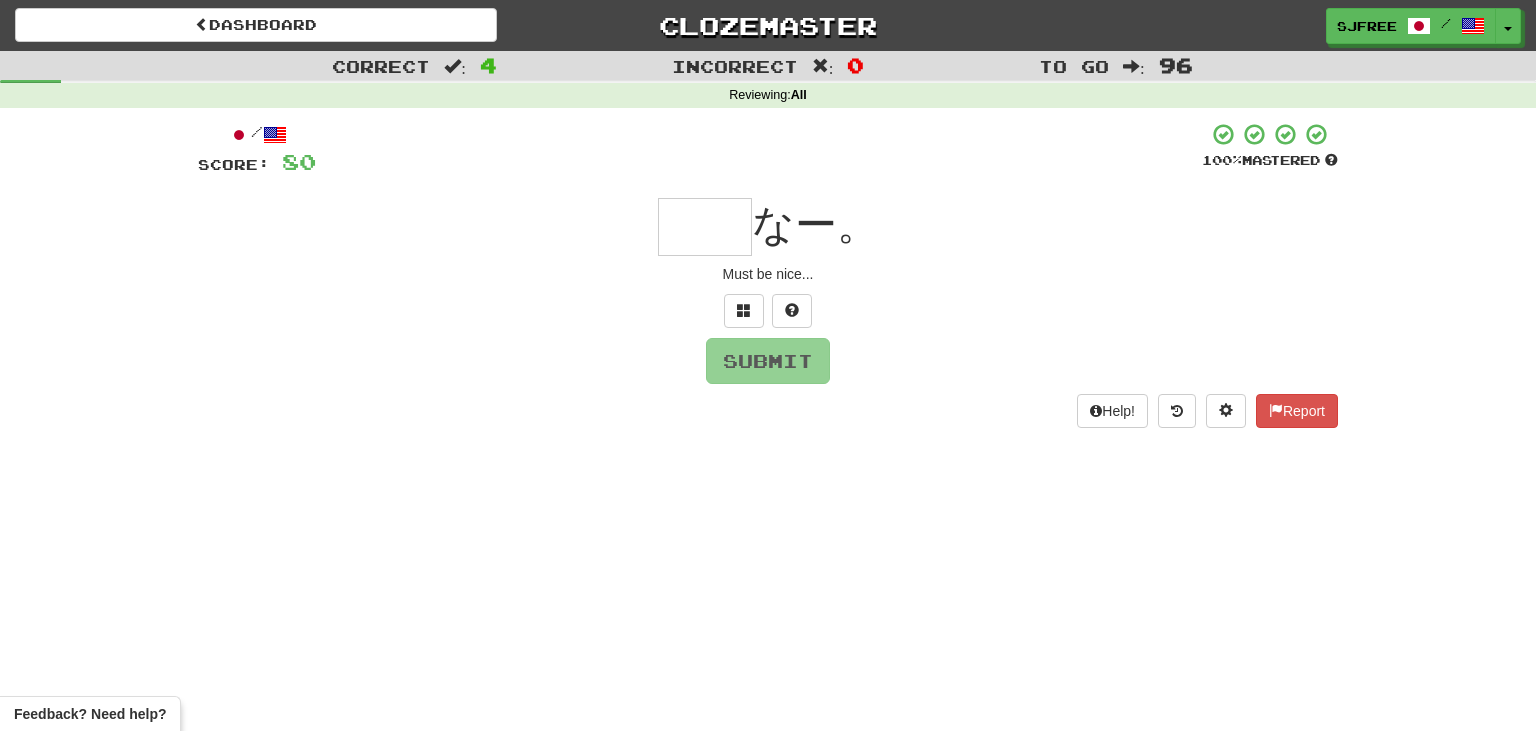 type on "*" 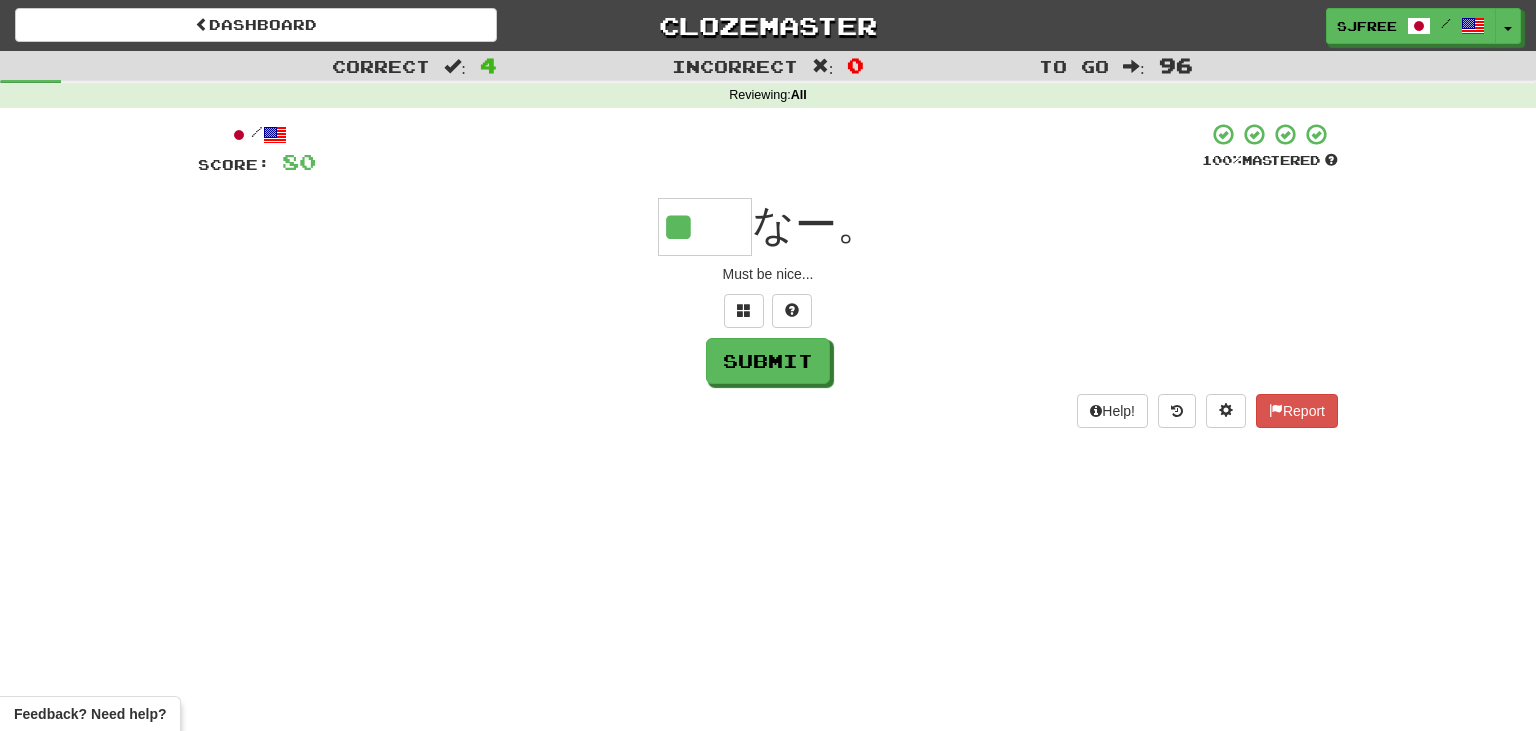 type on "**" 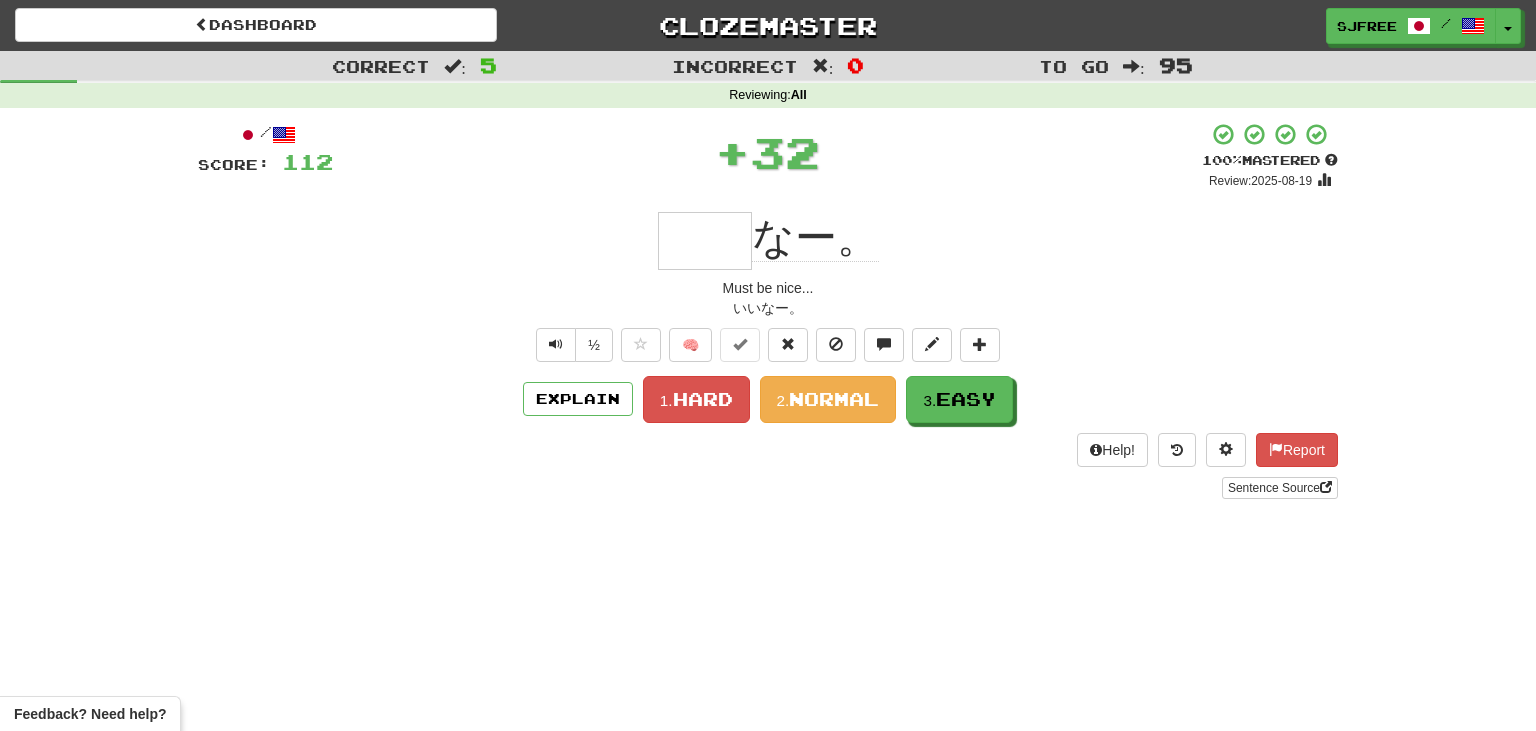type on "*" 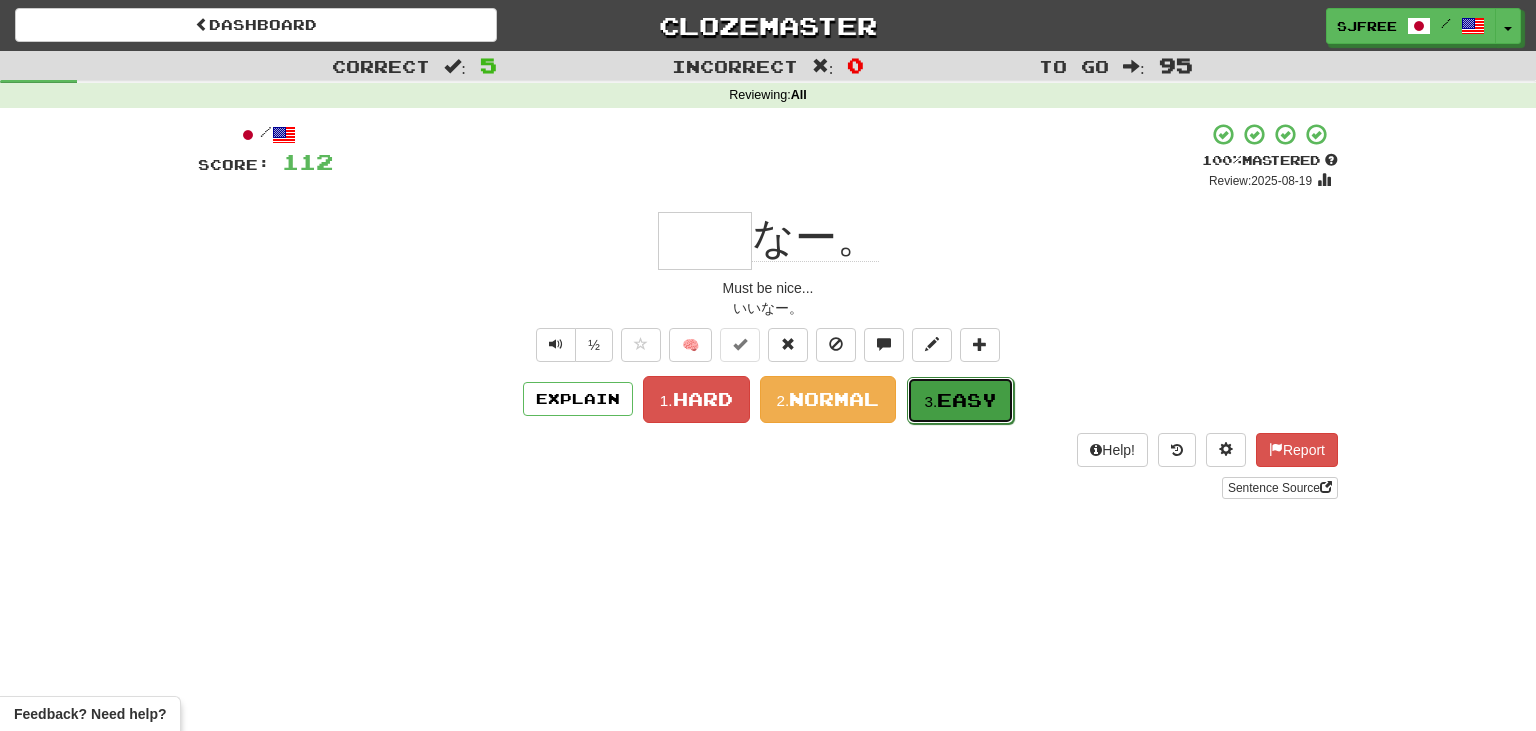 click on "3.  Easy" at bounding box center [960, 400] 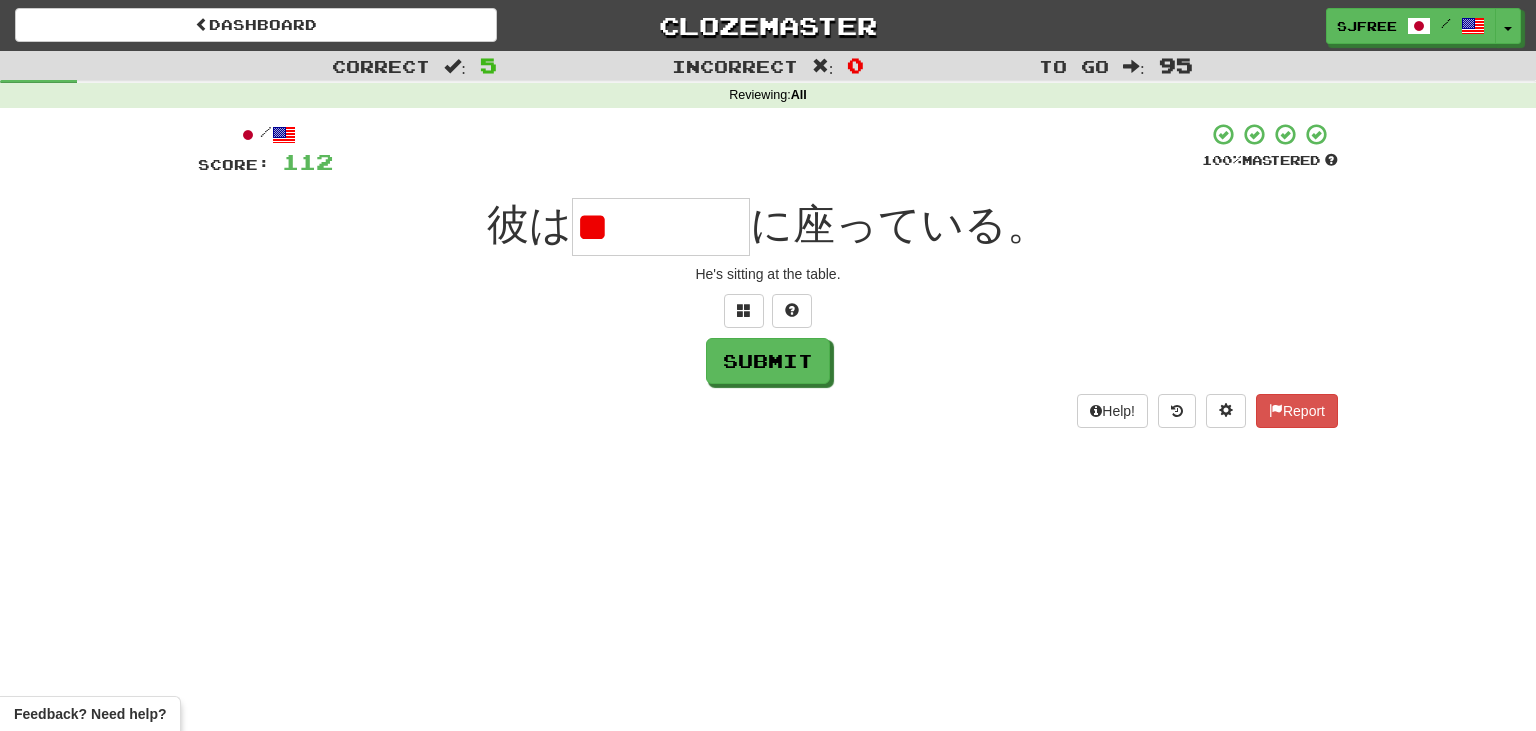 type on "*" 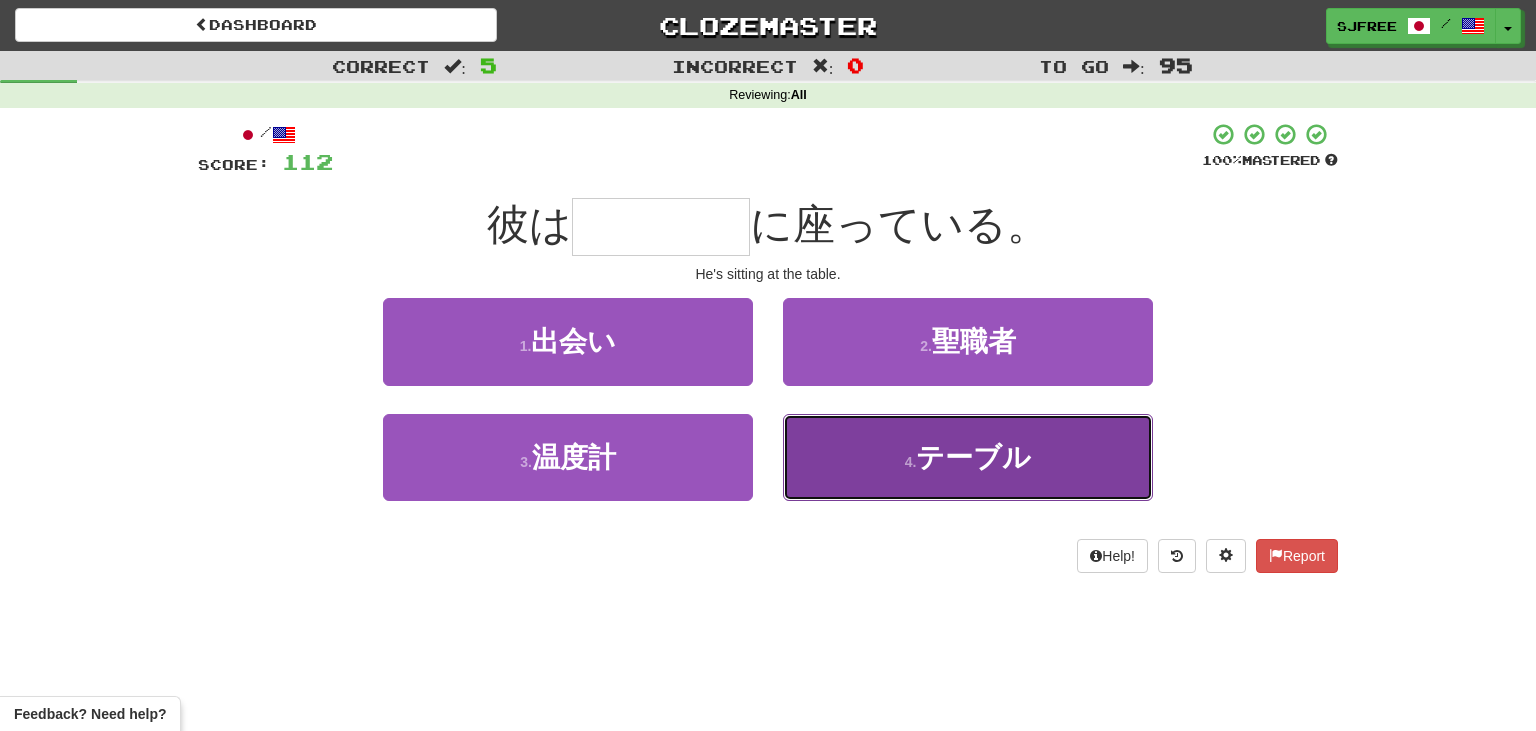click on "4 .  テーブル" at bounding box center (968, 457) 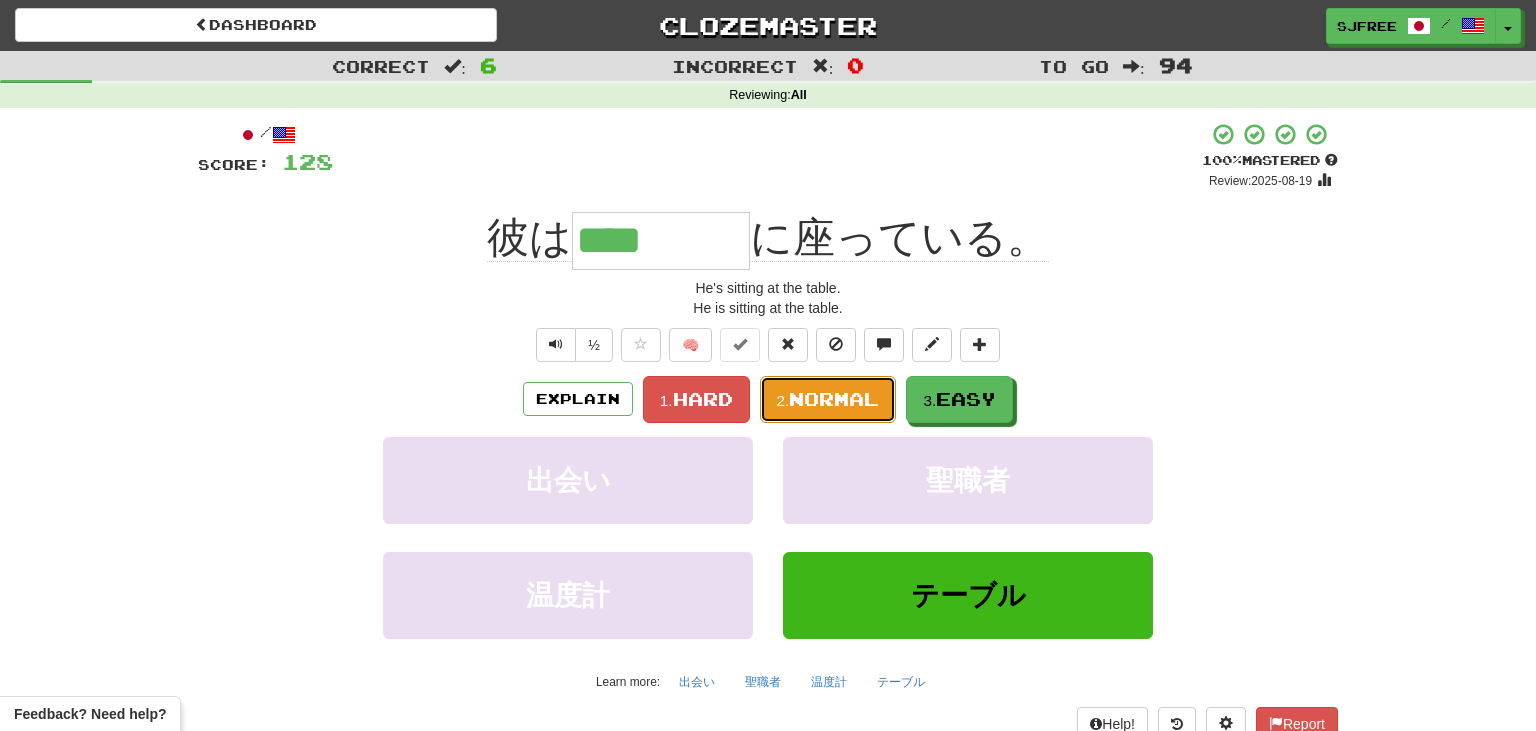 click on "Normal" at bounding box center (834, 399) 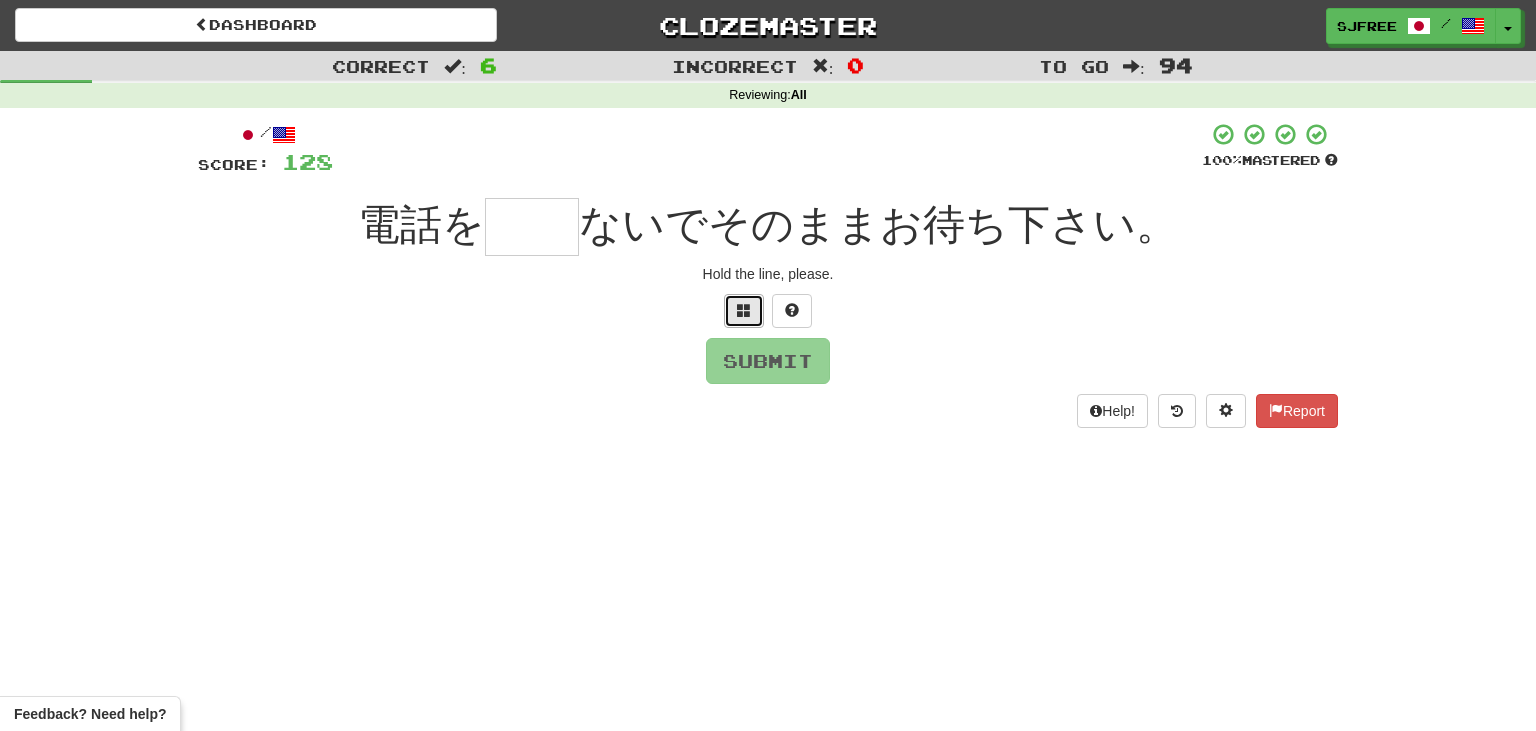 click at bounding box center (744, 311) 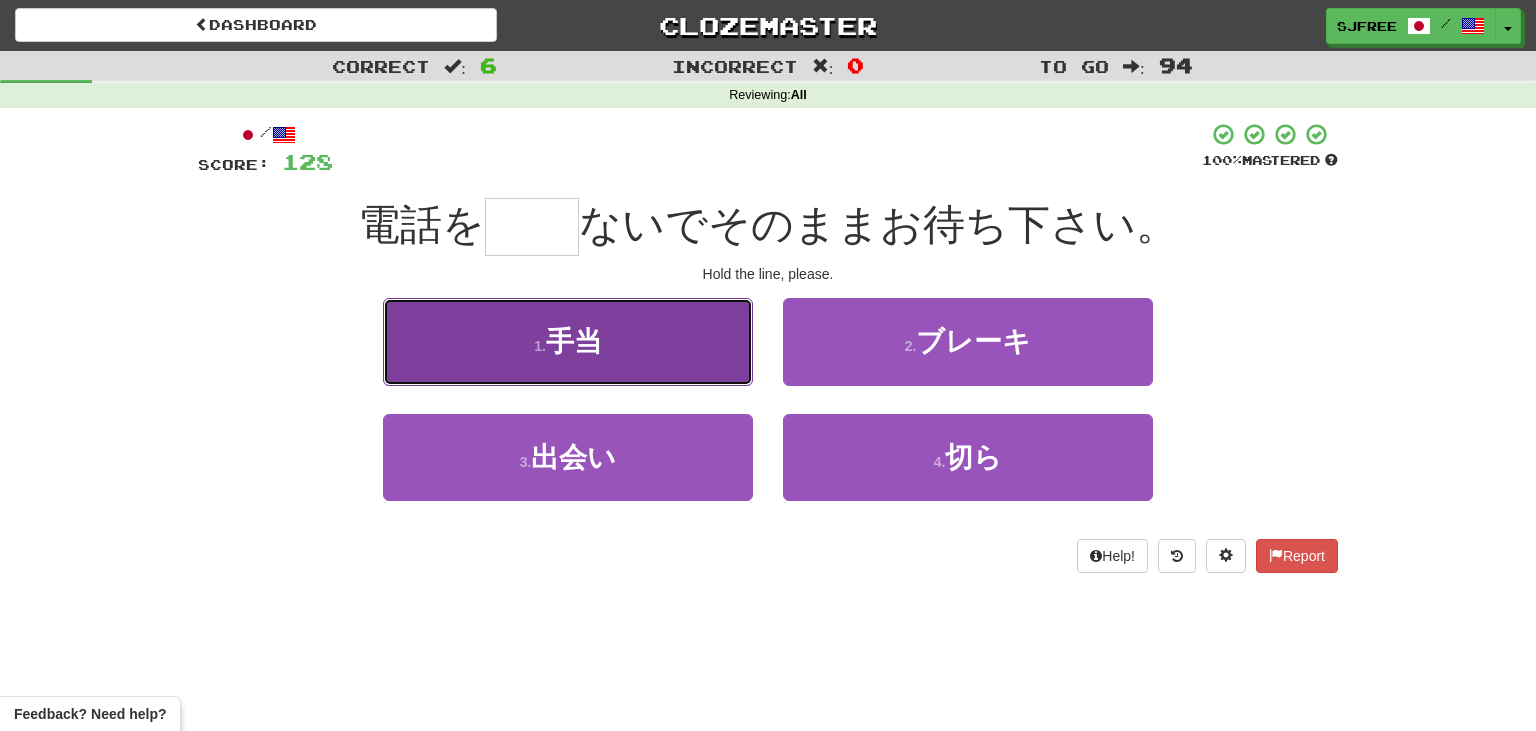 click on "1 .  手当" at bounding box center [568, 341] 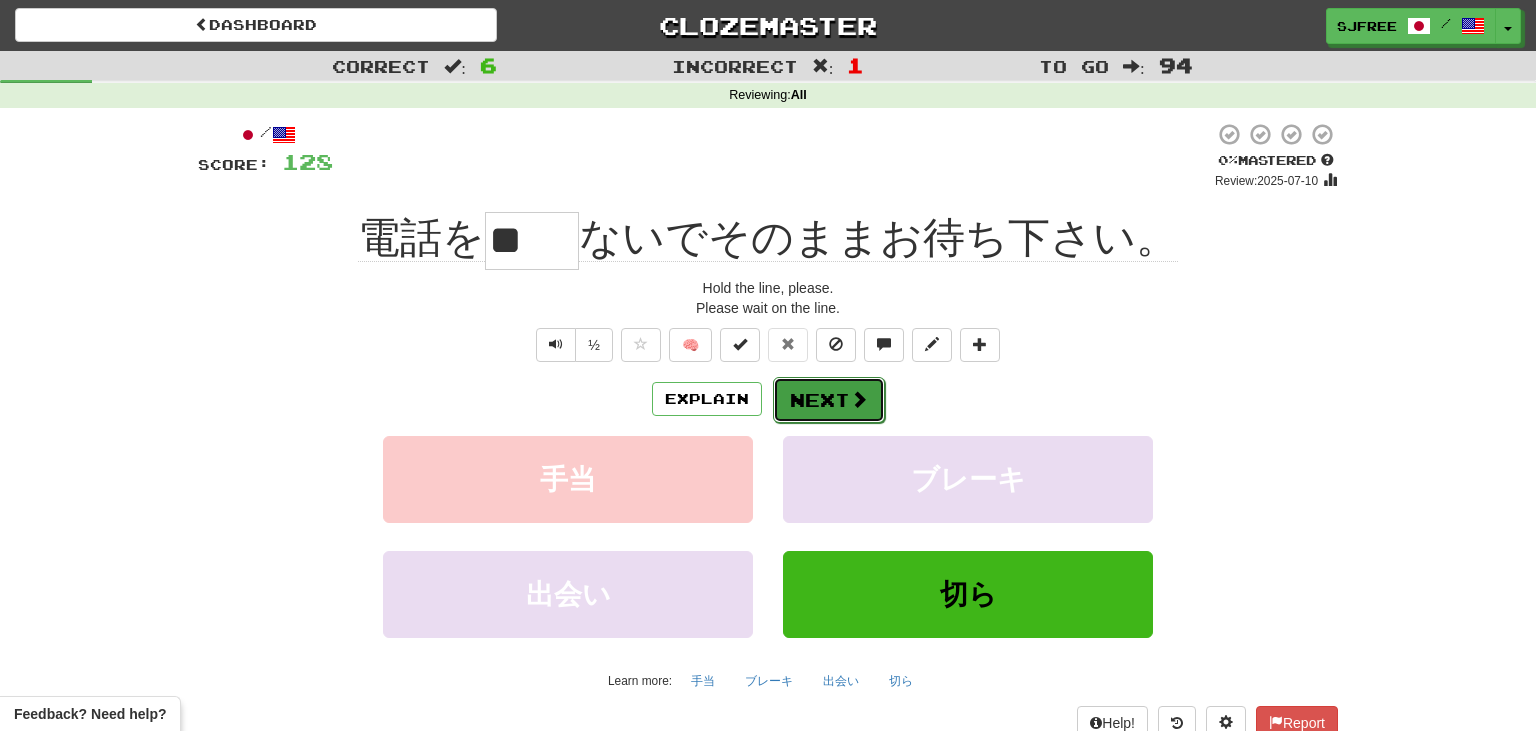 click on "Next" at bounding box center [829, 400] 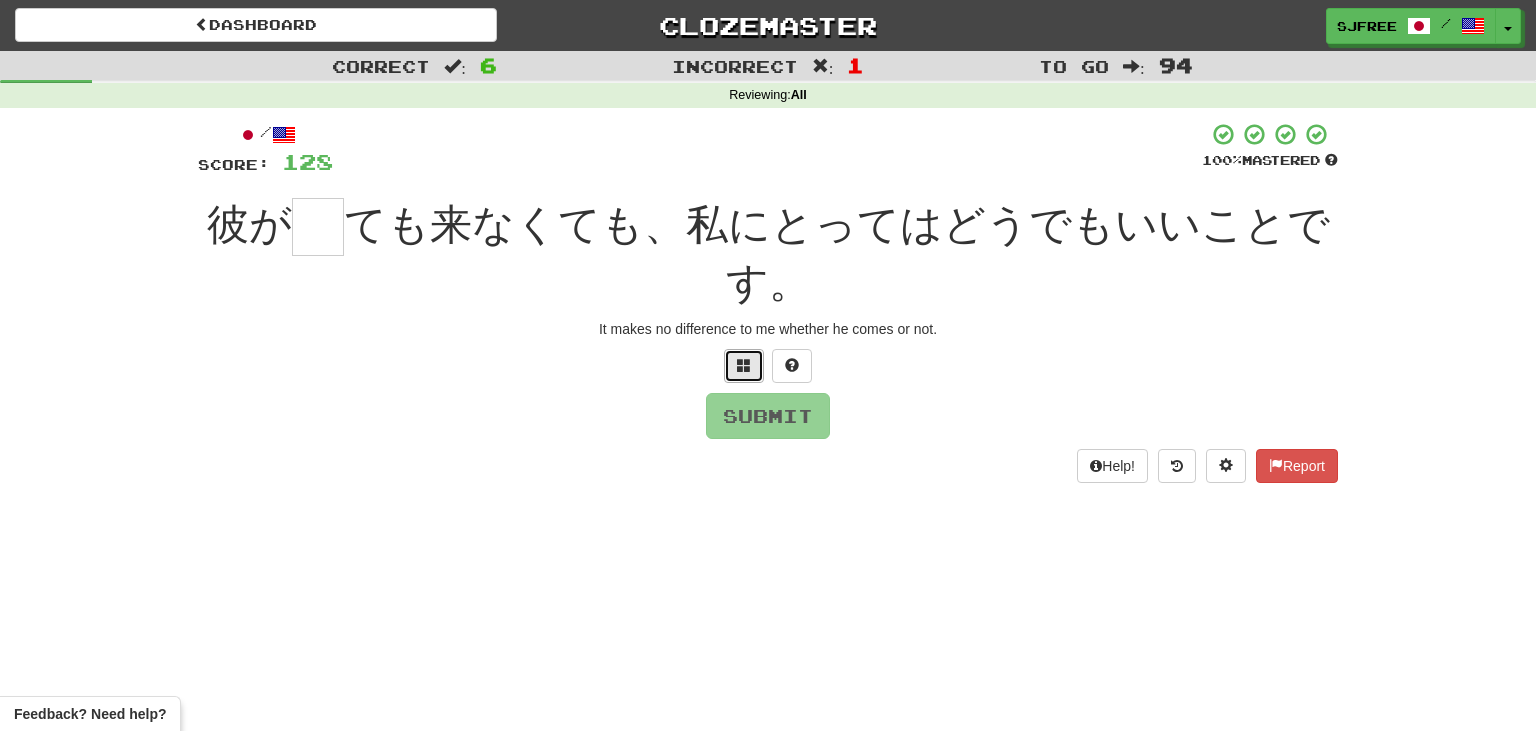 click at bounding box center [744, 365] 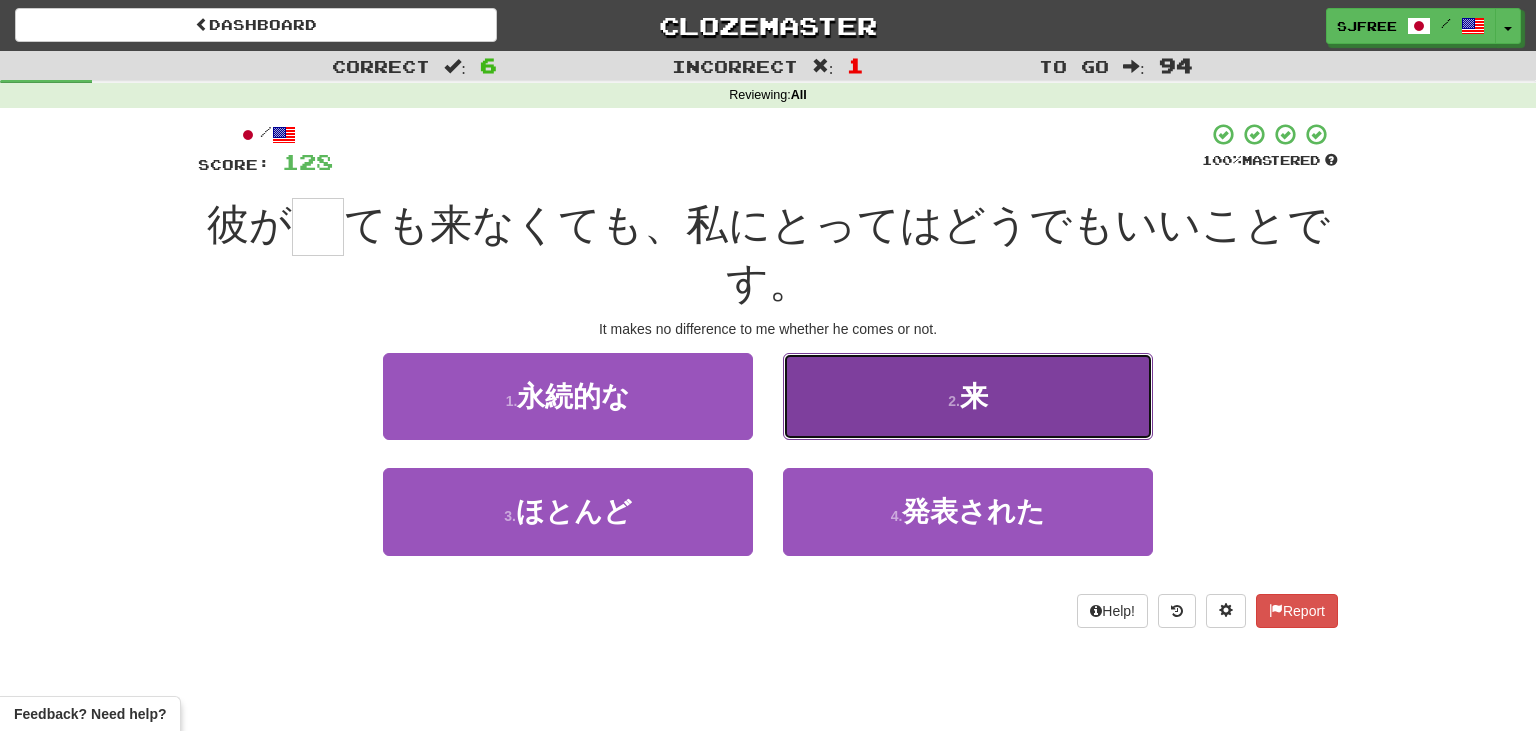 click on "来" at bounding box center [974, 396] 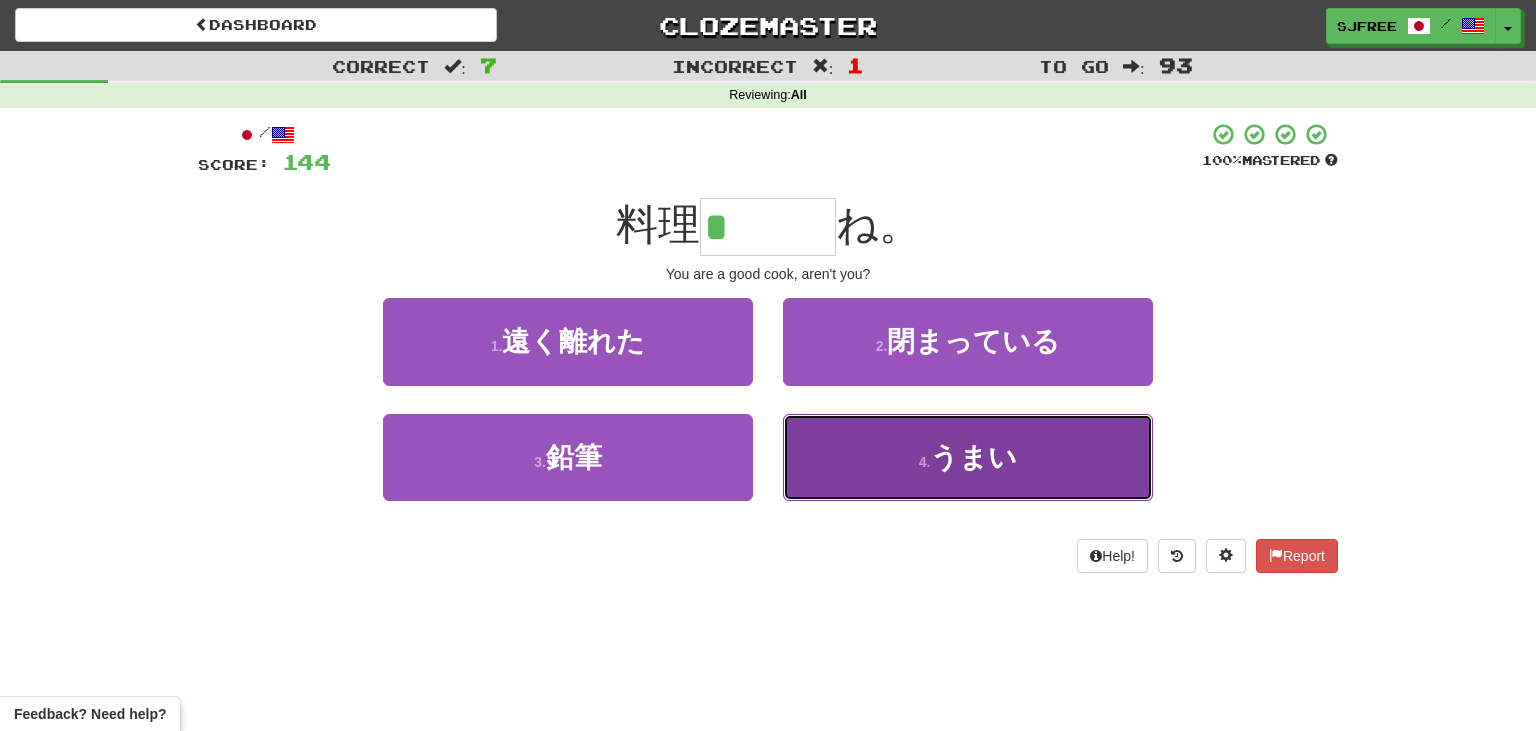 click on "4 .  うまい" at bounding box center (968, 457) 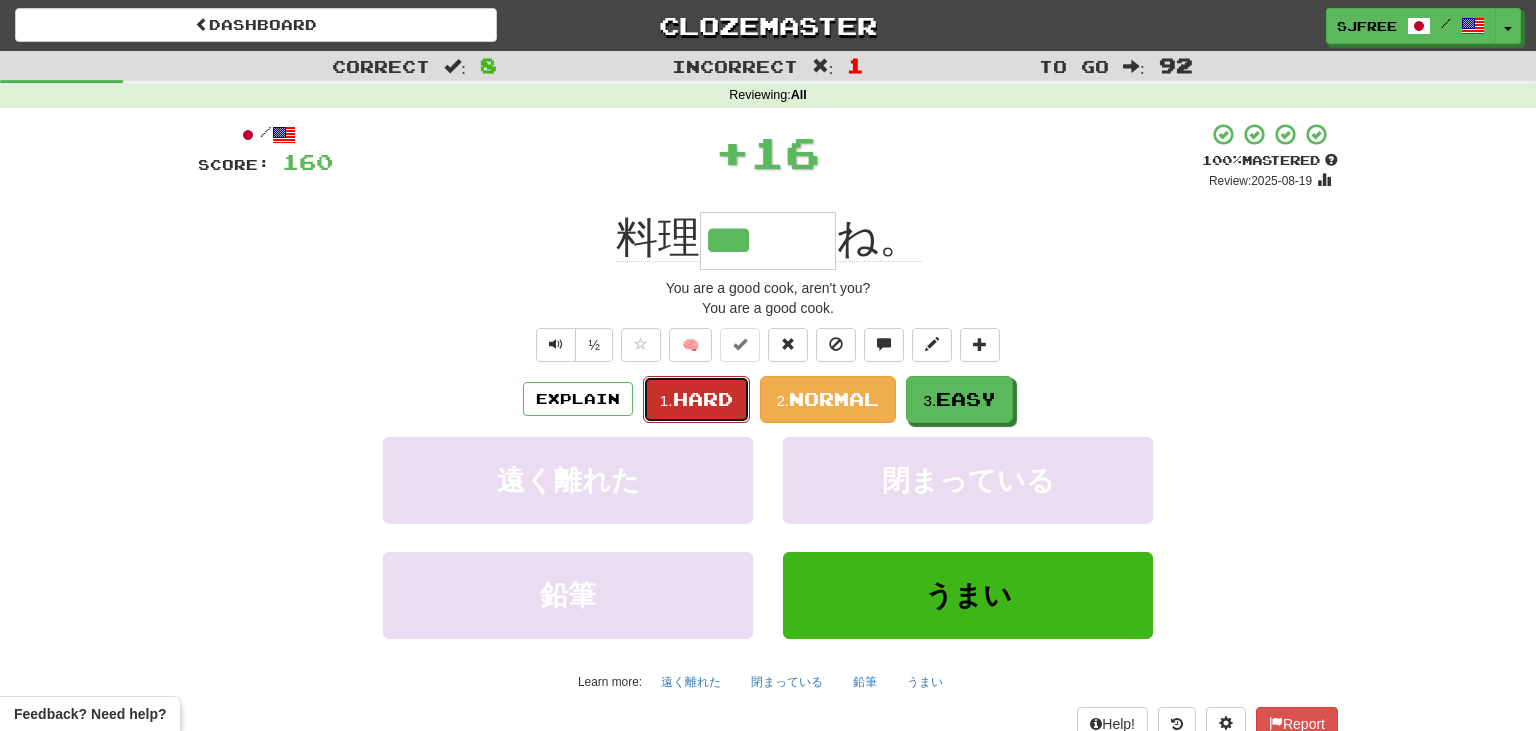 click on "Hard" at bounding box center [703, 399] 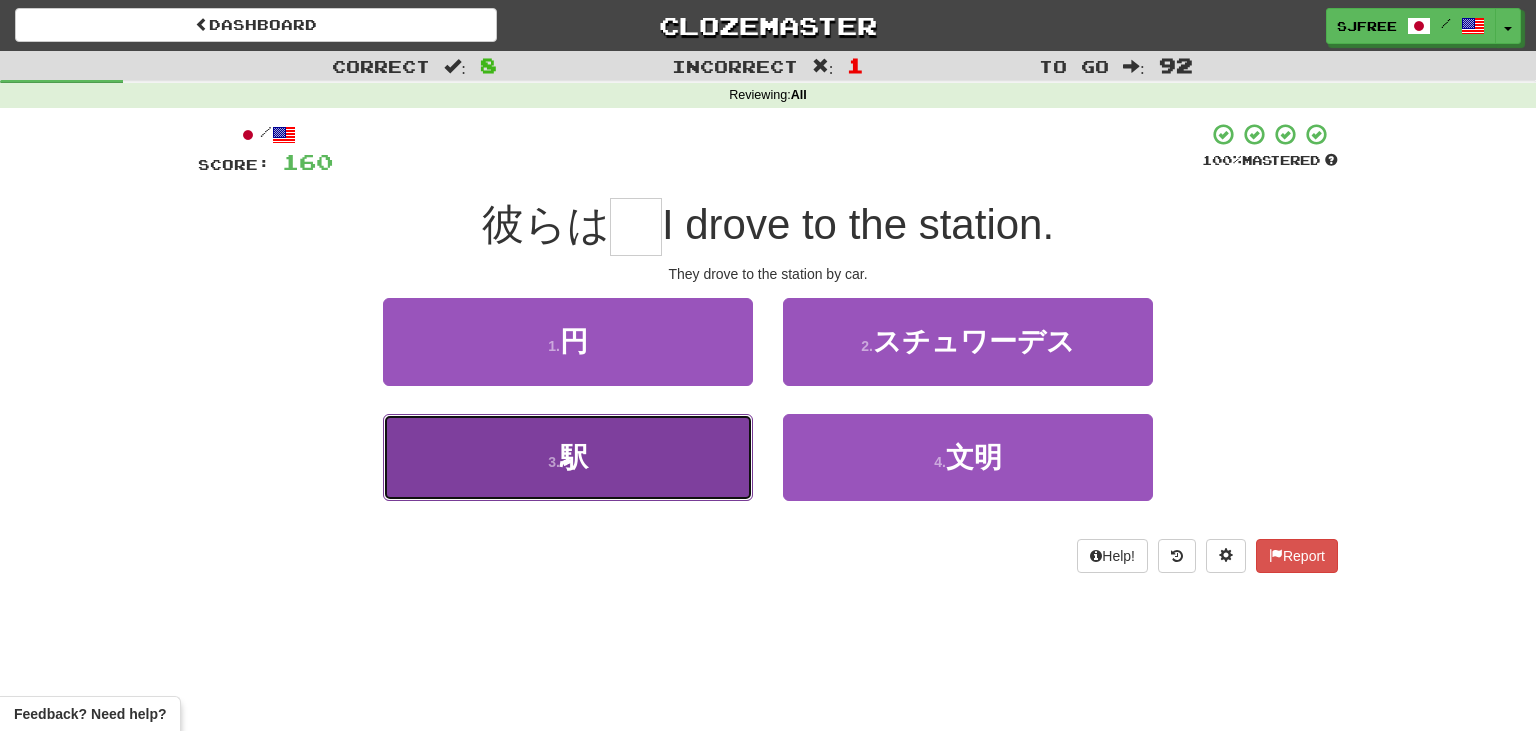 click on "3 .  駅" at bounding box center (568, 457) 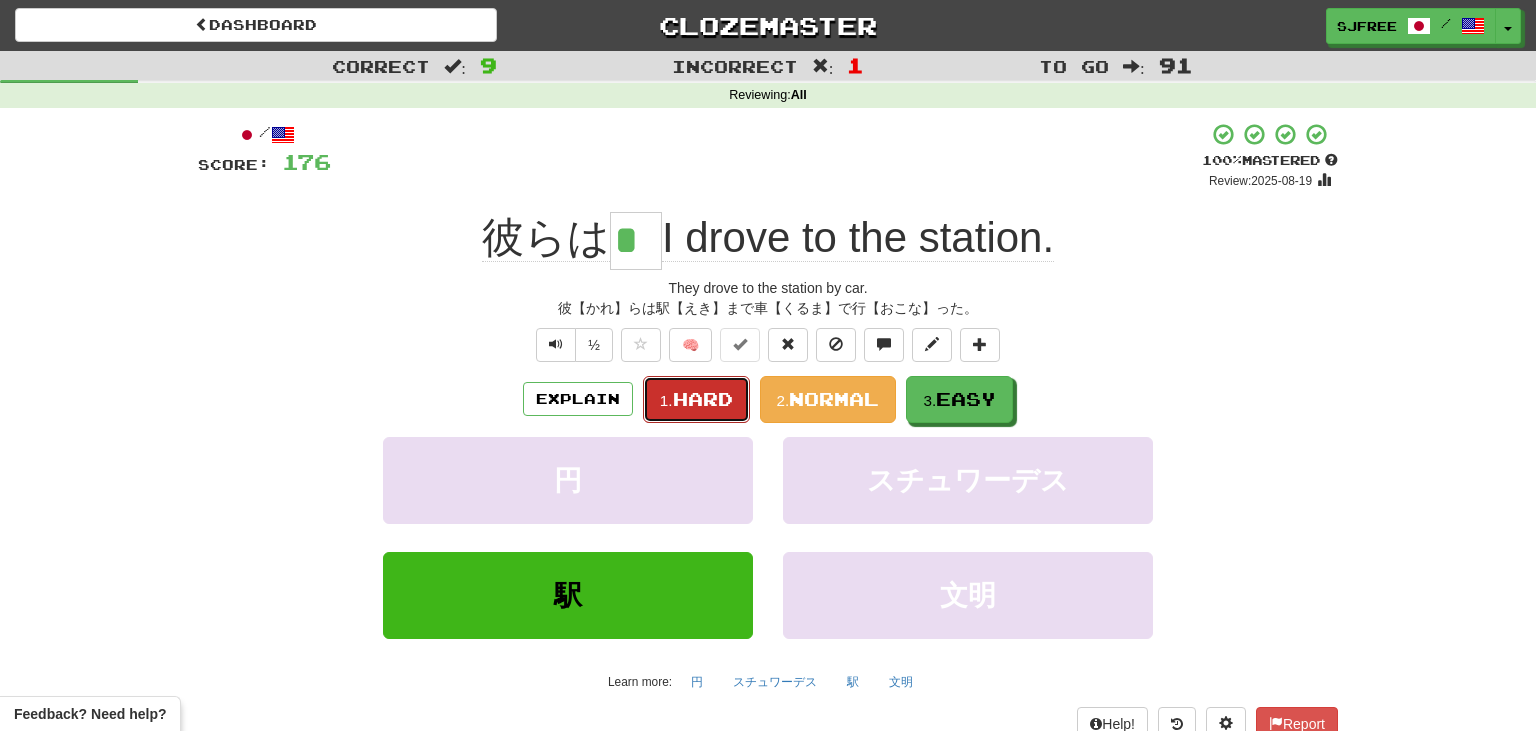 click on "Hard" at bounding box center (703, 399) 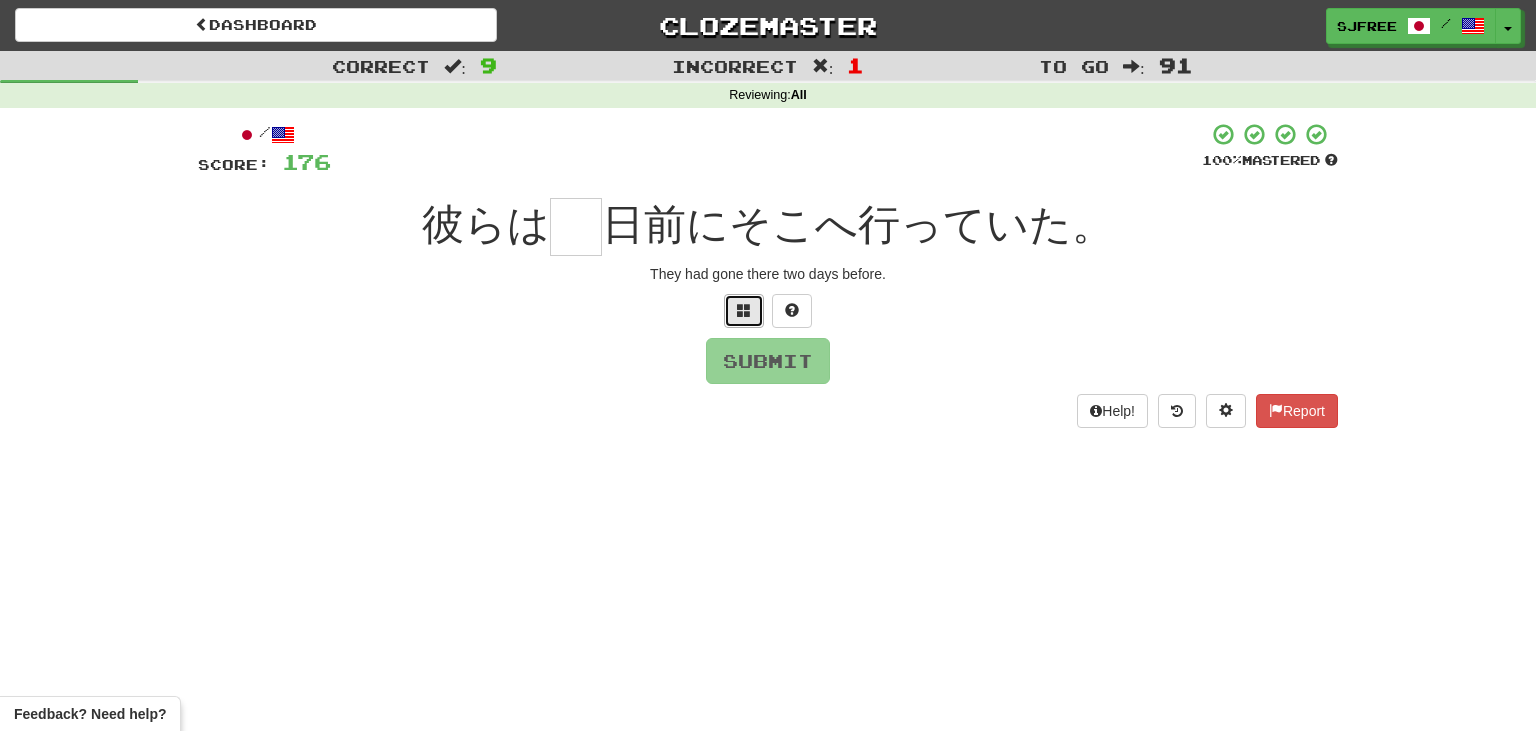 click at bounding box center [744, 311] 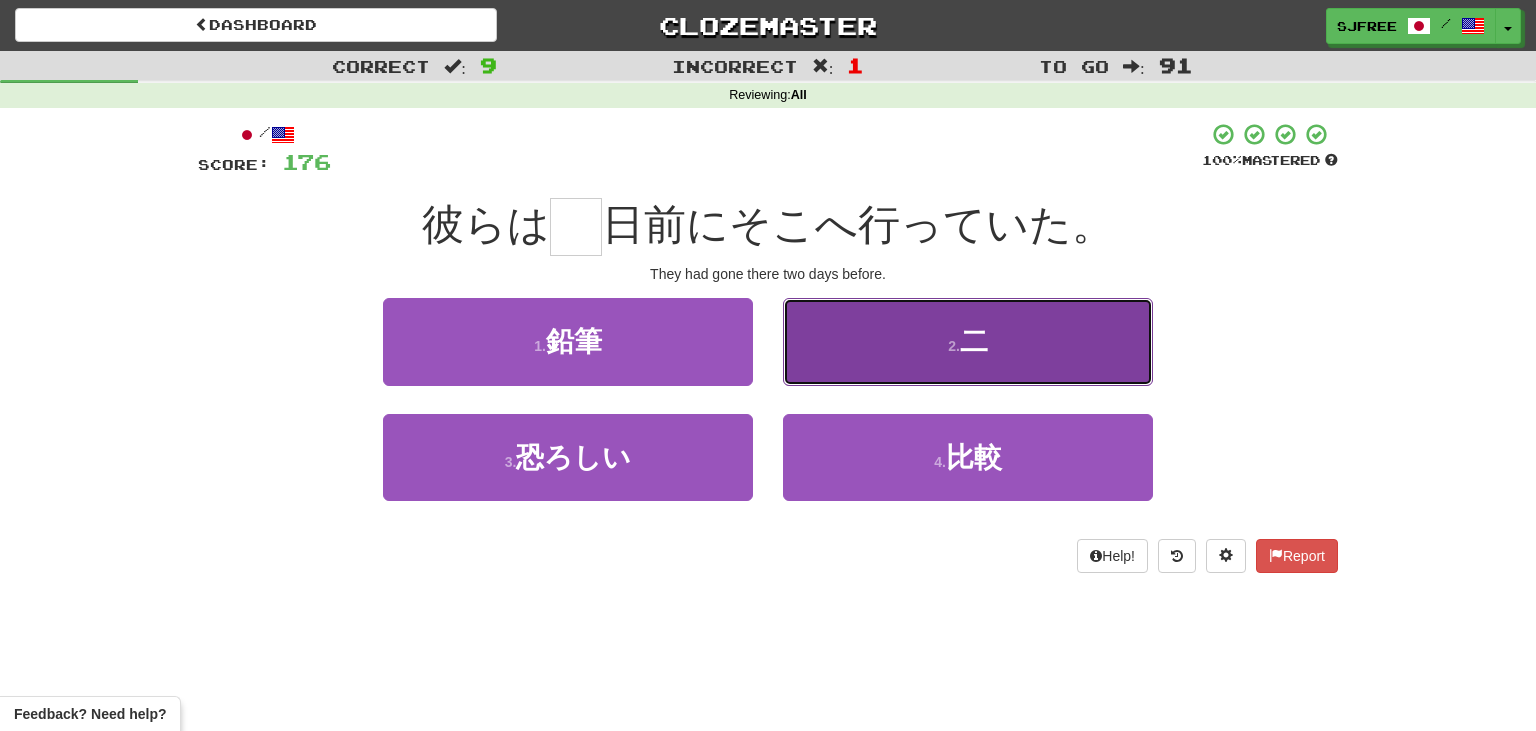 click on "2 ." at bounding box center [954, 346] 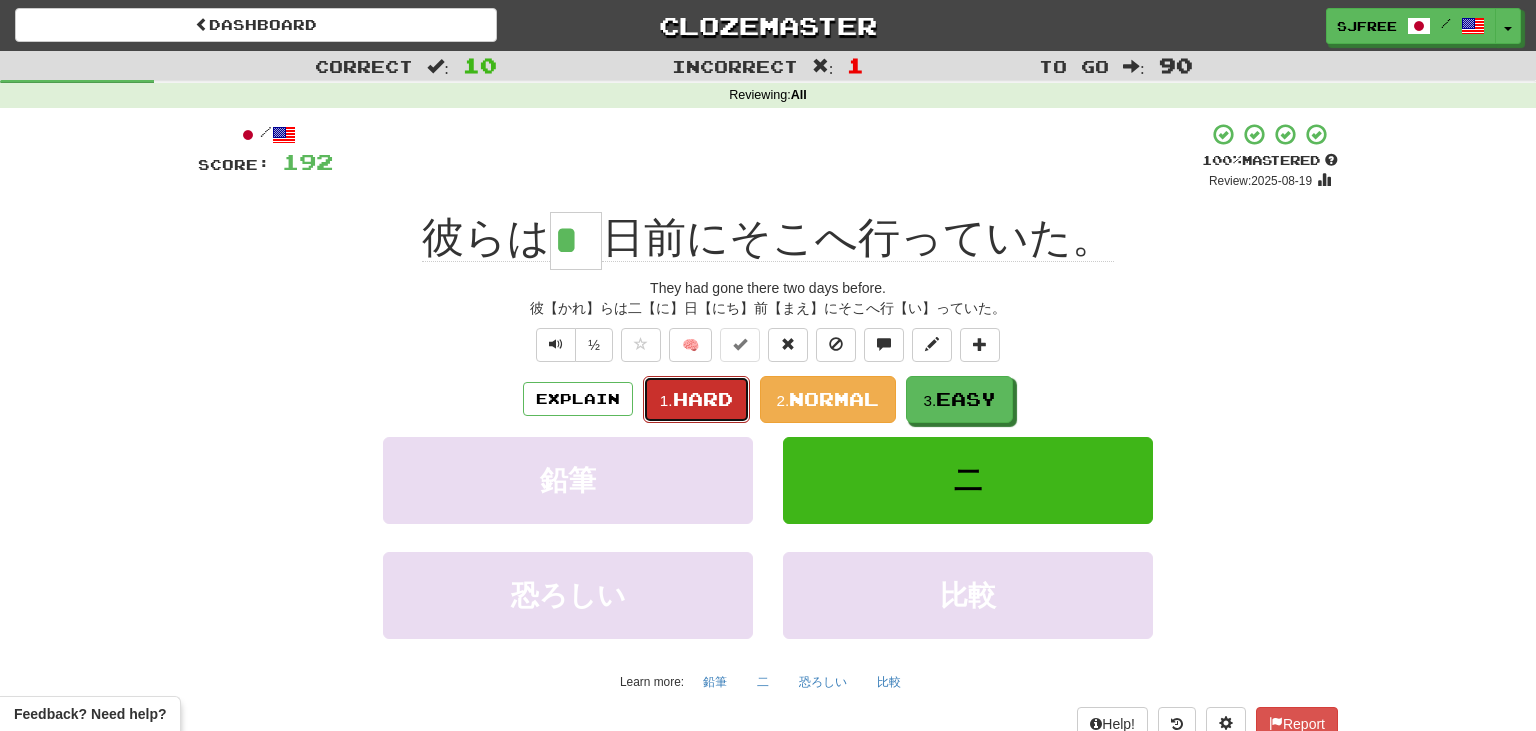click on "Hard" at bounding box center [703, 399] 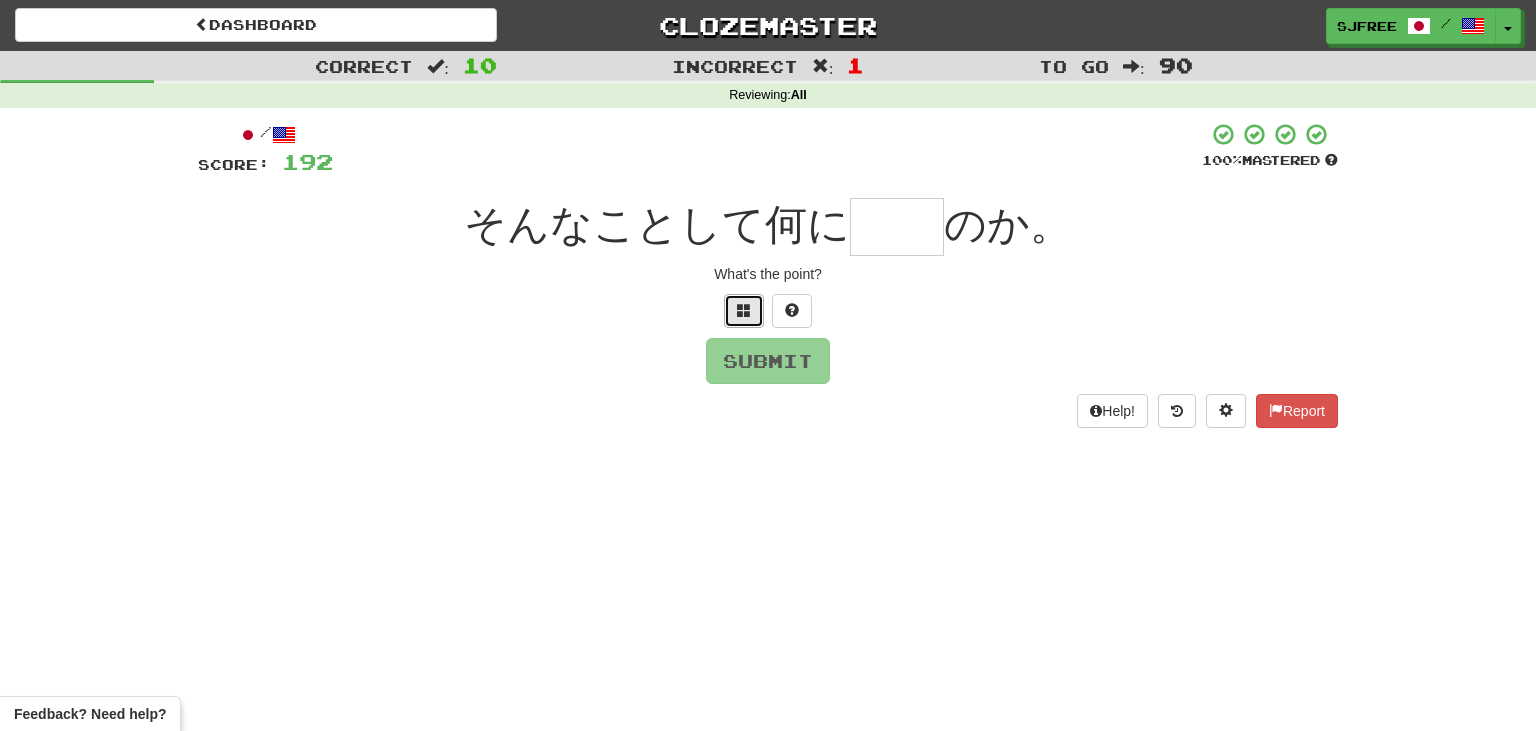 click at bounding box center [744, 311] 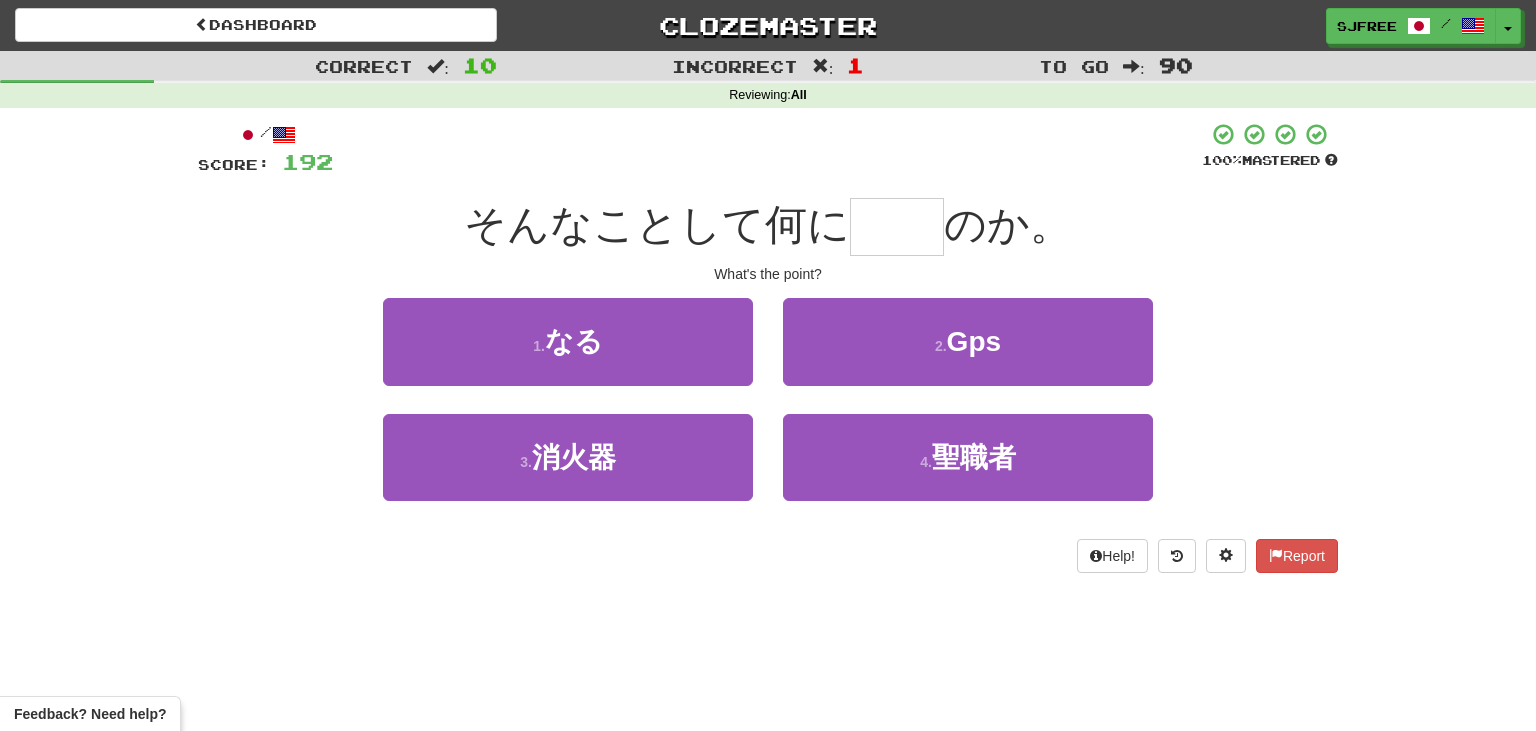 type on "*" 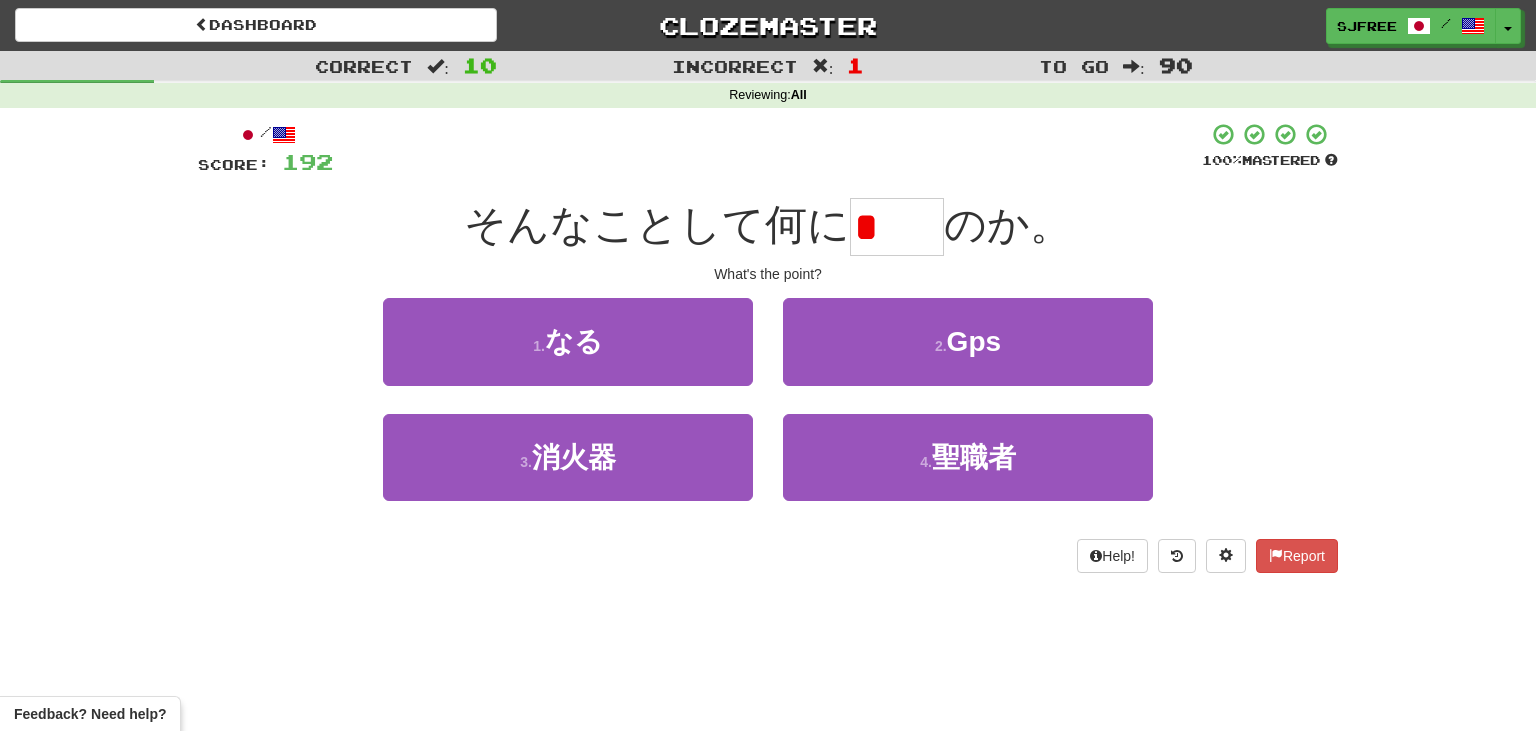 type on "*" 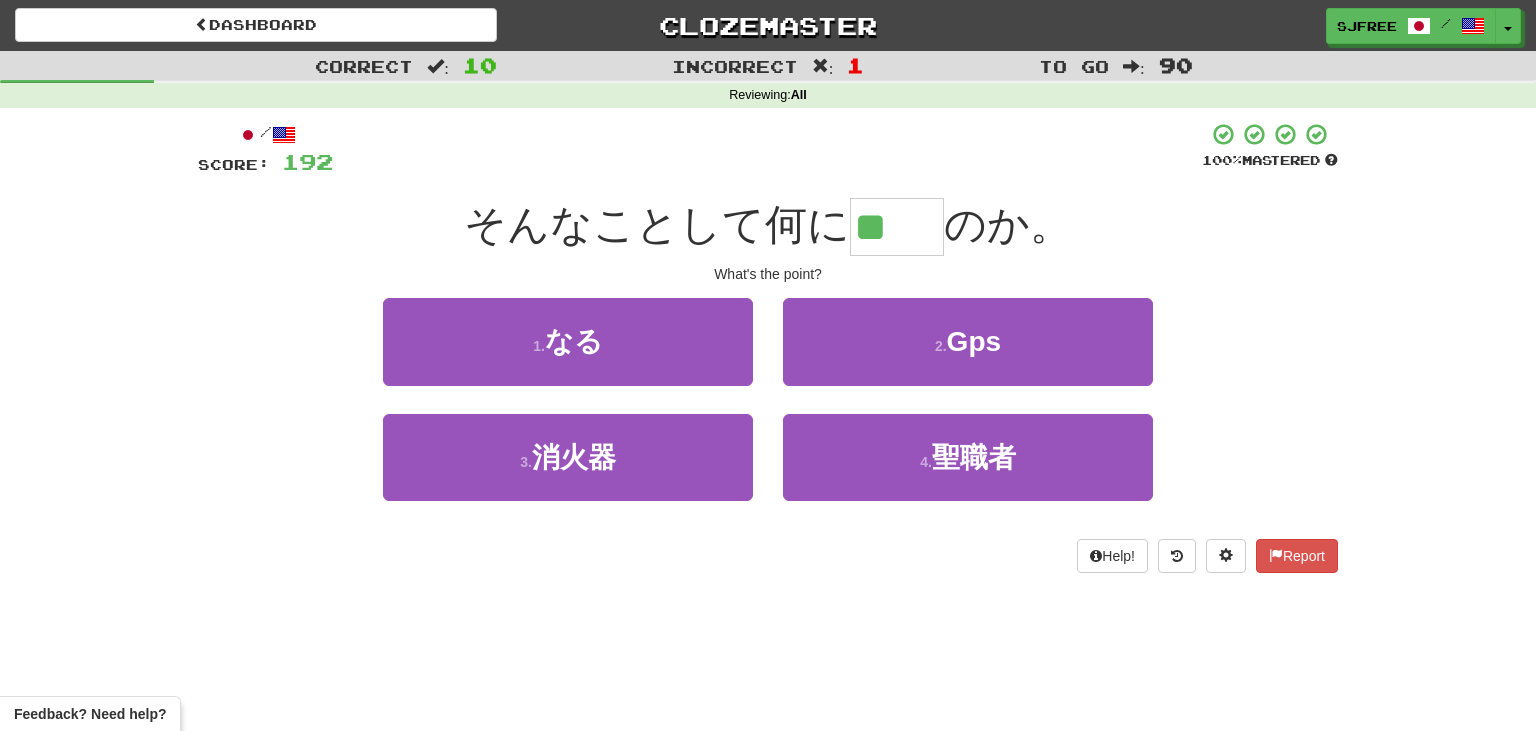type on "**" 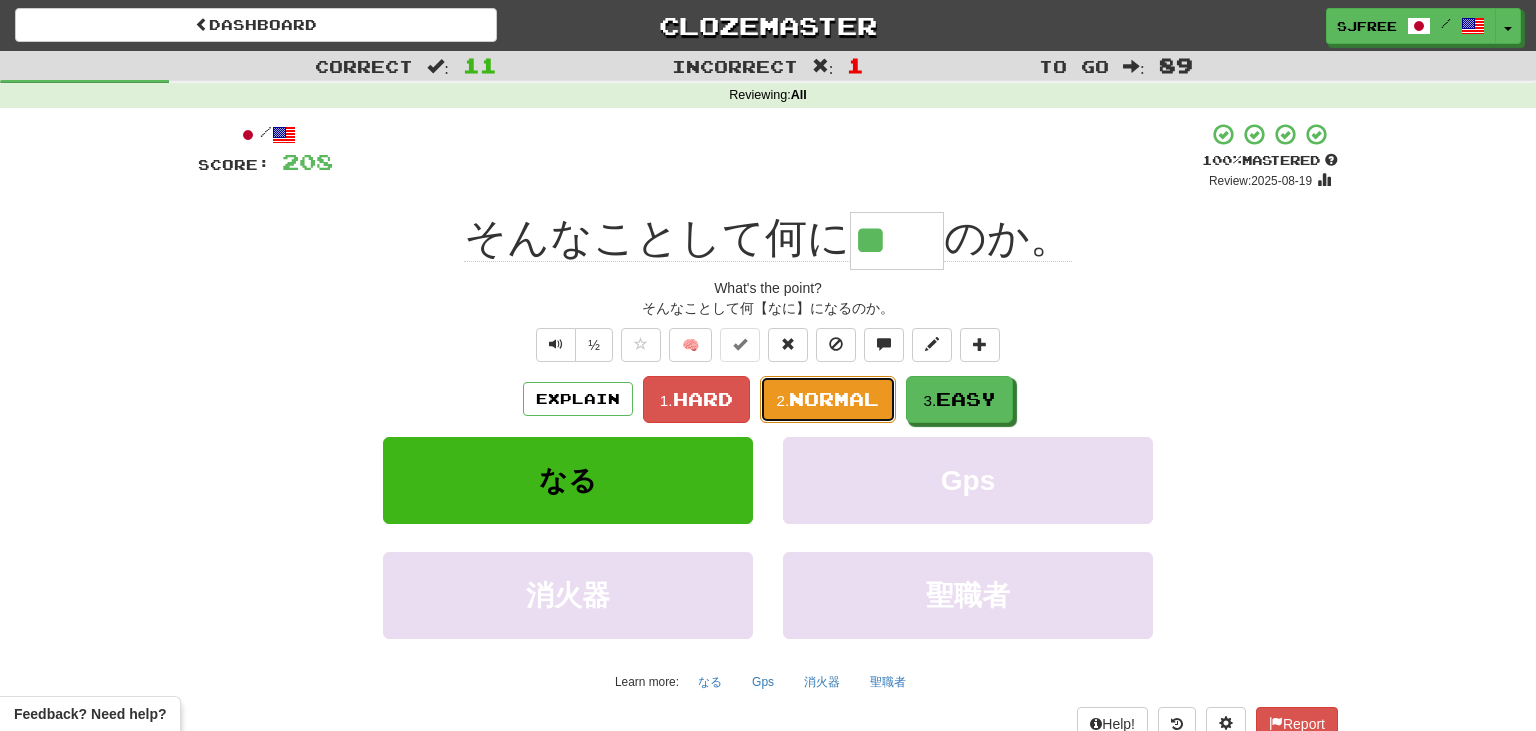click on "Normal" at bounding box center [834, 399] 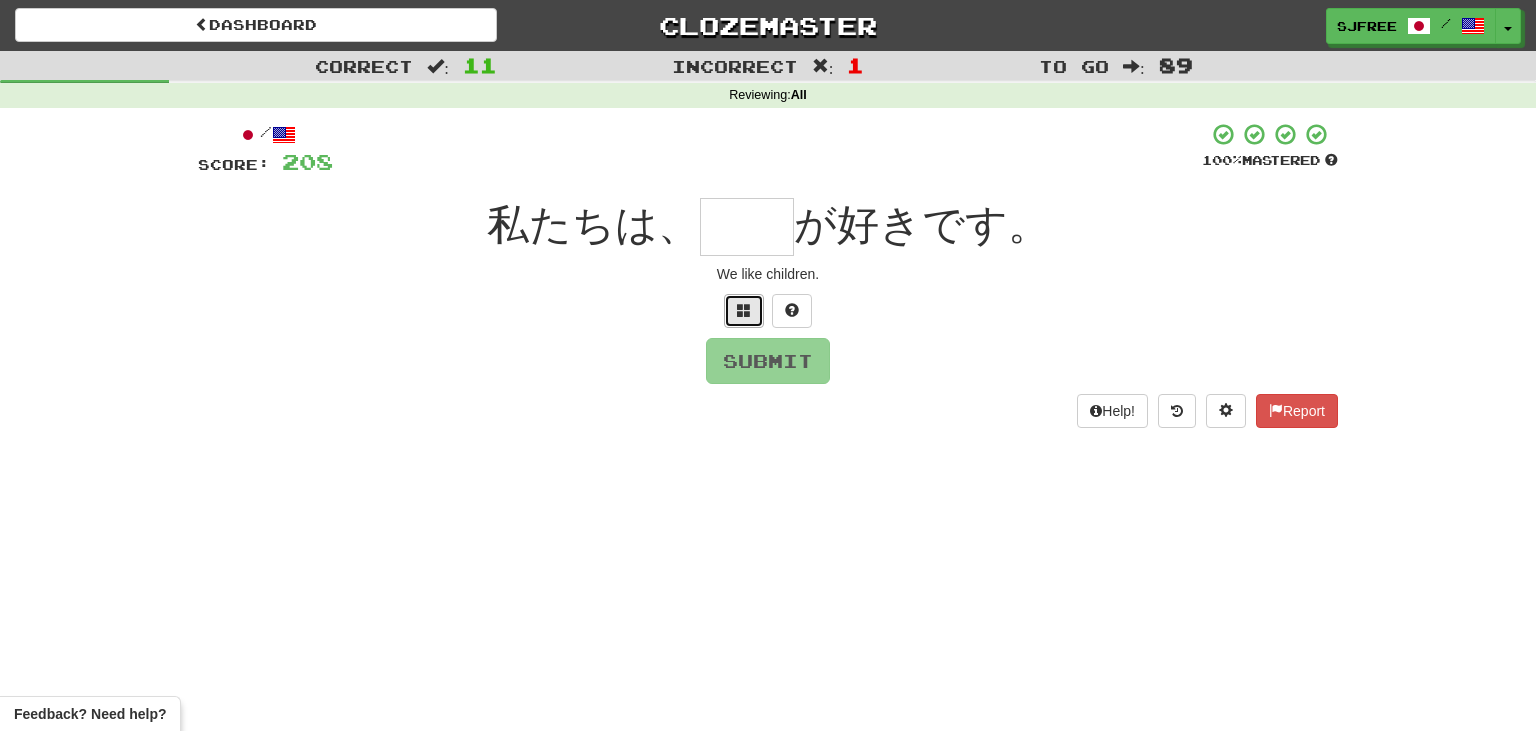 click at bounding box center [744, 310] 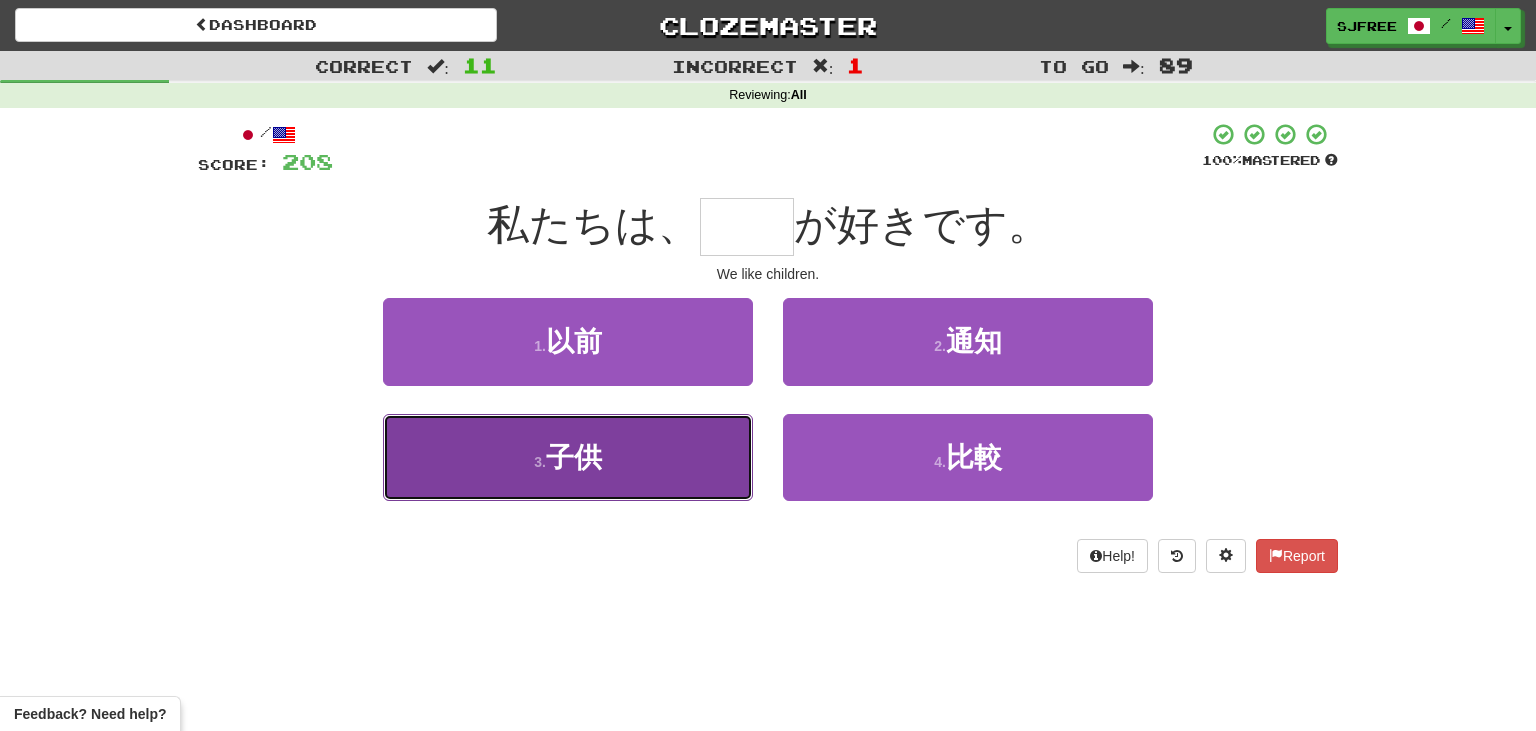 click on "3 .  子供" at bounding box center [568, 457] 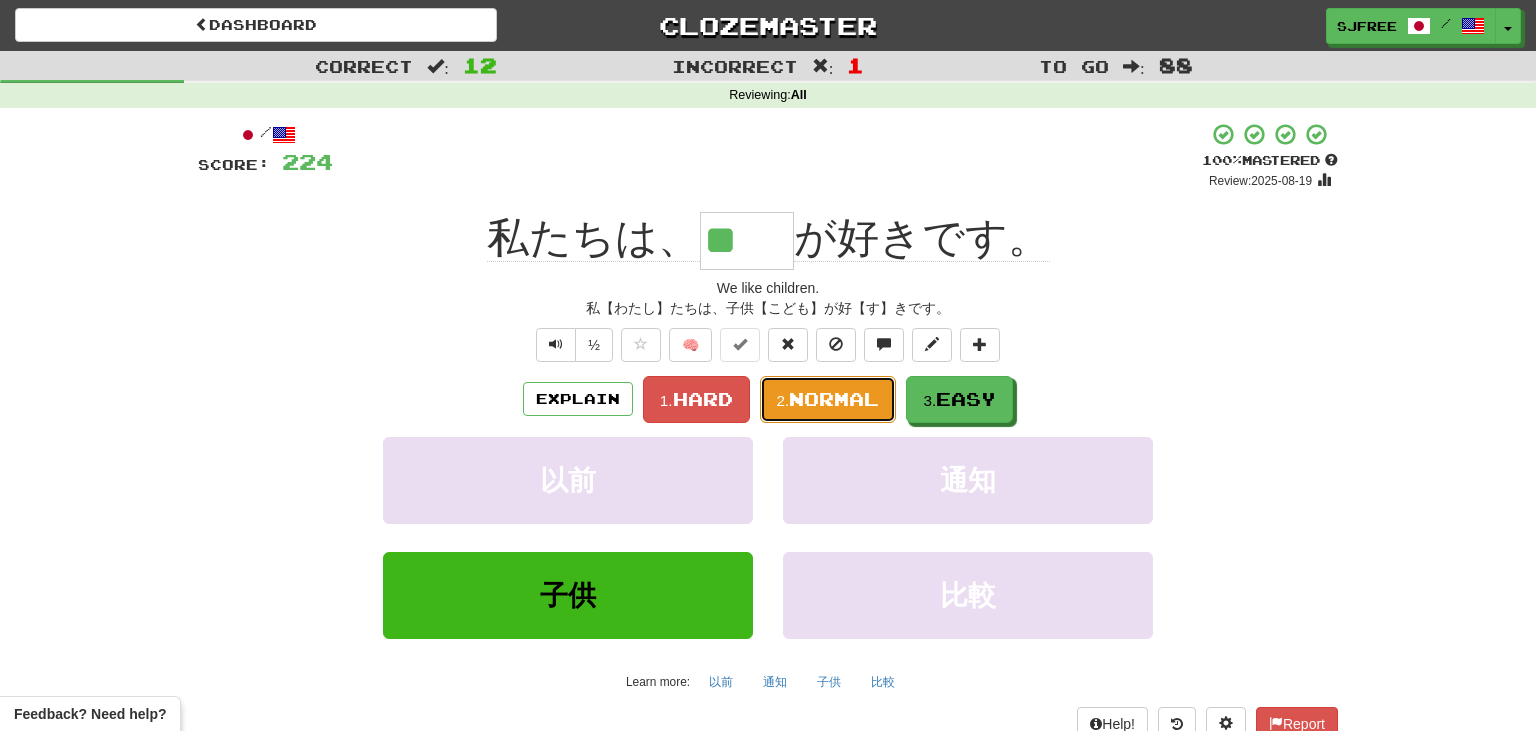 click on "Normal" at bounding box center [834, 399] 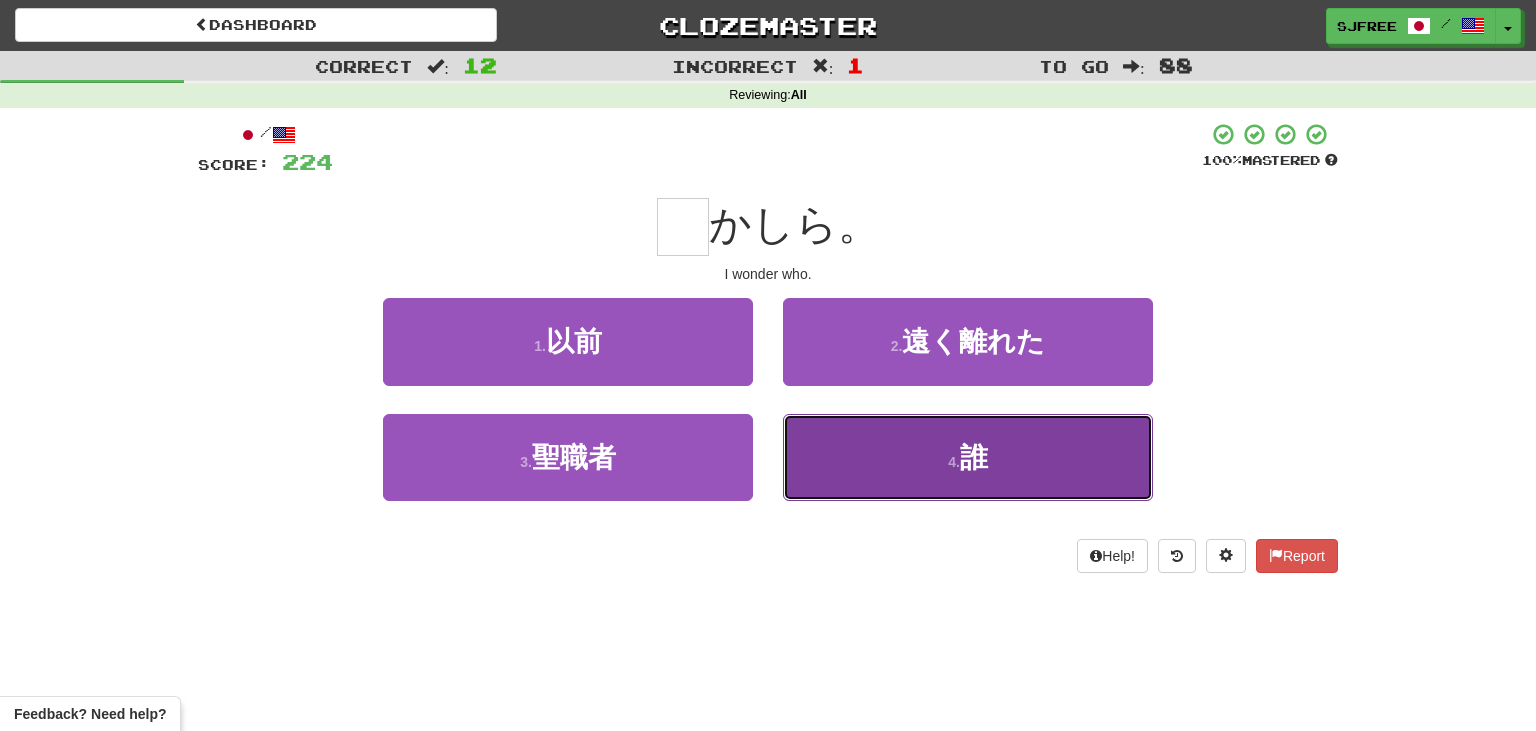 click on "4 .  誰" at bounding box center (968, 457) 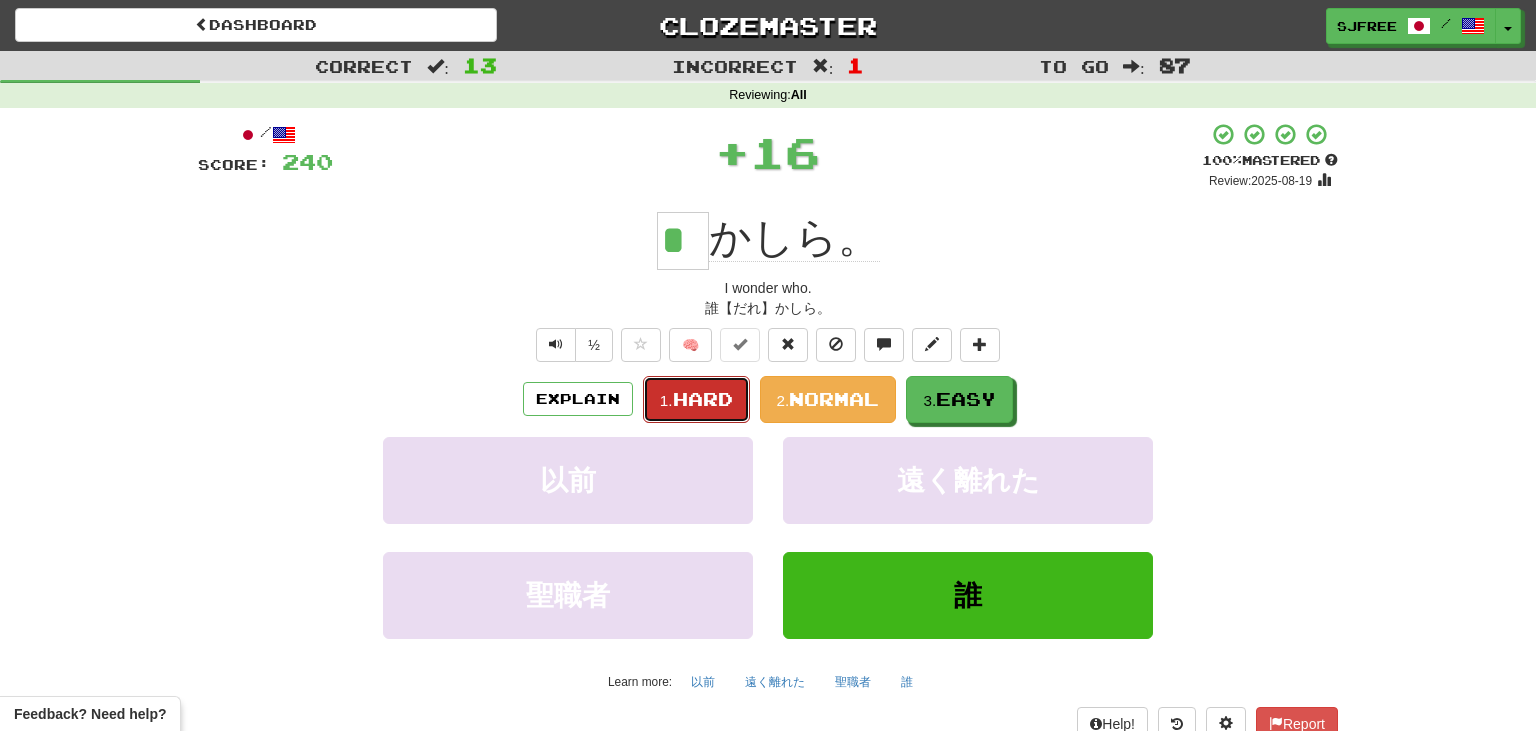 click on "1.  Hard" at bounding box center [696, 399] 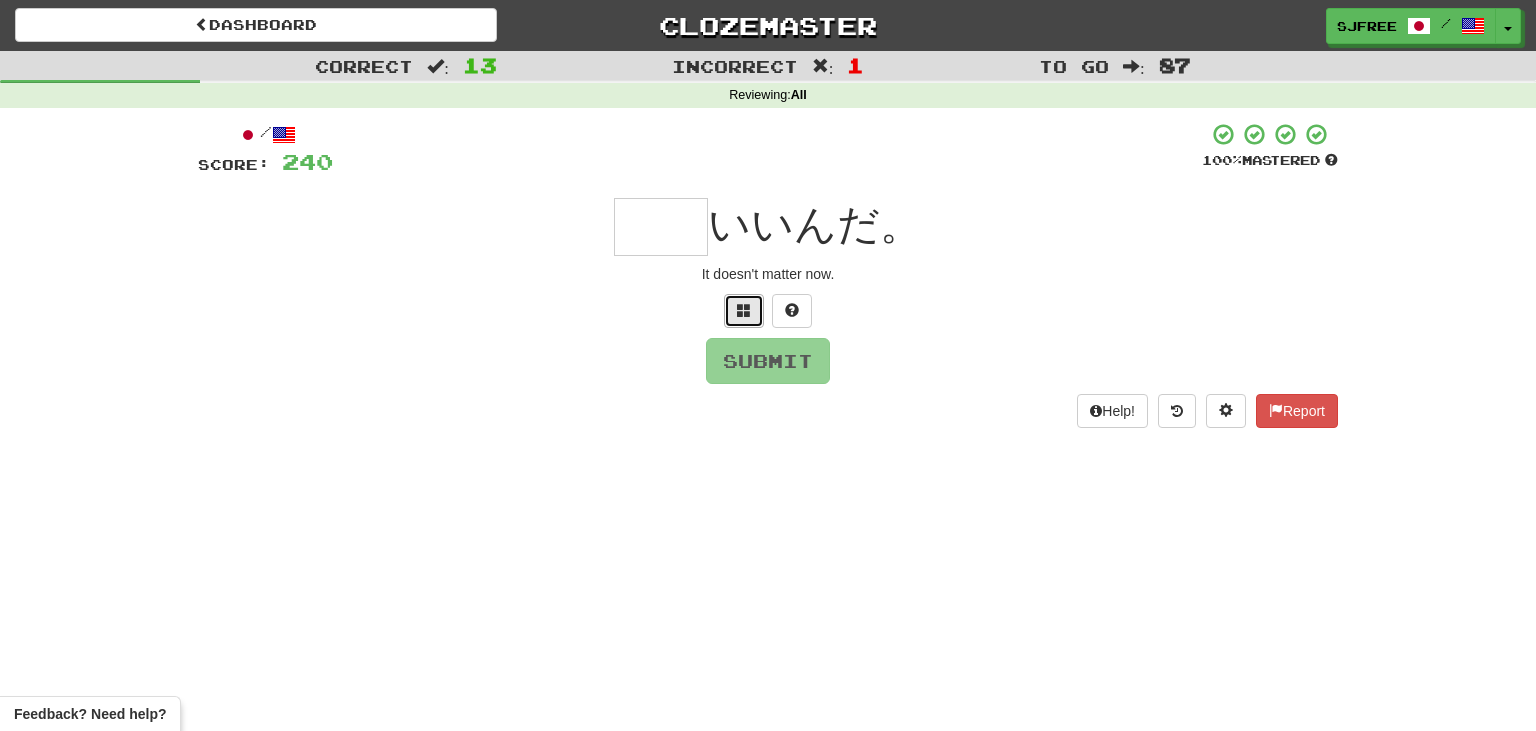 click at bounding box center (744, 311) 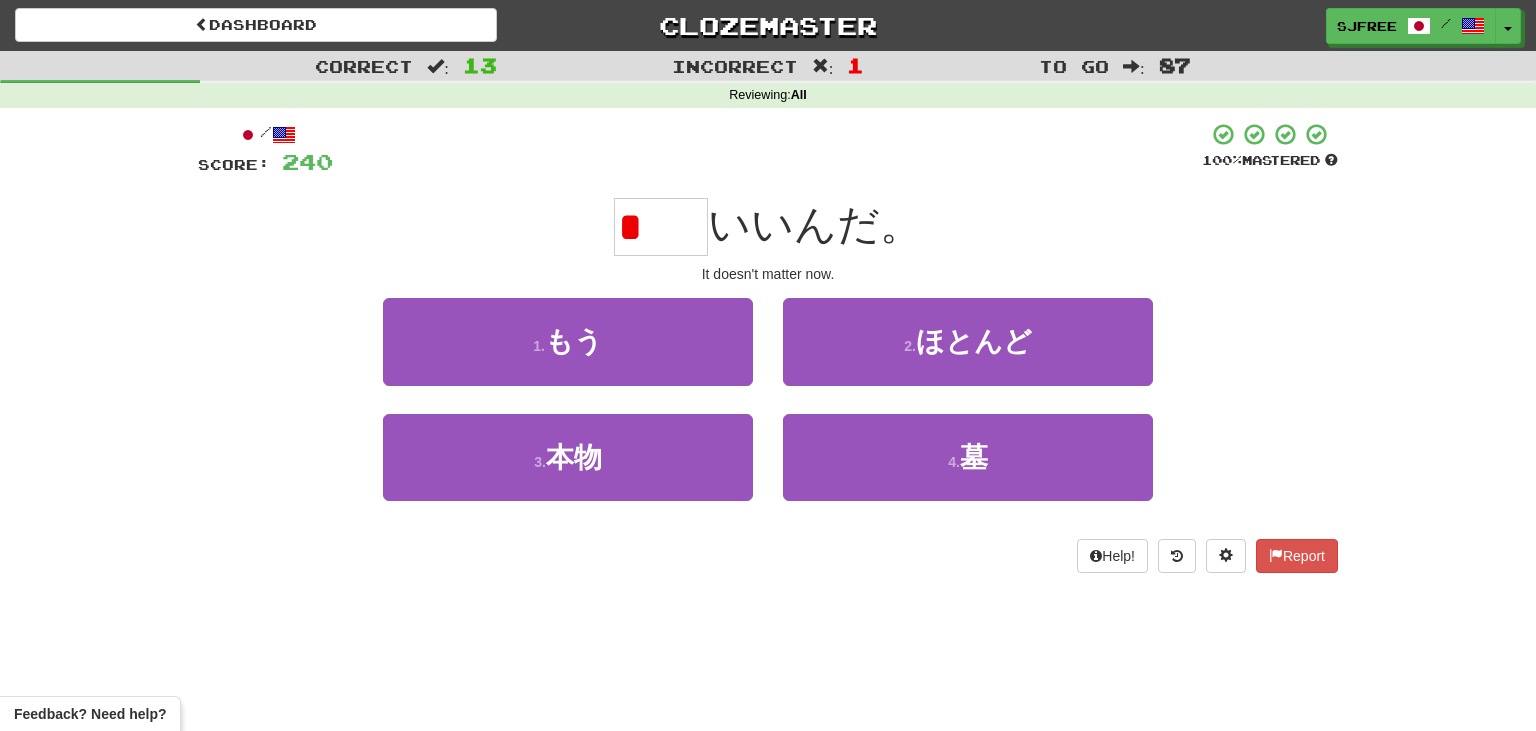 type on "*" 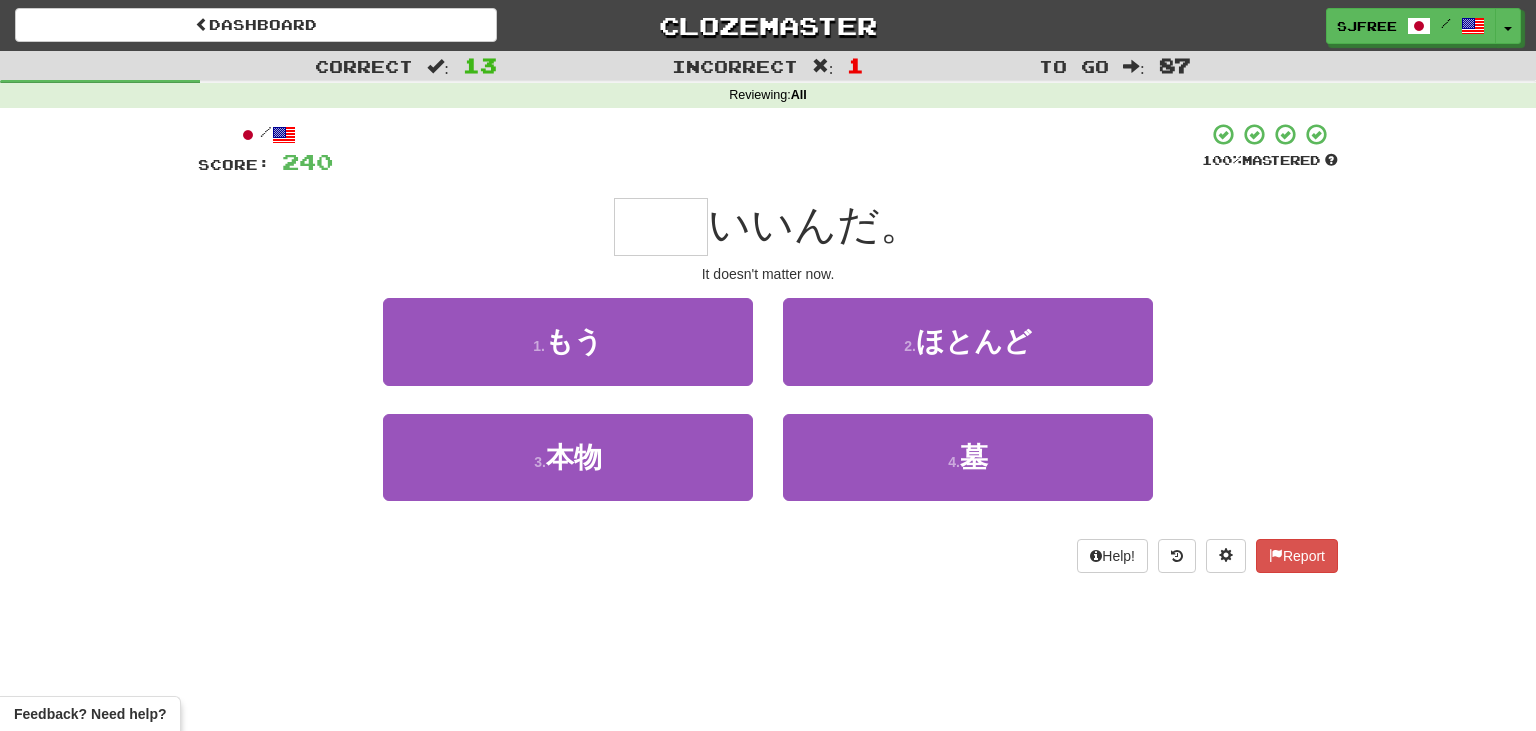 type on "*" 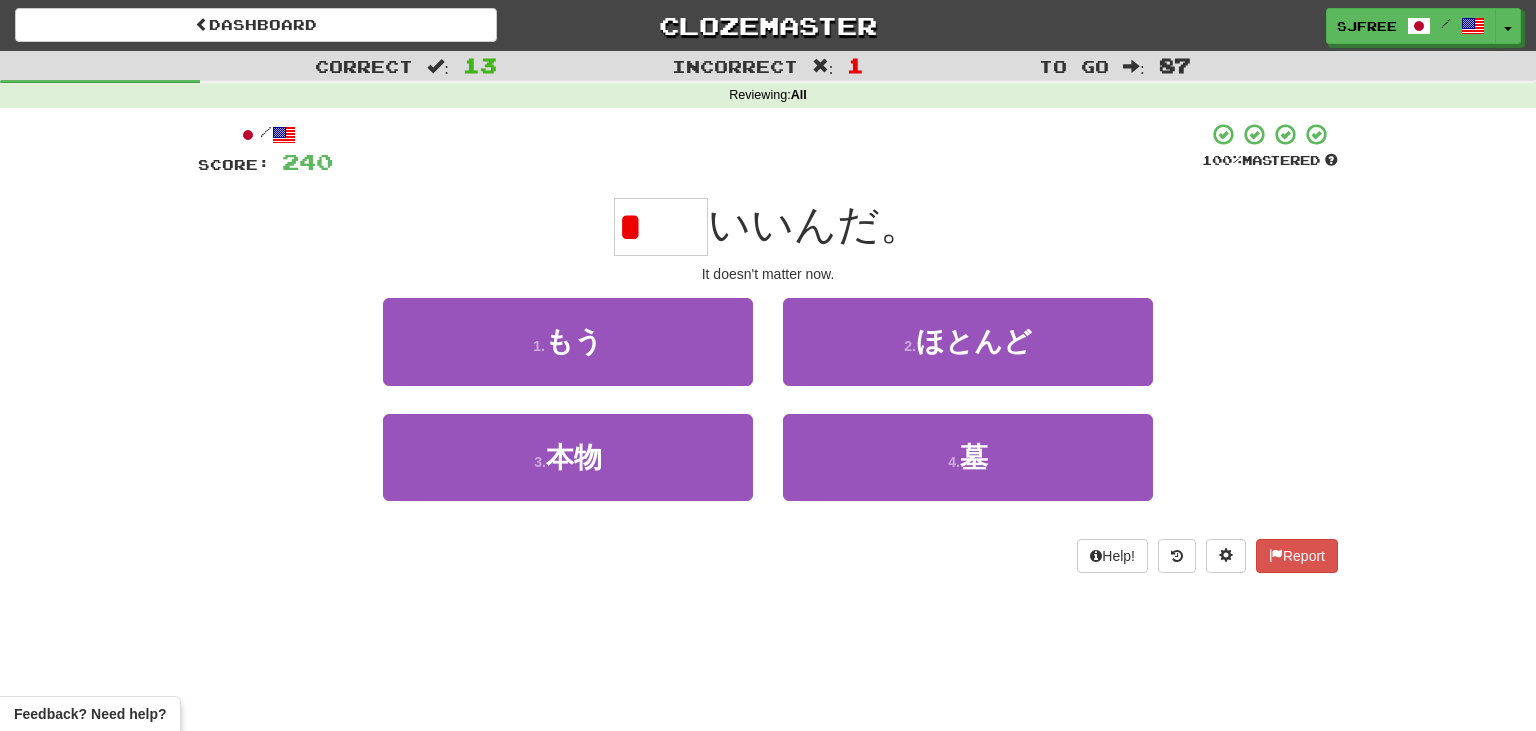 type on "*" 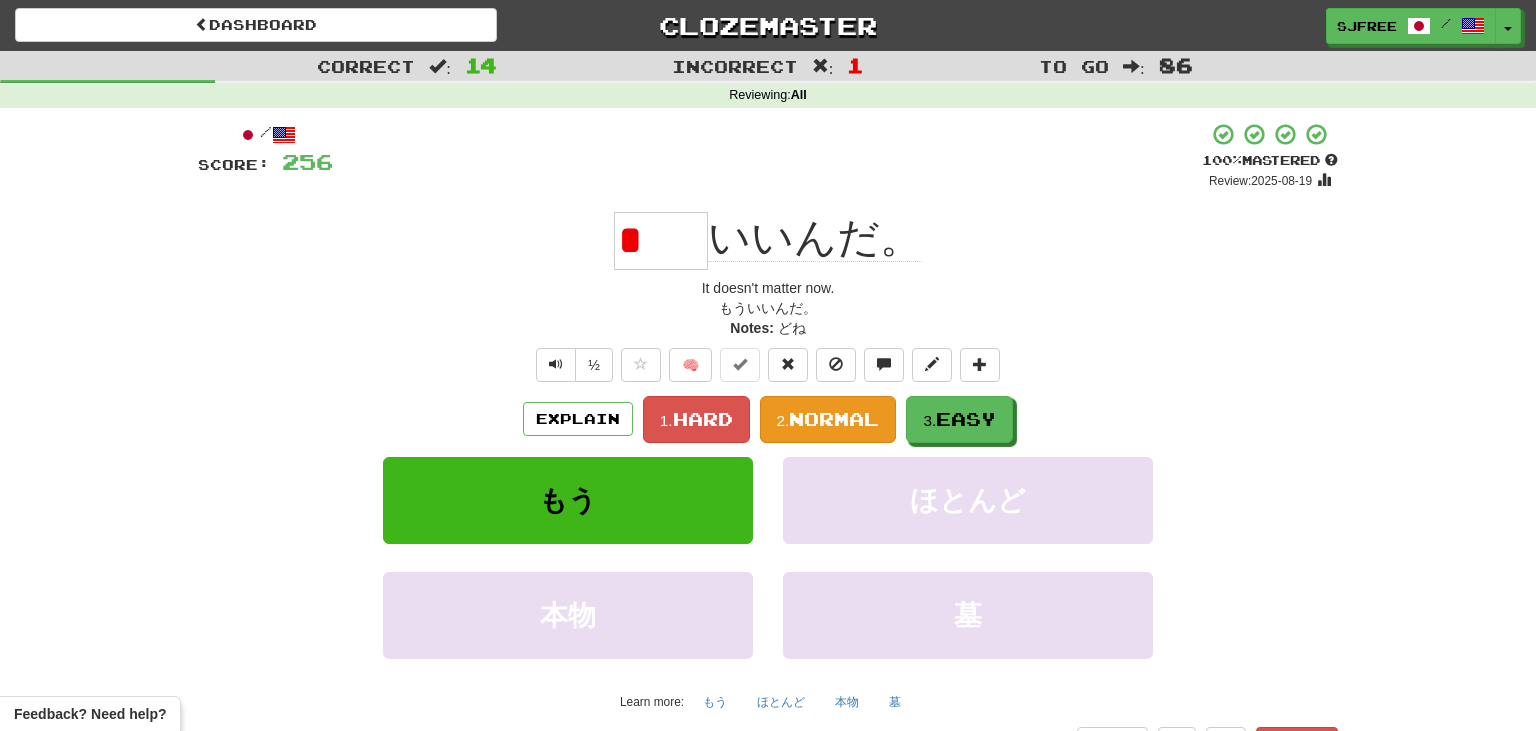 type on "*" 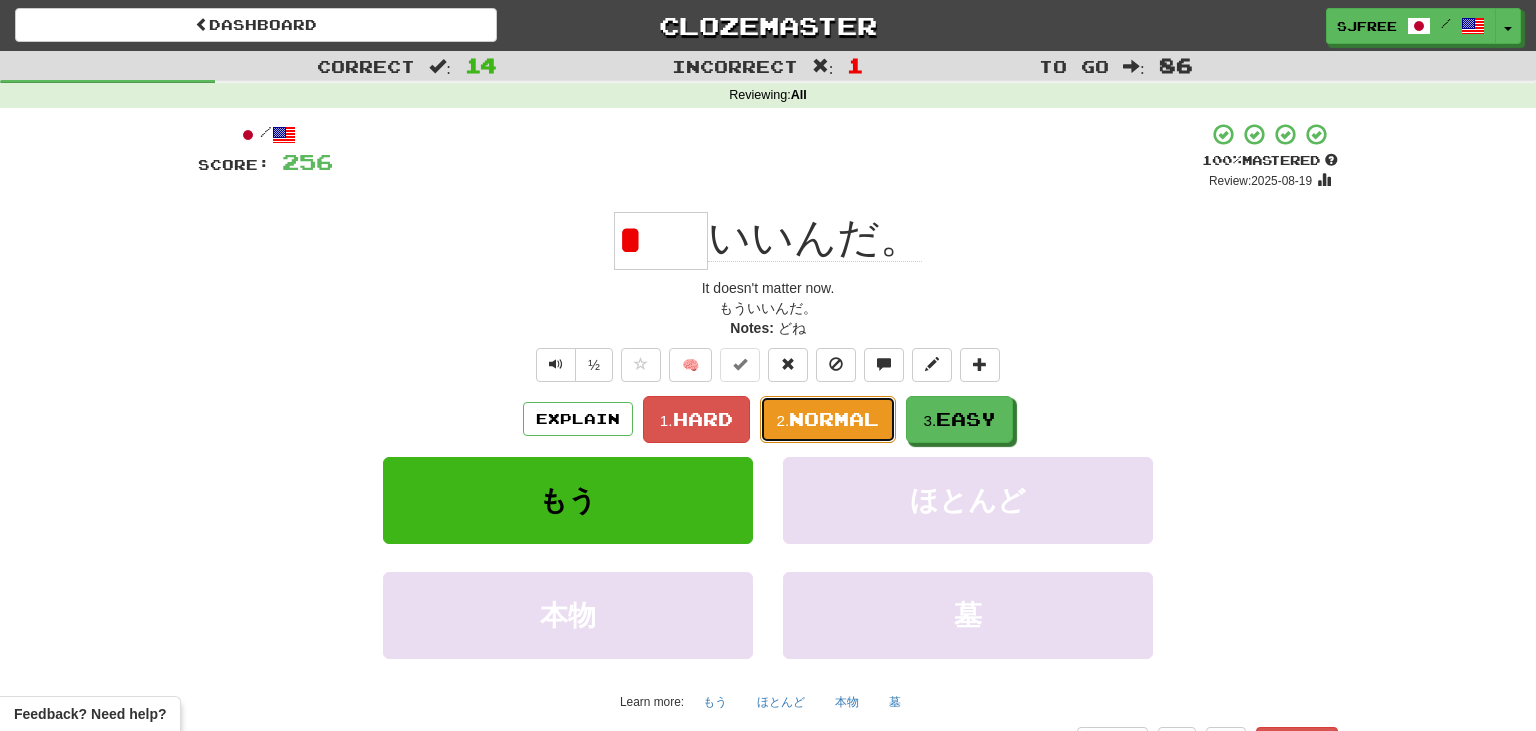 click on "2.  Normal" at bounding box center [828, 419] 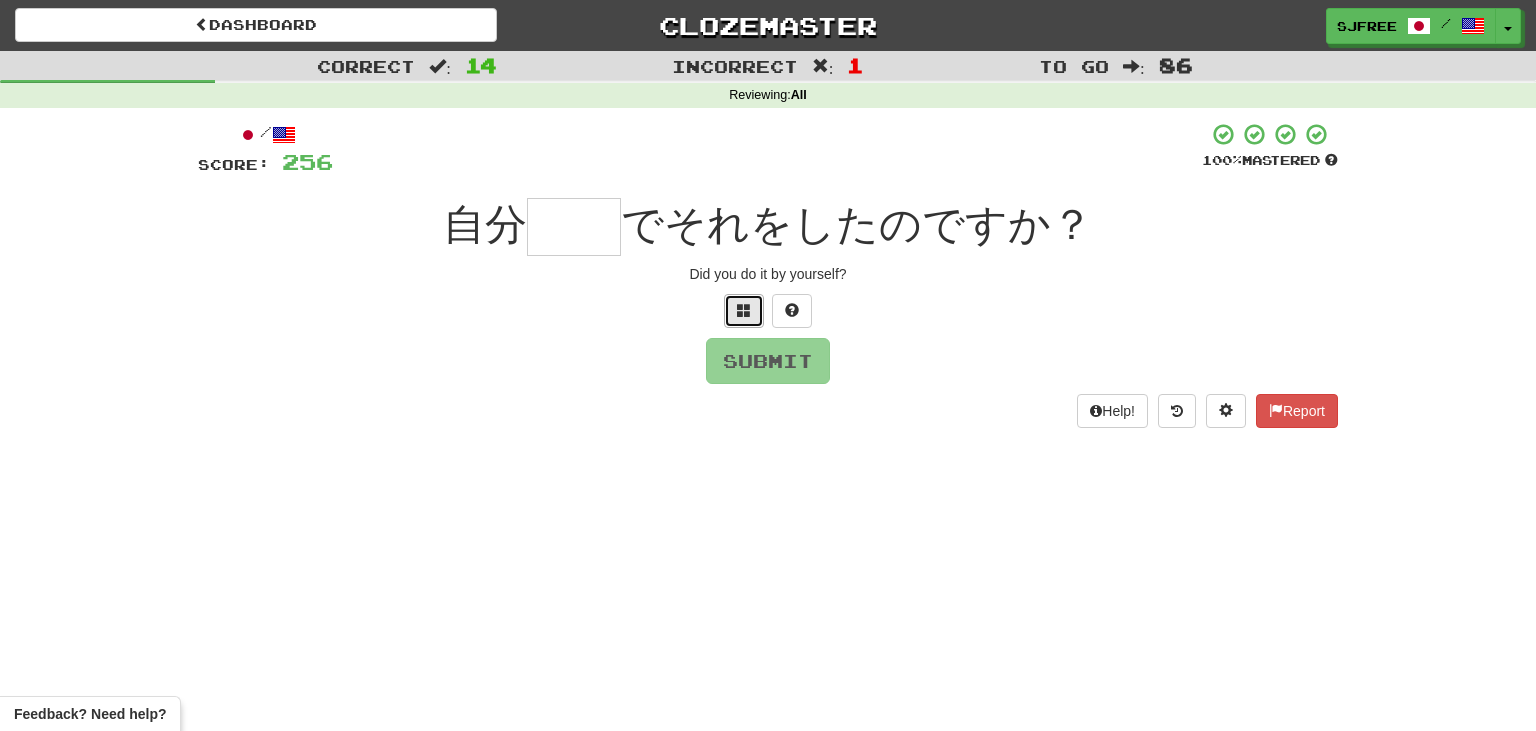 click at bounding box center [744, 311] 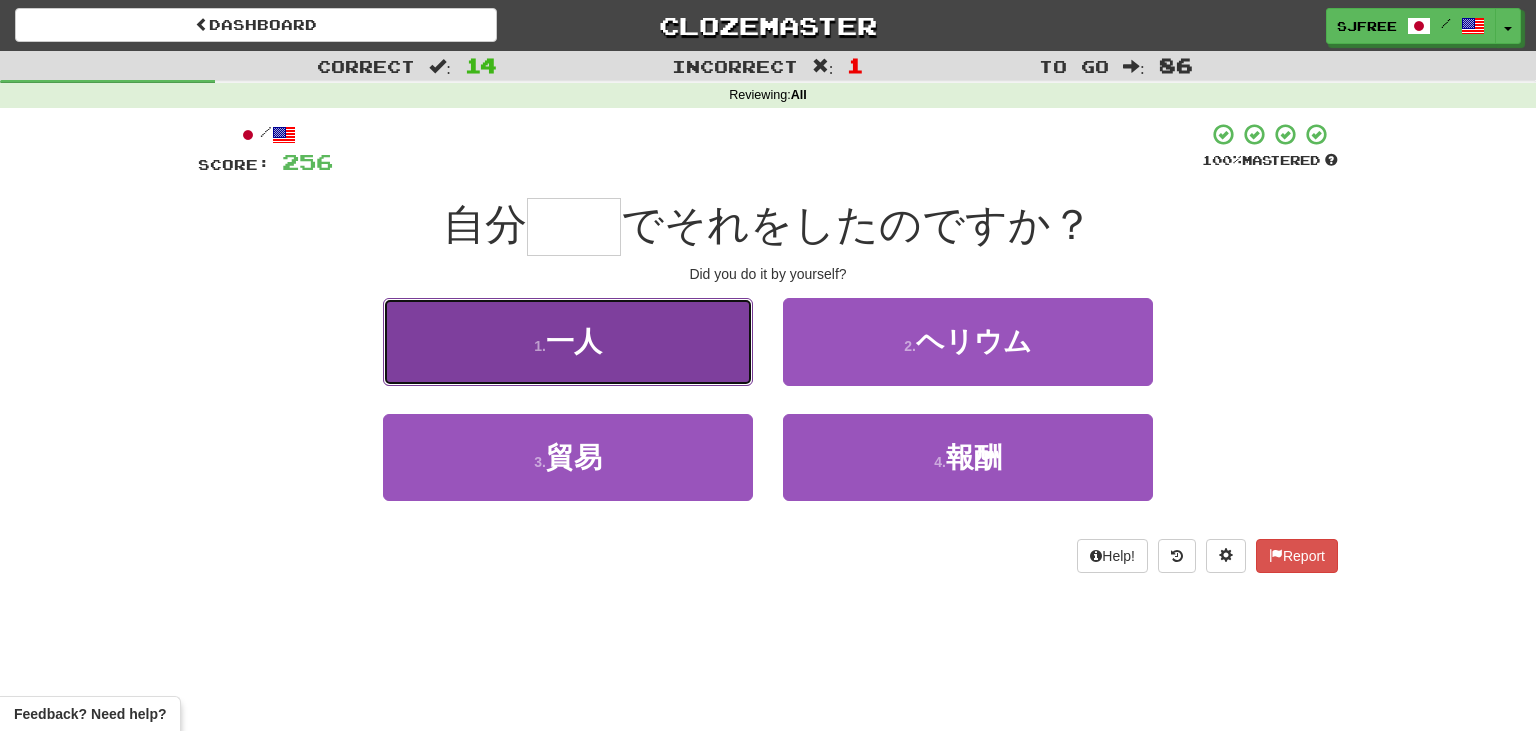 click on "1 .  一人" at bounding box center [568, 341] 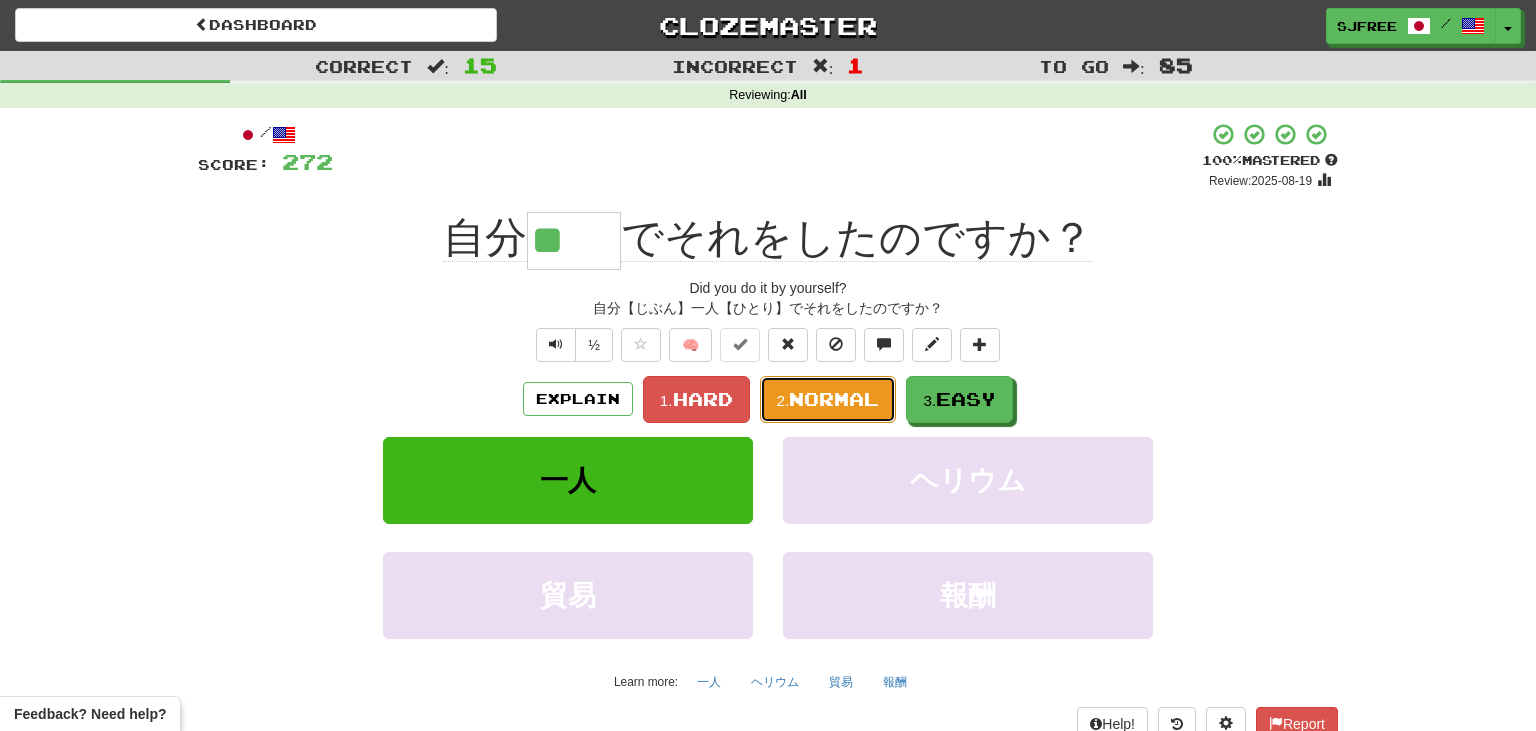 click on "Normal" at bounding box center [834, 399] 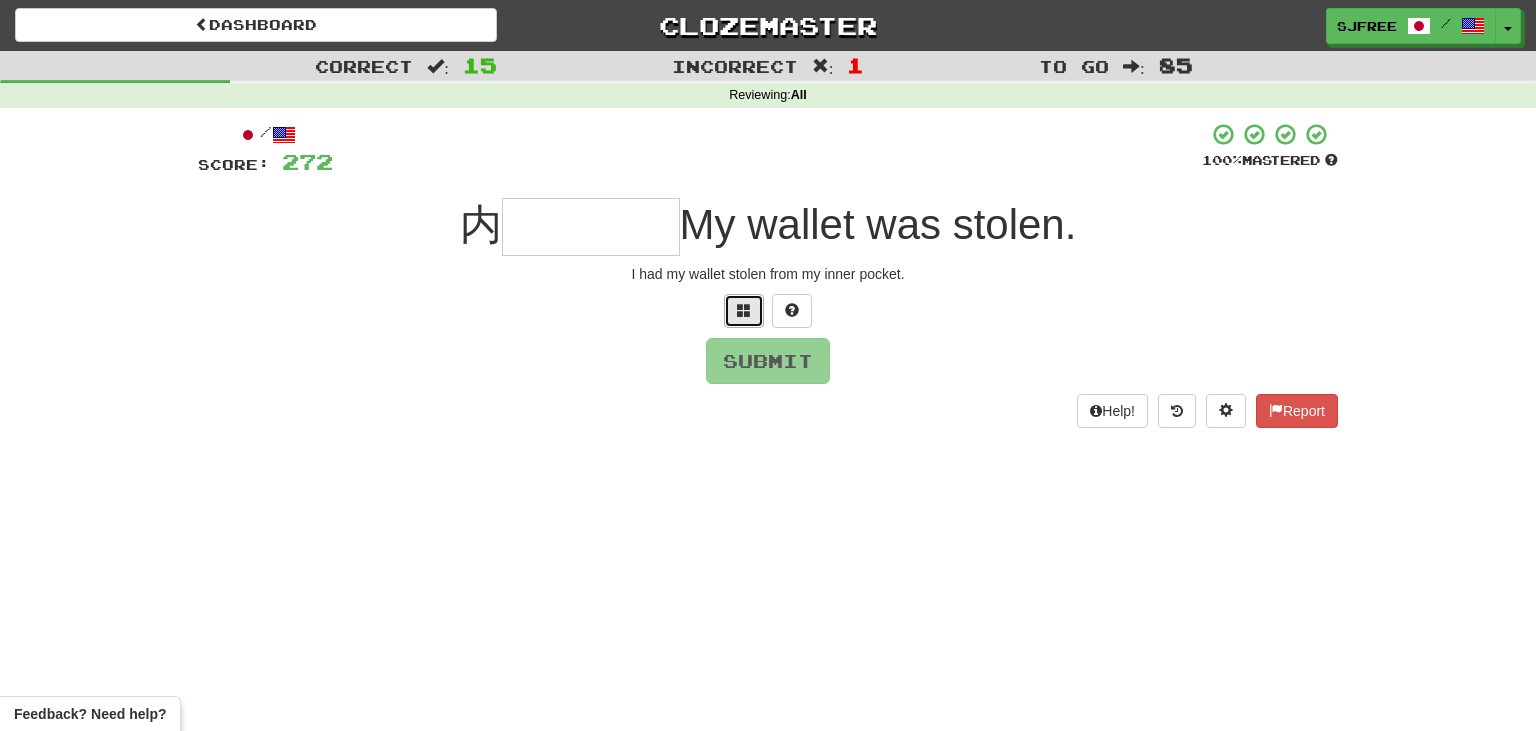 click at bounding box center [744, 311] 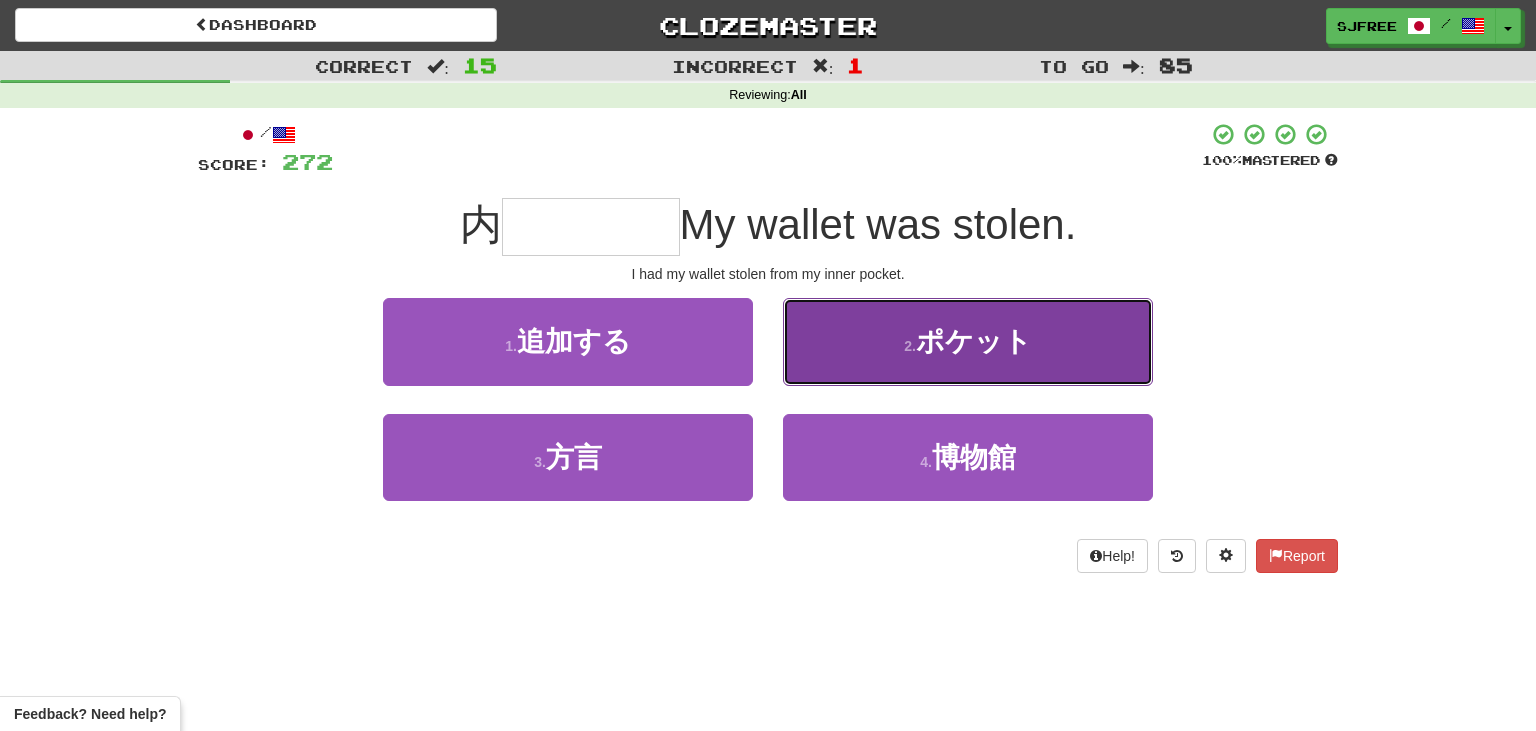click on "ポケット" at bounding box center (974, 341) 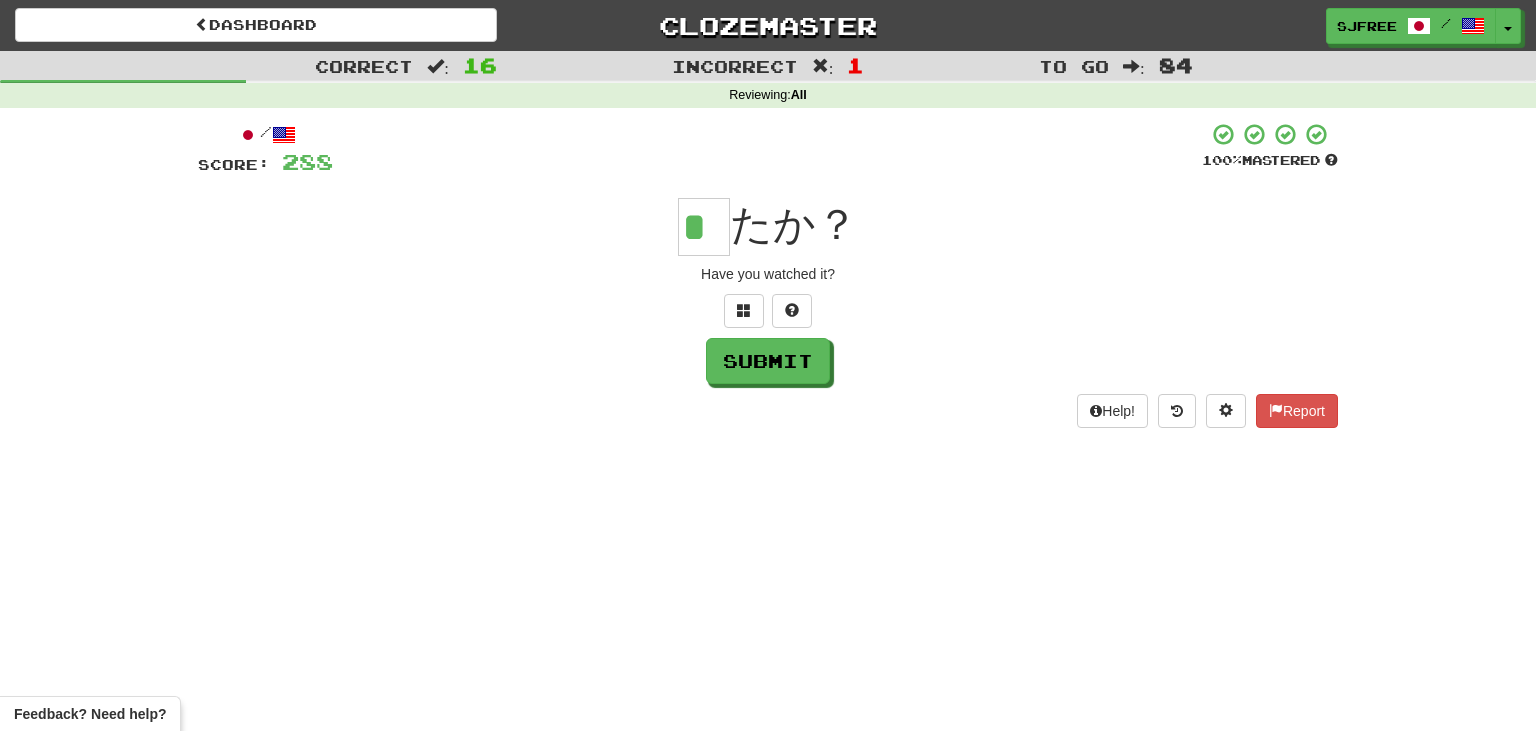 scroll, scrollTop: 0, scrollLeft: 0, axis: both 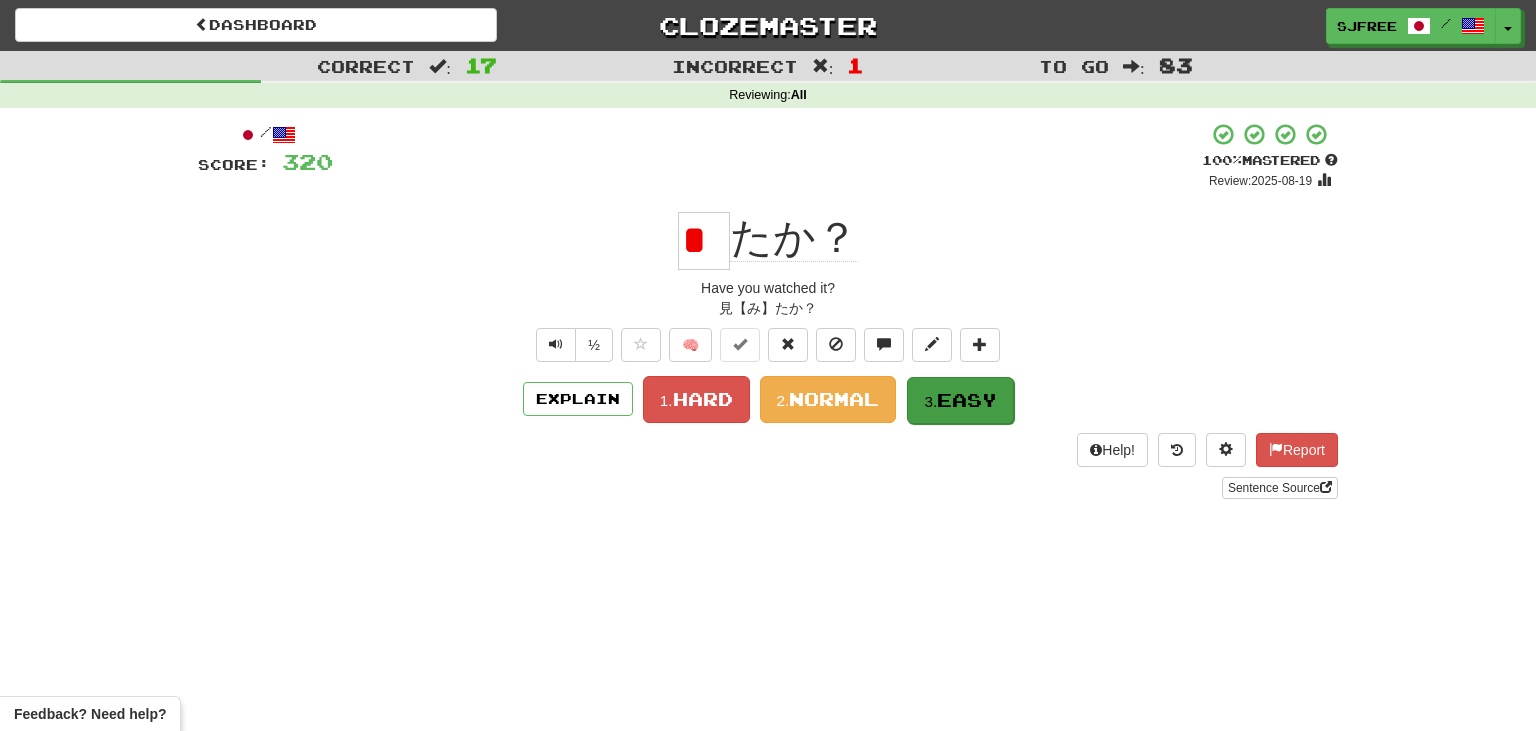 type on "*" 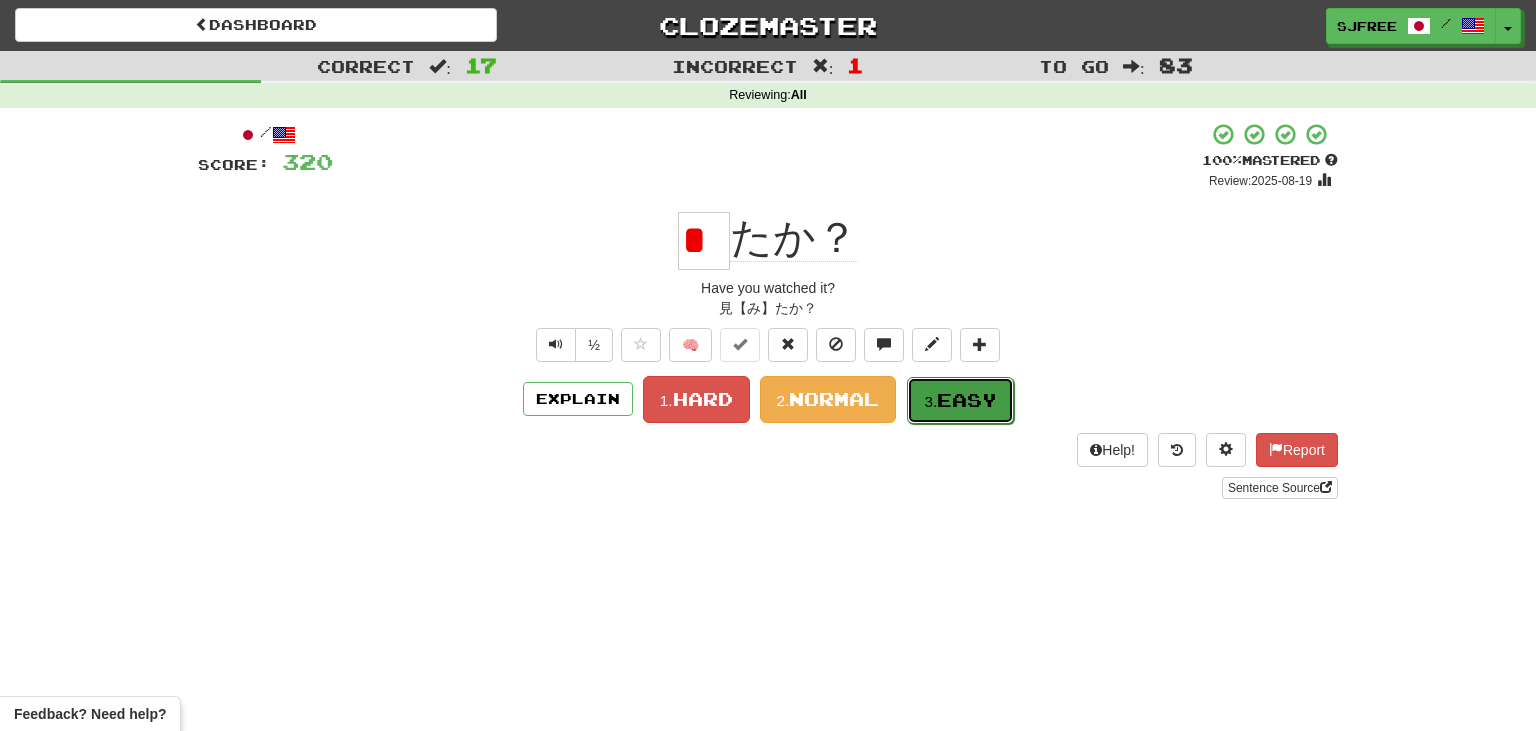 click on "3.  Easy" at bounding box center [960, 400] 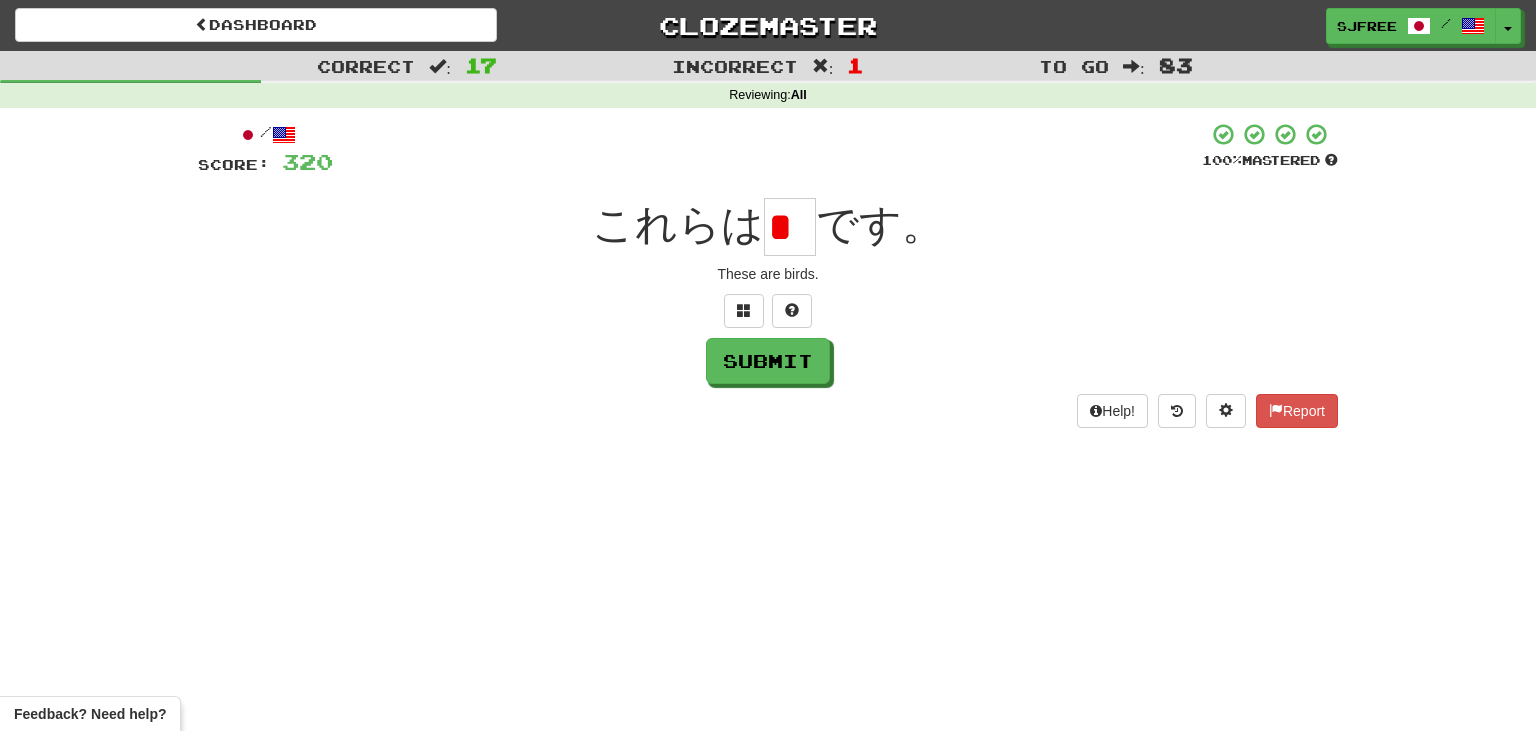 scroll, scrollTop: 0, scrollLeft: 0, axis: both 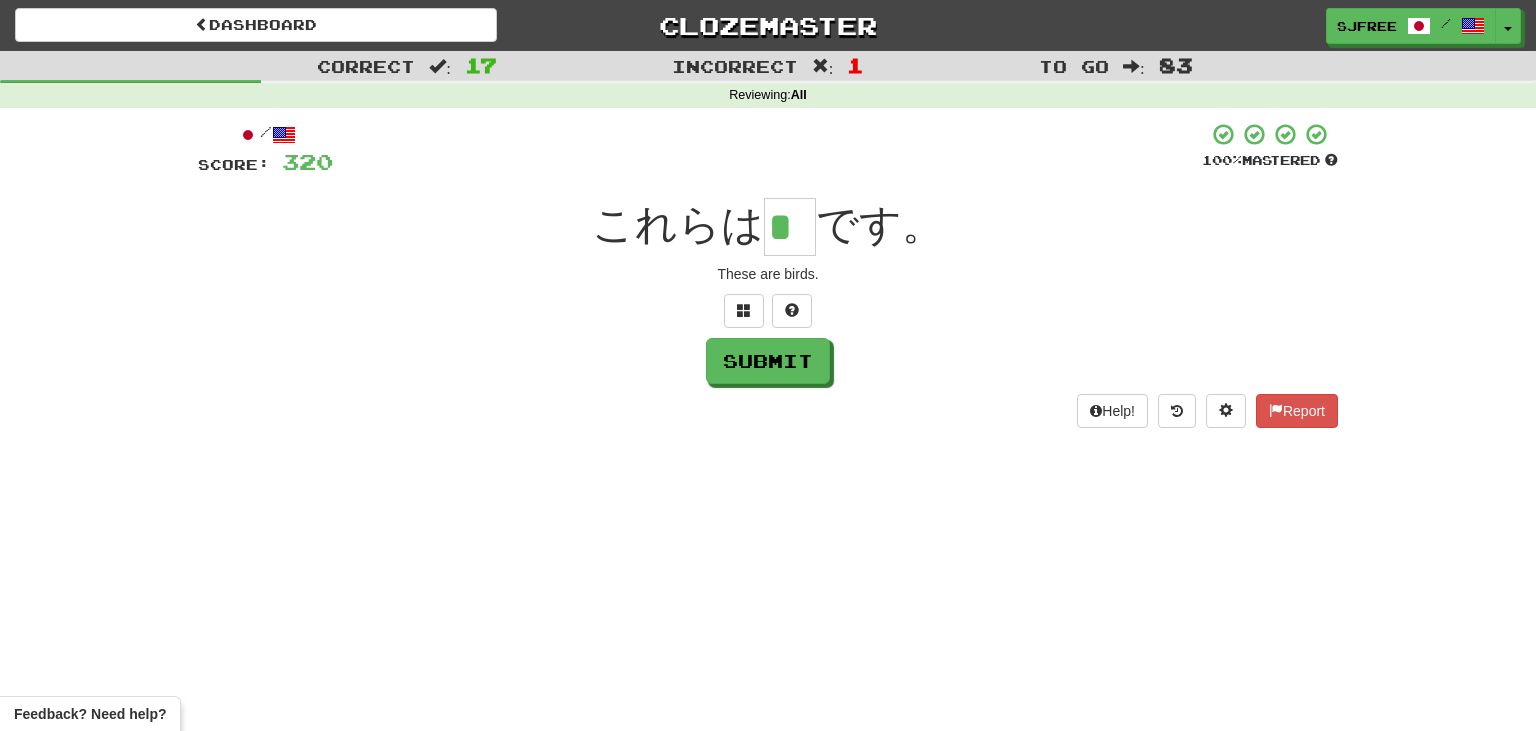 type on "*" 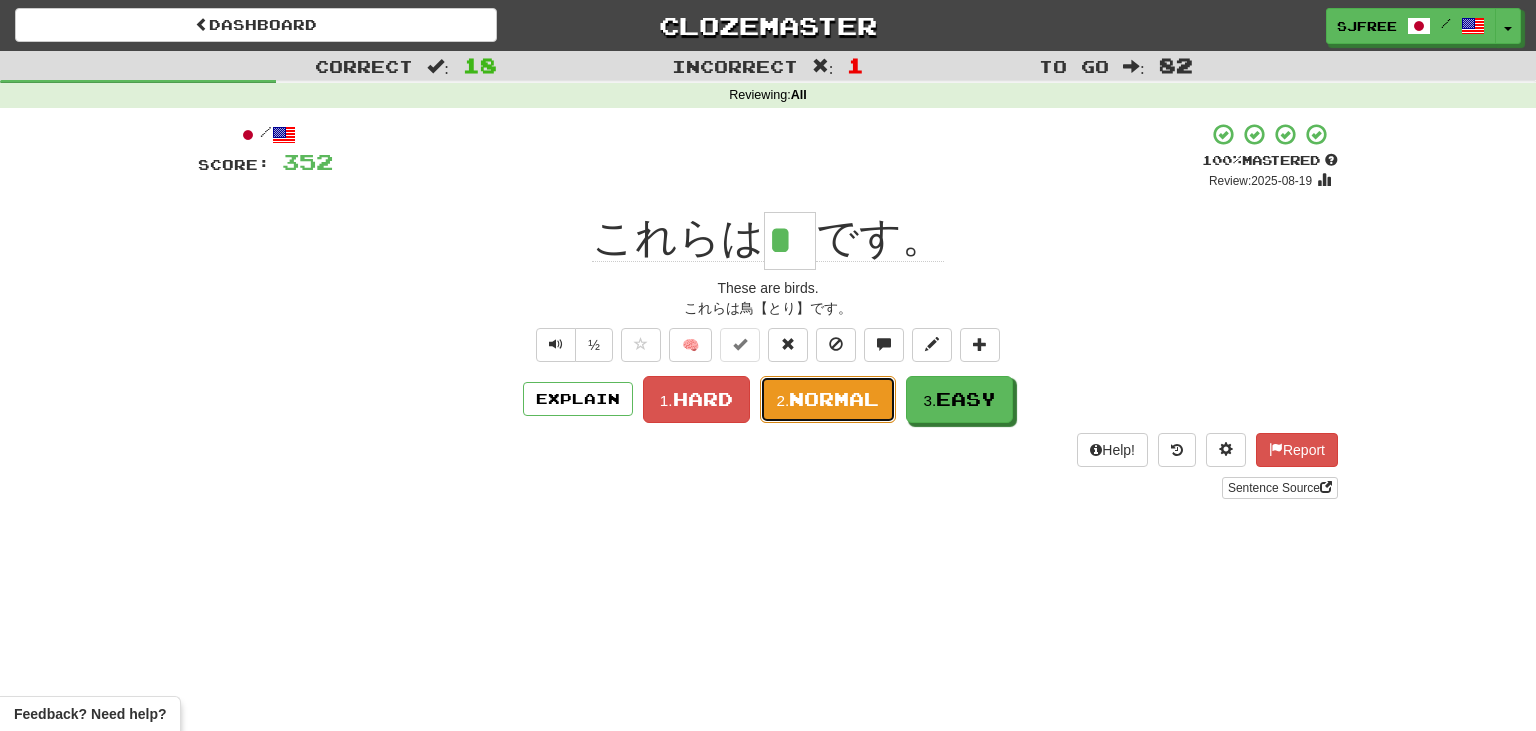 click on "Normal" at bounding box center [834, 399] 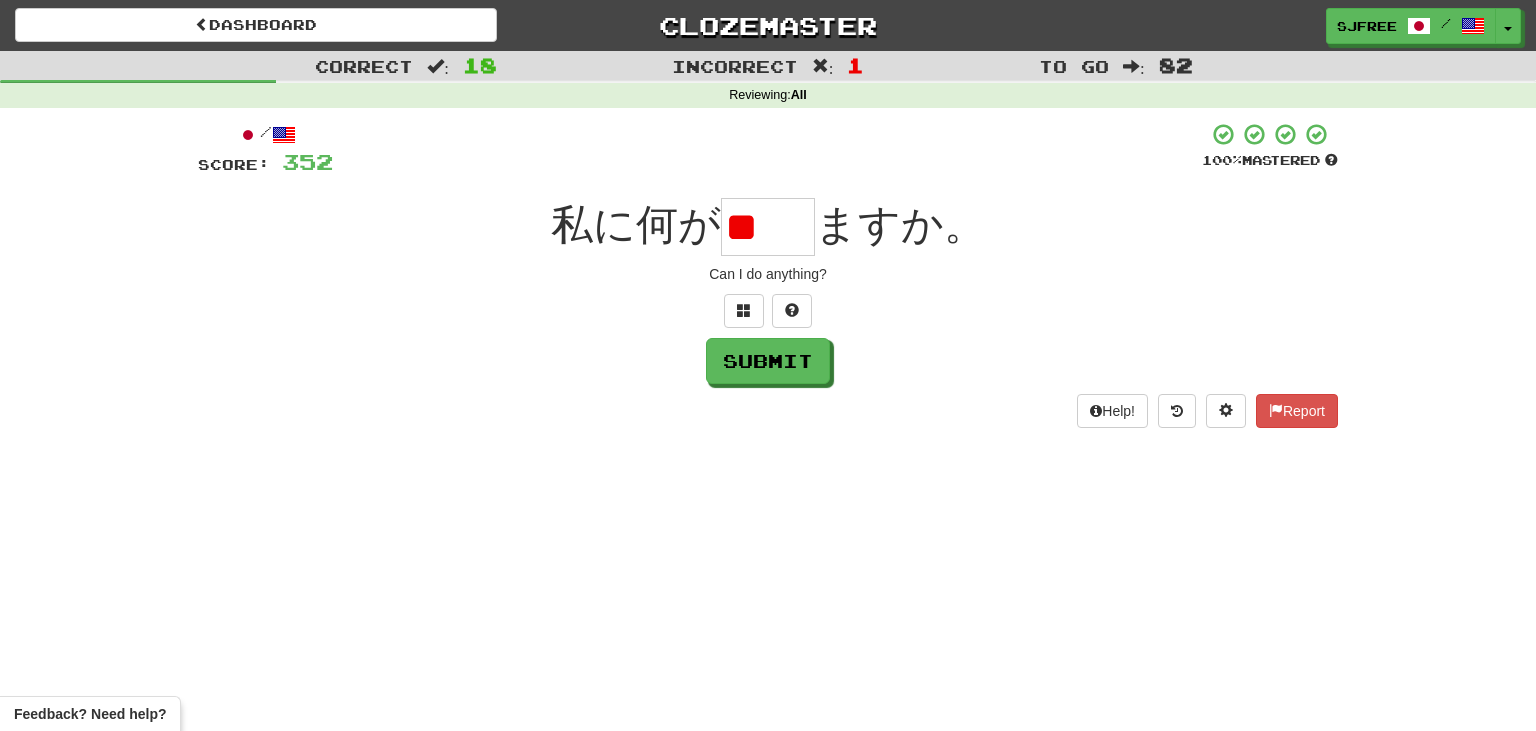 type on "*" 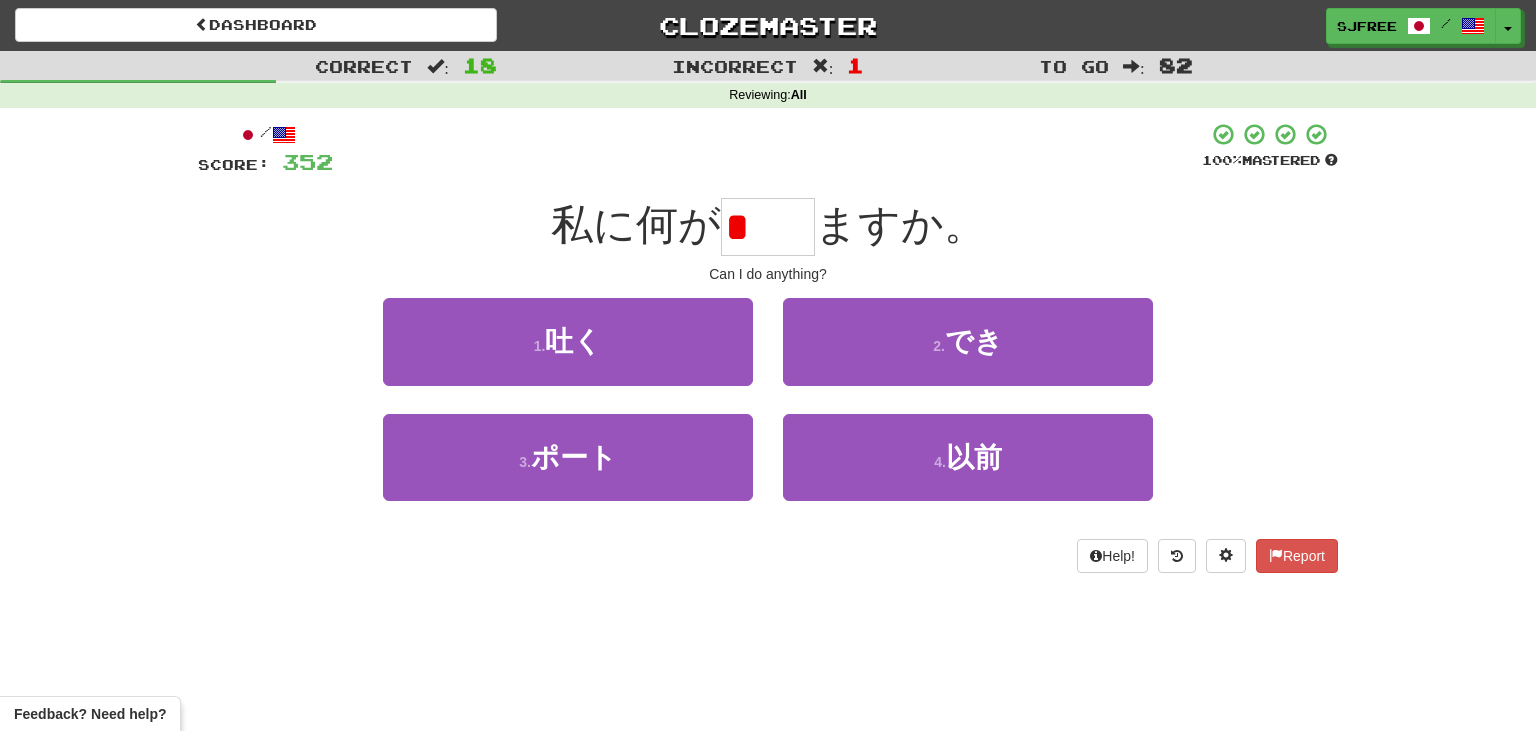 type on "*" 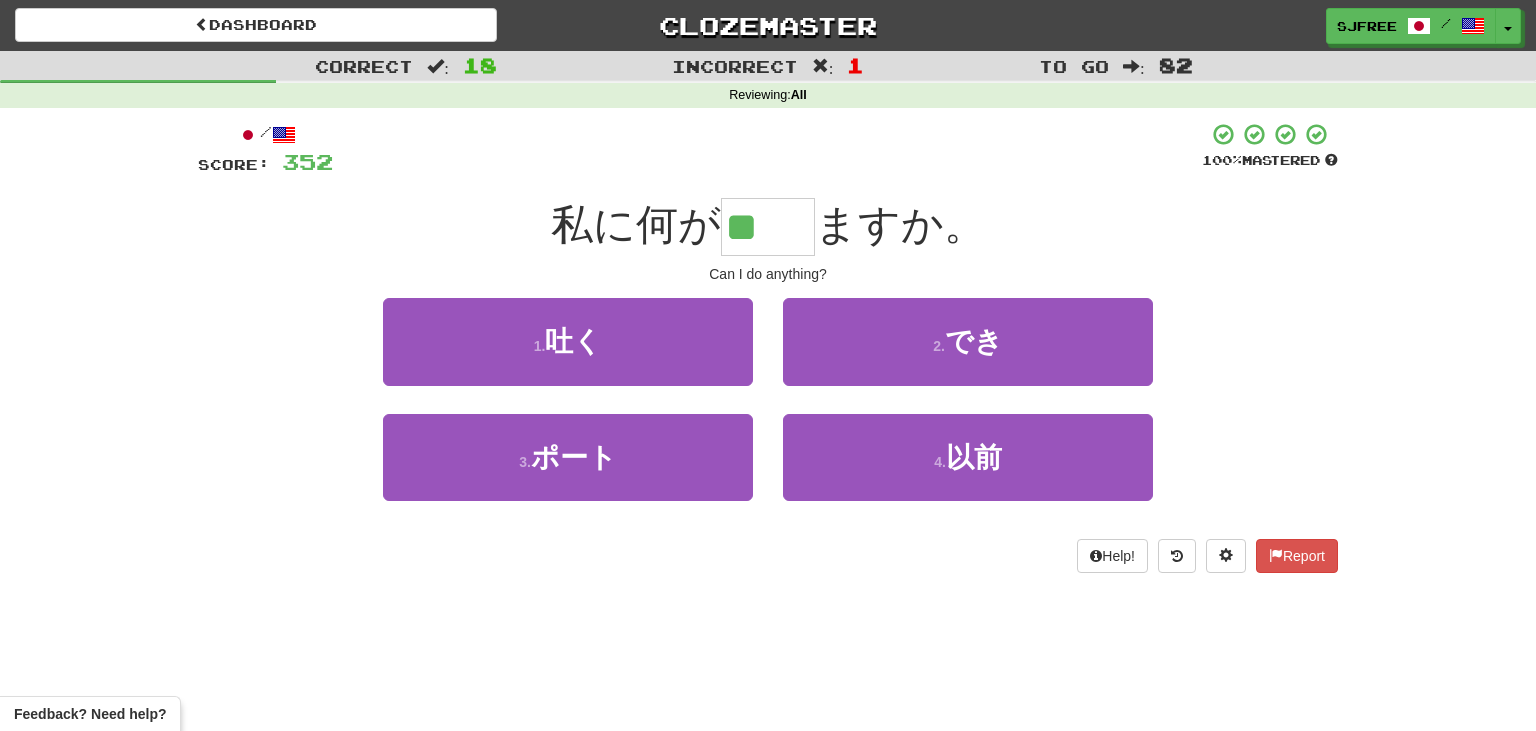 type on "**" 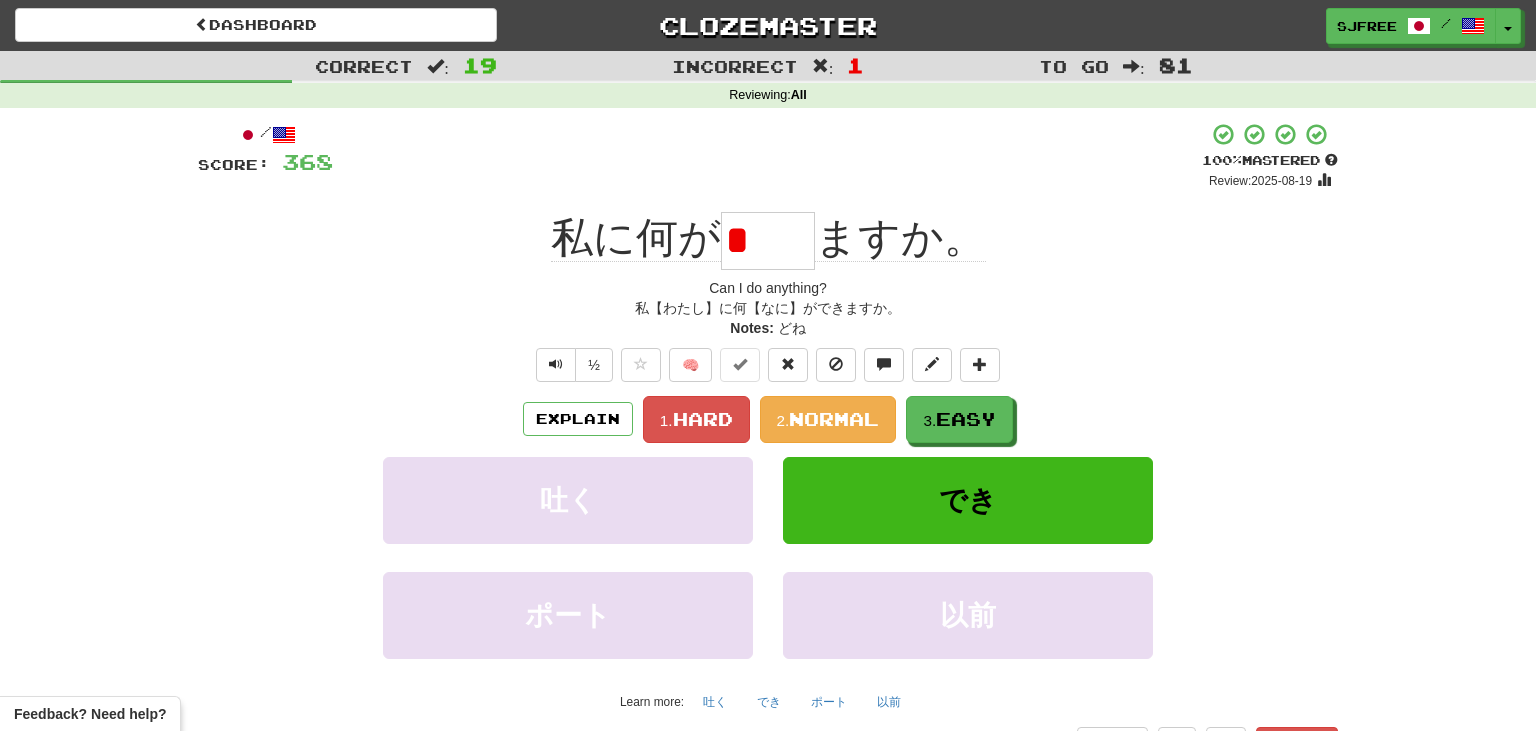 type on "*" 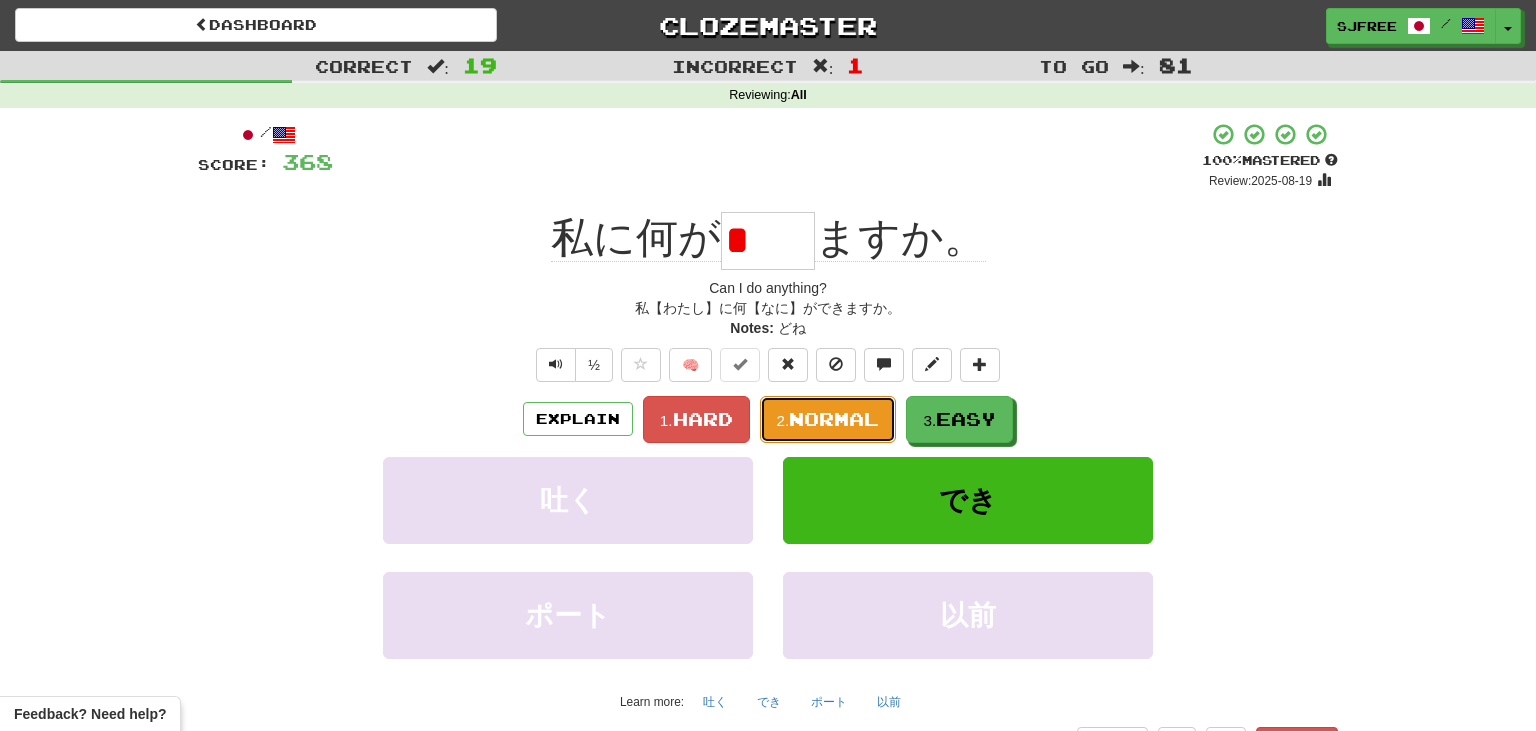 click on "Normal" at bounding box center (834, 419) 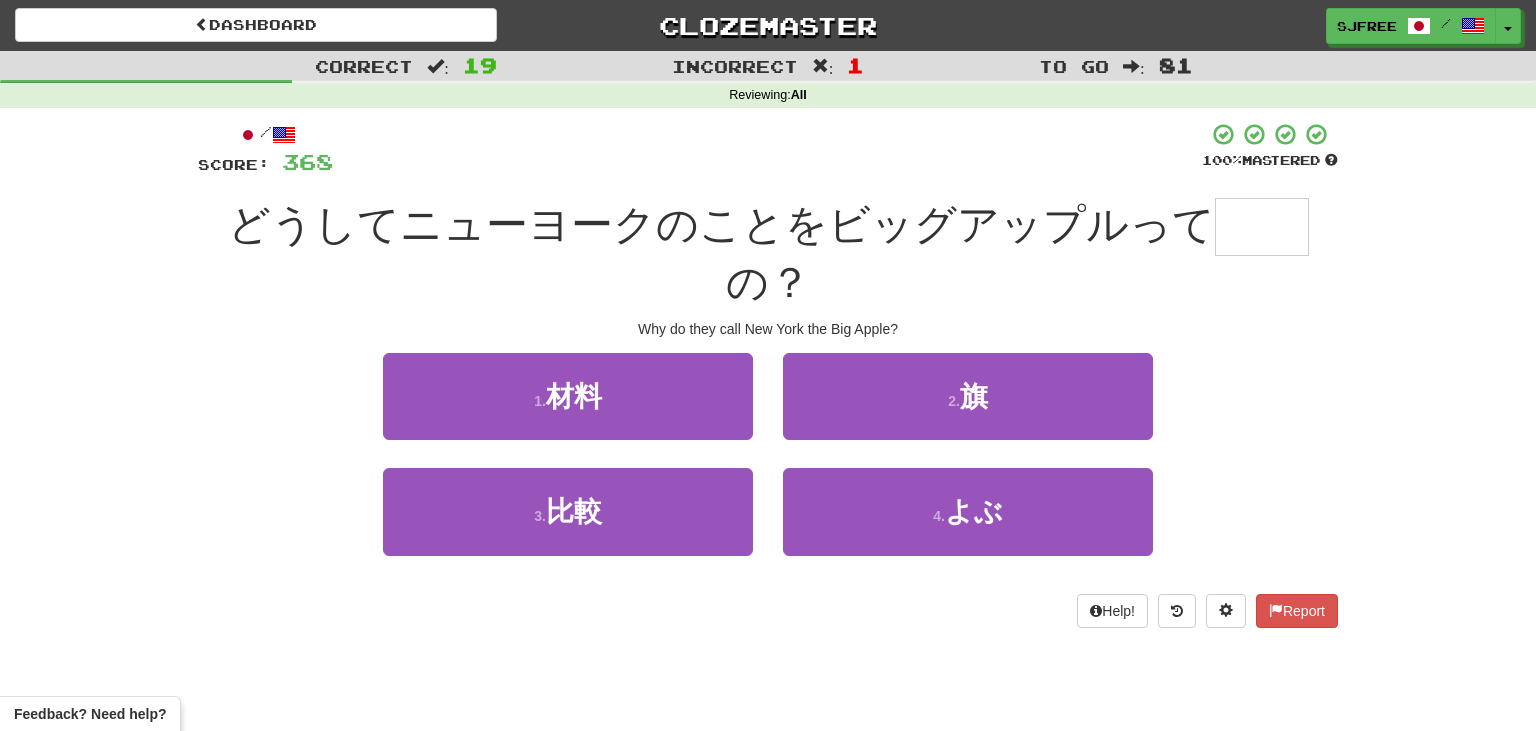 click on "Why do they call New York the Big Apple?" at bounding box center (768, 329) 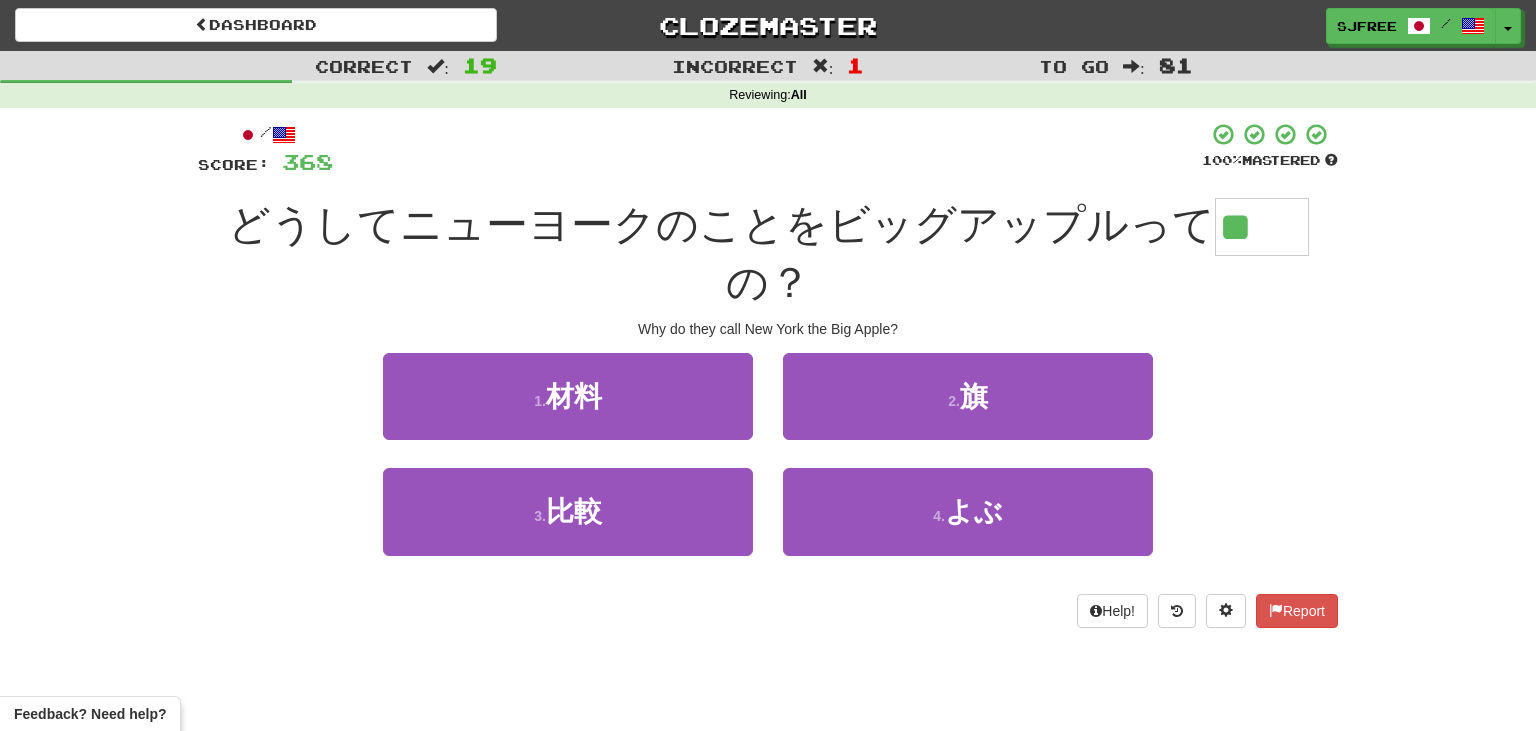 type on "**" 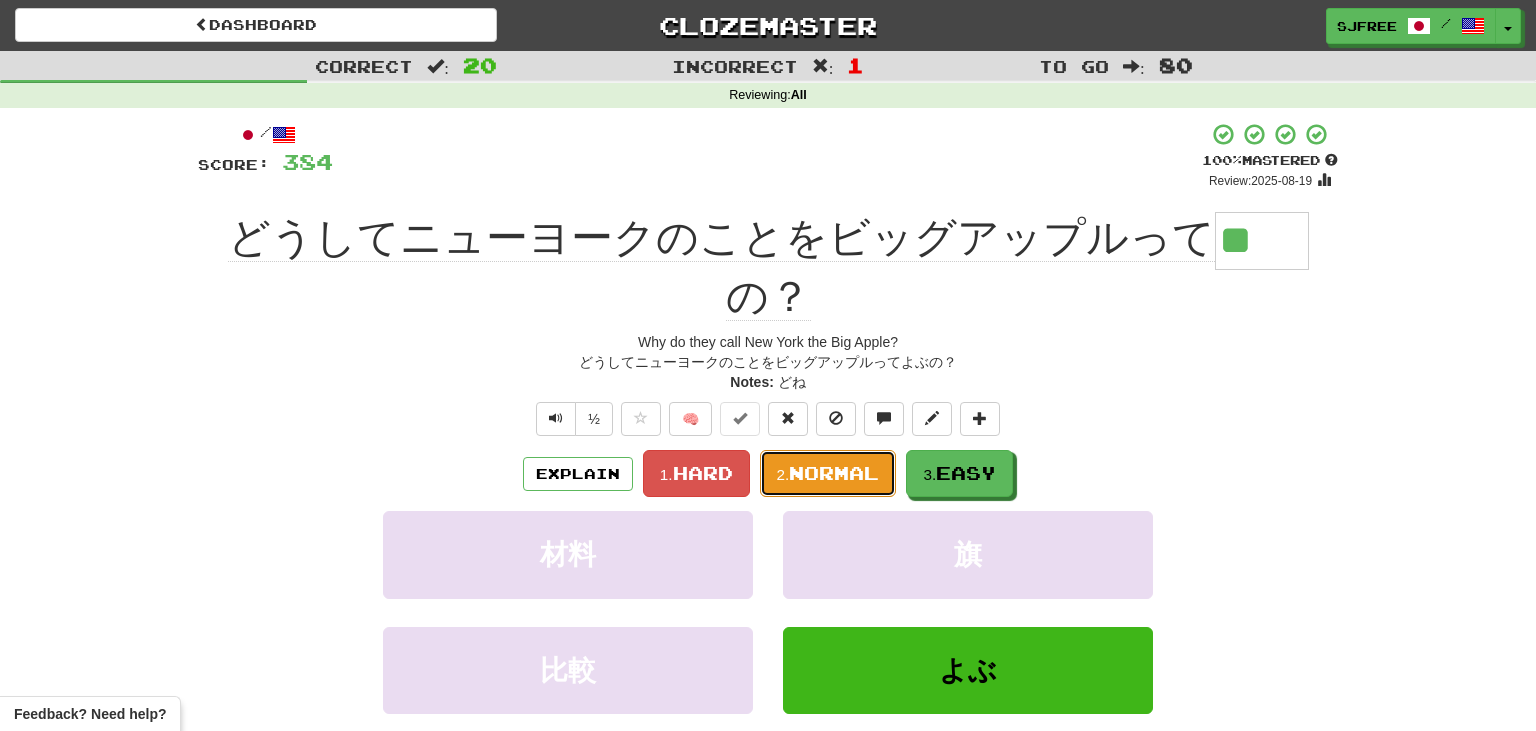 click on "Normal" at bounding box center [834, 473] 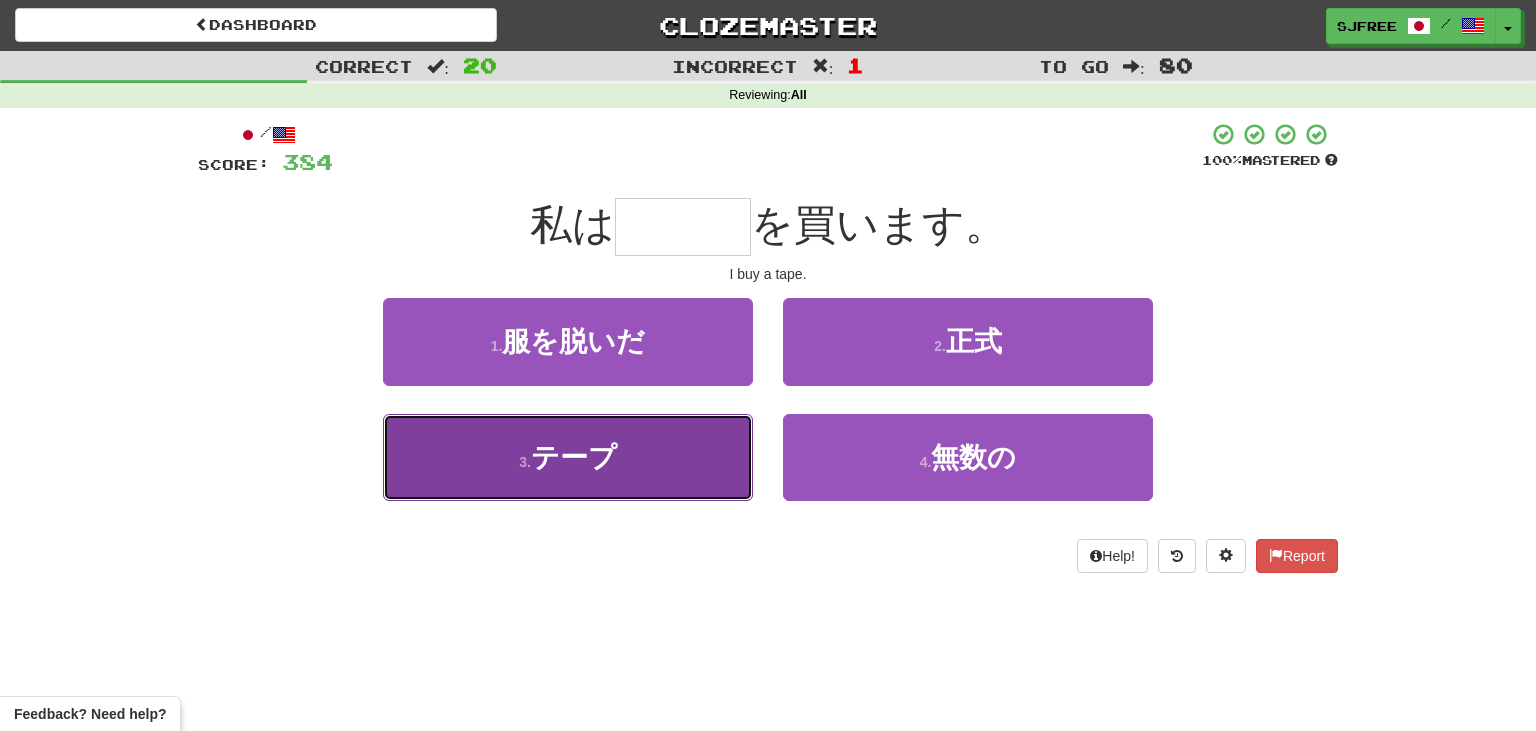click on "3 .  テープ" at bounding box center (568, 457) 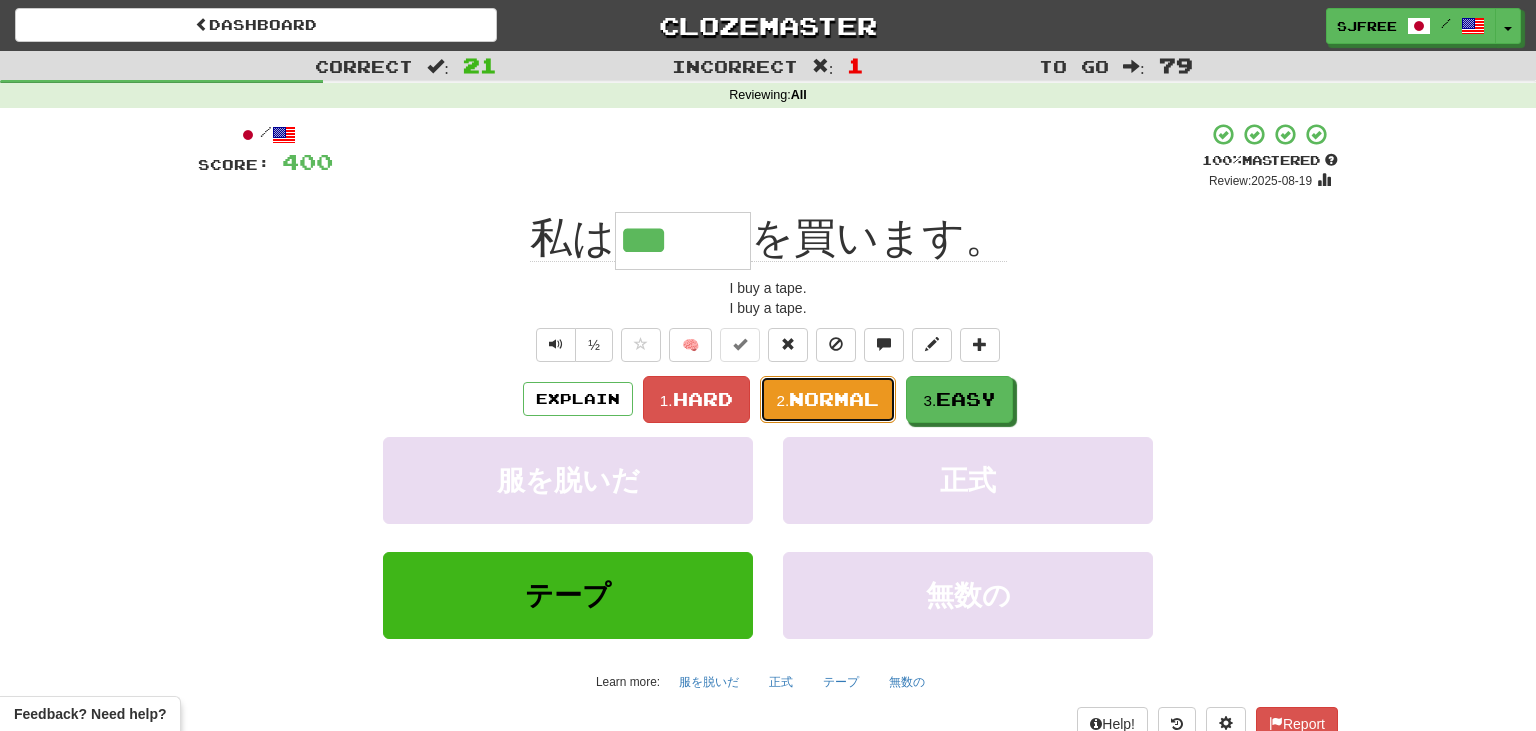 click on "Normal" at bounding box center (834, 399) 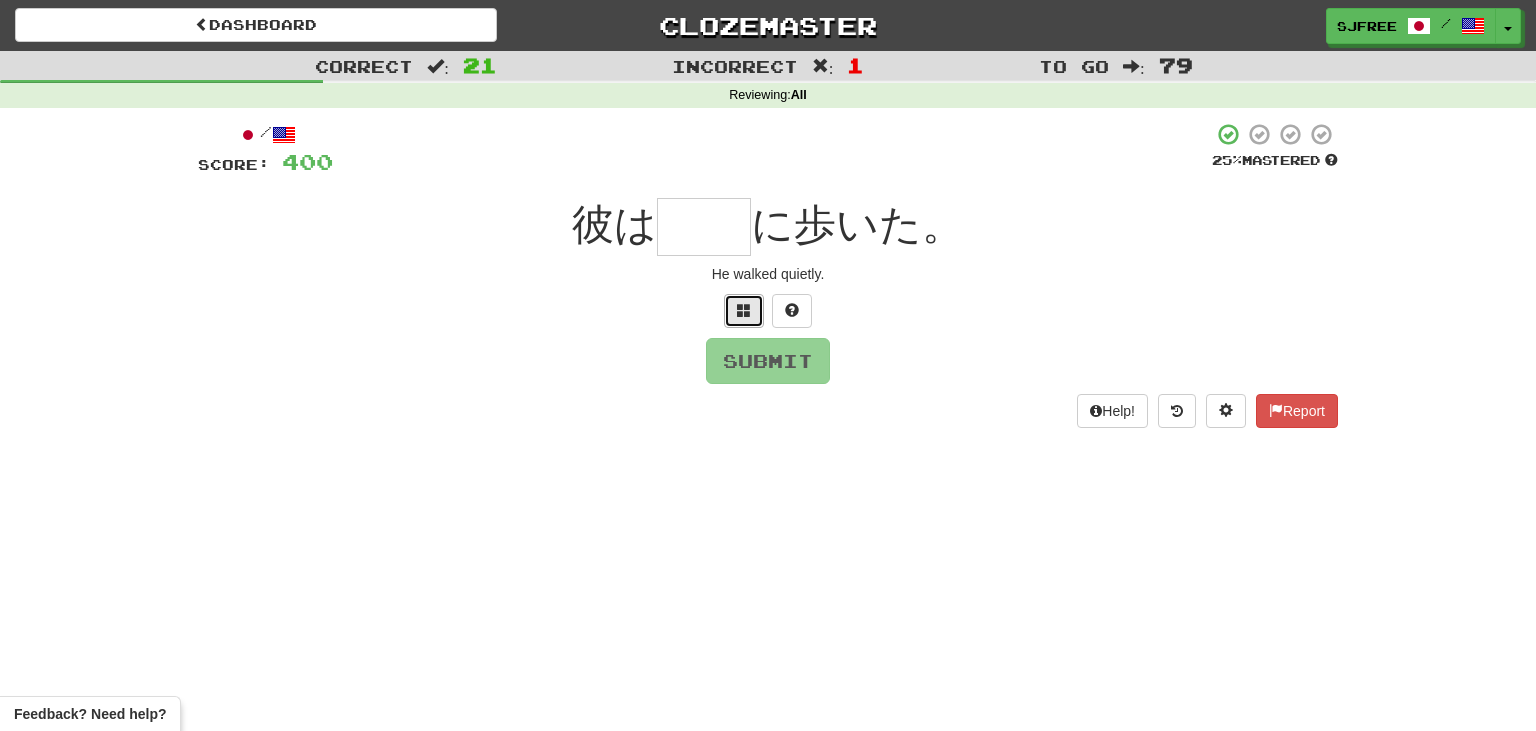 click at bounding box center (744, 311) 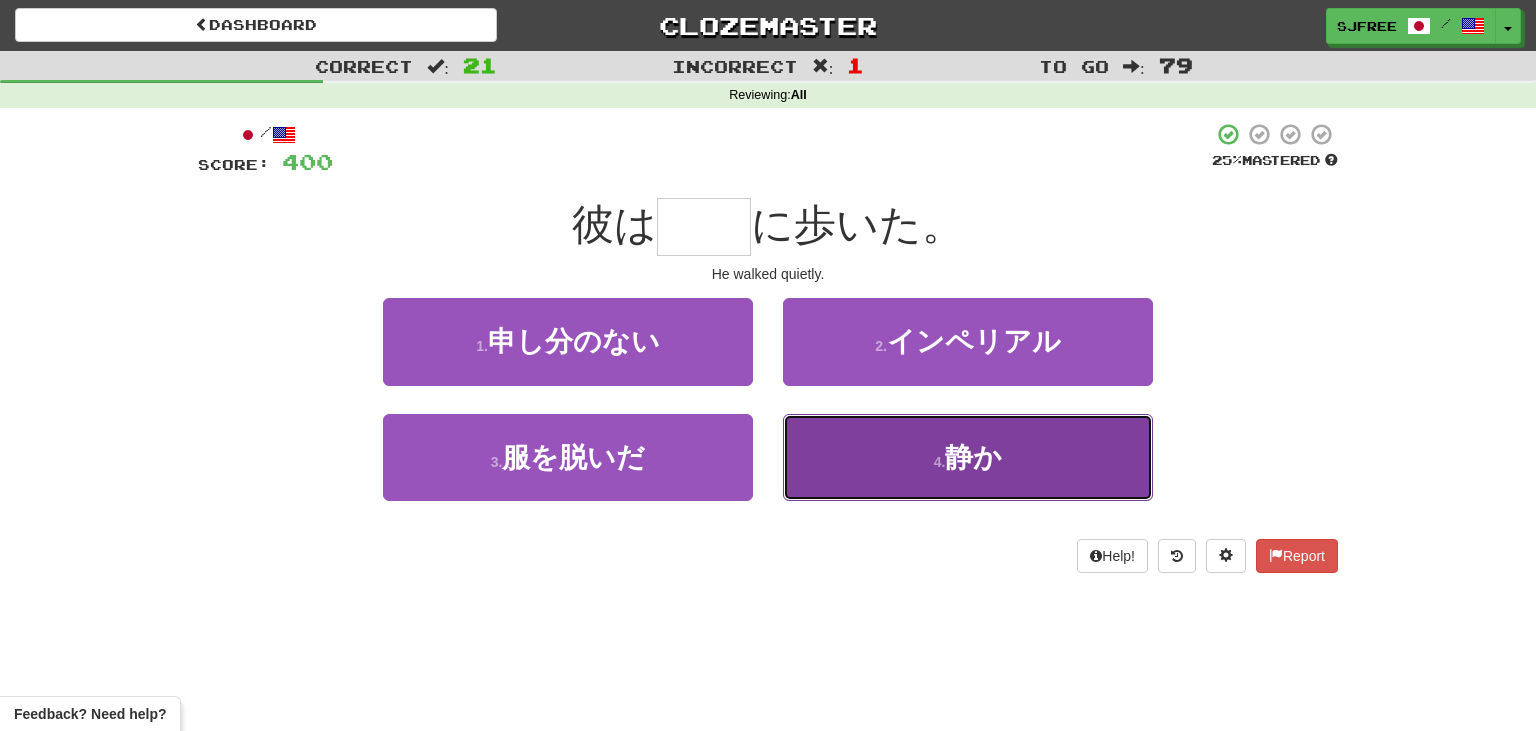 click on "4 .  静か" at bounding box center [968, 457] 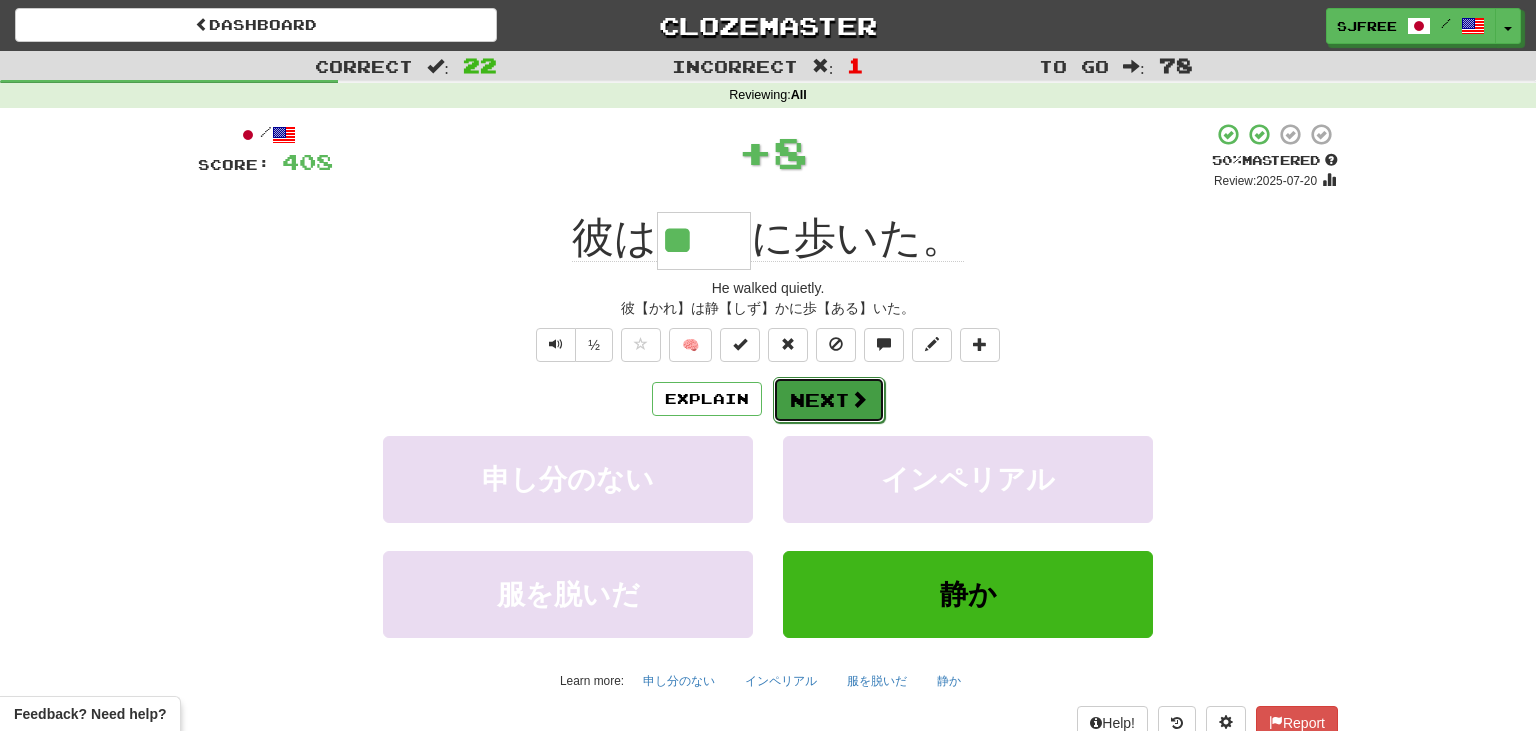click on "Next" at bounding box center (829, 400) 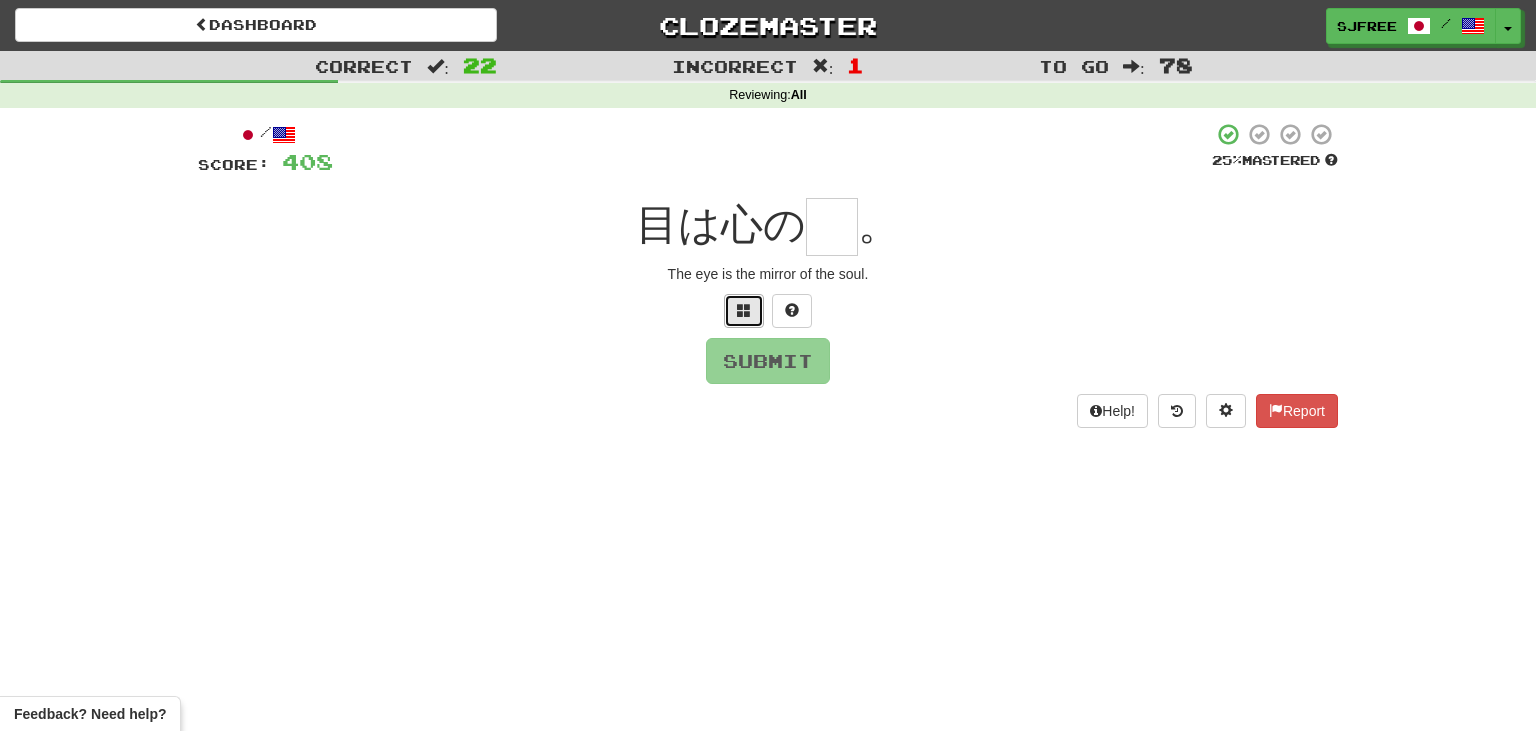 click at bounding box center [744, 310] 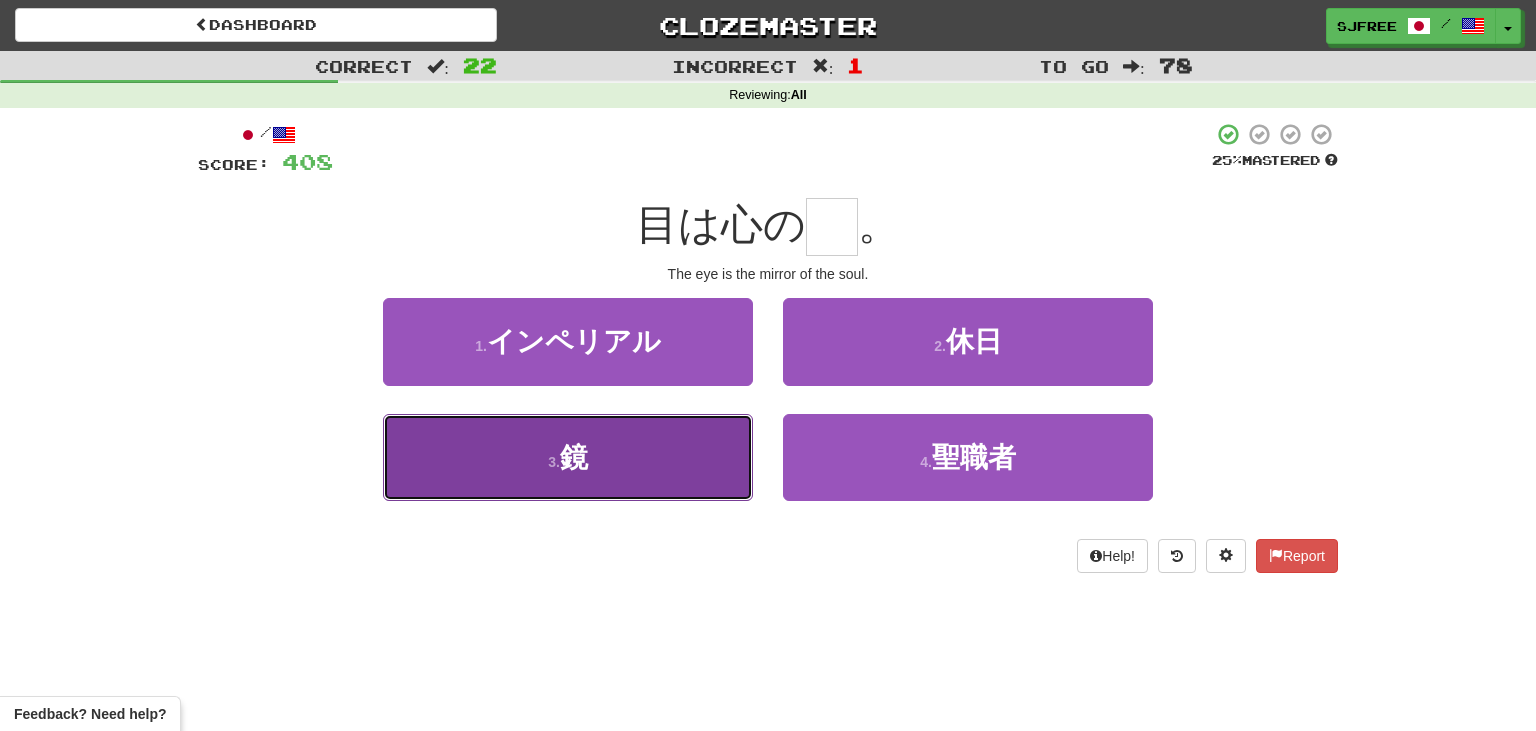 click on "3 .  鏡" at bounding box center [568, 457] 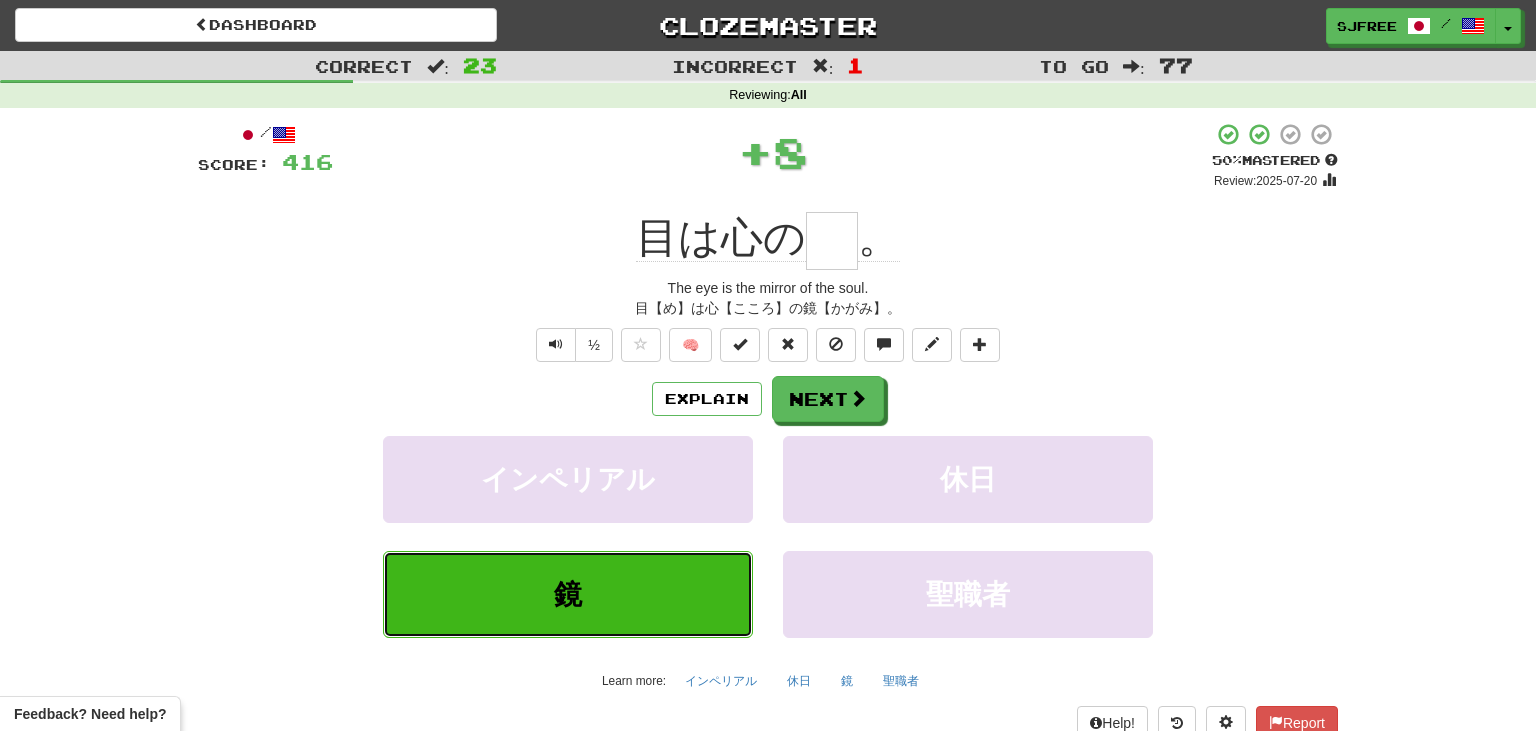 type on "*" 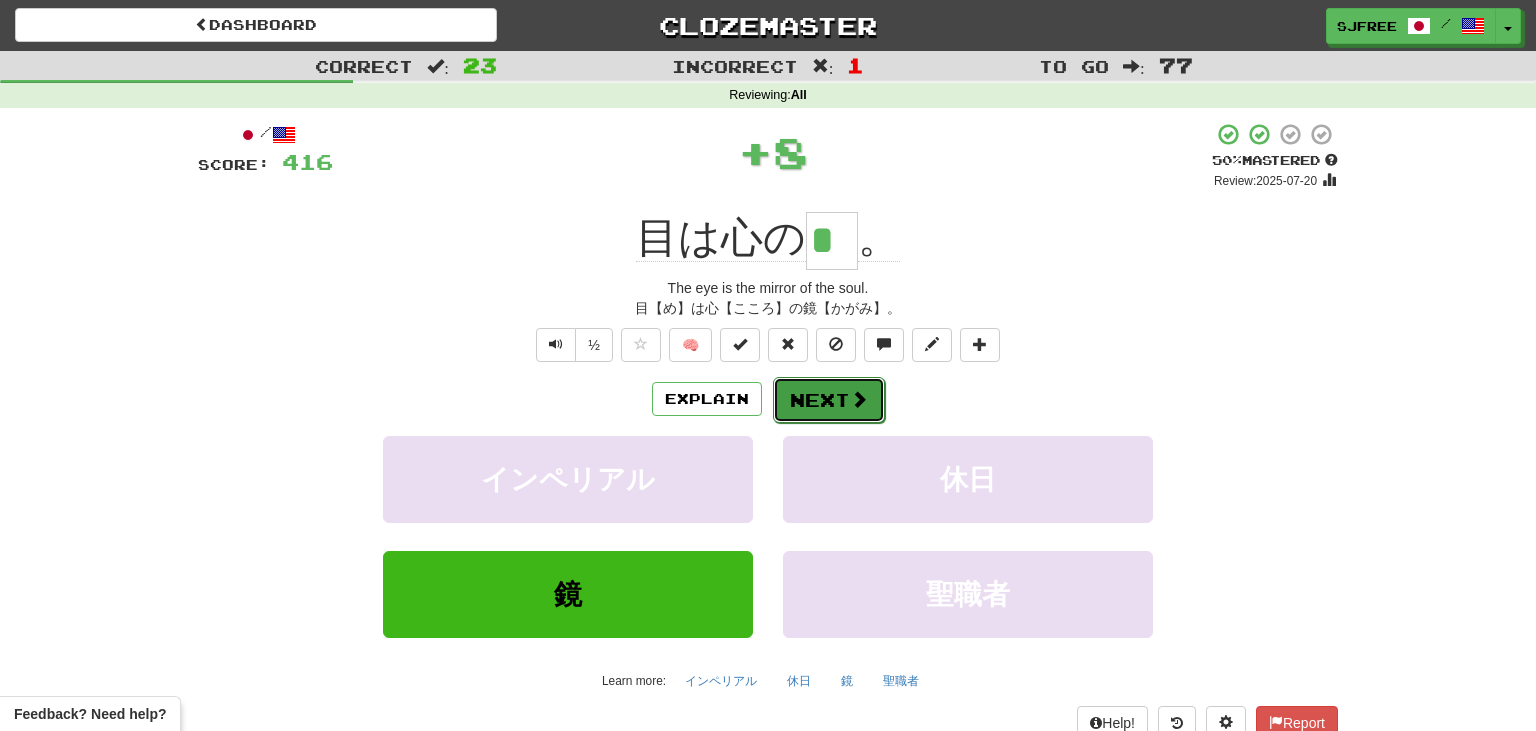 click on "Next" at bounding box center [829, 400] 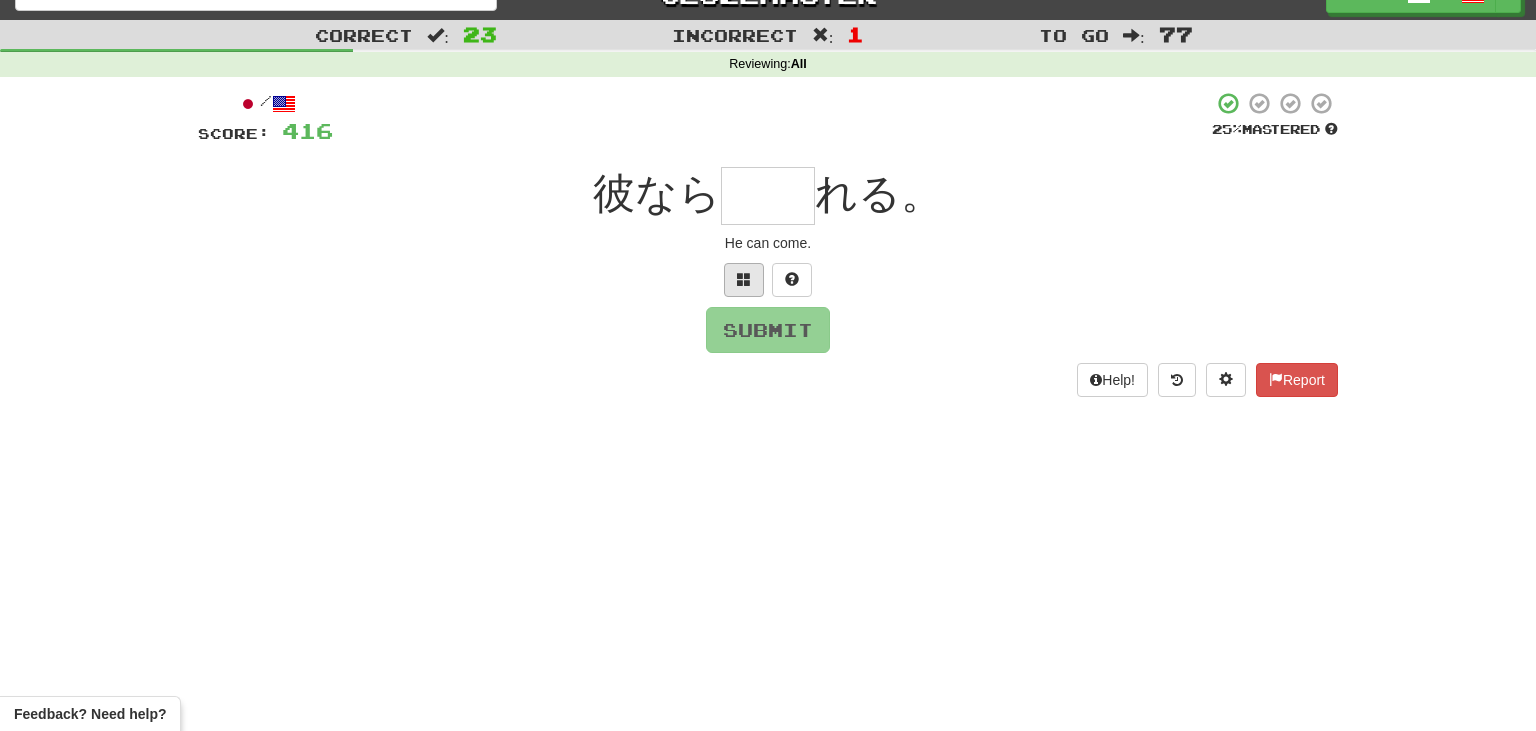 scroll, scrollTop: 32, scrollLeft: 0, axis: vertical 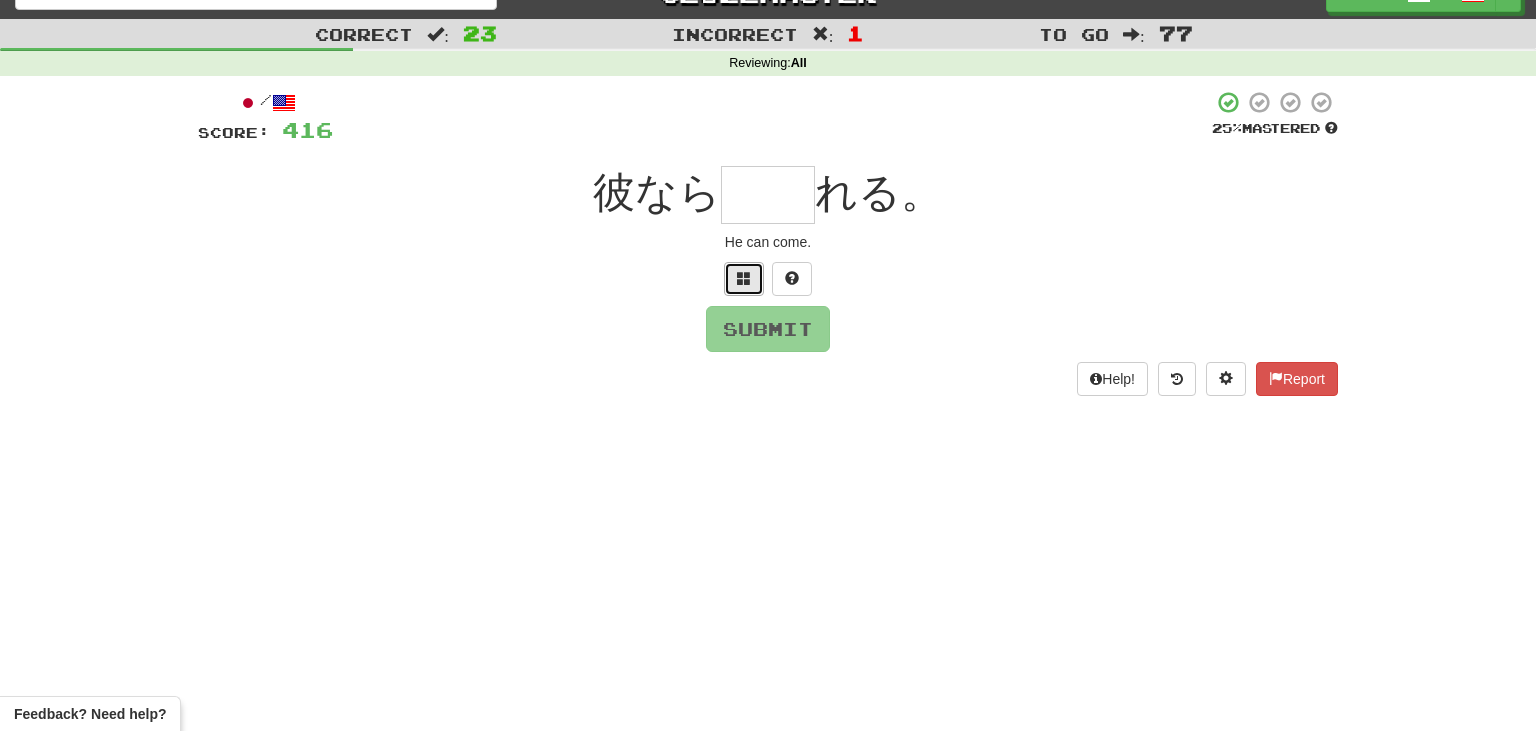 click at bounding box center (744, 278) 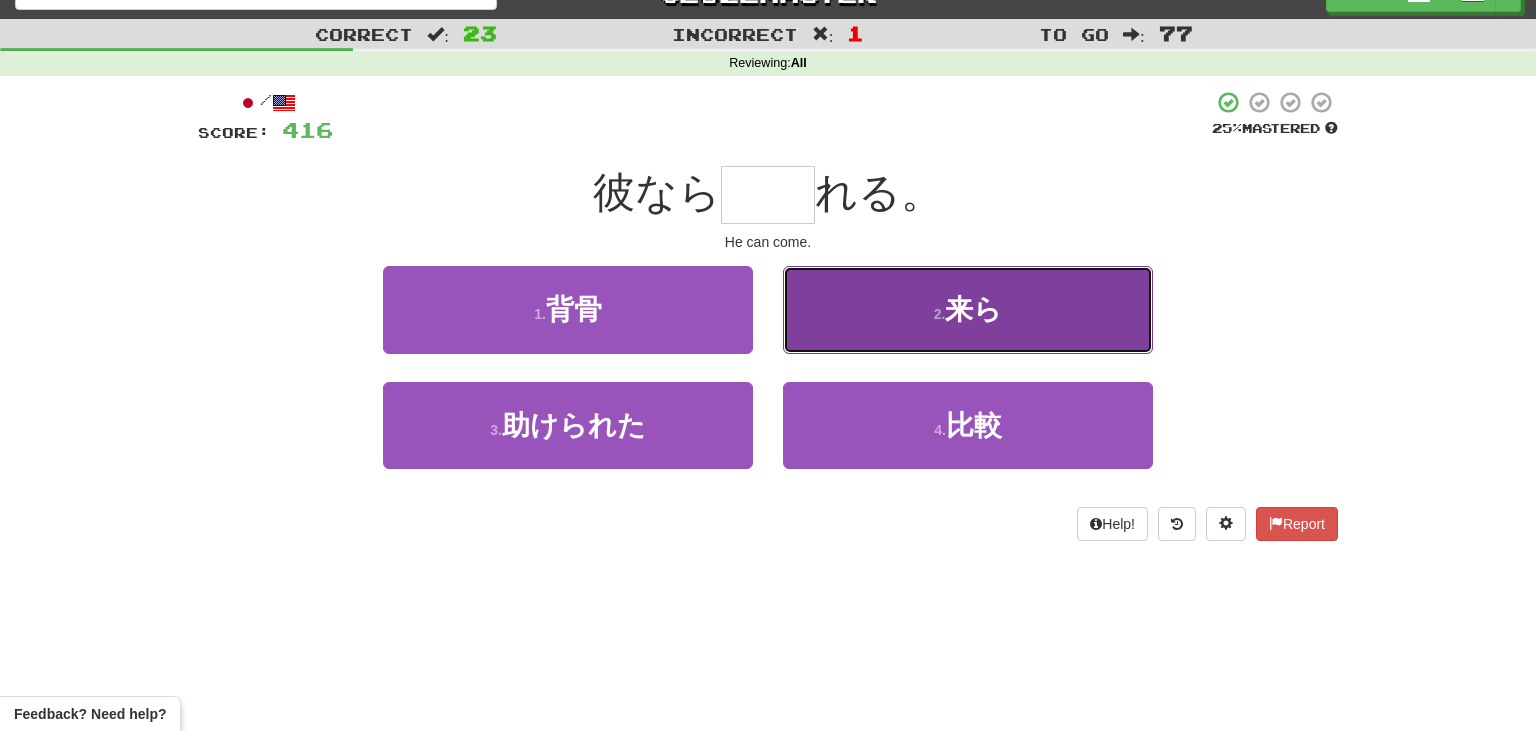 click on "2 .  来ら" at bounding box center [968, 309] 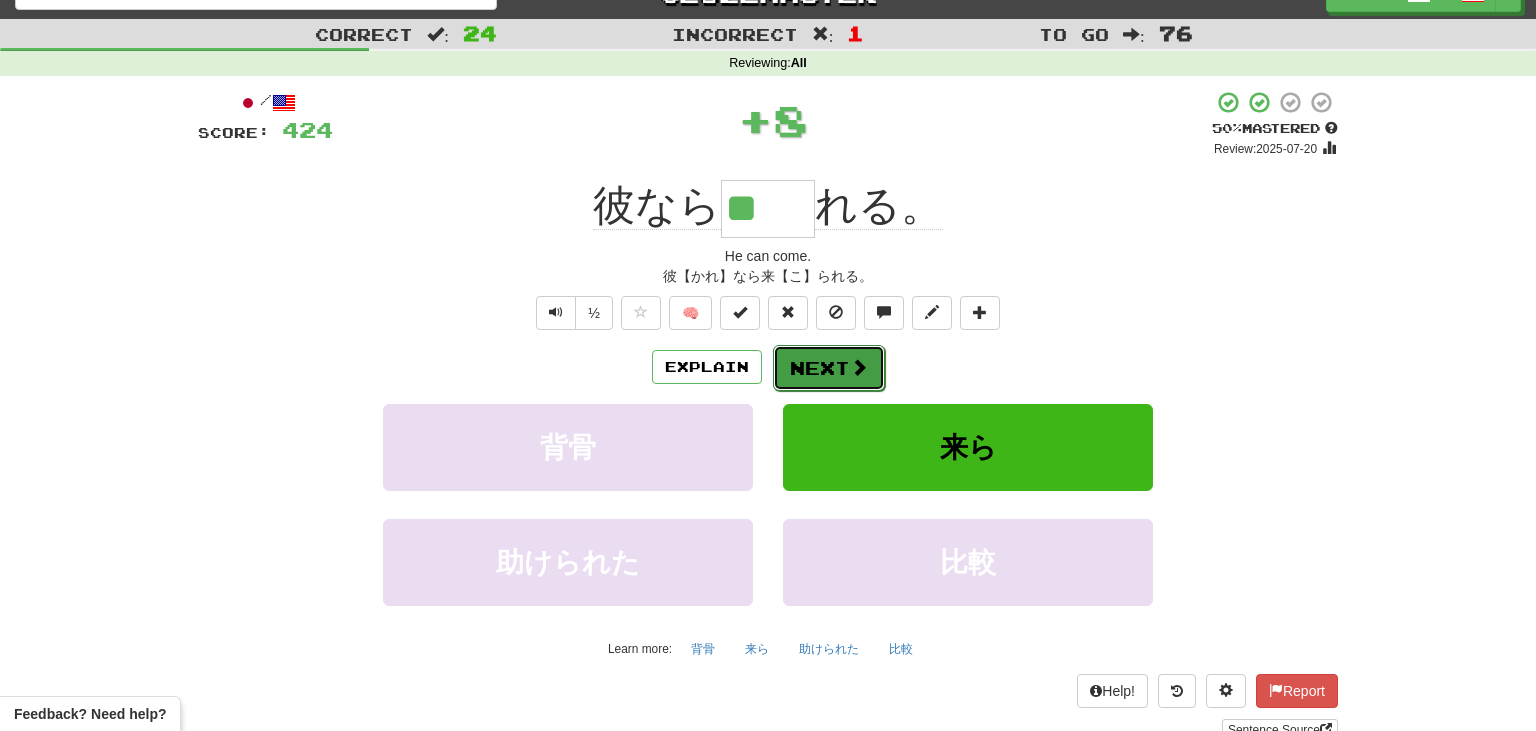 click on "Next" at bounding box center [829, 368] 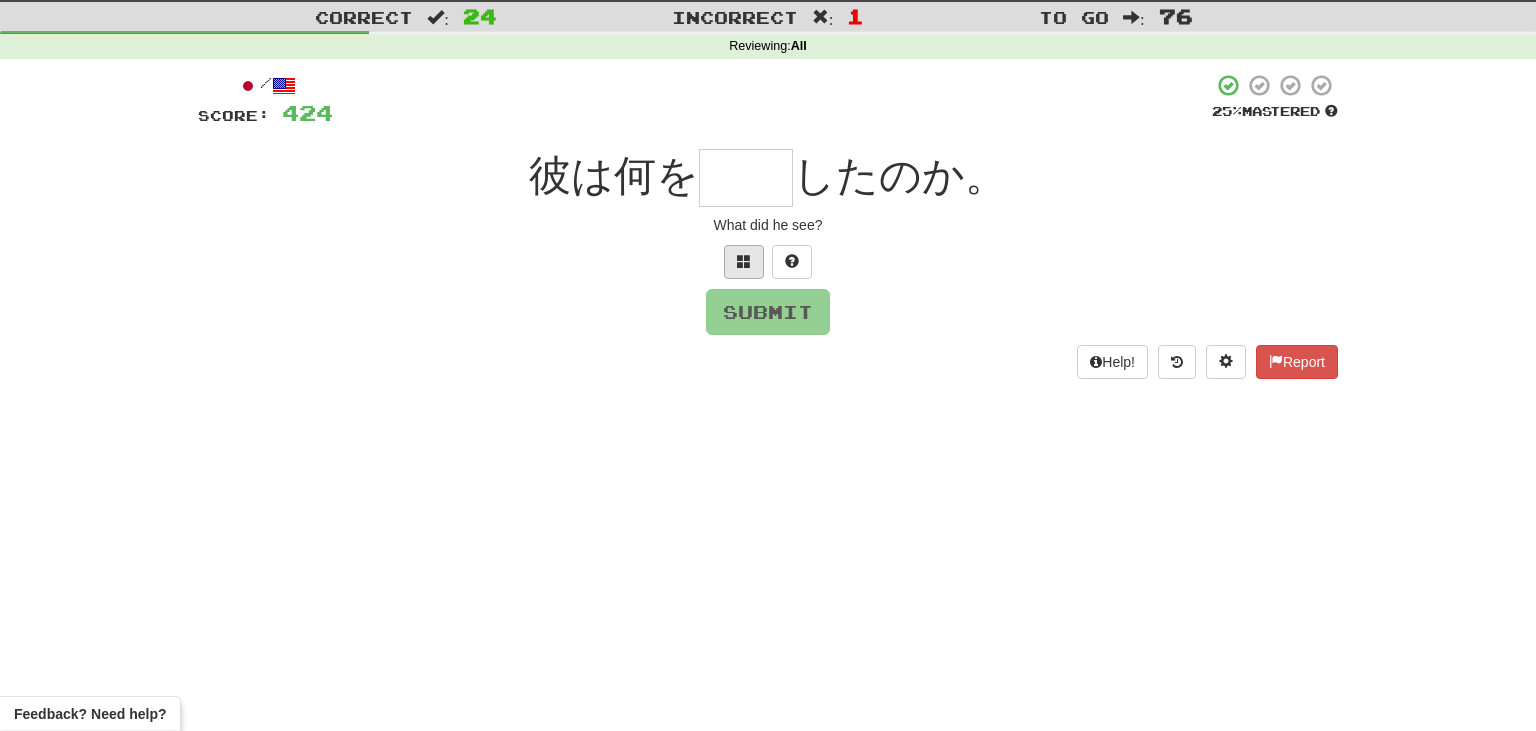 scroll, scrollTop: 71, scrollLeft: 0, axis: vertical 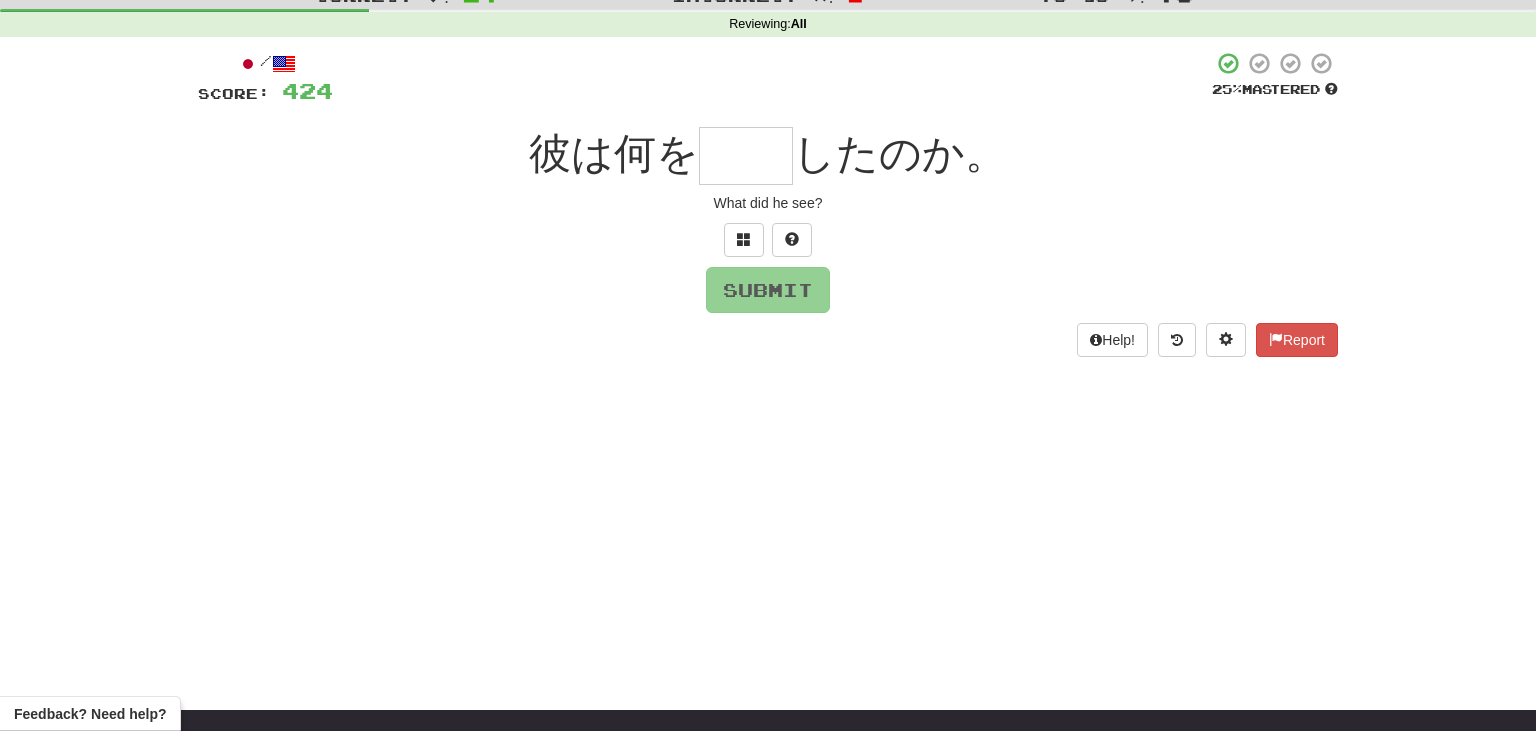 click at bounding box center (746, 156) 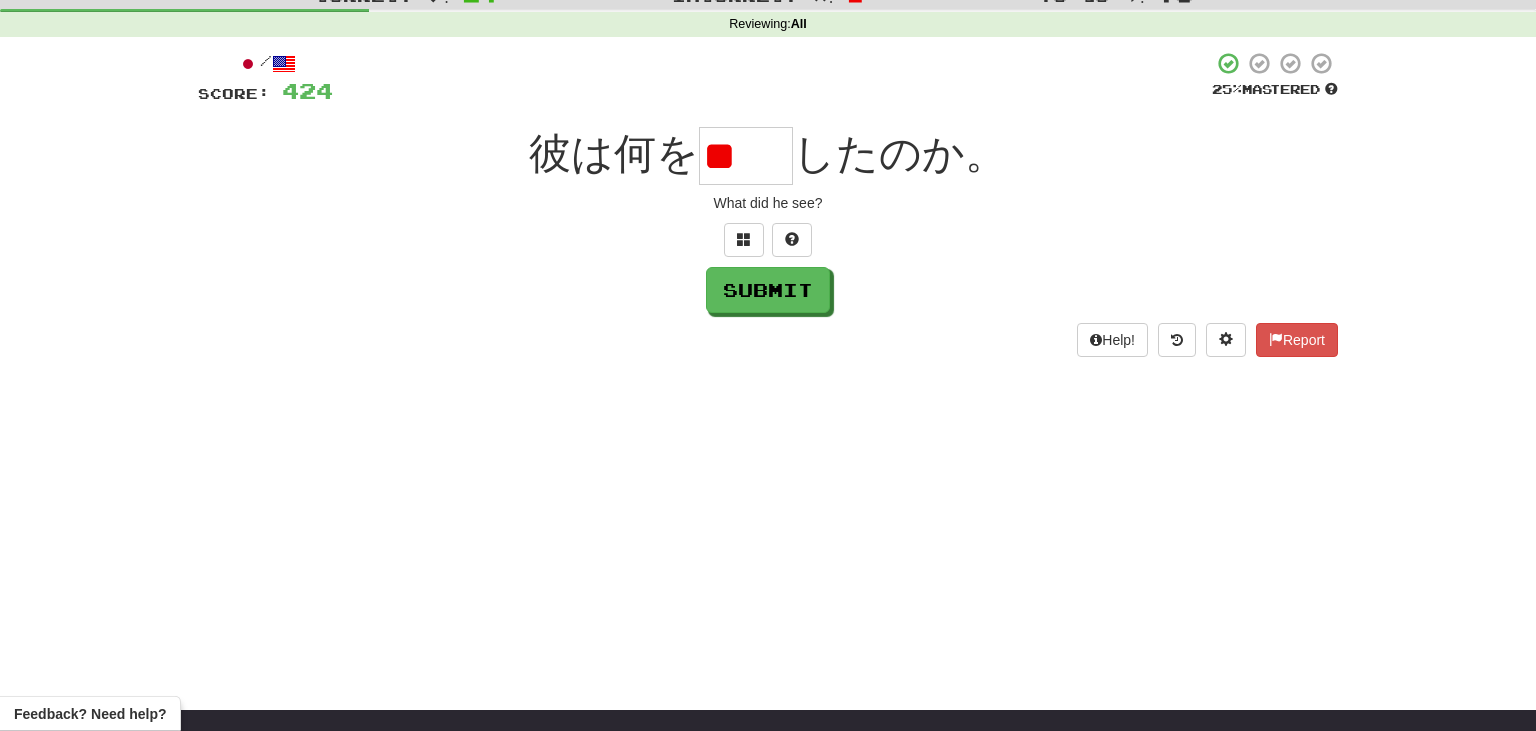 scroll, scrollTop: 0, scrollLeft: 0, axis: both 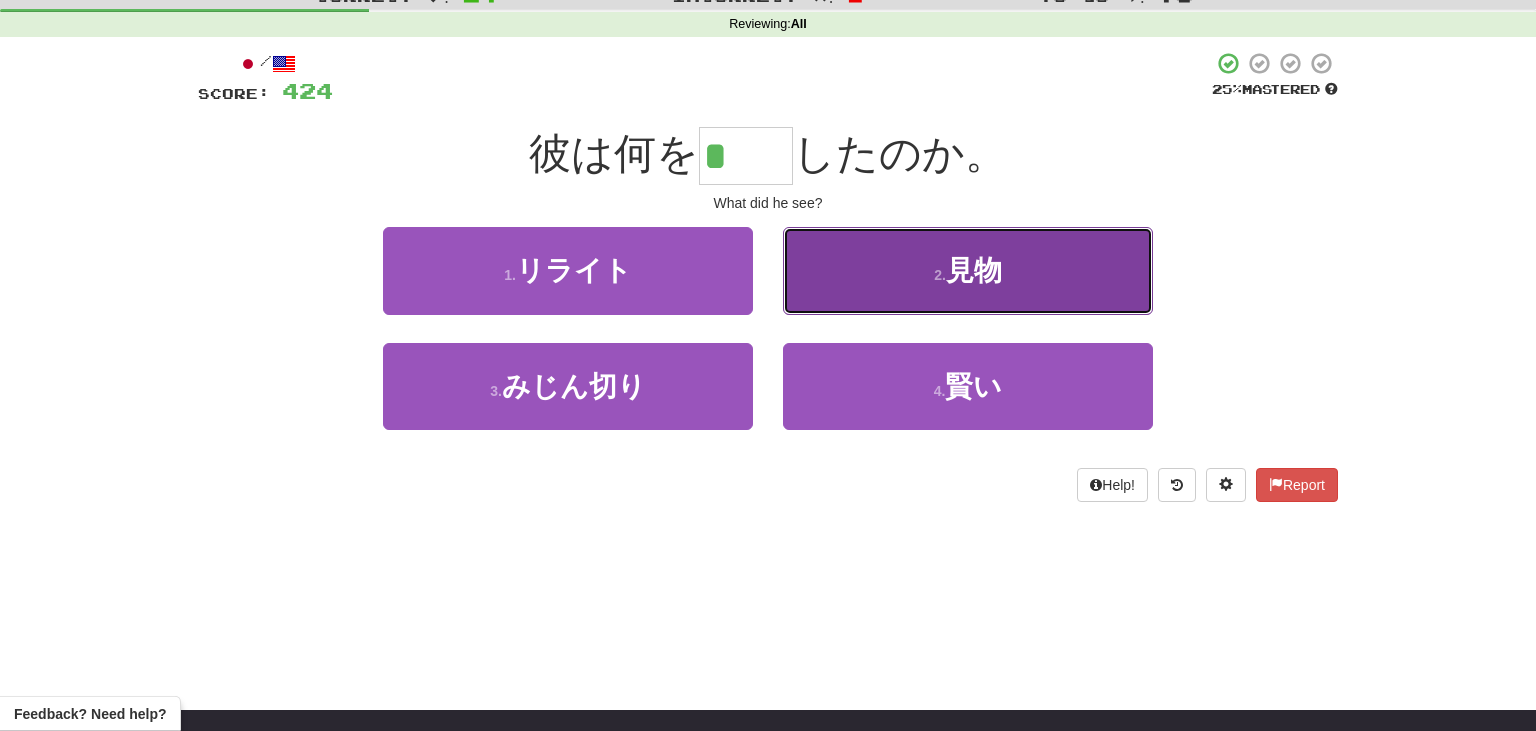 click on "2 .  見物" at bounding box center [968, 270] 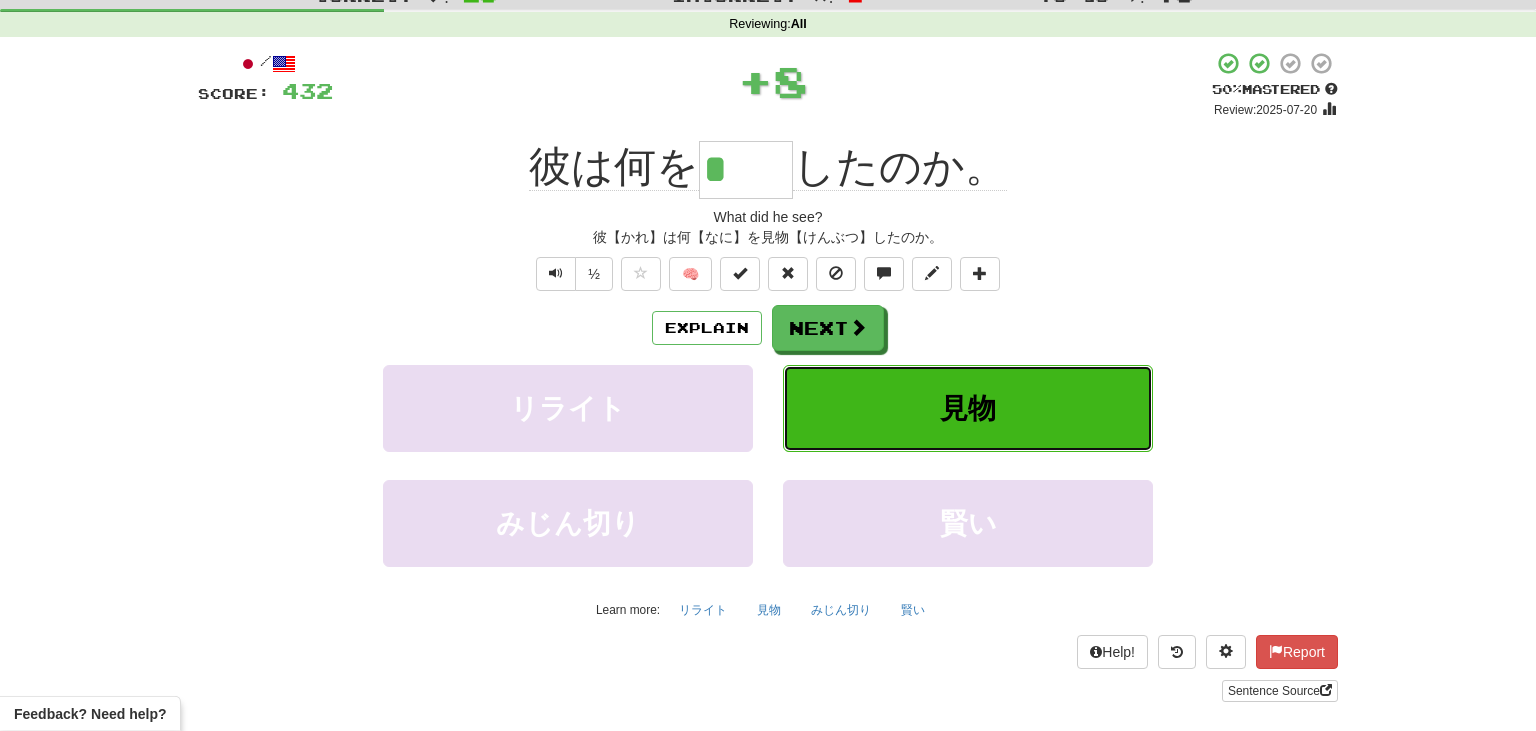 type on "**" 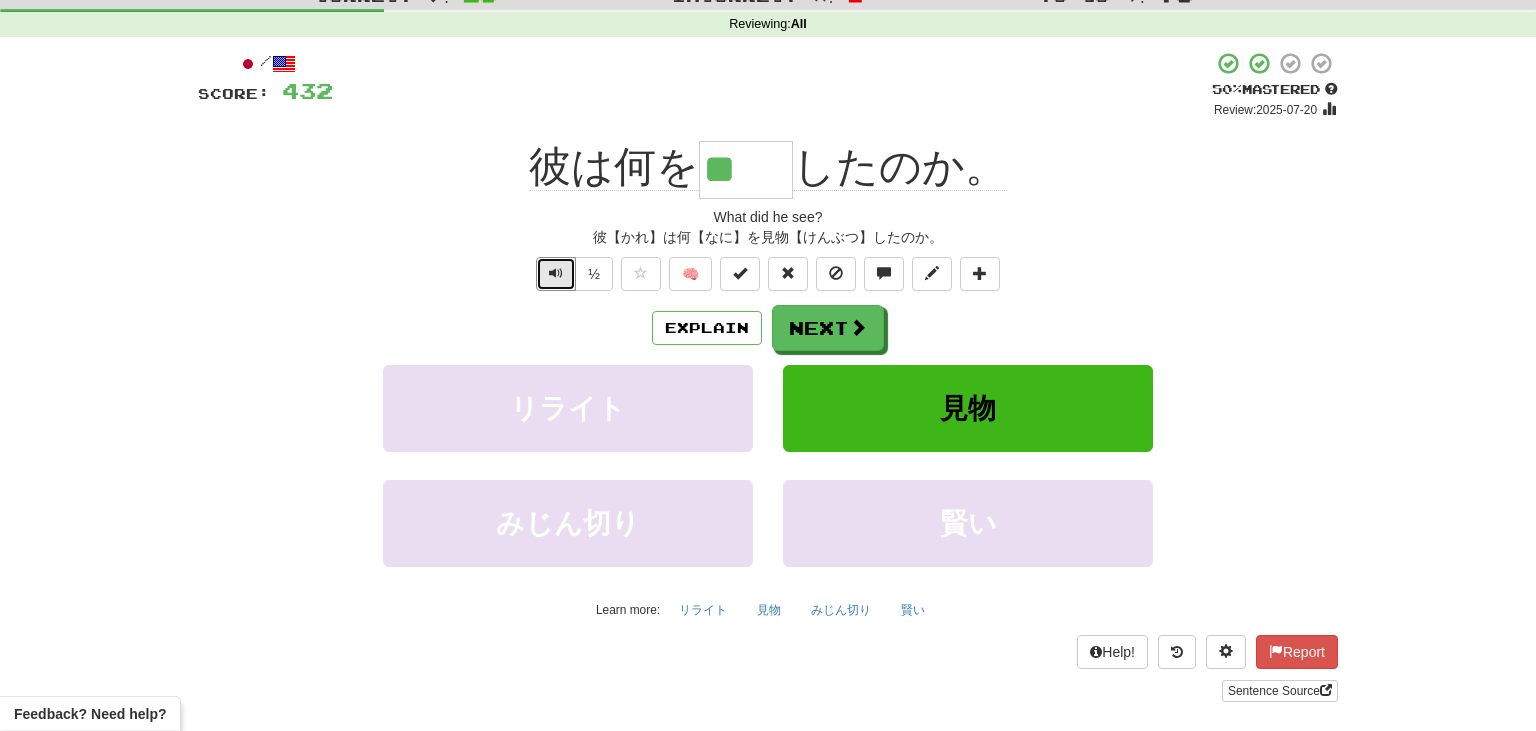 drag, startPoint x: 553, startPoint y: 264, endPoint x: 535, endPoint y: 254, distance: 20.59126 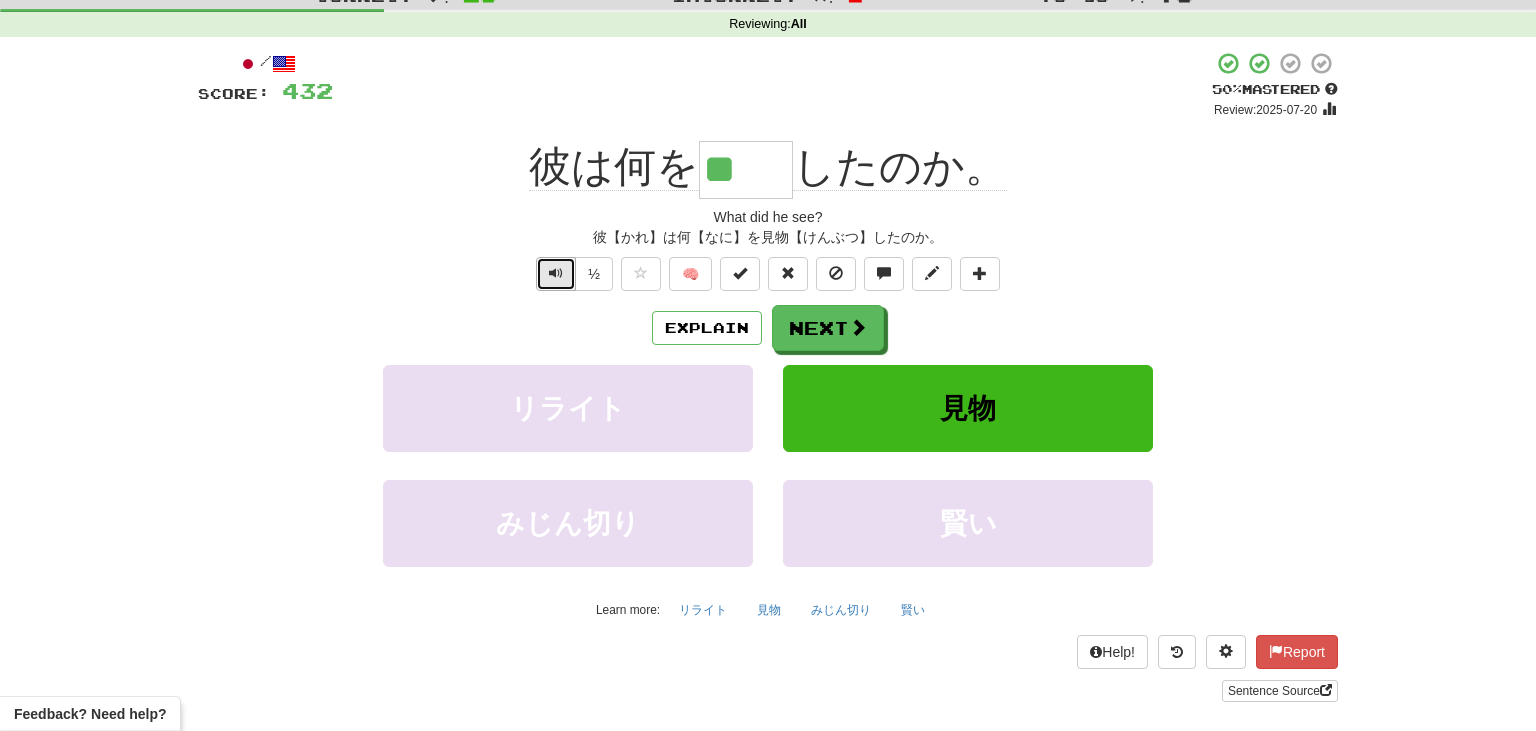 click at bounding box center (556, 273) 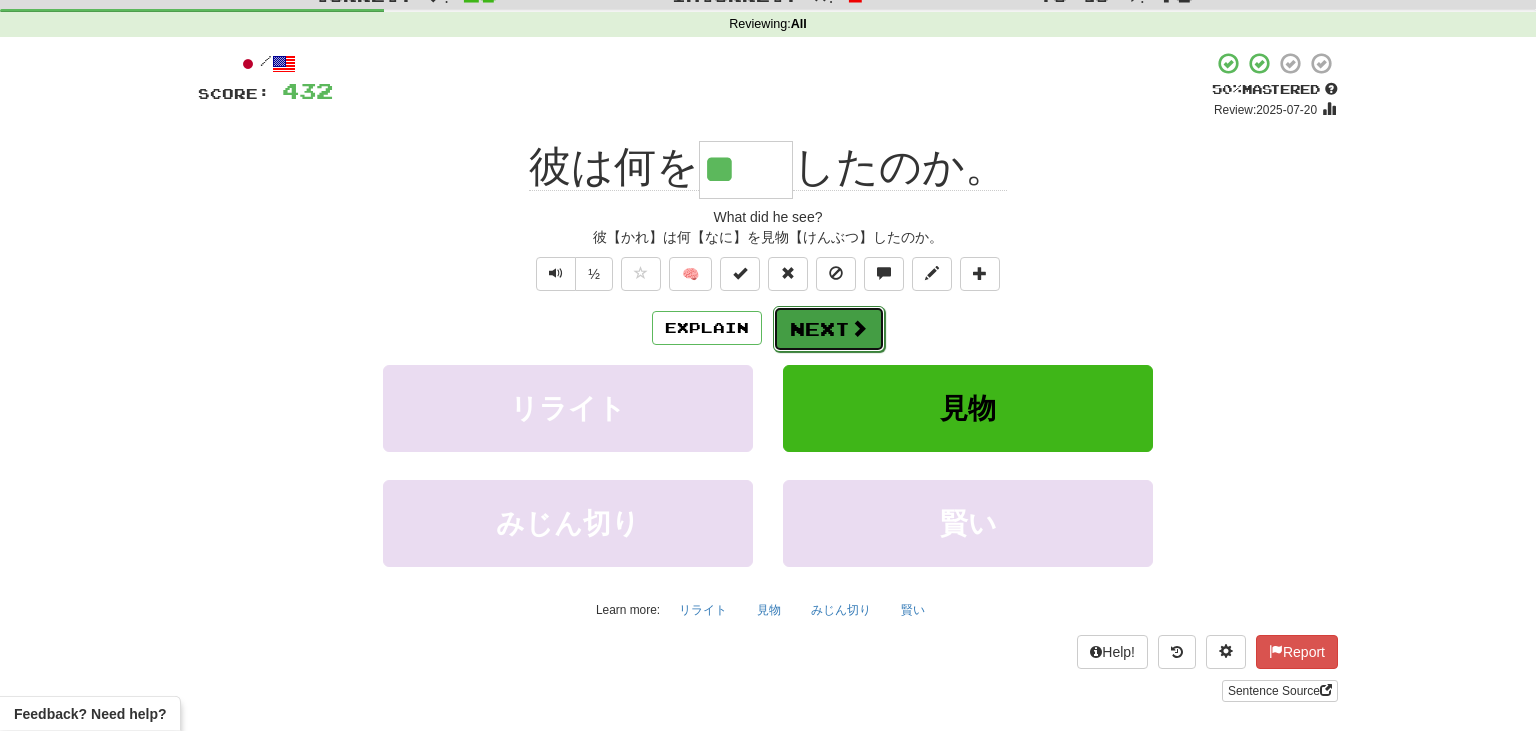 drag, startPoint x: 852, startPoint y: 343, endPoint x: 865, endPoint y: 350, distance: 14.764823 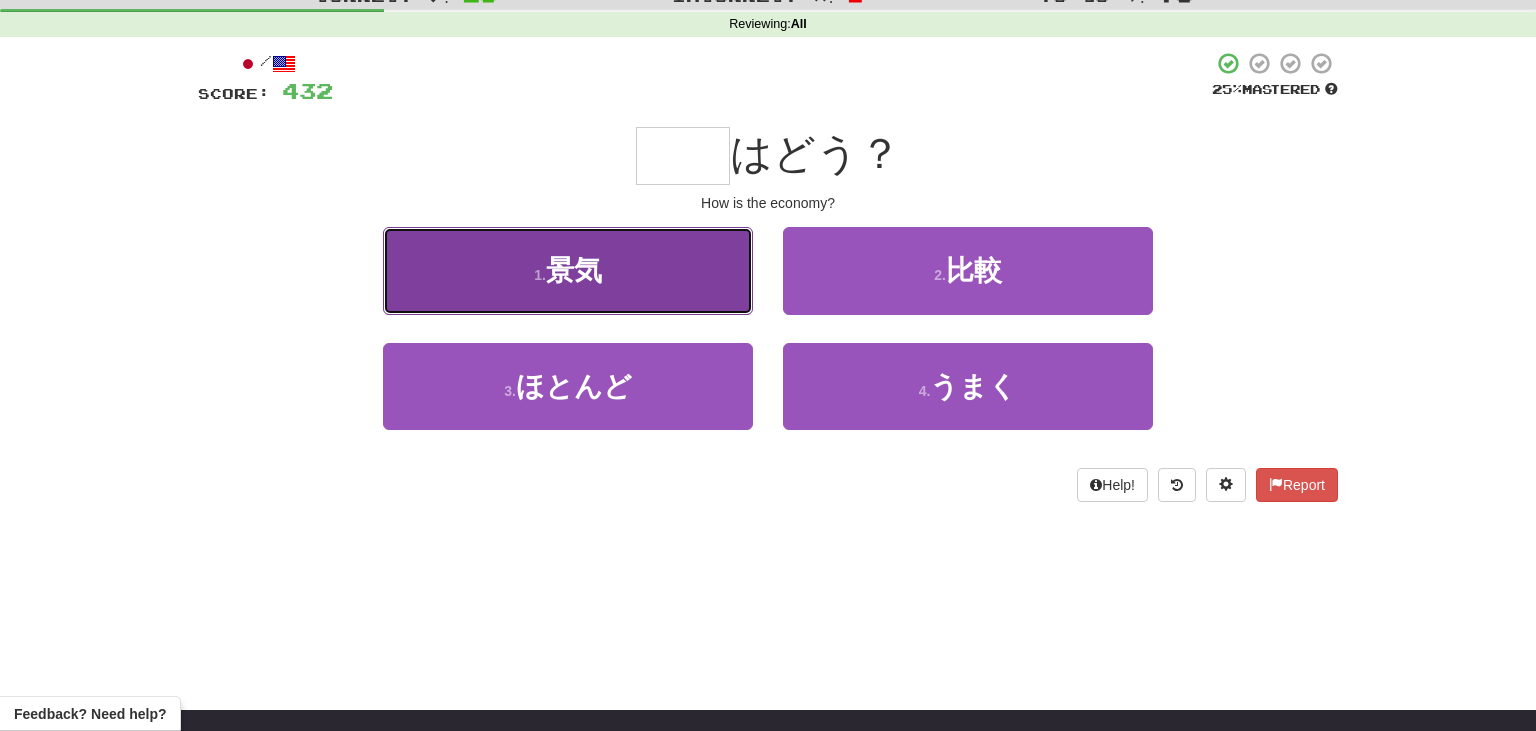 click on "1 .  景気" at bounding box center (568, 270) 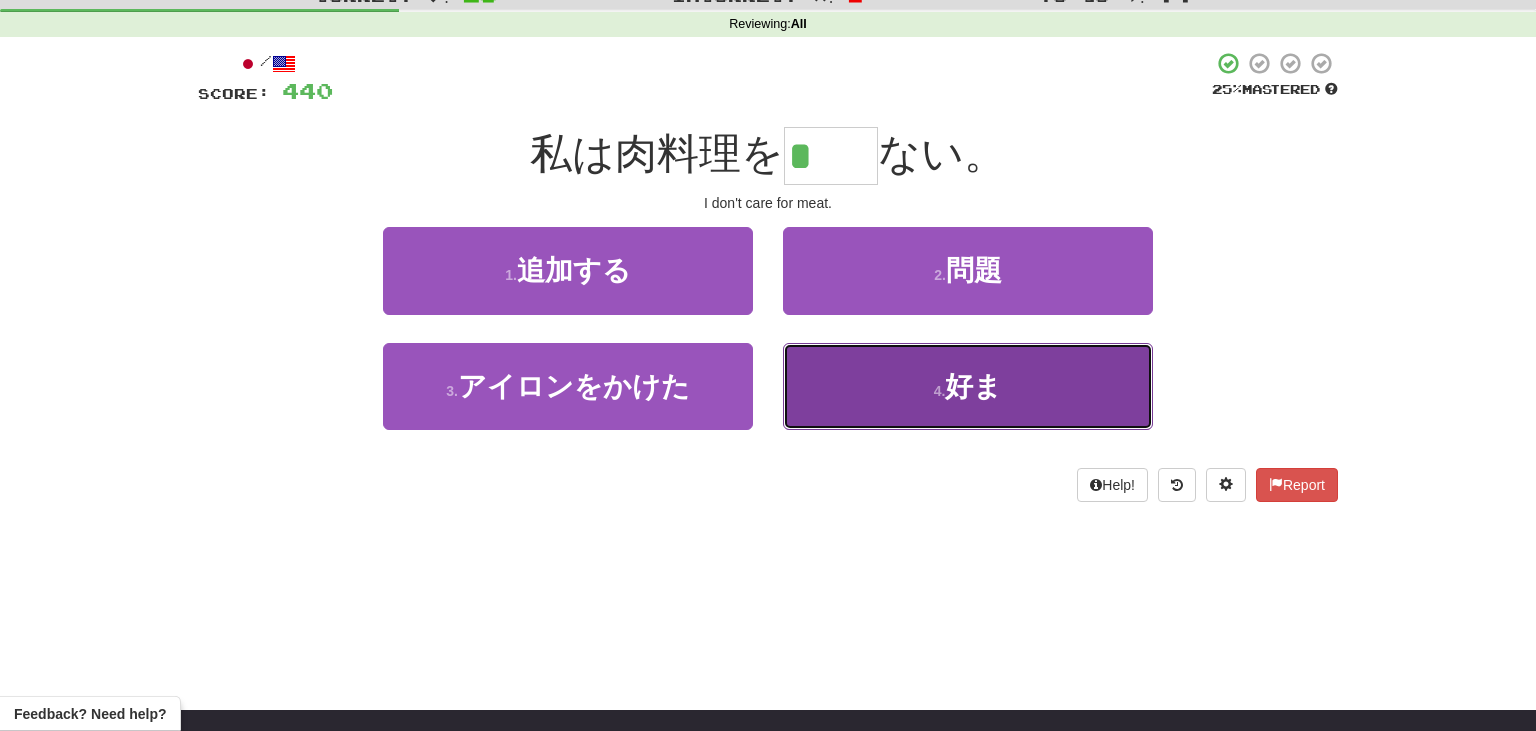 click on "4 .  好ま" at bounding box center (968, 386) 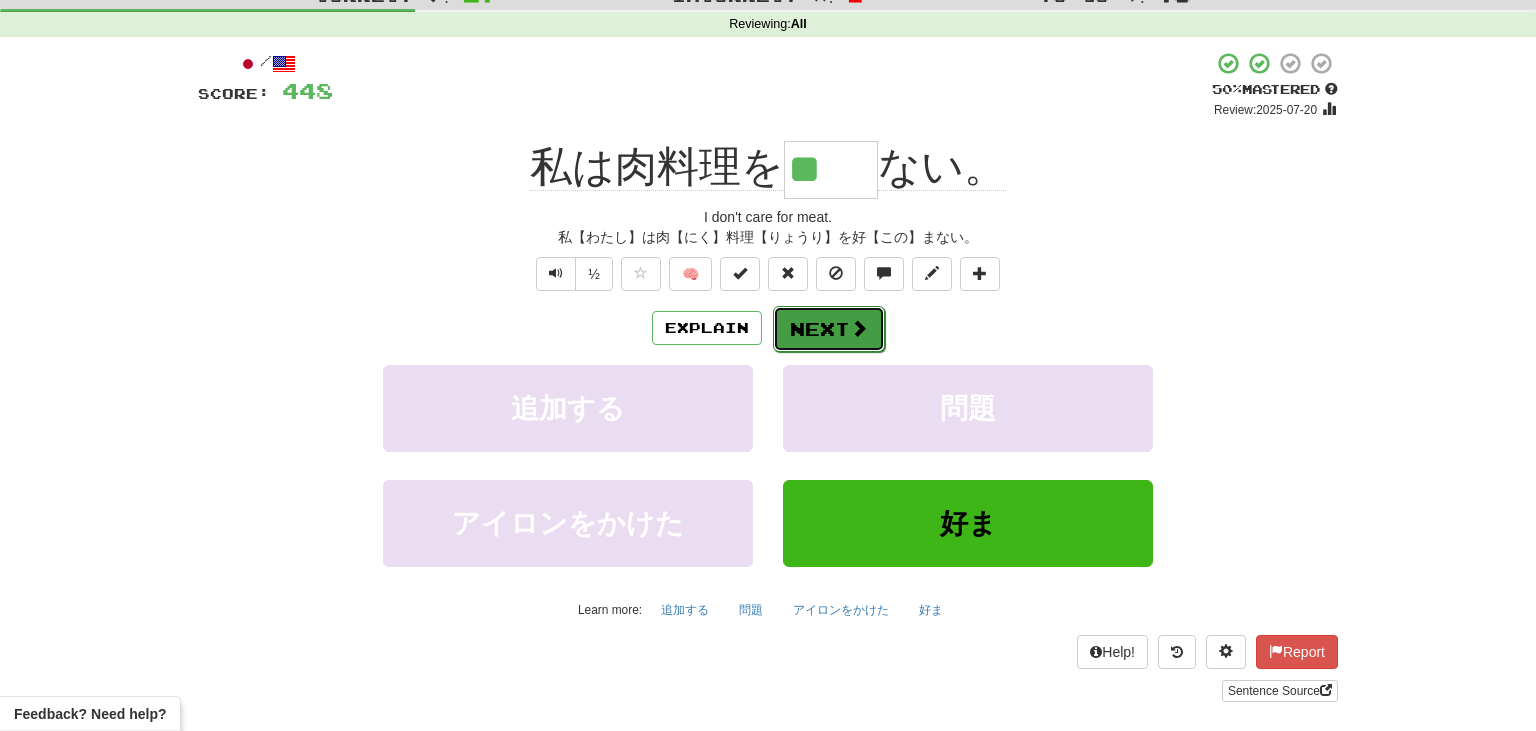 click on "Next" at bounding box center [829, 329] 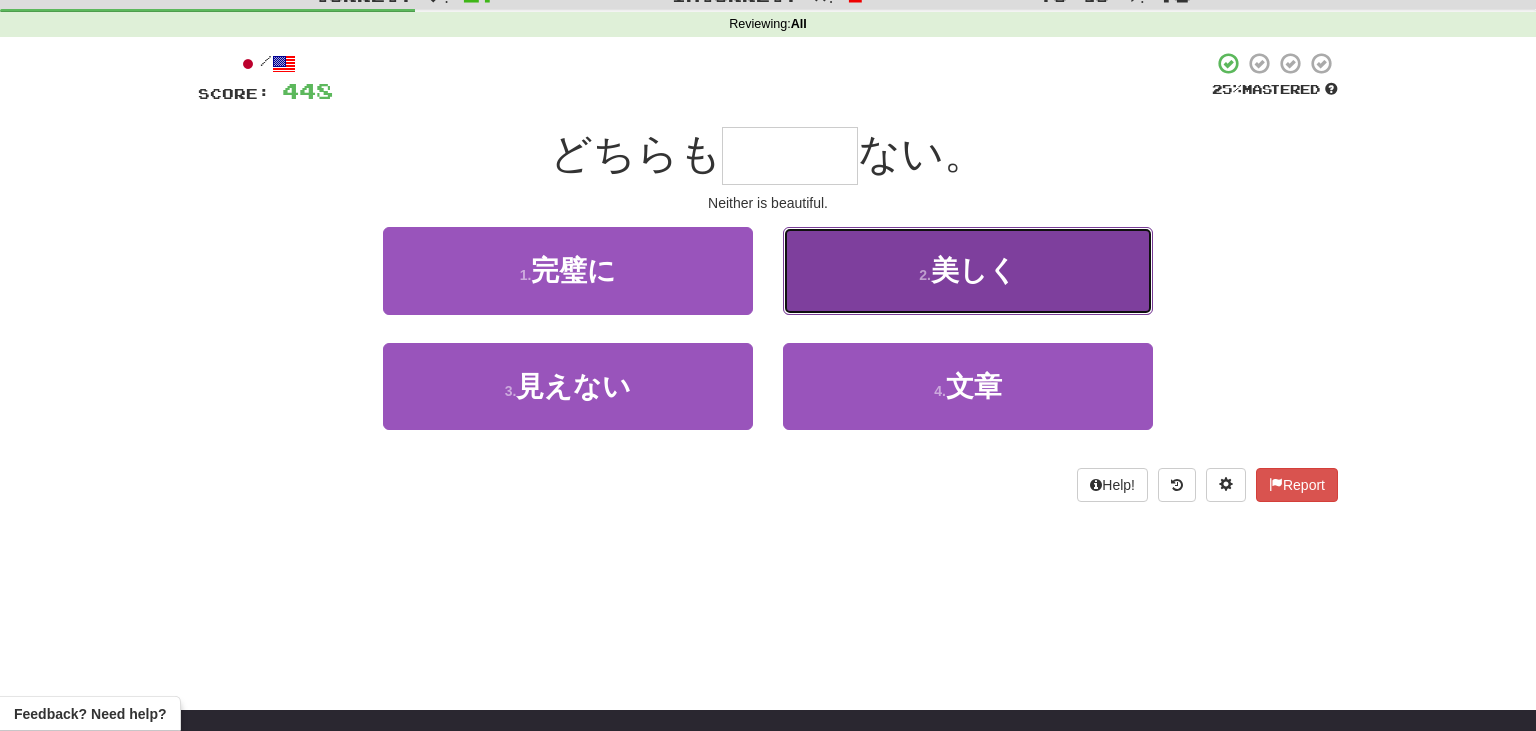 click on "2 .  美しく" at bounding box center (968, 270) 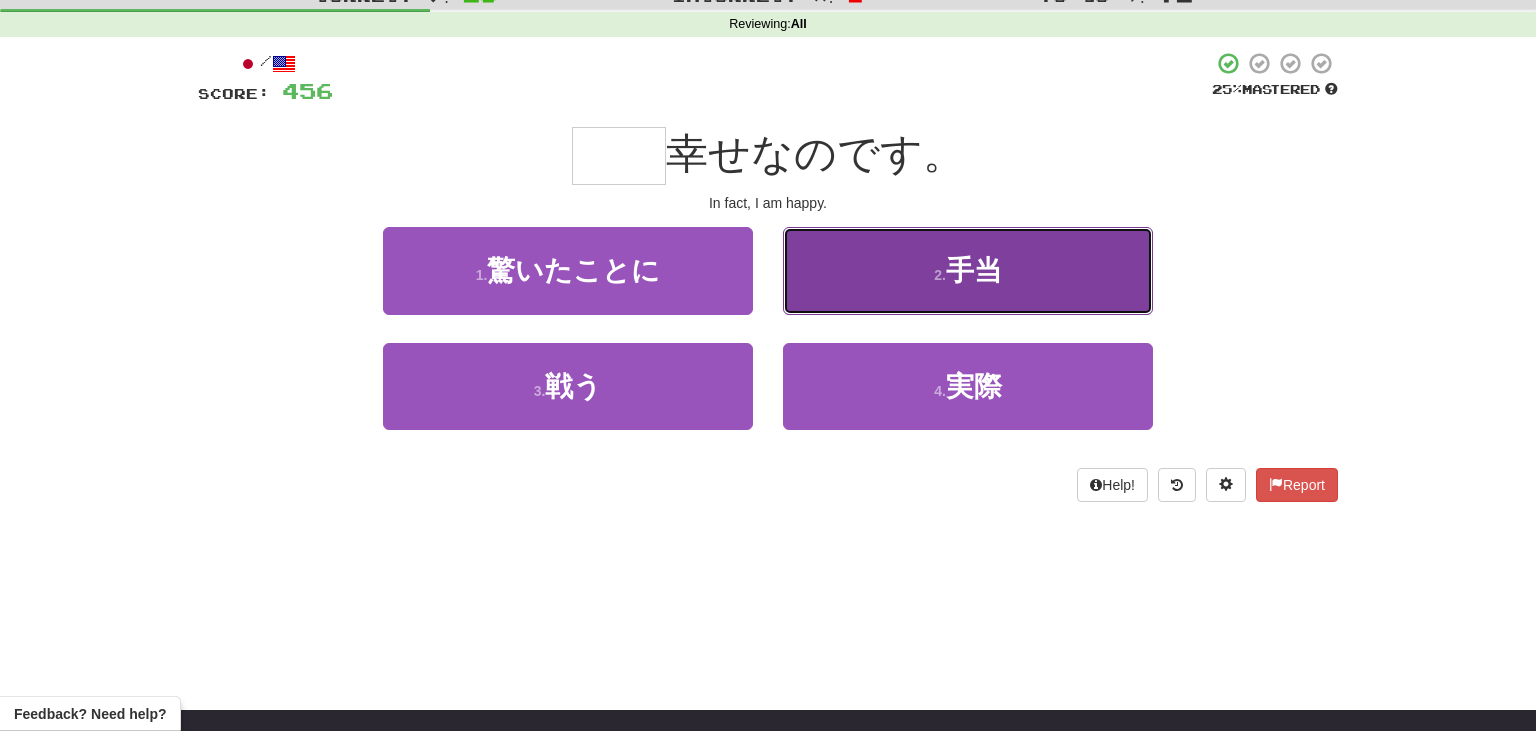 click on "2 .  手当" at bounding box center (968, 270) 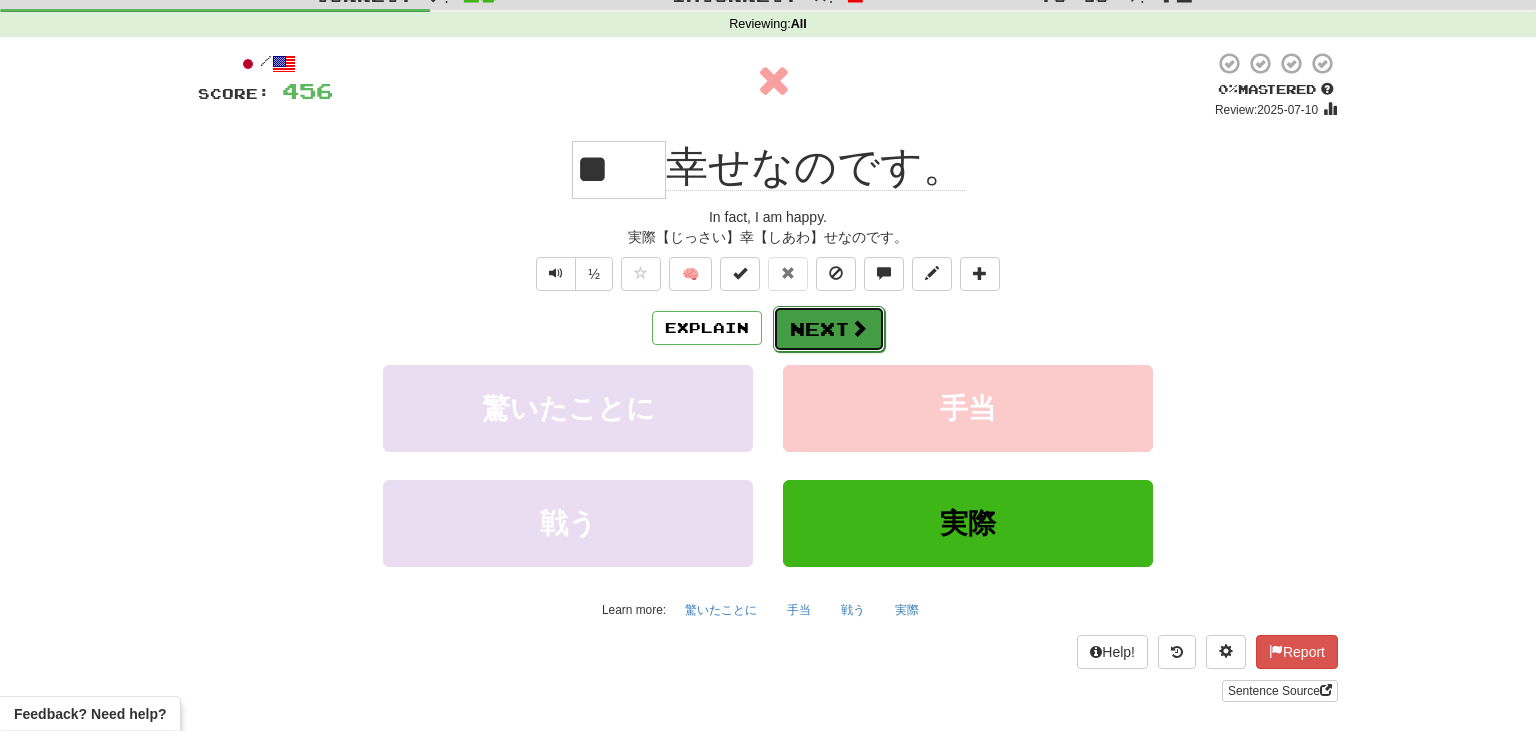 click on "Next" at bounding box center (829, 329) 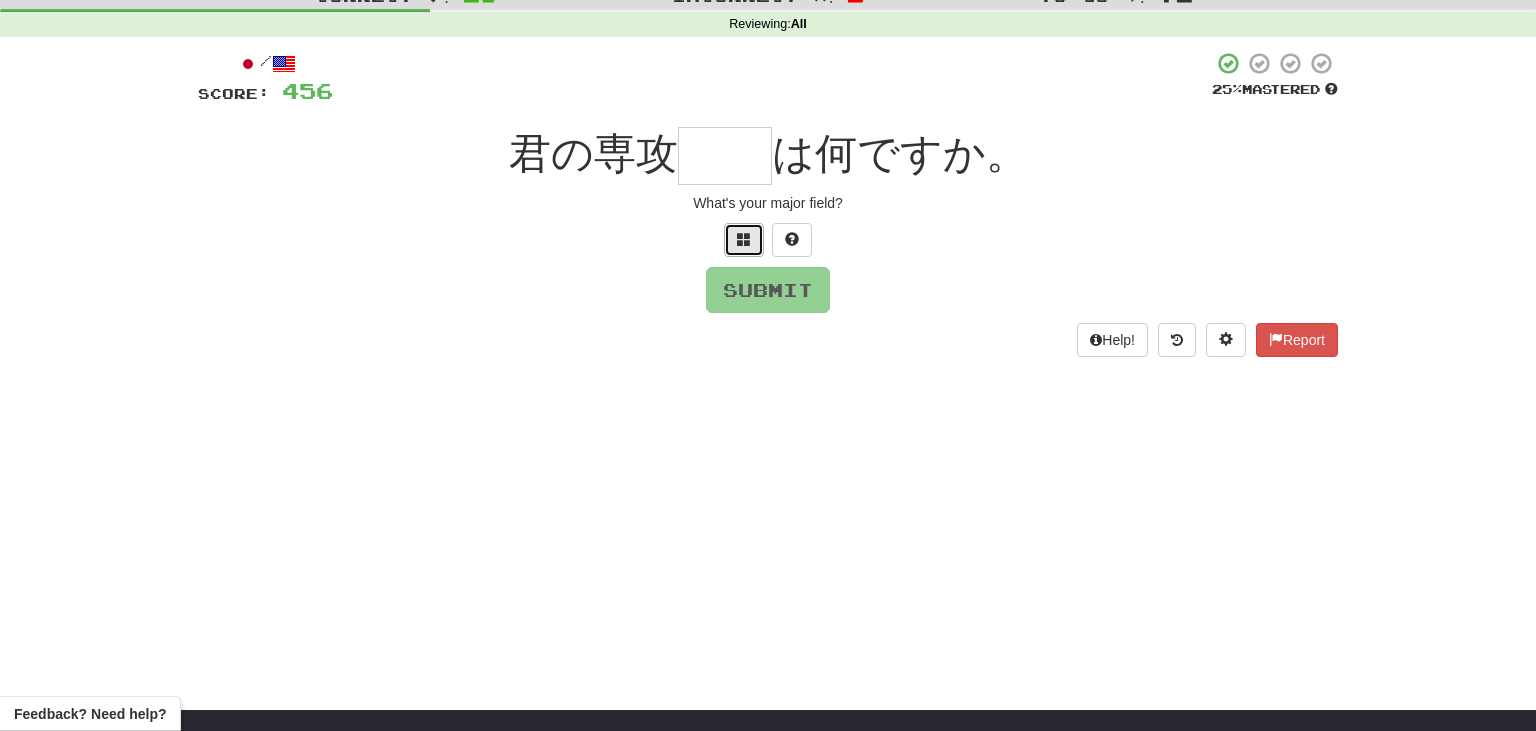 click at bounding box center [744, 239] 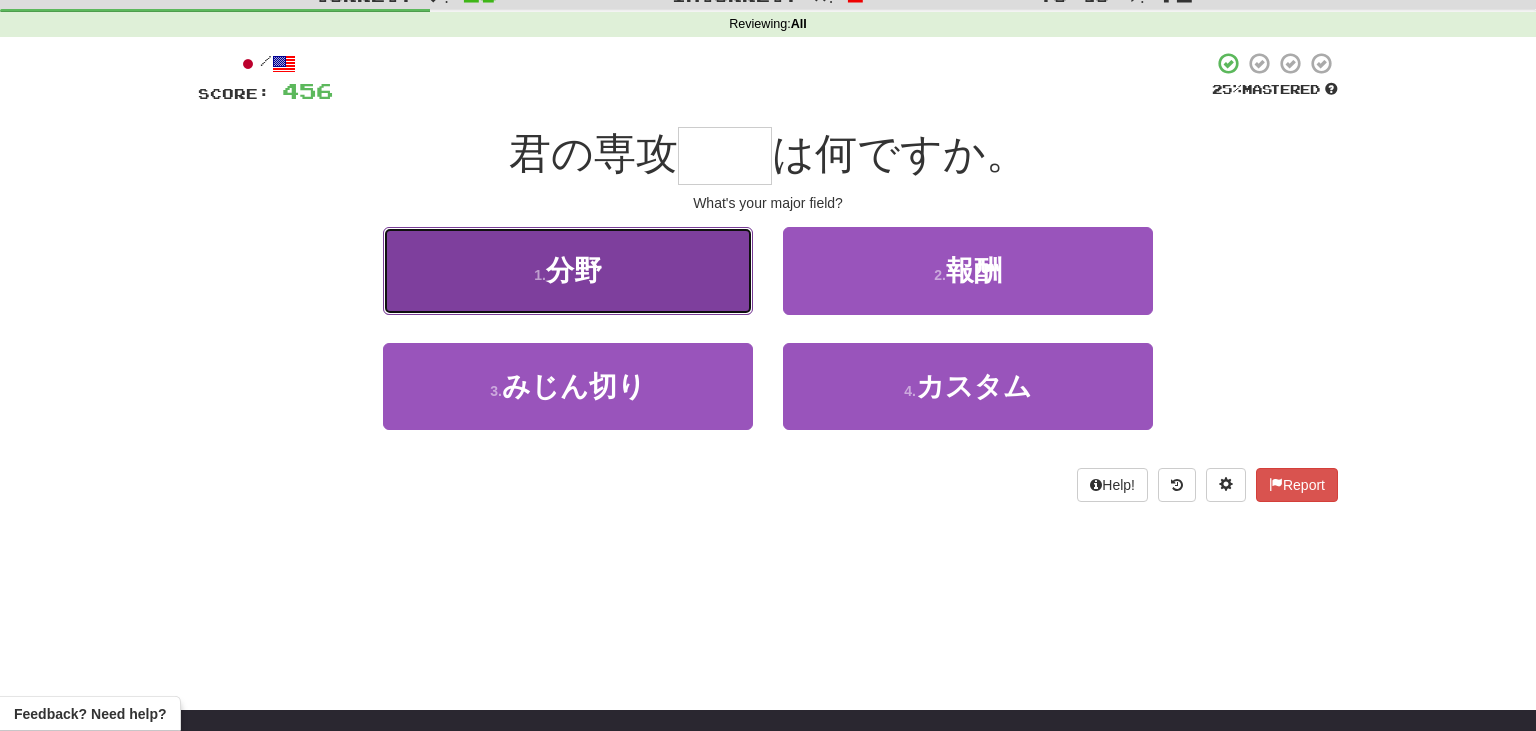 click on "1 .  分野" at bounding box center [568, 270] 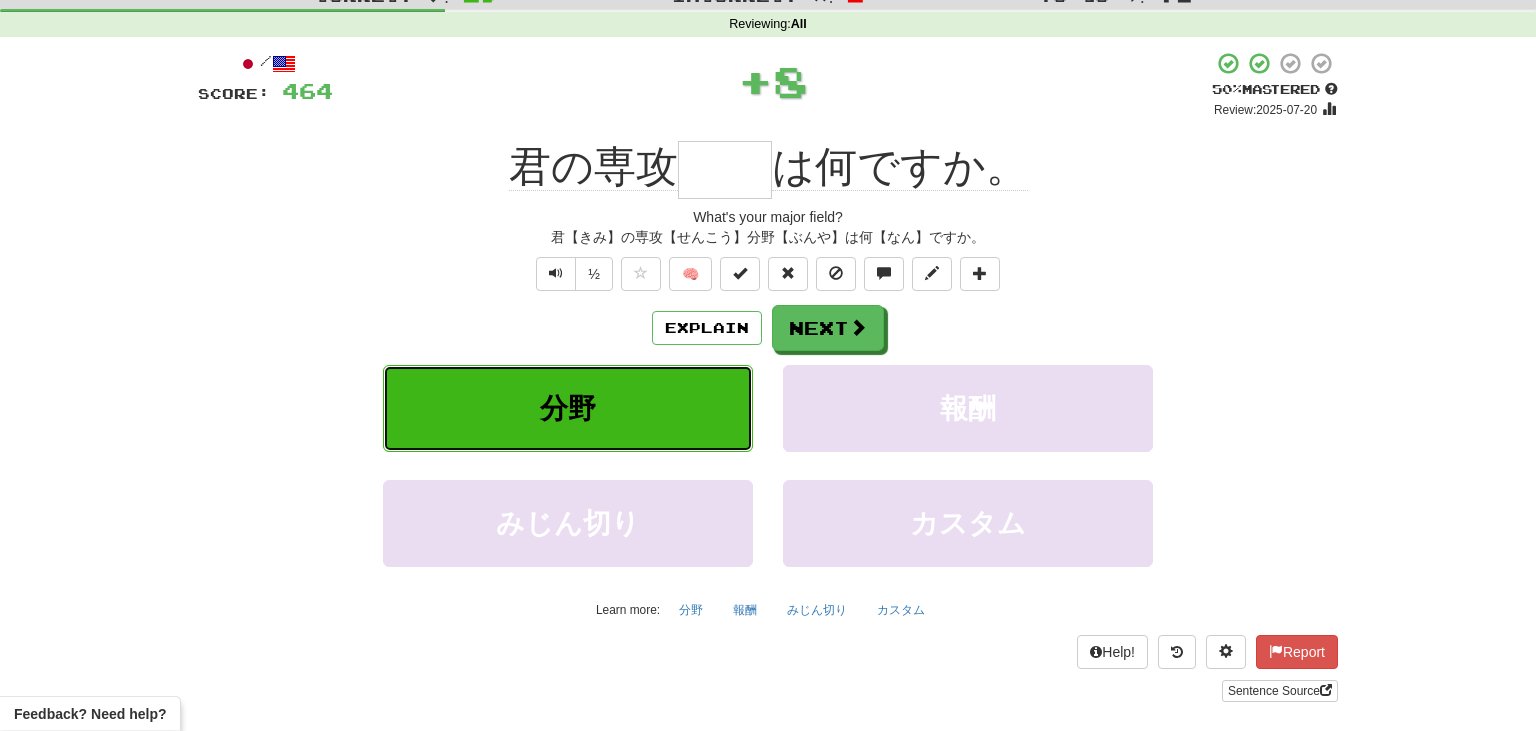 type on "**" 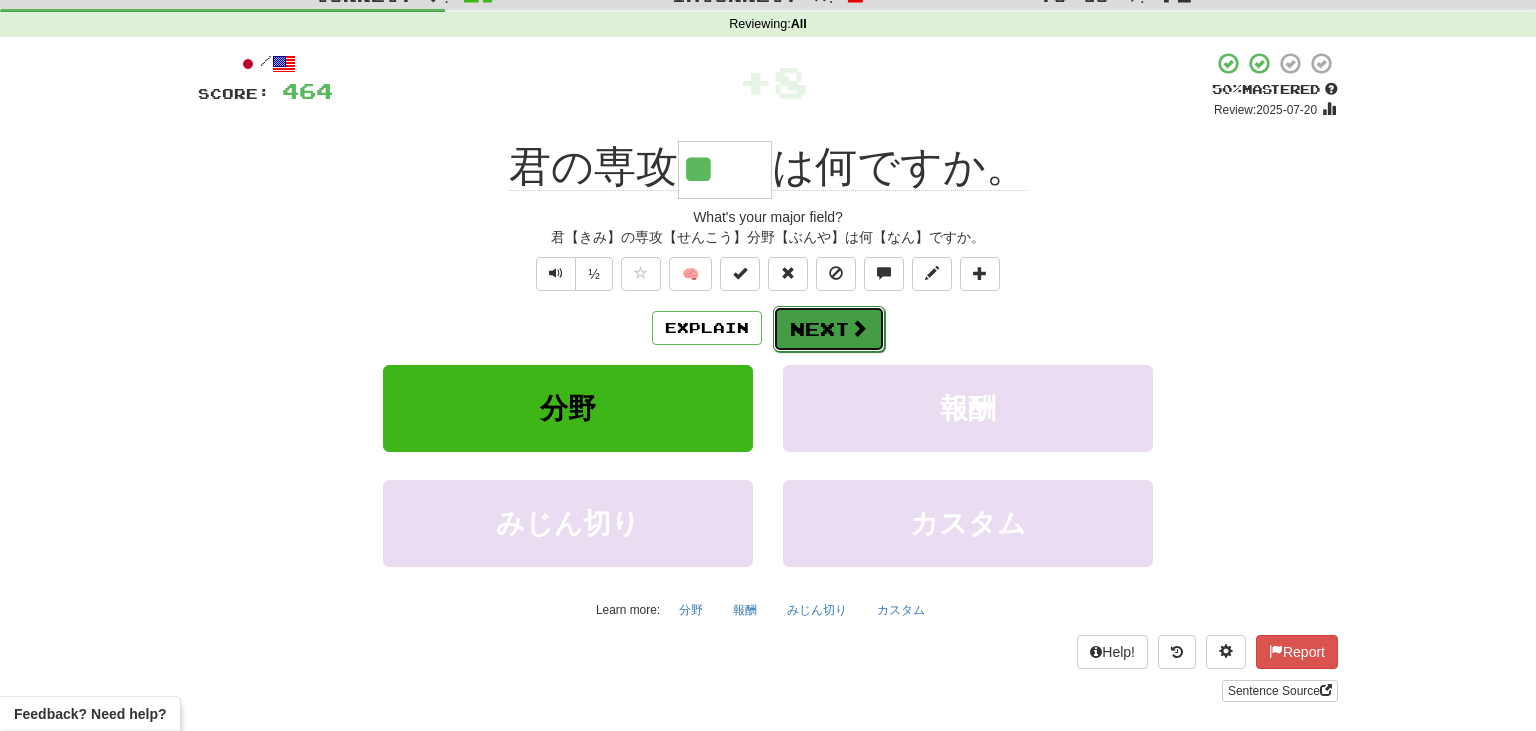 click at bounding box center (859, 328) 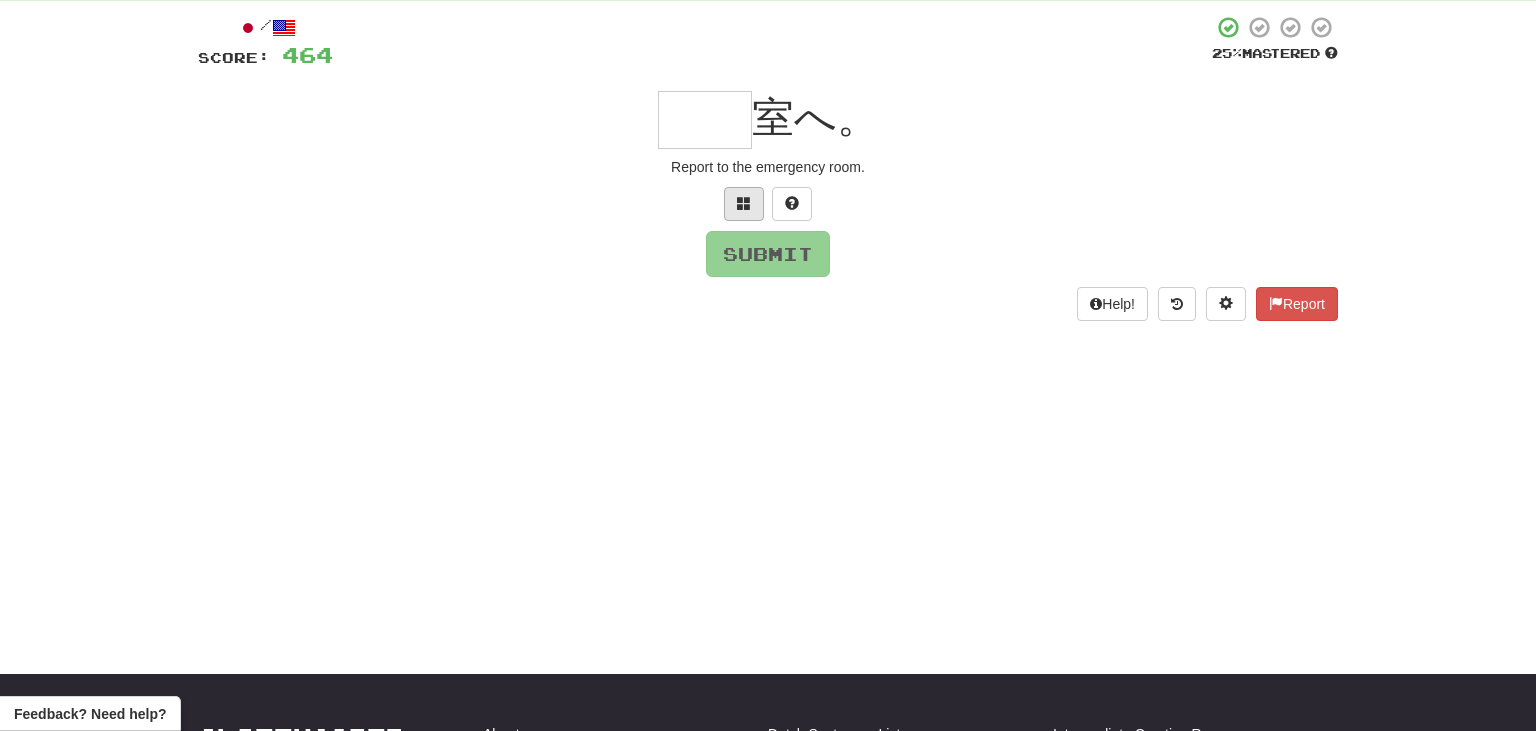 scroll, scrollTop: 108, scrollLeft: 0, axis: vertical 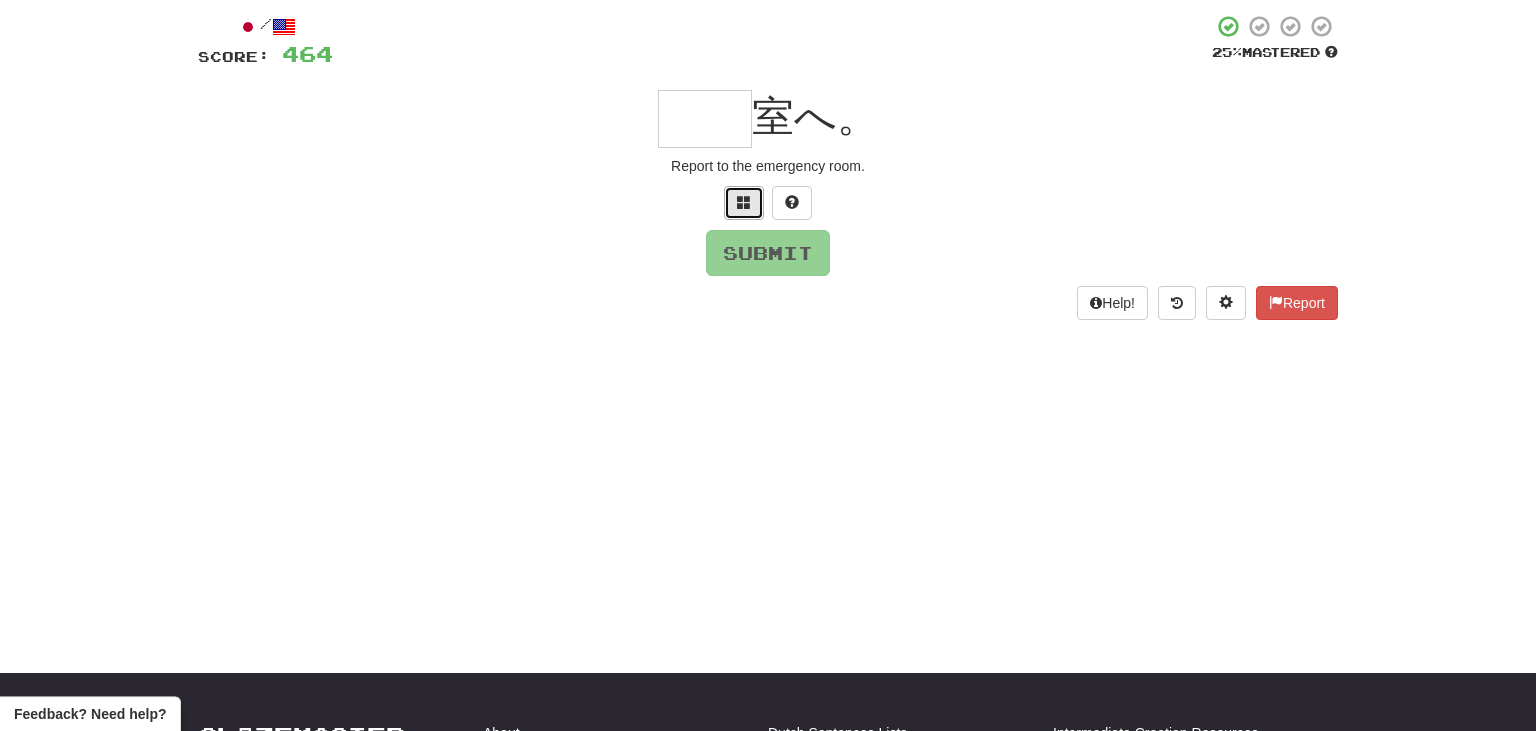 click at bounding box center [744, 202] 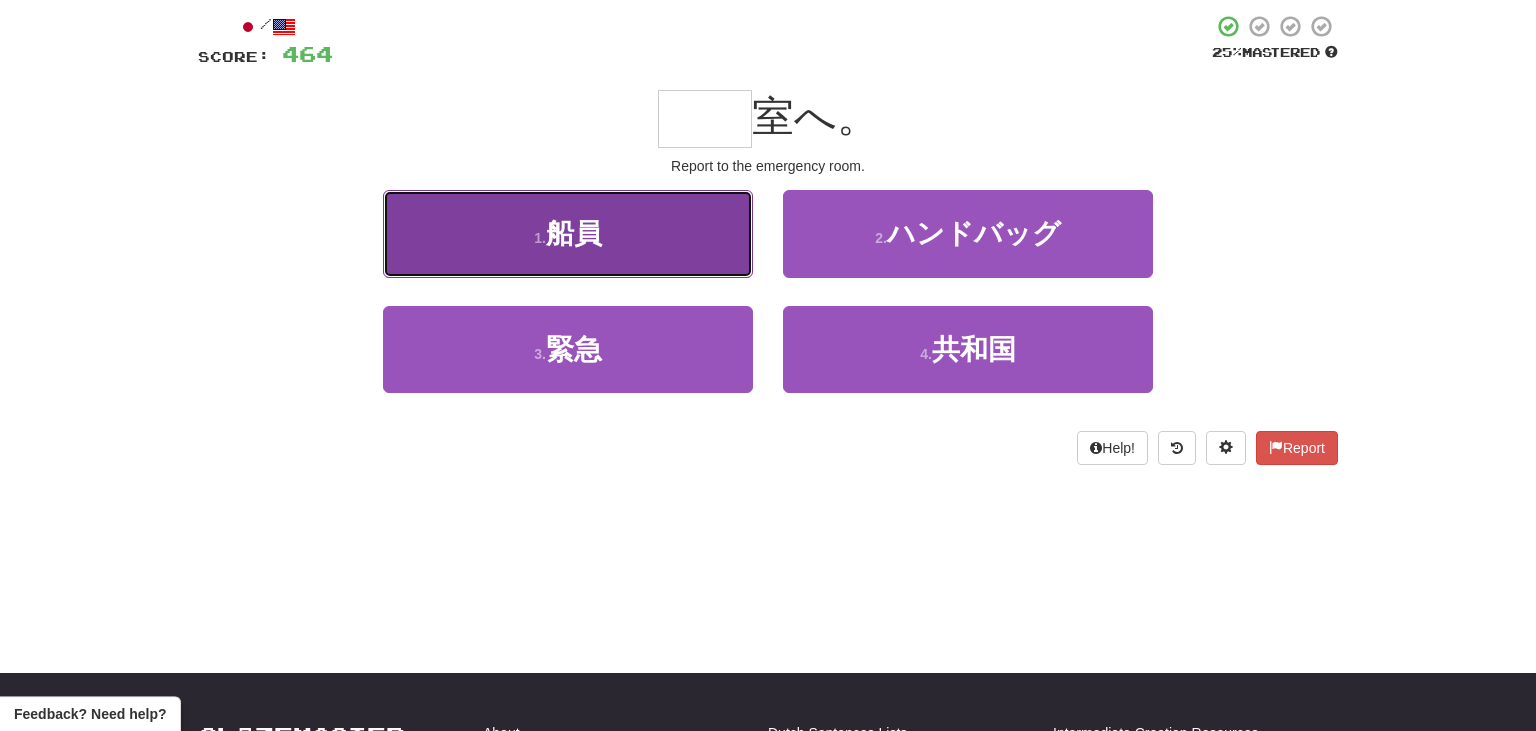 click on "1 .  船員" at bounding box center [568, 233] 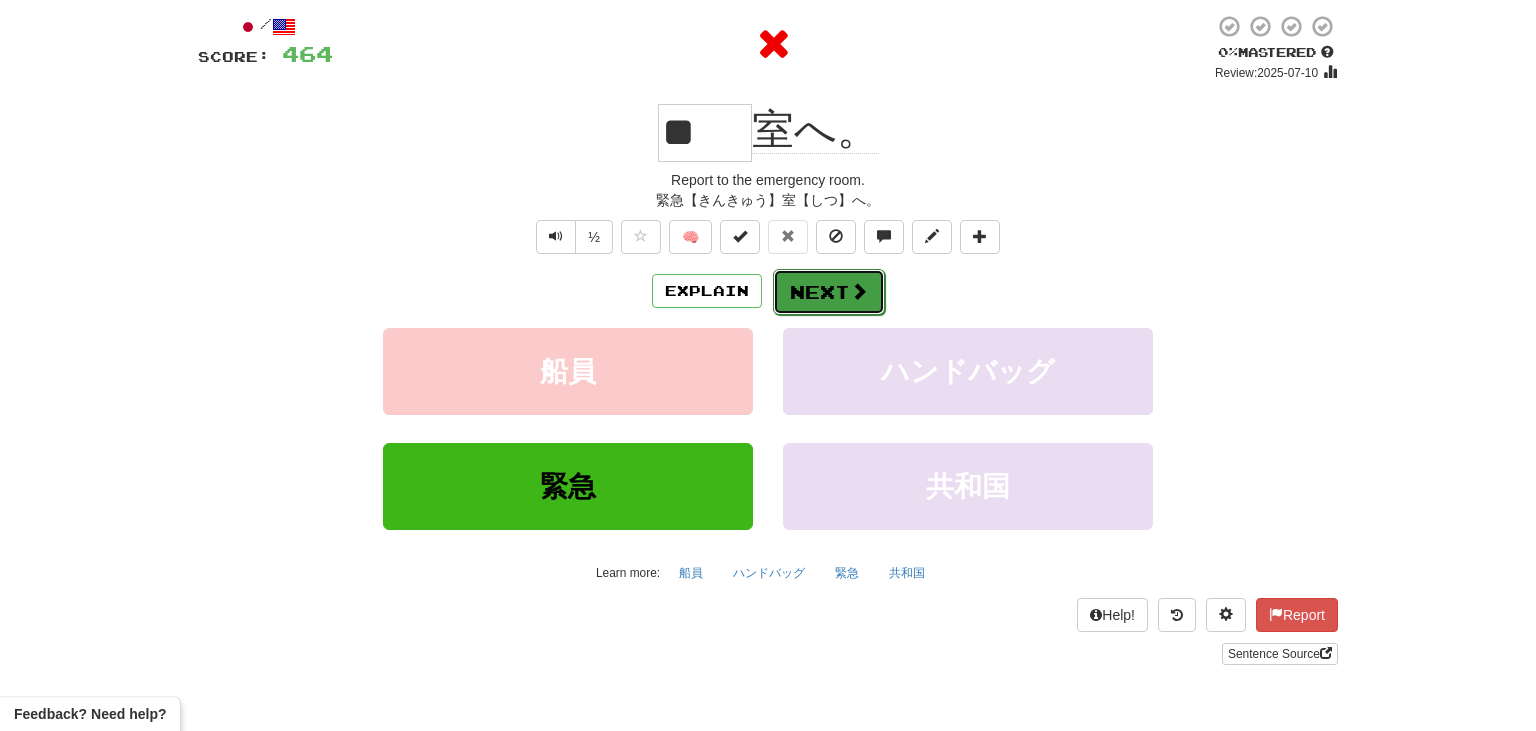 click on "Next" at bounding box center (829, 292) 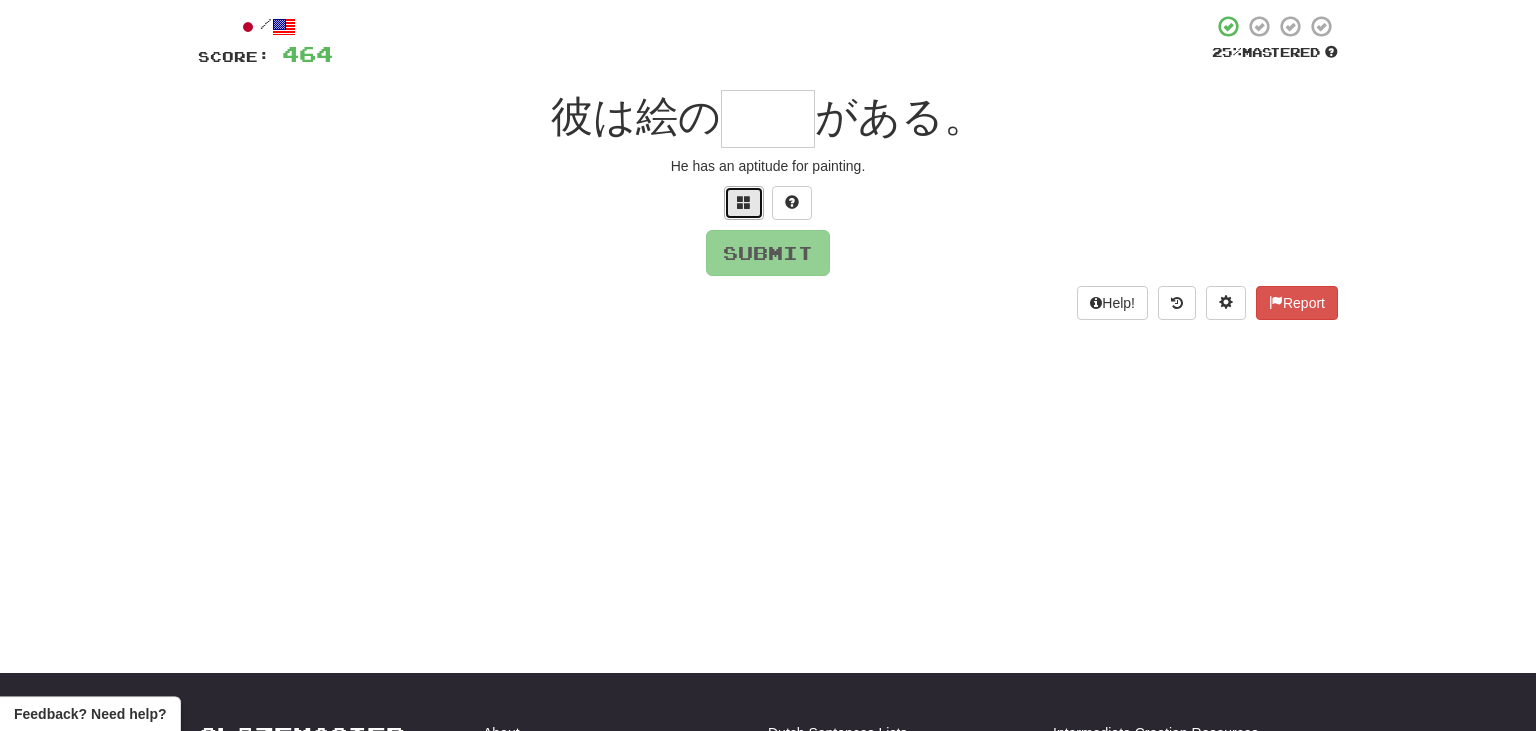 click at bounding box center [744, 203] 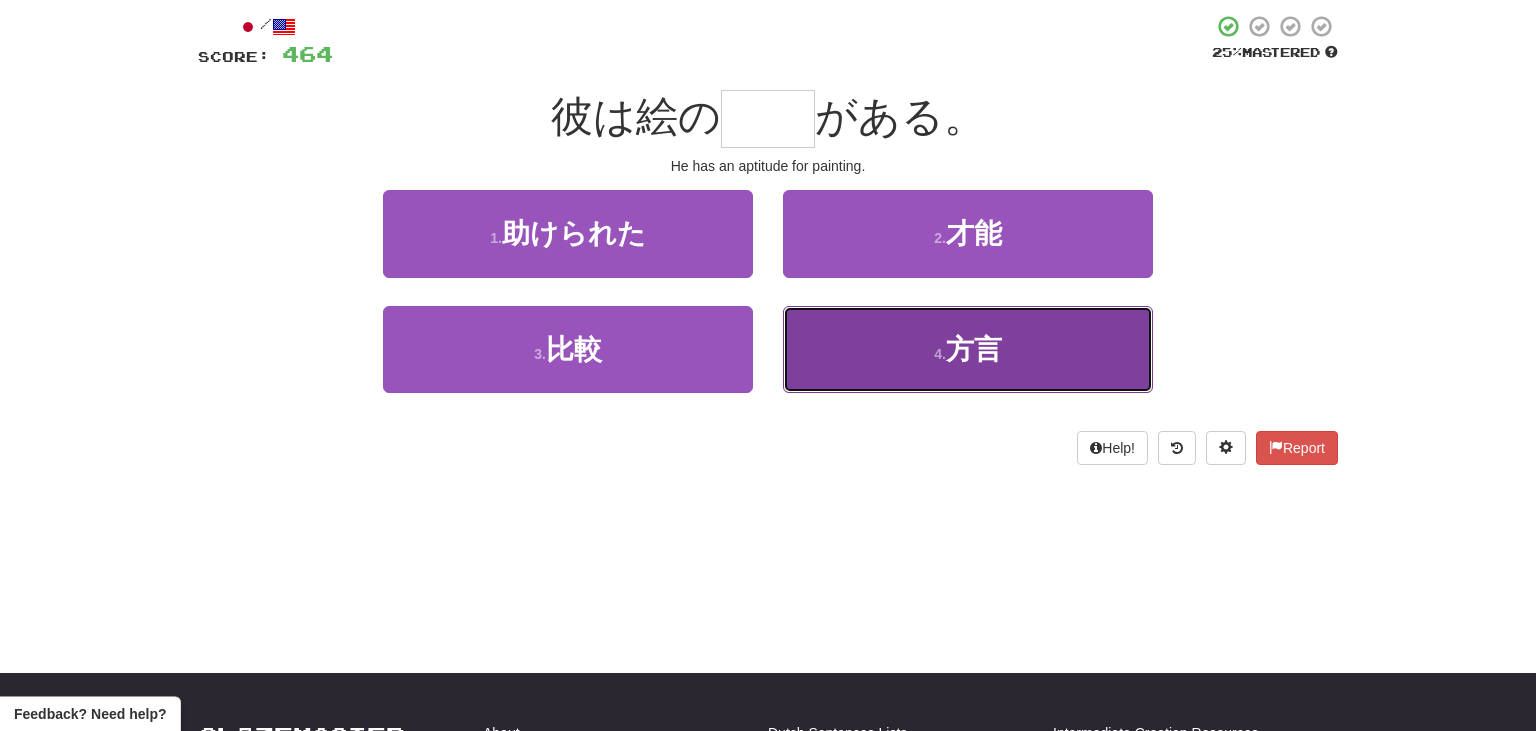 click on "4 .  方言" at bounding box center [968, 349] 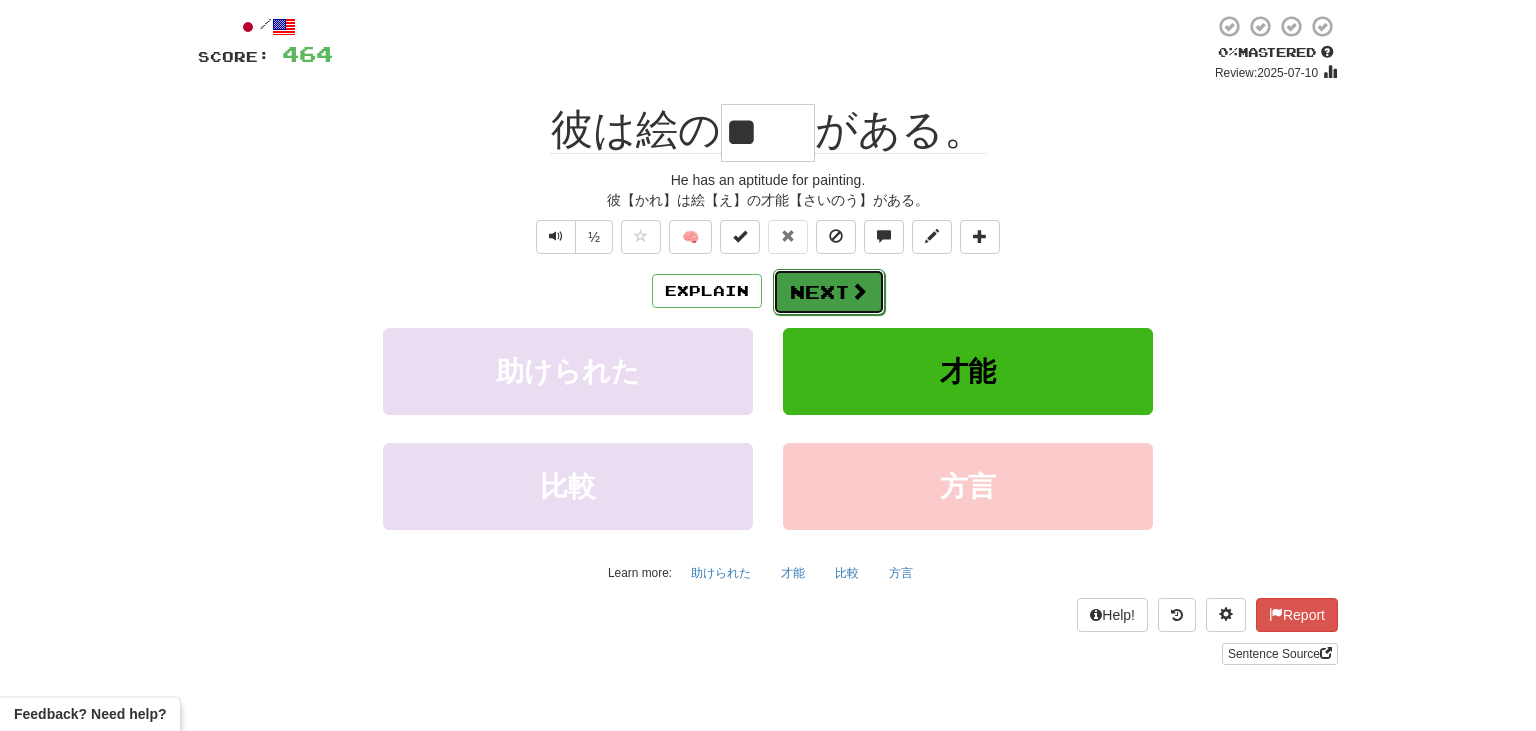 click on "Next" at bounding box center [829, 292] 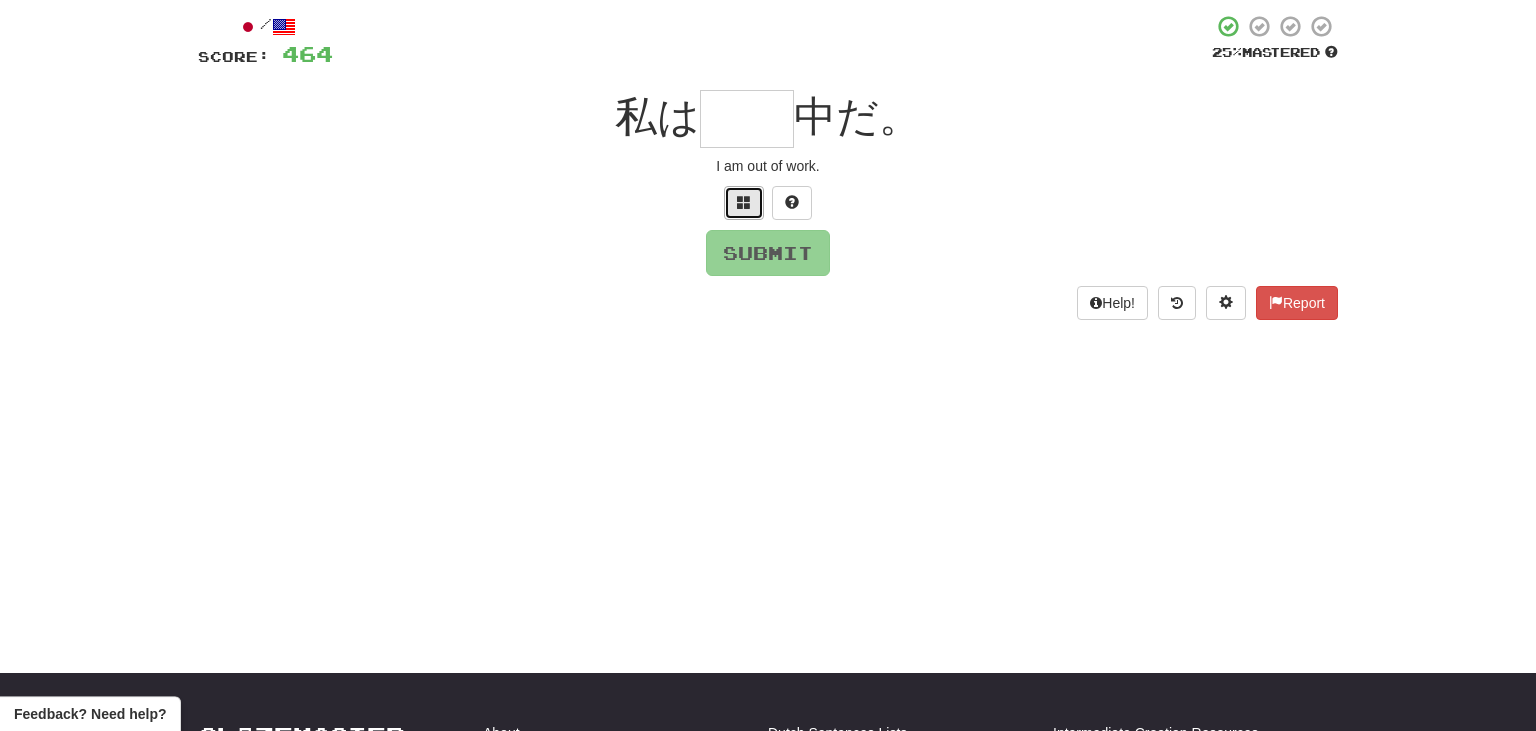 click at bounding box center [744, 203] 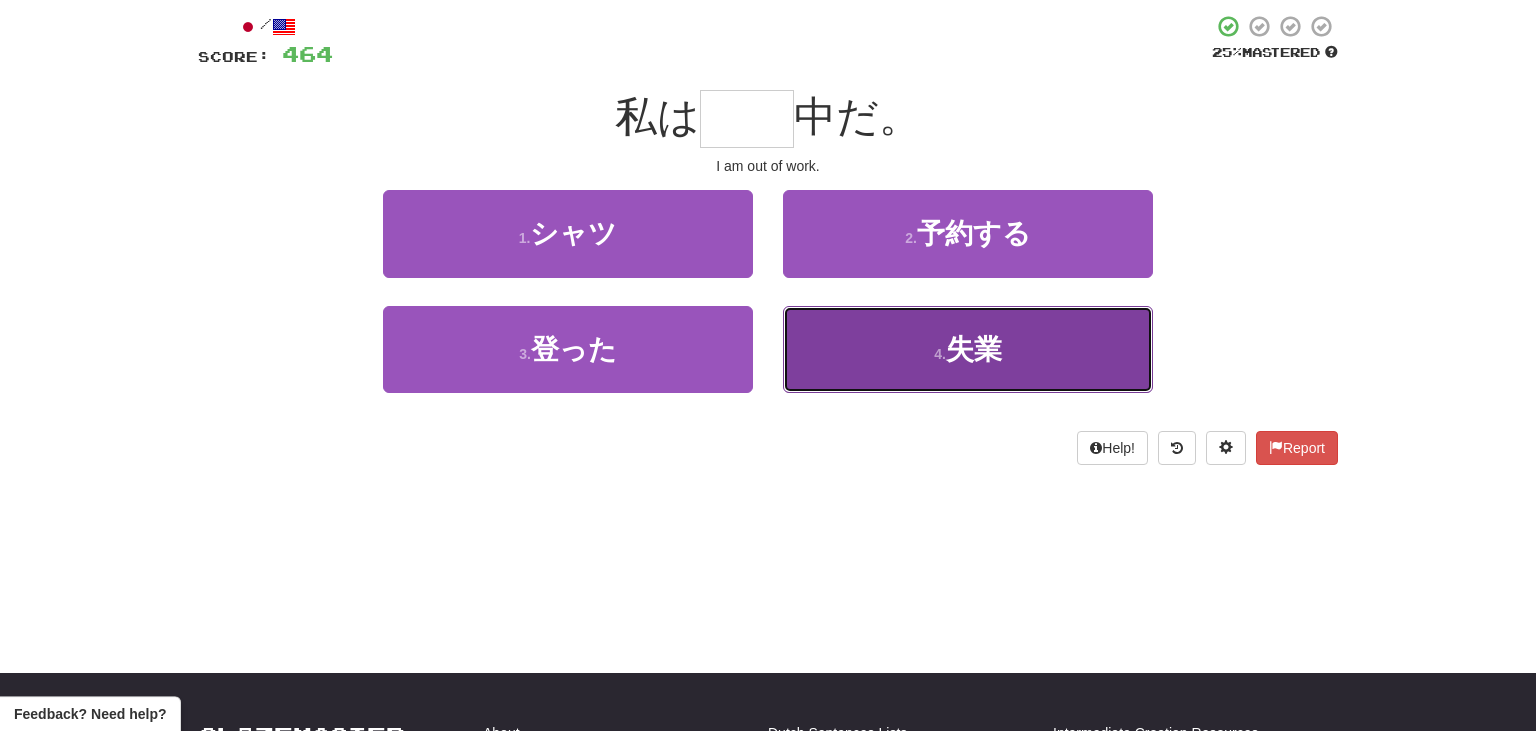 click on "4 .  失業" at bounding box center [968, 349] 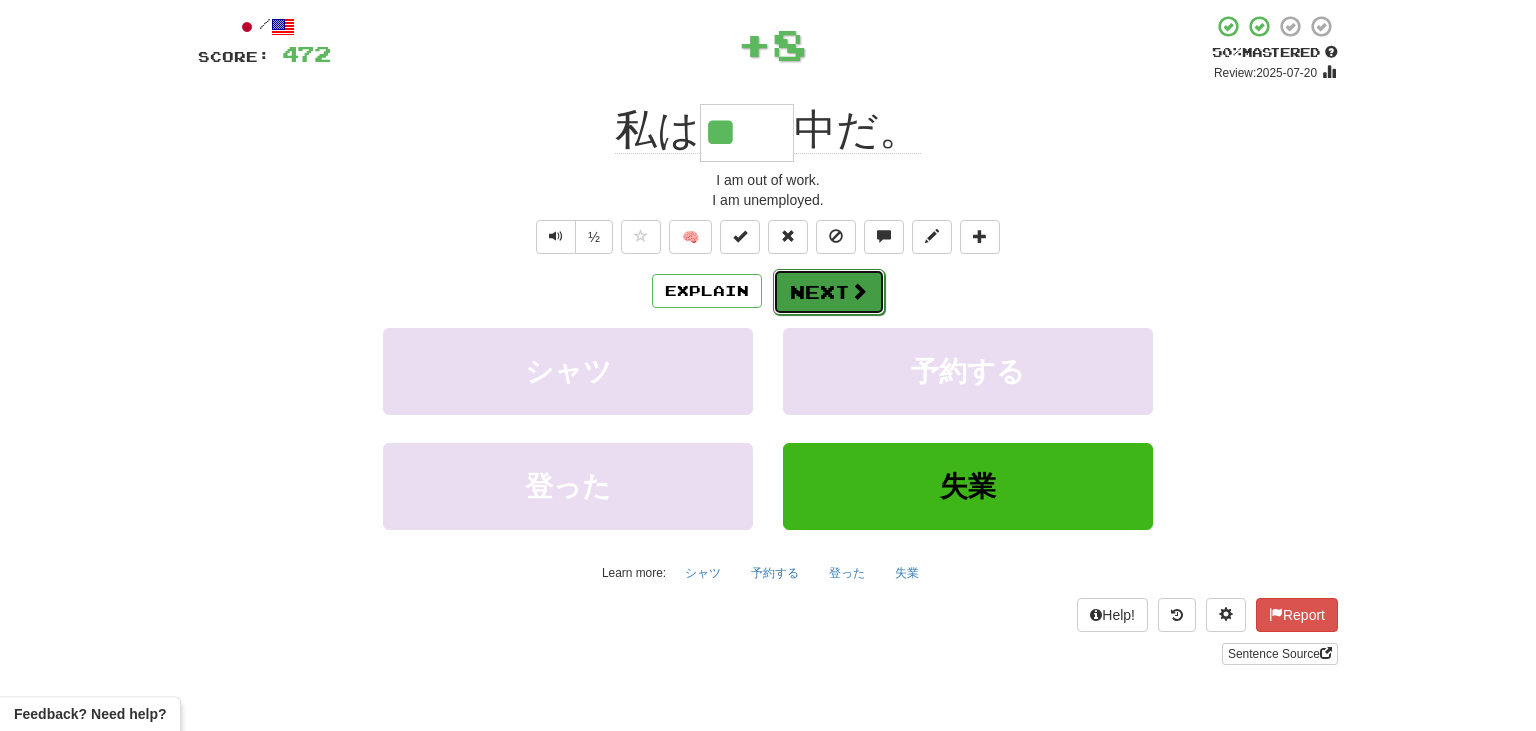 click on "Next" at bounding box center [829, 292] 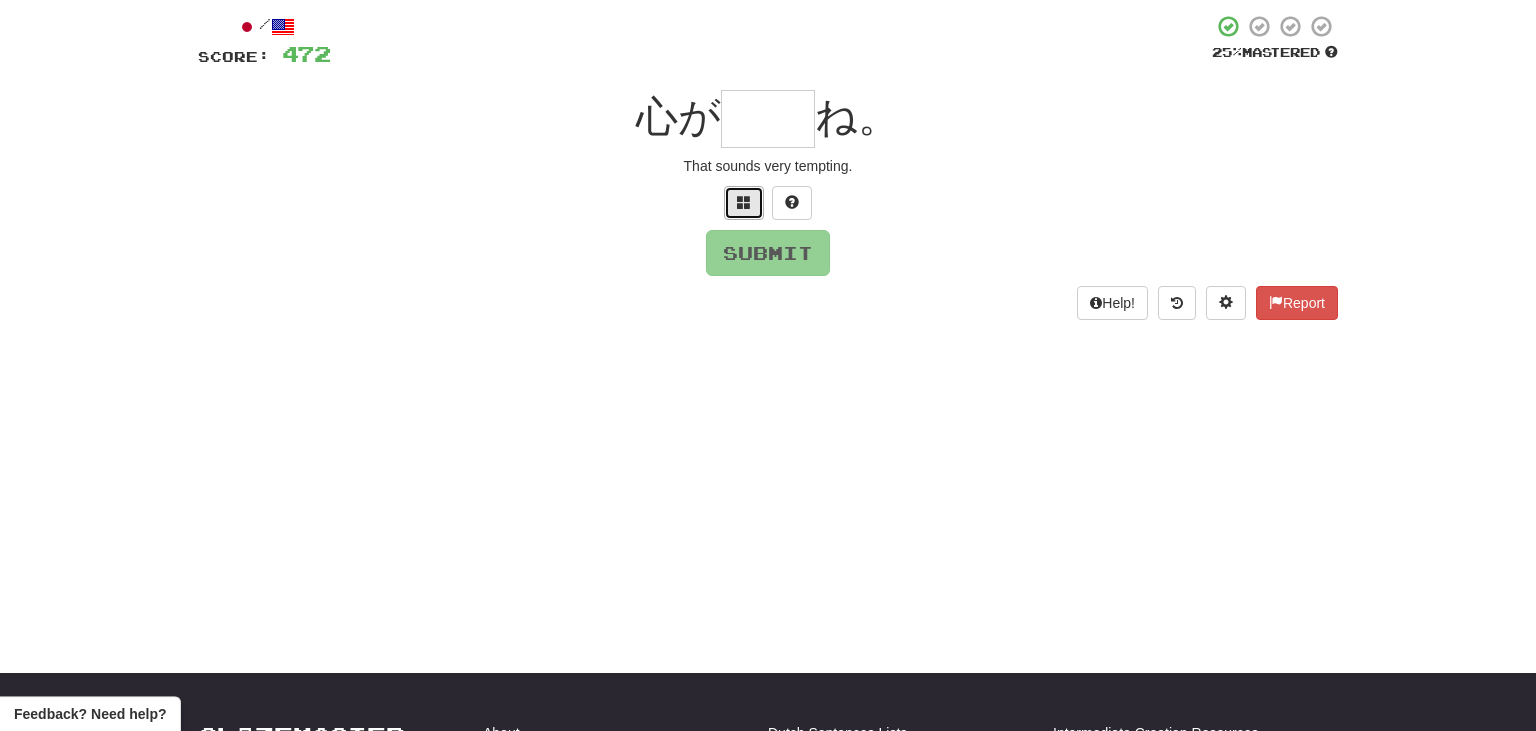 click at bounding box center [744, 203] 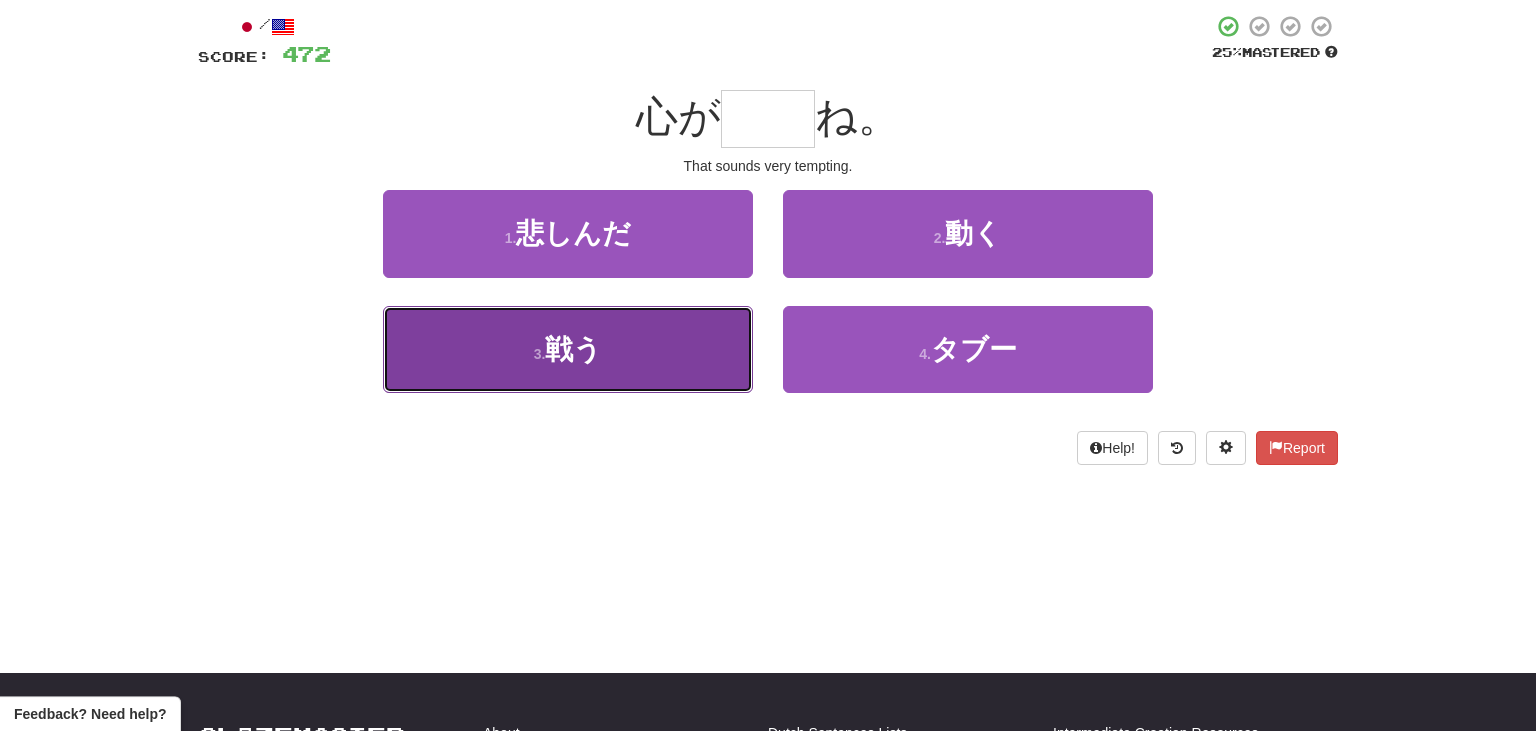 click on "3 .  戦う" at bounding box center [568, 349] 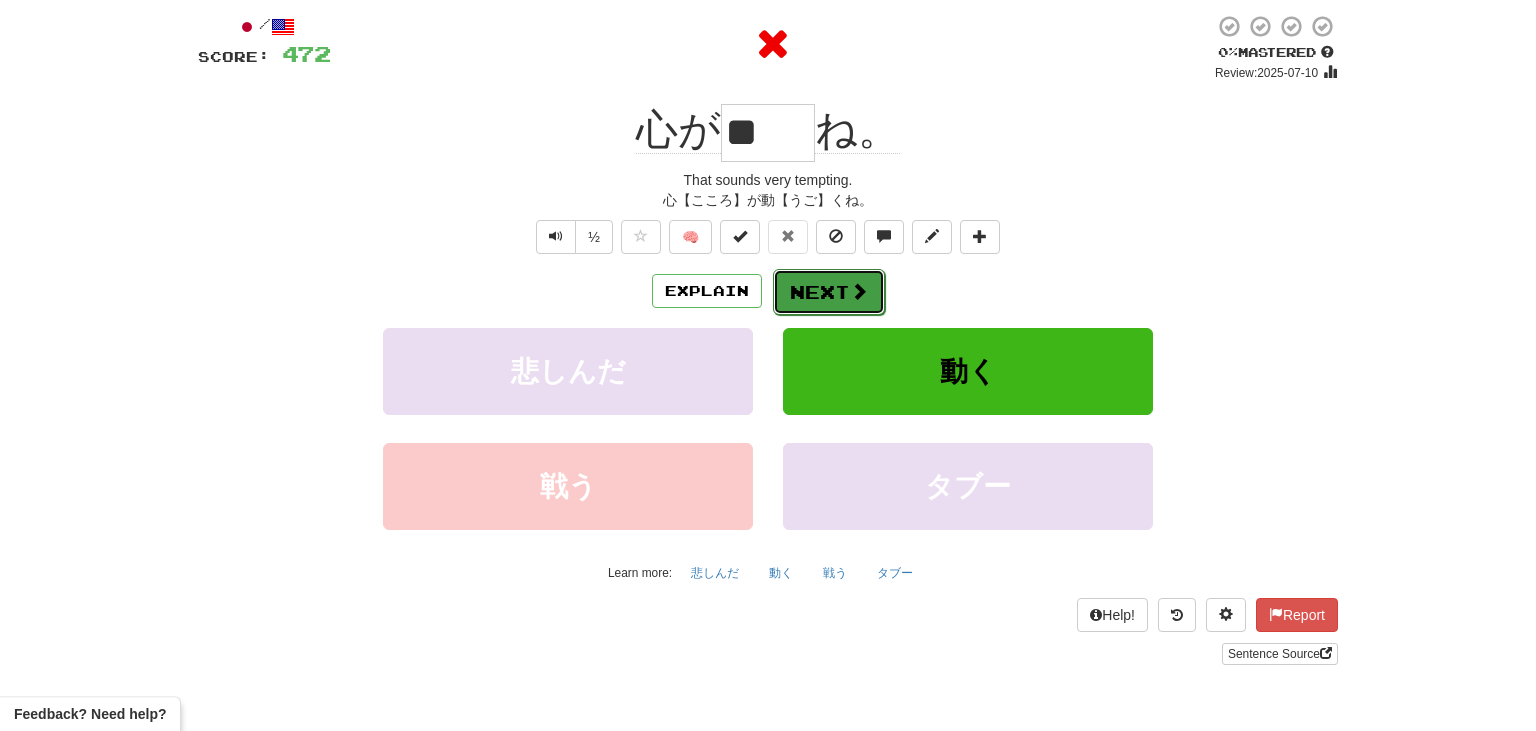 click at bounding box center [859, 291] 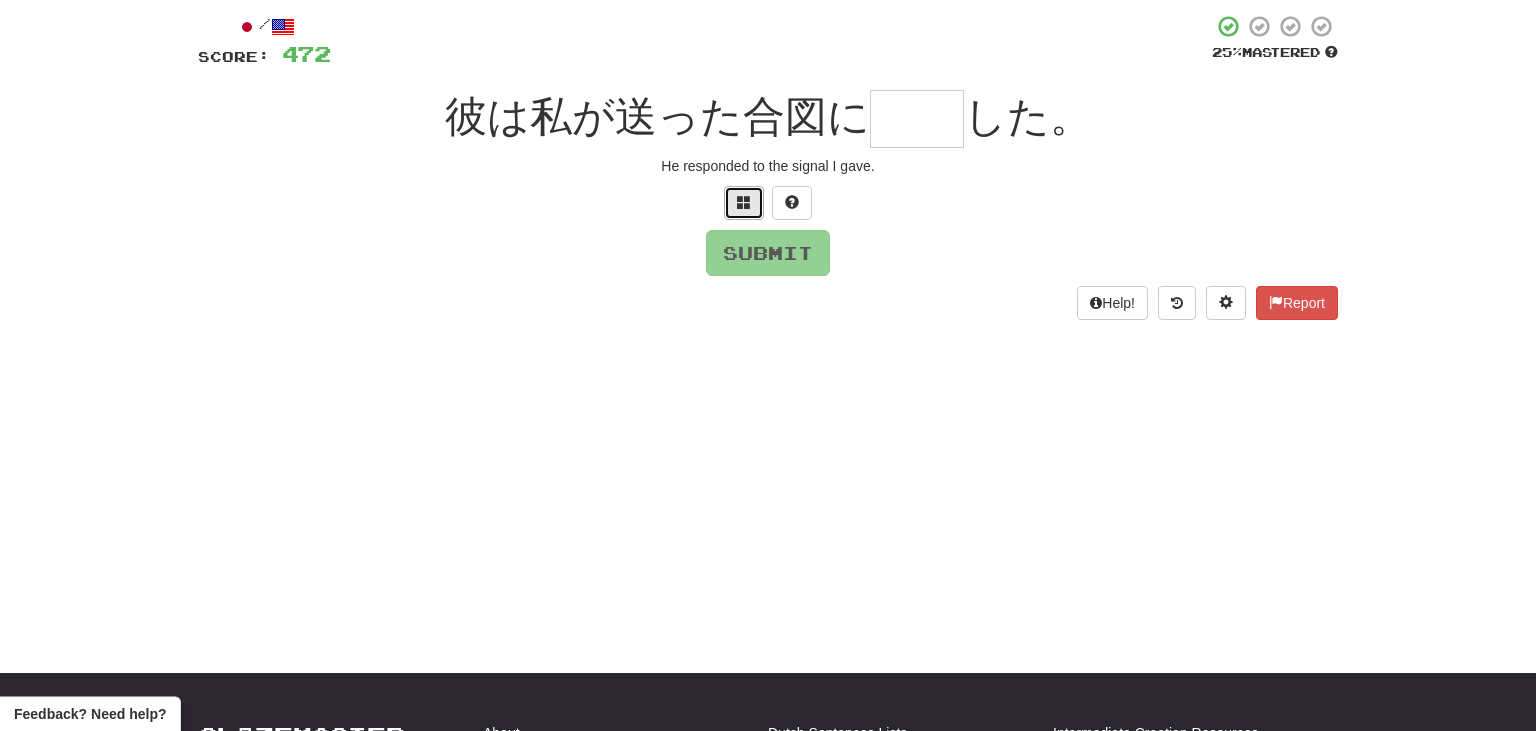 click at bounding box center (744, 203) 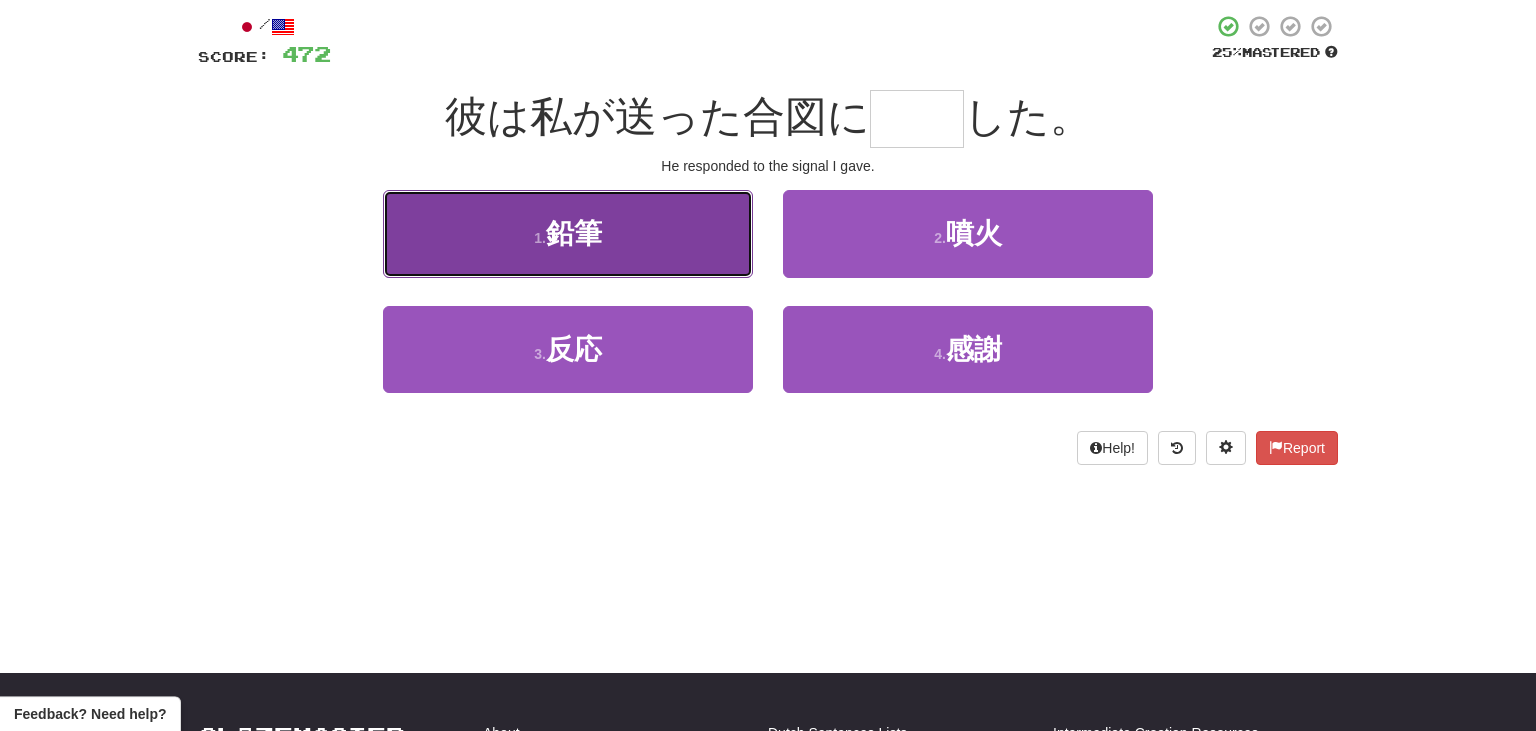 click on "1 .  鉛筆" at bounding box center (568, 233) 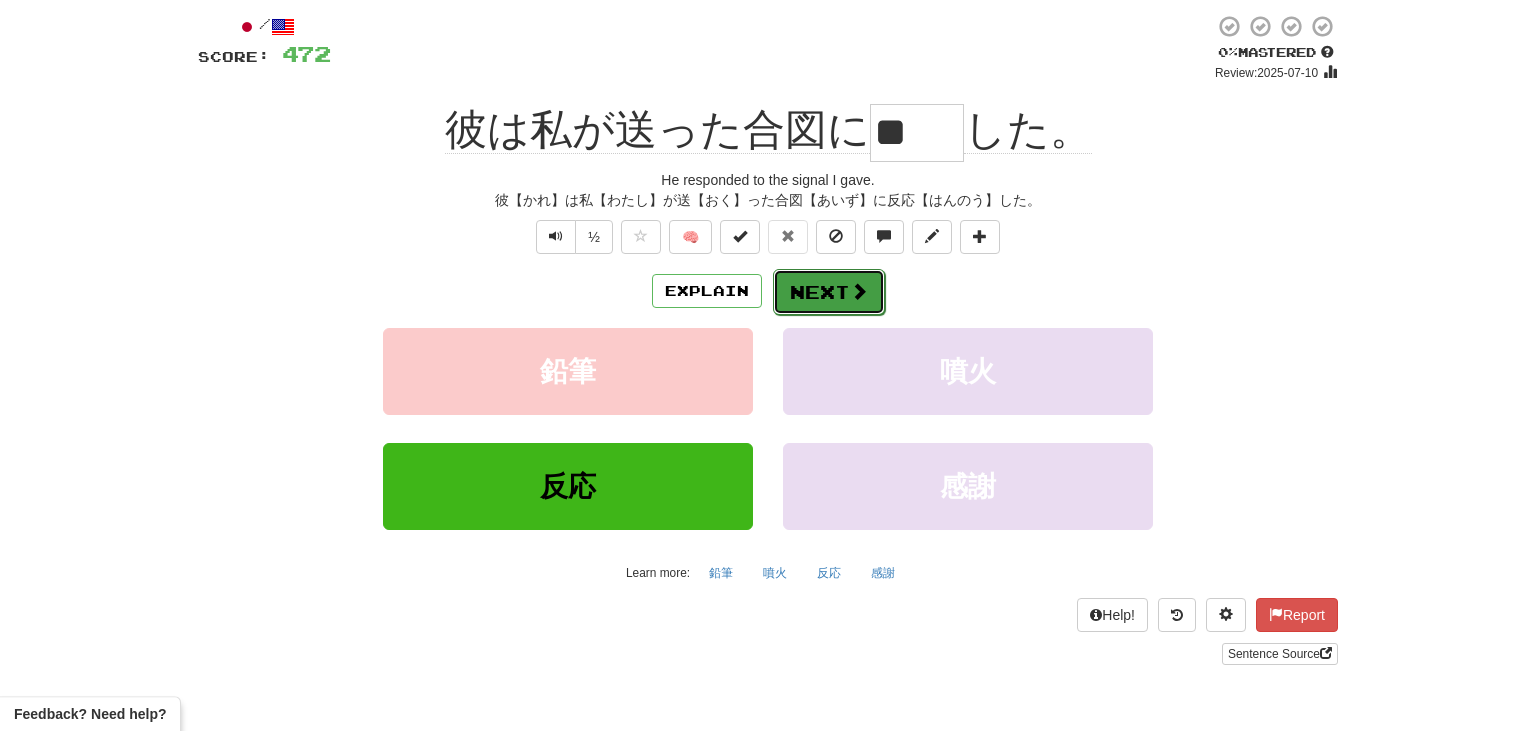 click on "Next" at bounding box center (829, 292) 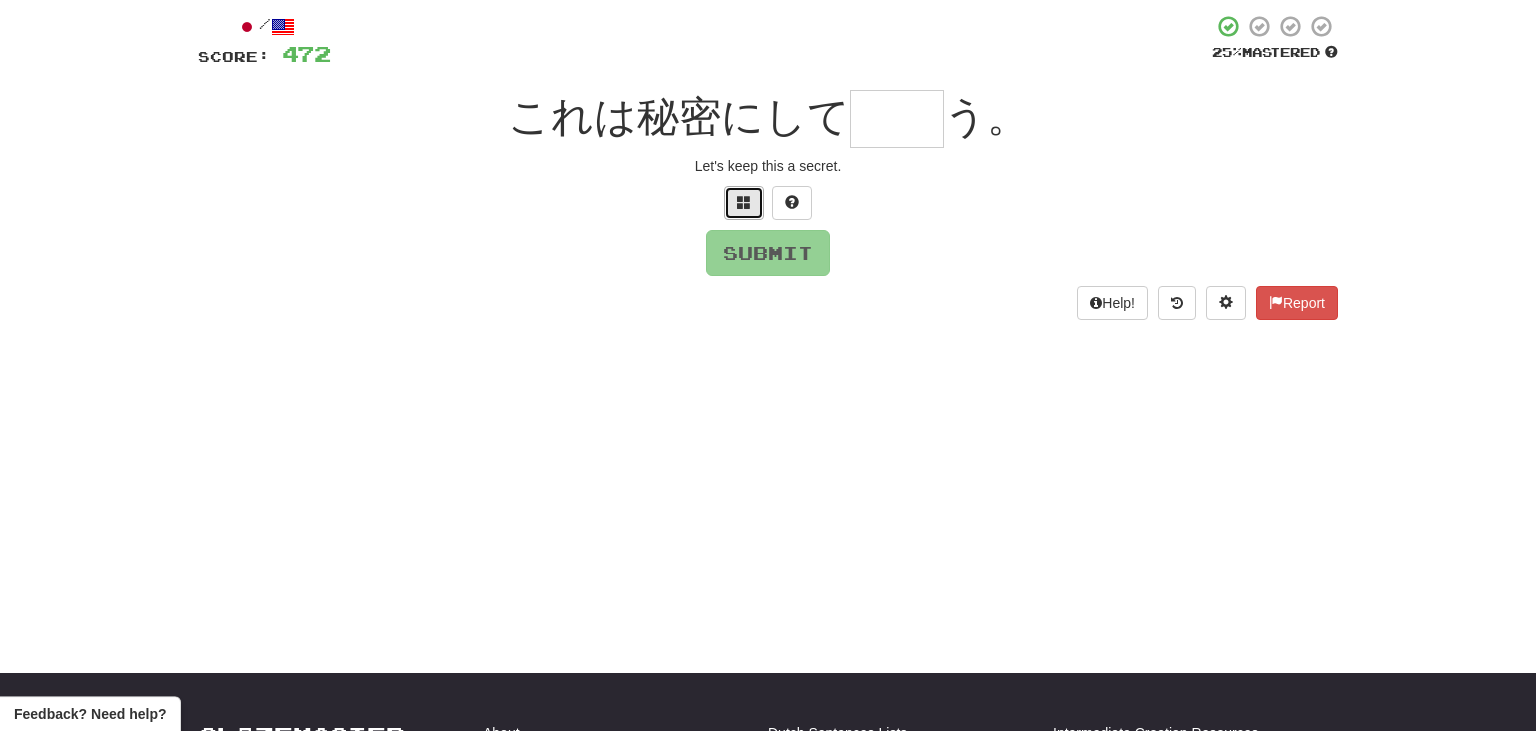 click at bounding box center (744, 202) 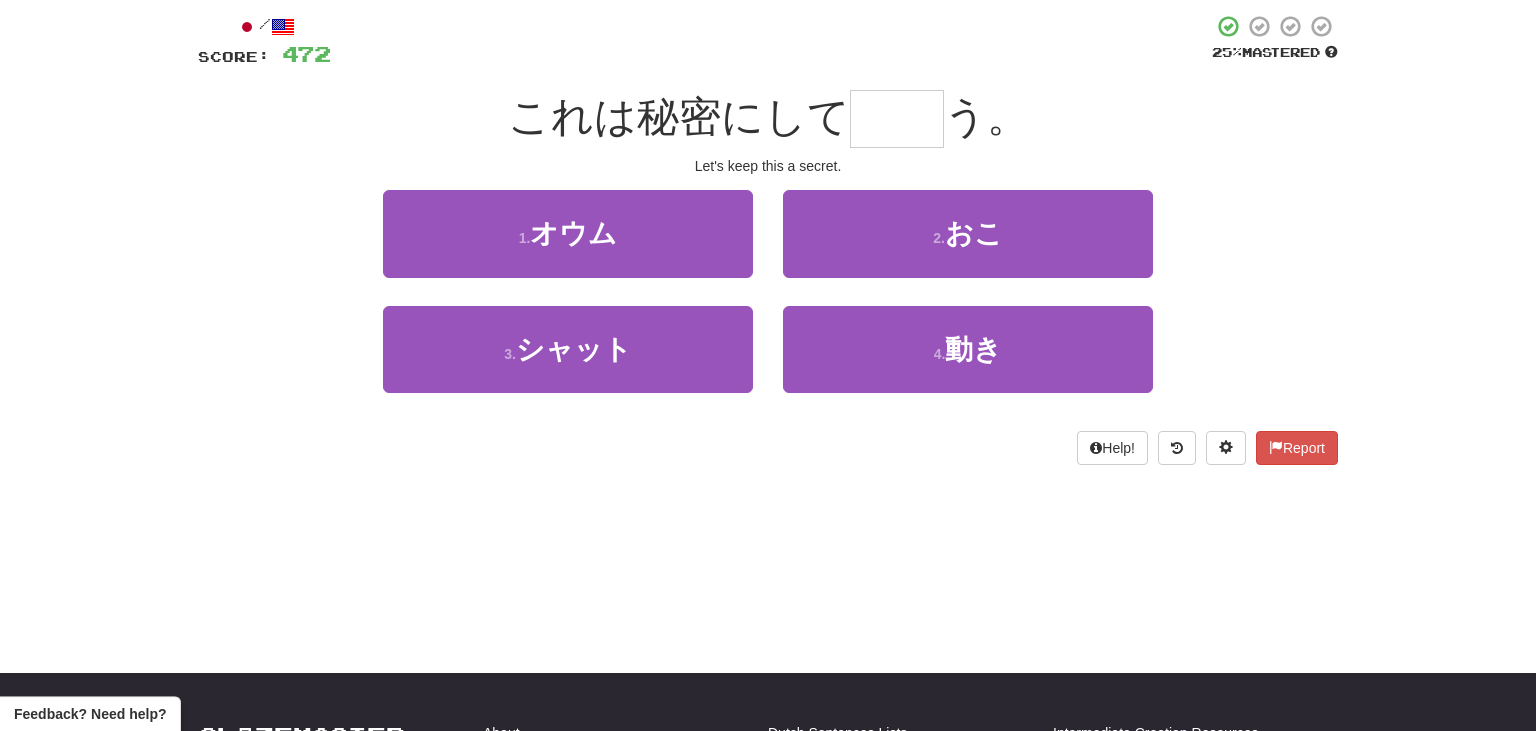 type on "*" 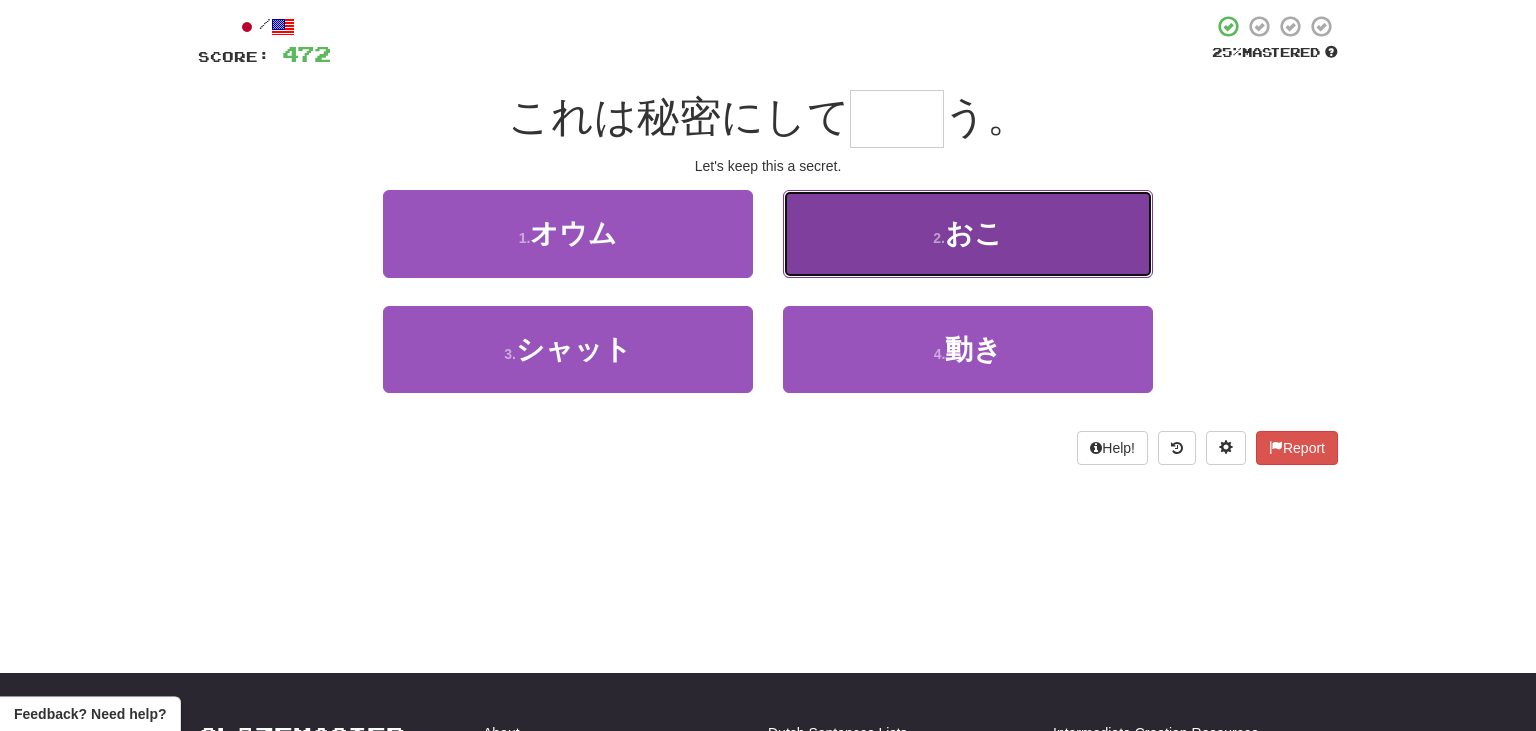 click on "おこ" at bounding box center (974, 233) 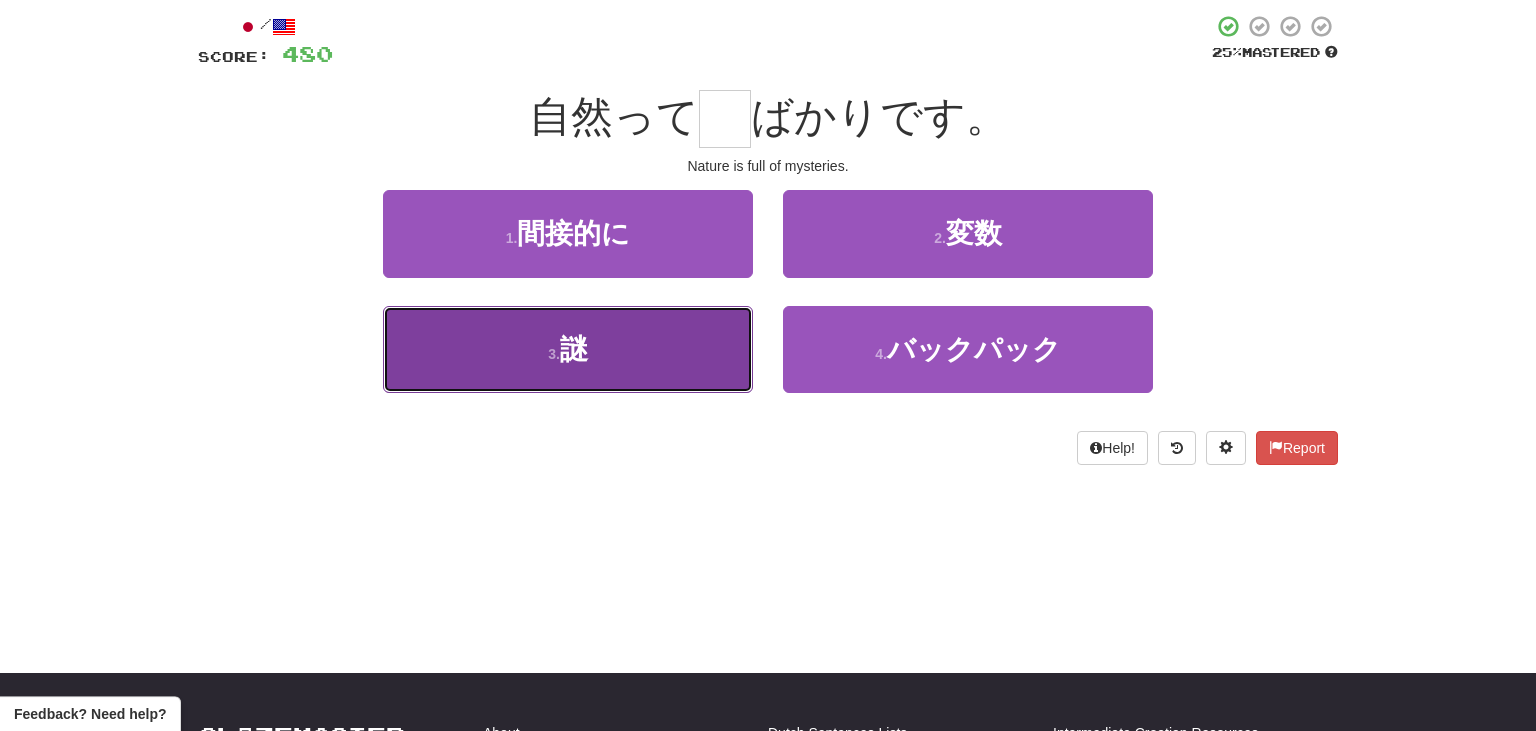 click on "3 .  謎" at bounding box center [568, 349] 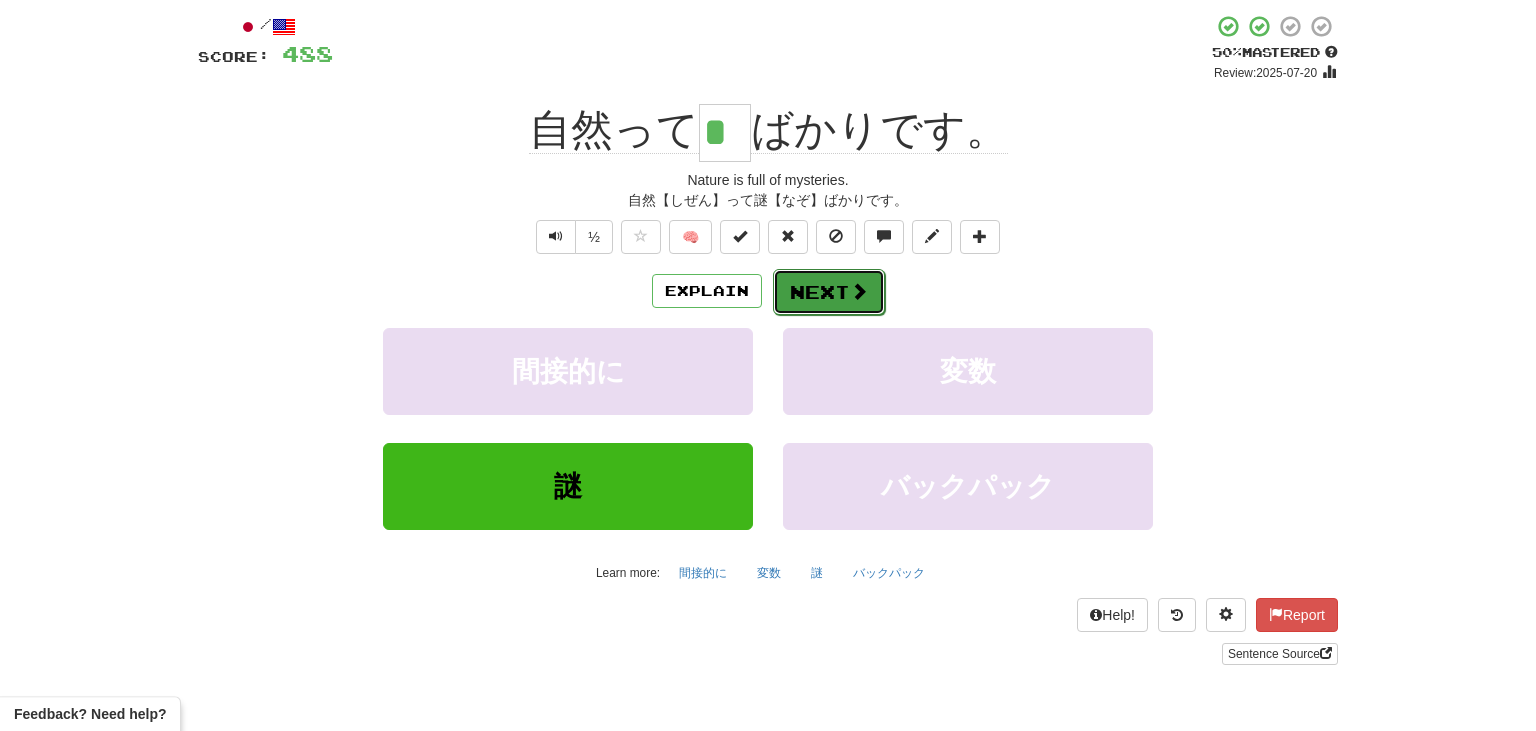 click on "Next" at bounding box center [829, 292] 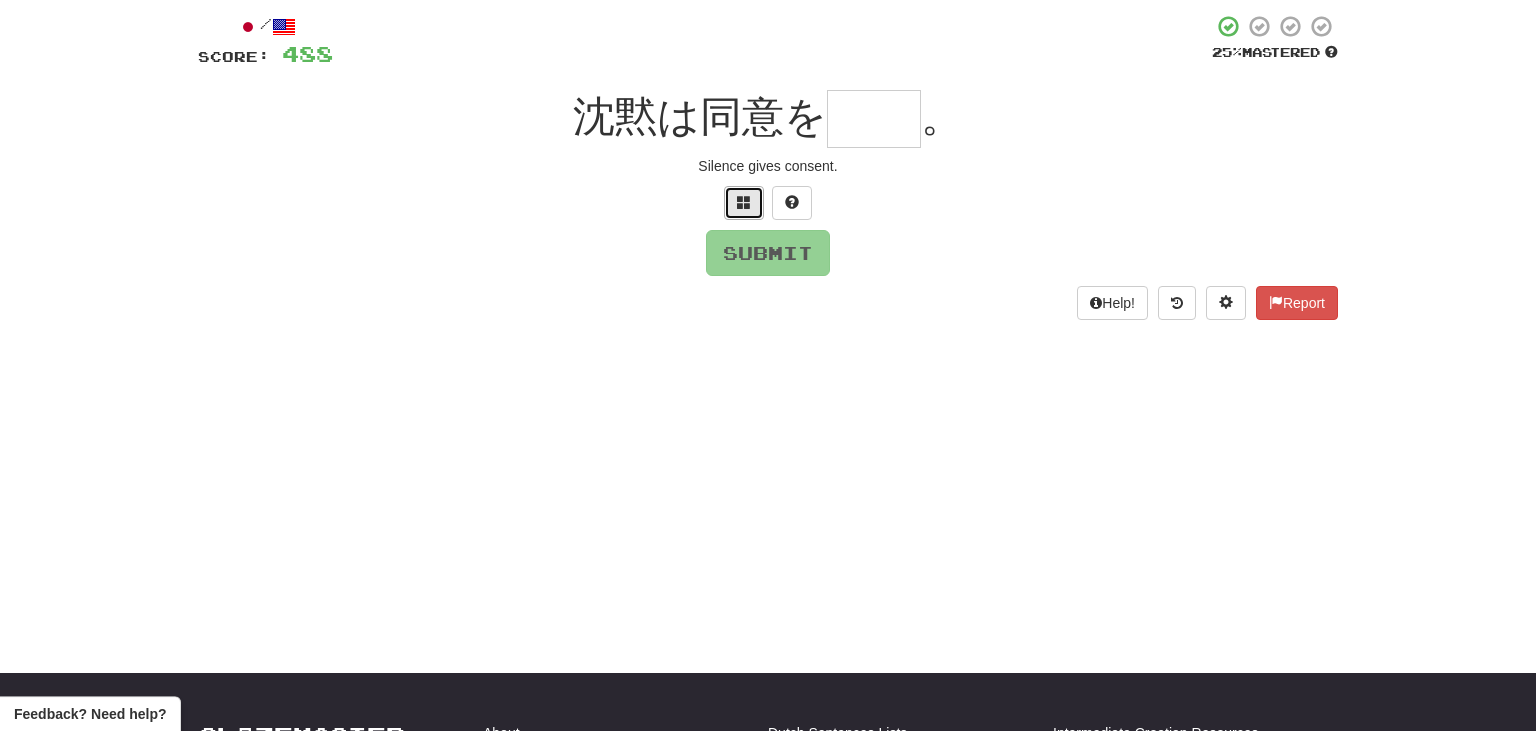 click at bounding box center [744, 202] 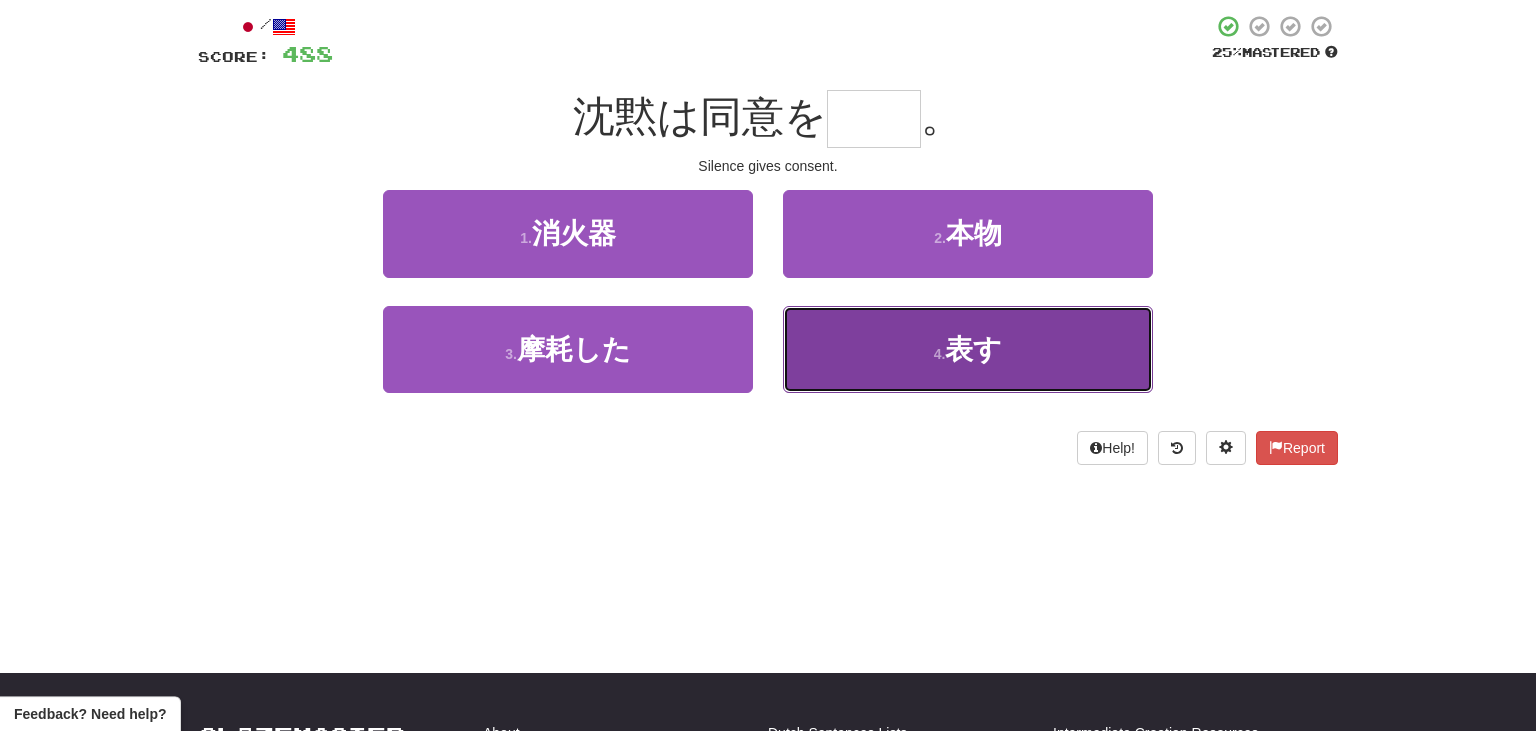 click on "4 .  表す" at bounding box center (968, 349) 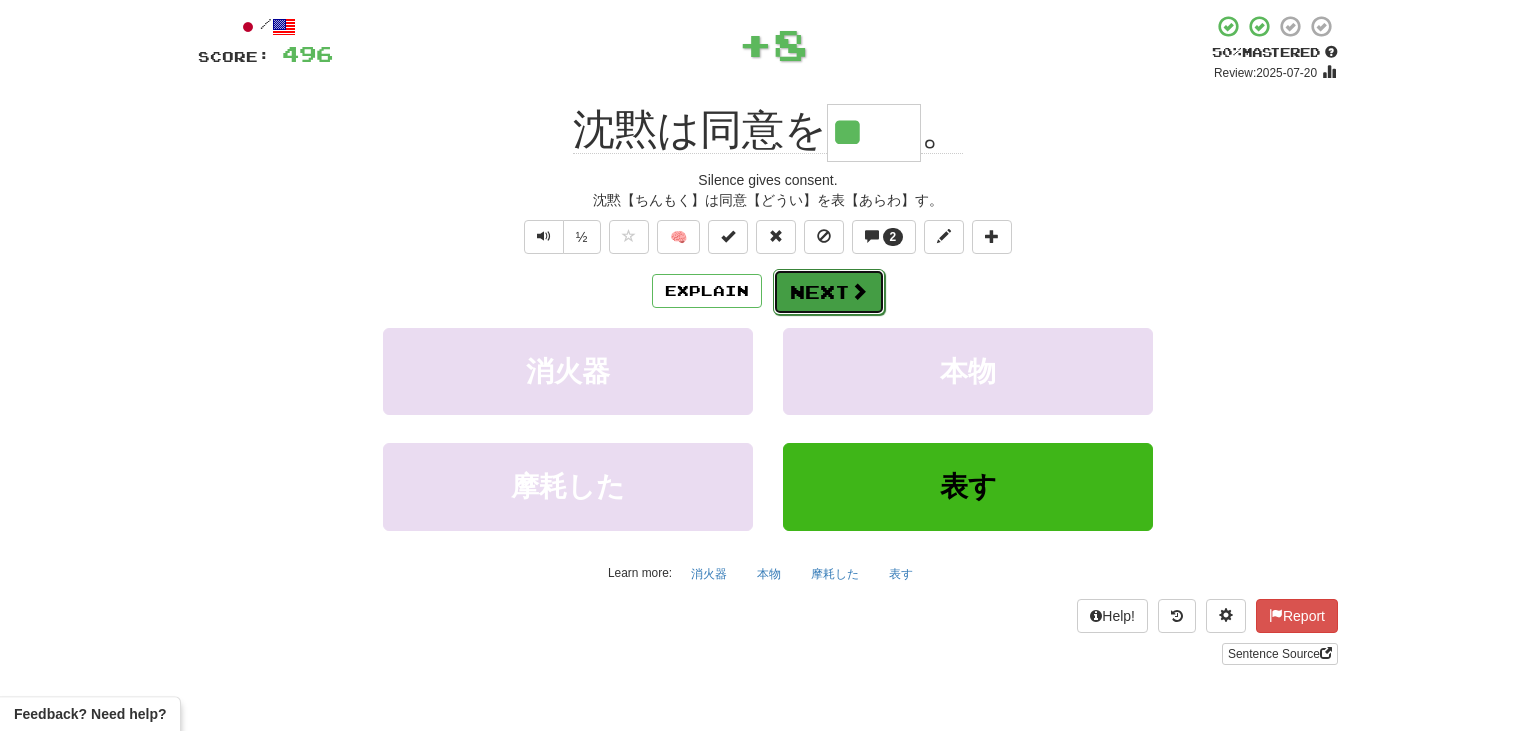 click on "Next" at bounding box center [829, 292] 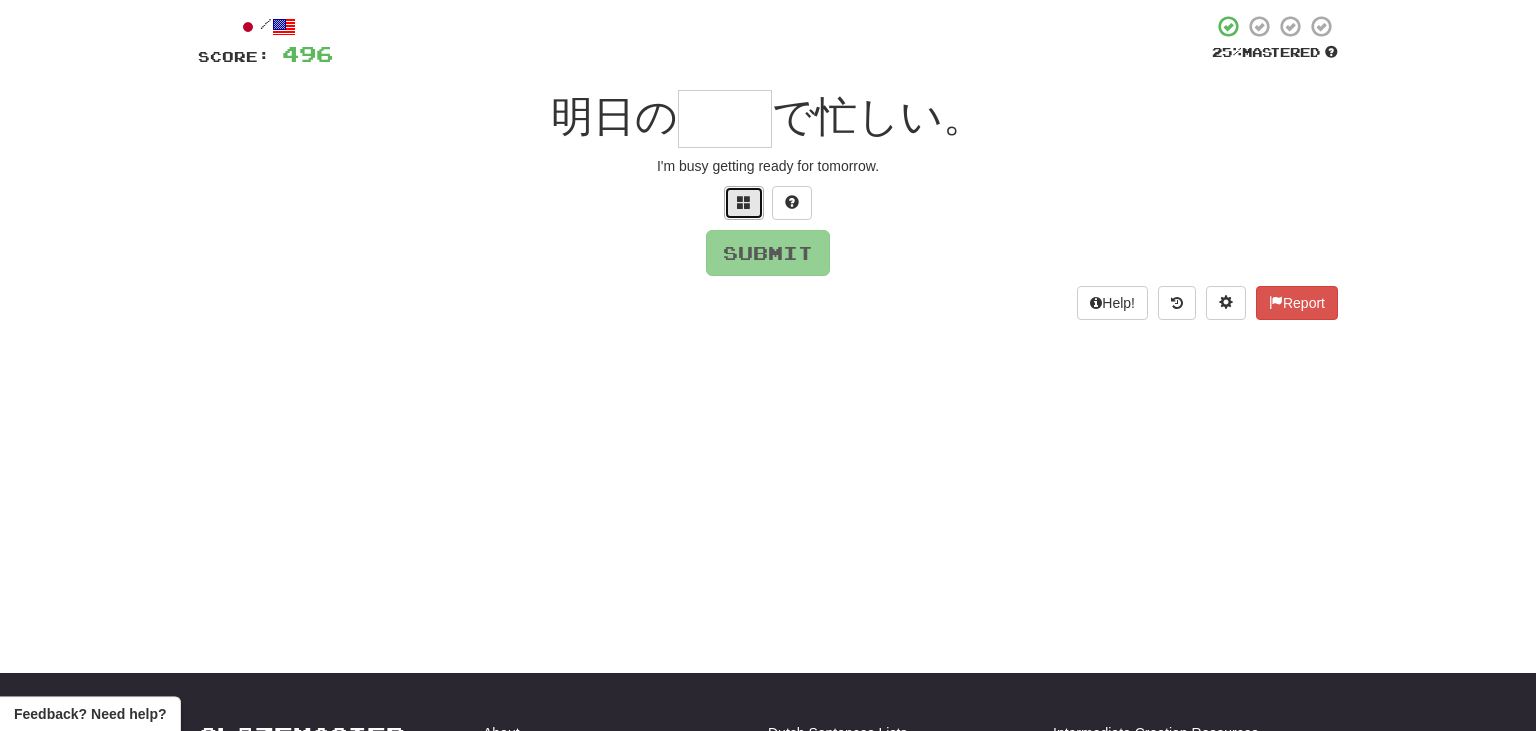 click at bounding box center [744, 203] 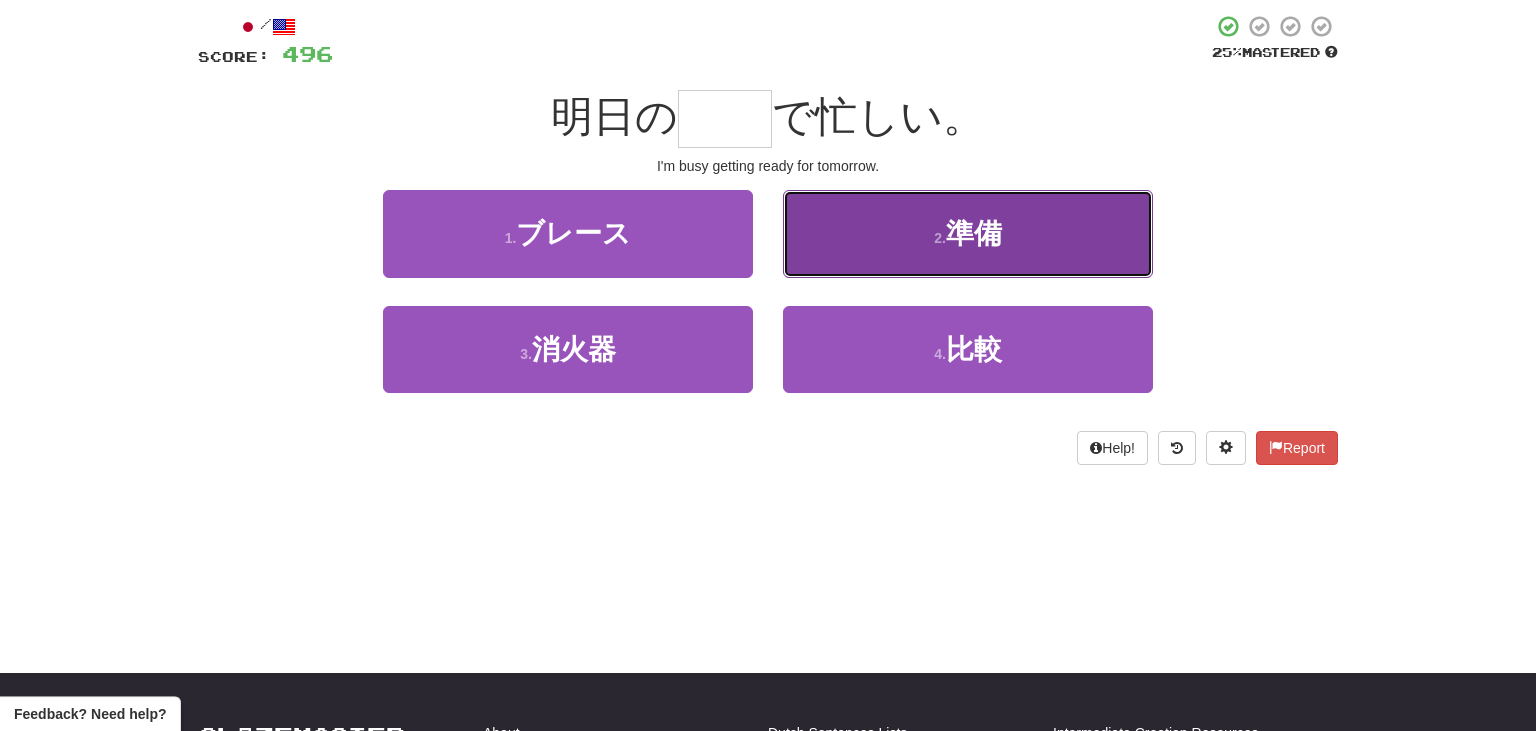 click on "2 .  準備" at bounding box center [968, 233] 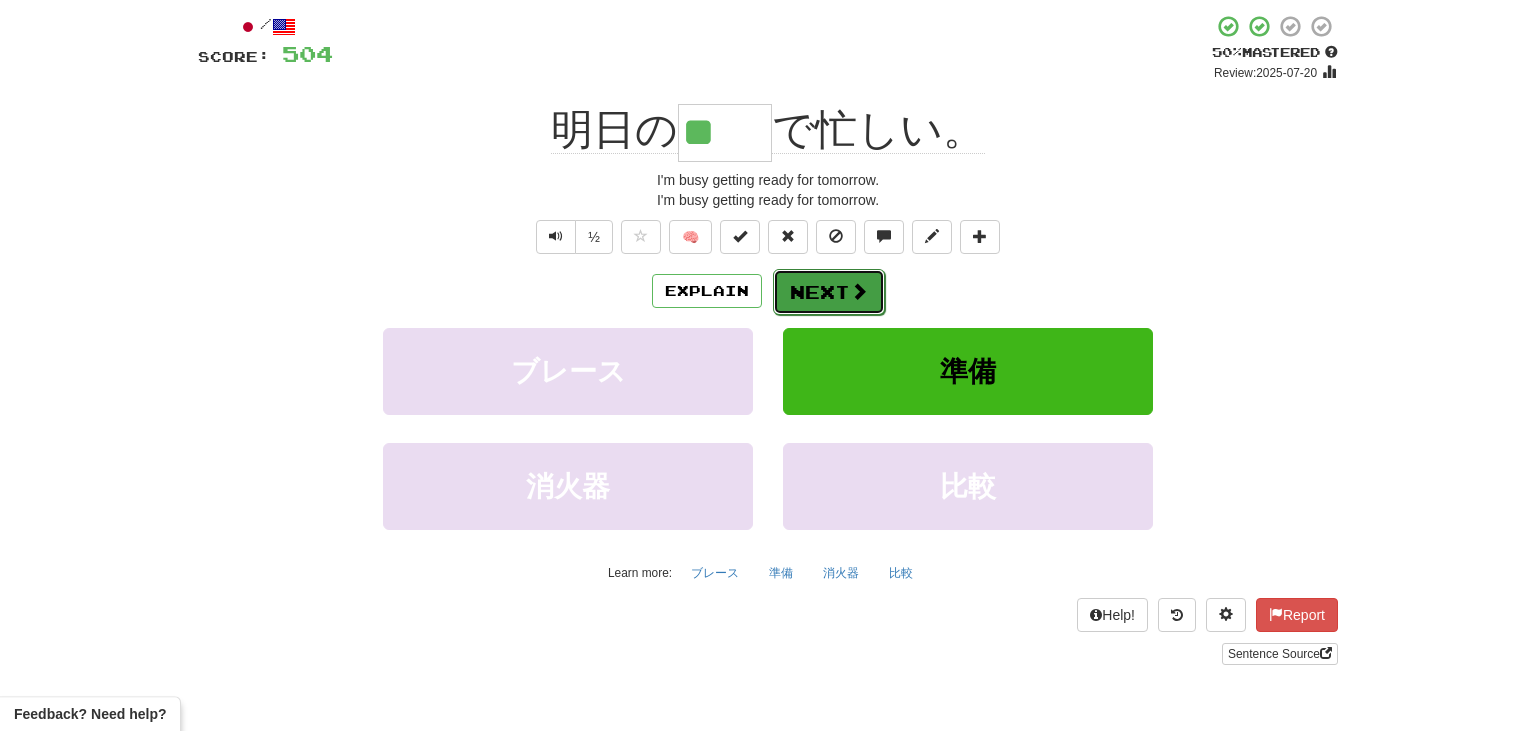 click on "Next" at bounding box center [829, 292] 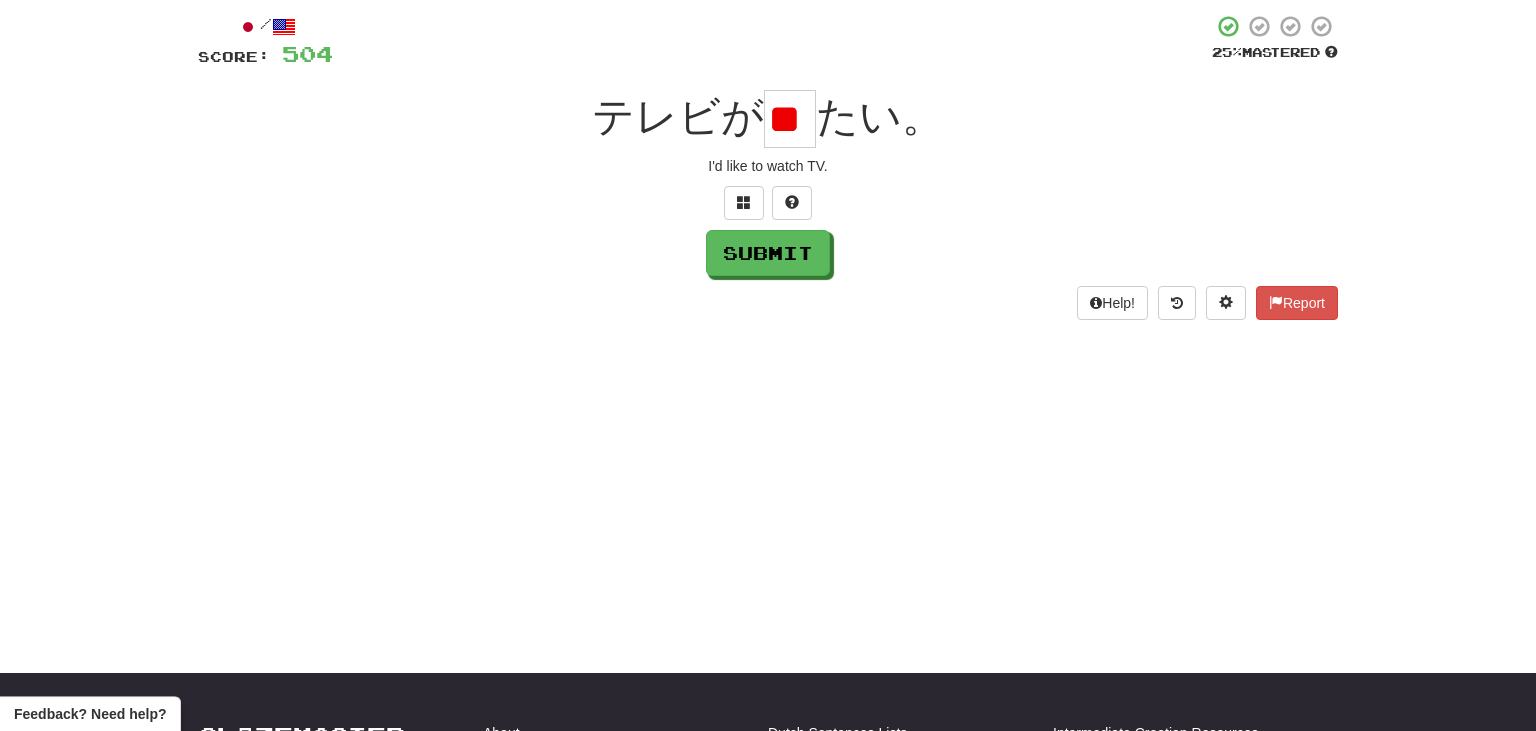 scroll, scrollTop: 0, scrollLeft: 39, axis: horizontal 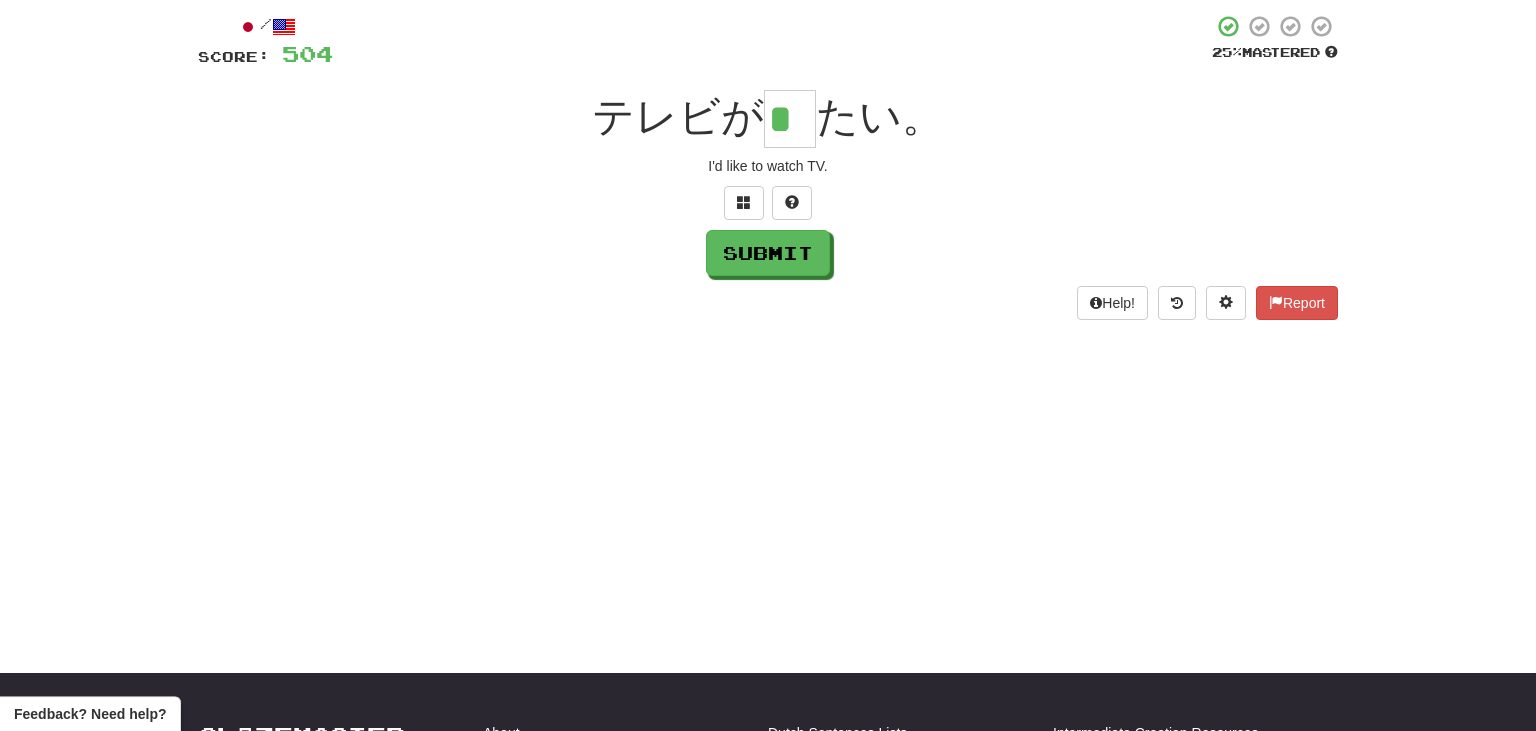 type on "*" 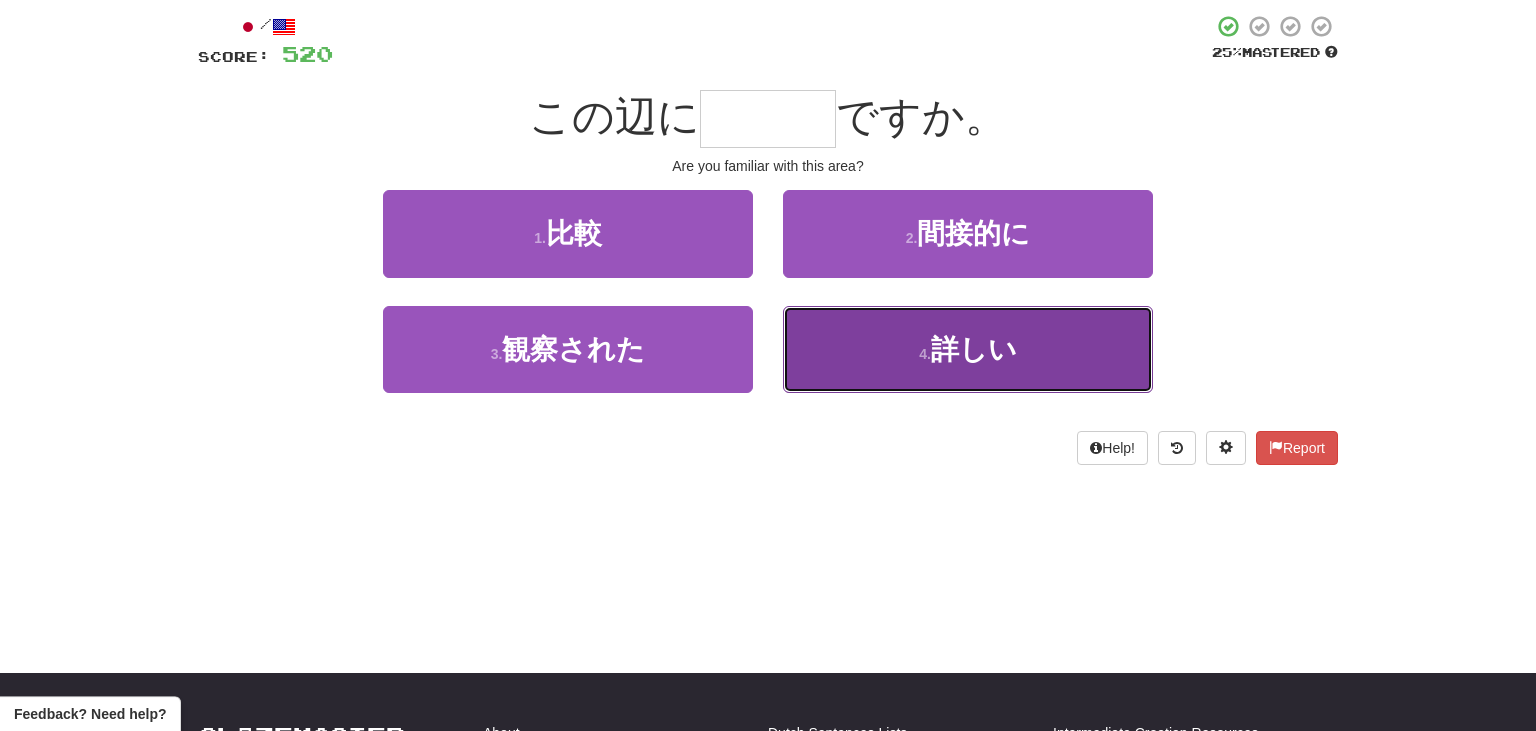 click on "4 .  詳しい" at bounding box center (968, 349) 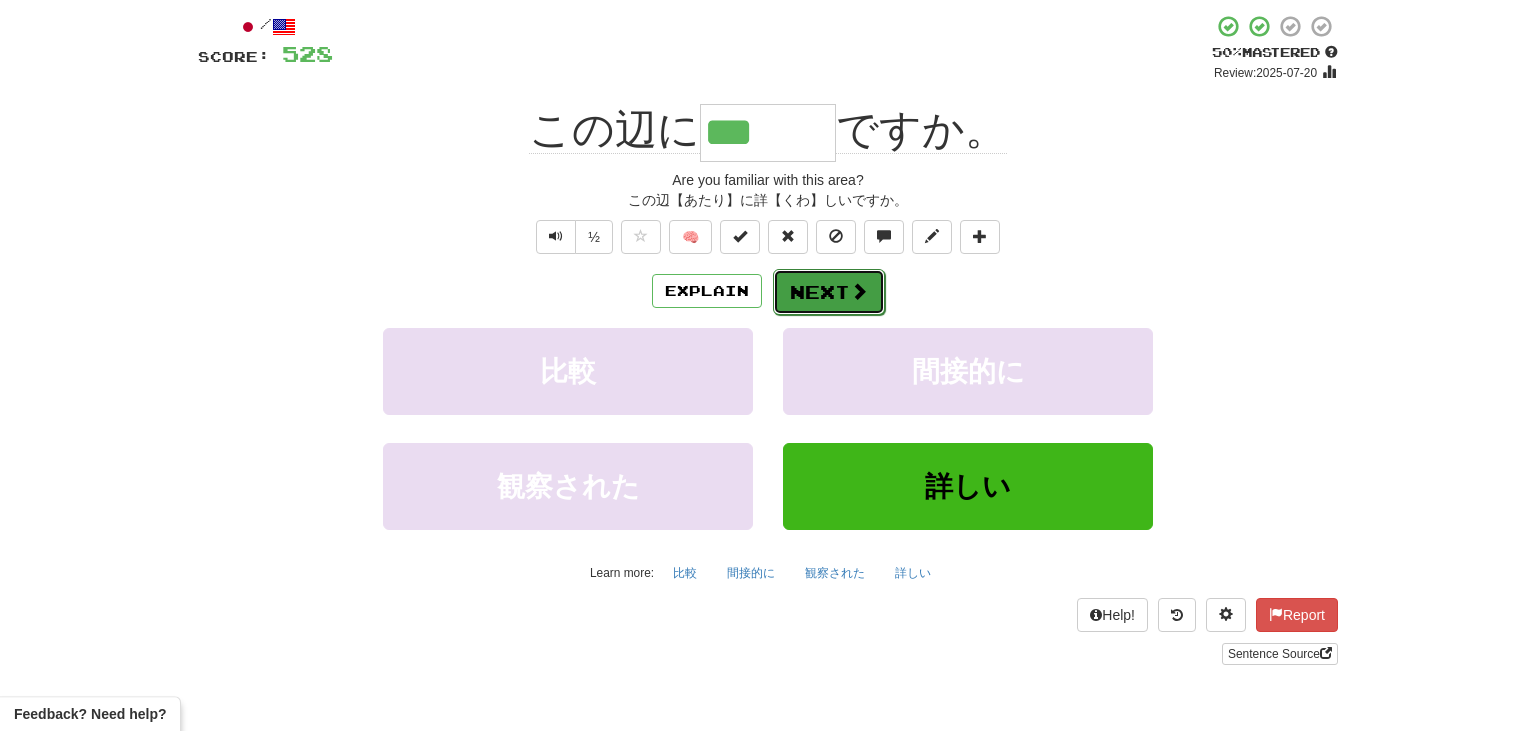 click on "Next" at bounding box center (829, 292) 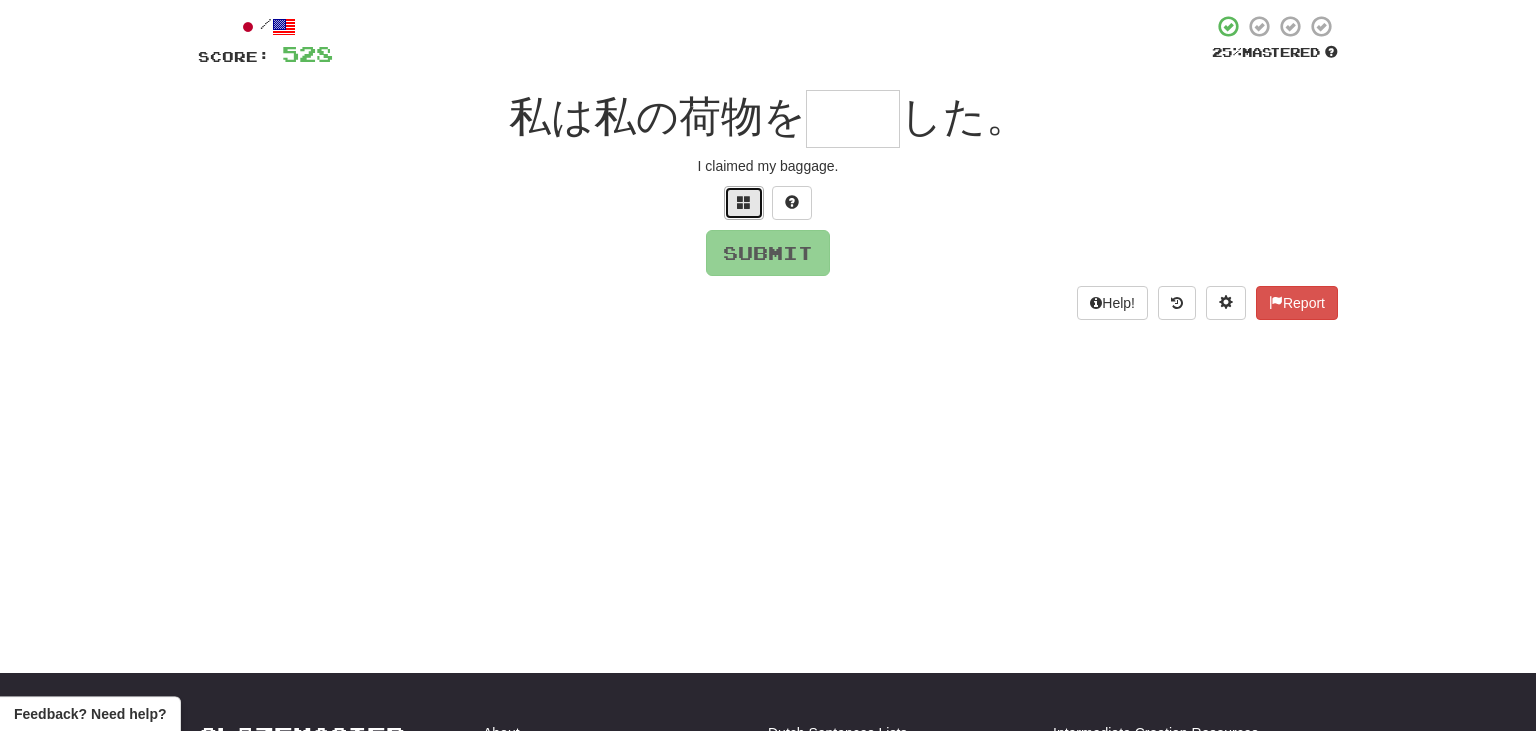 click at bounding box center [744, 202] 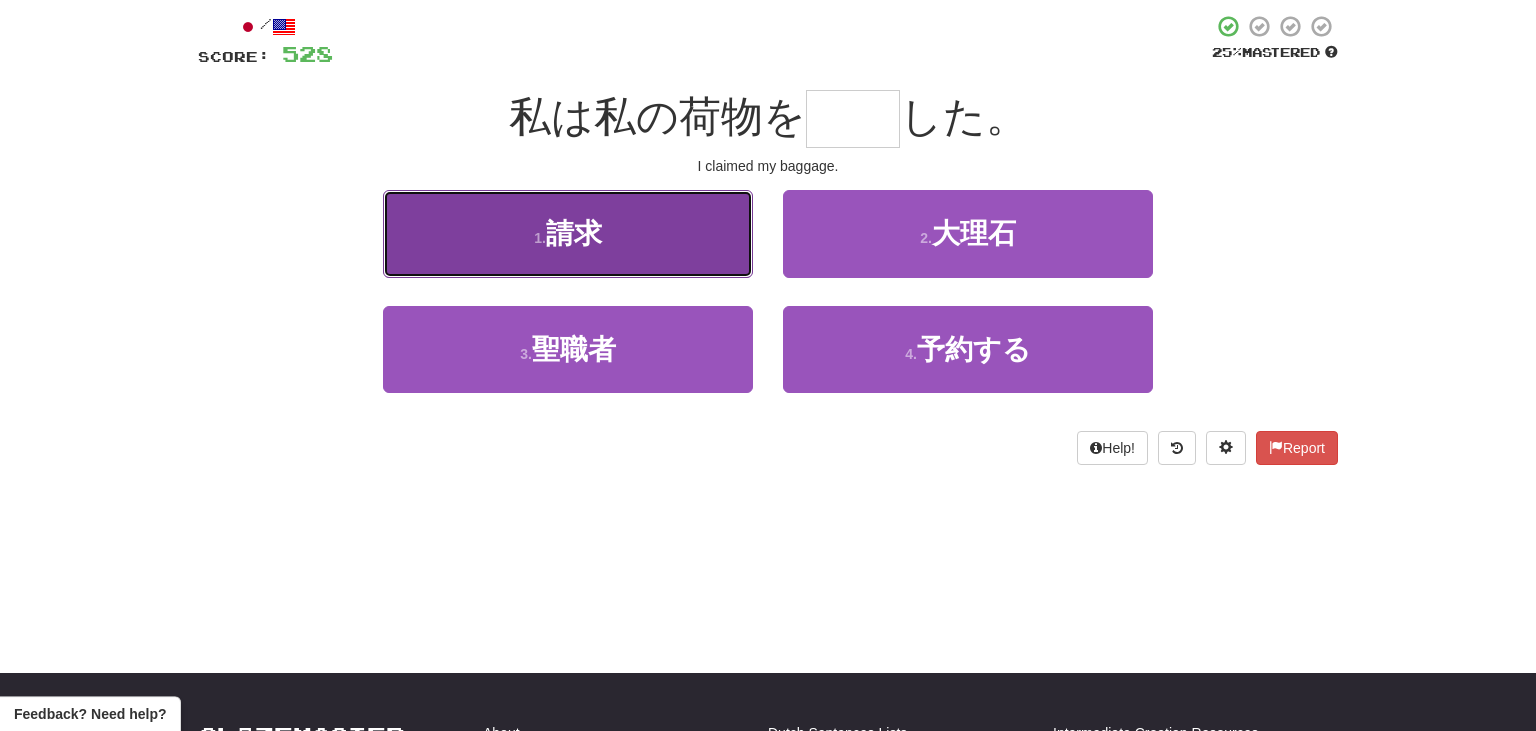 click on "1 .  請求" at bounding box center (568, 233) 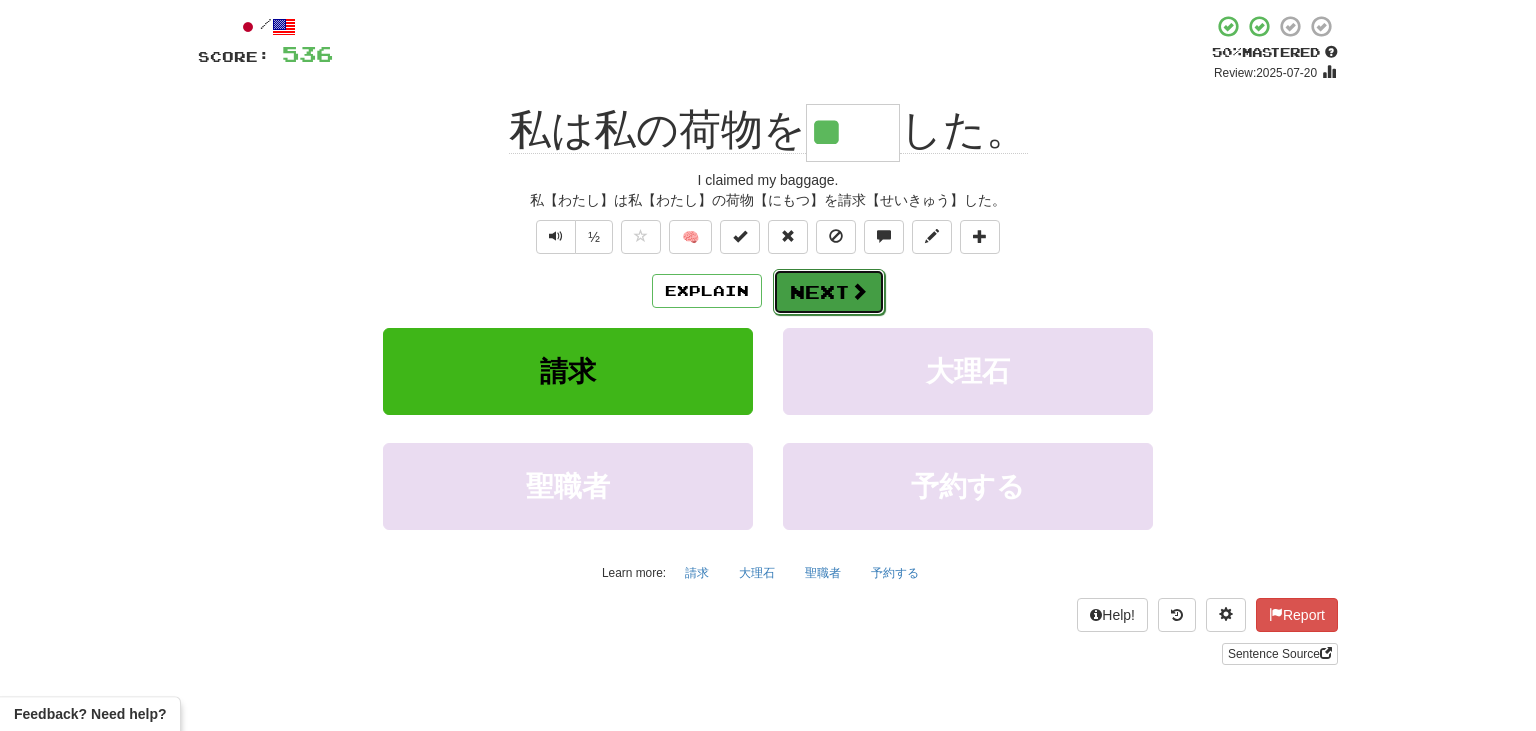 click on "Next" at bounding box center [829, 292] 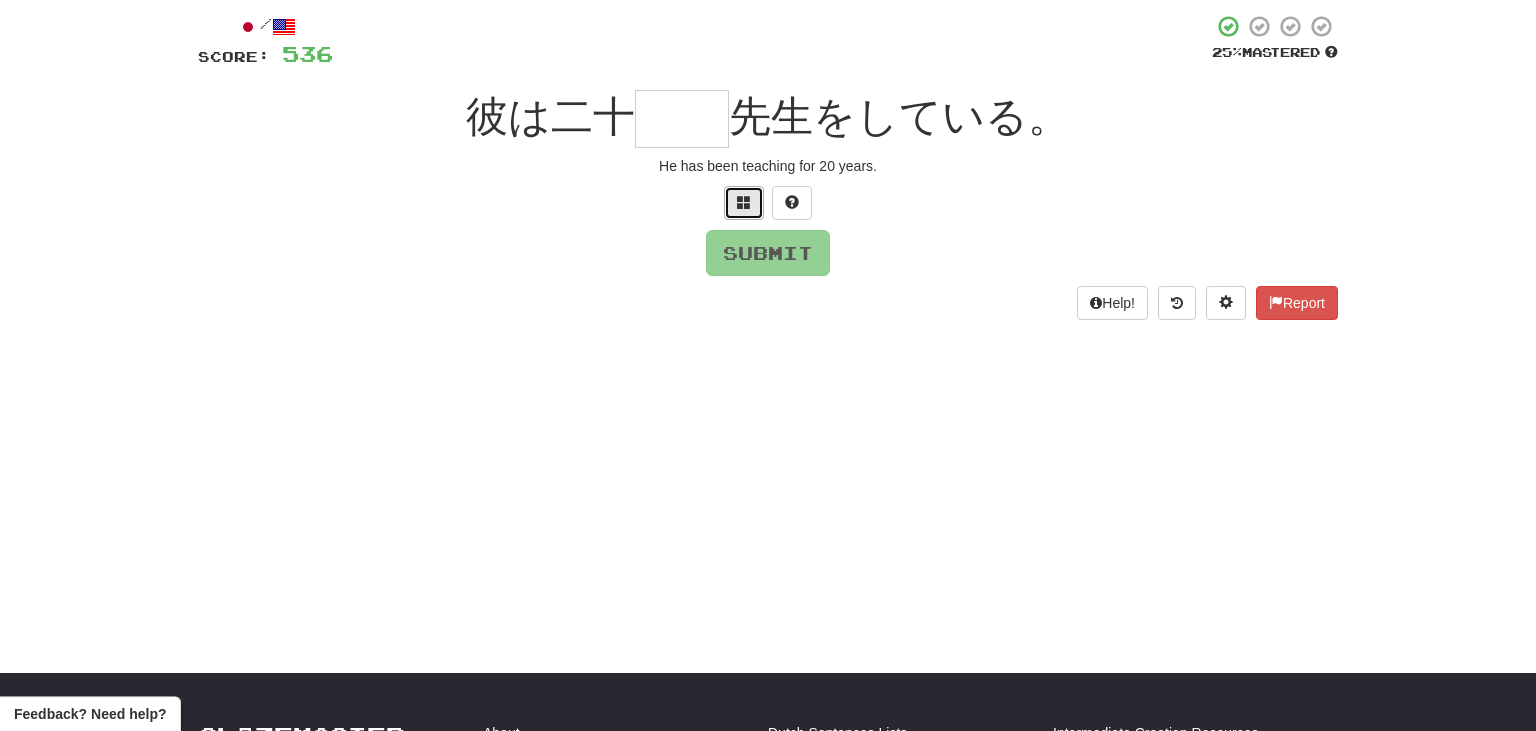 click at bounding box center (744, 203) 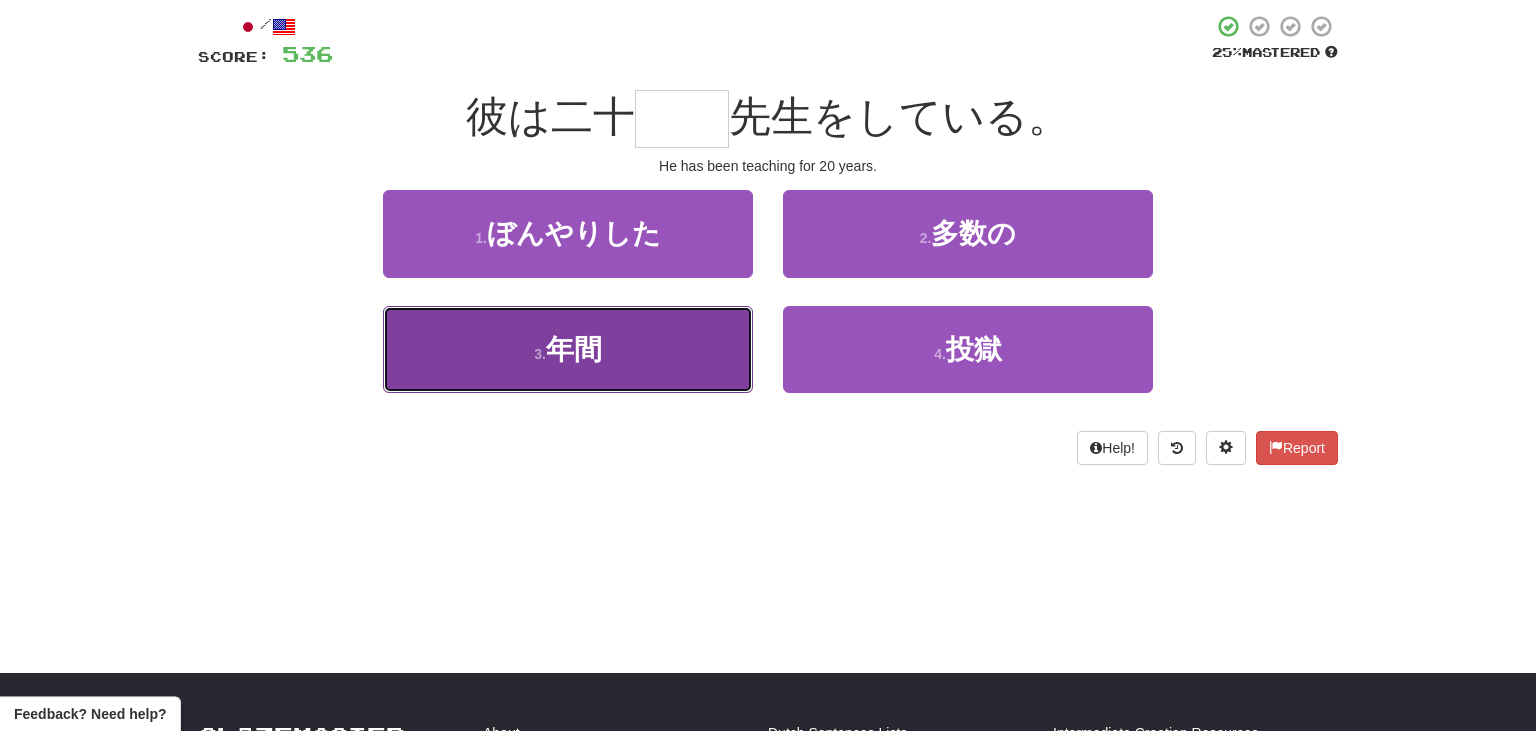 click on "3 .  年間" at bounding box center (568, 349) 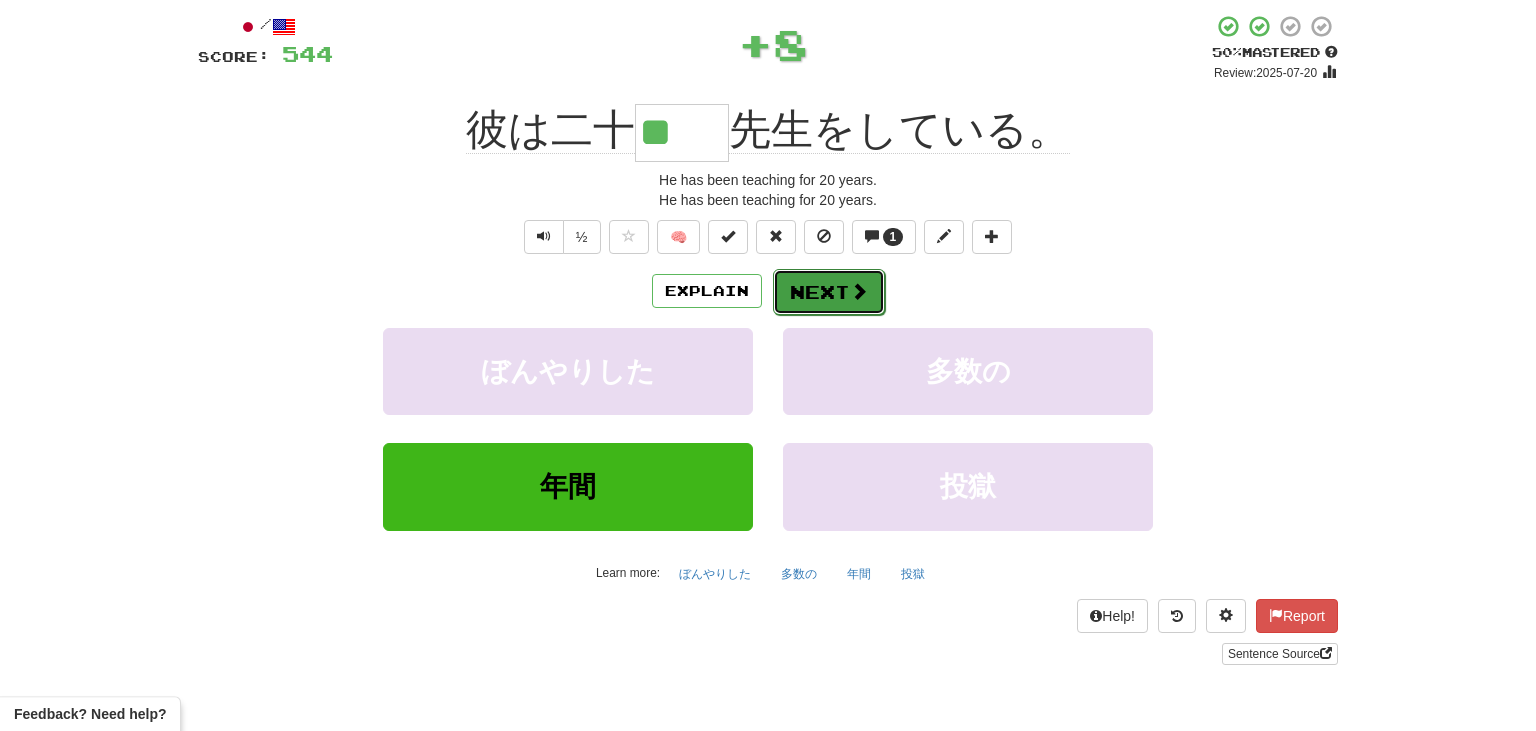 click on "Next" at bounding box center (829, 292) 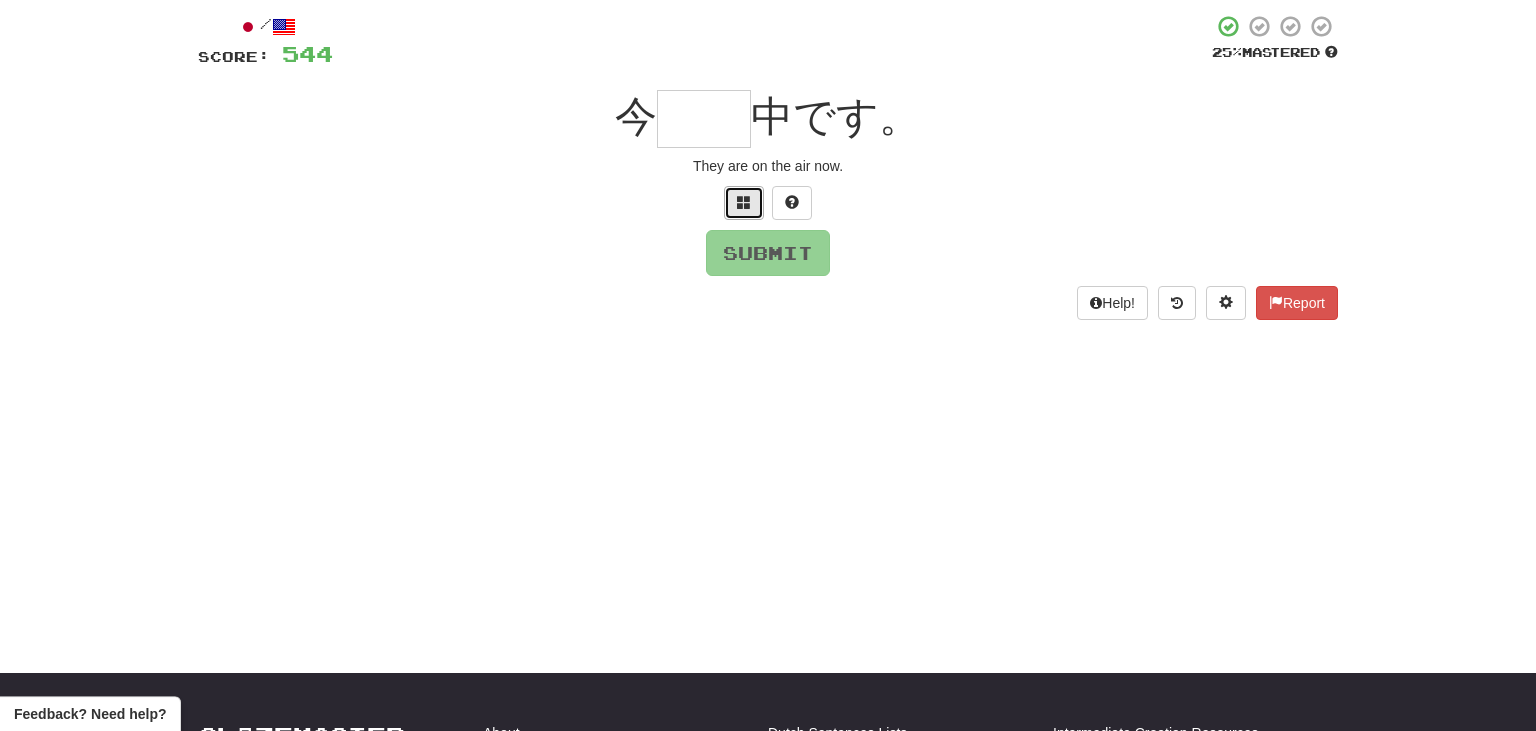 click at bounding box center [744, 202] 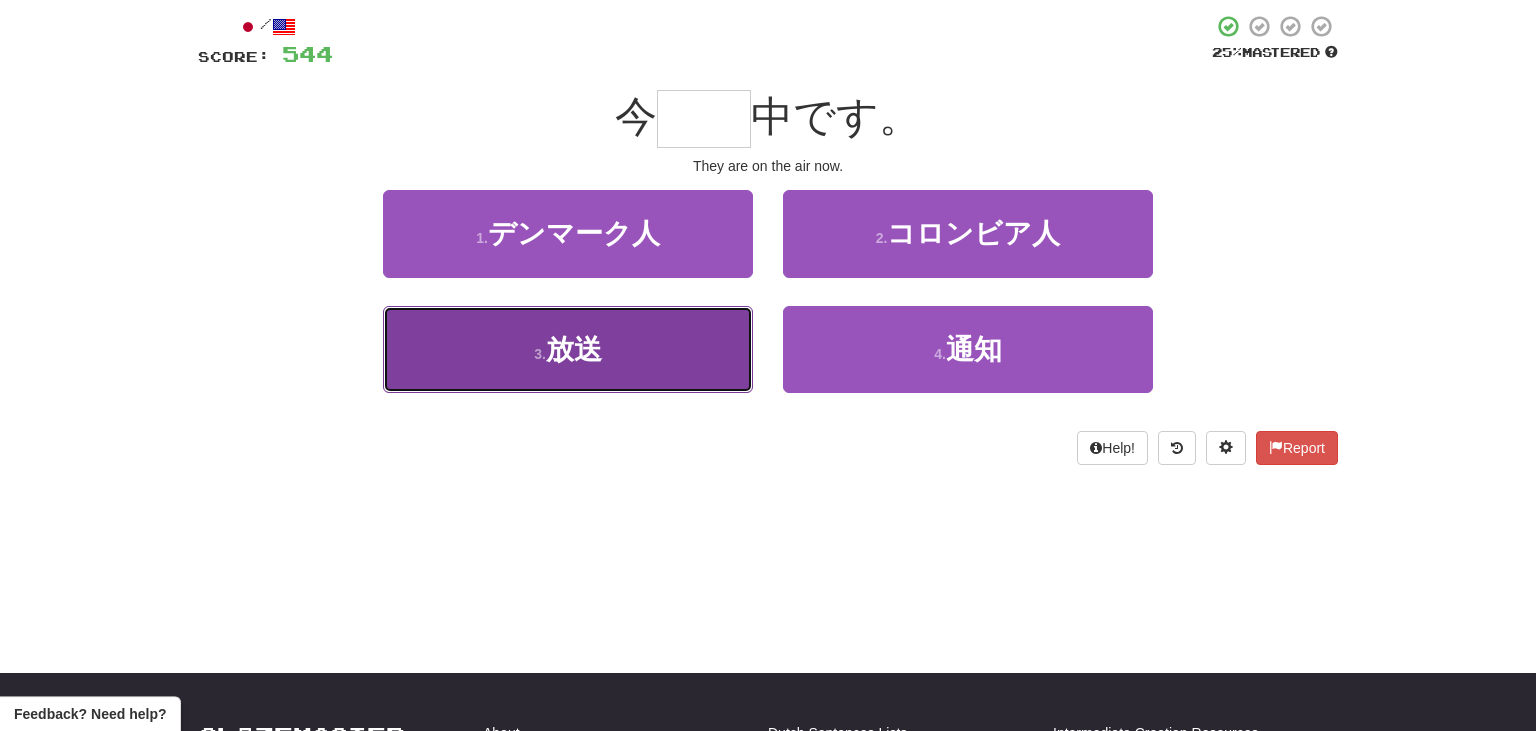 click on "3 .  放送" at bounding box center (568, 349) 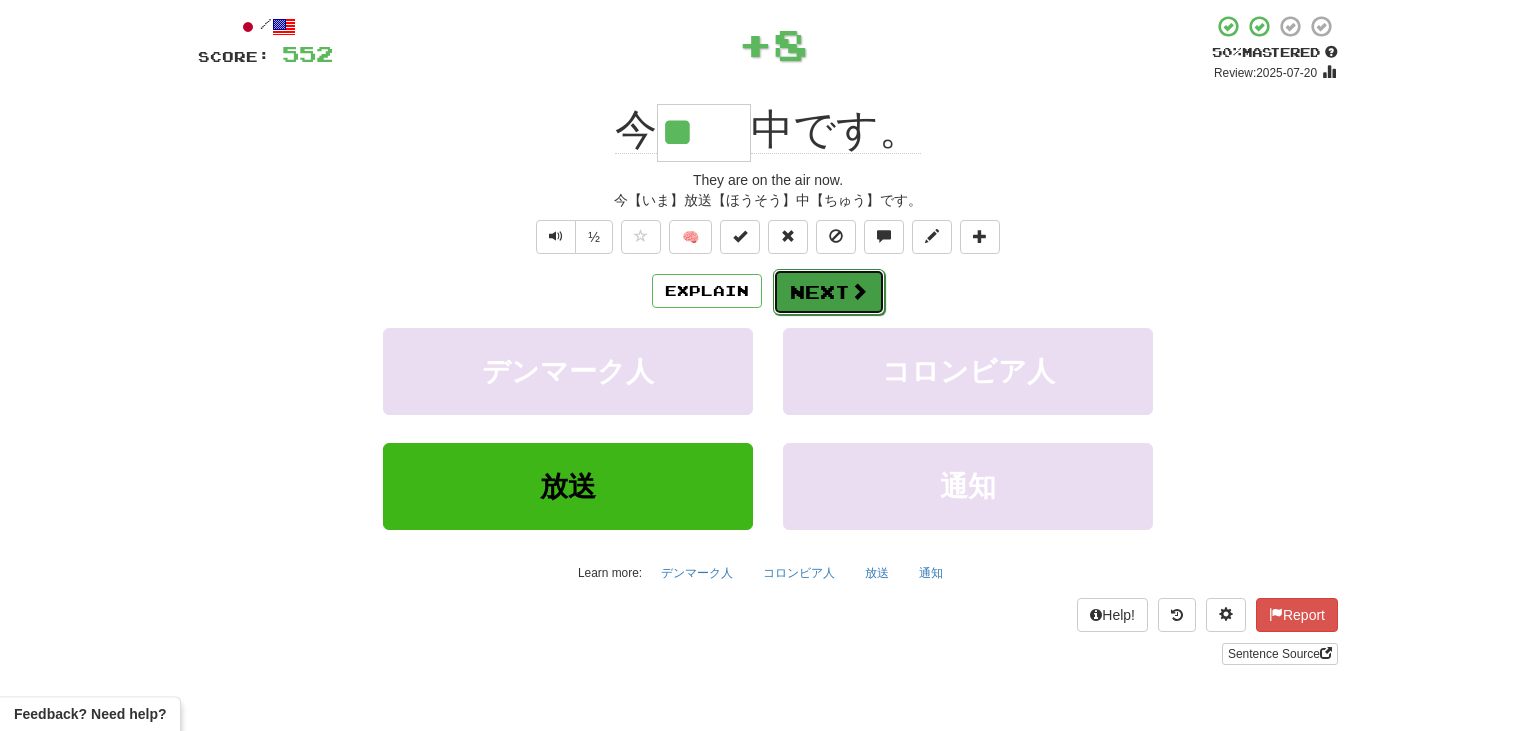 click on "Next" at bounding box center [829, 292] 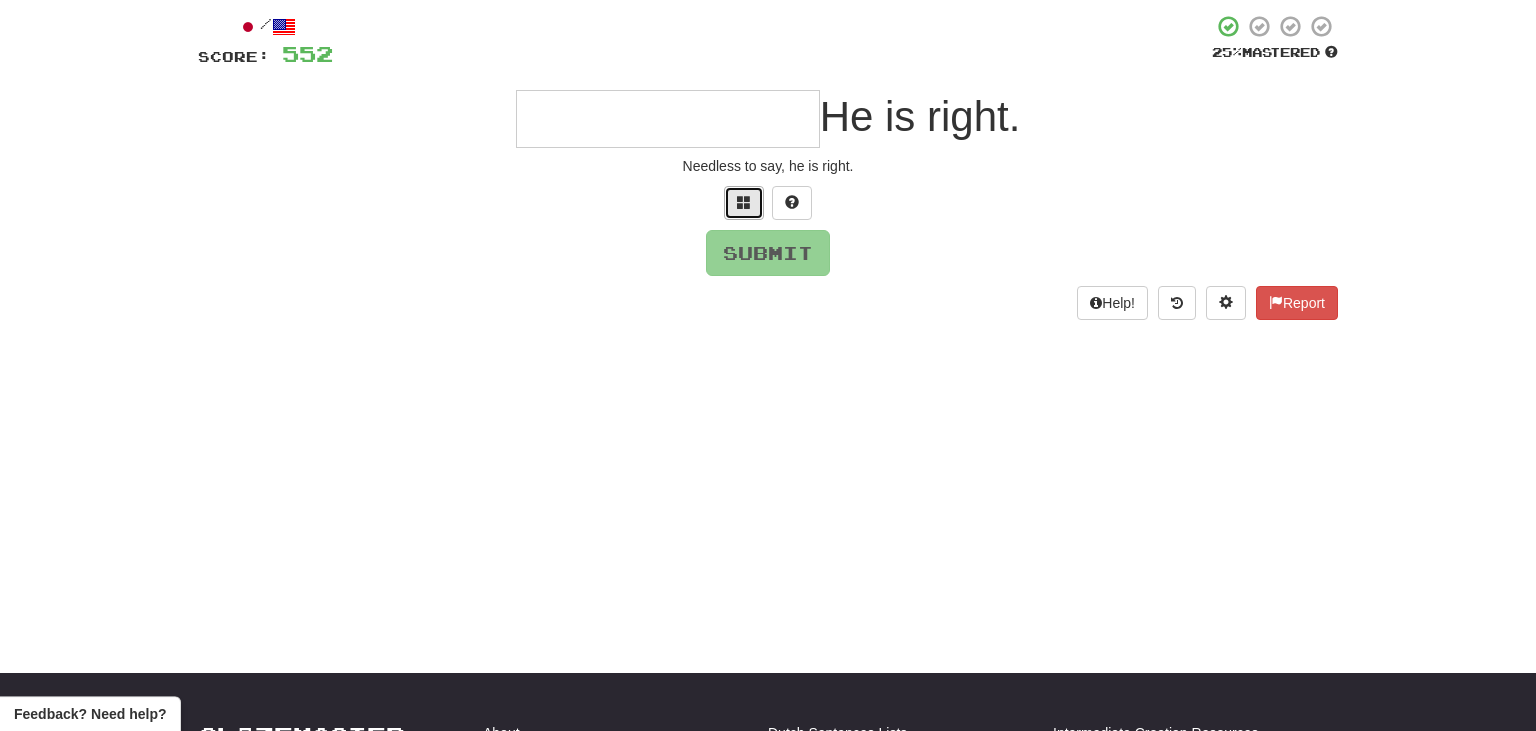 click at bounding box center (744, 203) 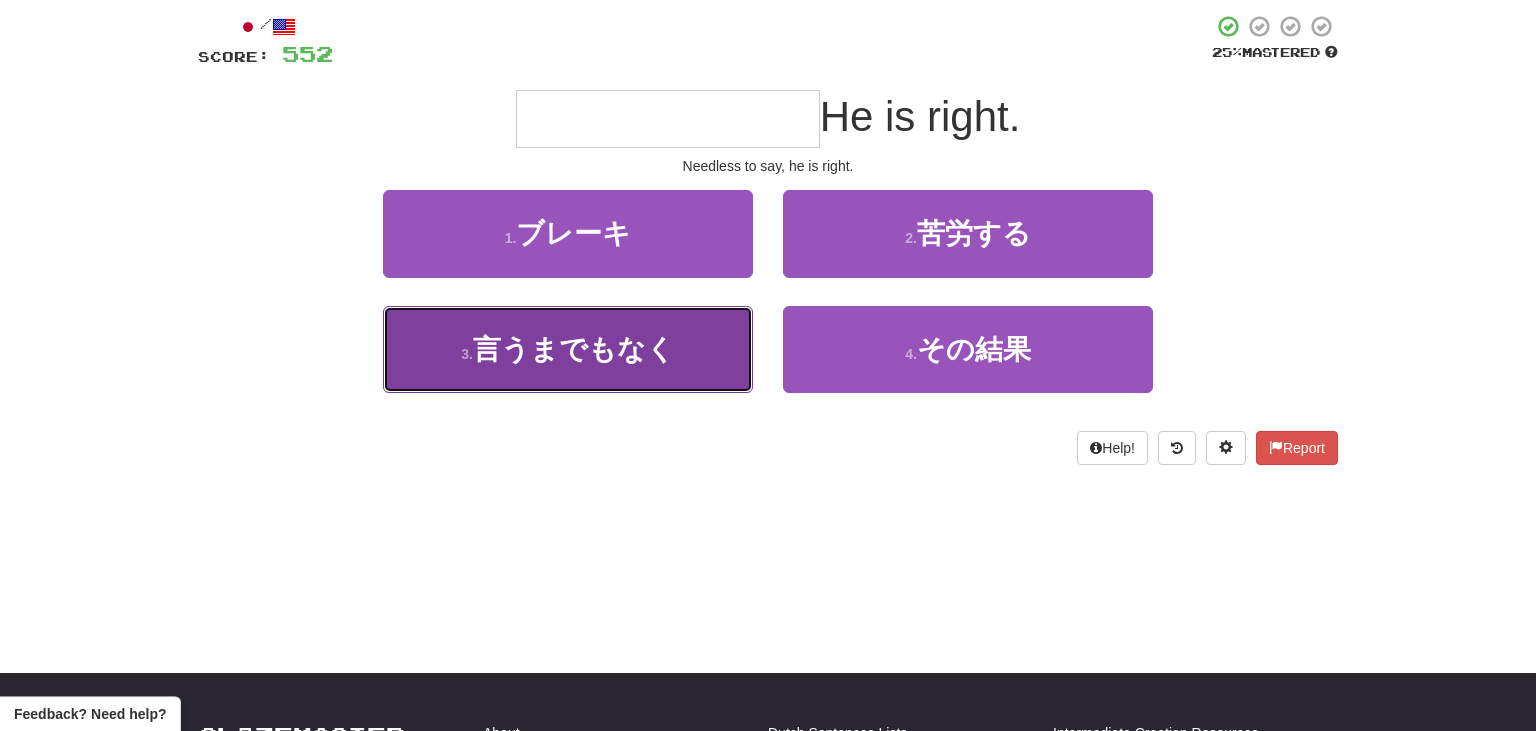 click on "3 .  言うまでもなく" at bounding box center [568, 349] 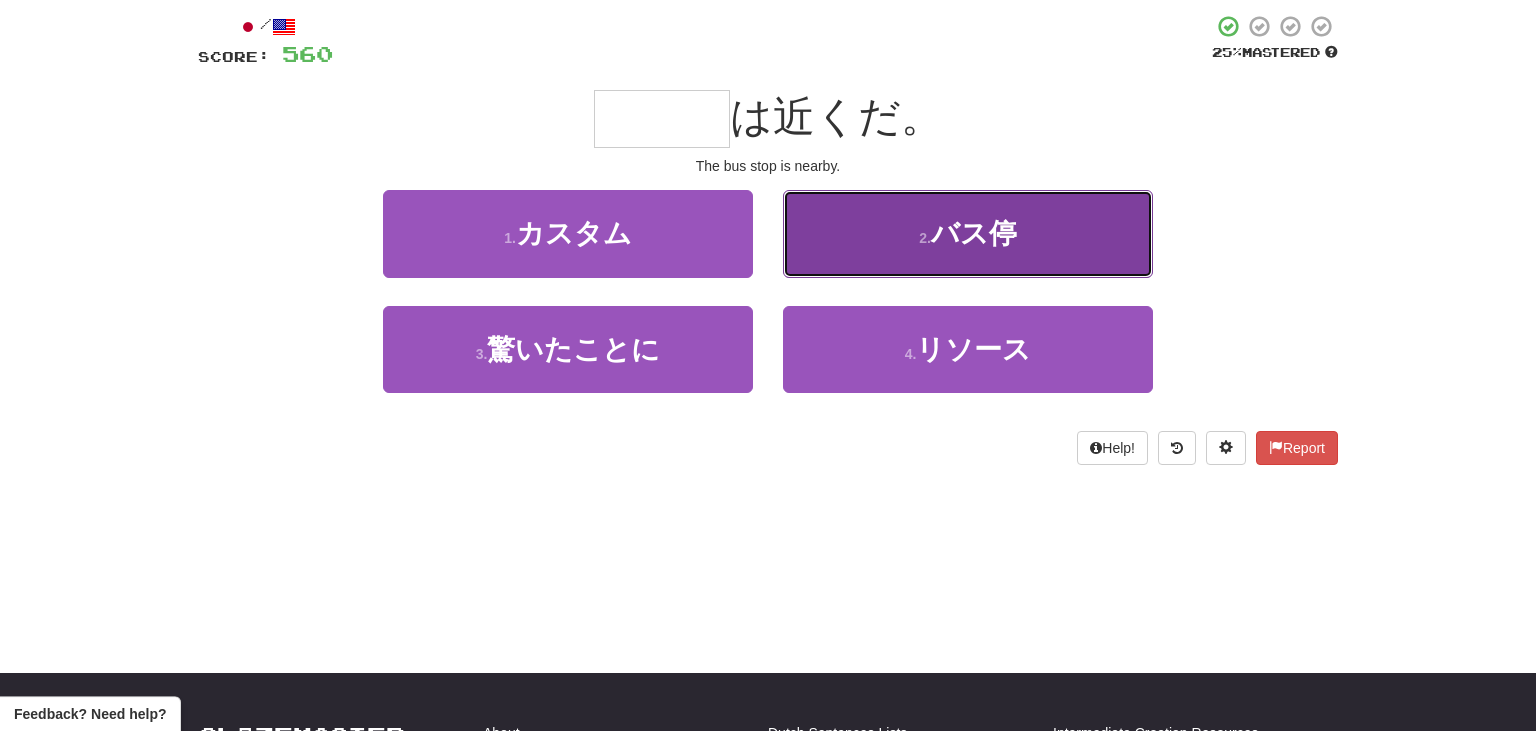 click on "バス停" at bounding box center (974, 233) 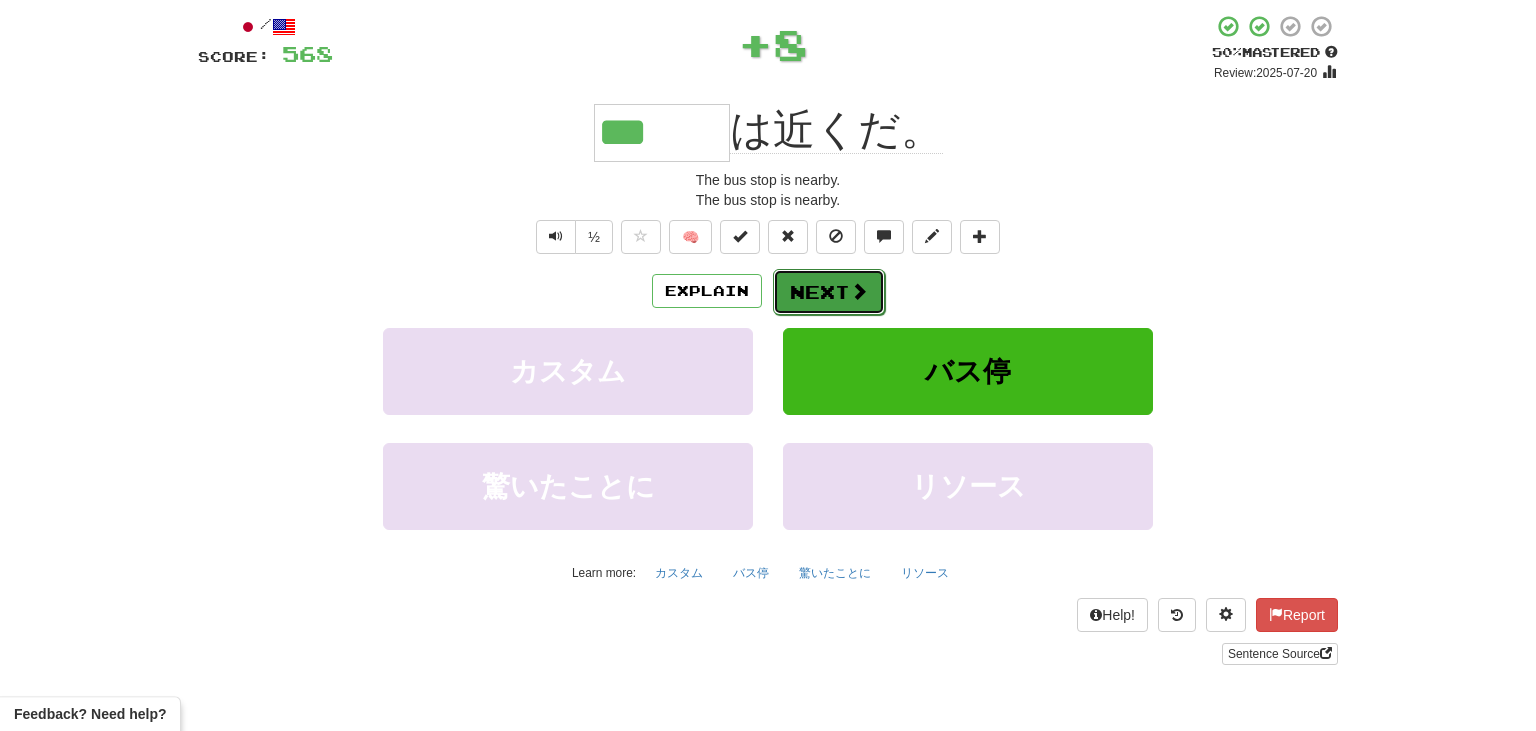 click on "Next" at bounding box center [829, 292] 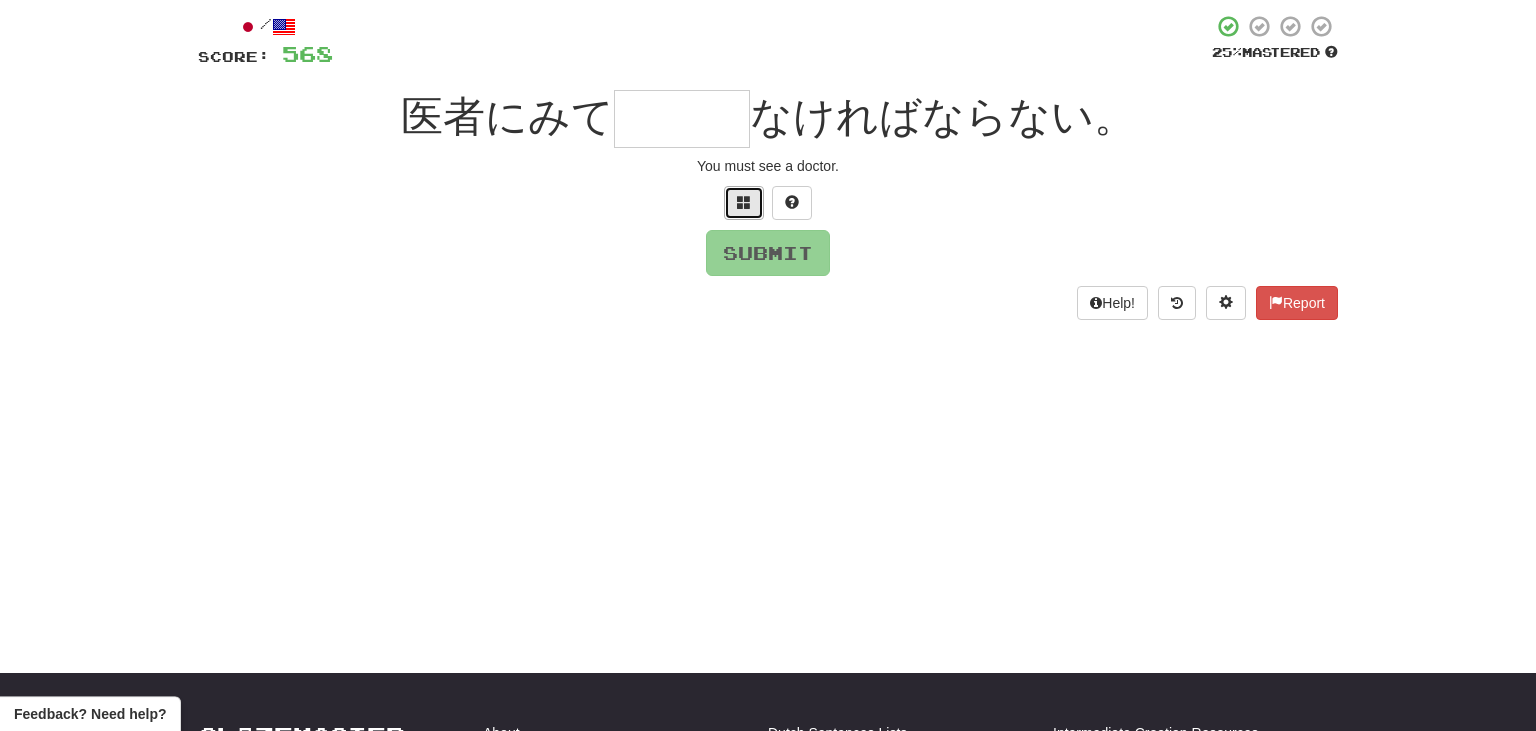 click at bounding box center (744, 202) 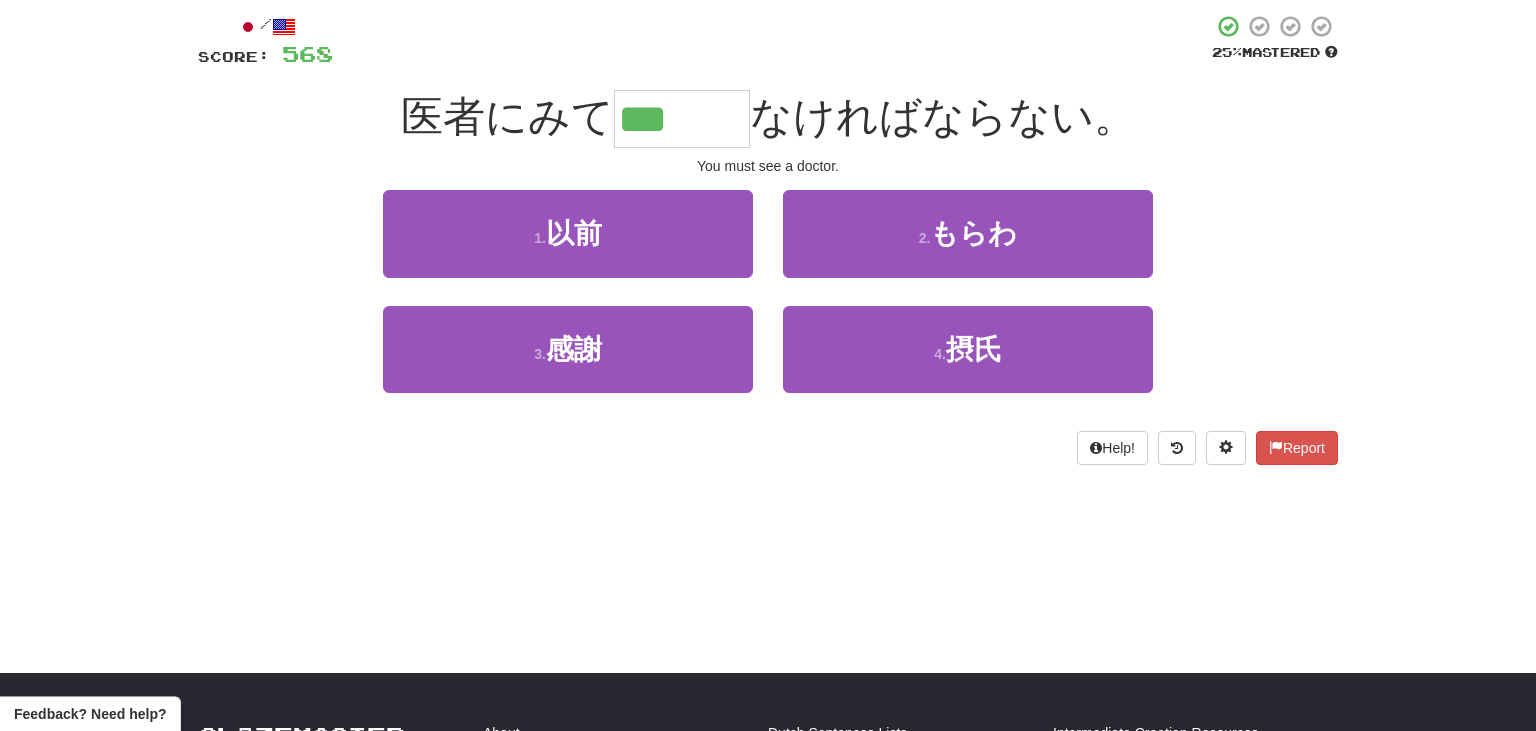type on "***" 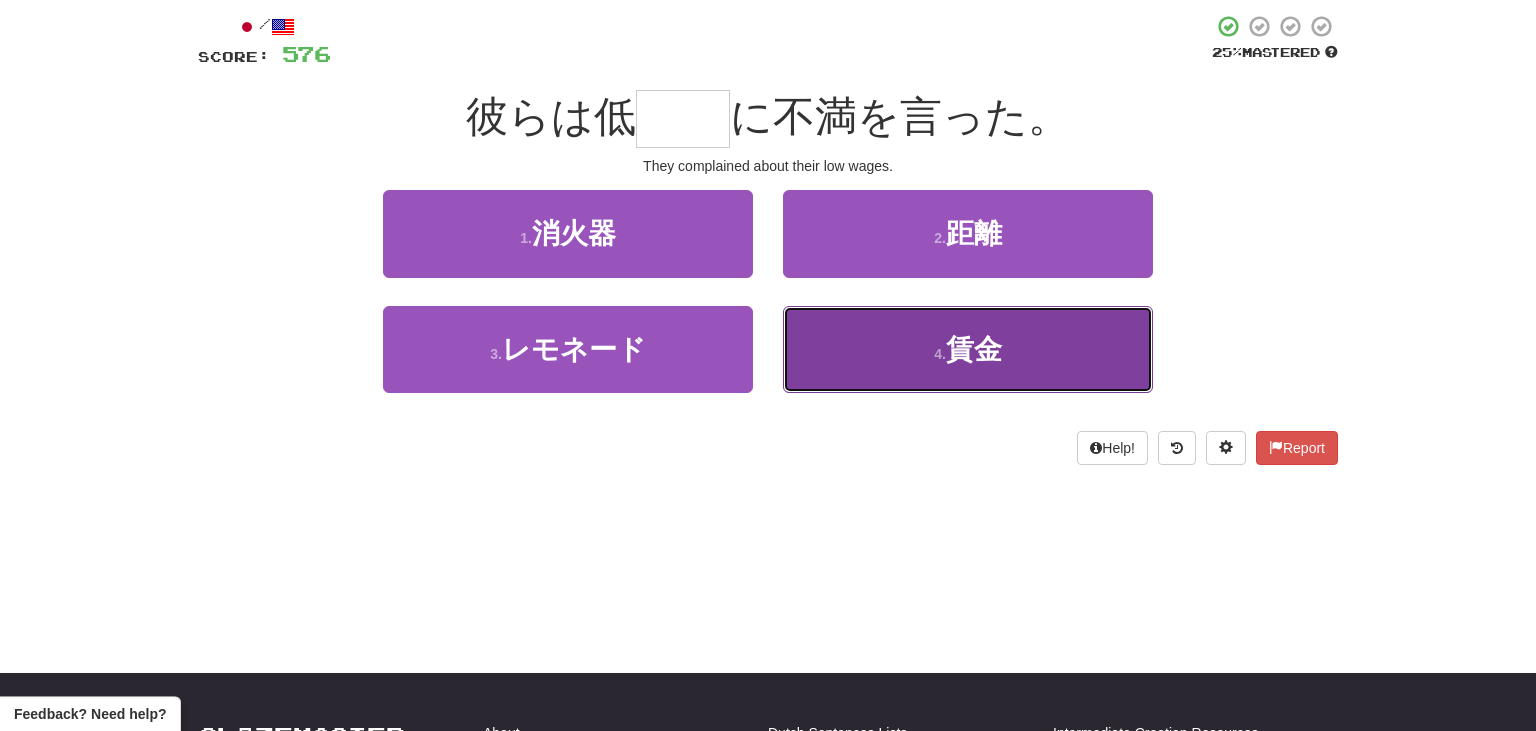 click on "賃金" at bounding box center (974, 349) 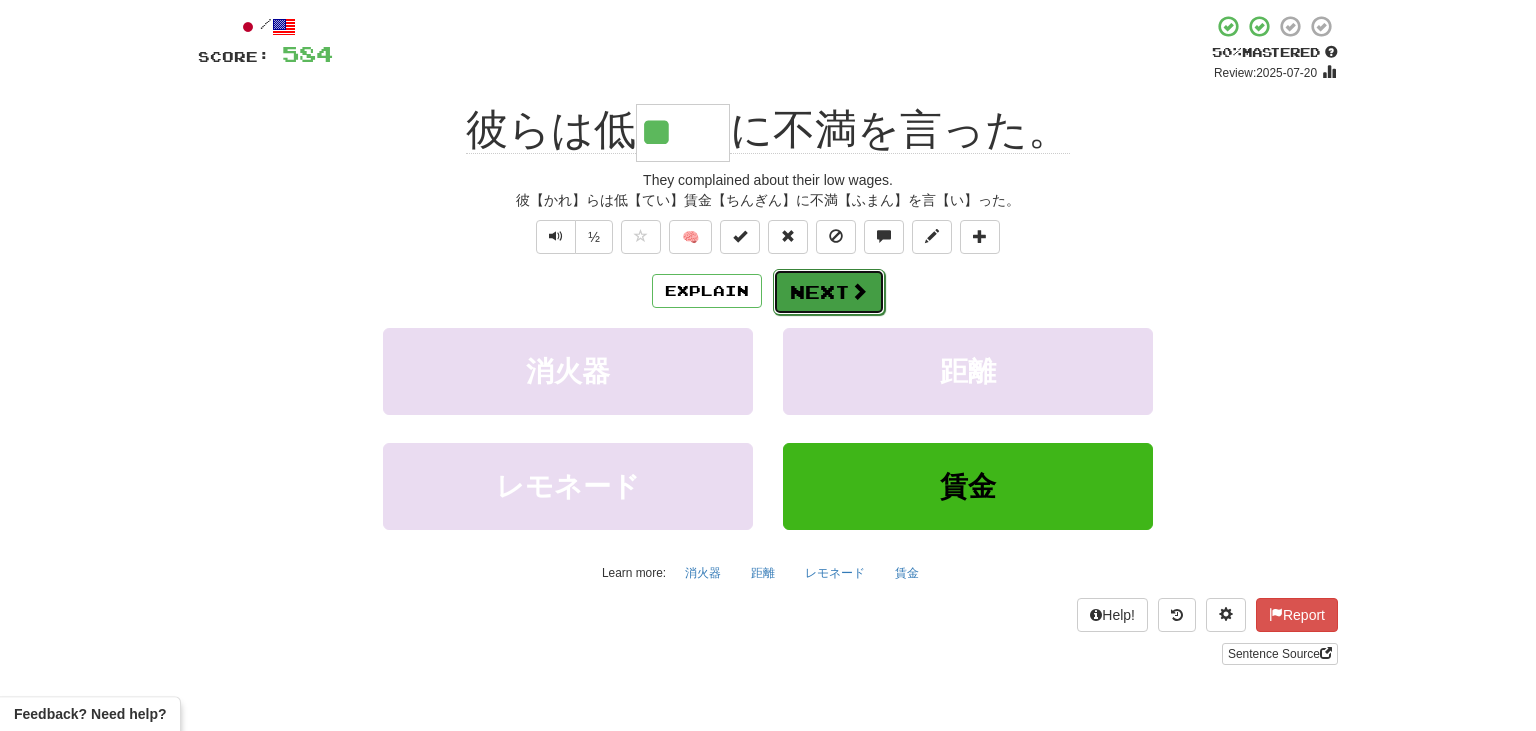click on "Next" at bounding box center [829, 292] 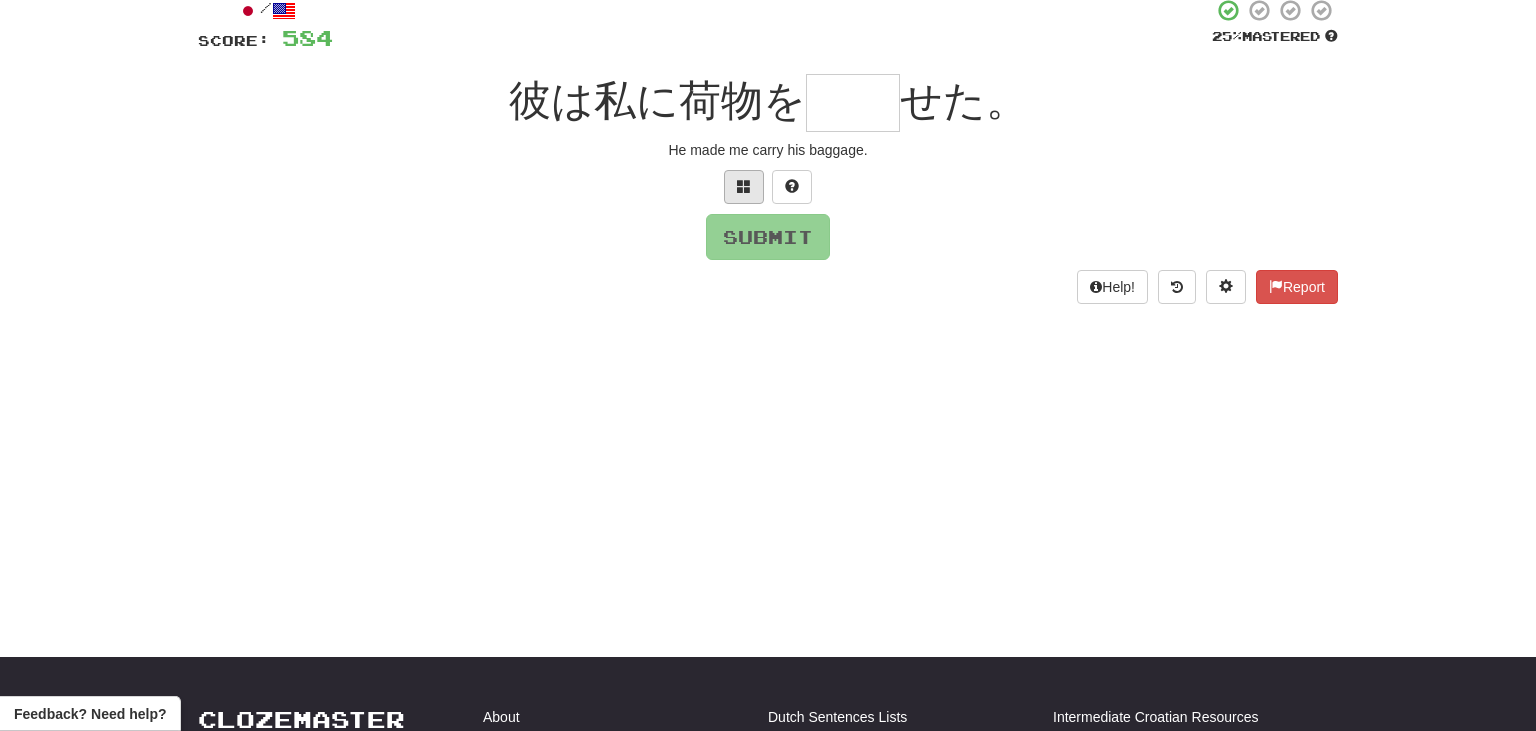 scroll, scrollTop: 125, scrollLeft: 0, axis: vertical 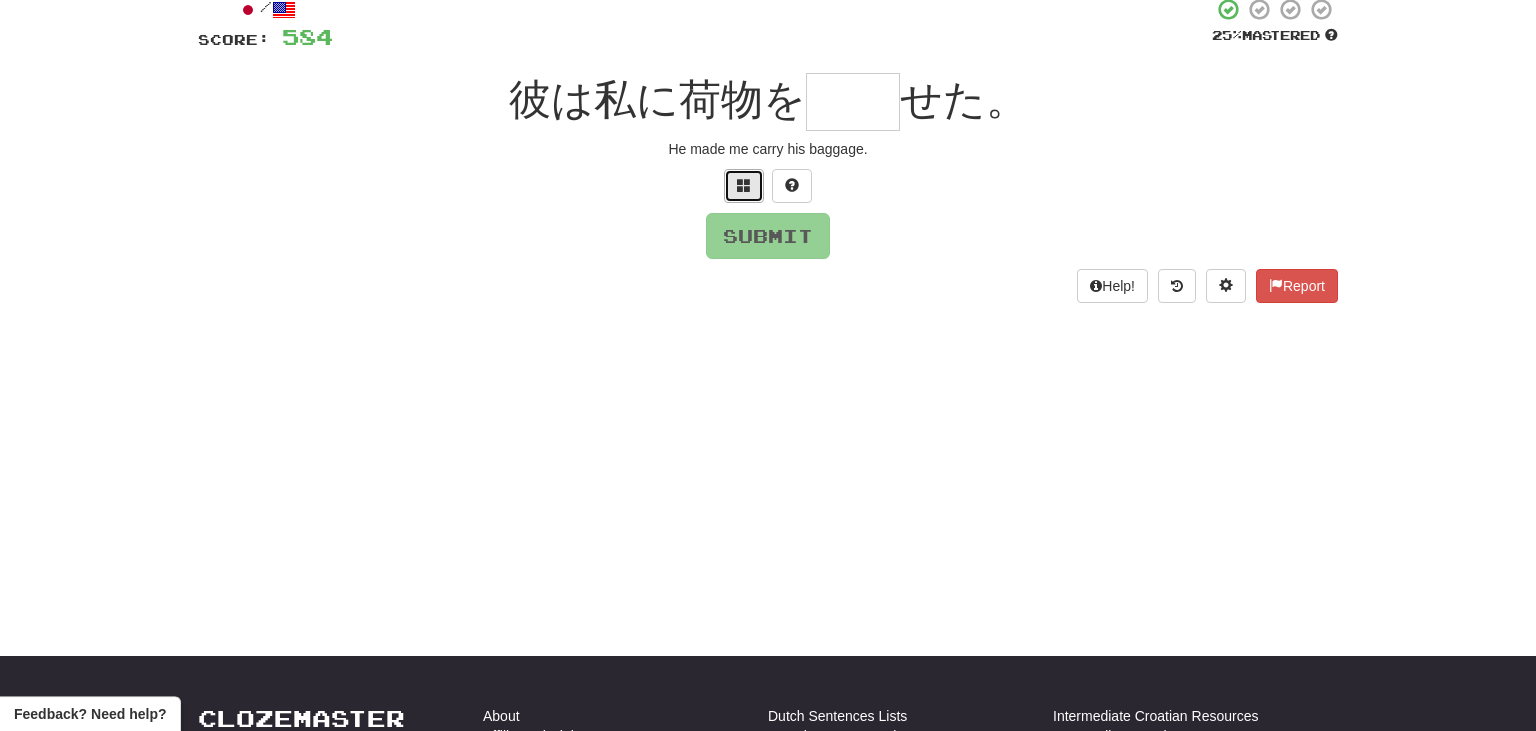 click at bounding box center (744, 185) 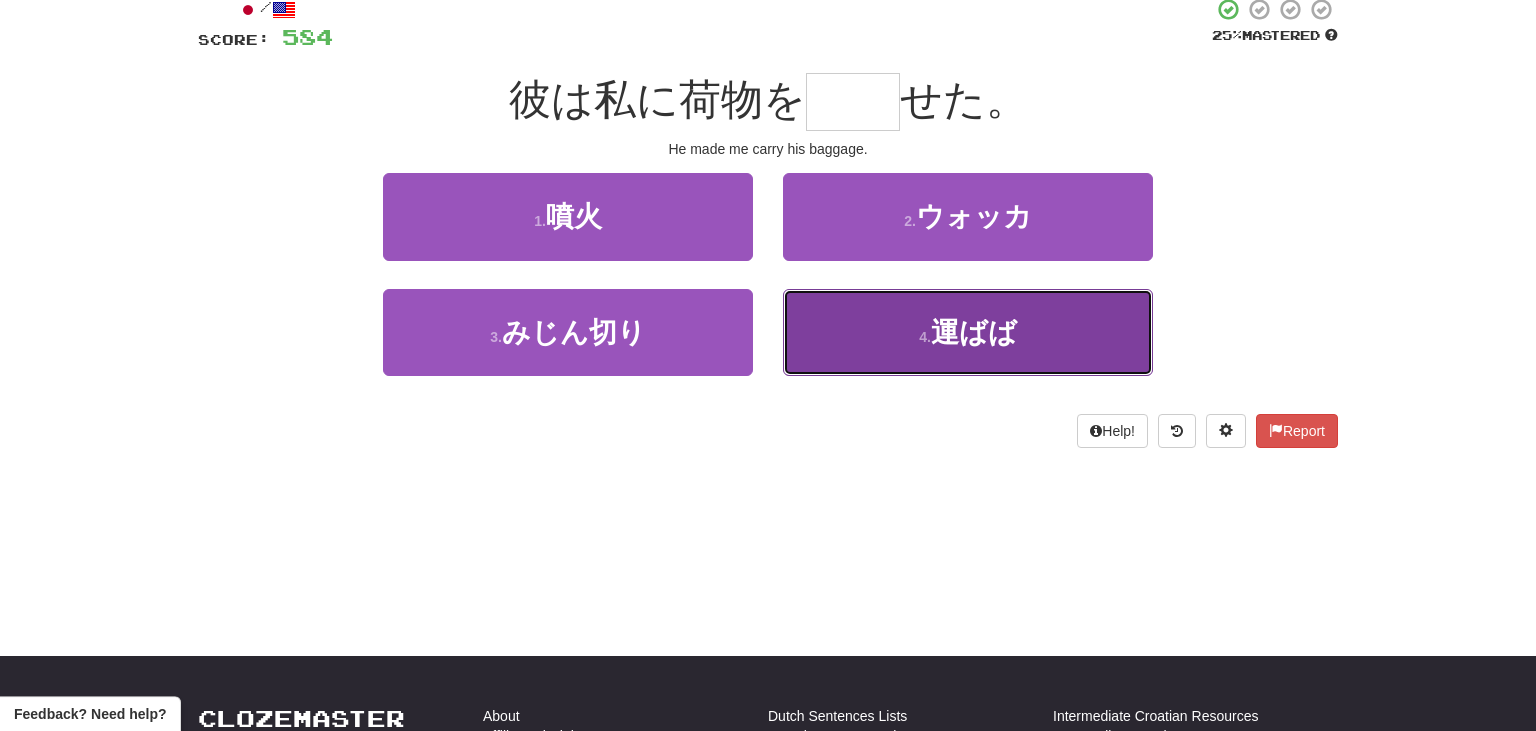 click on "運ばば" at bounding box center (974, 332) 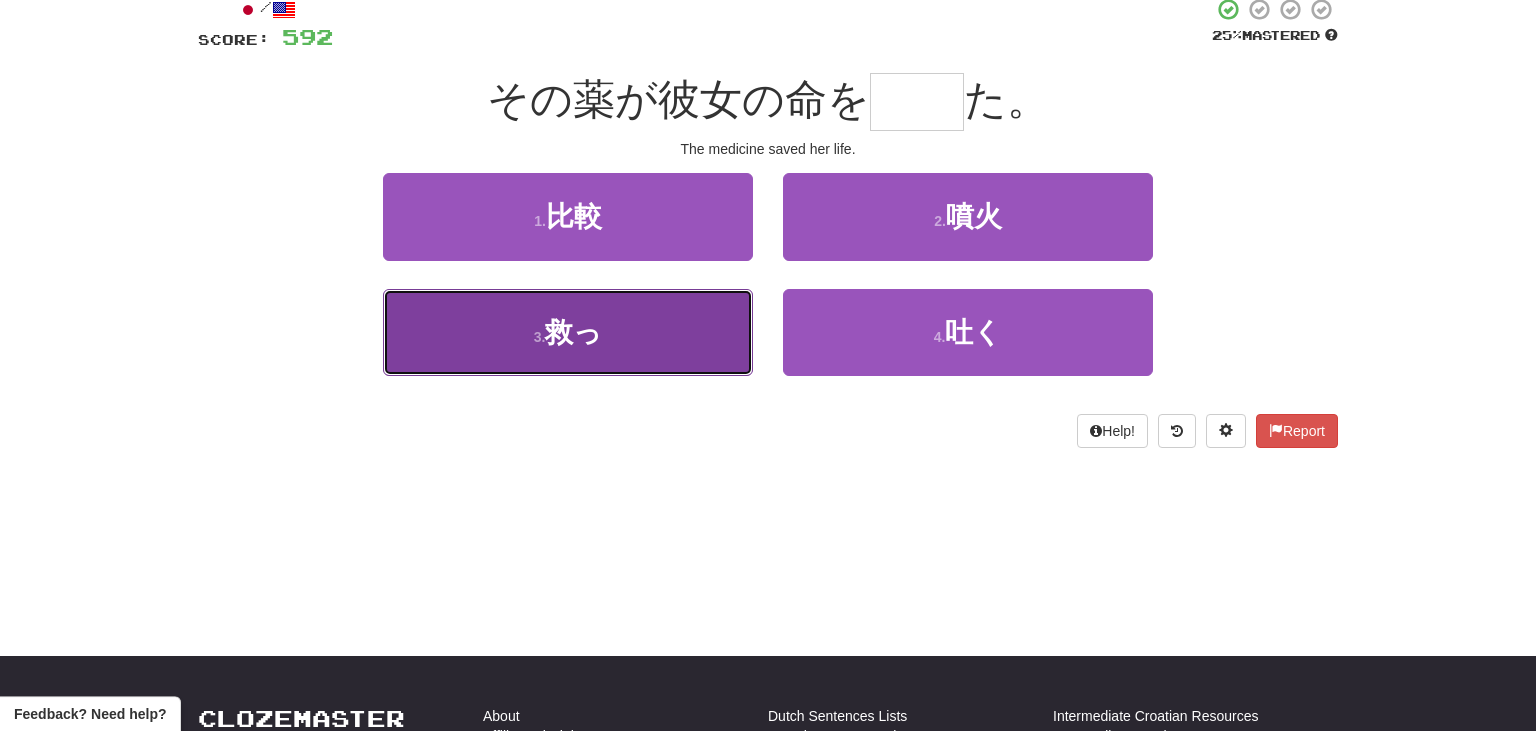 click on "救っ" at bounding box center (573, 332) 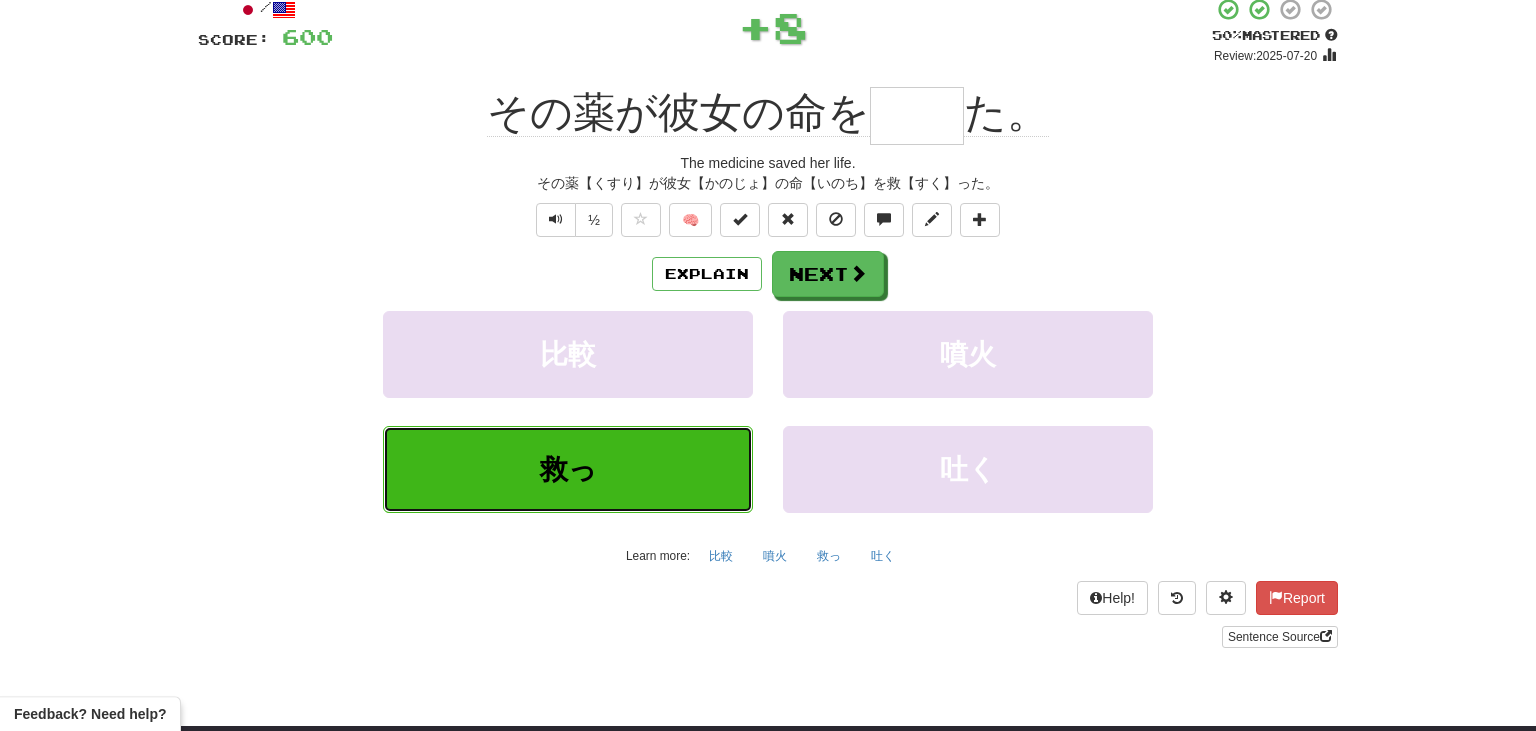 type on "**" 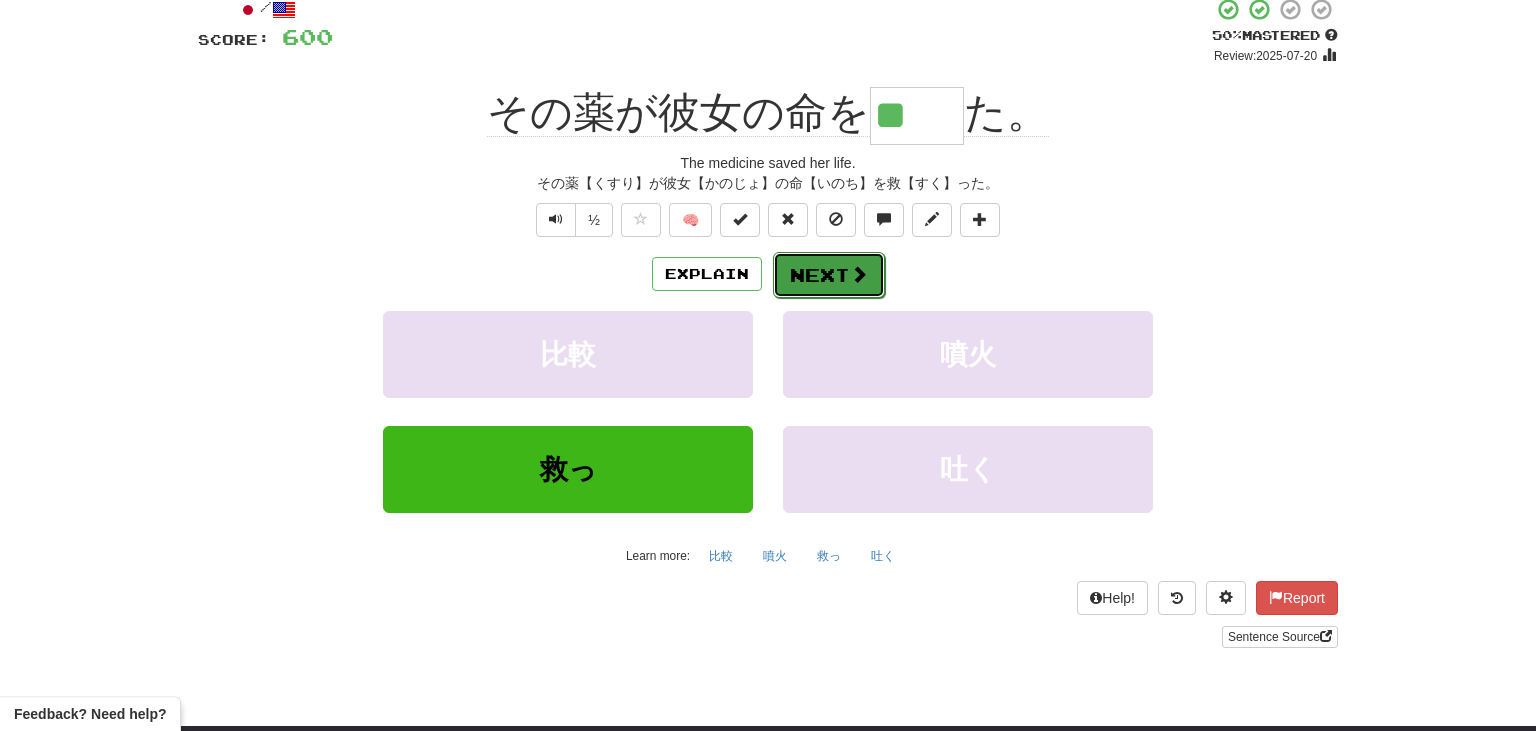 click on "Next" at bounding box center [829, 275] 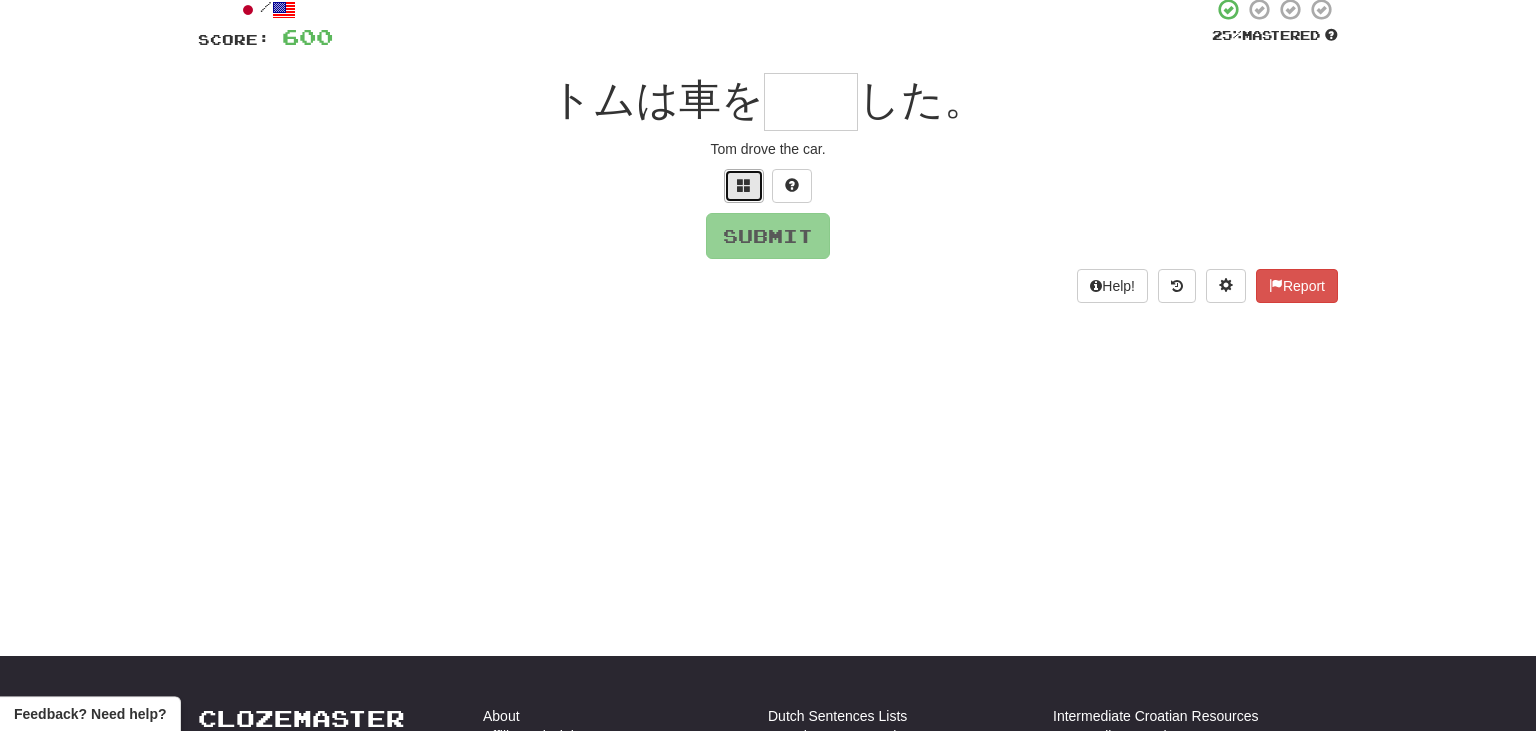 click at bounding box center (744, 185) 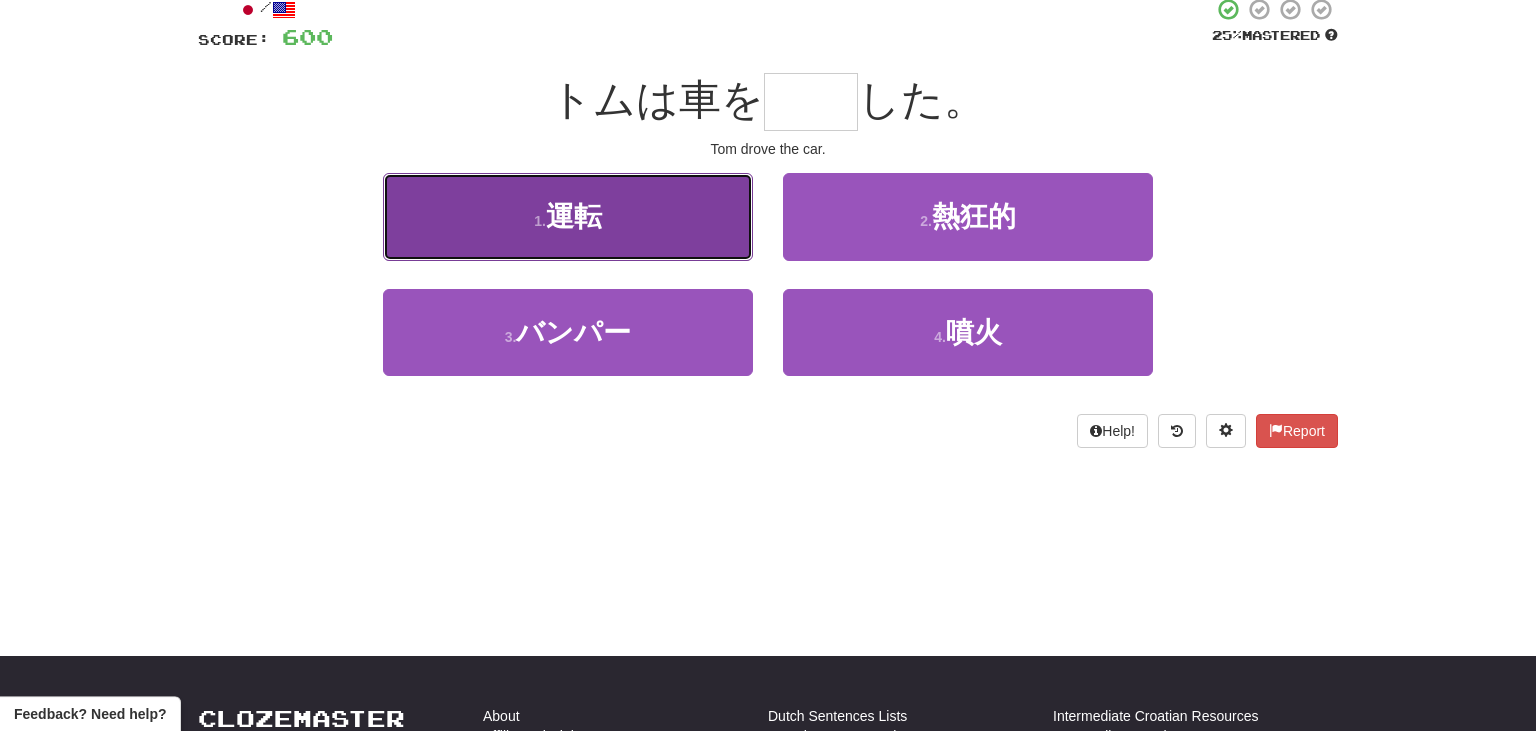 click on "1 .  運転" at bounding box center [568, 216] 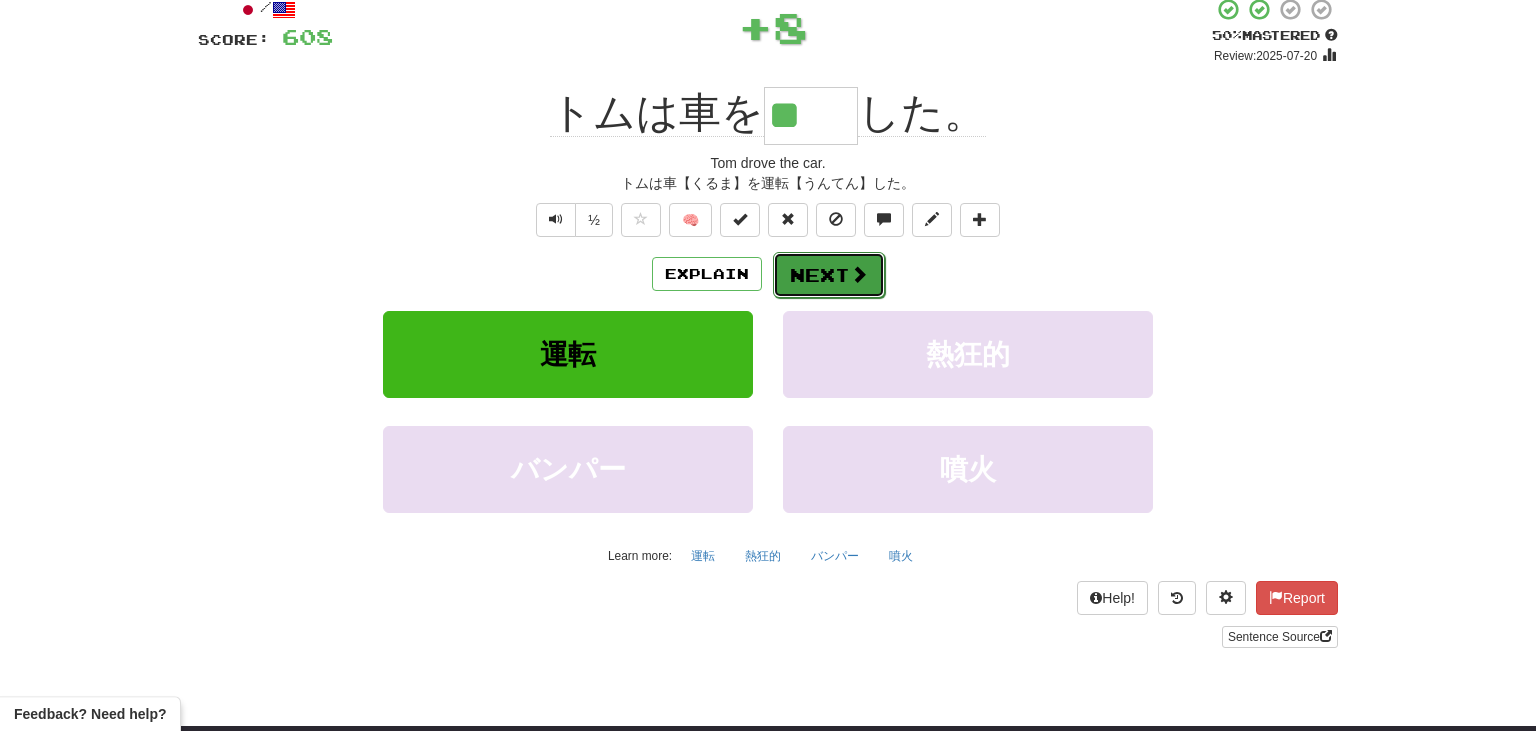 click on "Next" at bounding box center (829, 275) 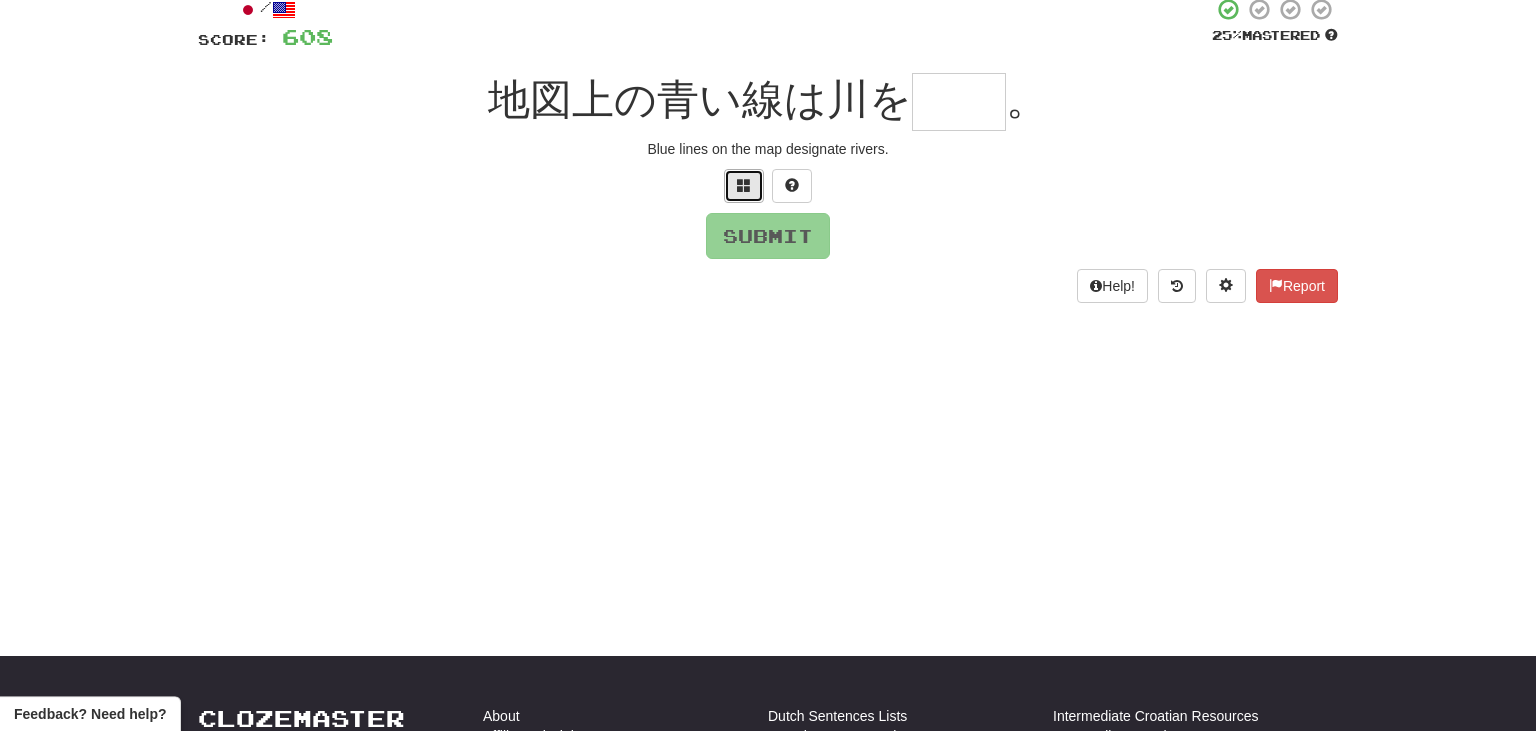 click at bounding box center [744, 186] 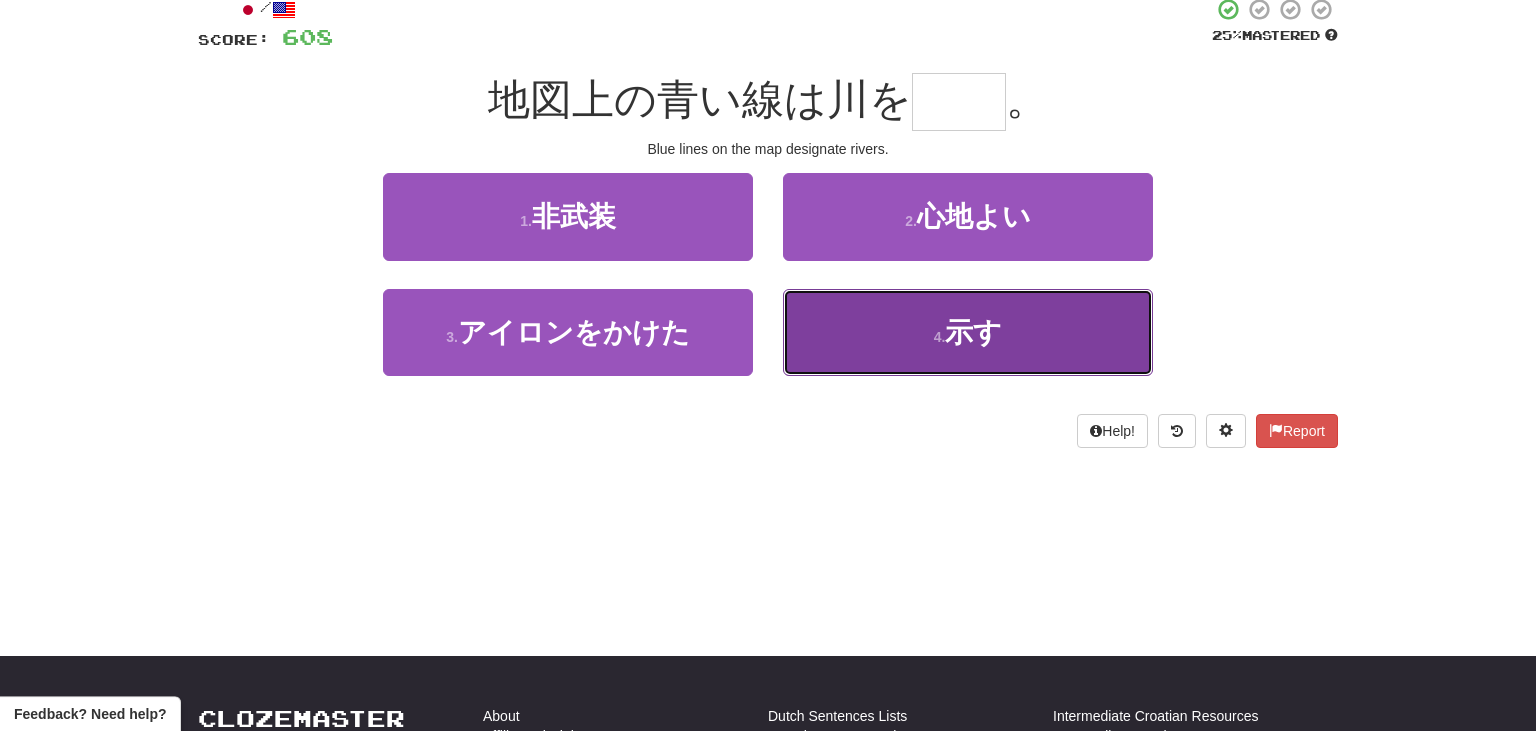 click on "4 .  示す" at bounding box center [968, 332] 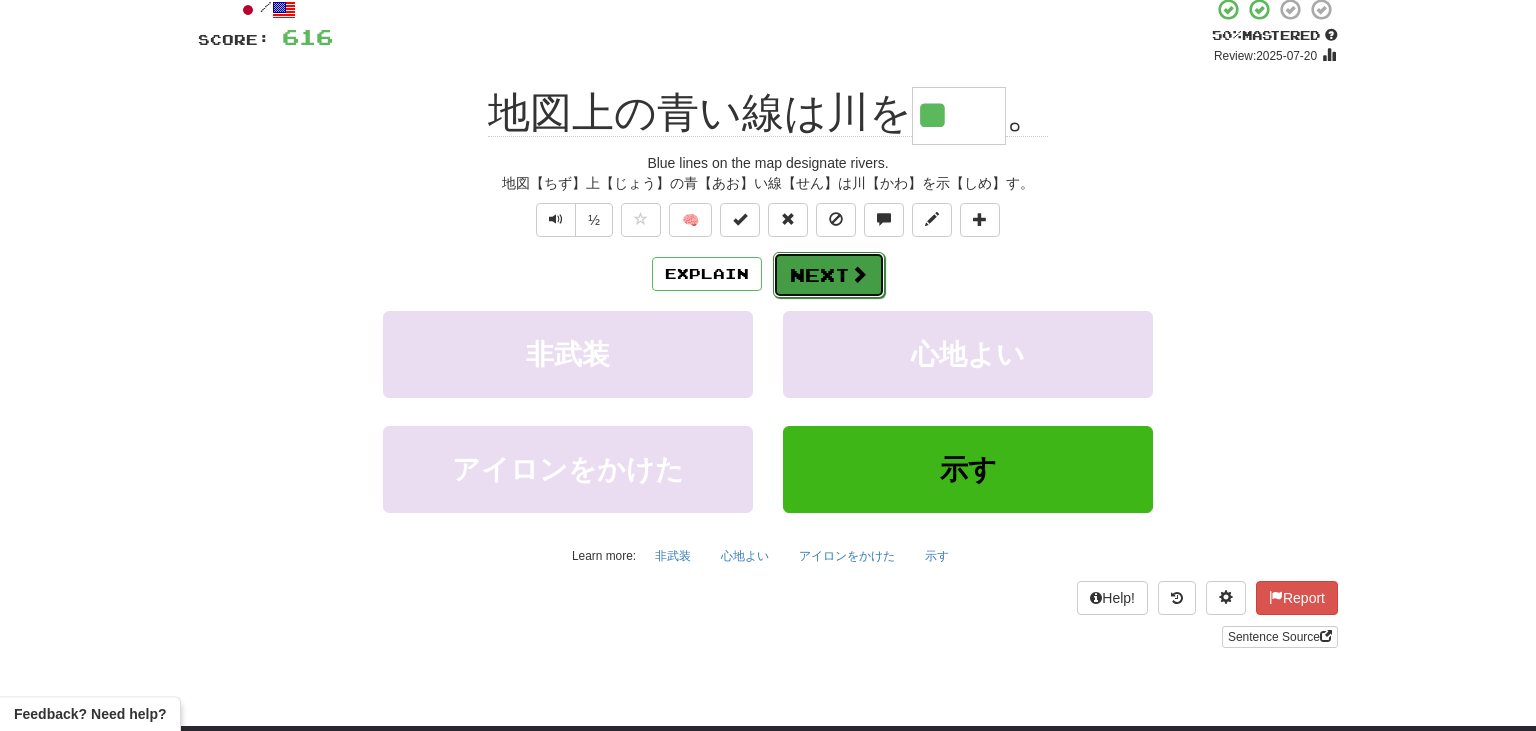 click on "Next" at bounding box center (829, 275) 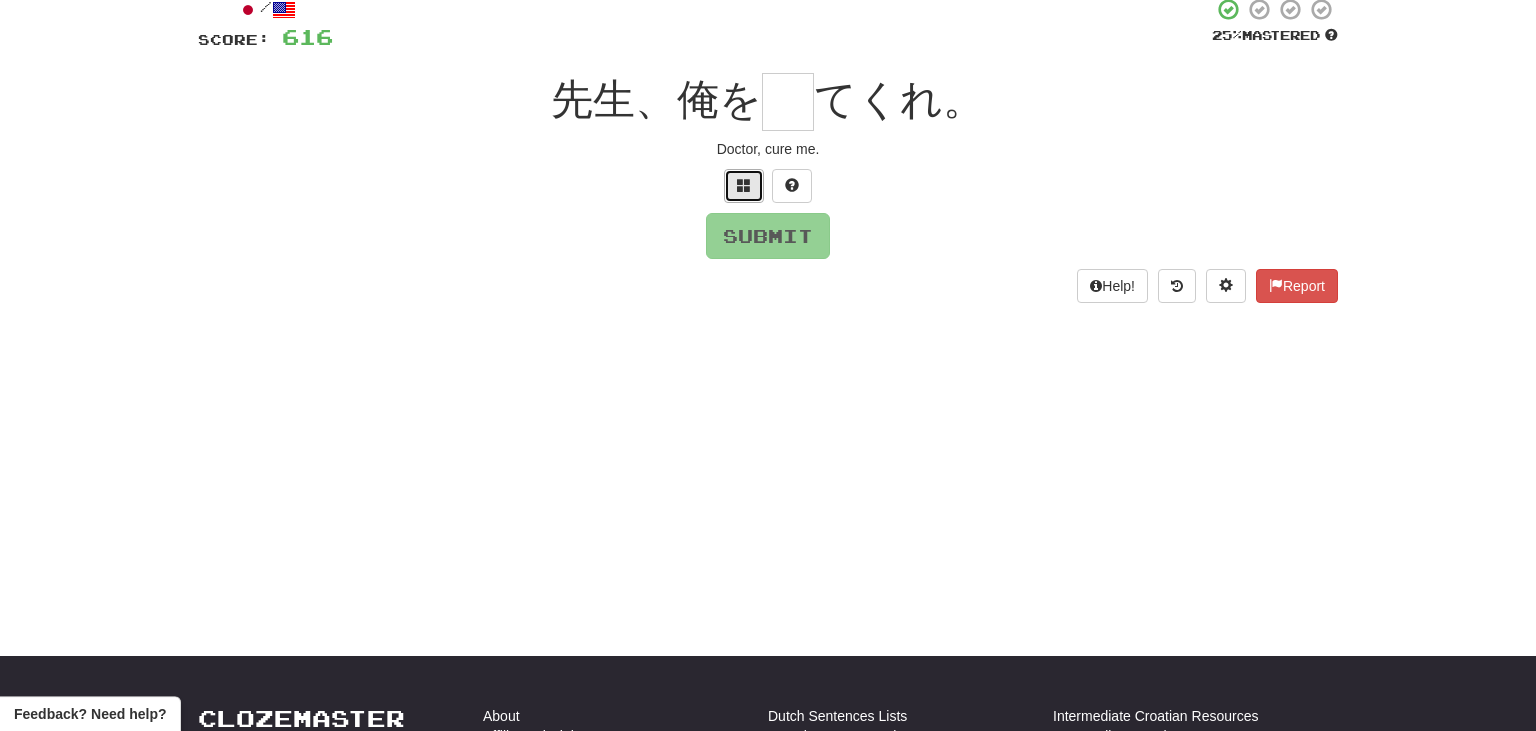 click at bounding box center (744, 186) 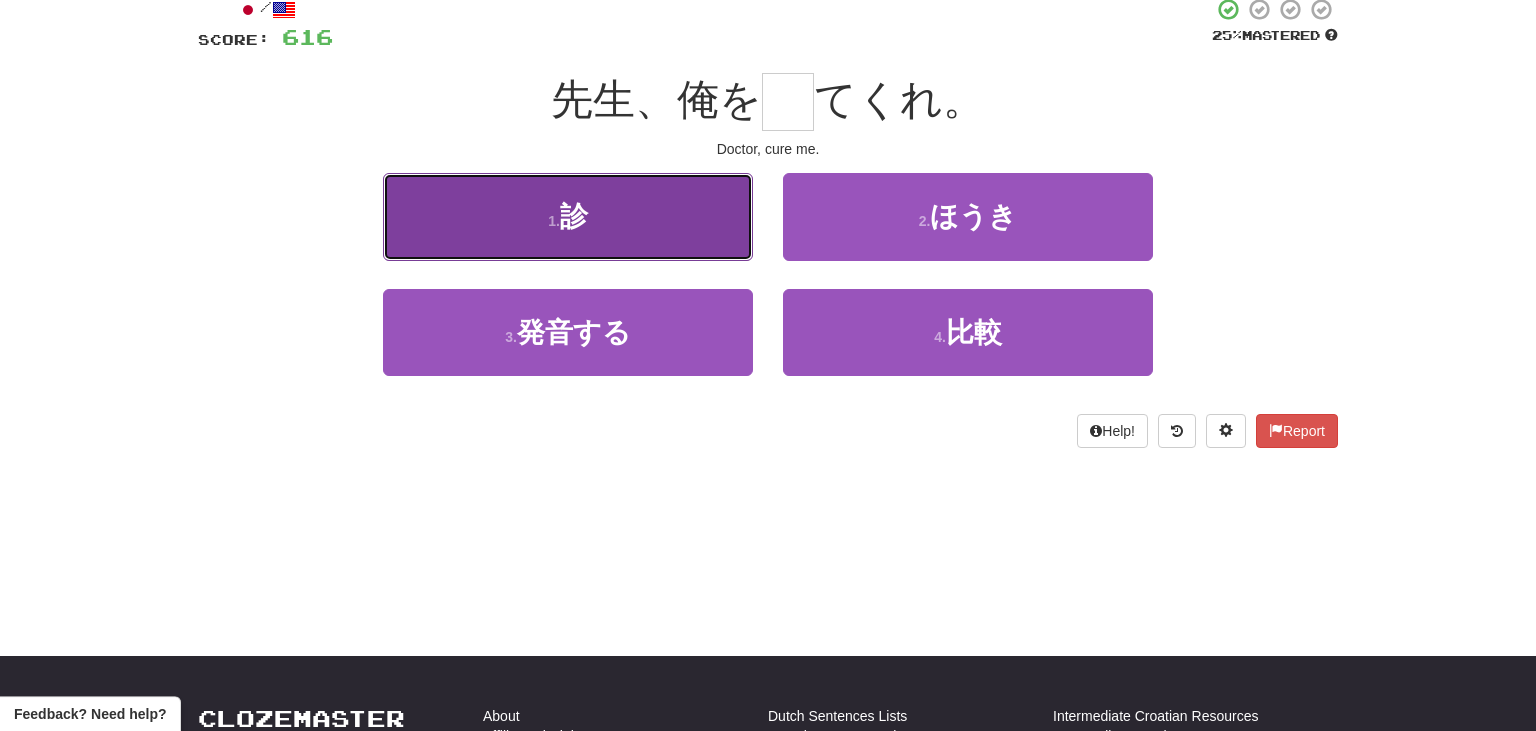 click on "1 .  診" at bounding box center (568, 216) 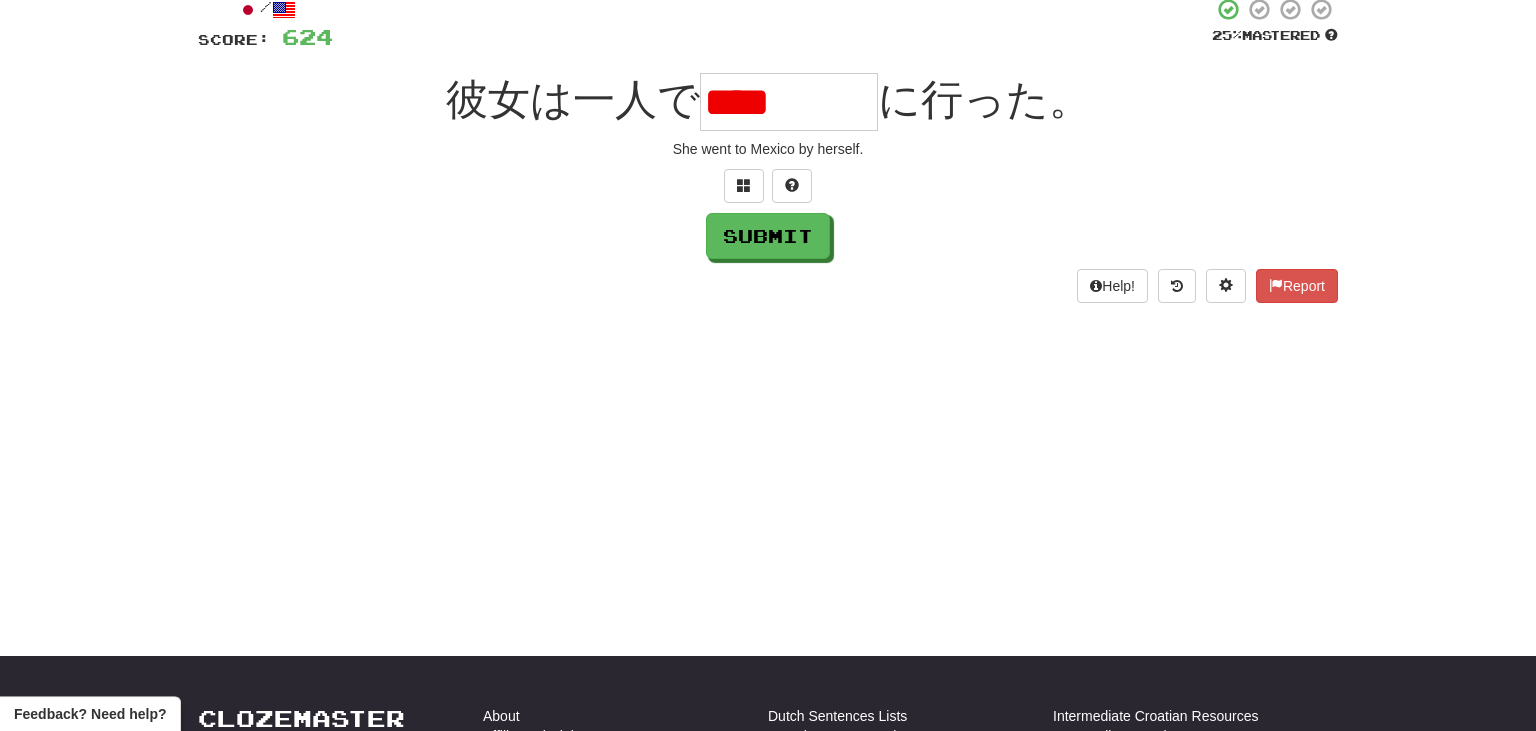scroll, scrollTop: 0, scrollLeft: 0, axis: both 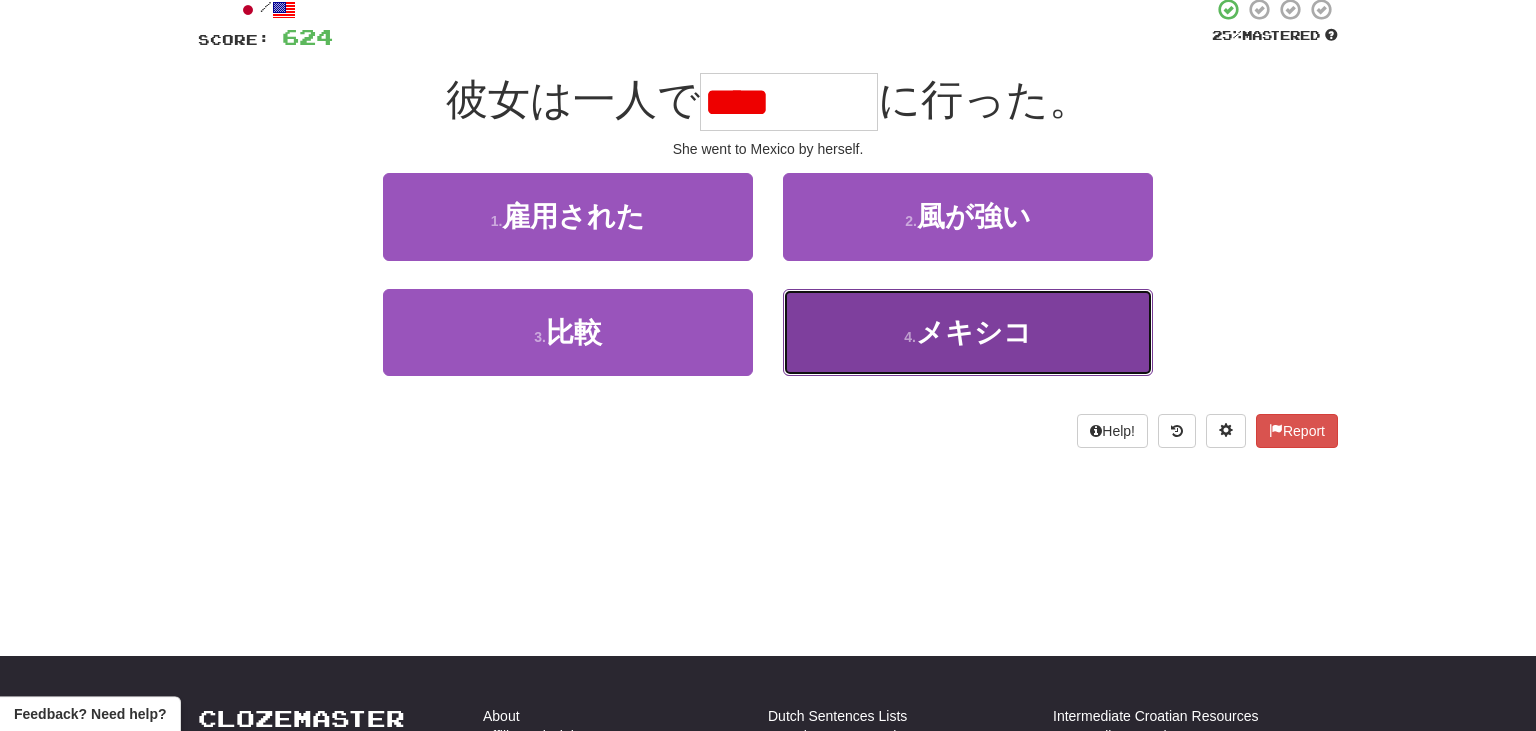 click on "4 .  メキシコ" at bounding box center [968, 332] 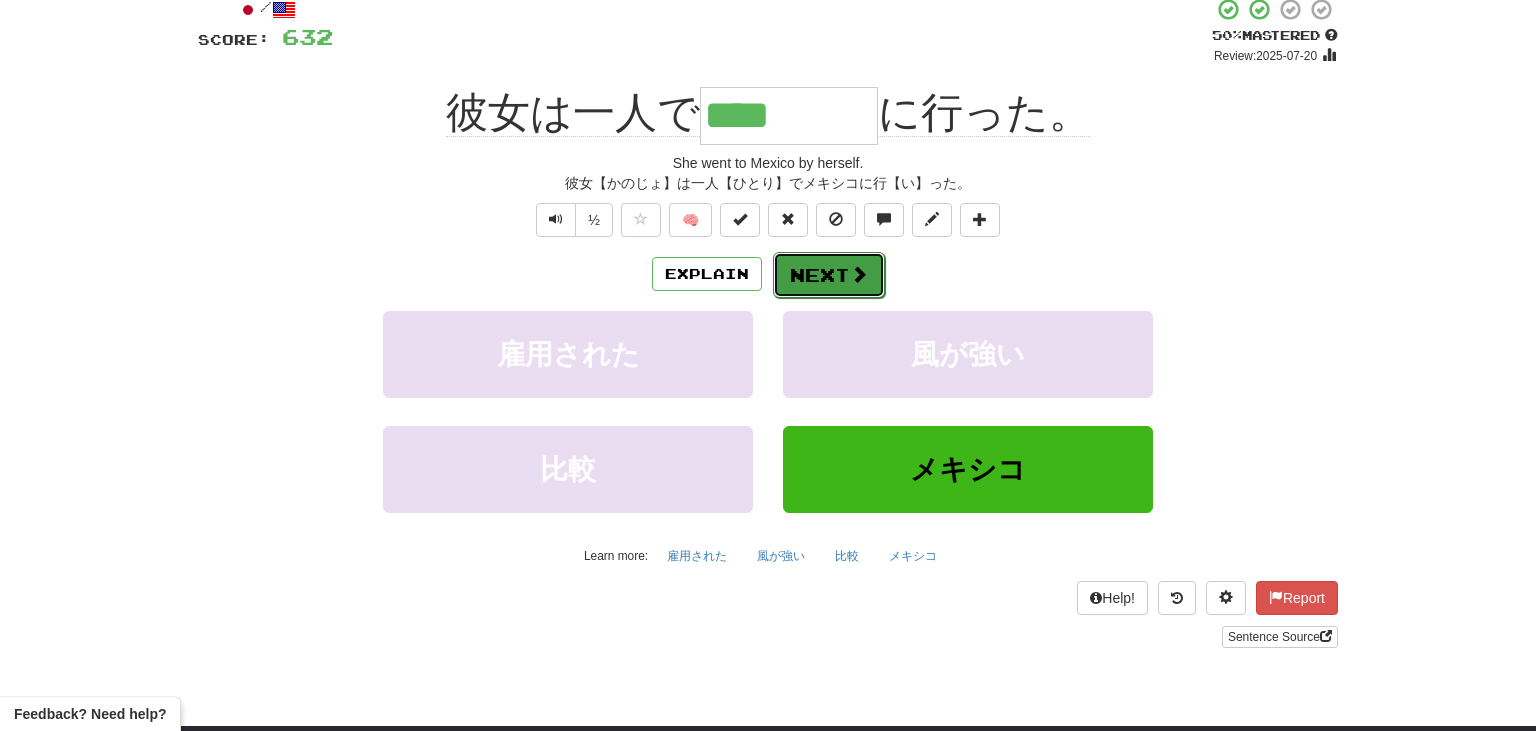 click at bounding box center [859, 274] 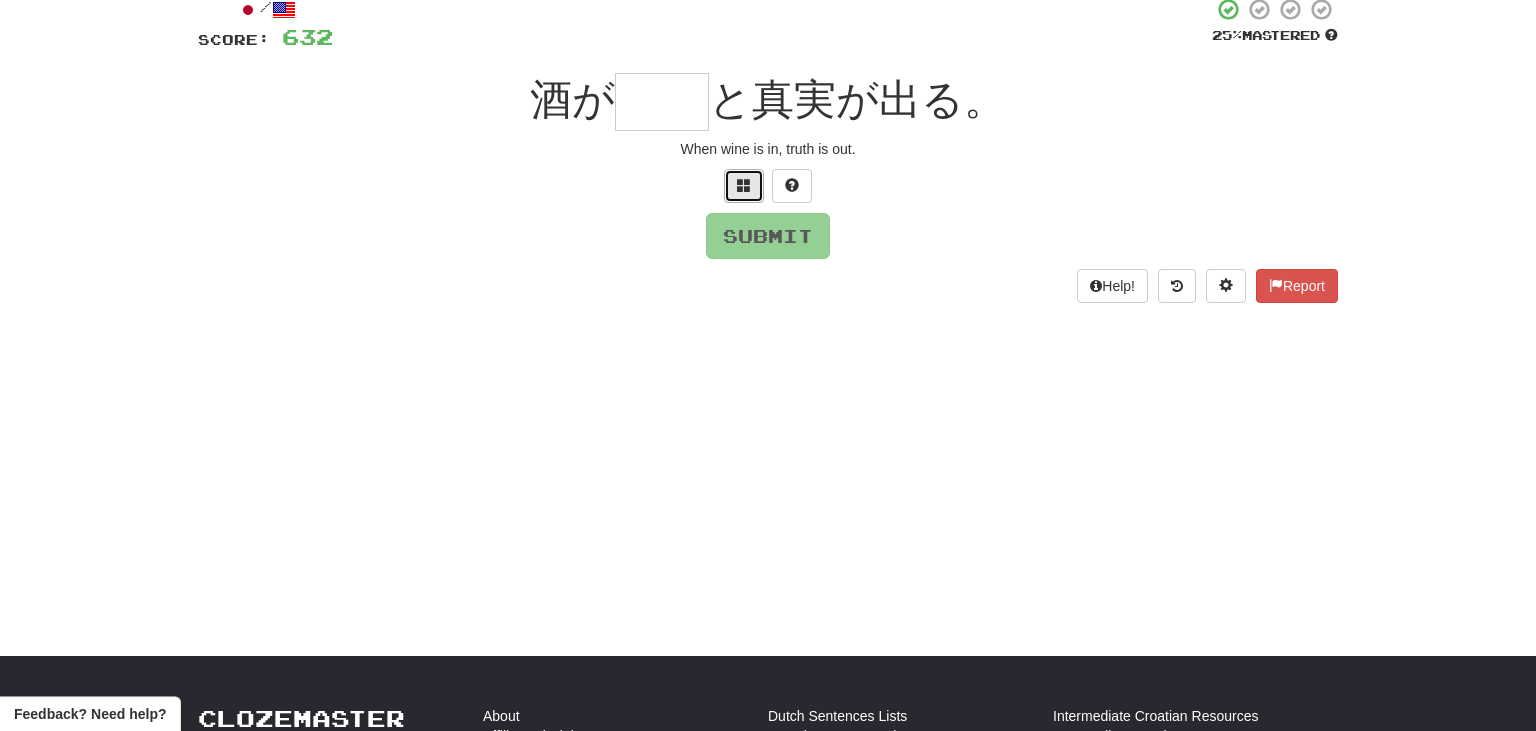 click at bounding box center [744, 185] 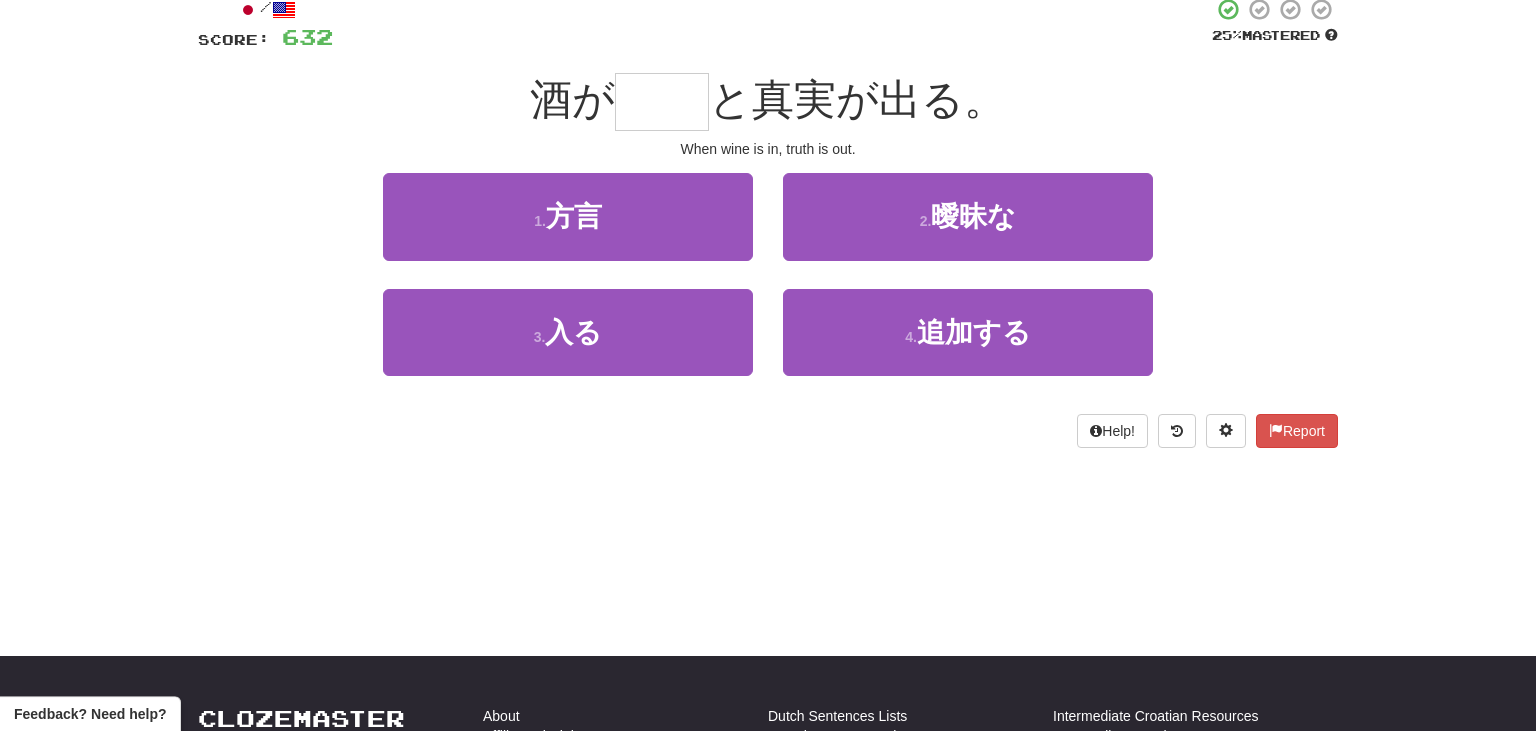 click on "1 .  方言" at bounding box center [568, 230] 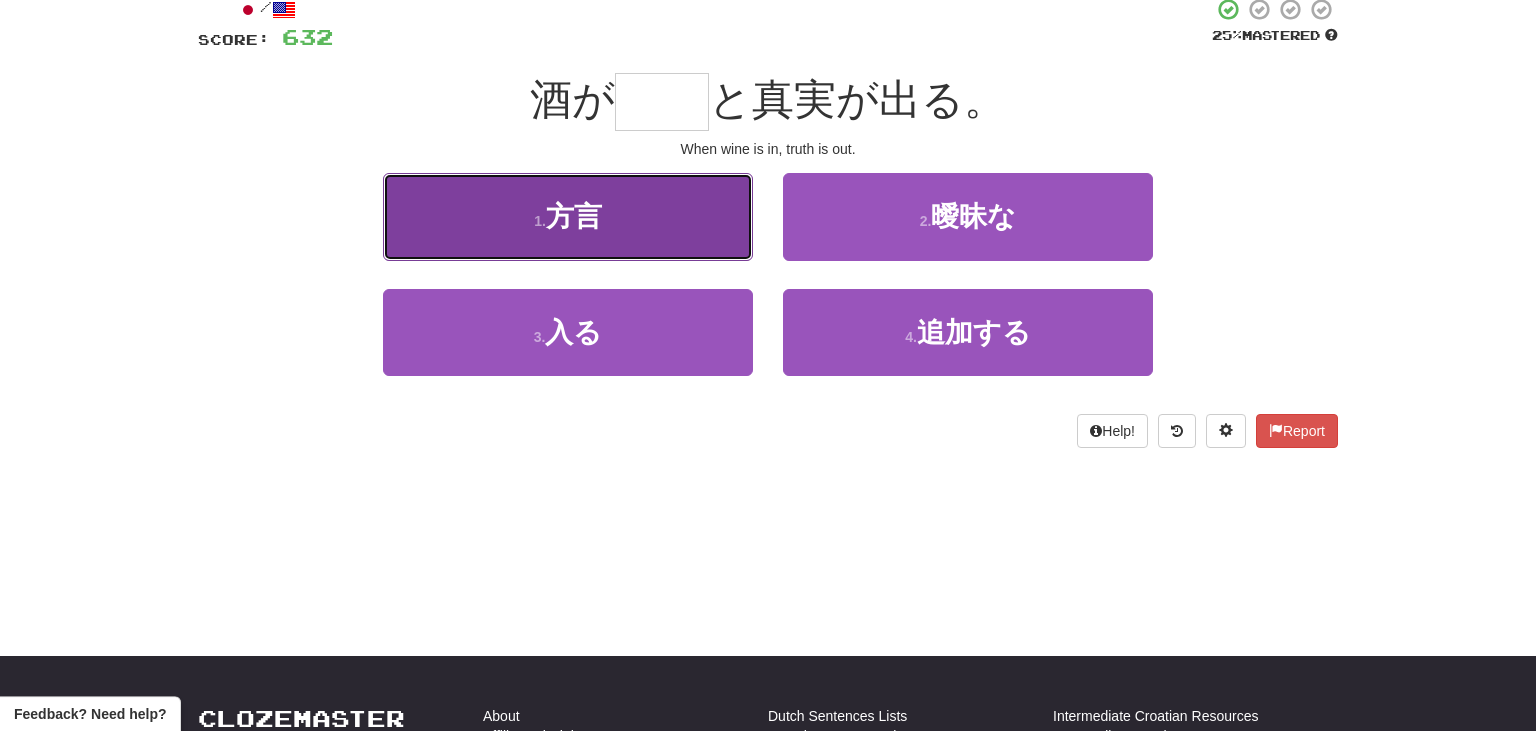 click on "1 .  方言" at bounding box center (568, 216) 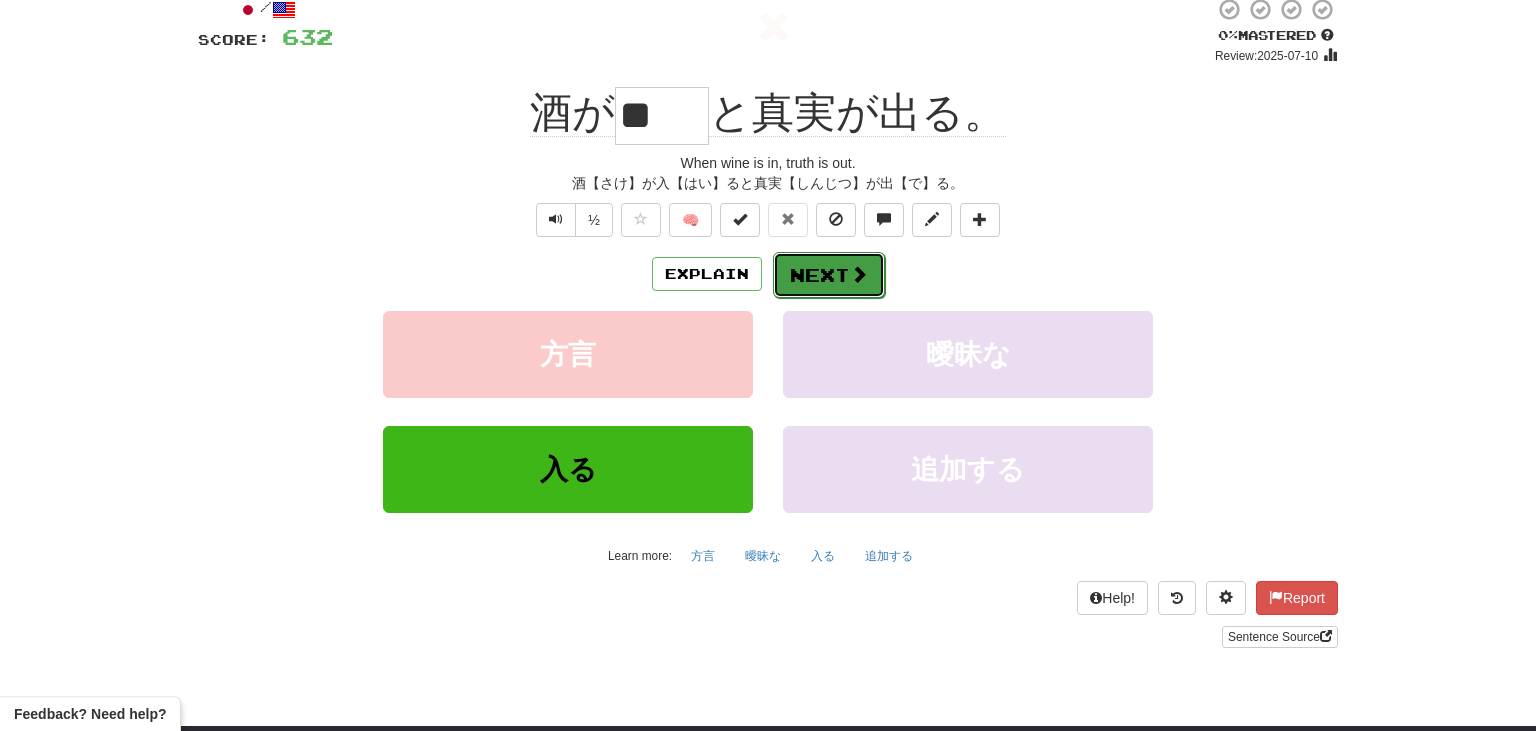 click on "Next" at bounding box center [829, 275] 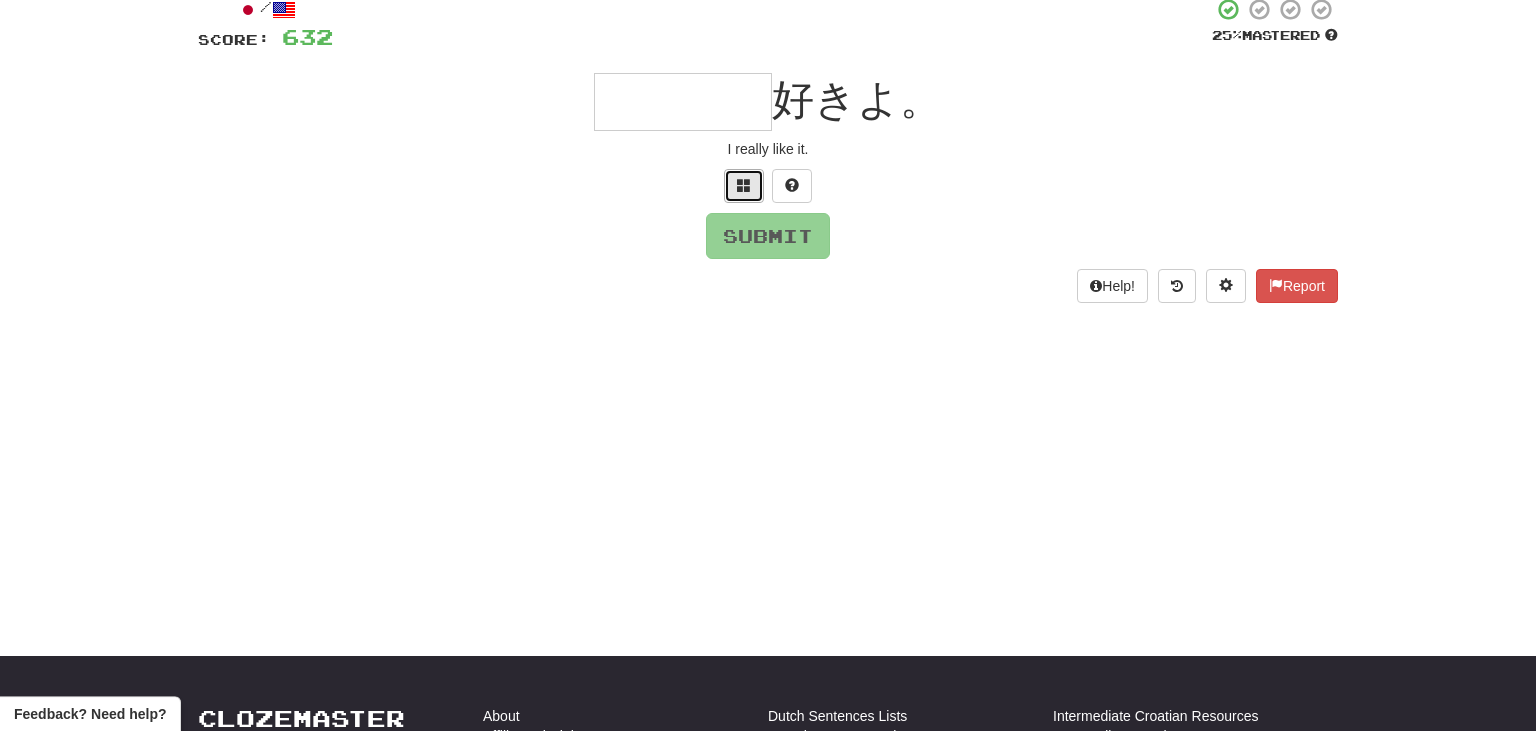 click at bounding box center [744, 185] 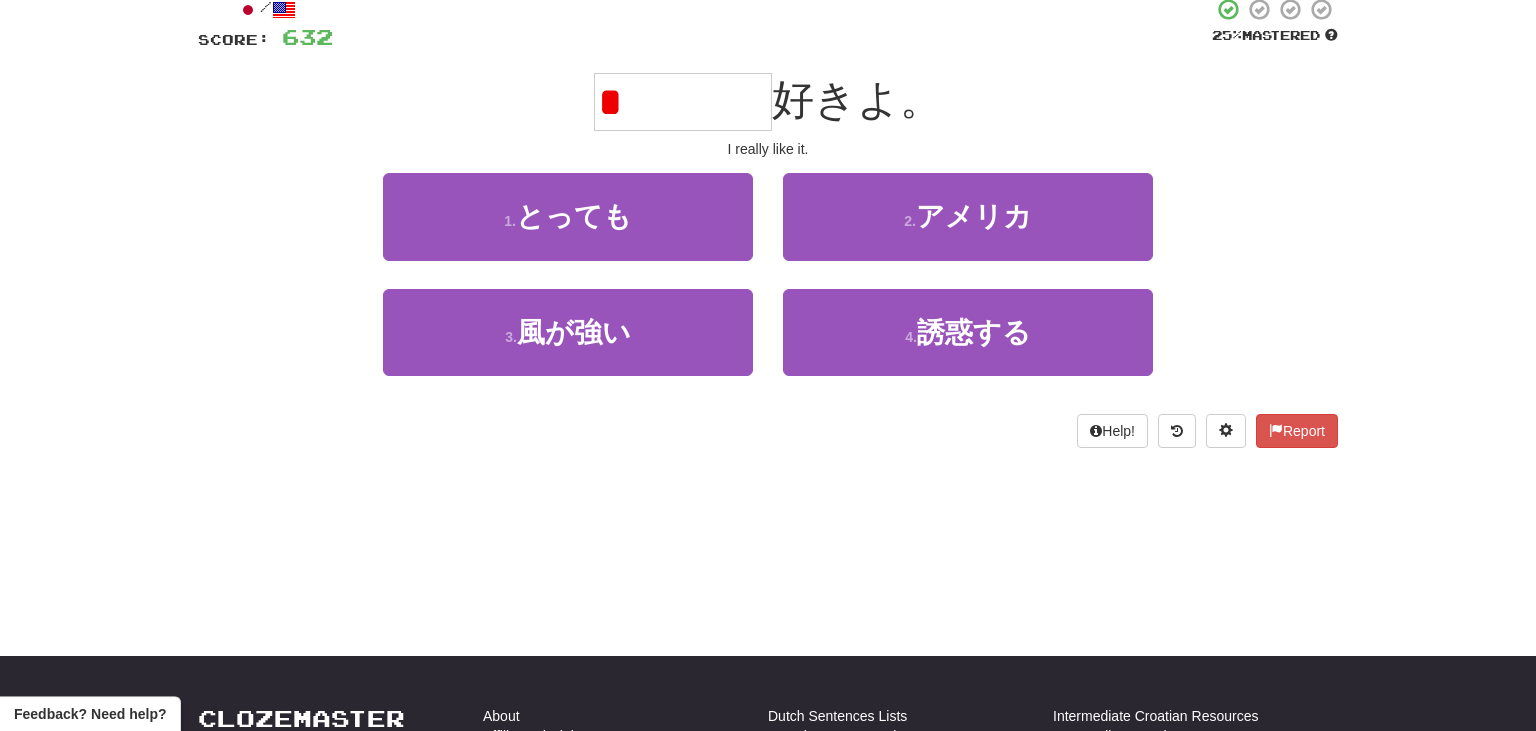 type on "*" 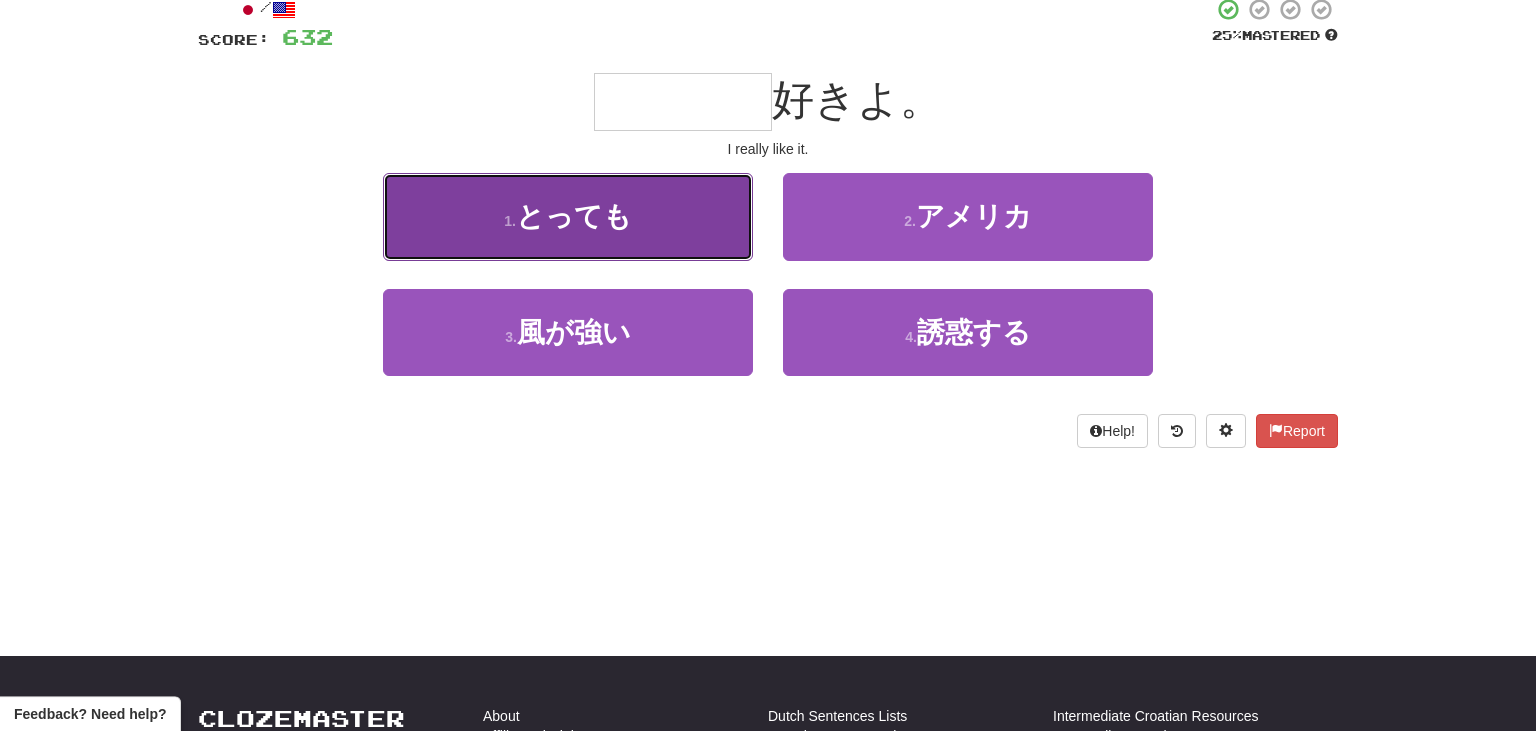 click on "1 .  とっても" at bounding box center (568, 216) 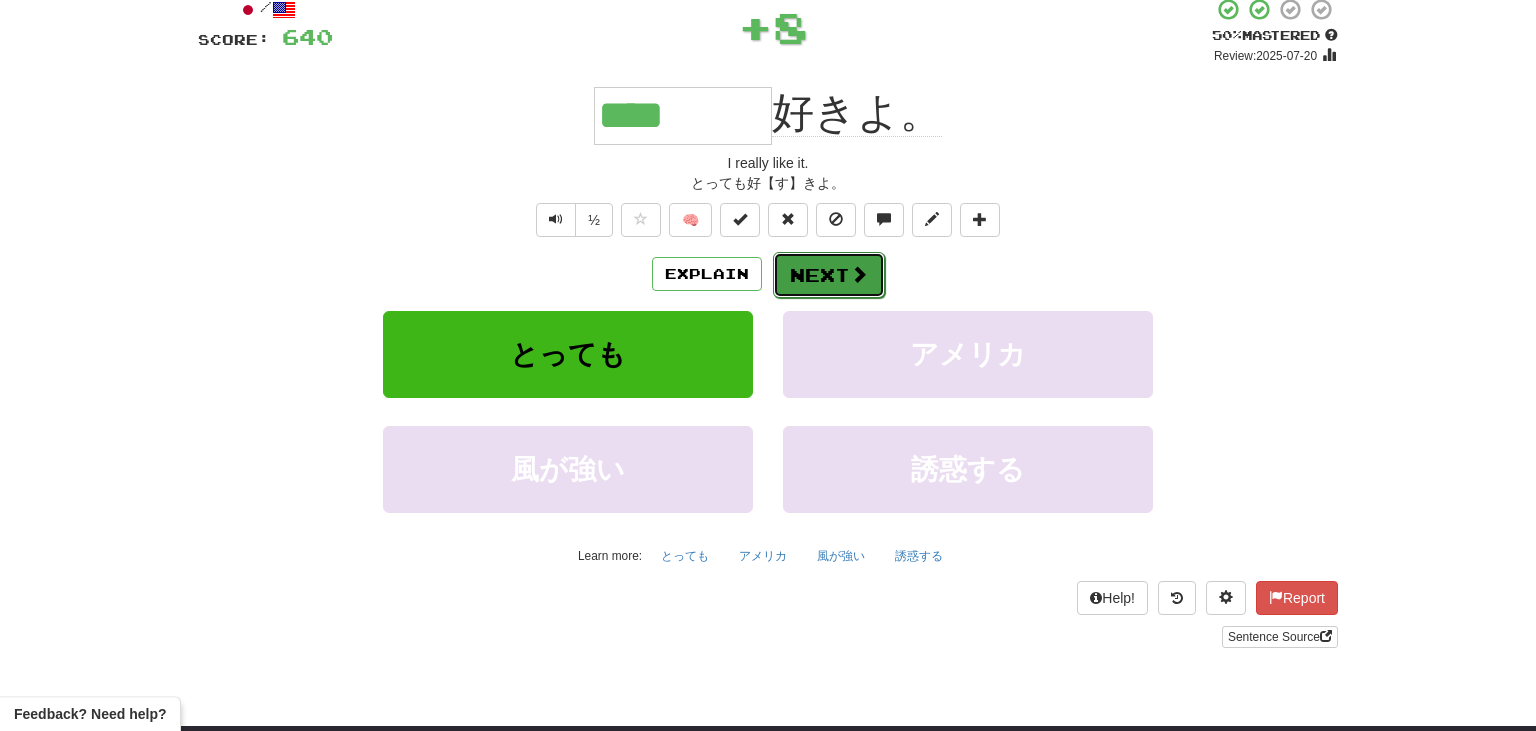 click on "Next" at bounding box center (829, 275) 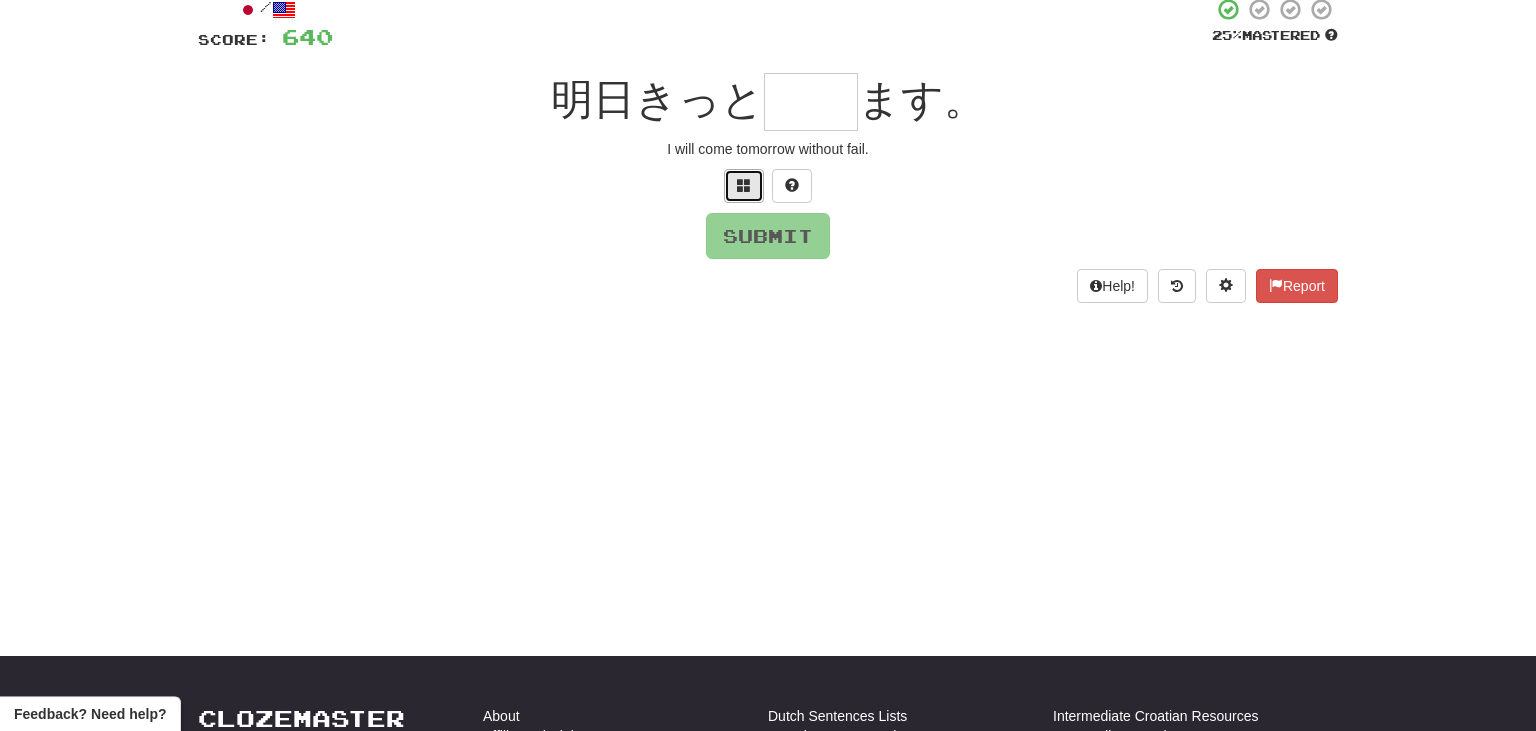 click at bounding box center (744, 185) 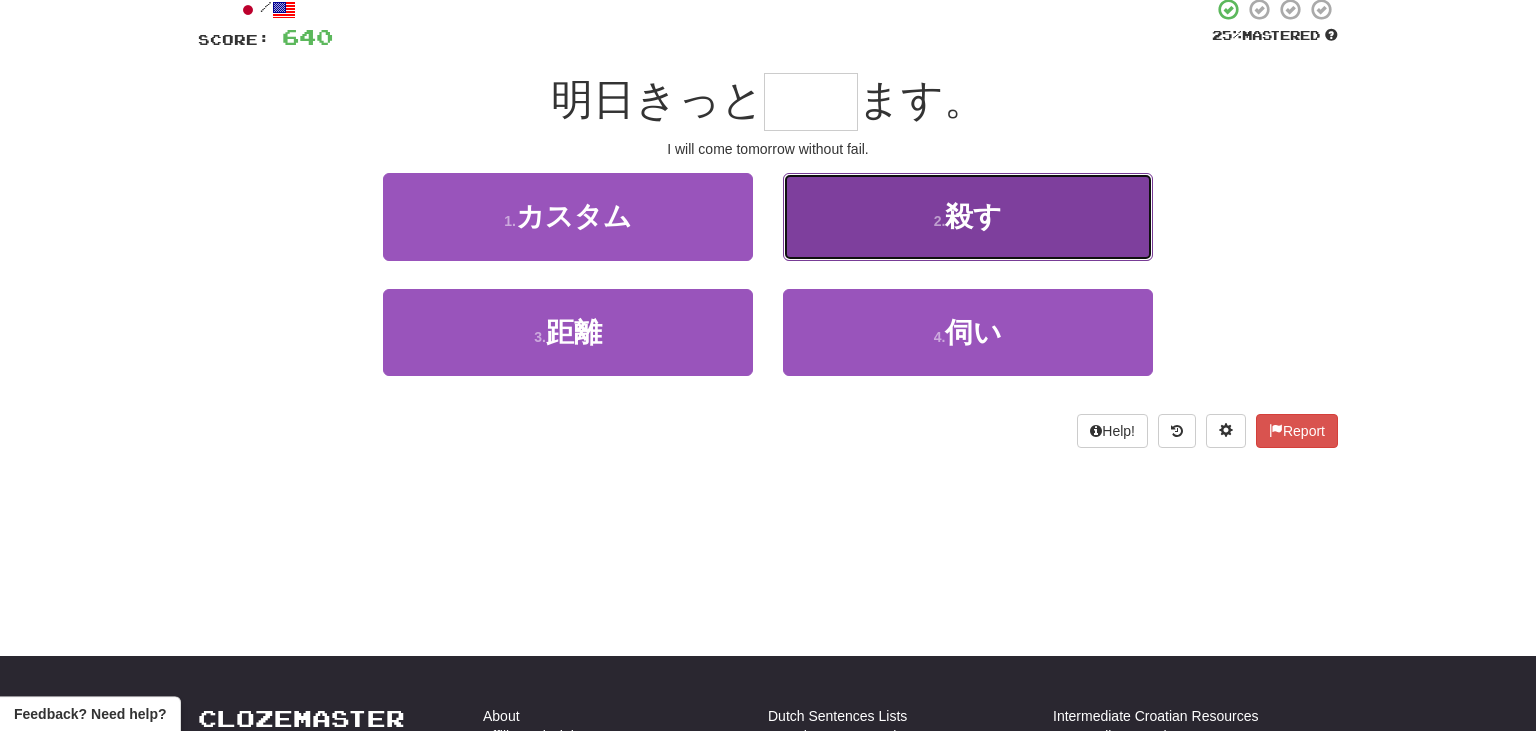 click on "2 .  殺す" at bounding box center (968, 216) 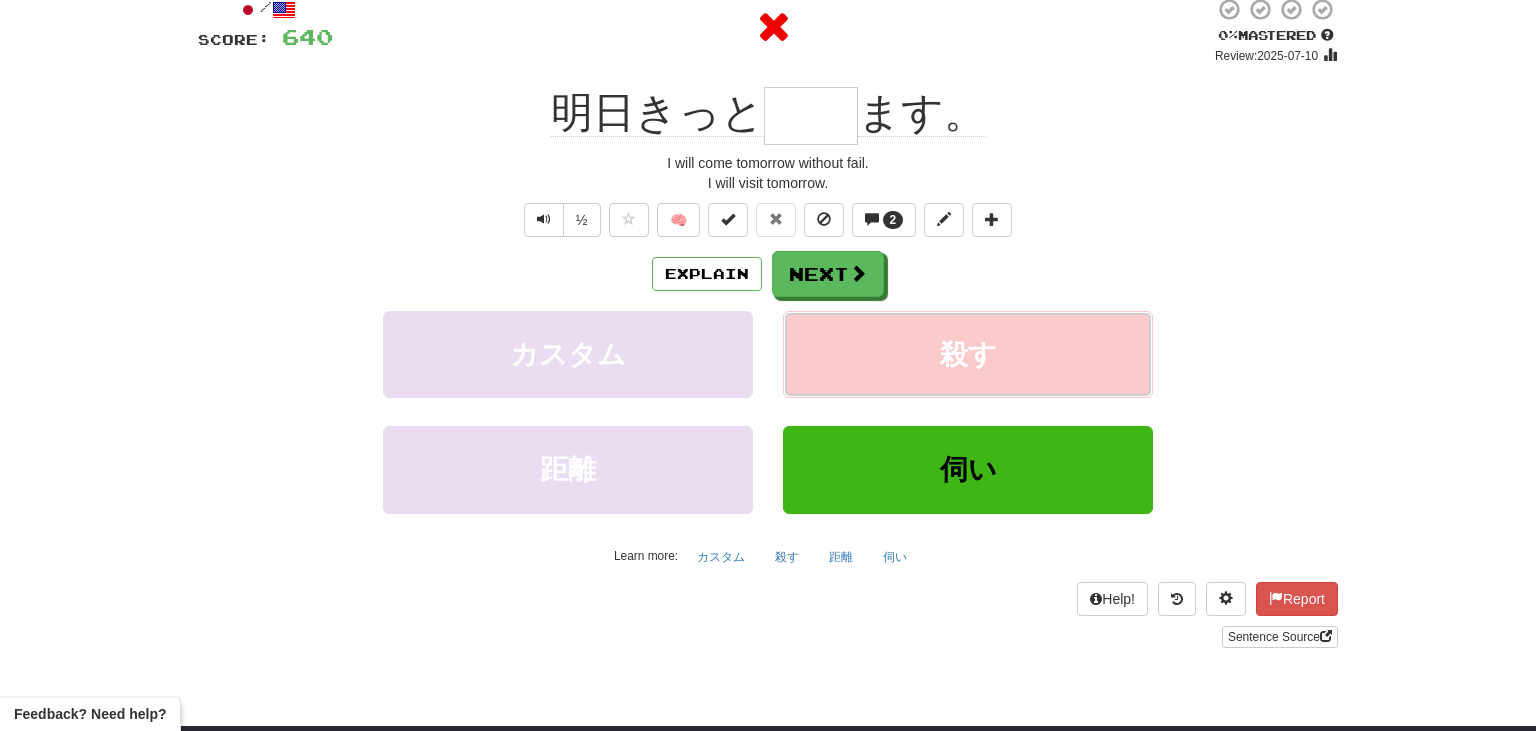 type on "**" 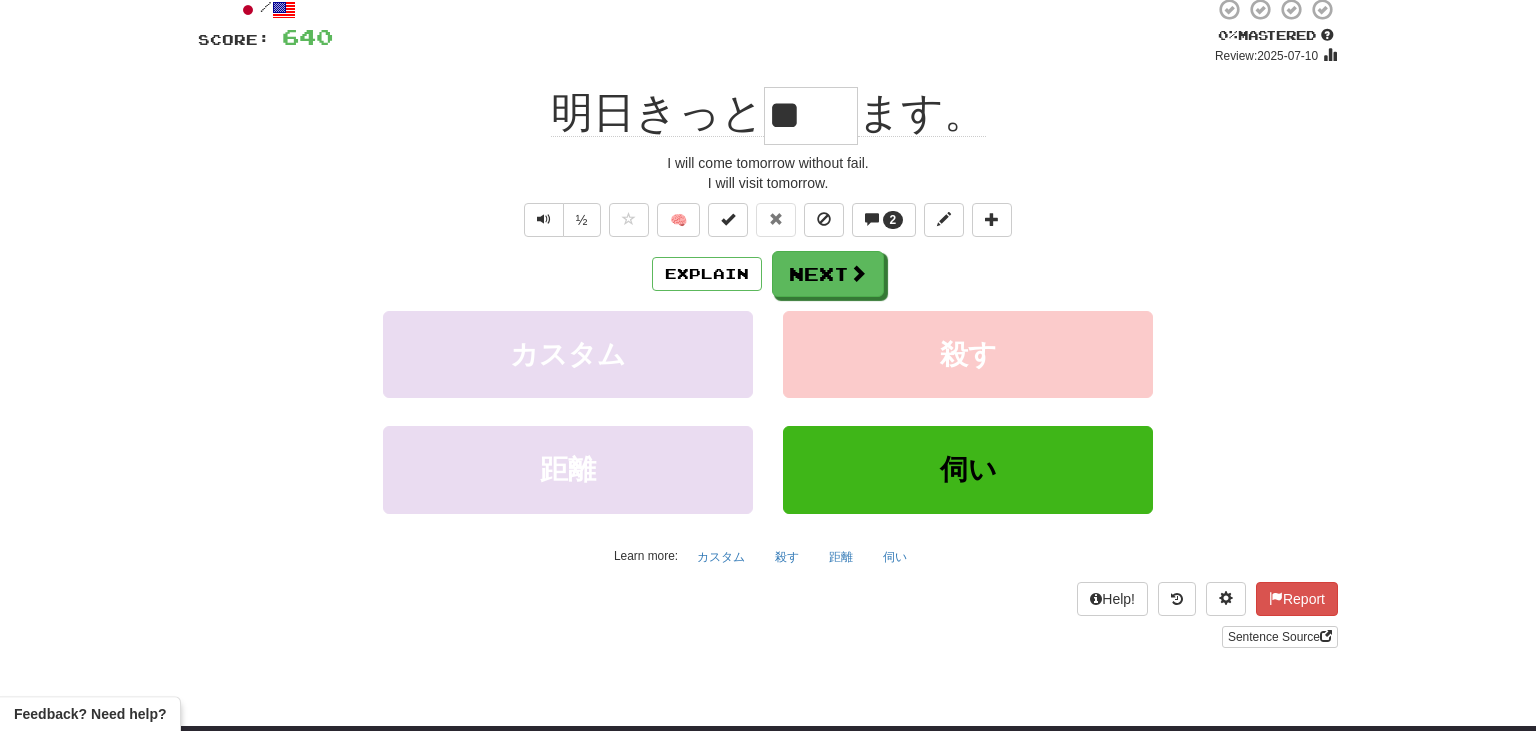 drag, startPoint x: 767, startPoint y: 104, endPoint x: 860, endPoint y: 118, distance: 94.04786 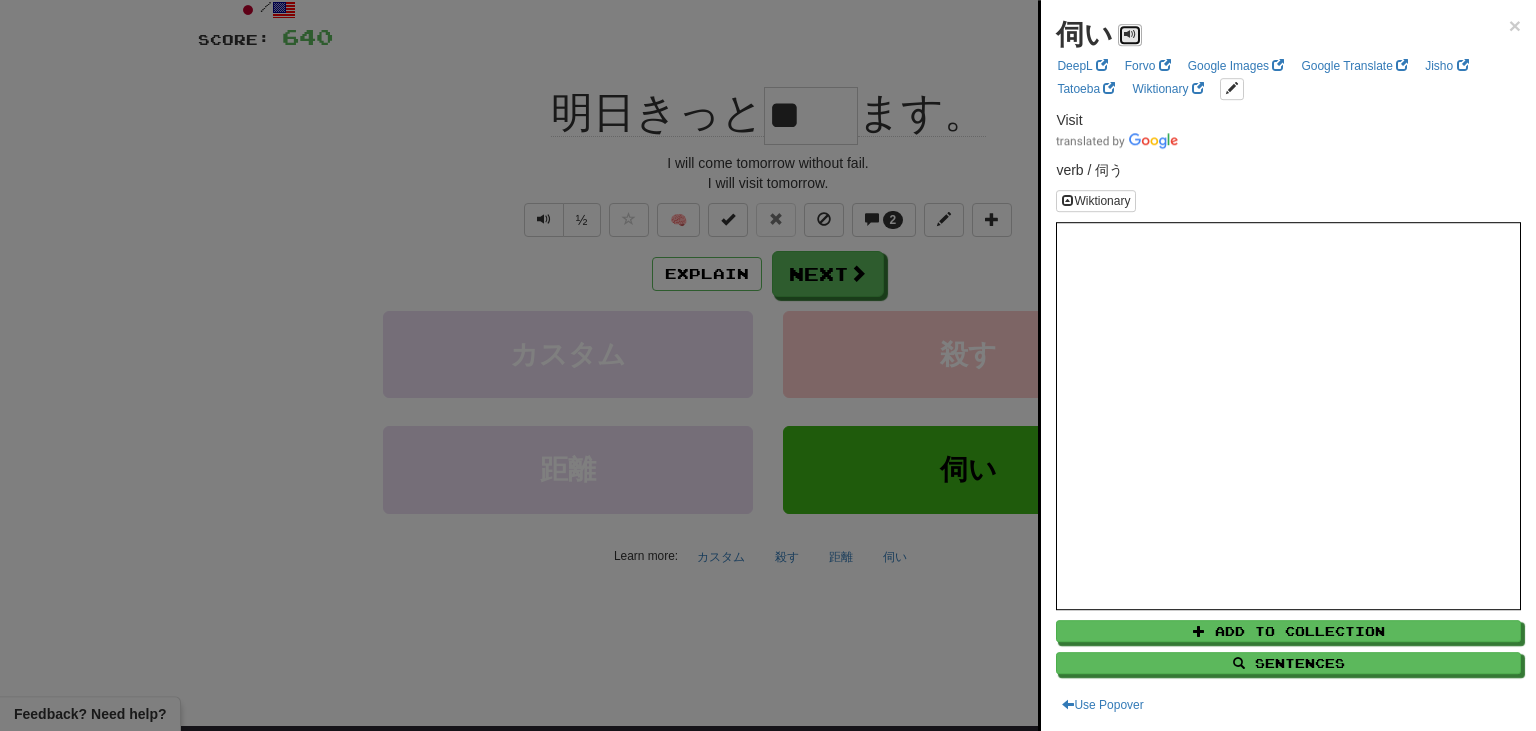 click at bounding box center [1130, 35] 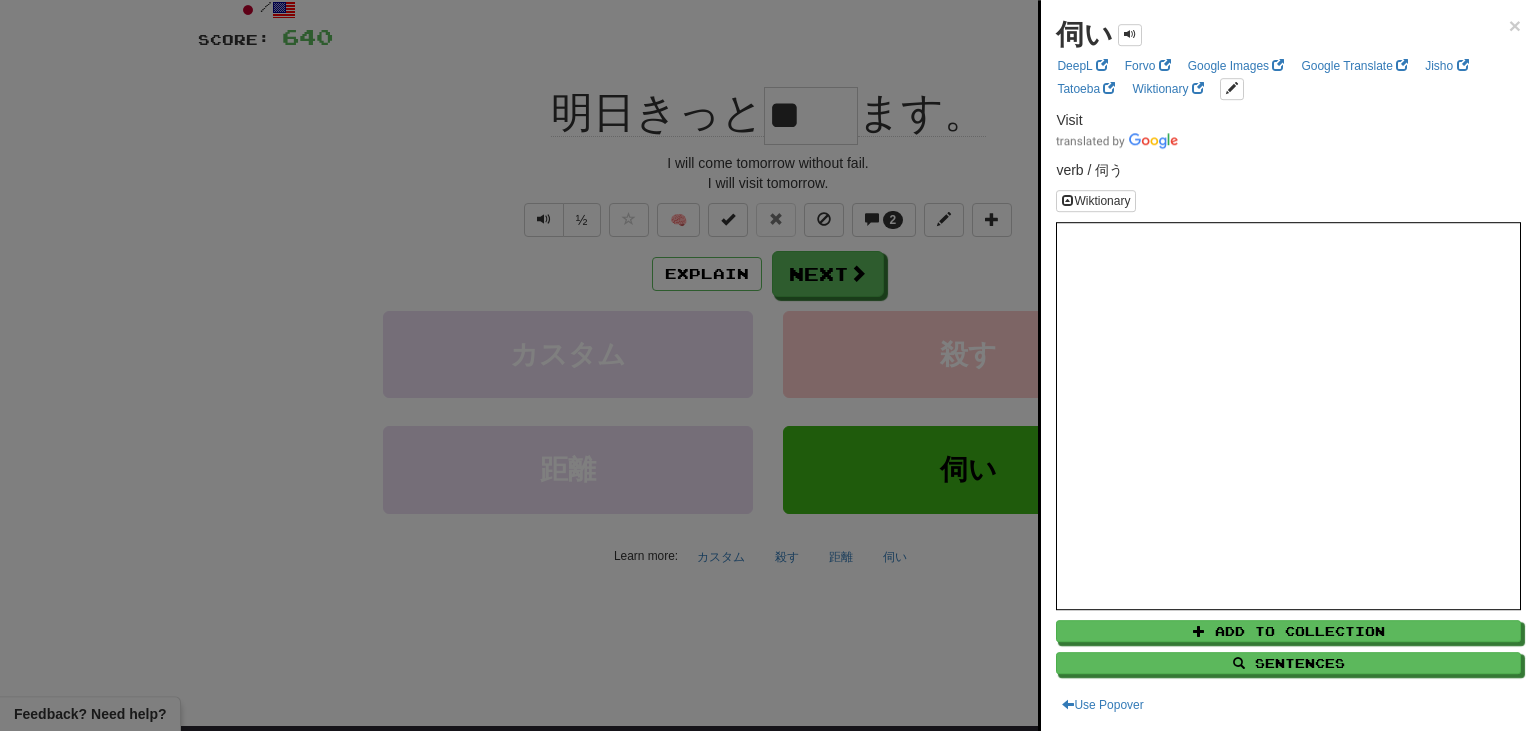 click at bounding box center (768, 365) 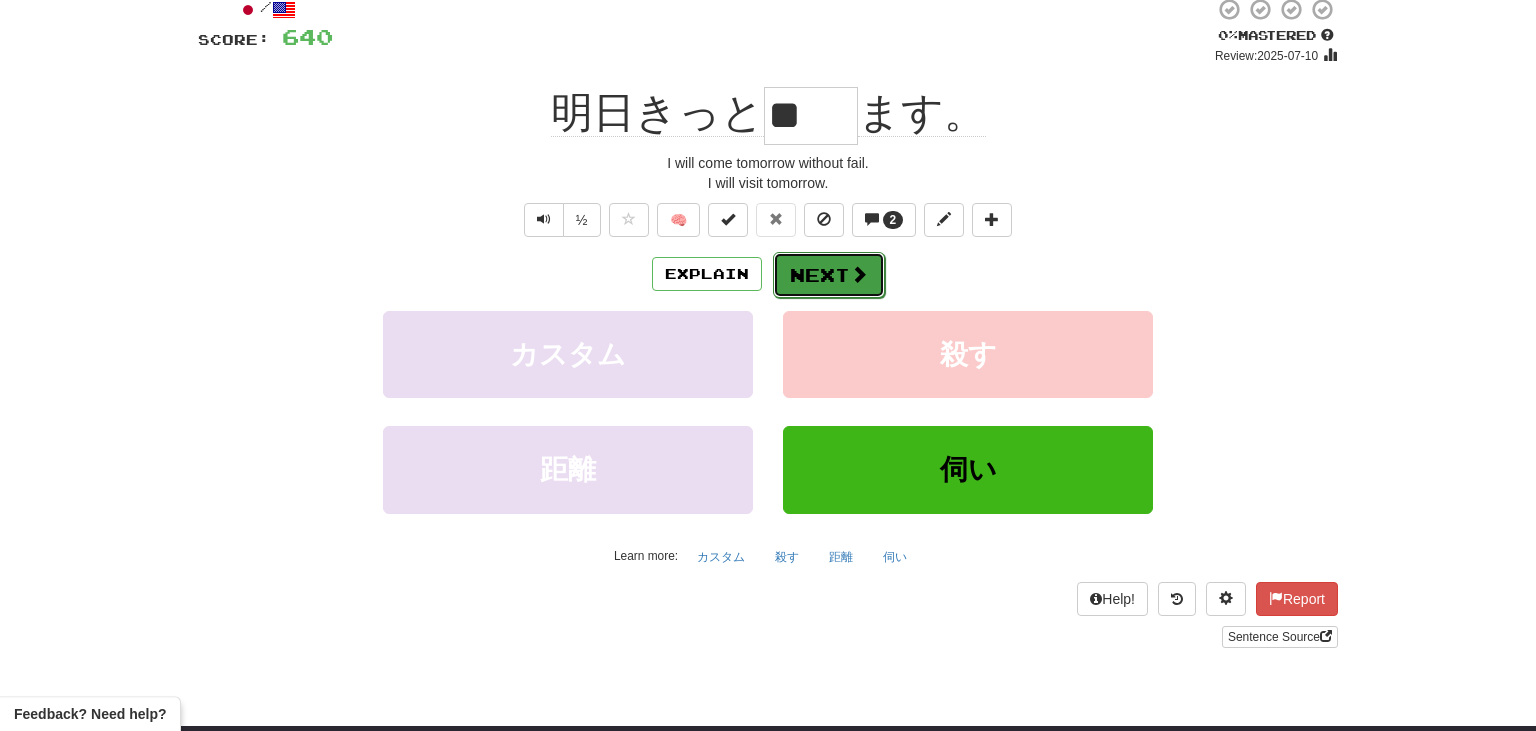 click on "Next" at bounding box center [829, 275] 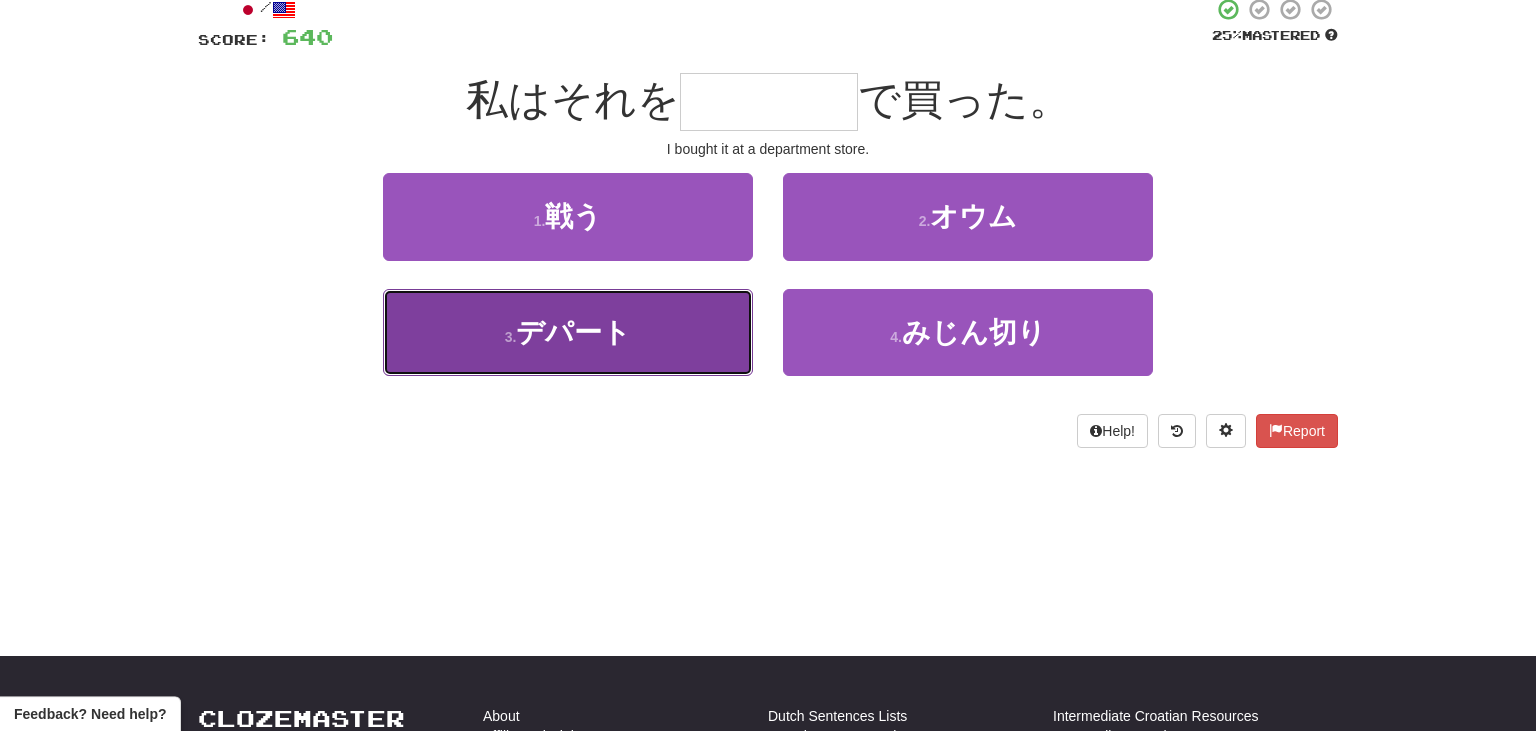 click on "3 .  デパート" at bounding box center [568, 332] 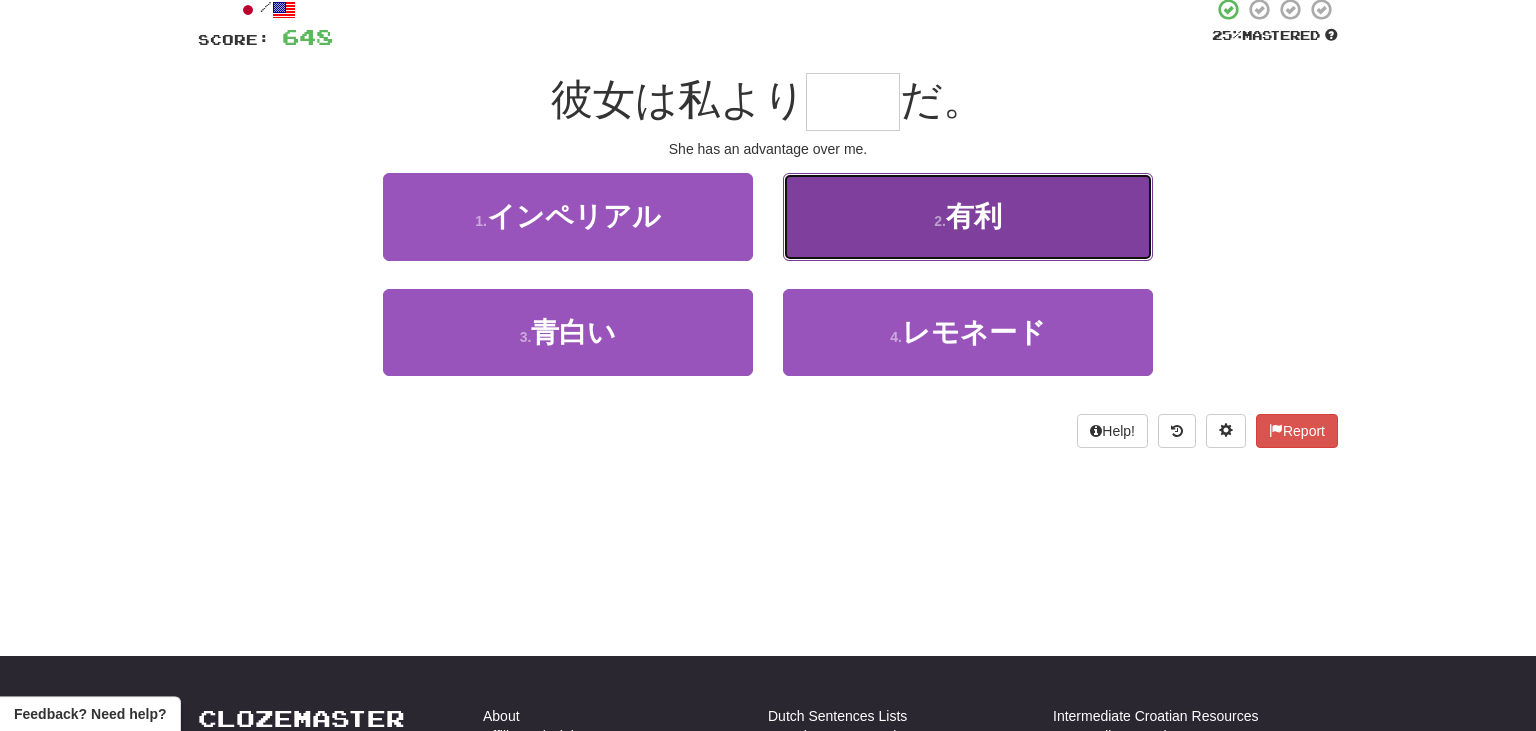 click on "2 .  有利" at bounding box center [968, 216] 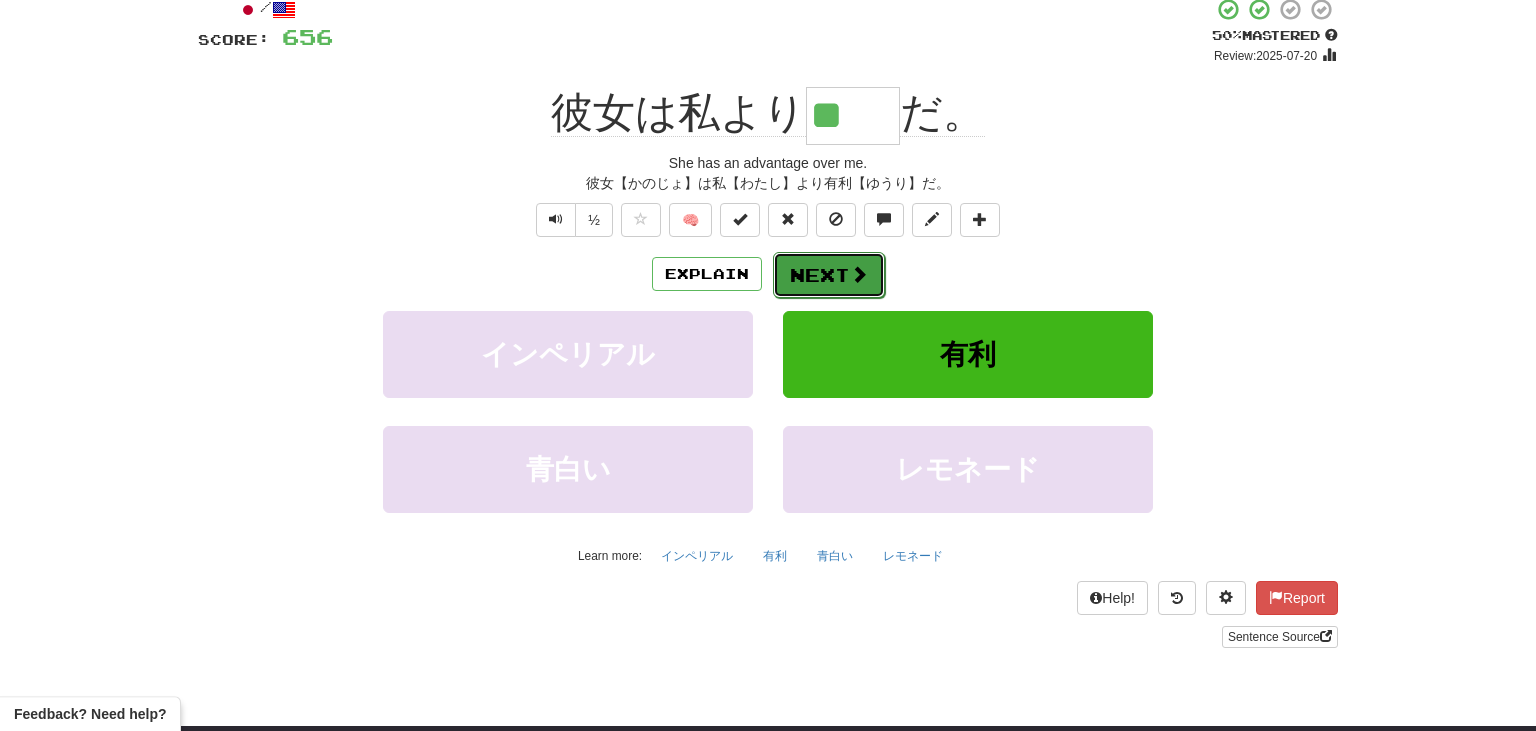 click on "Next" at bounding box center (829, 275) 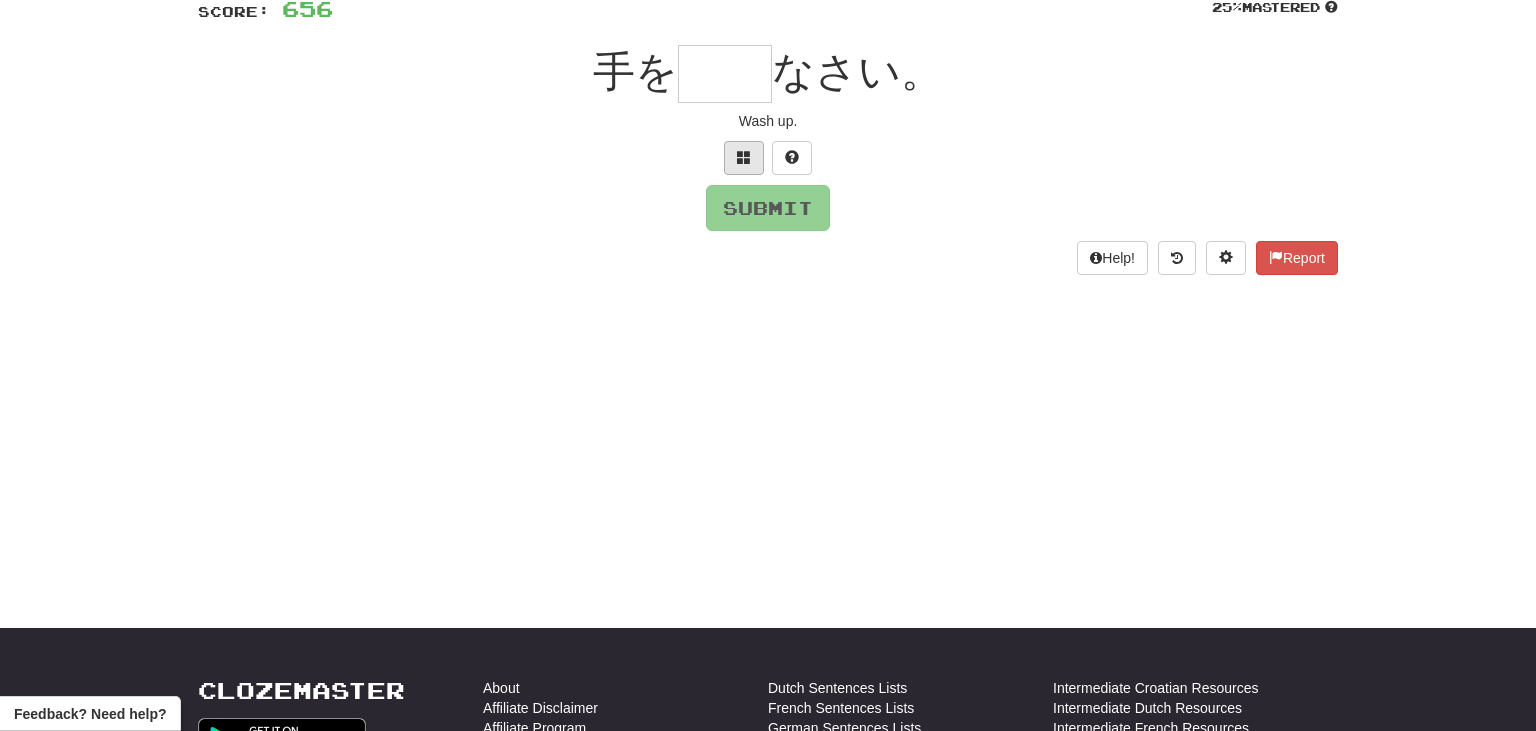 scroll, scrollTop: 144, scrollLeft: 0, axis: vertical 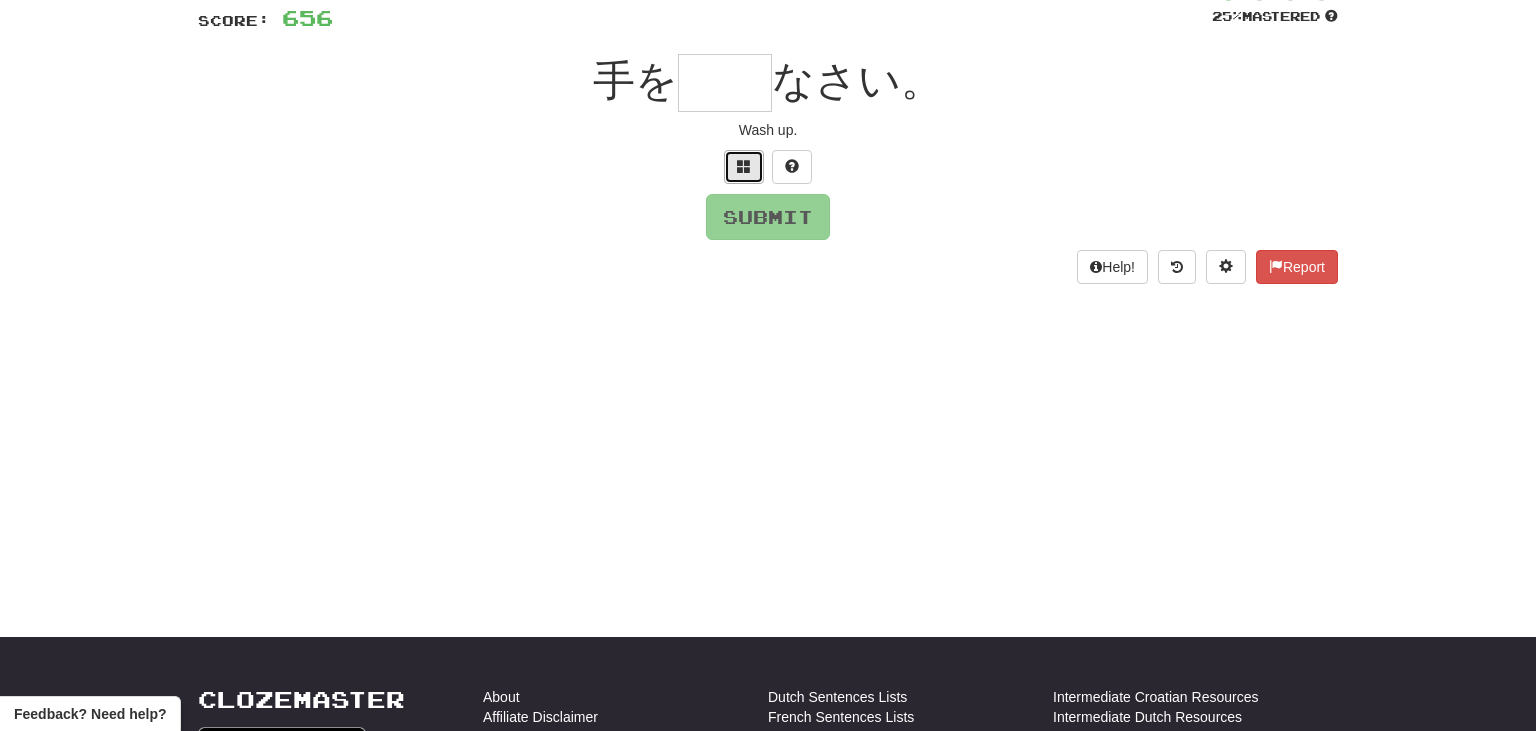 click at bounding box center (744, 166) 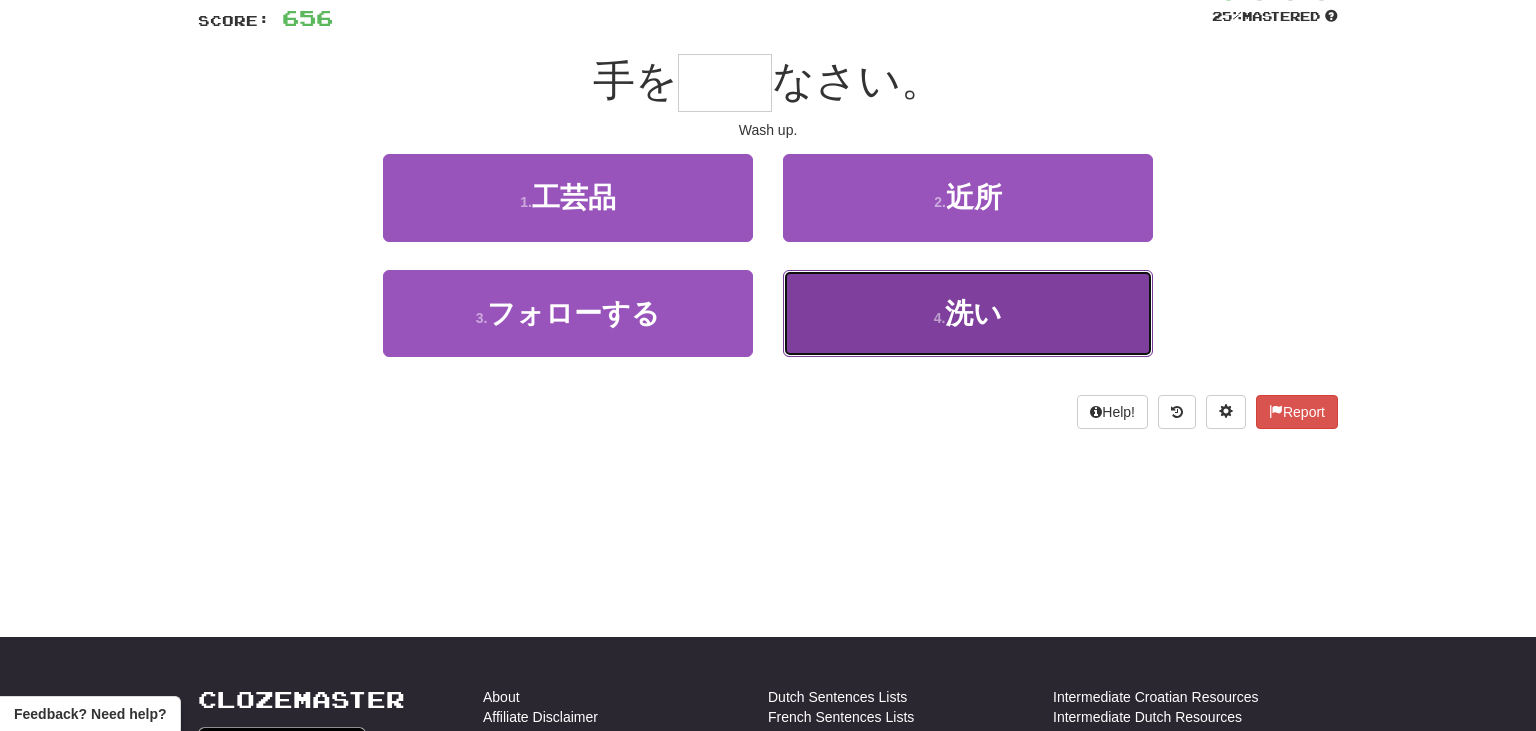 click on "4 .  洗い" at bounding box center (968, 313) 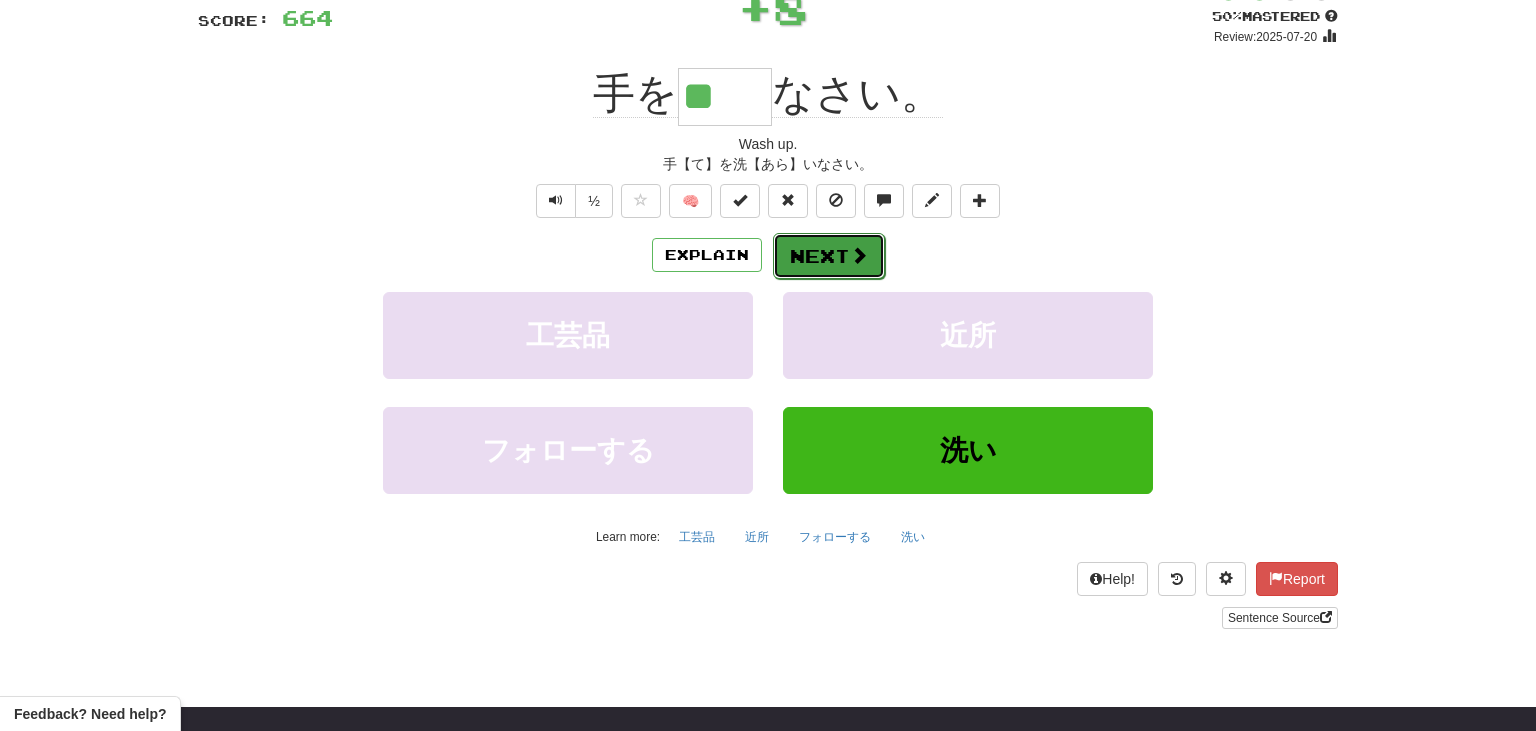 click on "Next" at bounding box center (829, 256) 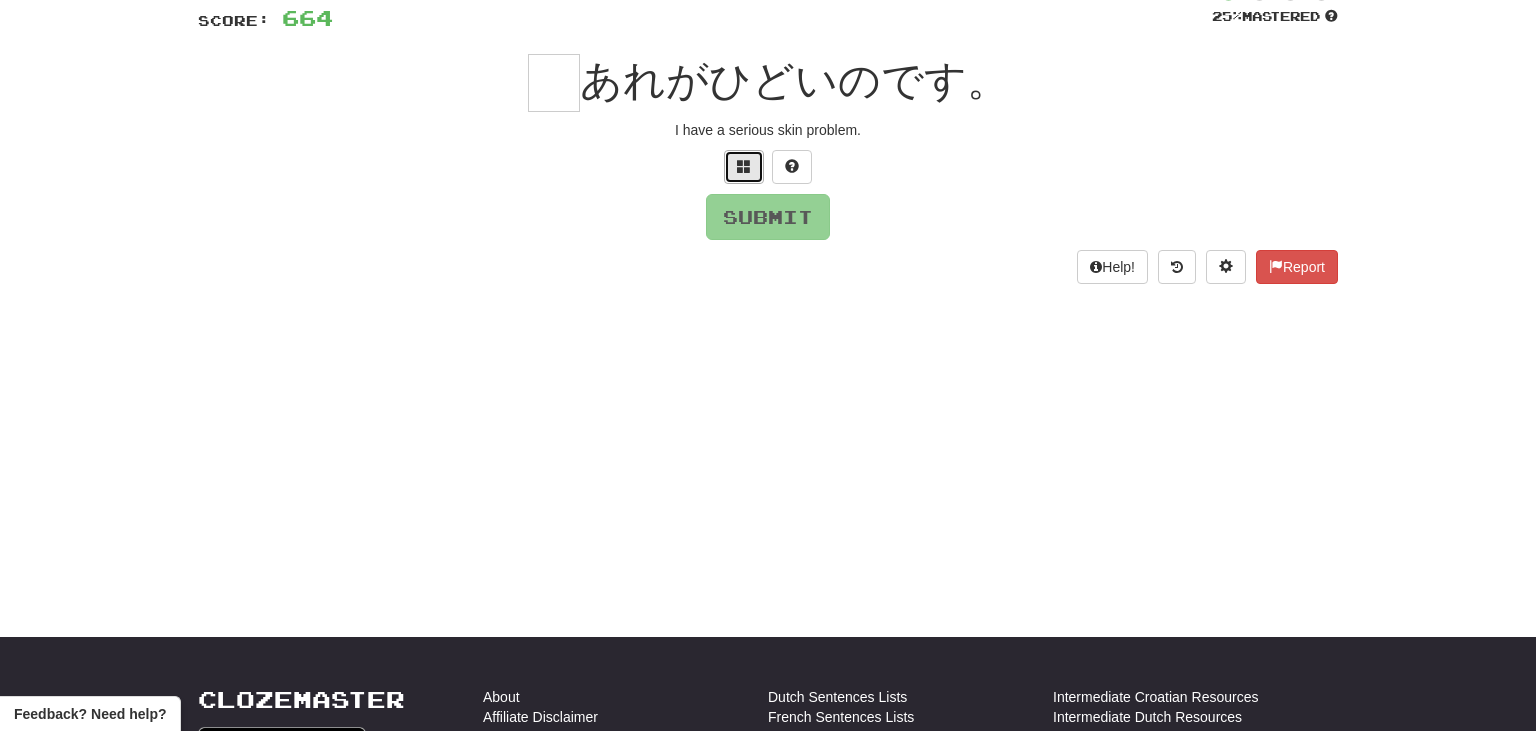 click at bounding box center (744, 166) 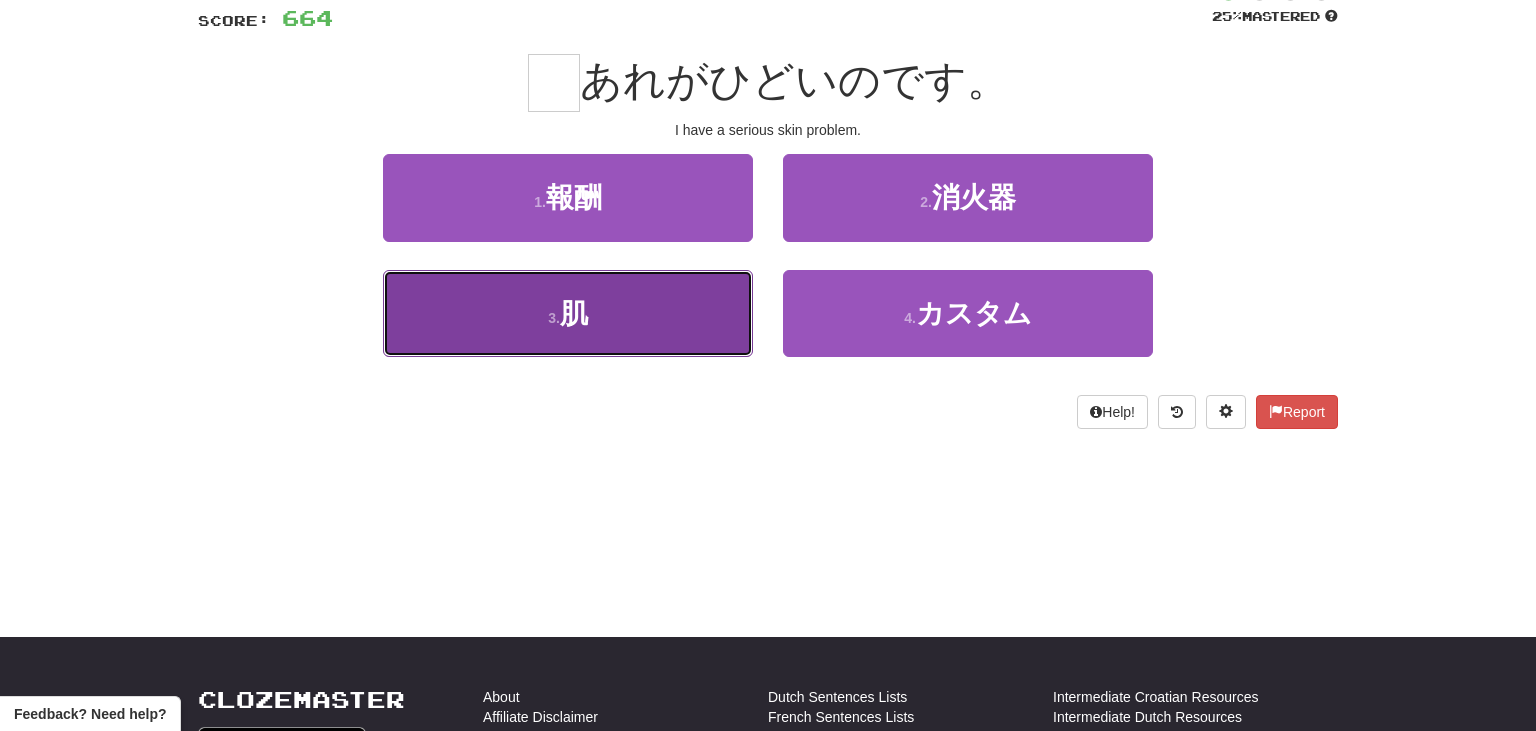 click on "3 .  肌" at bounding box center (568, 313) 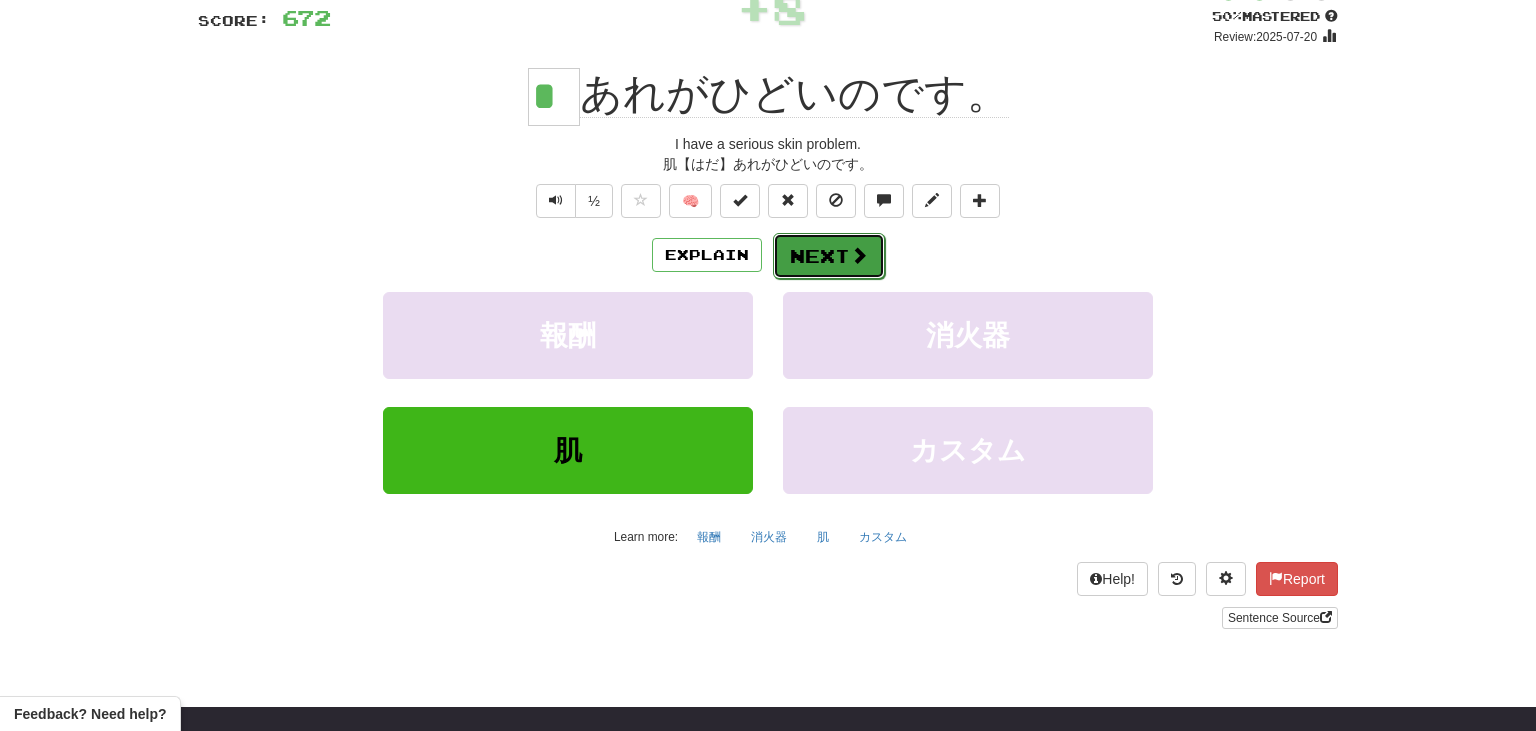 click on "Next" at bounding box center [829, 256] 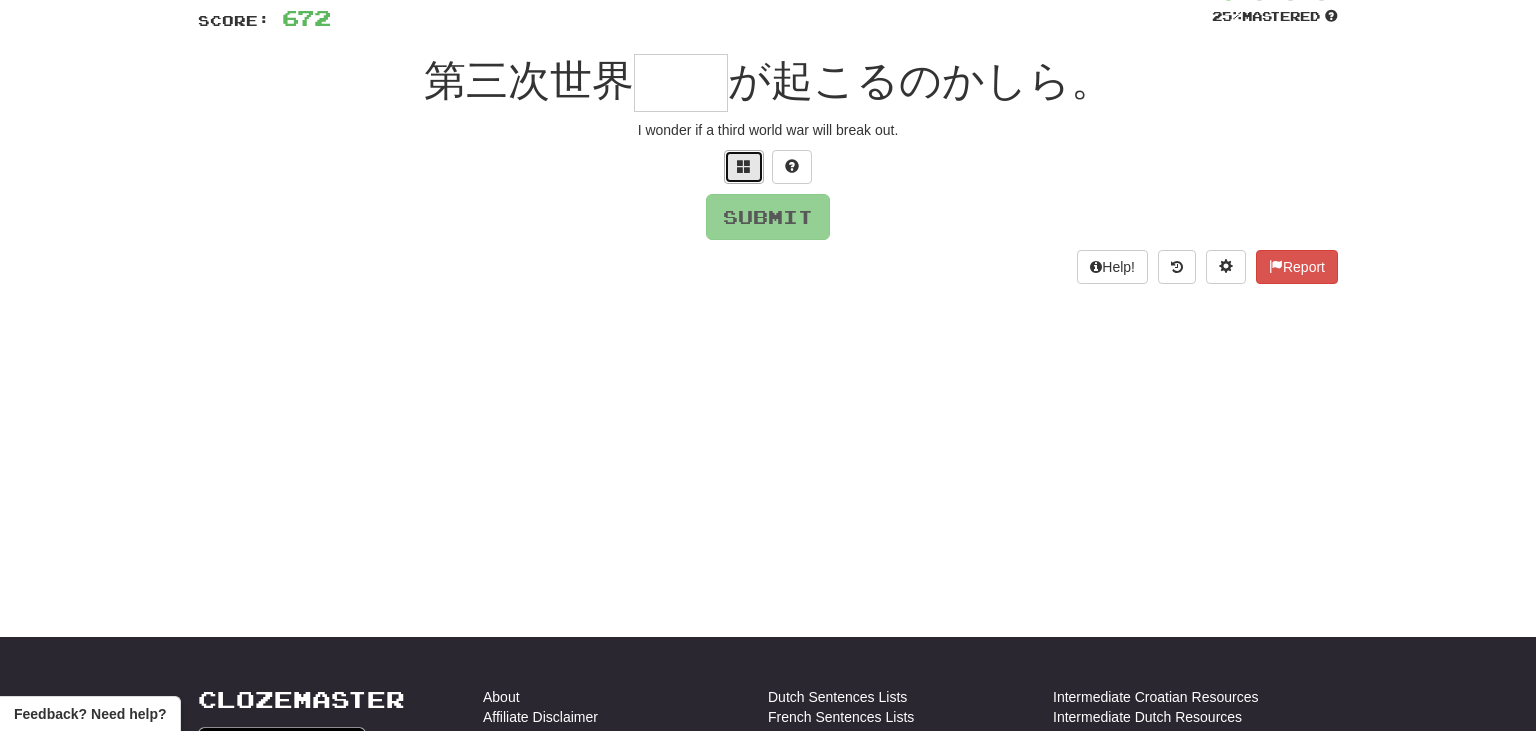 click at bounding box center [744, 166] 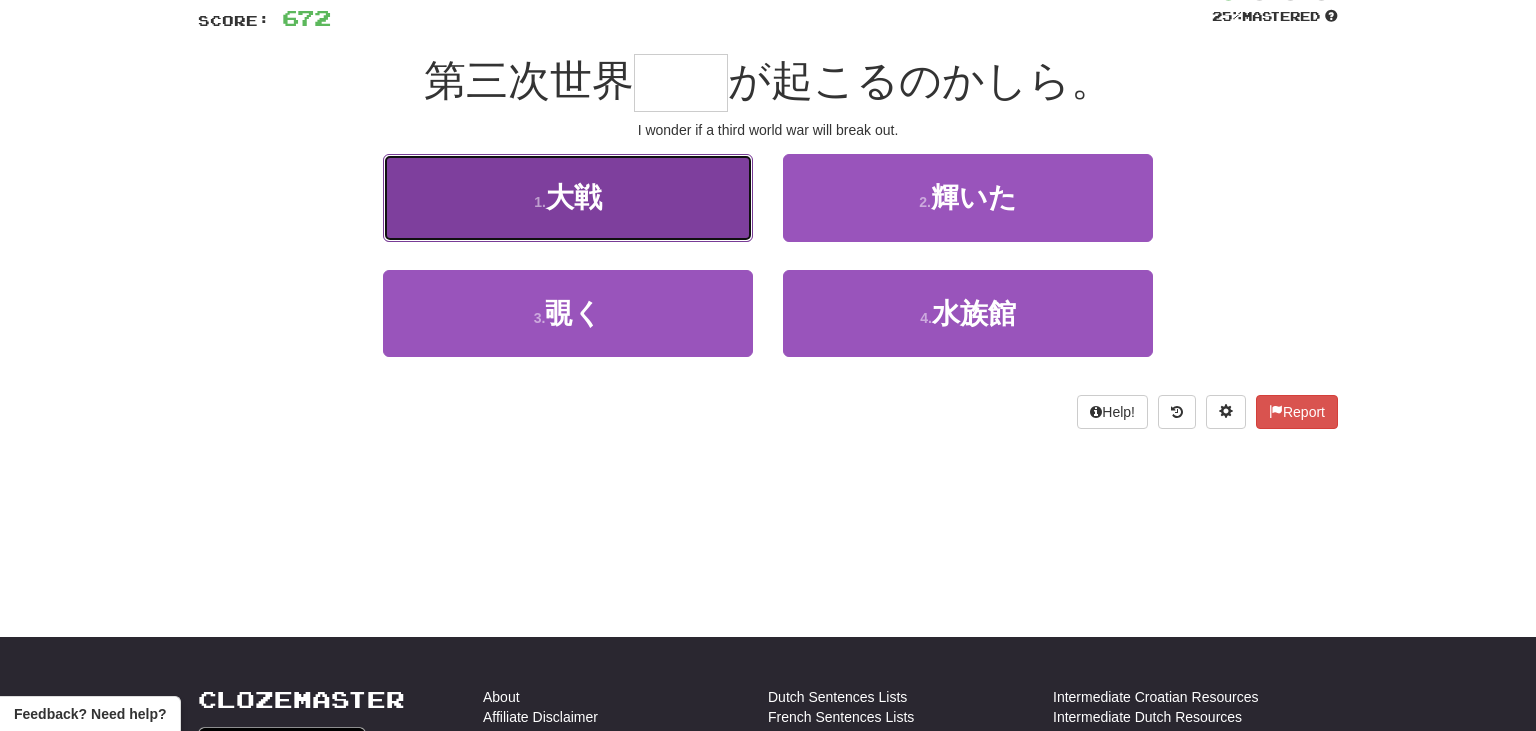 click on "1 .  大戦" at bounding box center (568, 197) 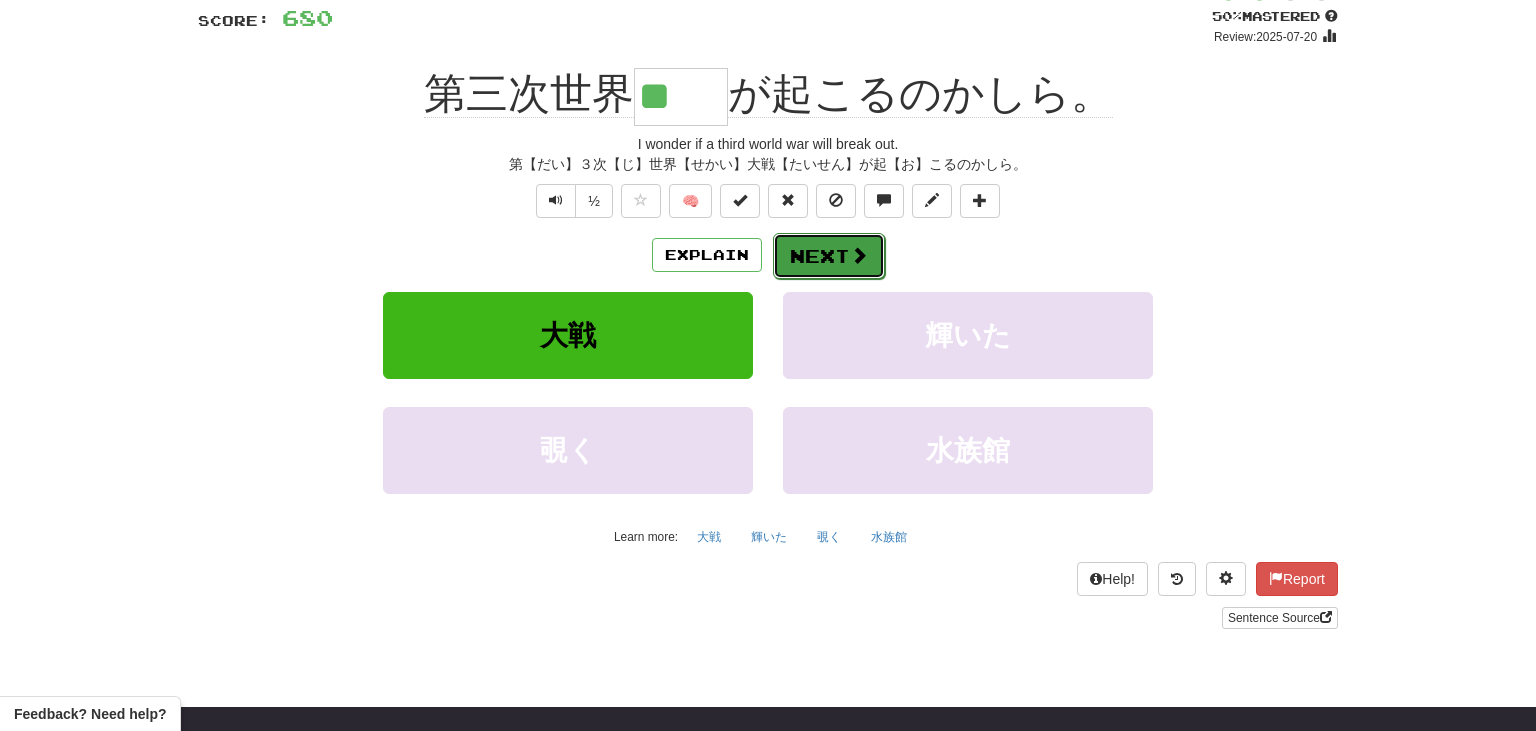 click on "Next" at bounding box center (829, 256) 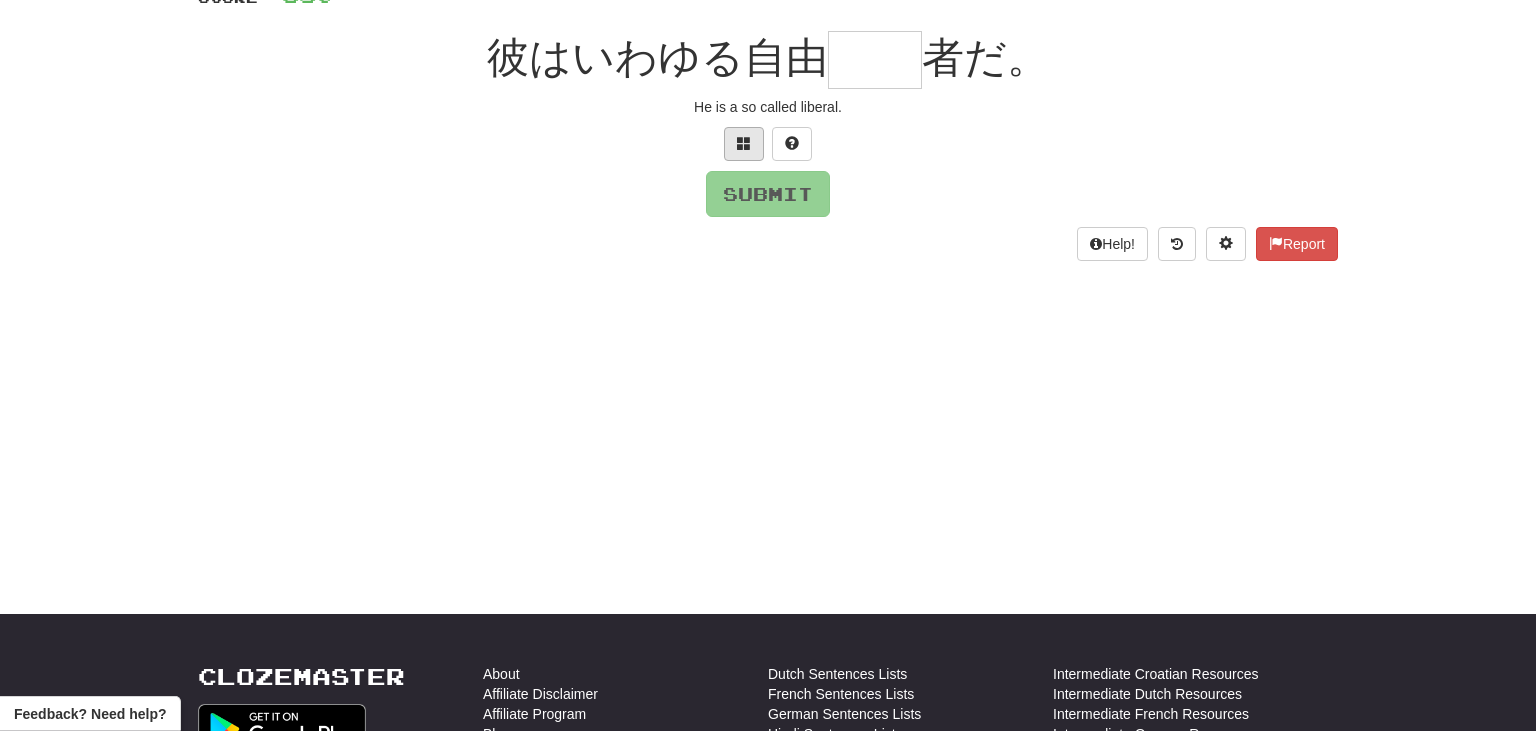 scroll, scrollTop: 168, scrollLeft: 0, axis: vertical 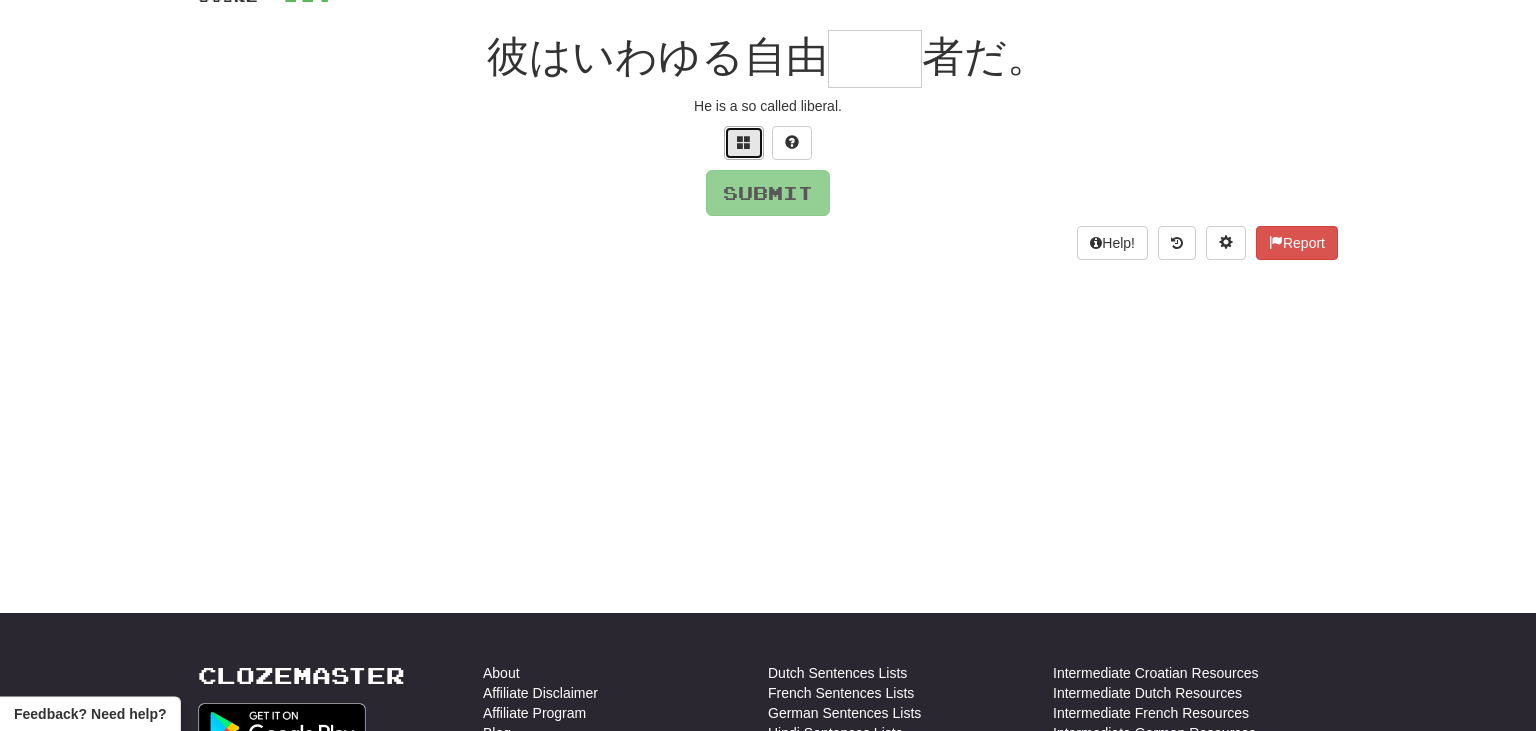 click at bounding box center (744, 142) 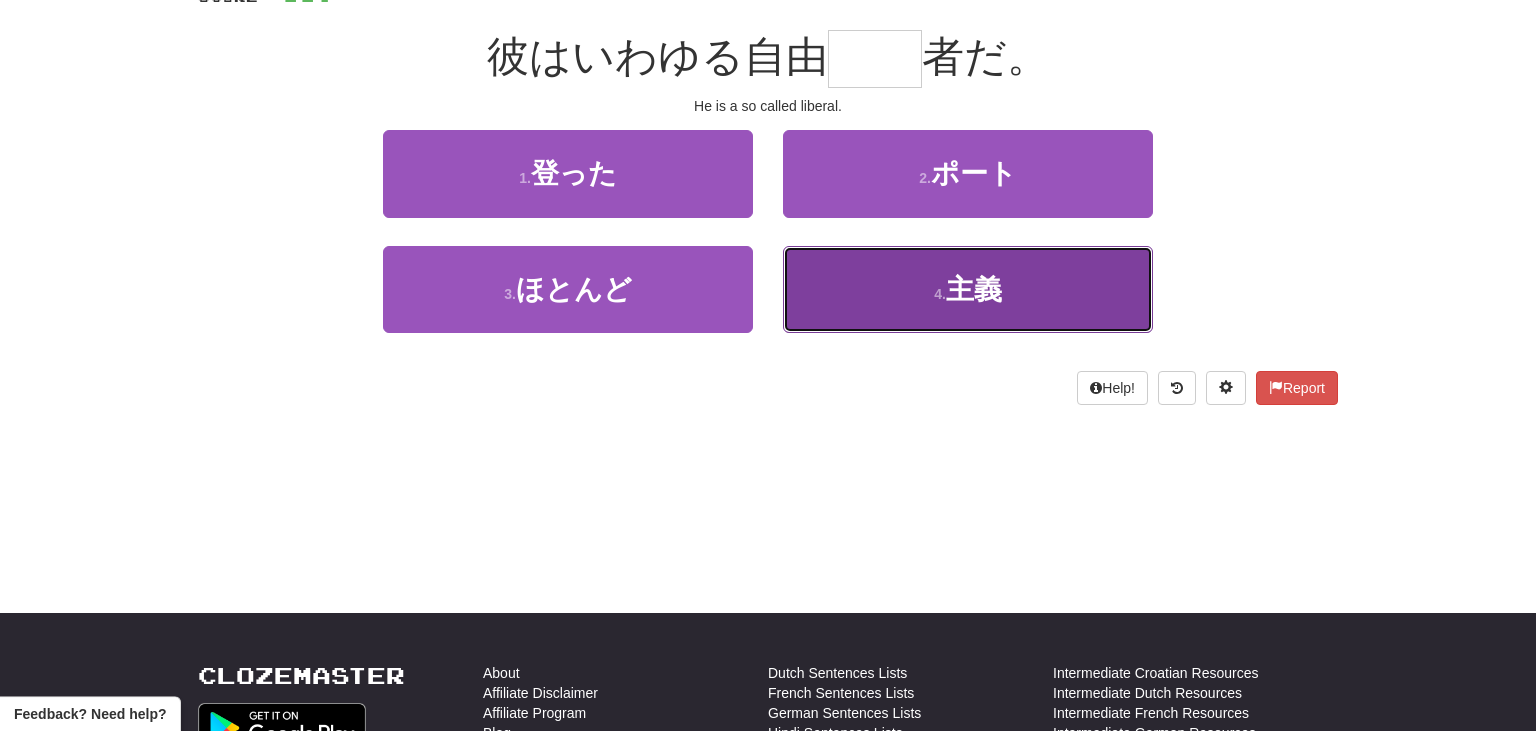 click on "主義" at bounding box center [974, 289] 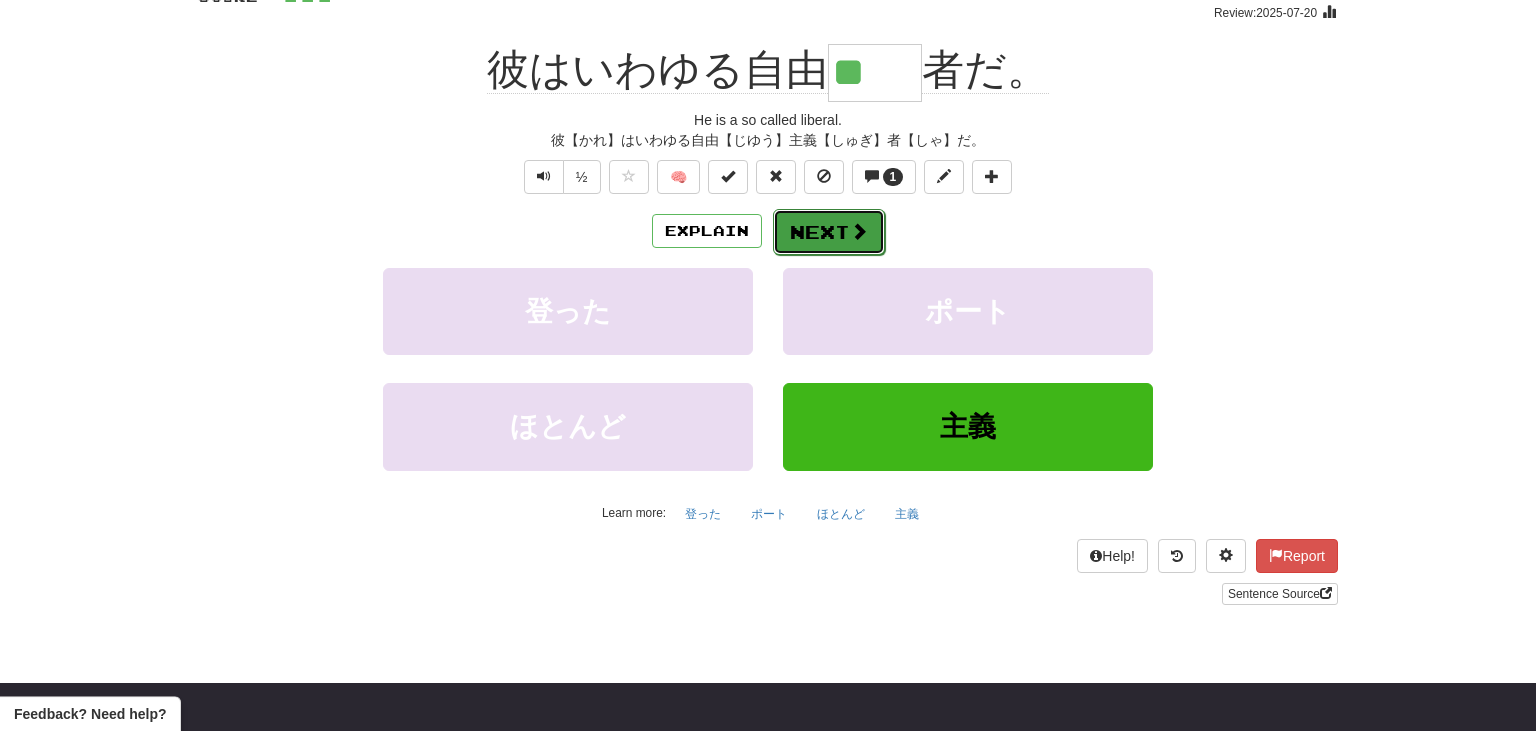 click on "Next" at bounding box center [829, 232] 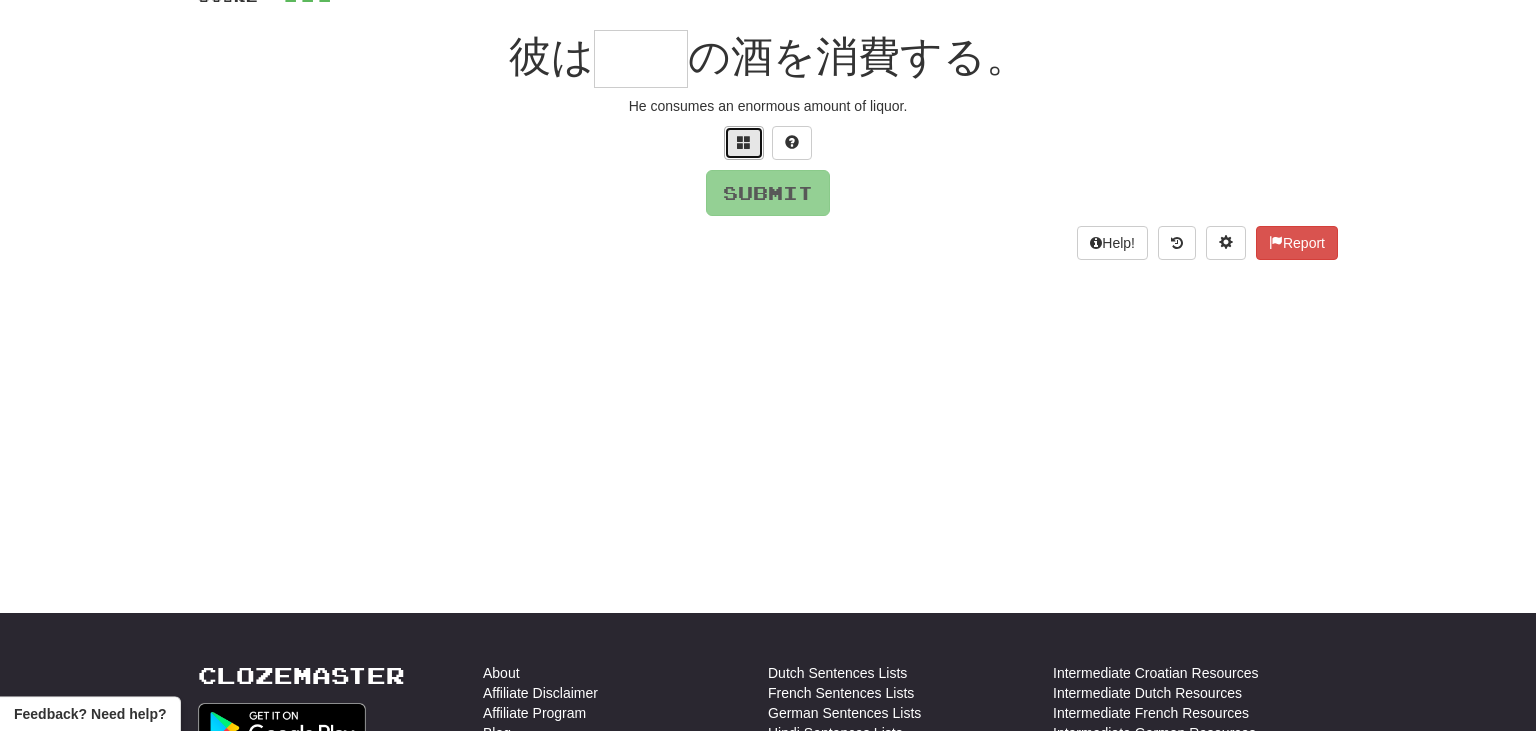click at bounding box center [744, 143] 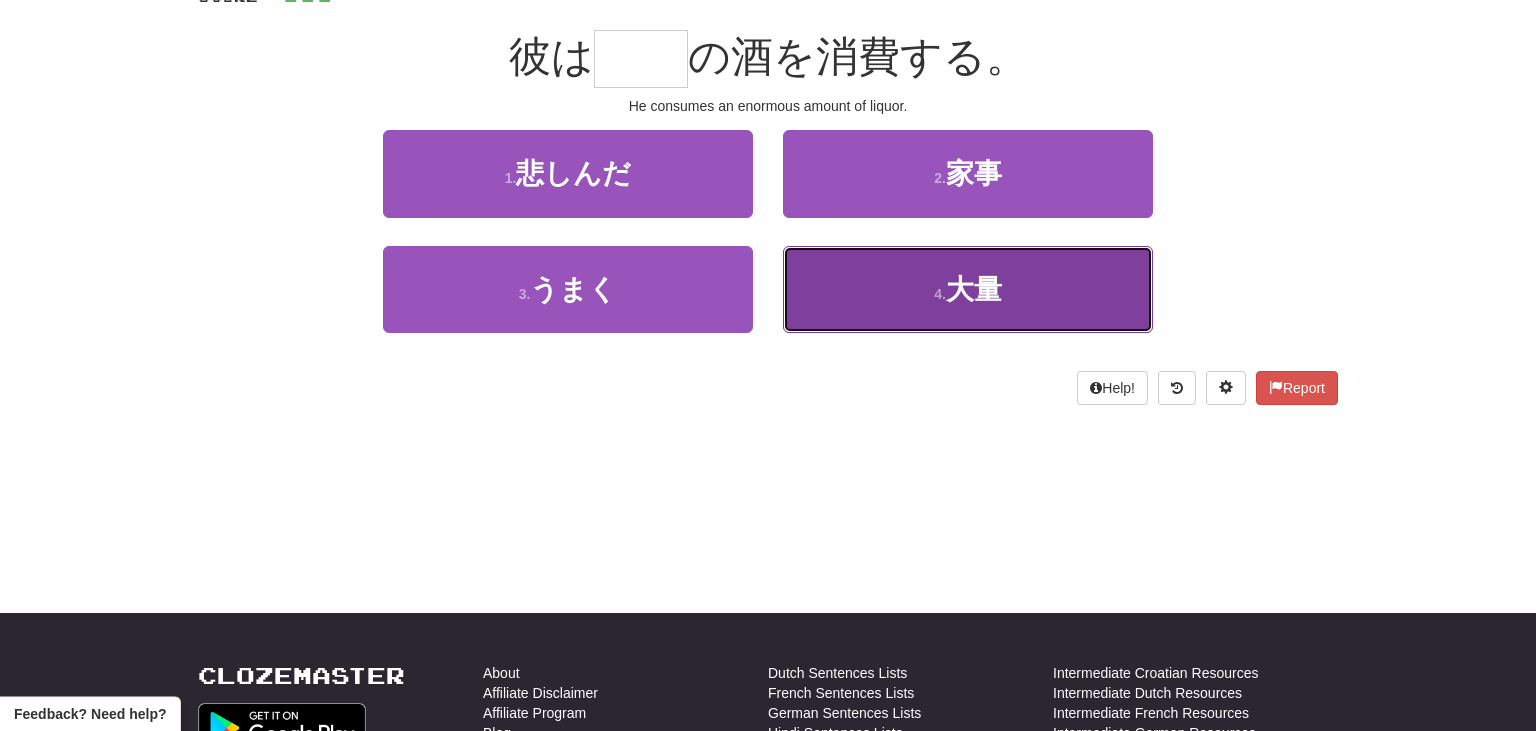 click on "4 .  大量" at bounding box center (968, 289) 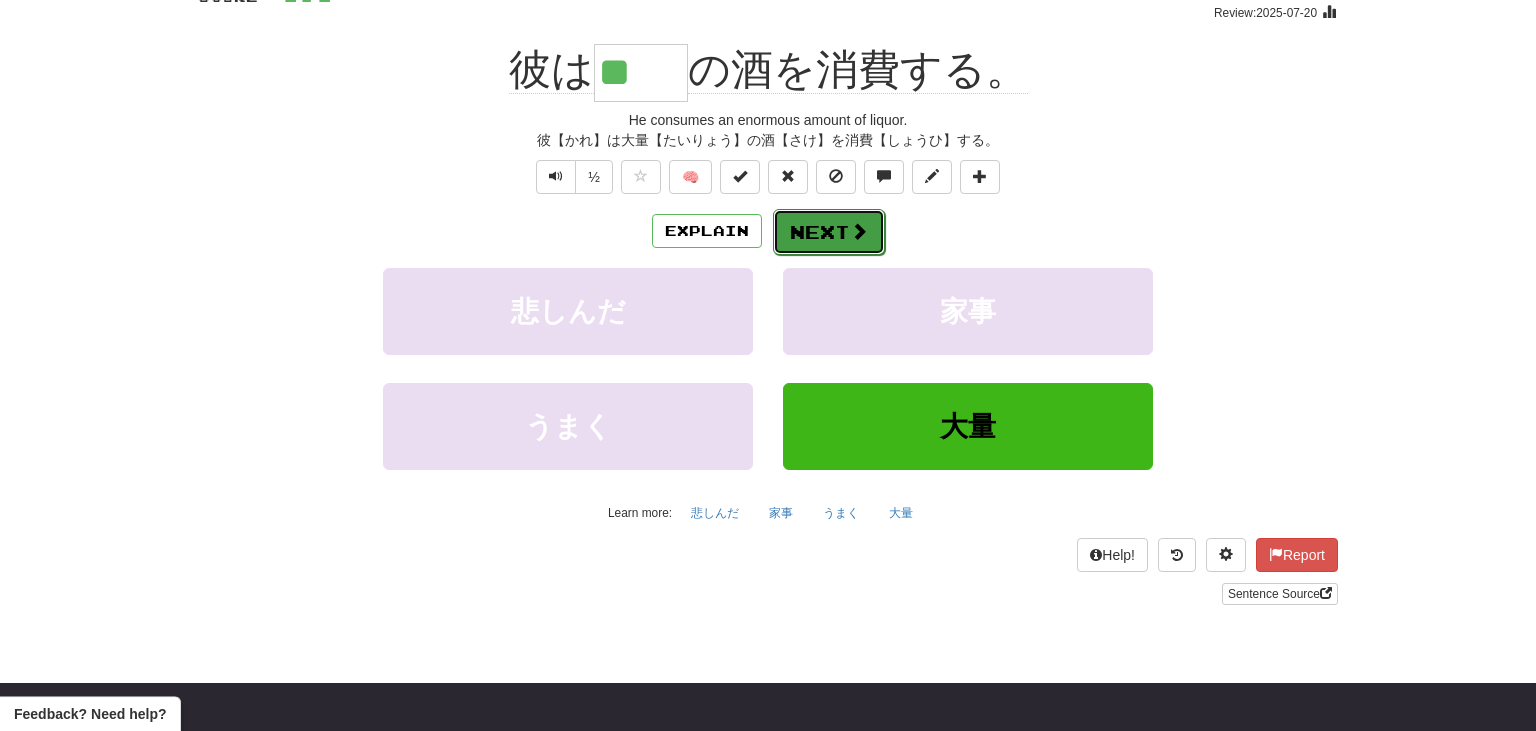 click on "Next" at bounding box center [829, 232] 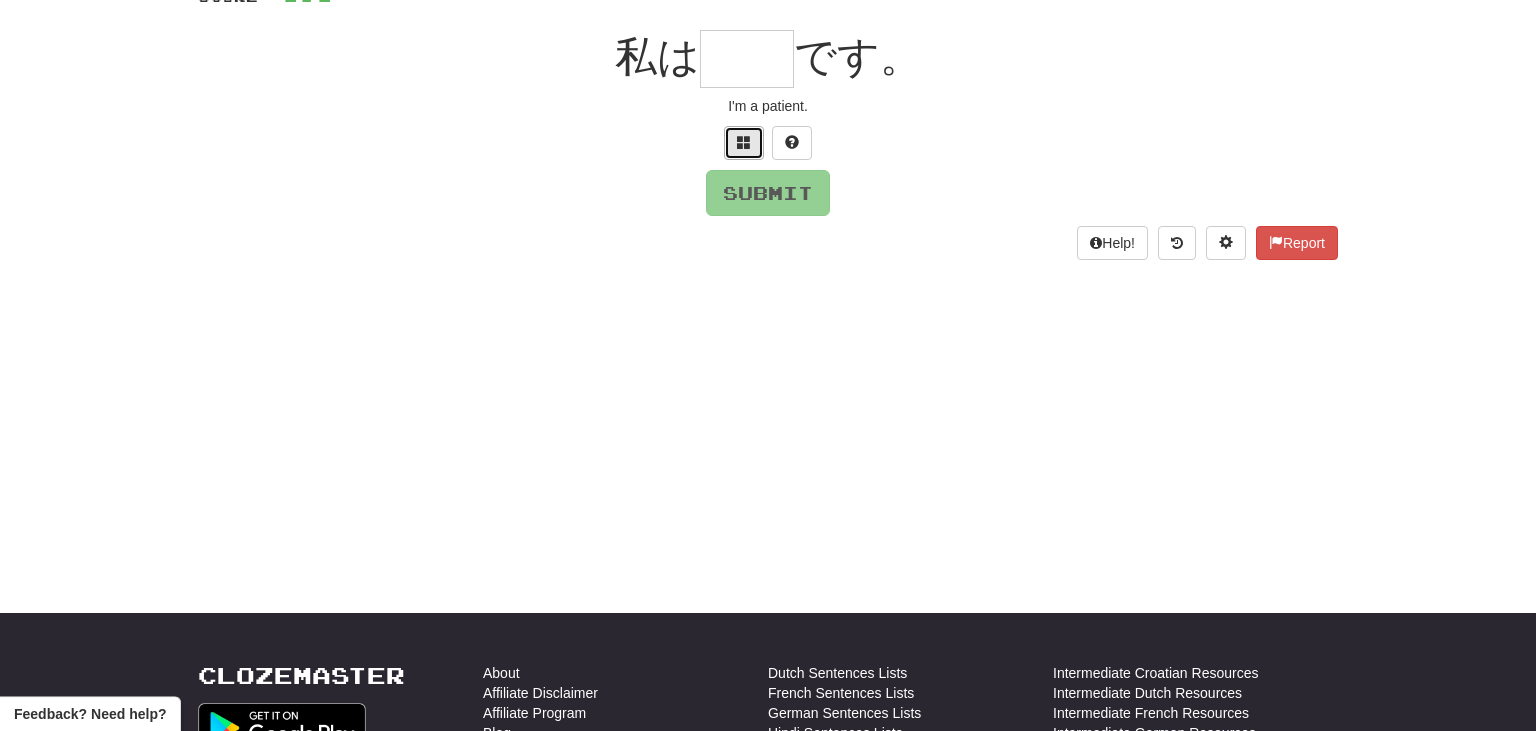 click at bounding box center (744, 142) 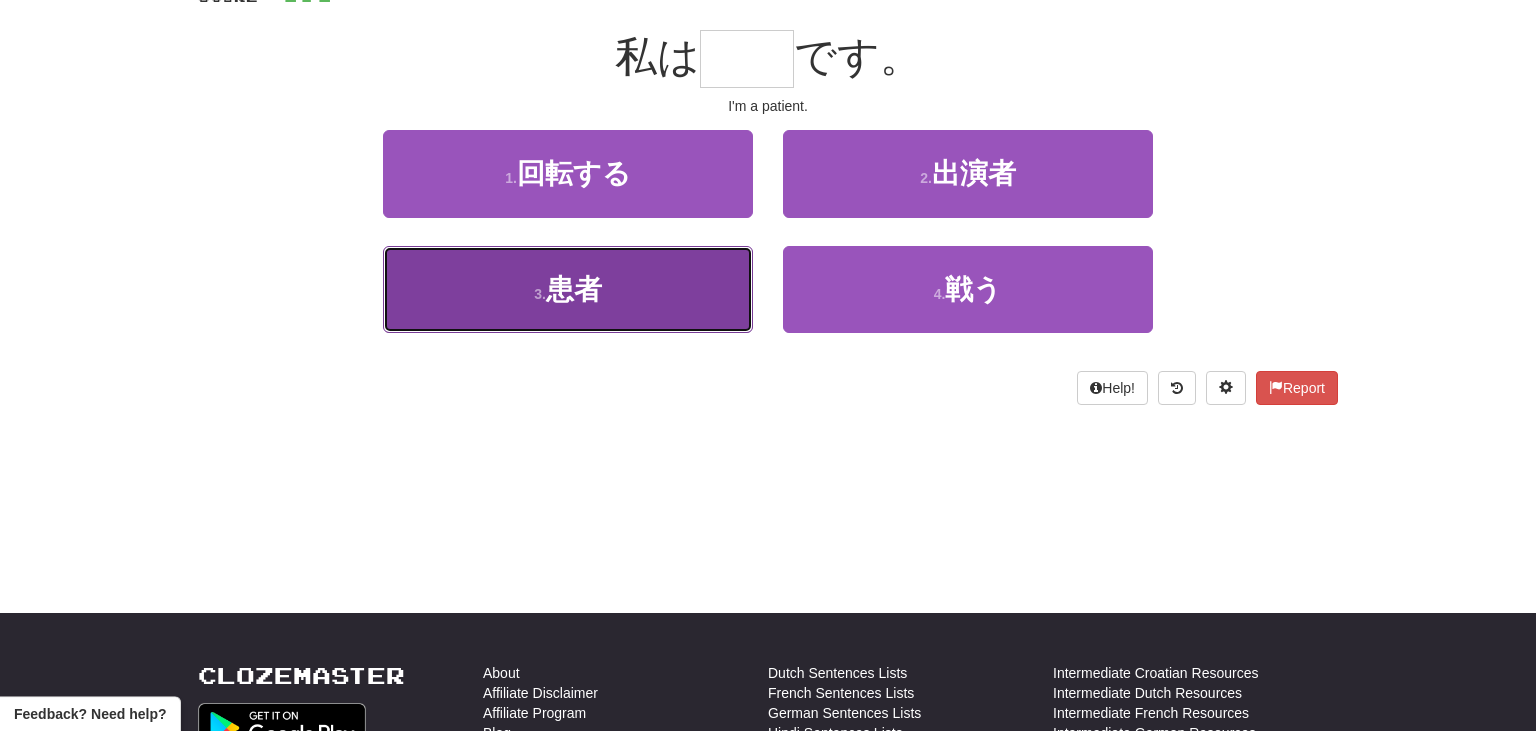 click on "3 .  患者" at bounding box center [568, 289] 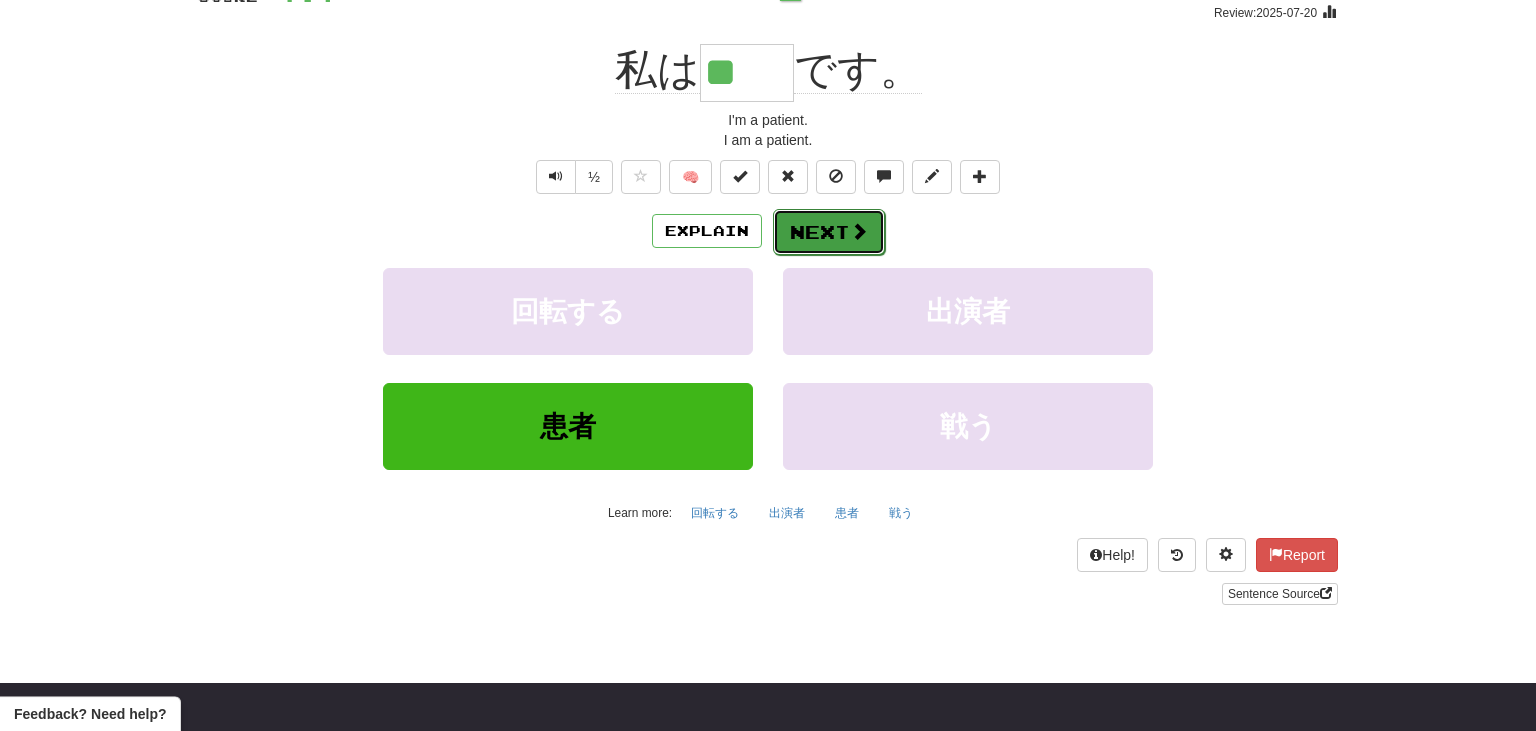 click at bounding box center (859, 231) 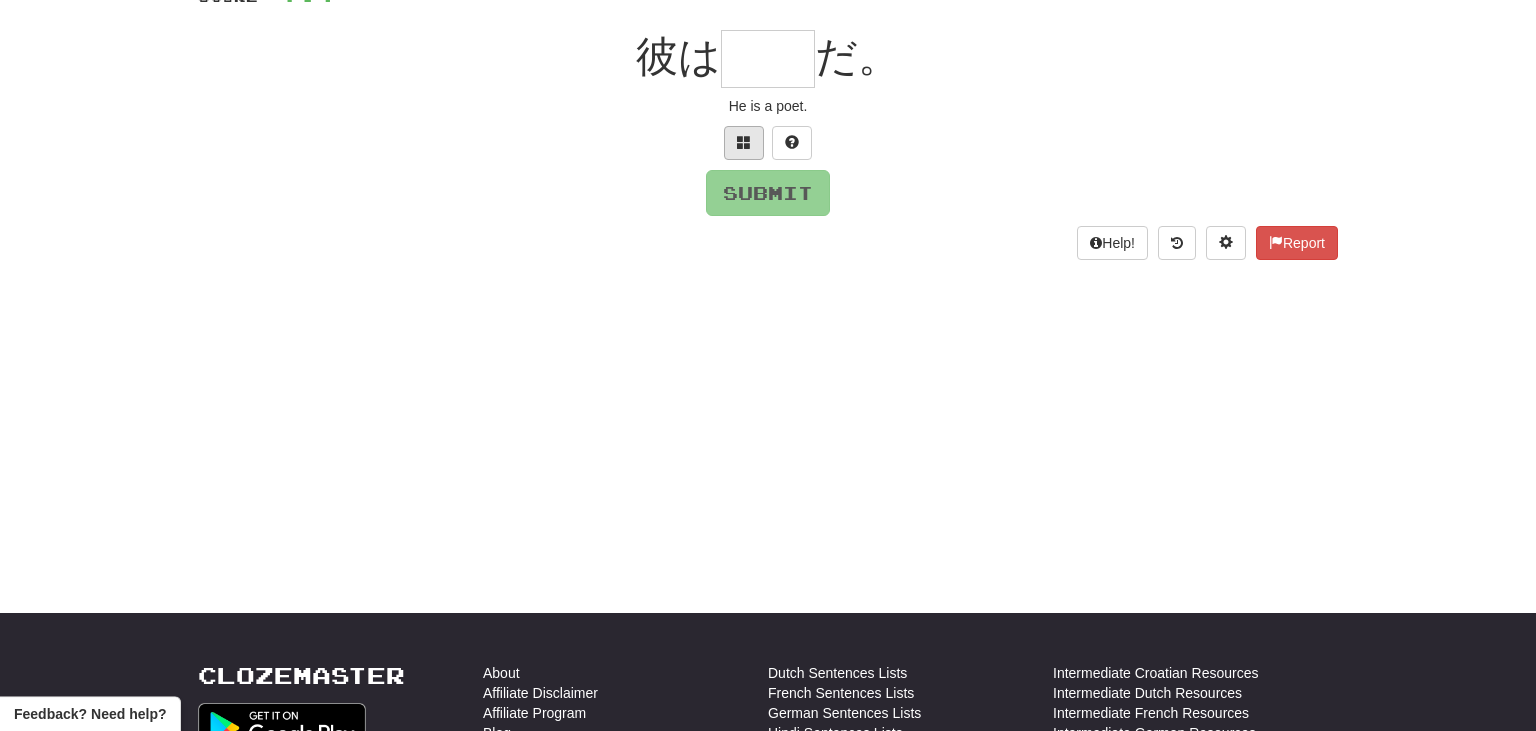 scroll, scrollTop: 192, scrollLeft: 0, axis: vertical 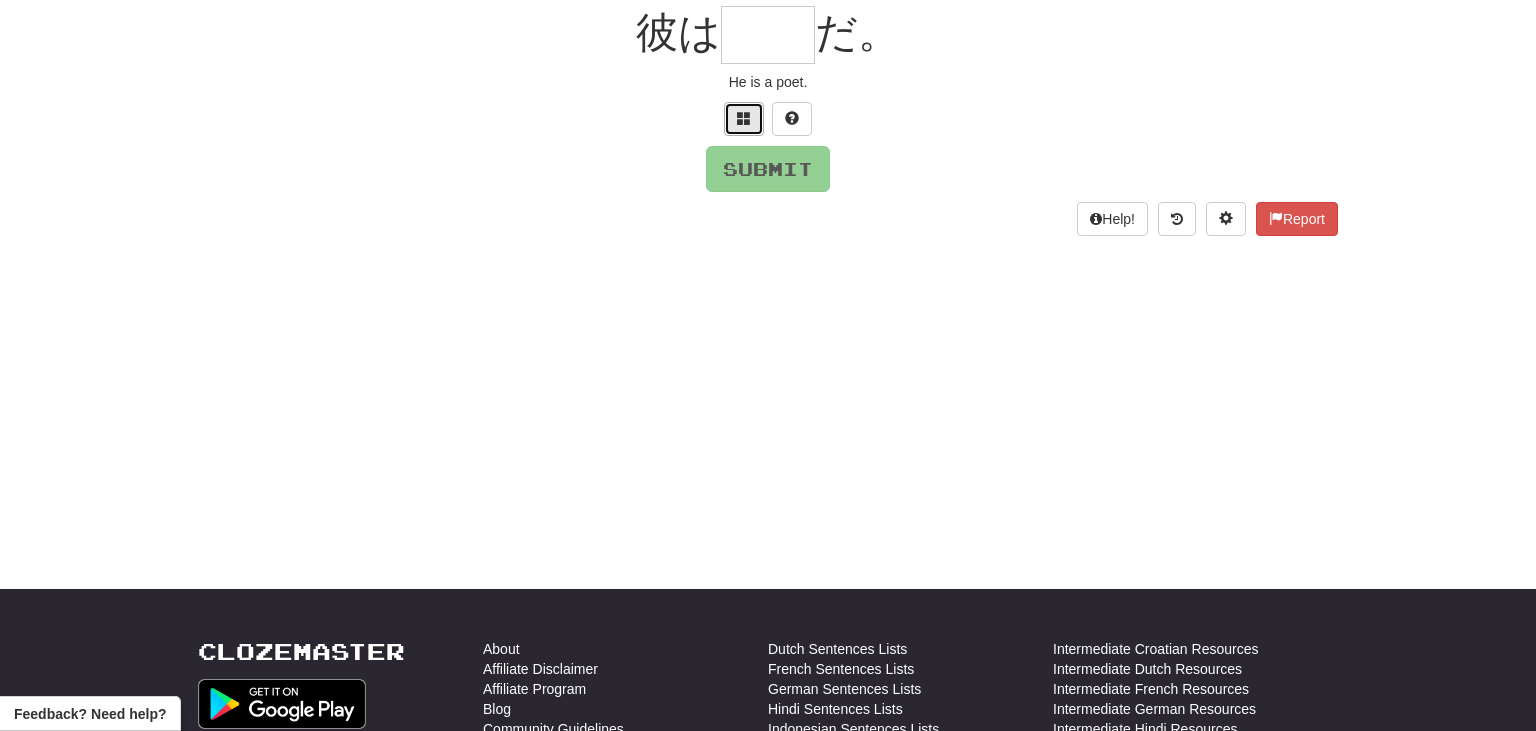 click at bounding box center (744, 119) 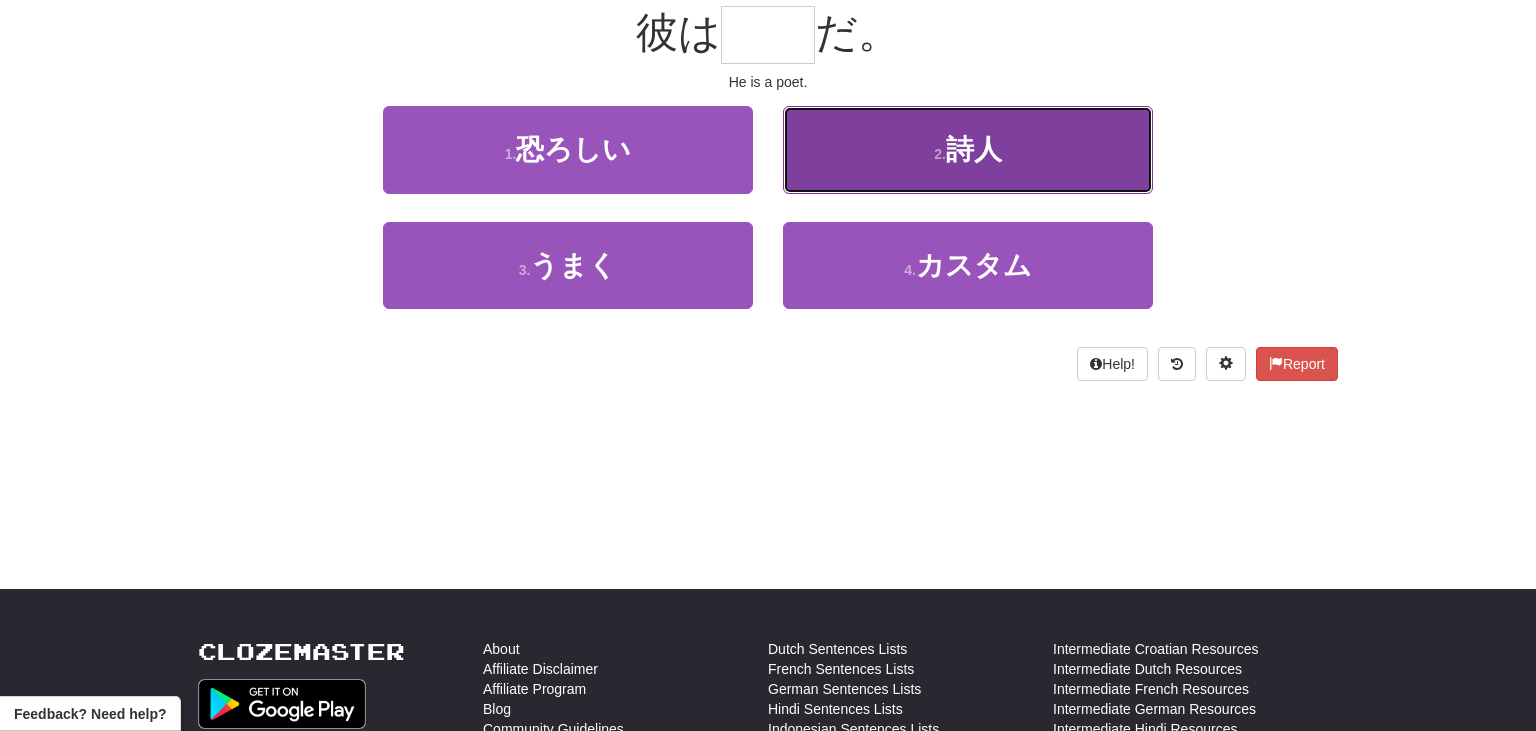 click on "2 .  詩人" at bounding box center (968, 149) 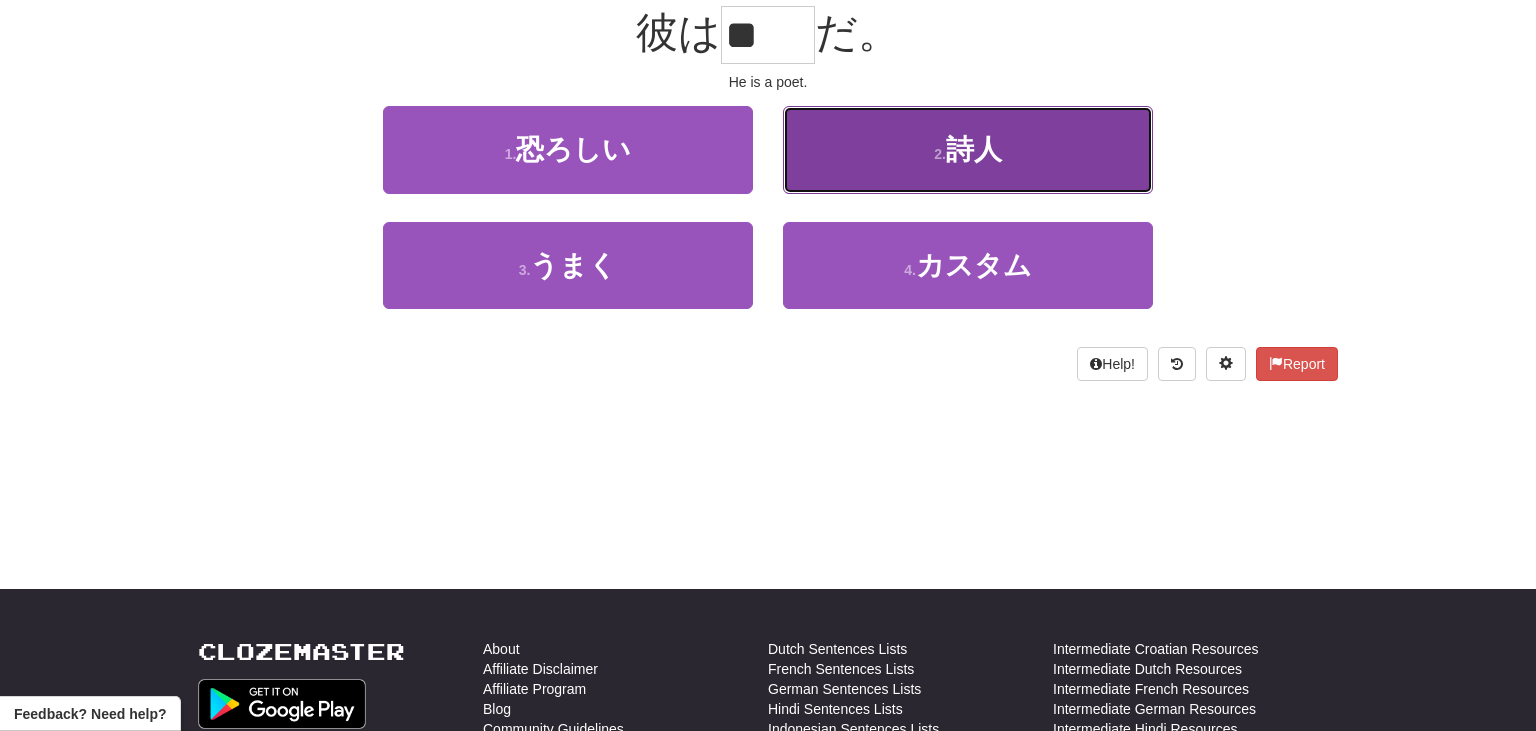 scroll, scrollTop: 204, scrollLeft: 0, axis: vertical 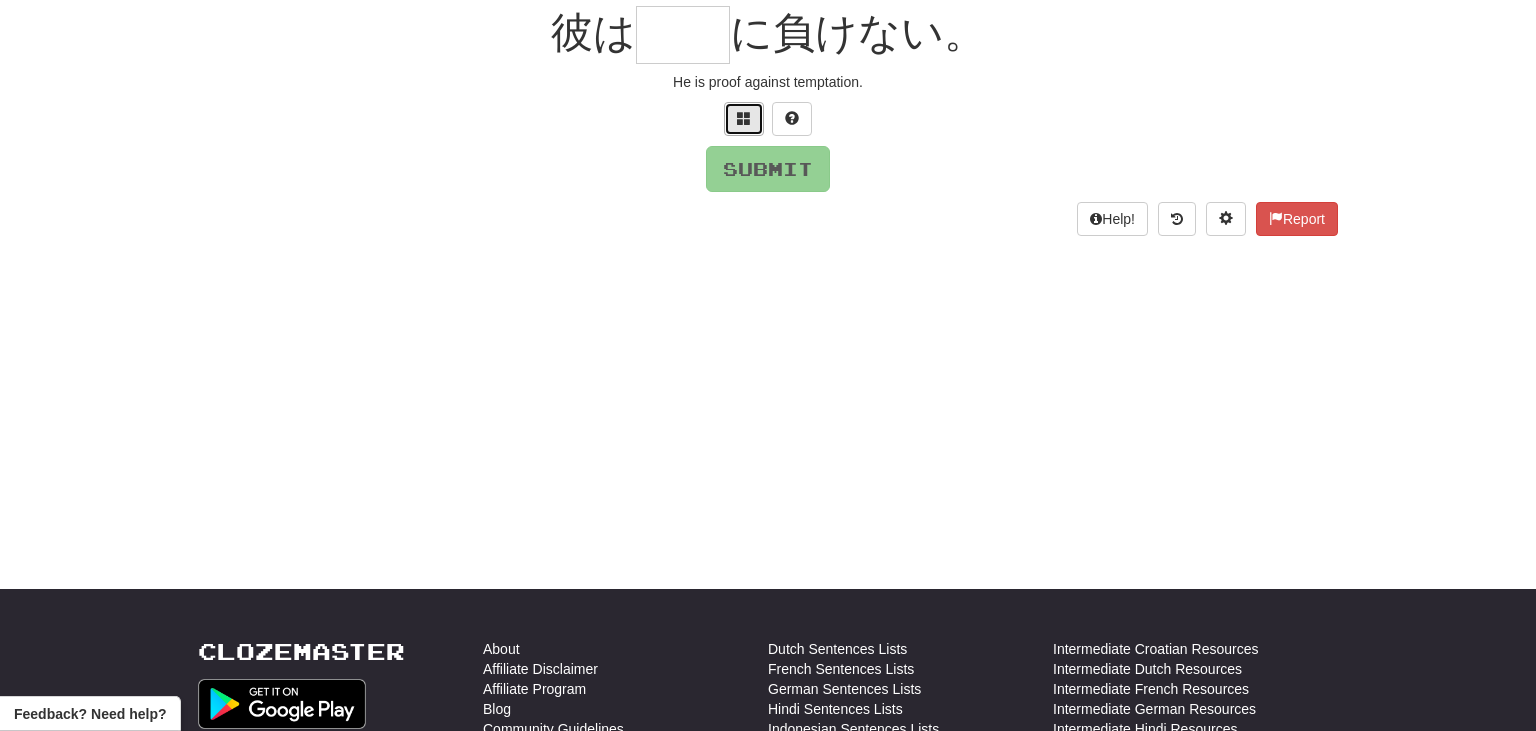 click at bounding box center (744, 119) 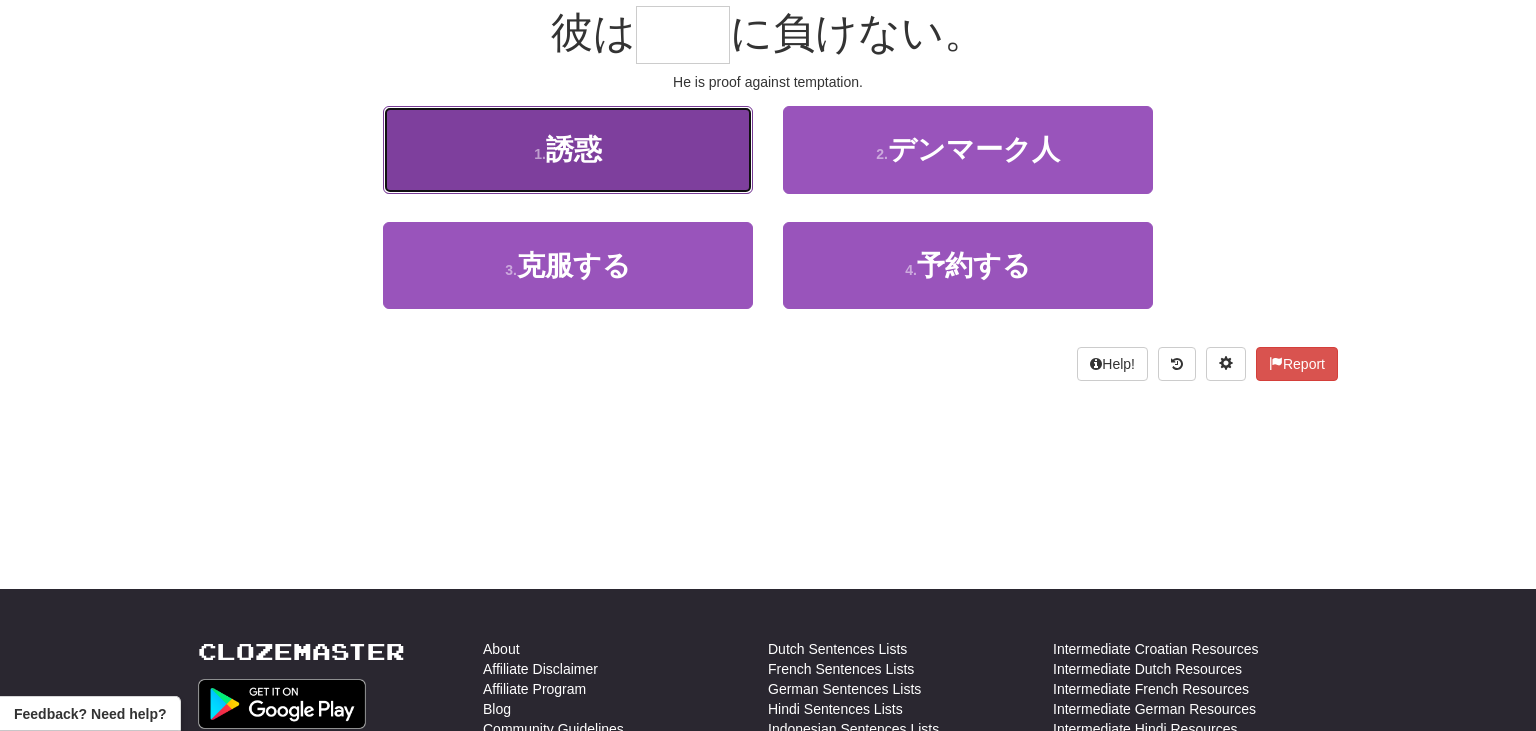 click on "1 .  誘惑" at bounding box center [568, 149] 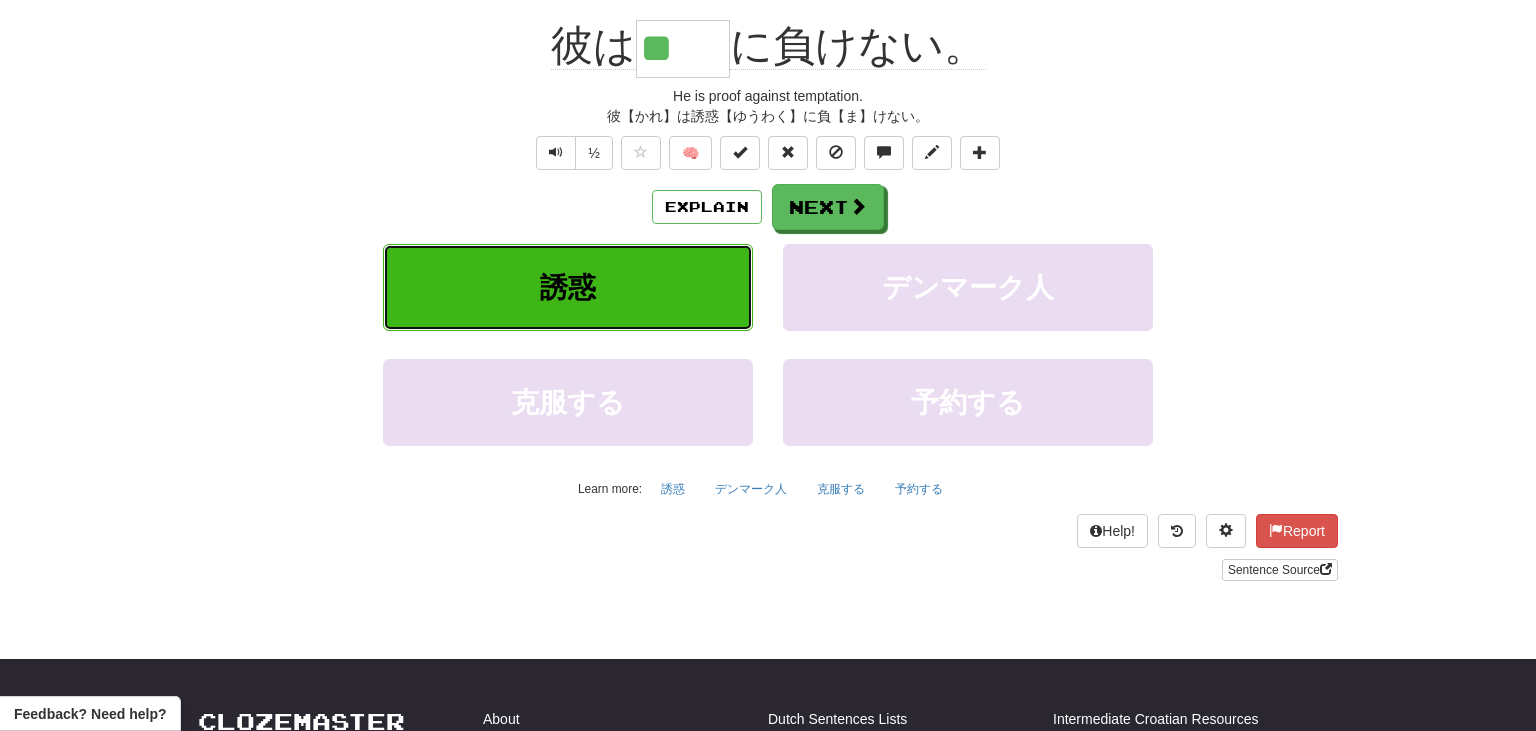 scroll, scrollTop: 204, scrollLeft: 0, axis: vertical 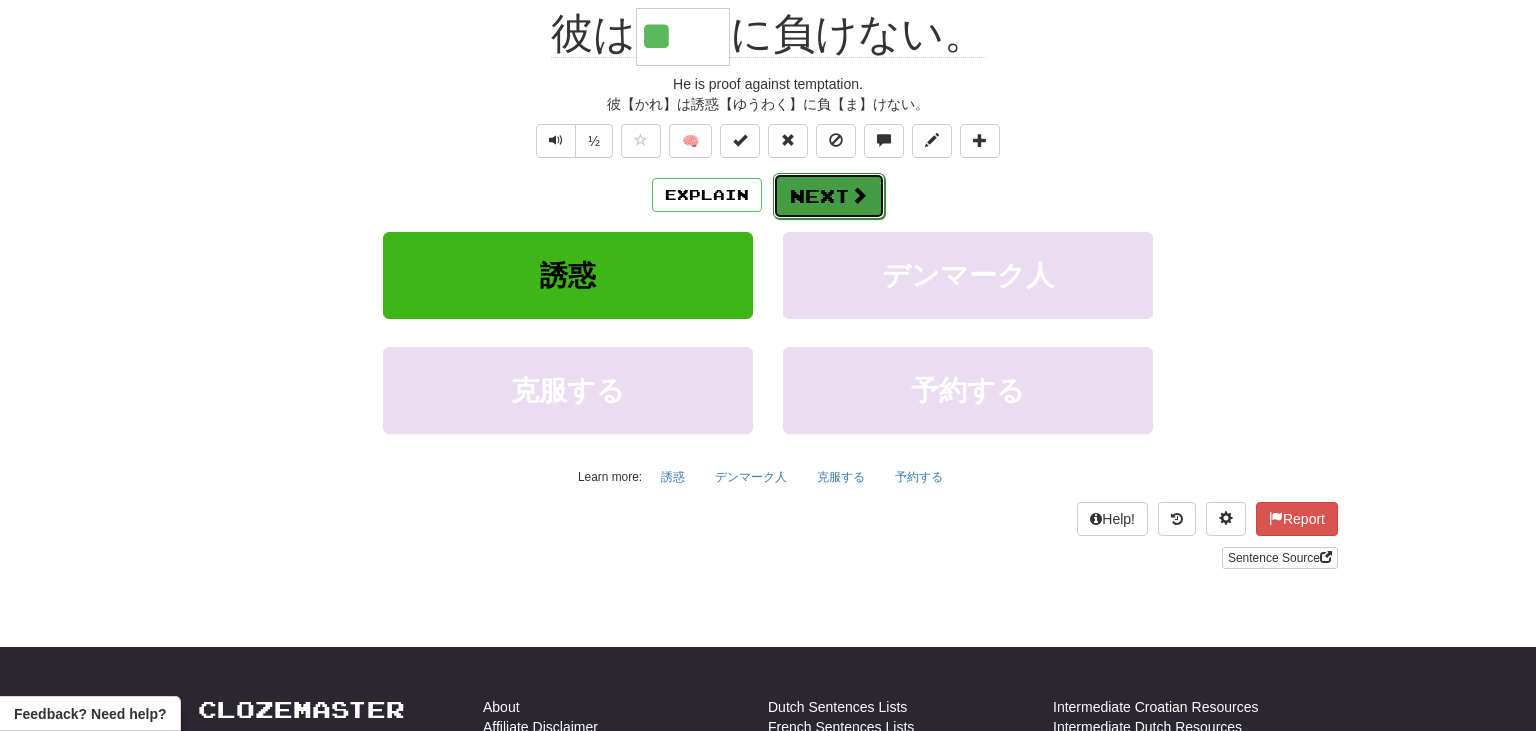 click at bounding box center [859, 195] 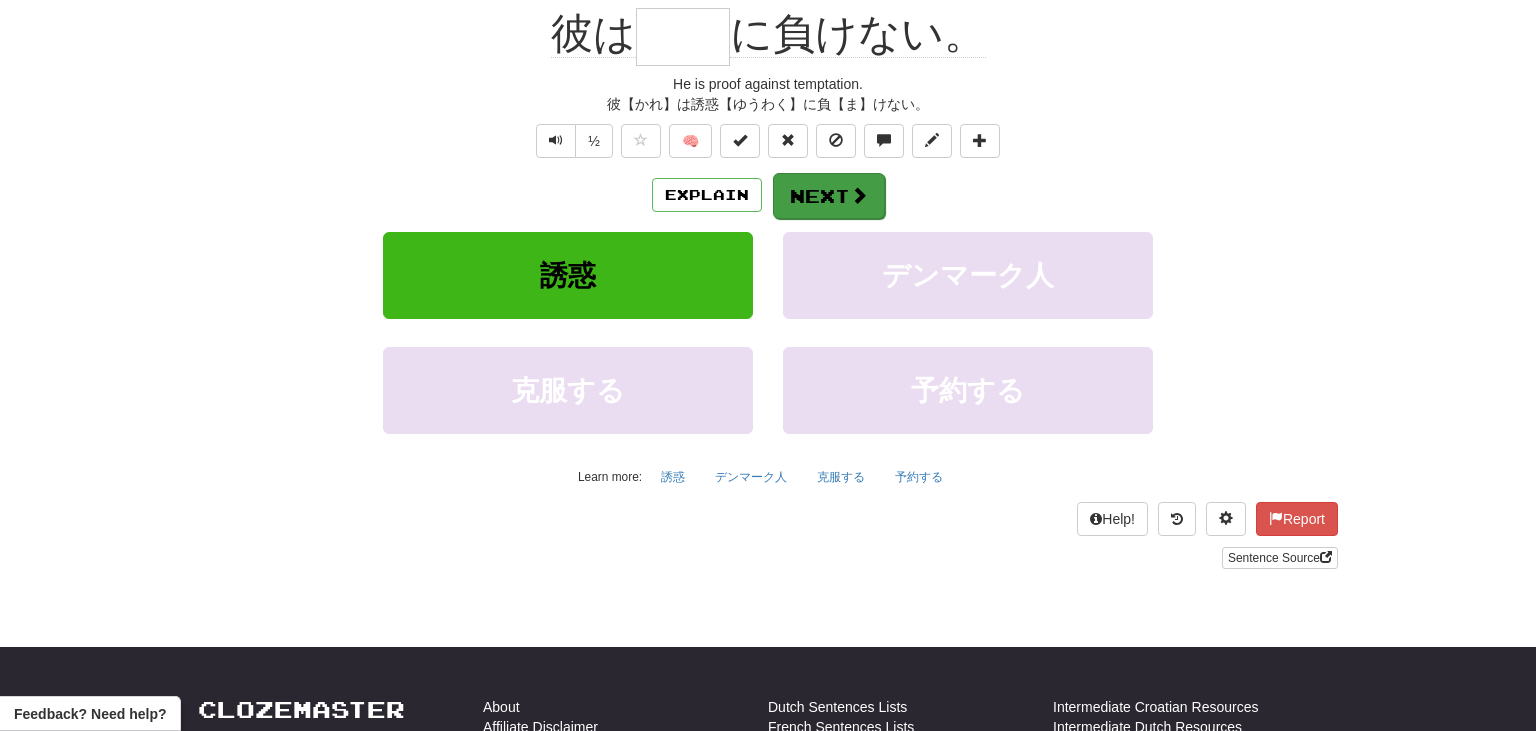 scroll, scrollTop: 192, scrollLeft: 0, axis: vertical 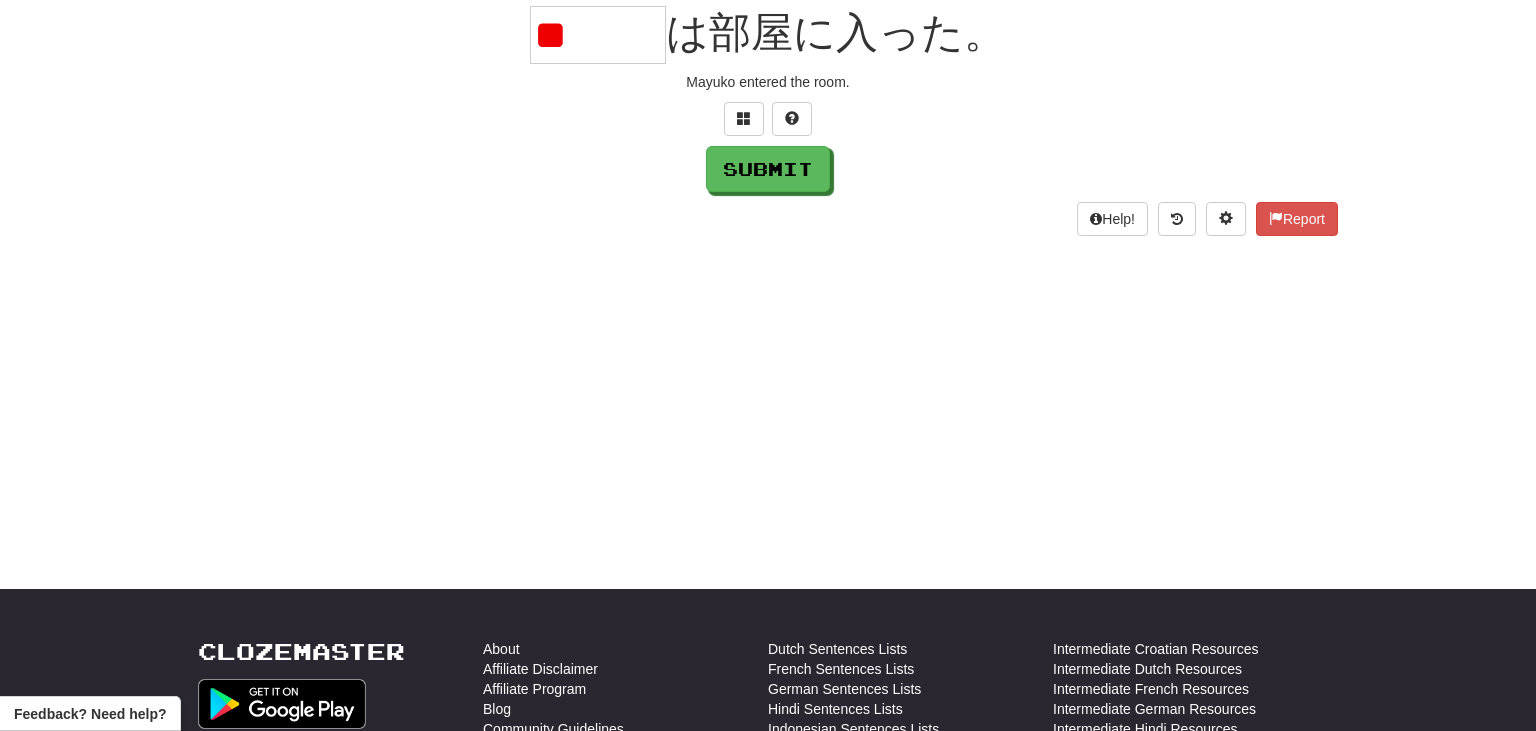 type on "*" 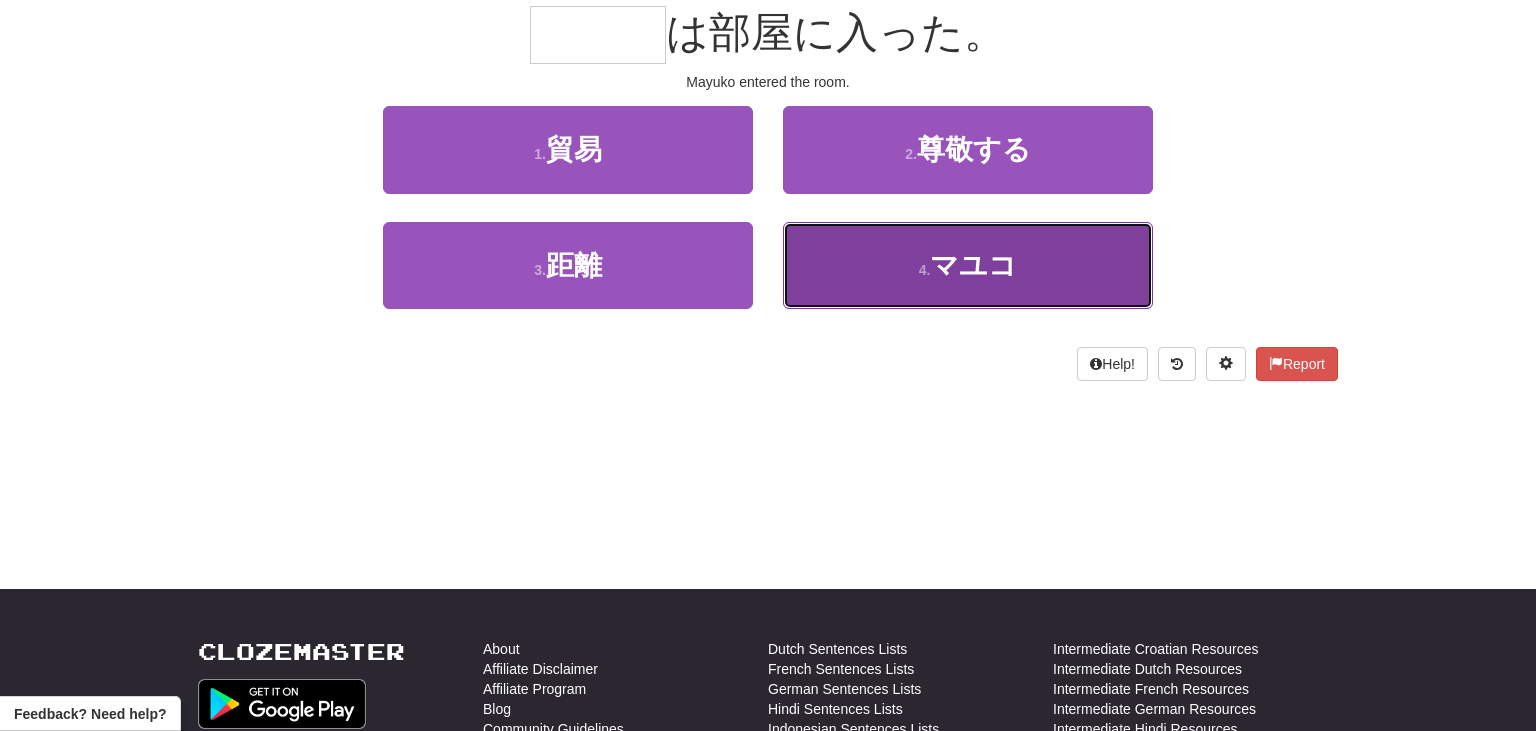 click on "4 .  マユコ" at bounding box center (968, 265) 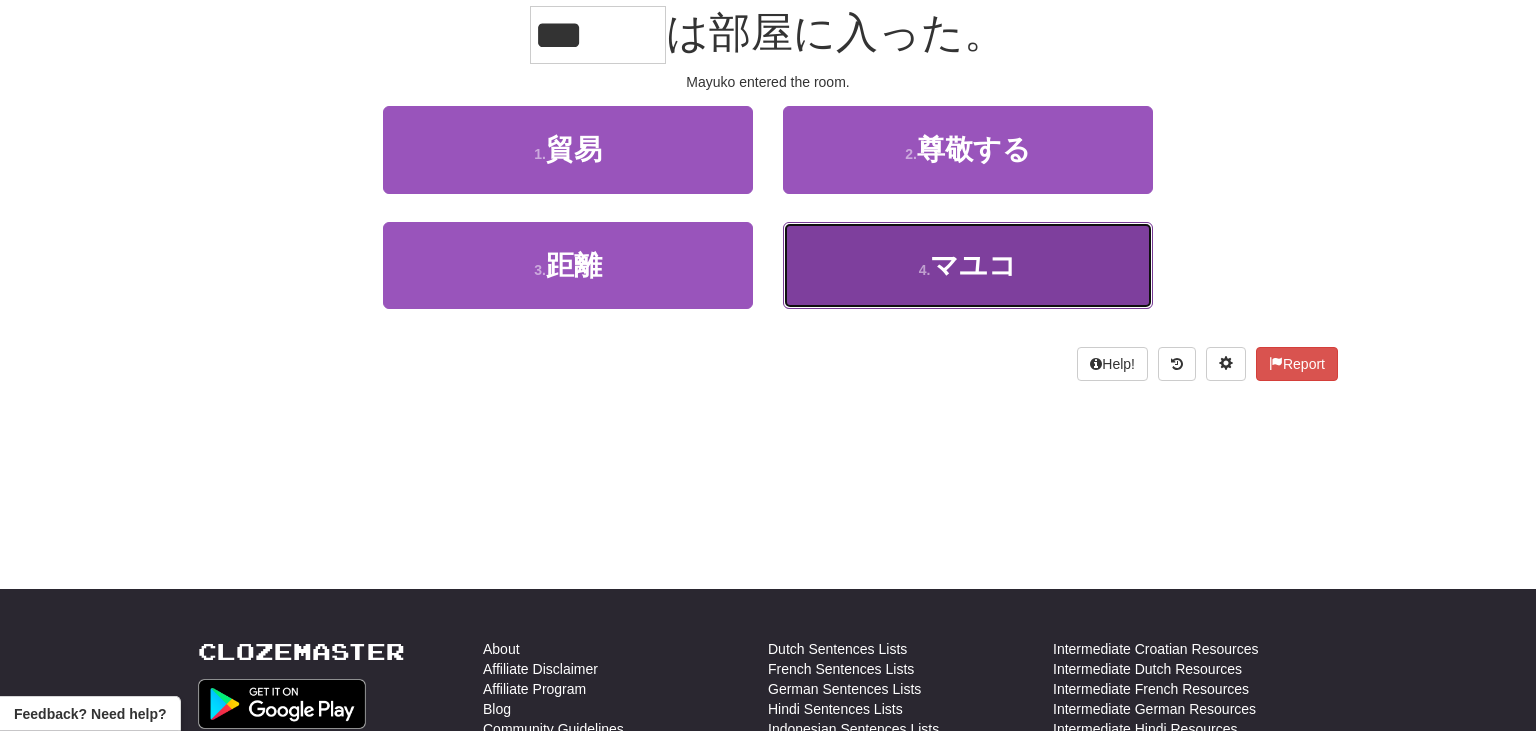 scroll, scrollTop: 204, scrollLeft: 0, axis: vertical 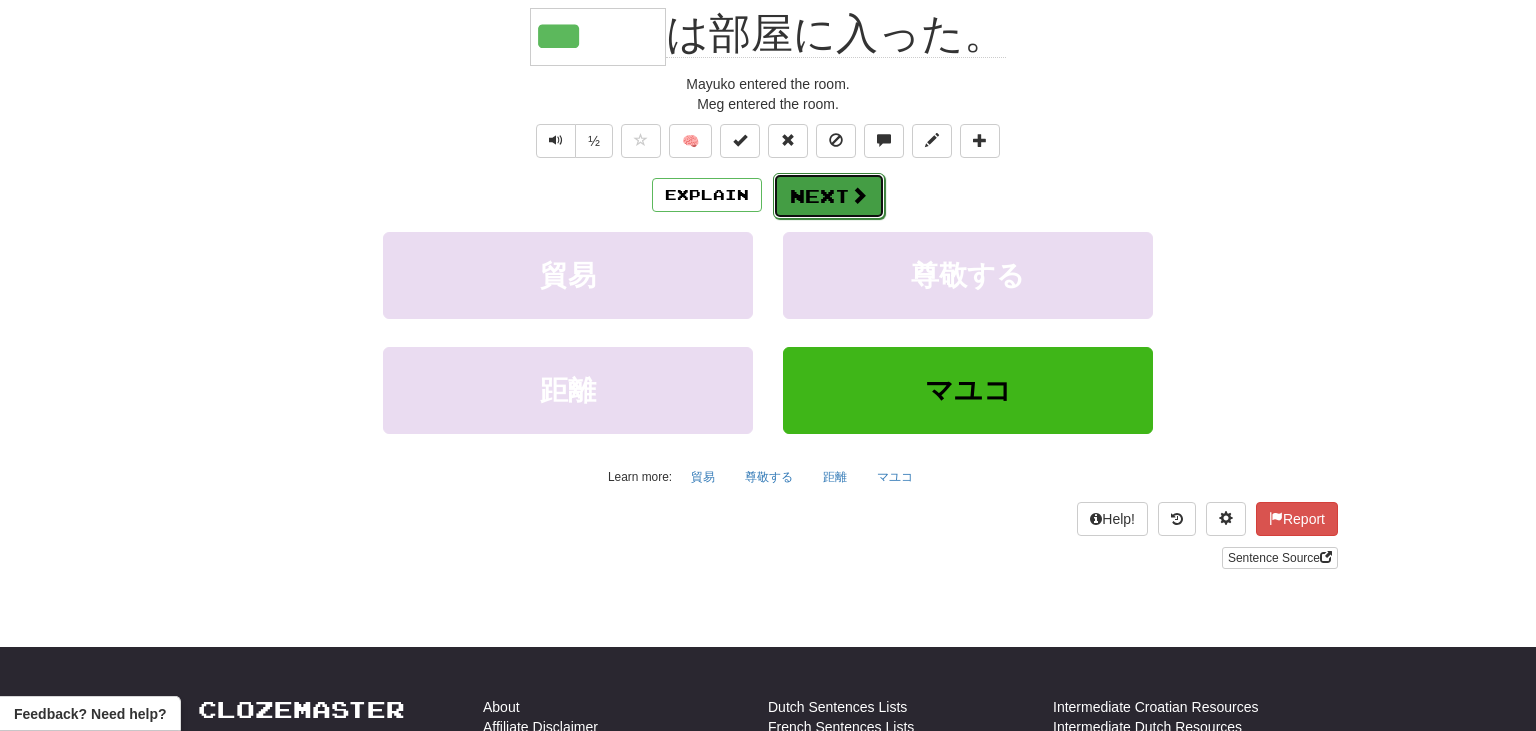 click on "Next" at bounding box center [829, 196] 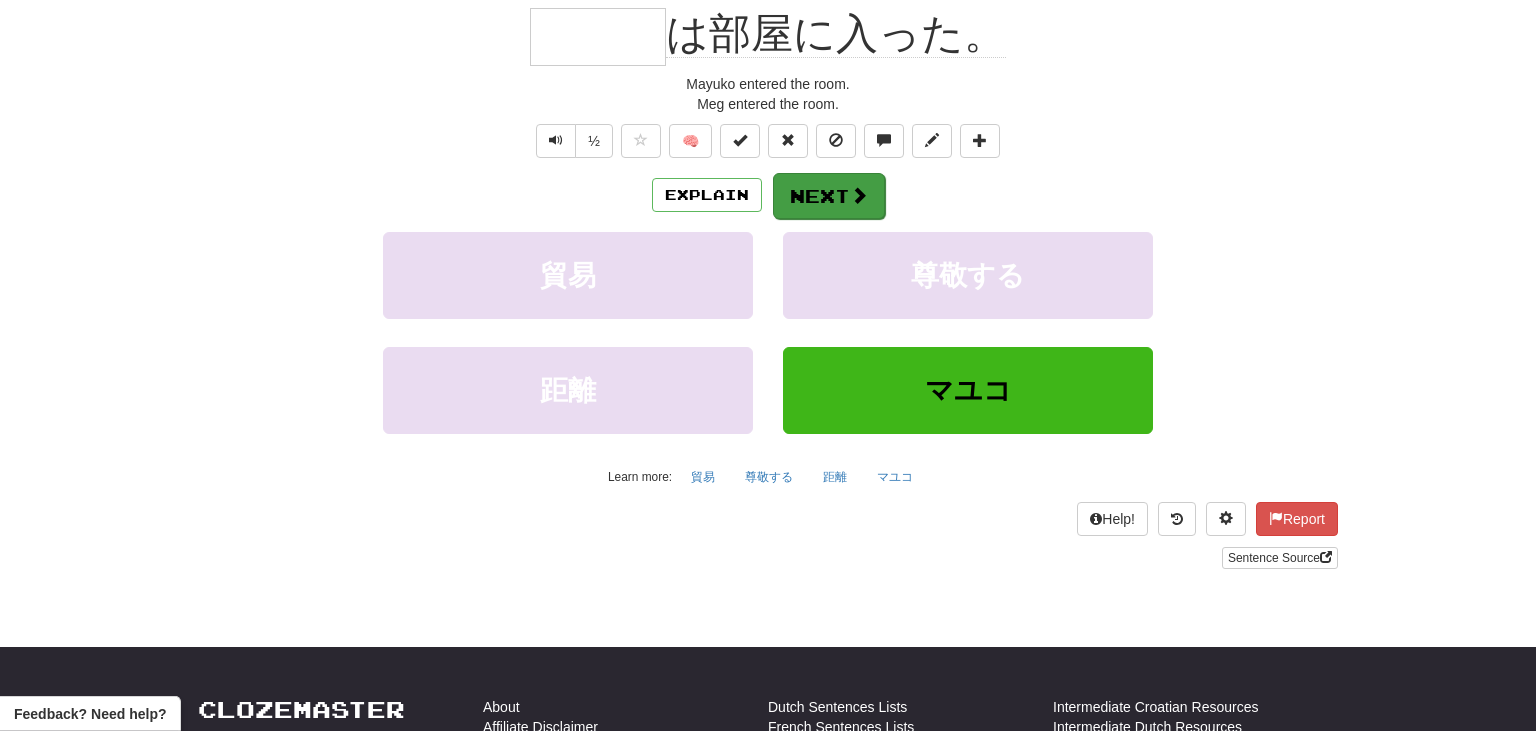 scroll, scrollTop: 192, scrollLeft: 0, axis: vertical 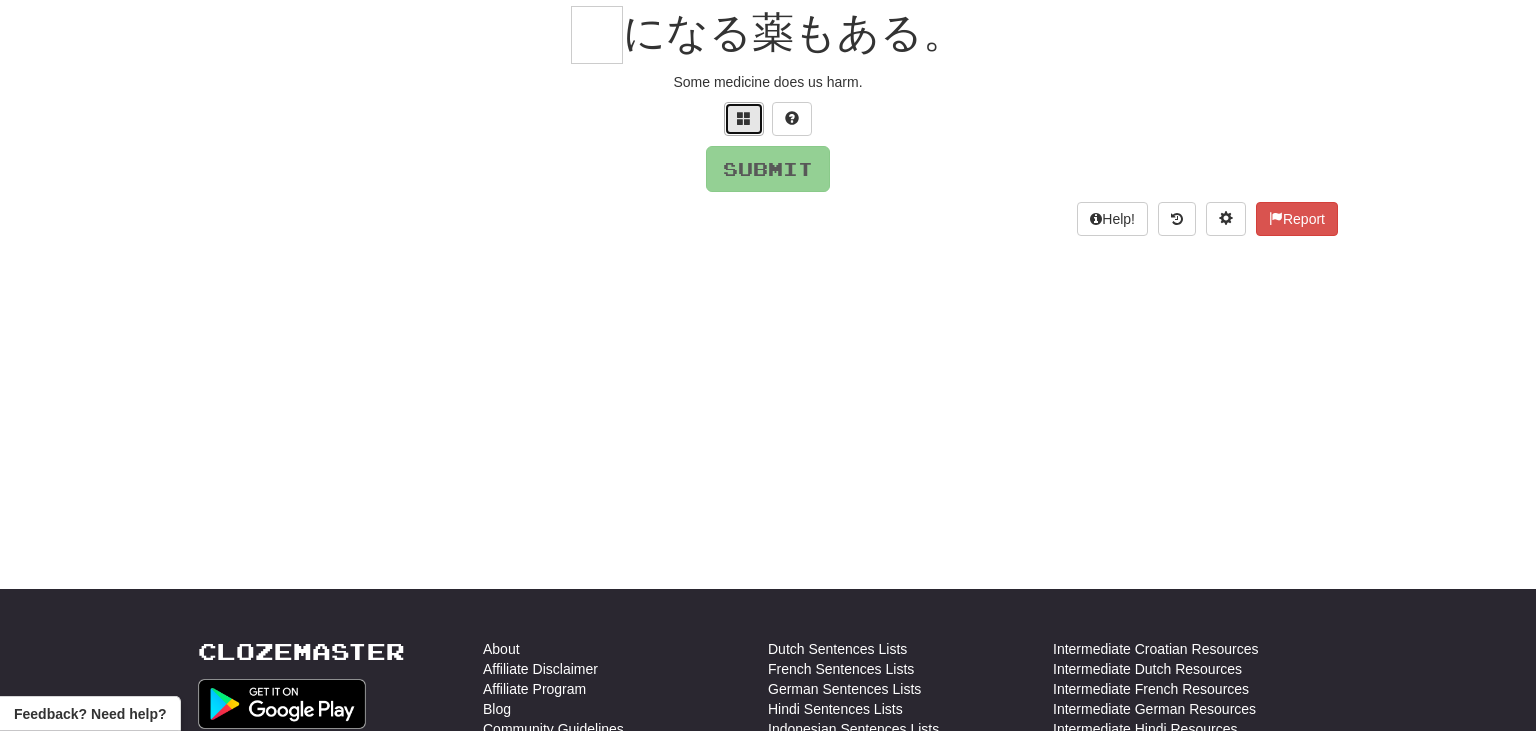 click at bounding box center (744, 118) 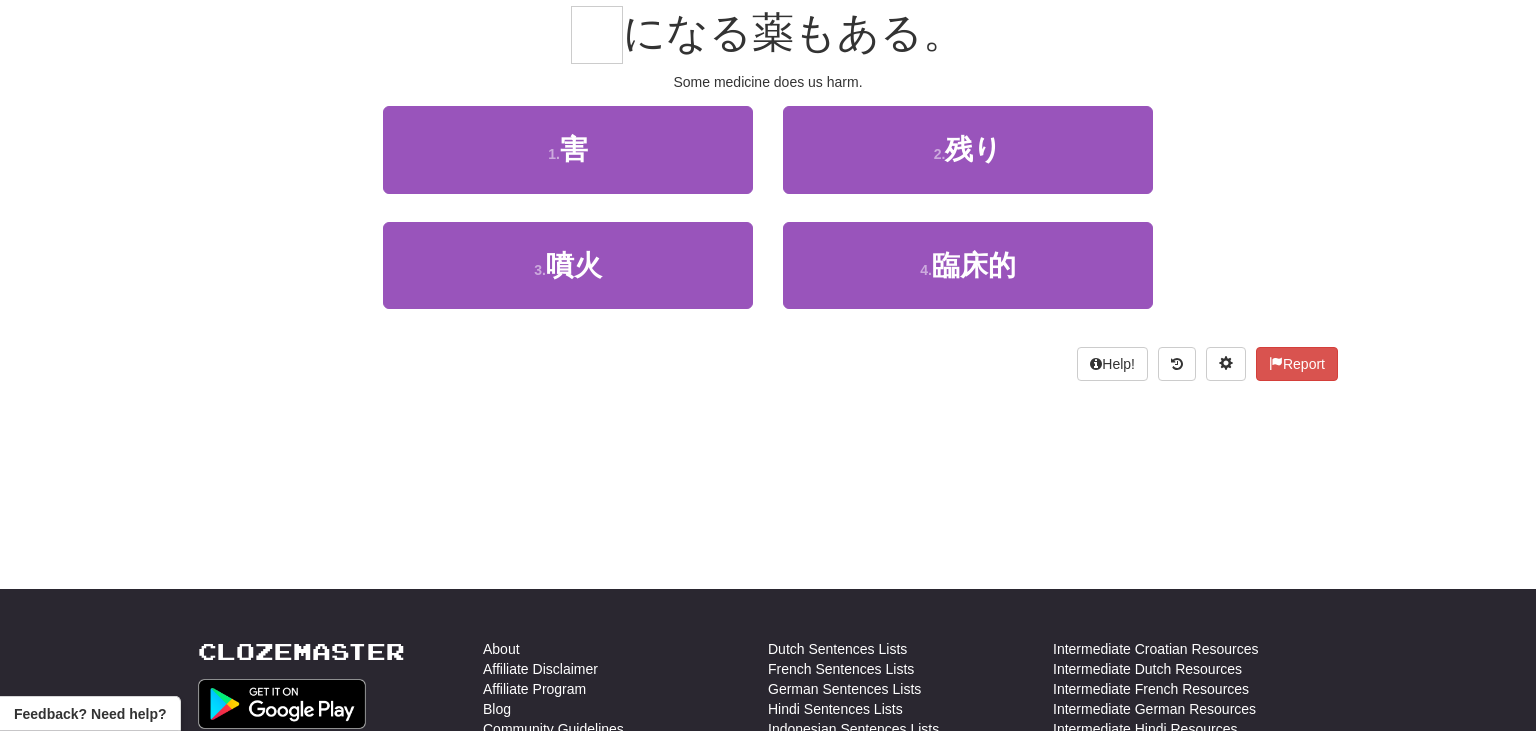 click on "1 .  害" at bounding box center (568, 163) 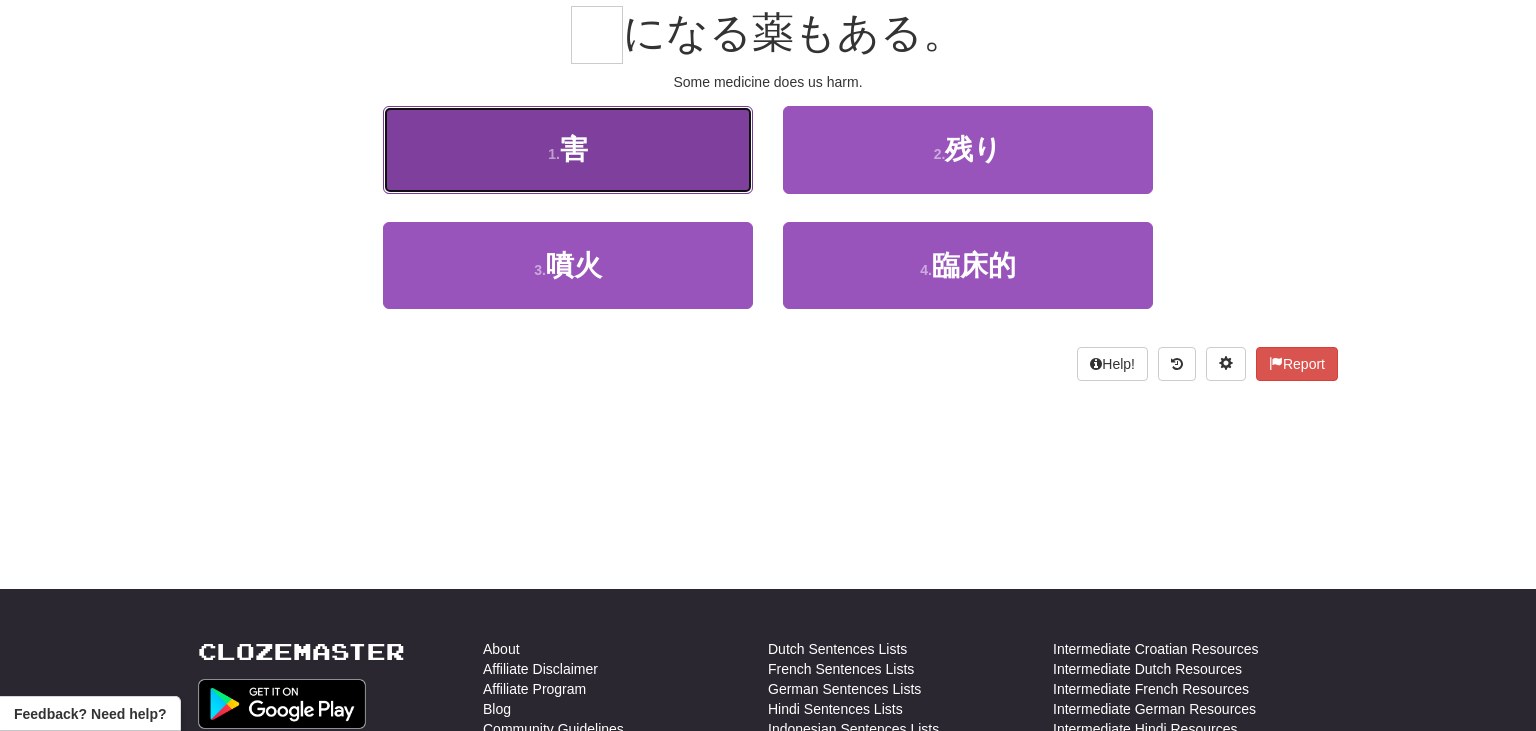 click on "1 .  害" at bounding box center (568, 149) 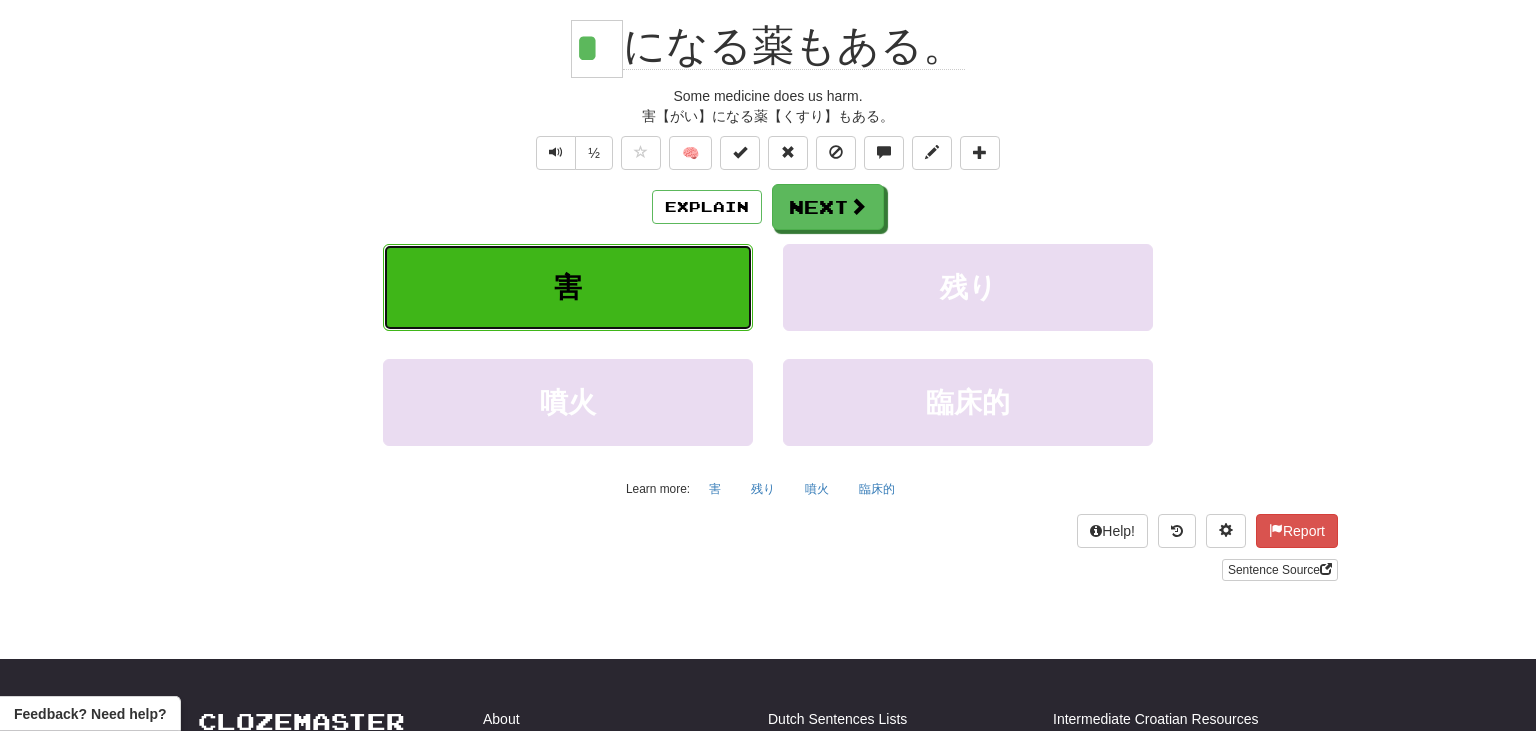 scroll, scrollTop: 204, scrollLeft: 0, axis: vertical 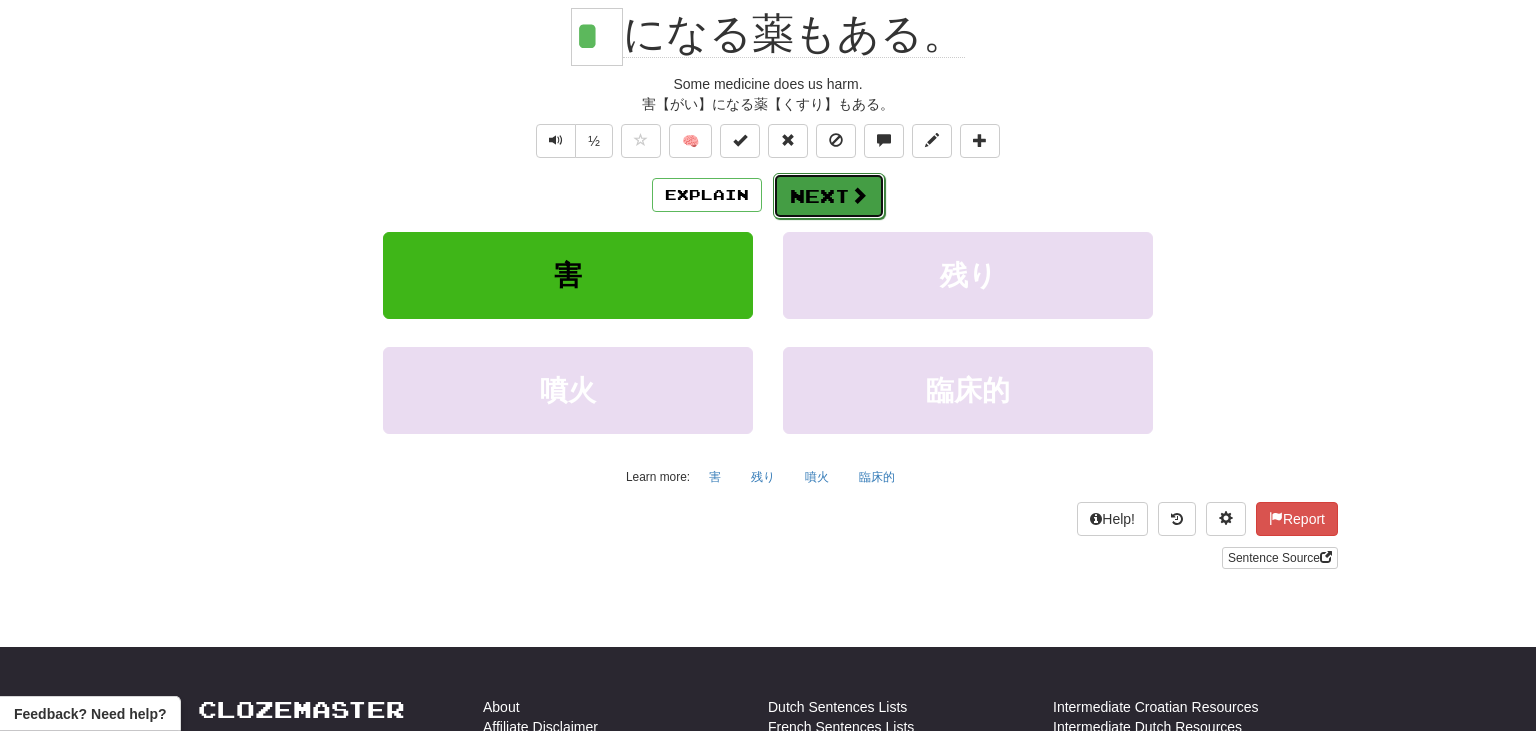 click at bounding box center [859, 195] 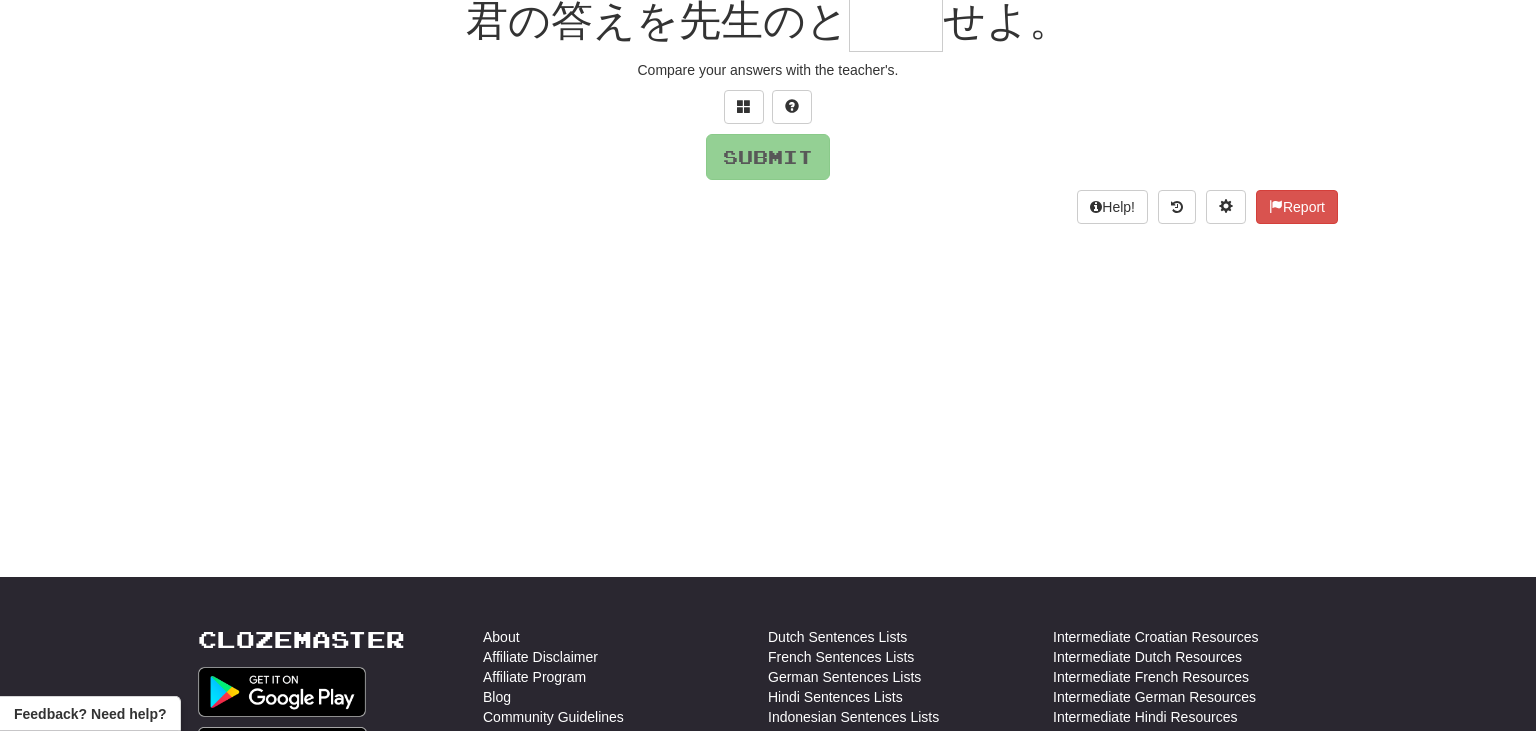 scroll, scrollTop: 192, scrollLeft: 0, axis: vertical 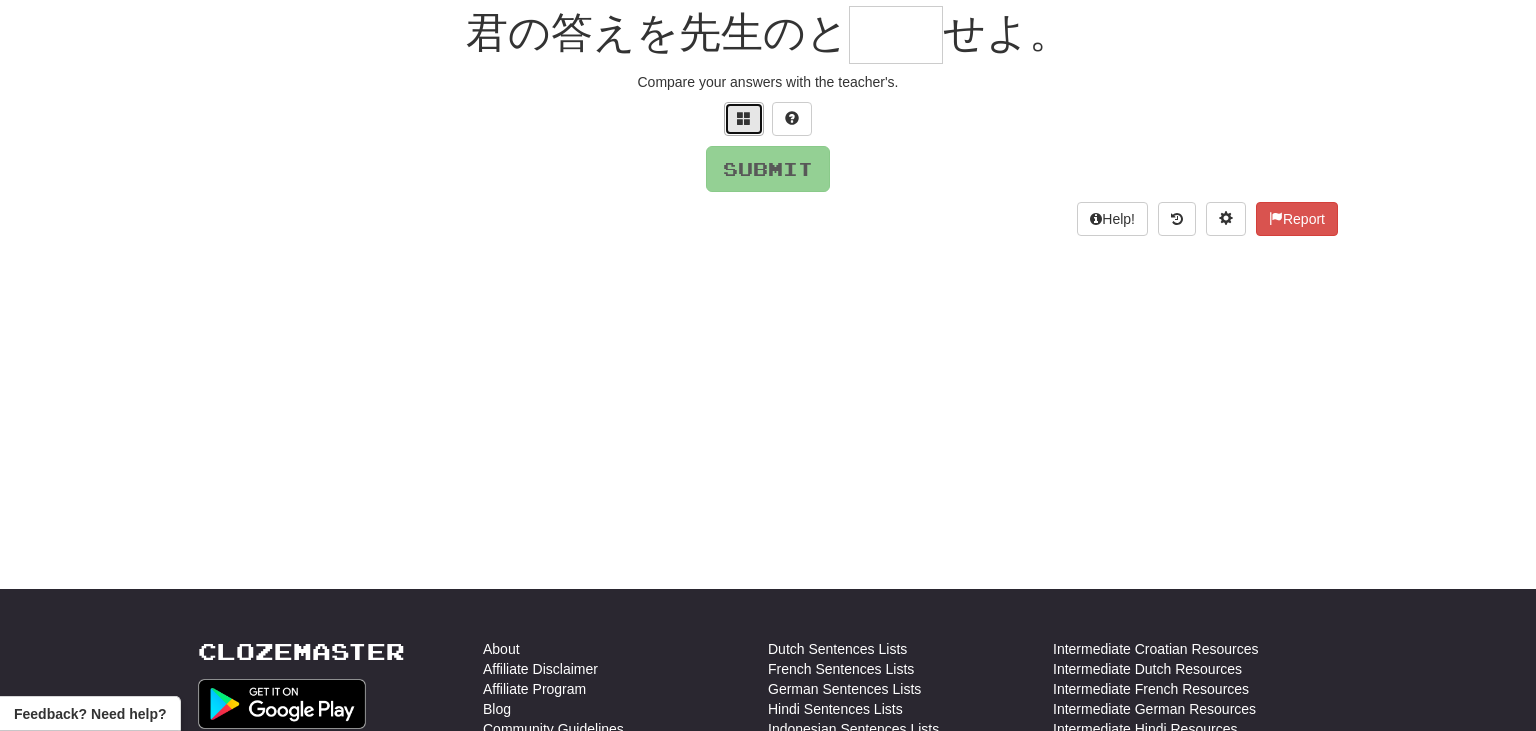 click at bounding box center (744, 118) 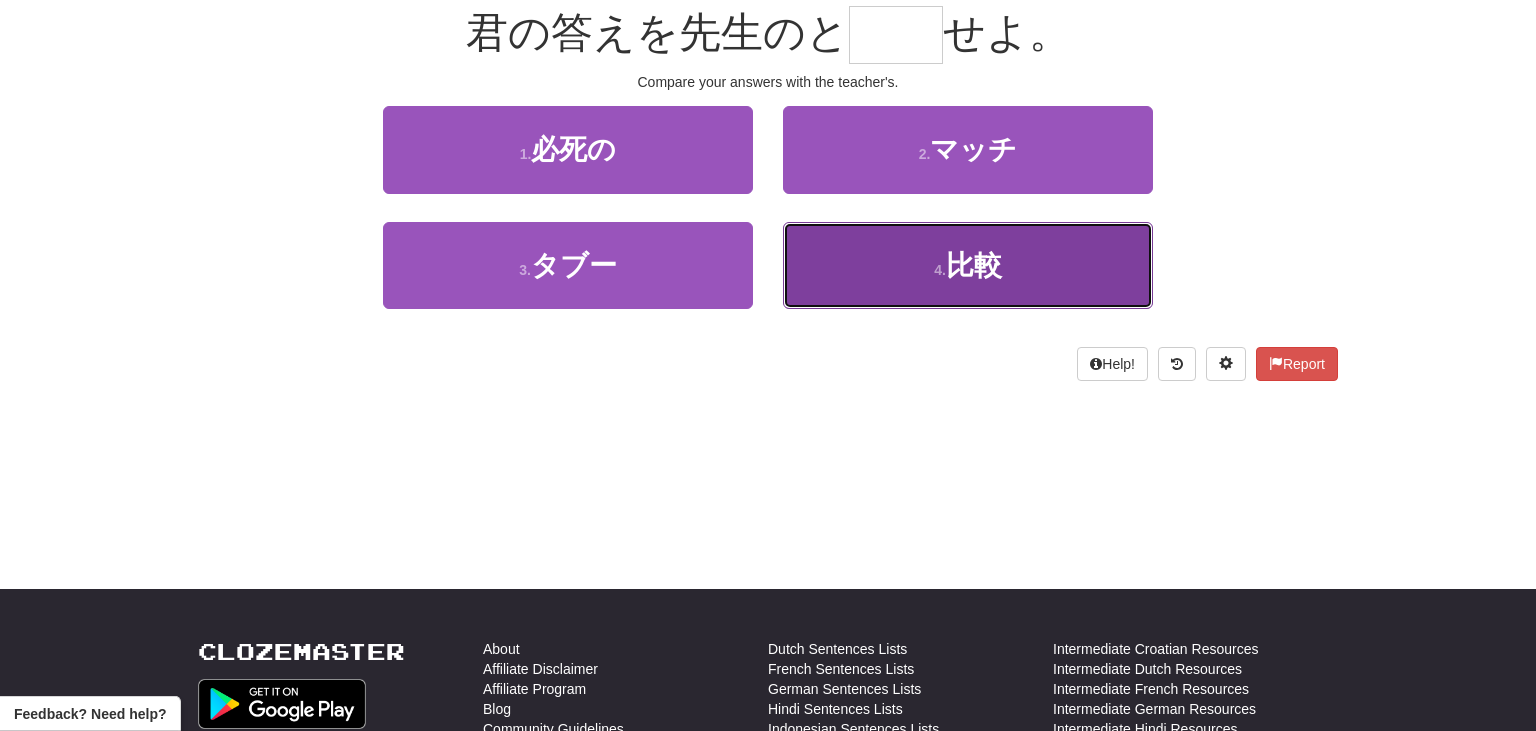 click on "4 .  比較" at bounding box center (968, 265) 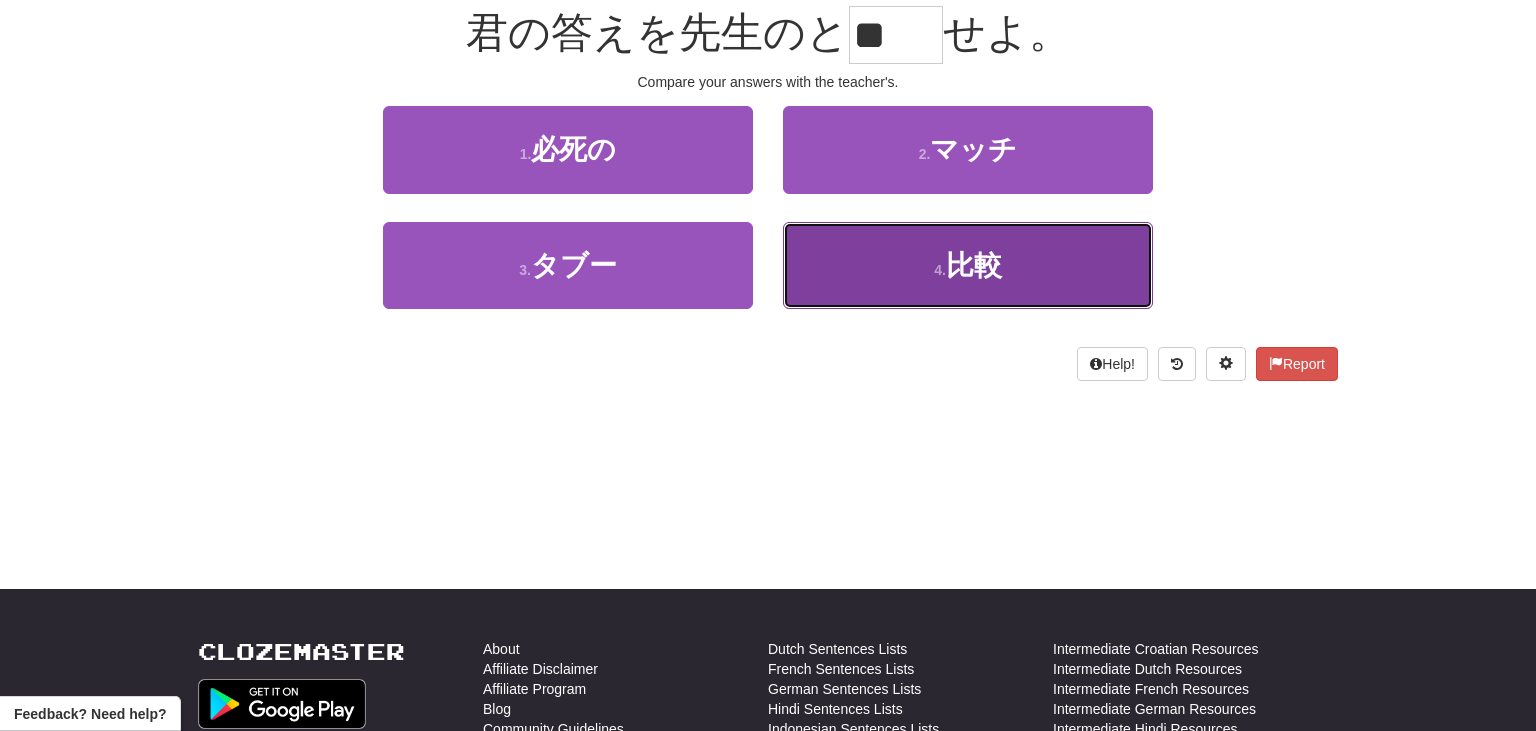 scroll, scrollTop: 204, scrollLeft: 0, axis: vertical 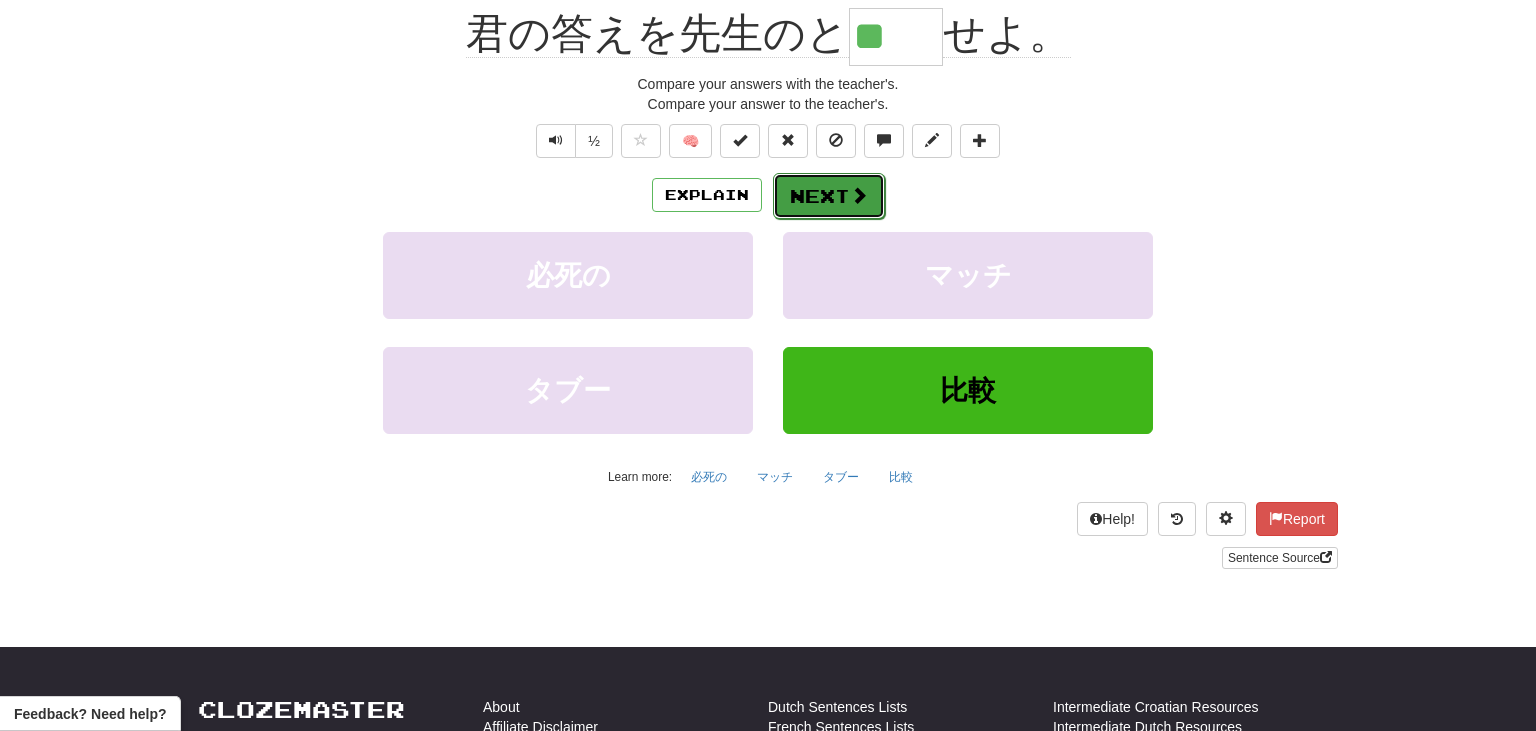click at bounding box center (859, 195) 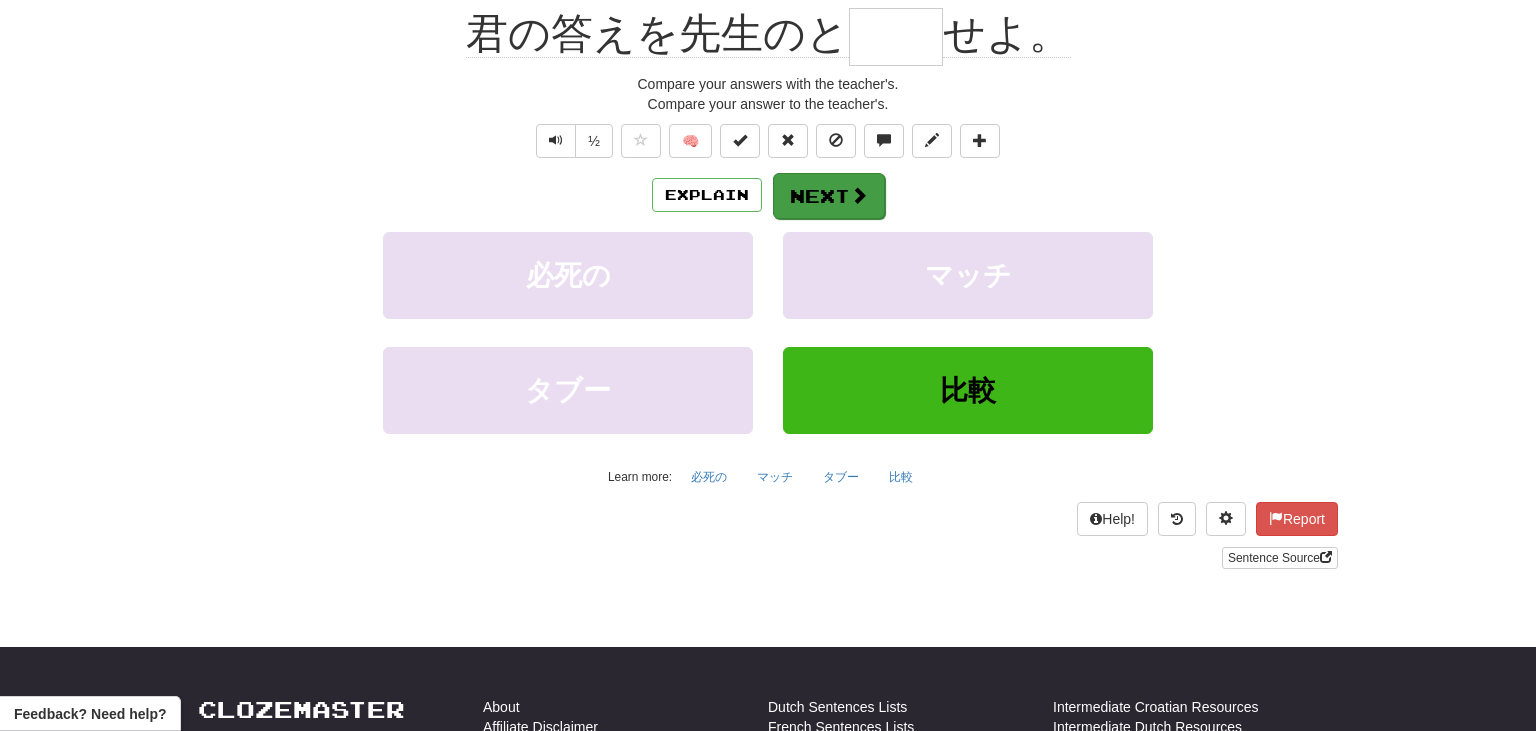 scroll, scrollTop: 192, scrollLeft: 0, axis: vertical 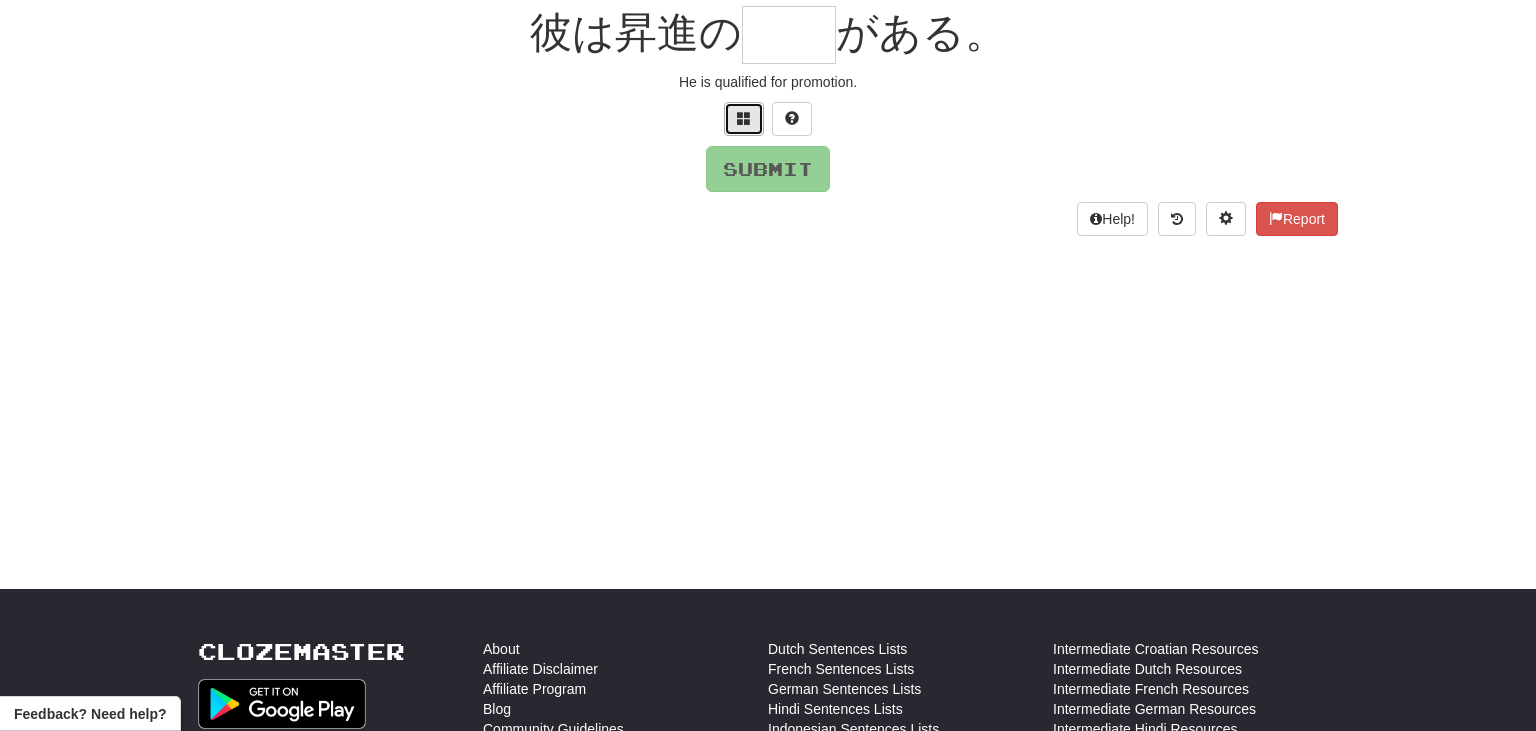 click at bounding box center [744, 119] 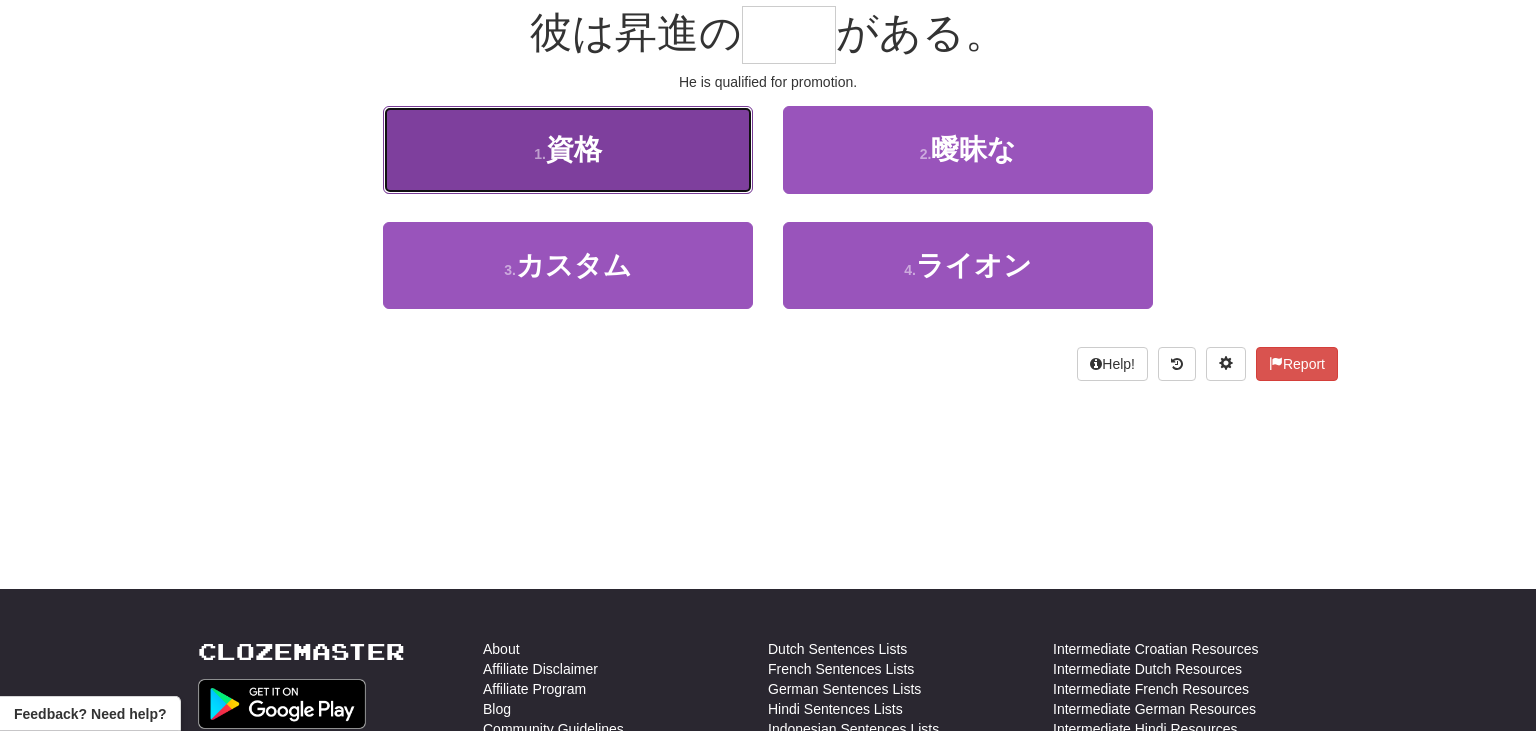 click on "1 .  資格" at bounding box center (568, 149) 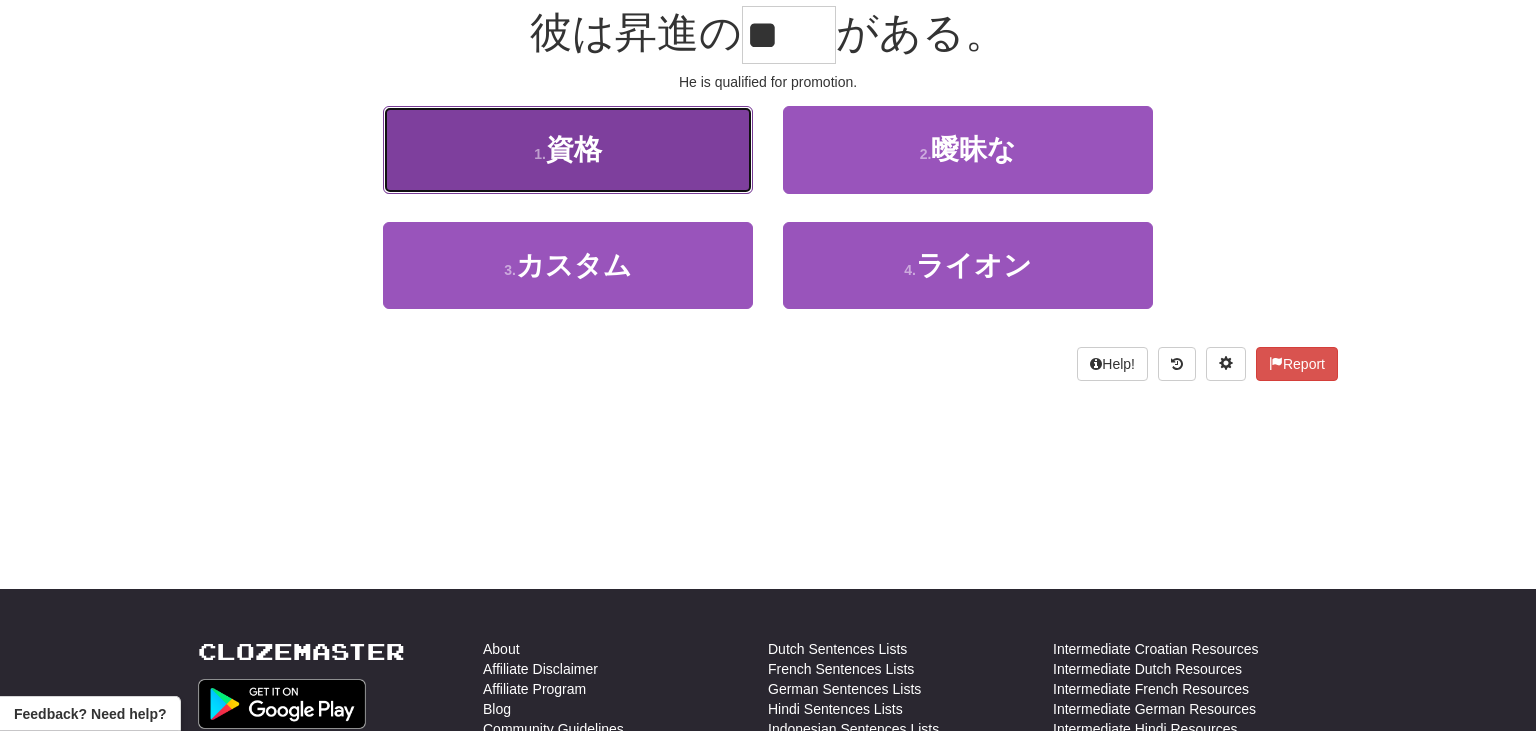scroll, scrollTop: 204, scrollLeft: 0, axis: vertical 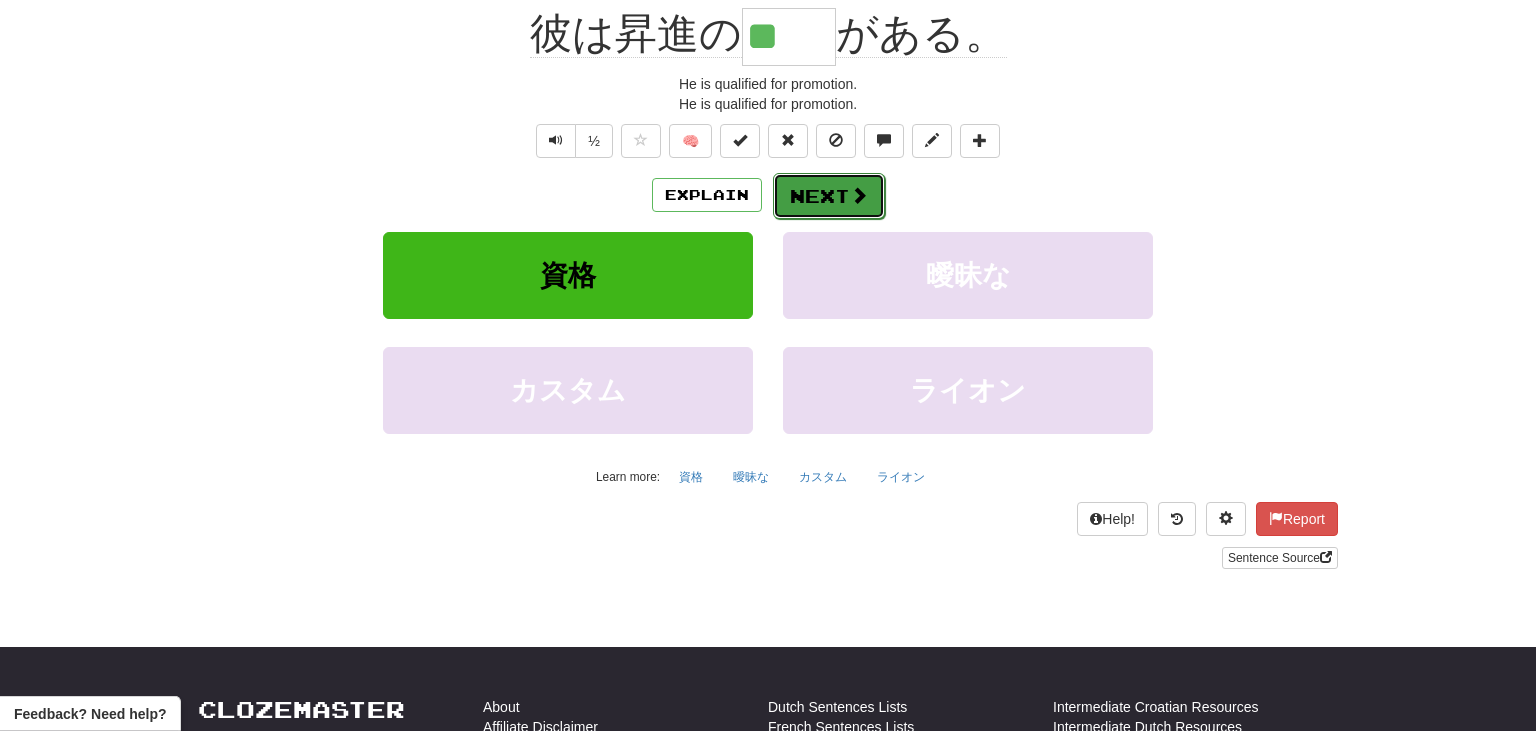 click at bounding box center [859, 195] 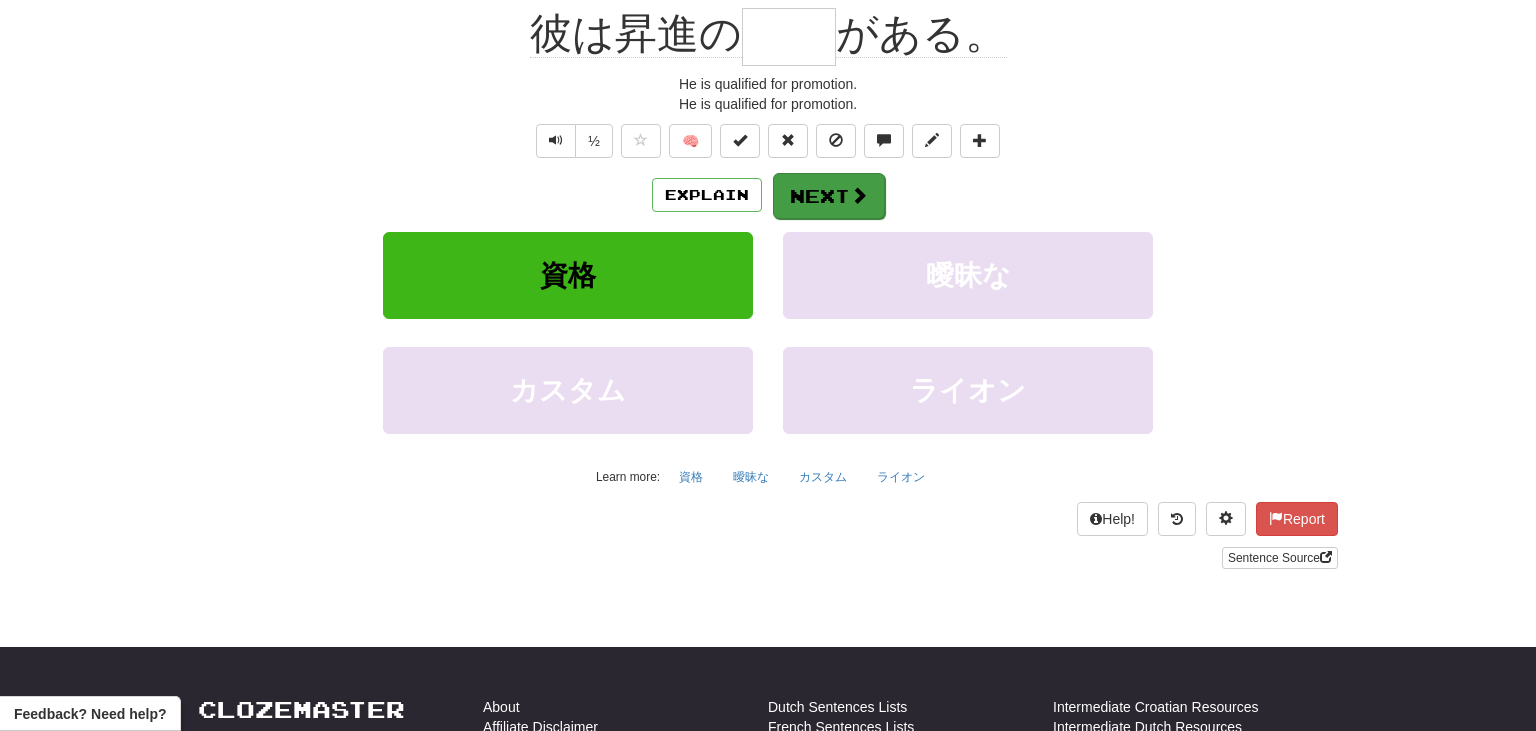 scroll, scrollTop: 192, scrollLeft: 0, axis: vertical 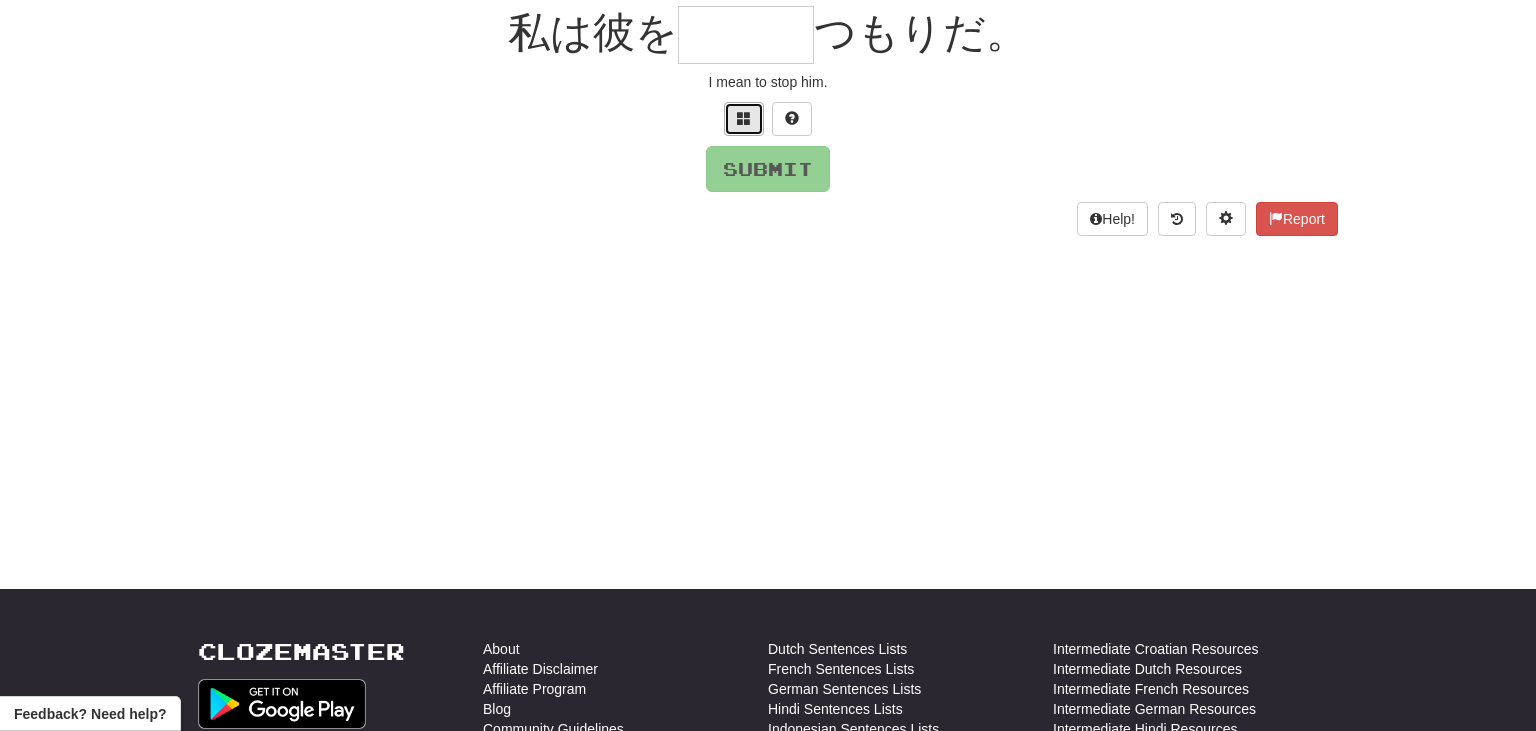 click at bounding box center [744, 118] 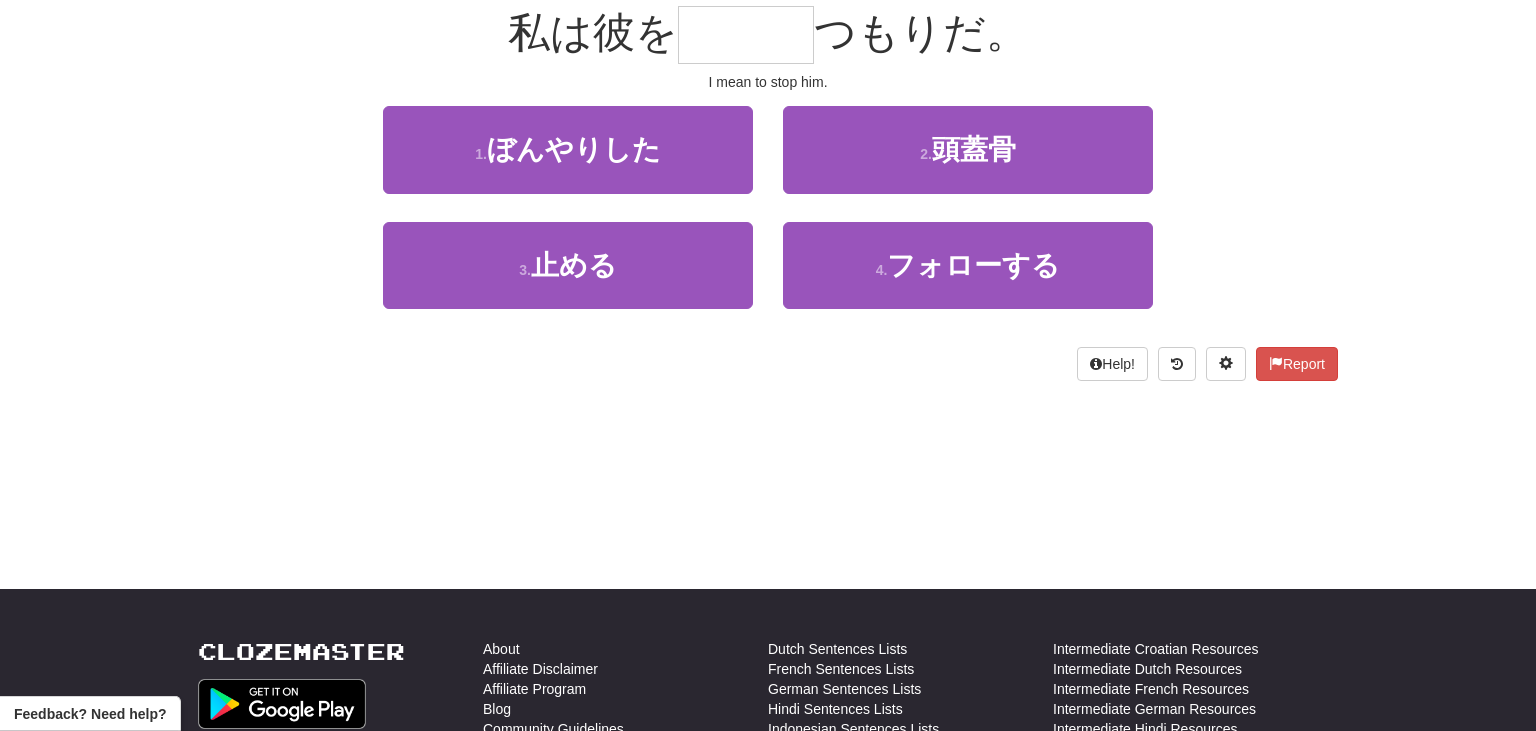 click on "Score: 752 25% Mastered I mean to stop him. I mean to stop him. 1. Vague 2. Skull 3. Stop 4. Follow Help! Report" at bounding box center (768, 155) 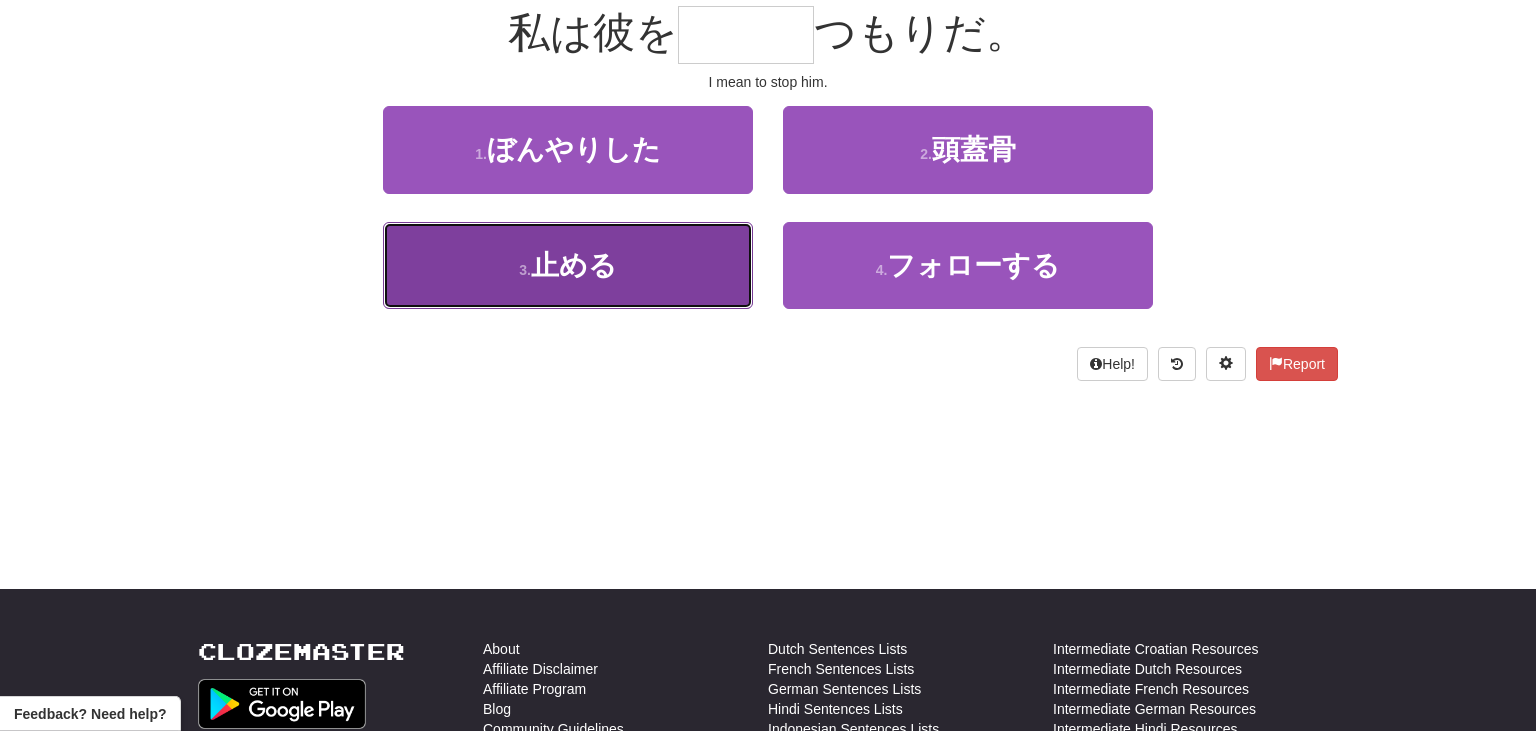 click on "3 .  止める" at bounding box center (568, 265) 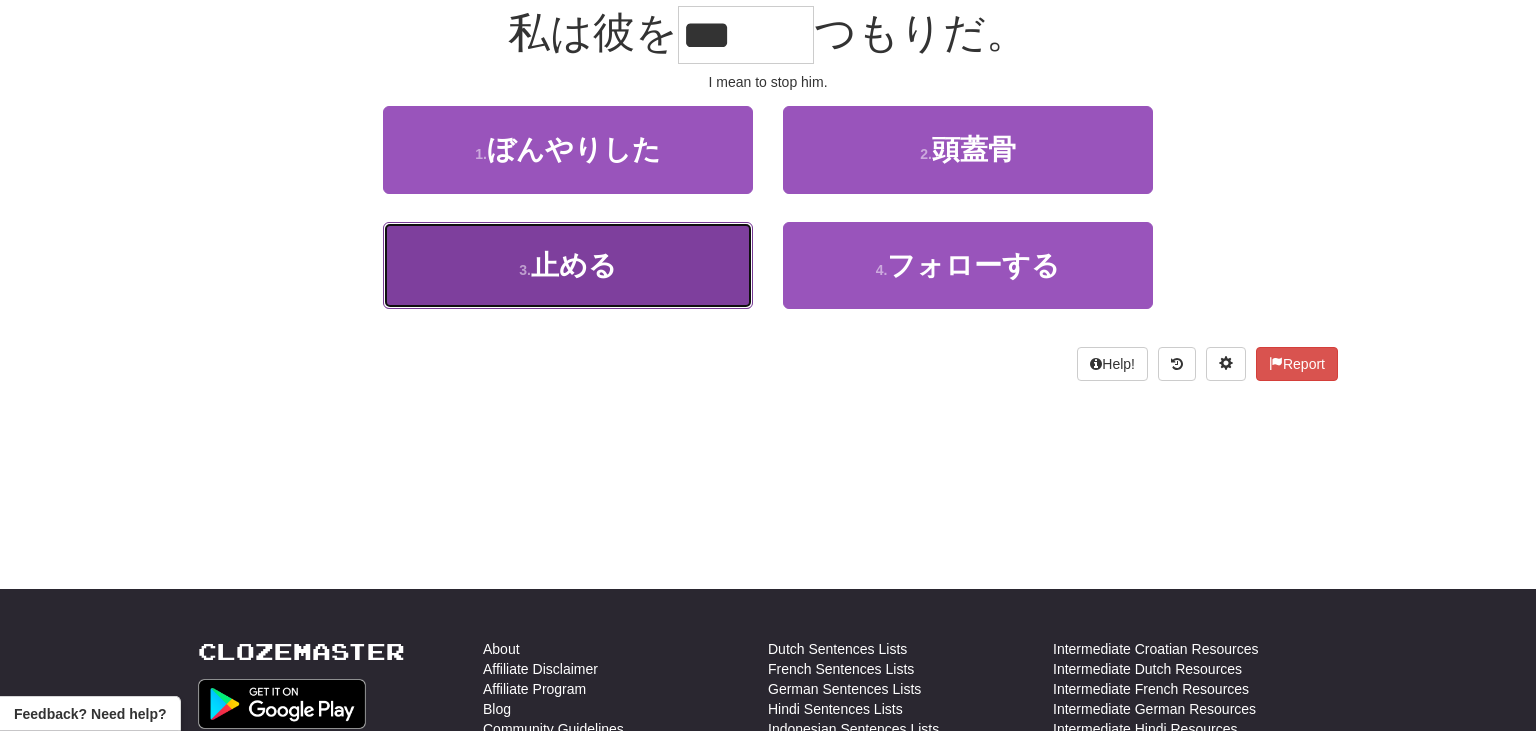 scroll, scrollTop: 204, scrollLeft: 0, axis: vertical 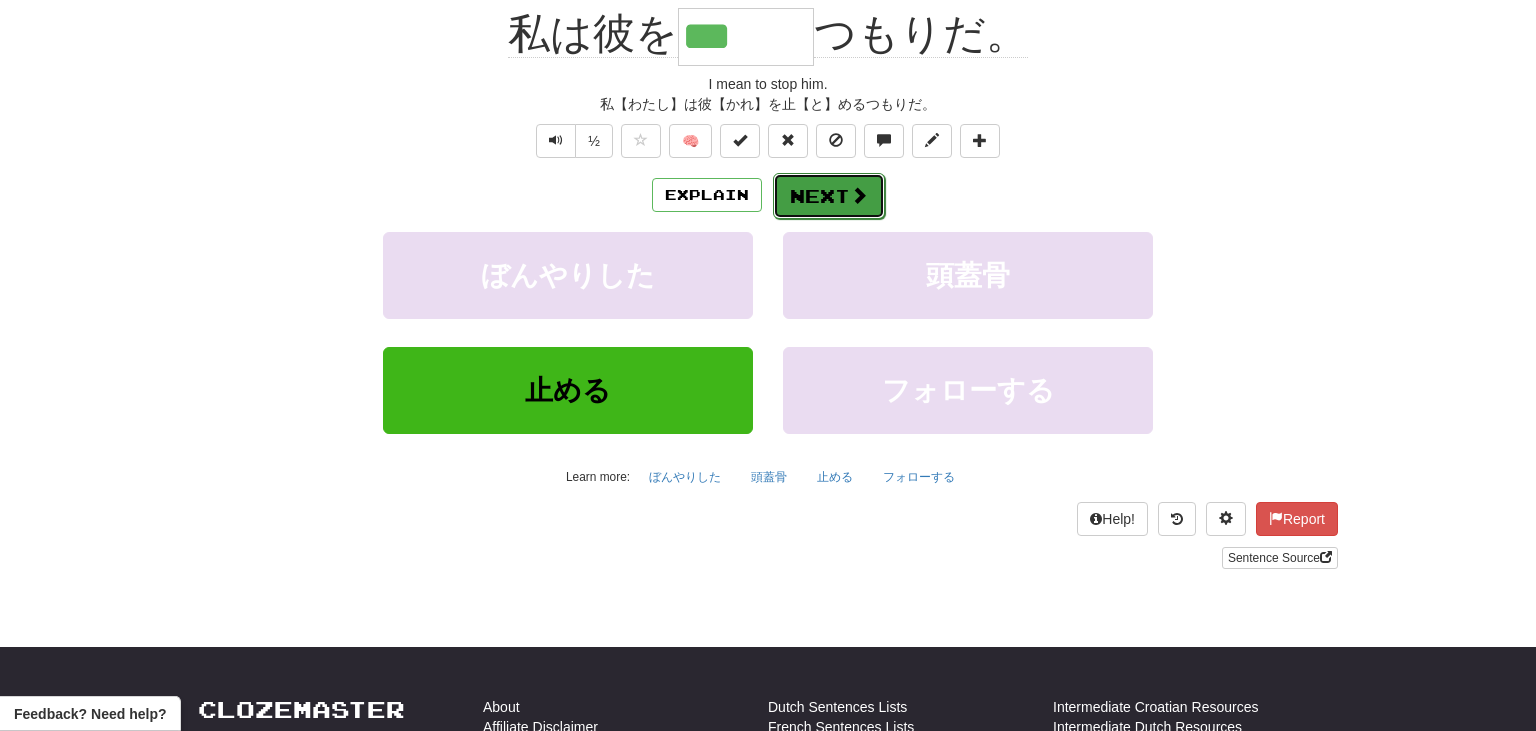click on "Next" at bounding box center (829, 196) 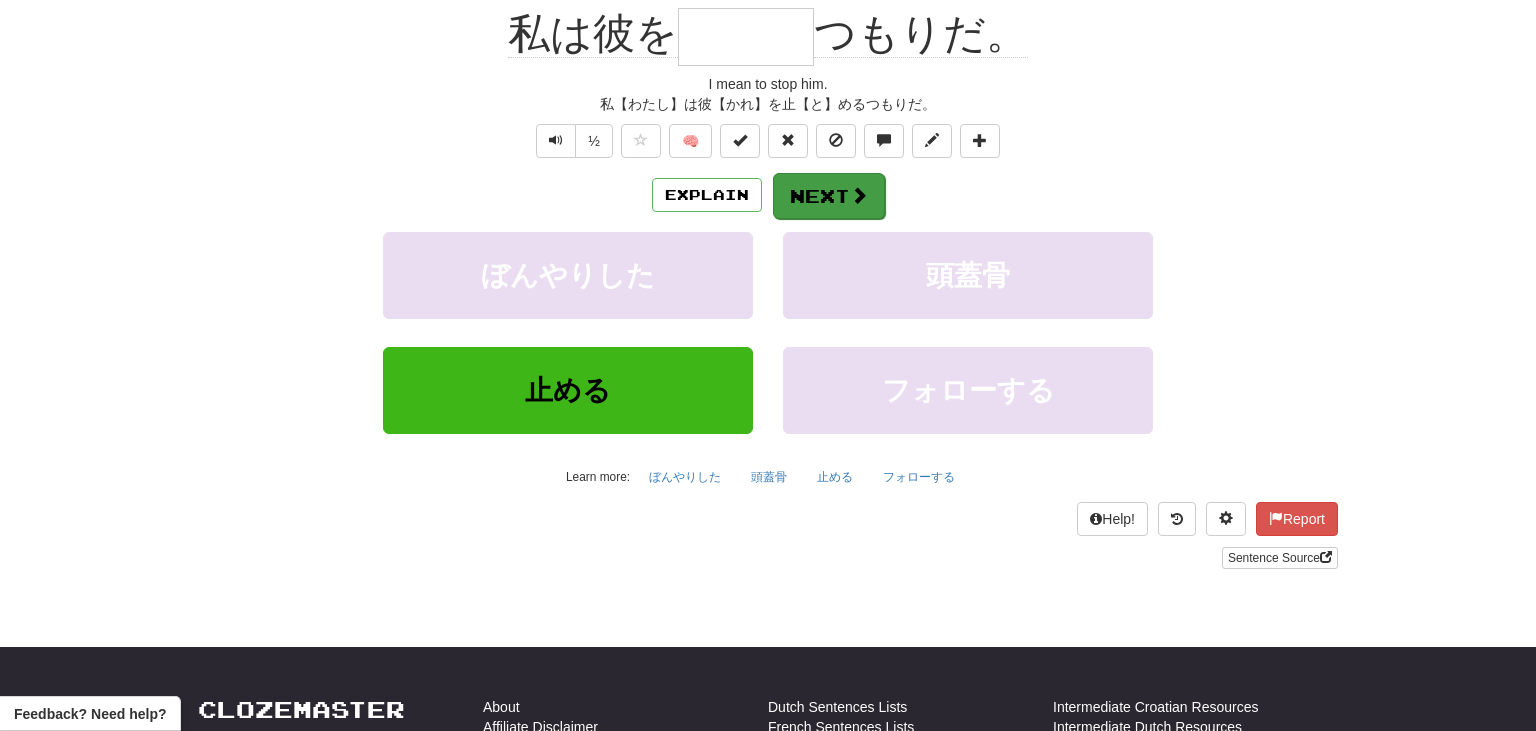 scroll, scrollTop: 192, scrollLeft: 0, axis: vertical 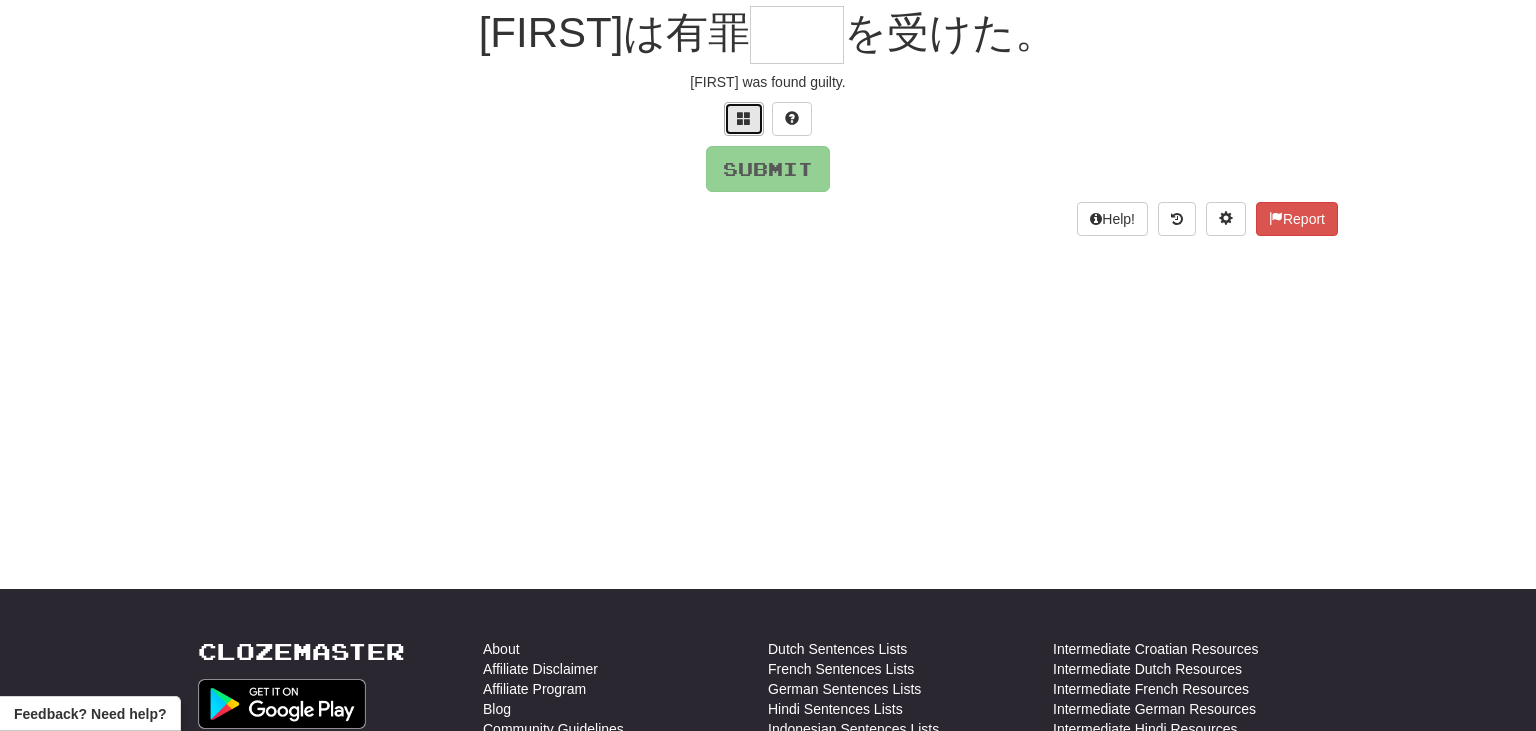 click at bounding box center [744, 119] 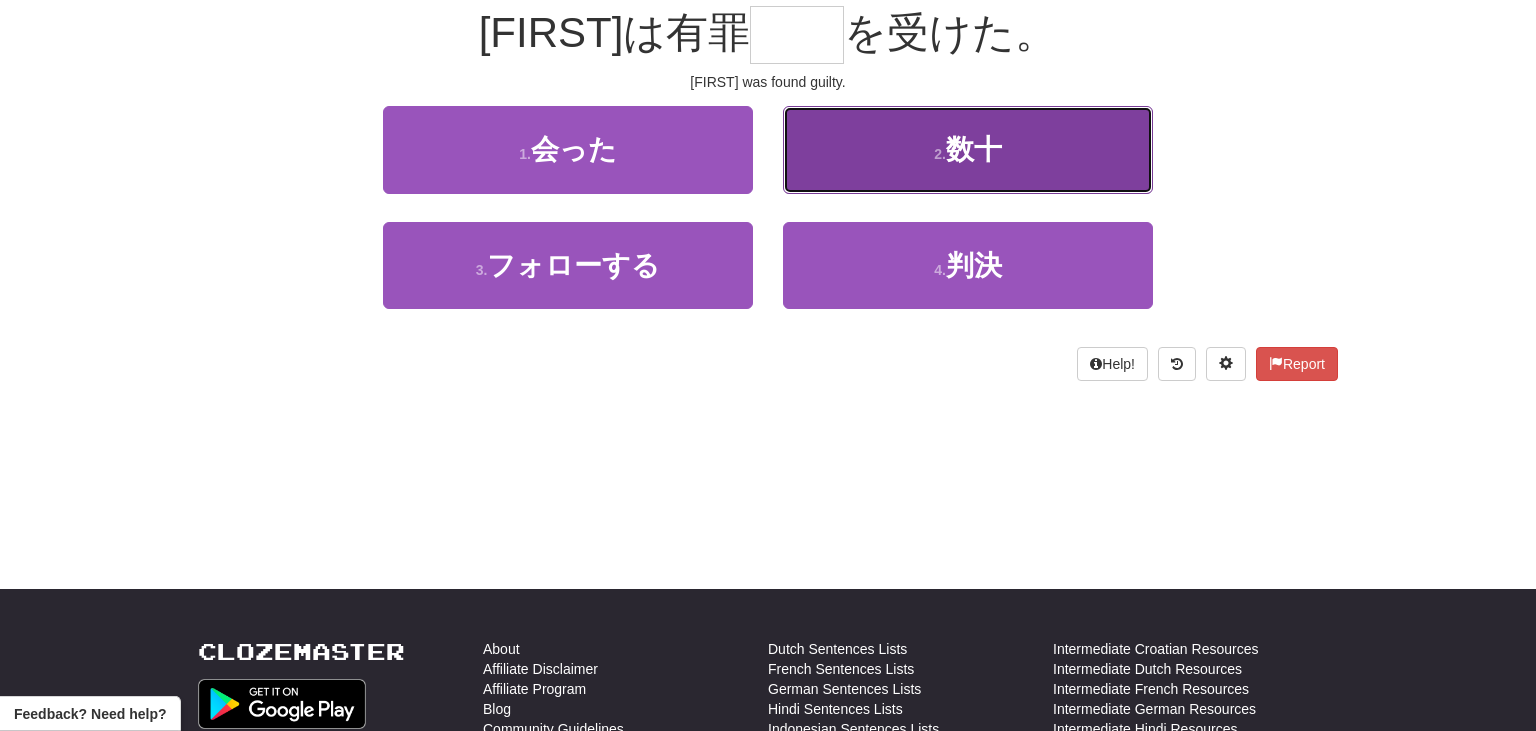 click on "数十" at bounding box center (974, 149) 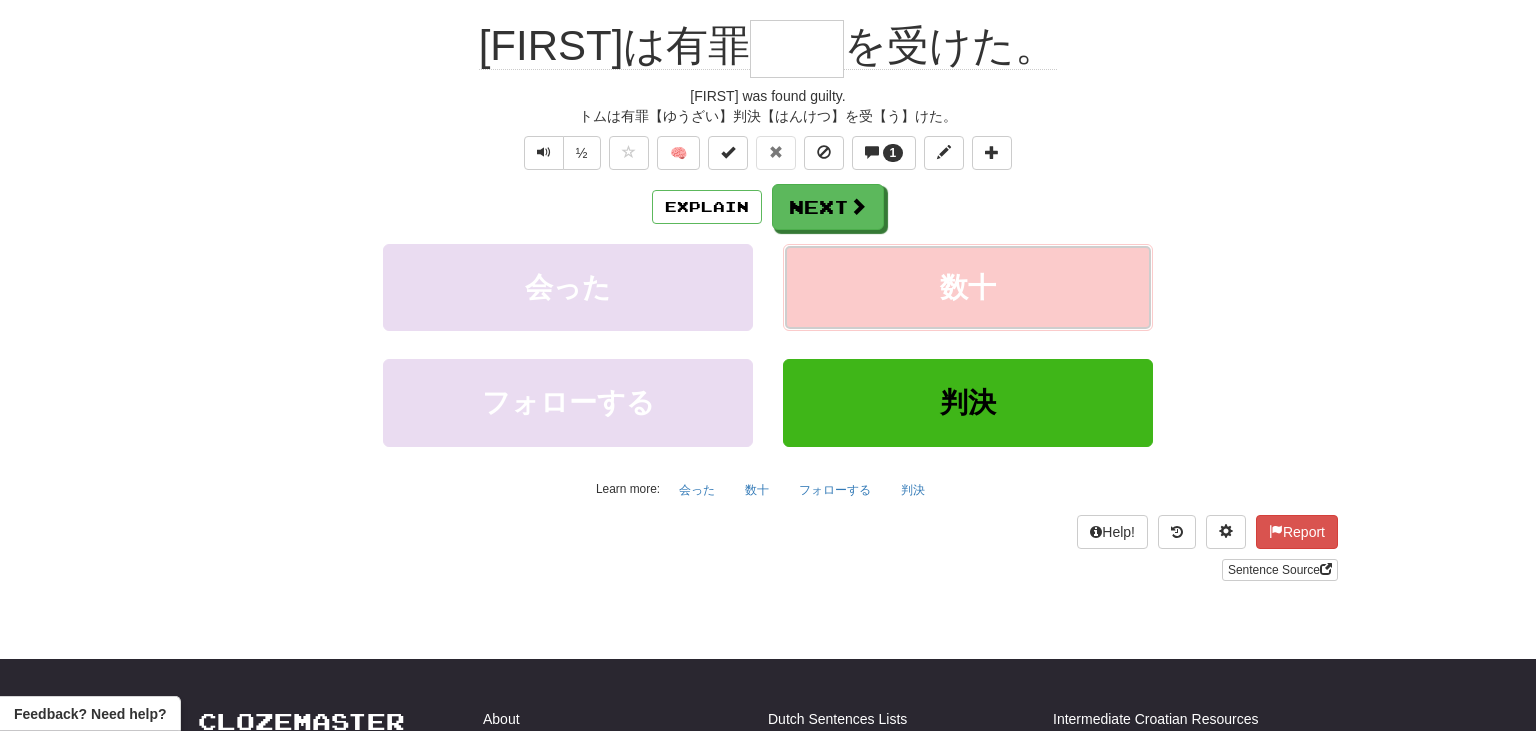 type on "**" 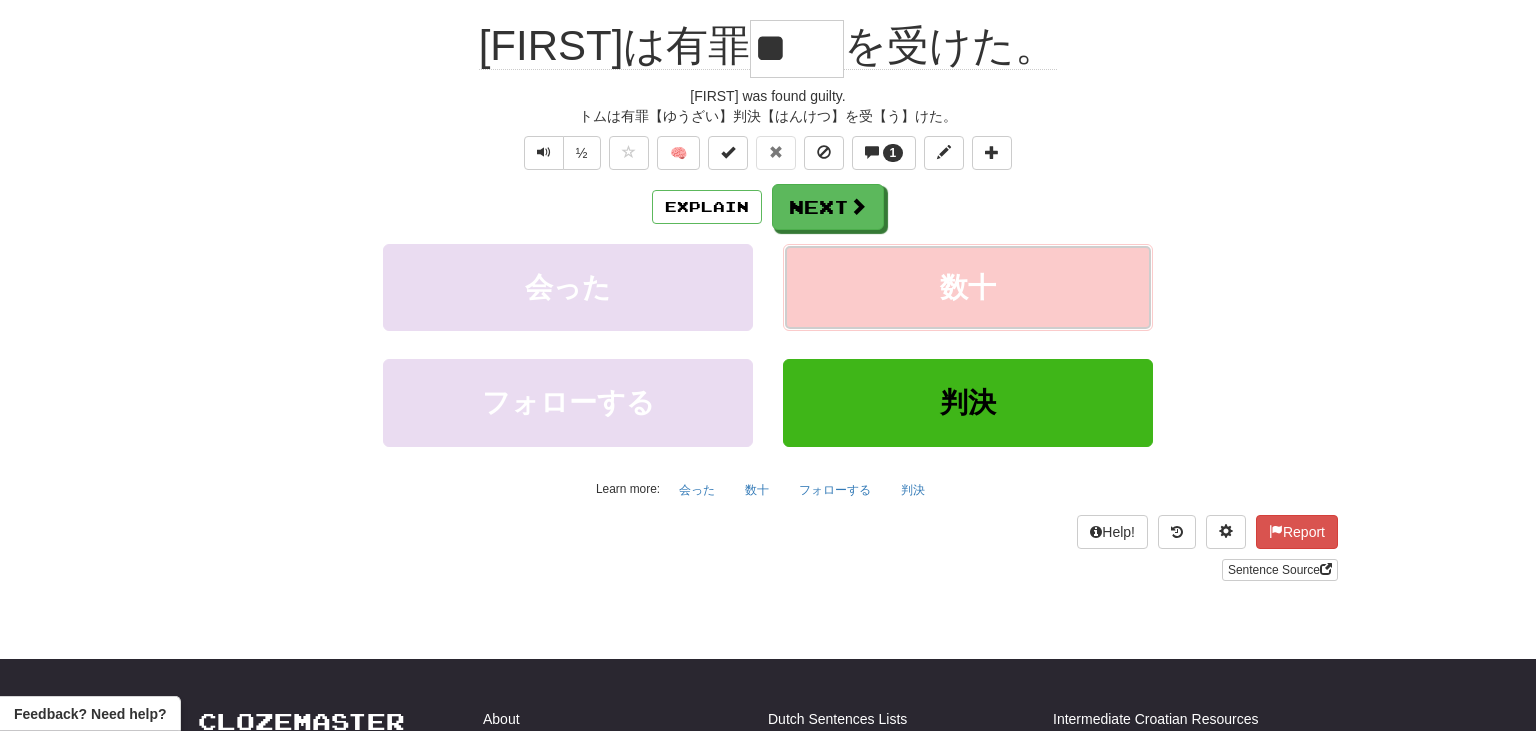 scroll, scrollTop: 204, scrollLeft: 0, axis: vertical 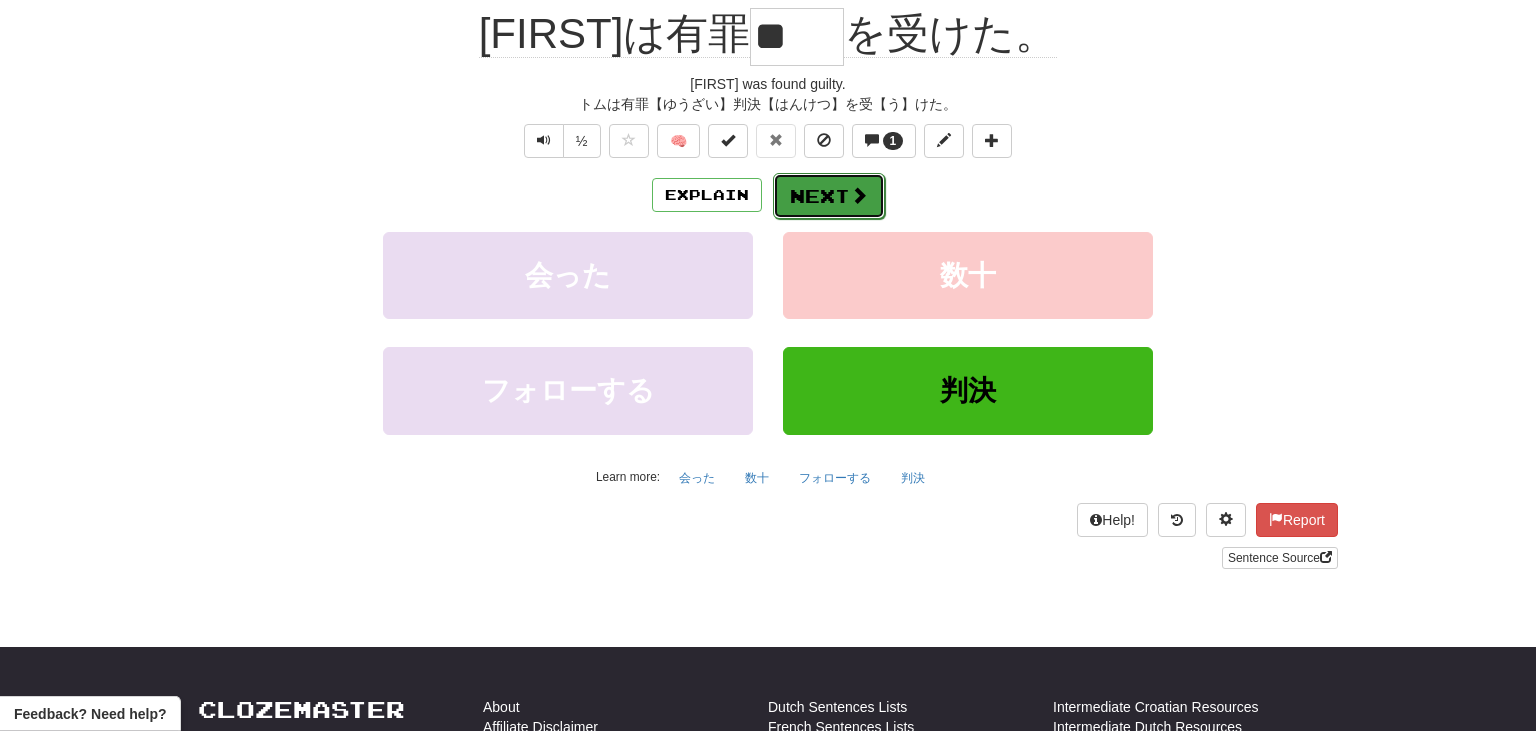 click at bounding box center [859, 195] 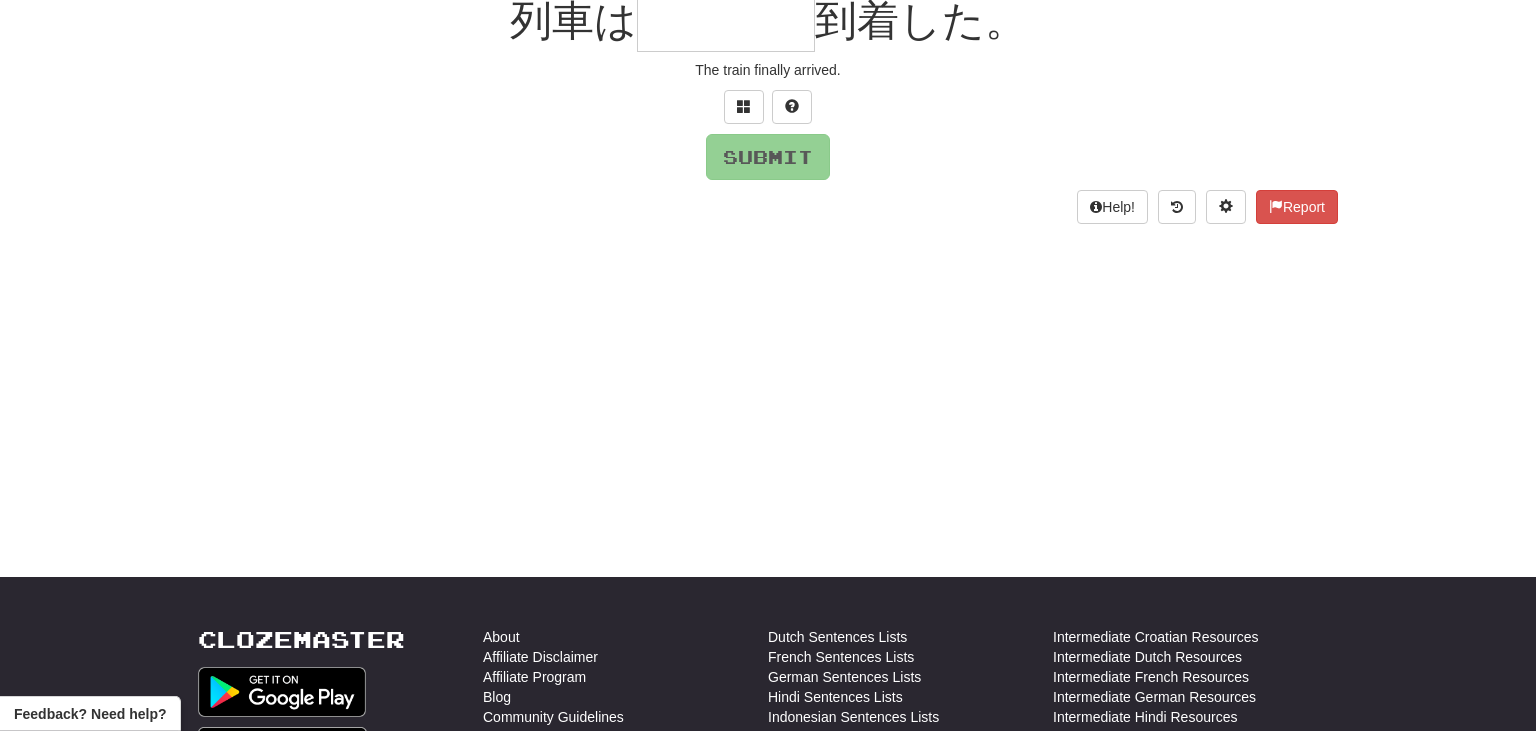 scroll, scrollTop: 192, scrollLeft: 0, axis: vertical 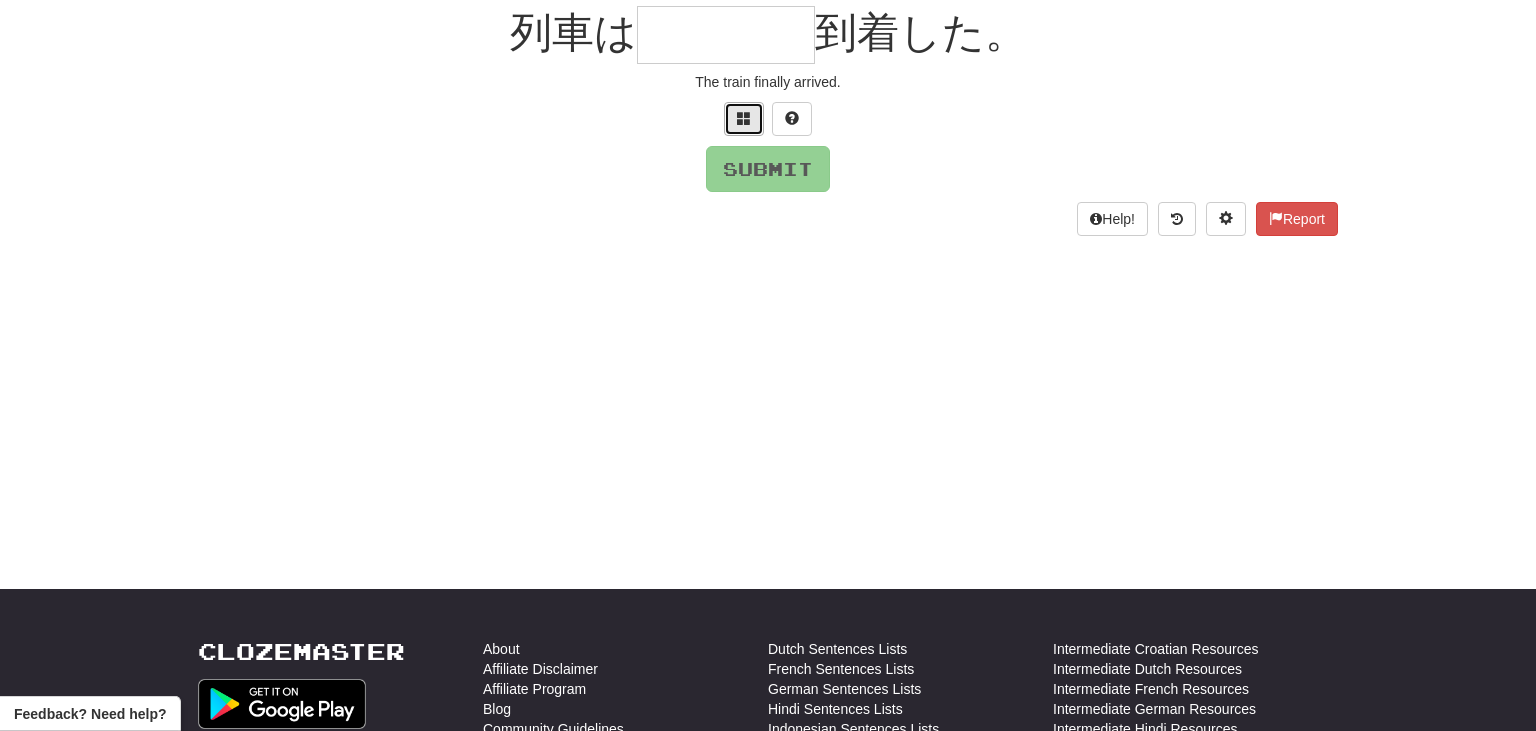 click at bounding box center [744, 119] 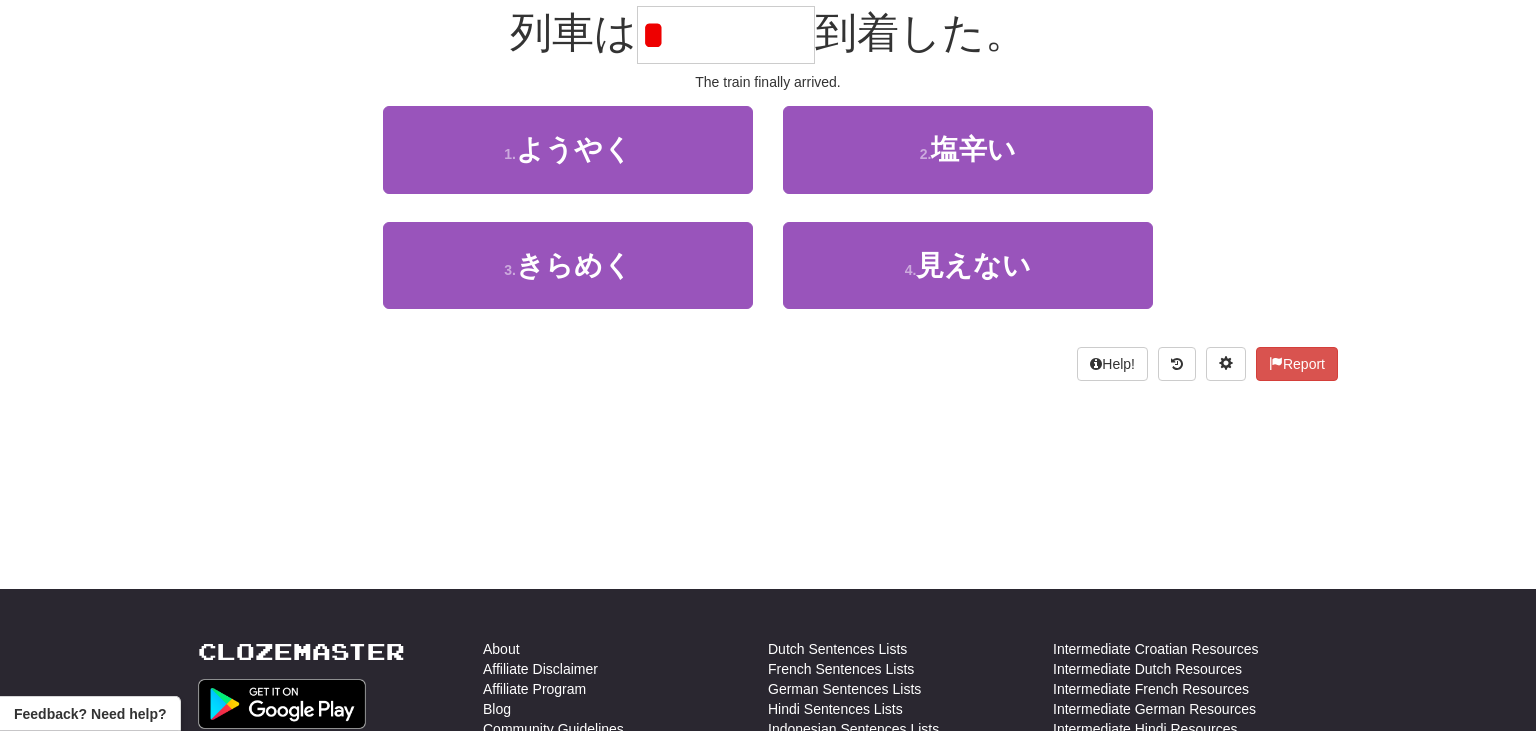 type on "*" 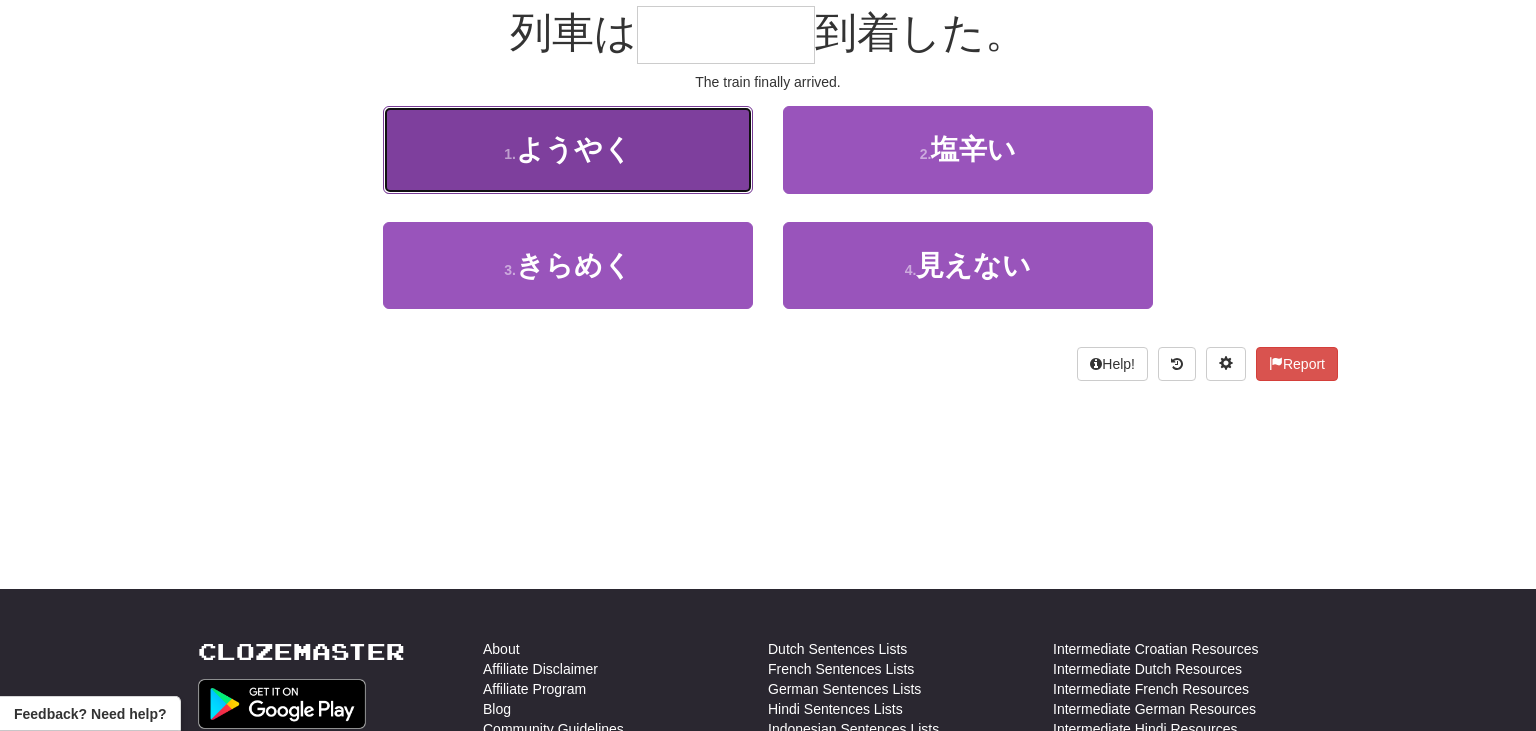 click on "1 .  ようやく" at bounding box center [568, 149] 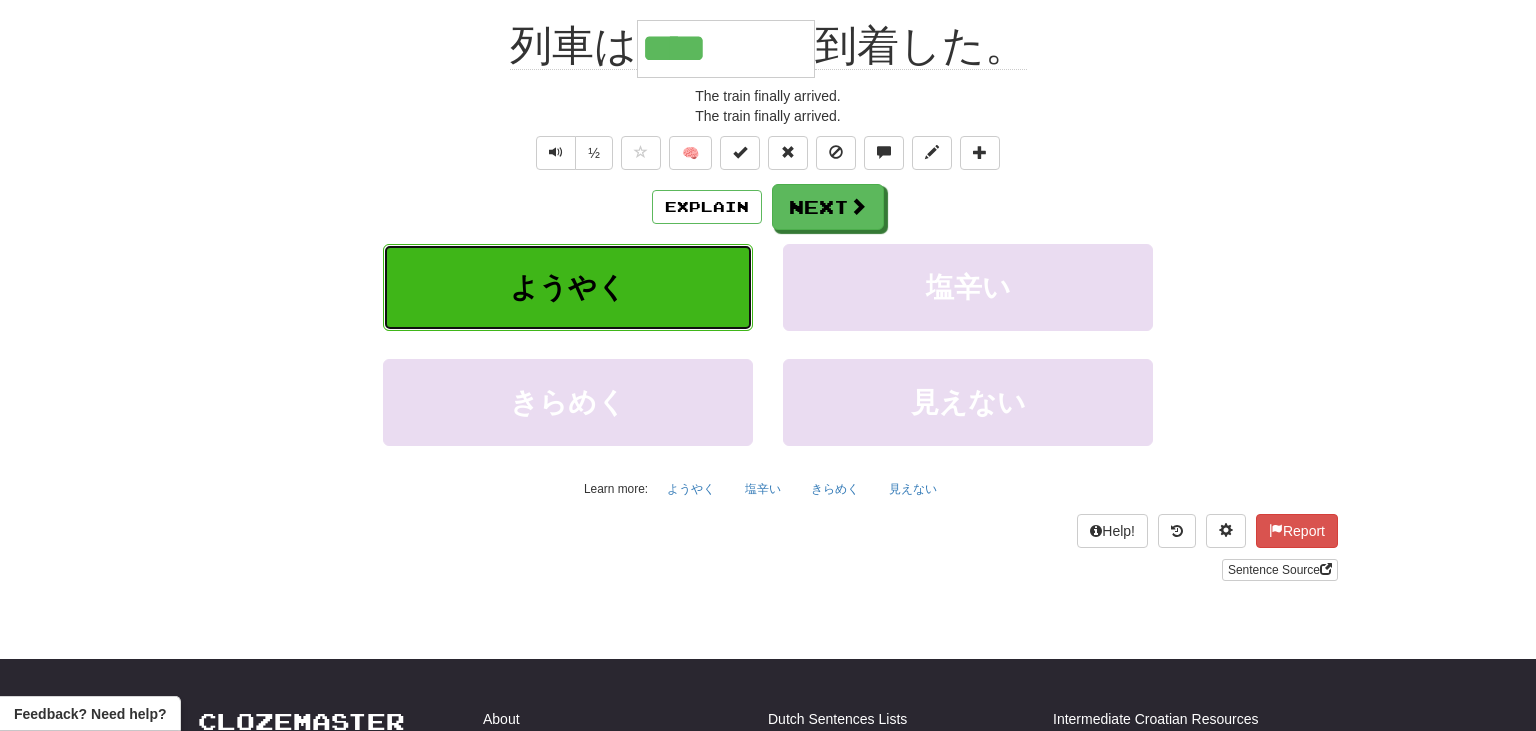 scroll, scrollTop: 204, scrollLeft: 0, axis: vertical 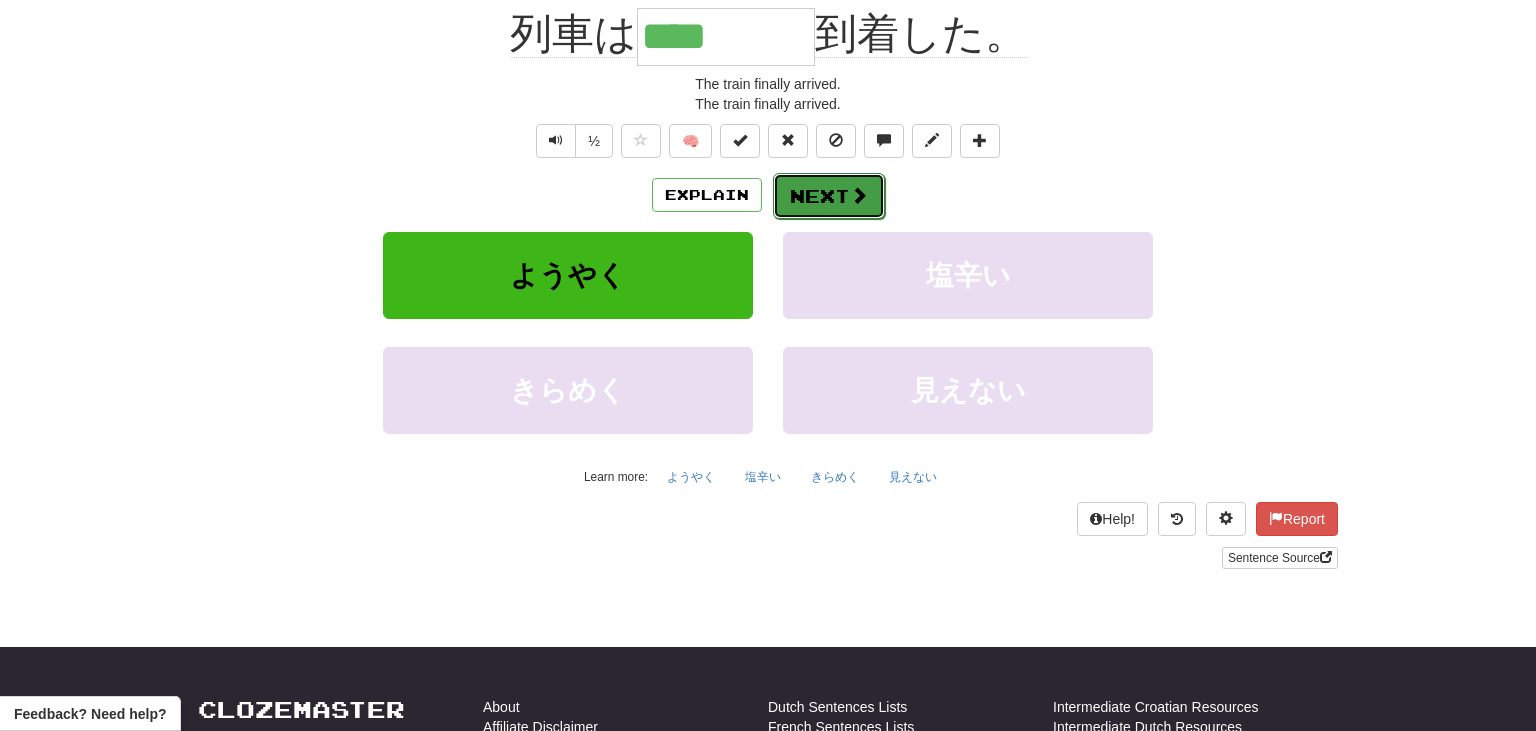 click on "Next" at bounding box center (829, 196) 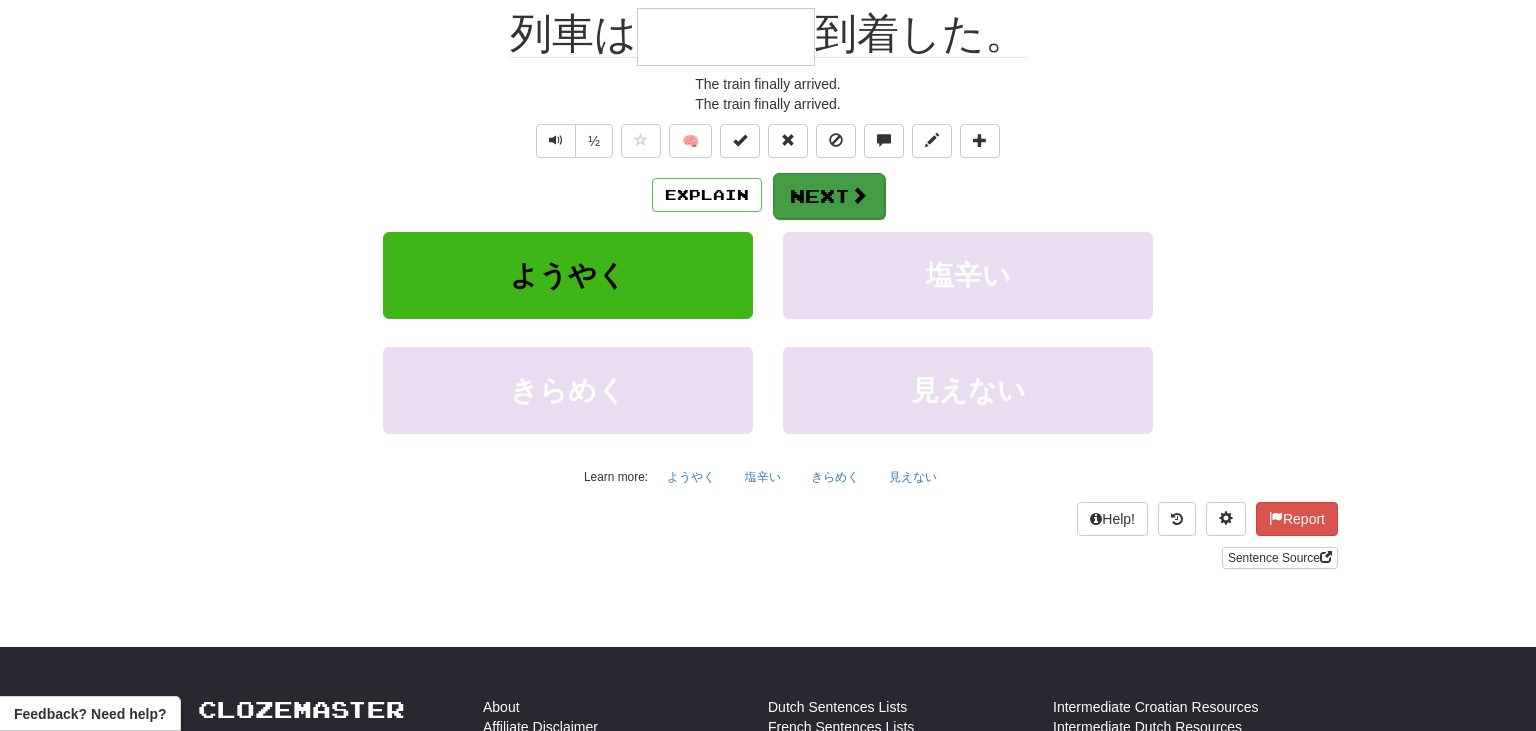 scroll, scrollTop: 192, scrollLeft: 0, axis: vertical 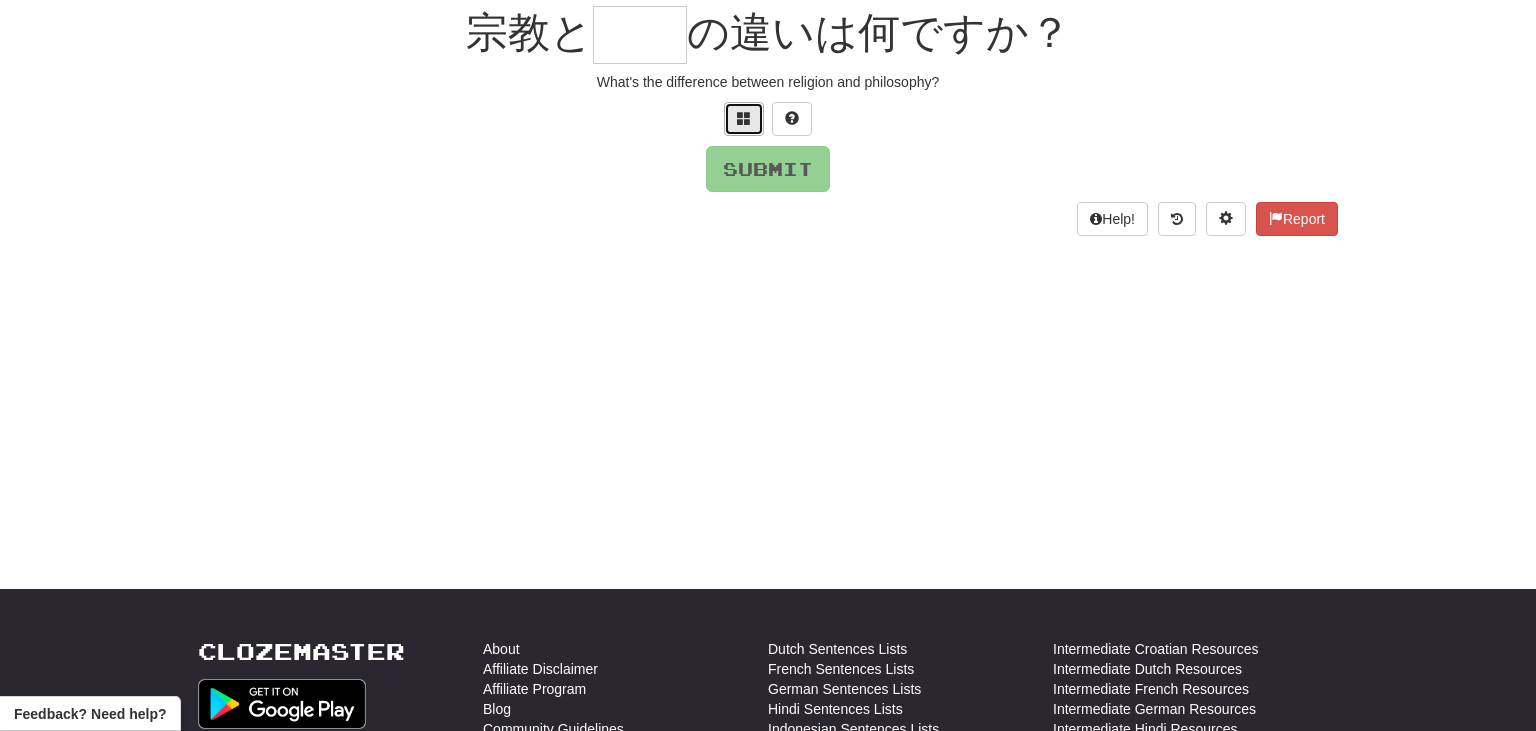 click at bounding box center [744, 118] 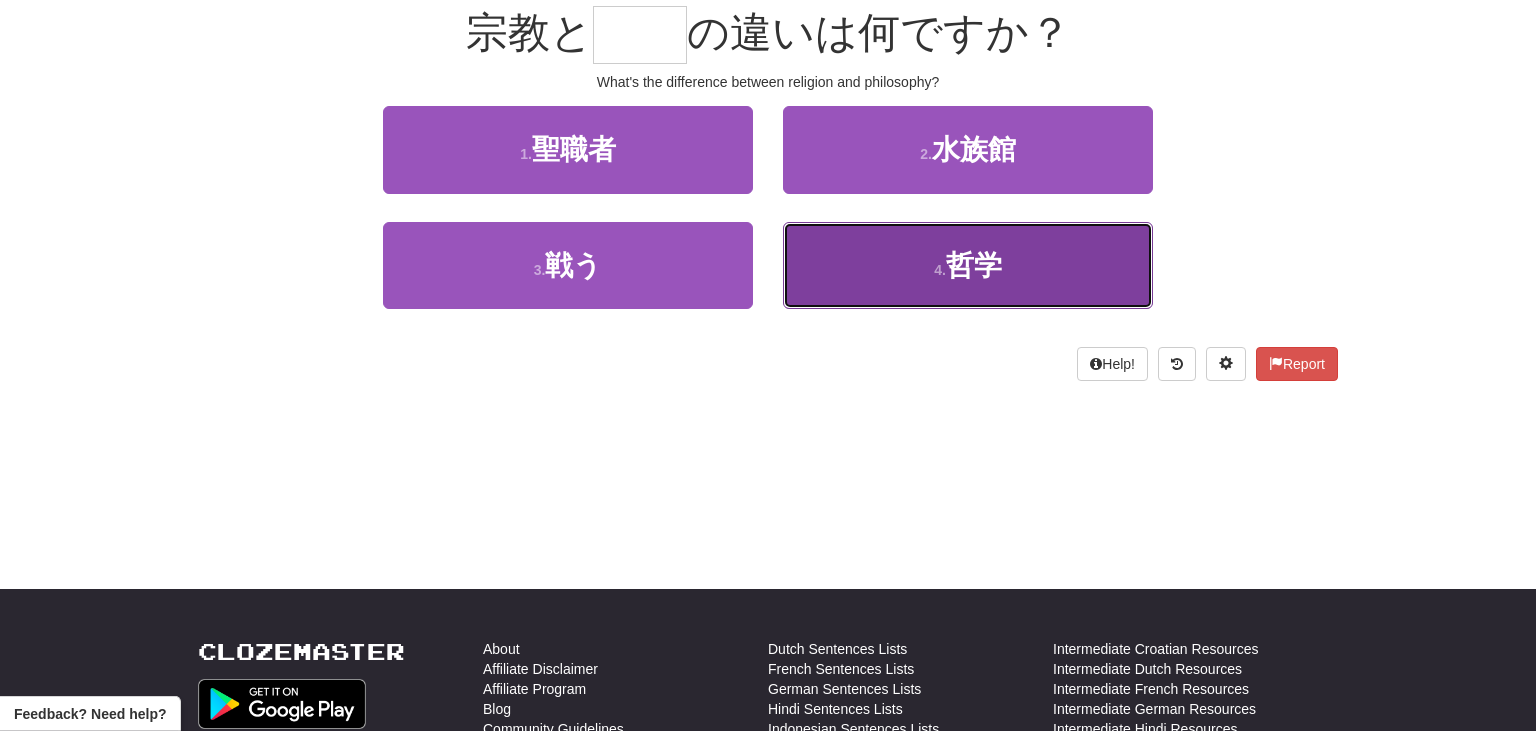 click on "4 .  哲学" at bounding box center [968, 265] 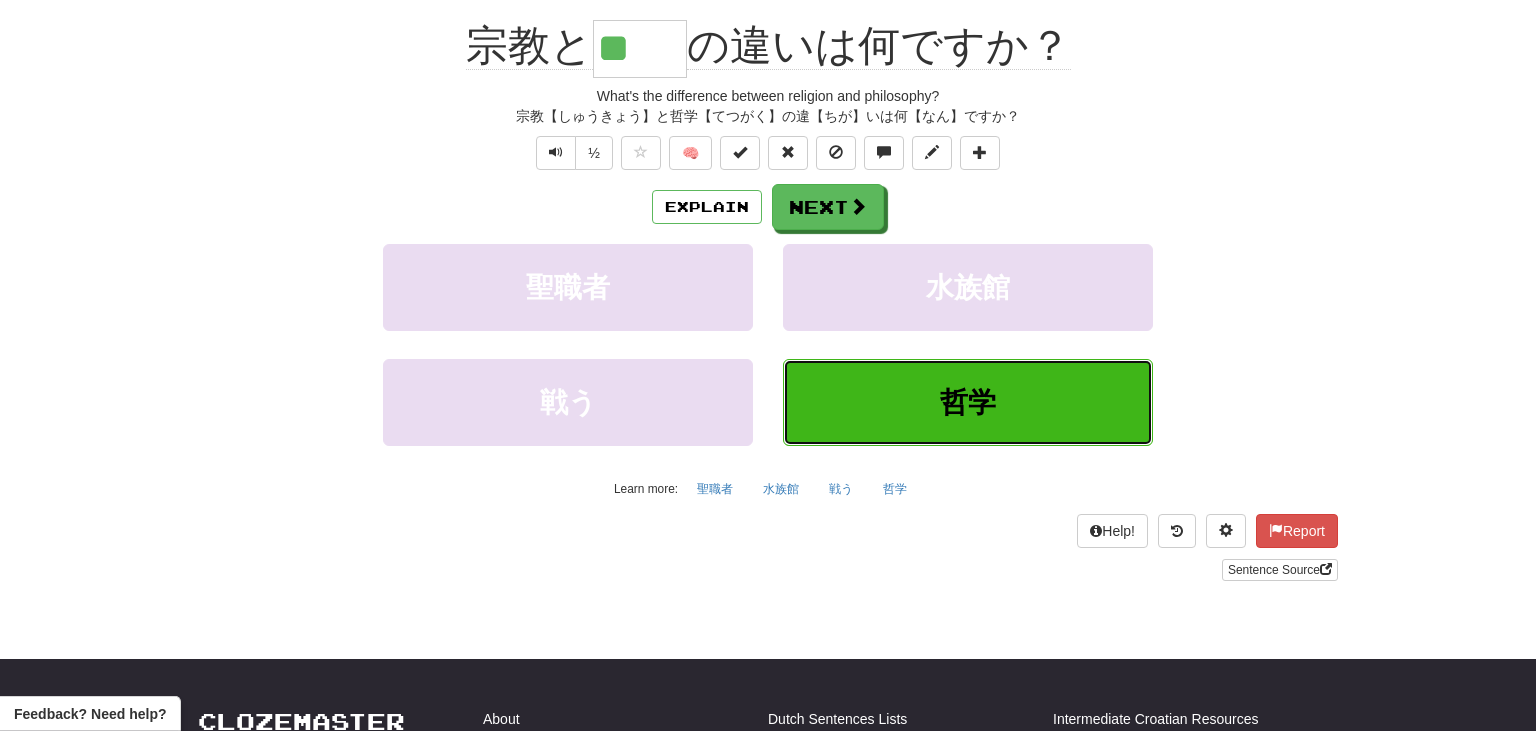 scroll, scrollTop: 204, scrollLeft: 0, axis: vertical 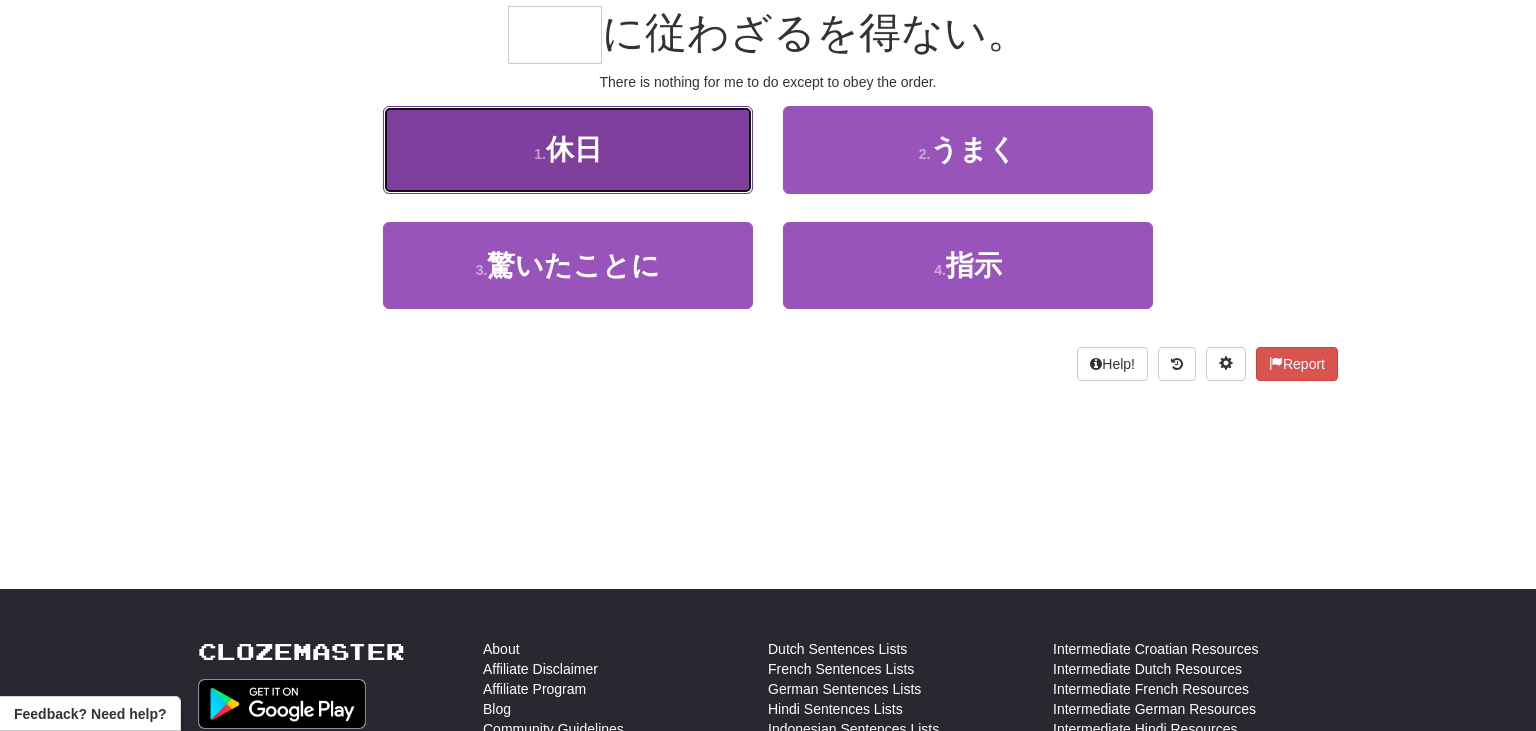 click on "1 .  休日" at bounding box center [568, 149] 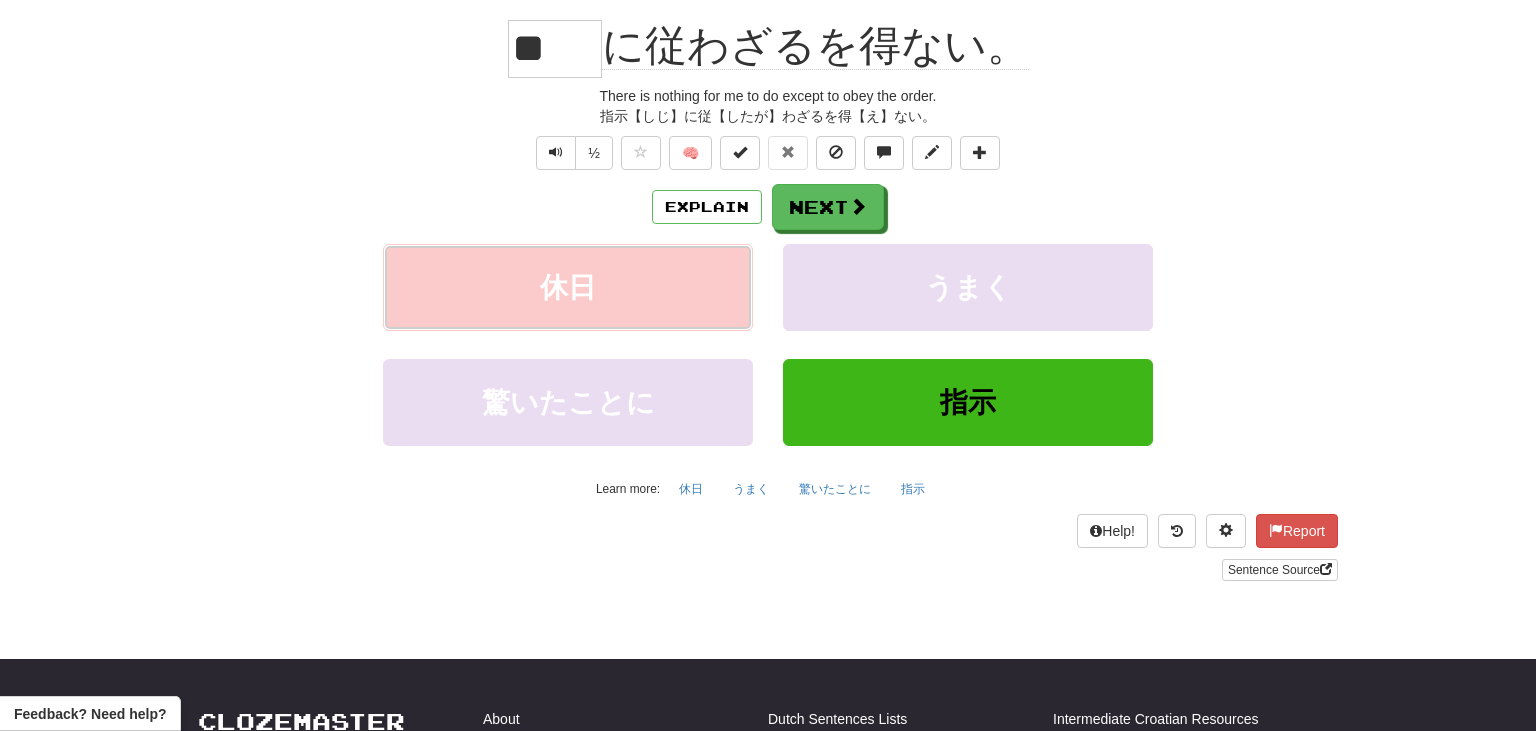 scroll, scrollTop: 204, scrollLeft: 0, axis: vertical 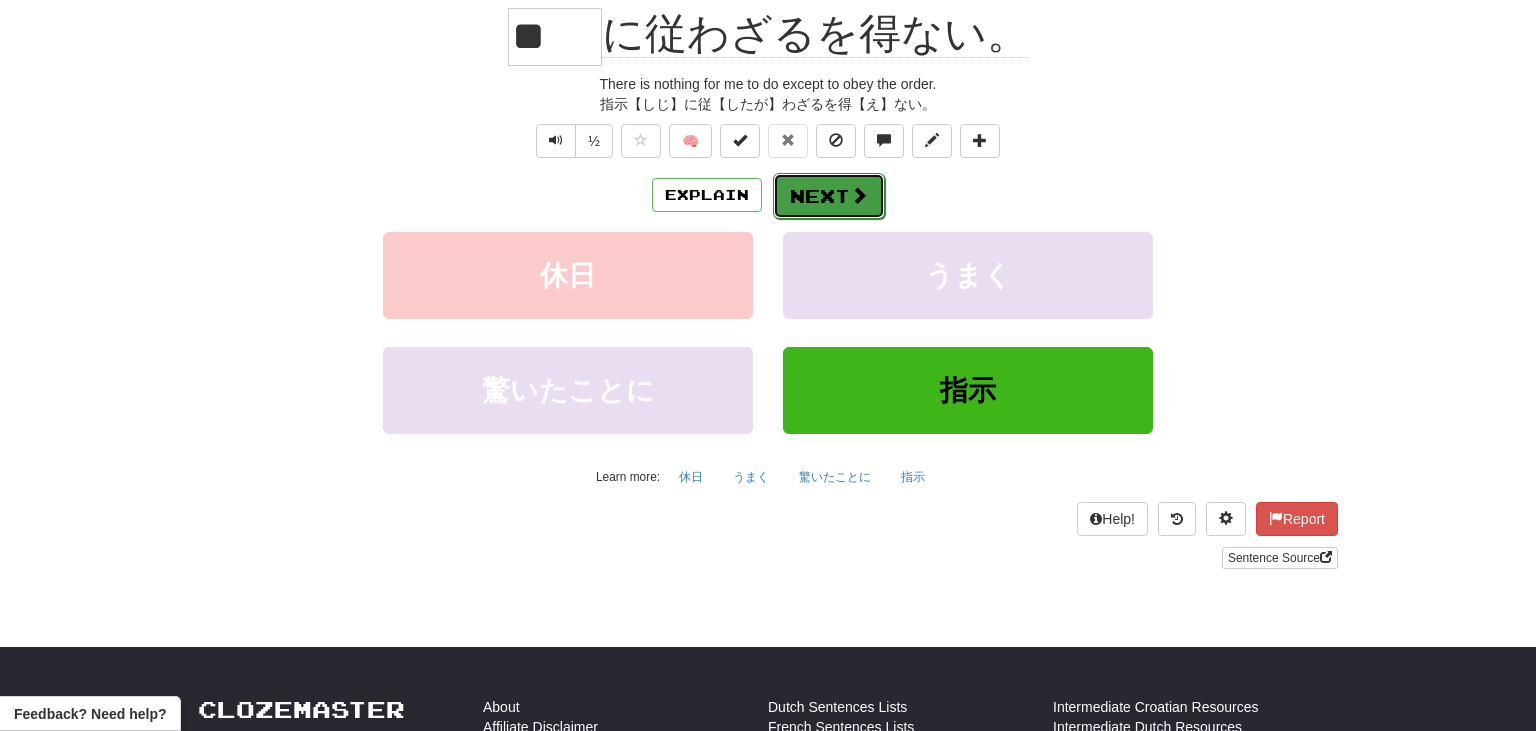 click at bounding box center (859, 195) 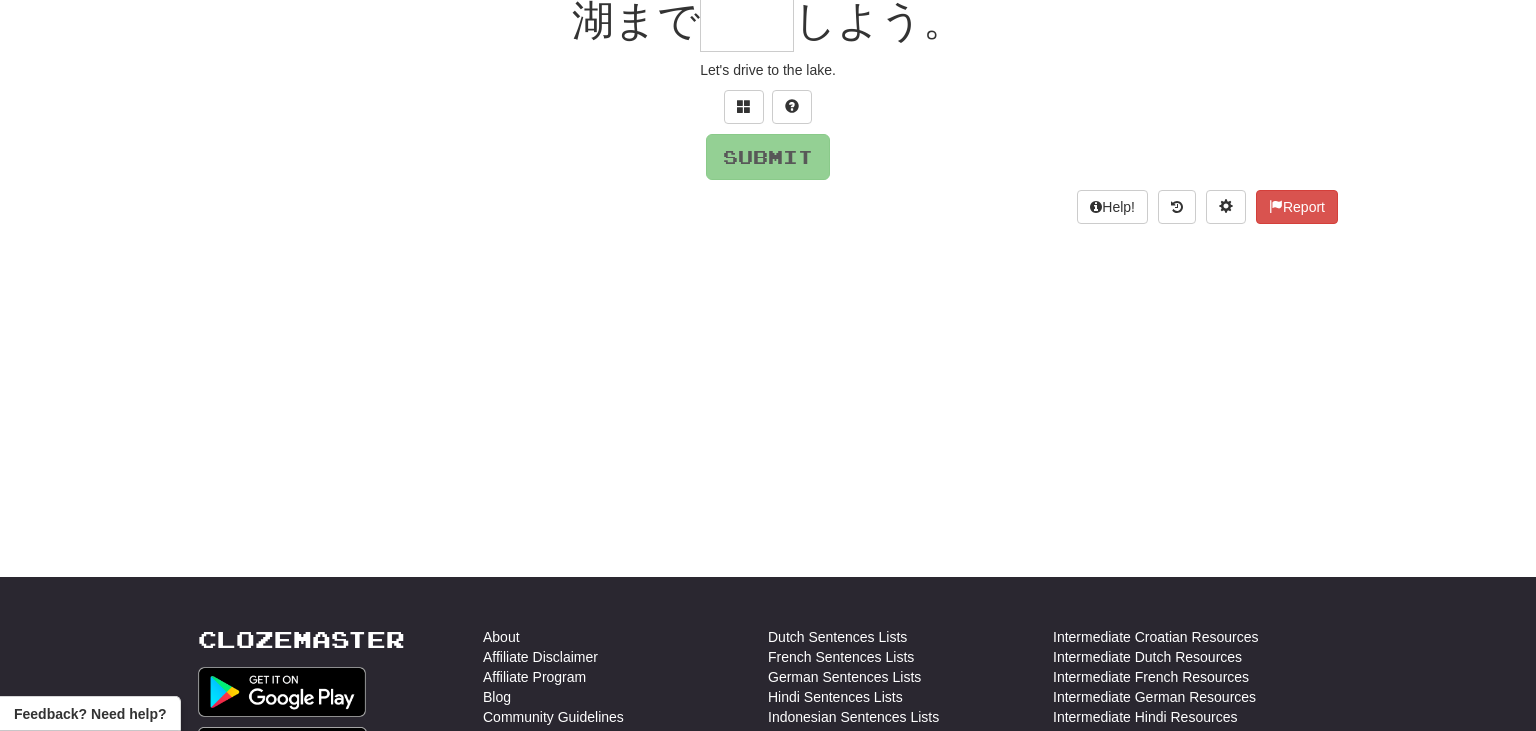scroll, scrollTop: 192, scrollLeft: 0, axis: vertical 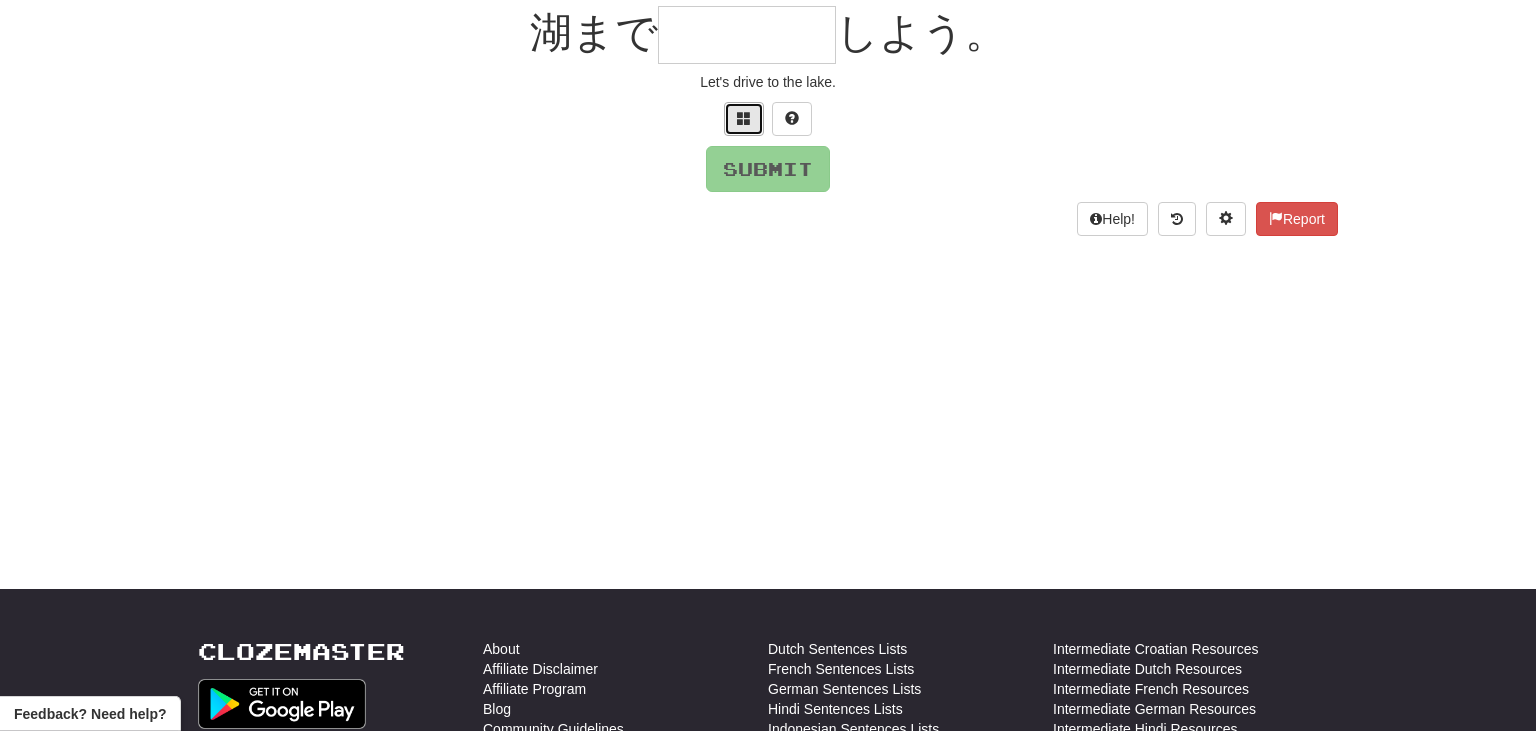 click at bounding box center [744, 119] 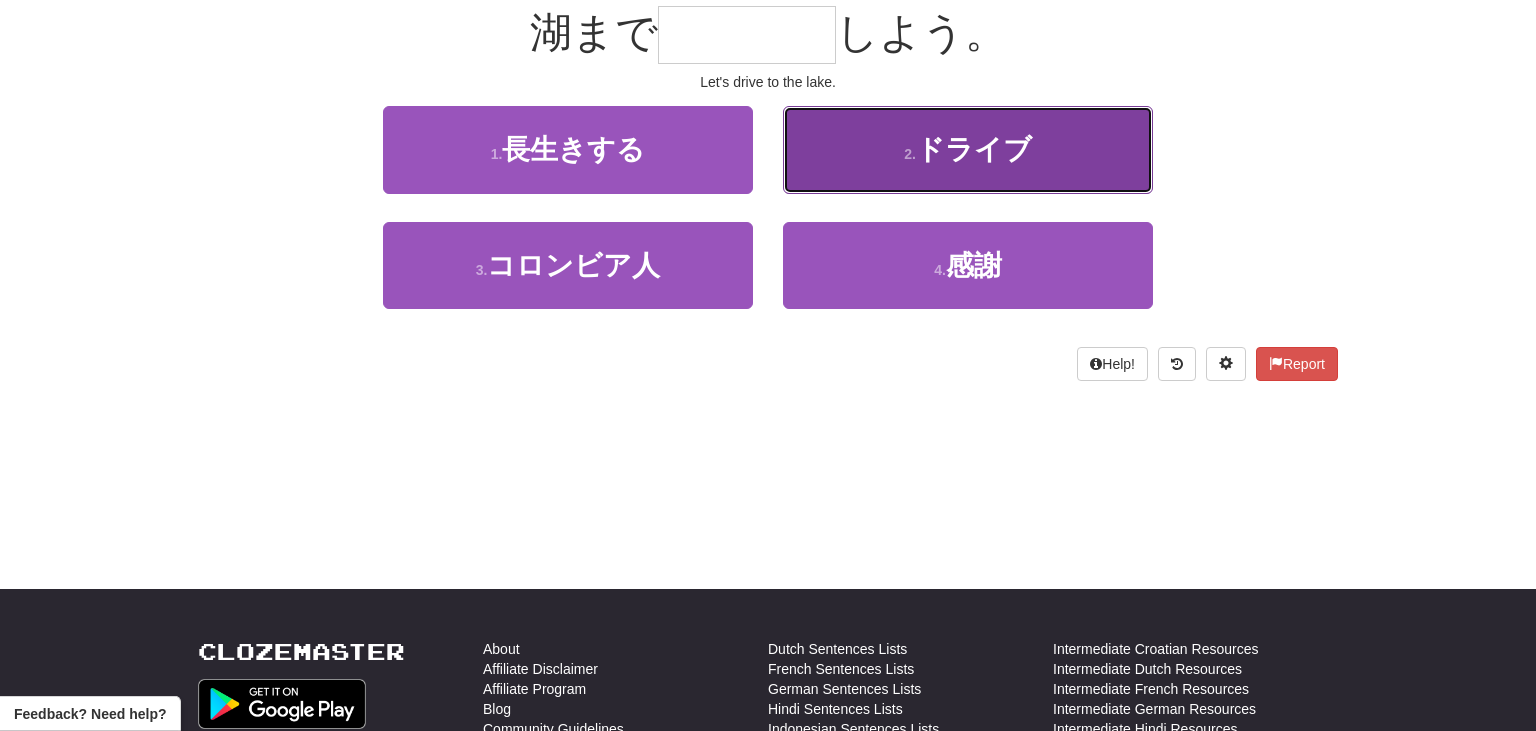 click on "2 .  ドライブ" at bounding box center [968, 149] 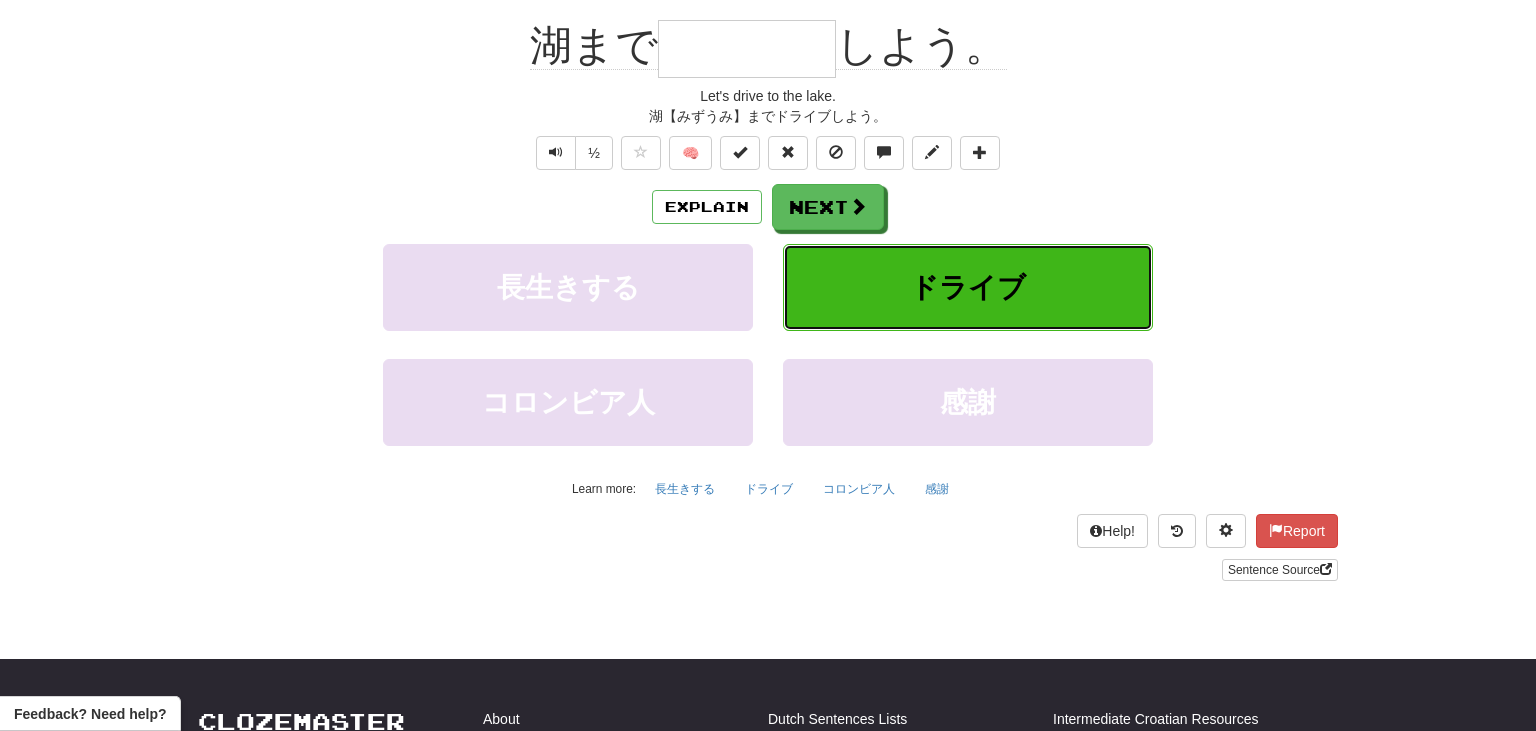 type on "****" 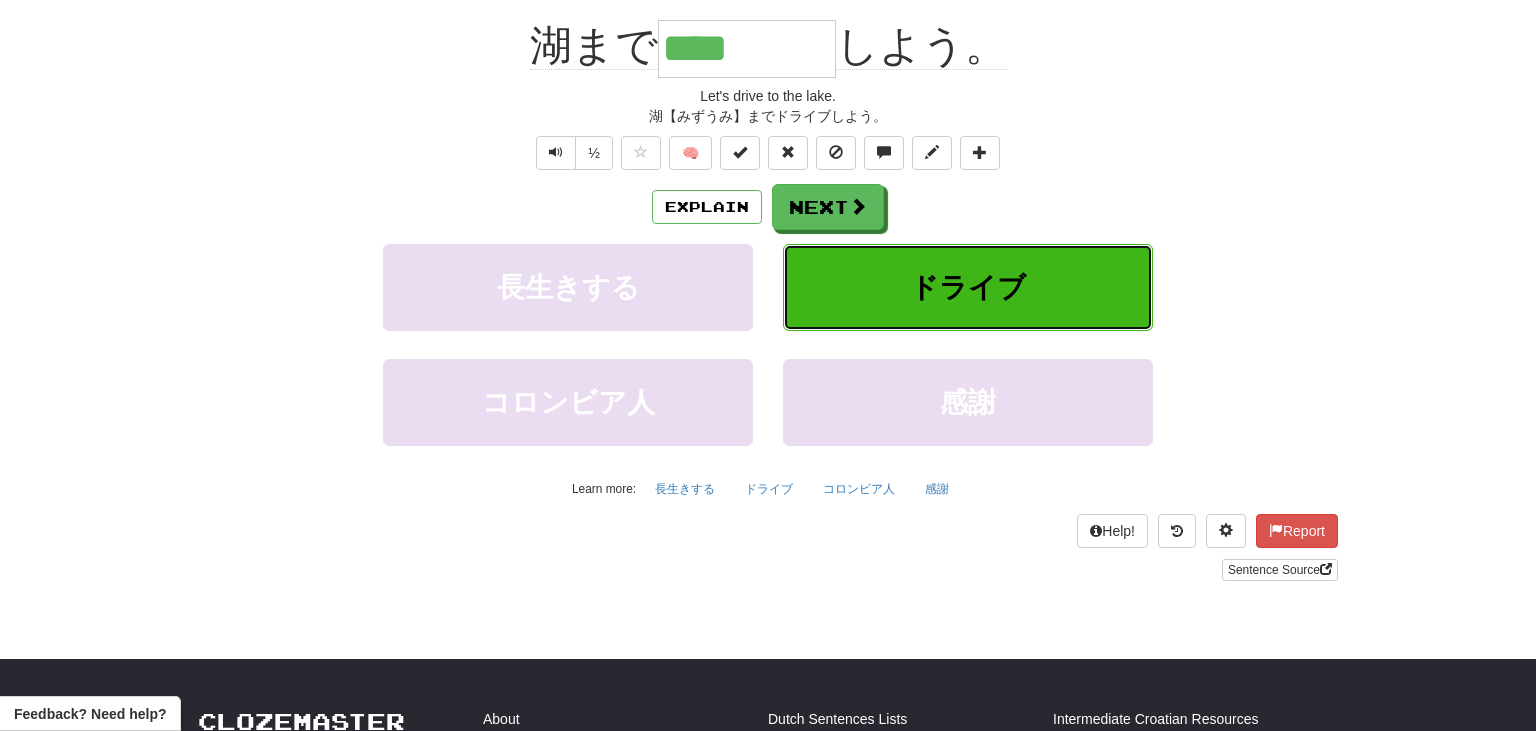 scroll, scrollTop: 204, scrollLeft: 0, axis: vertical 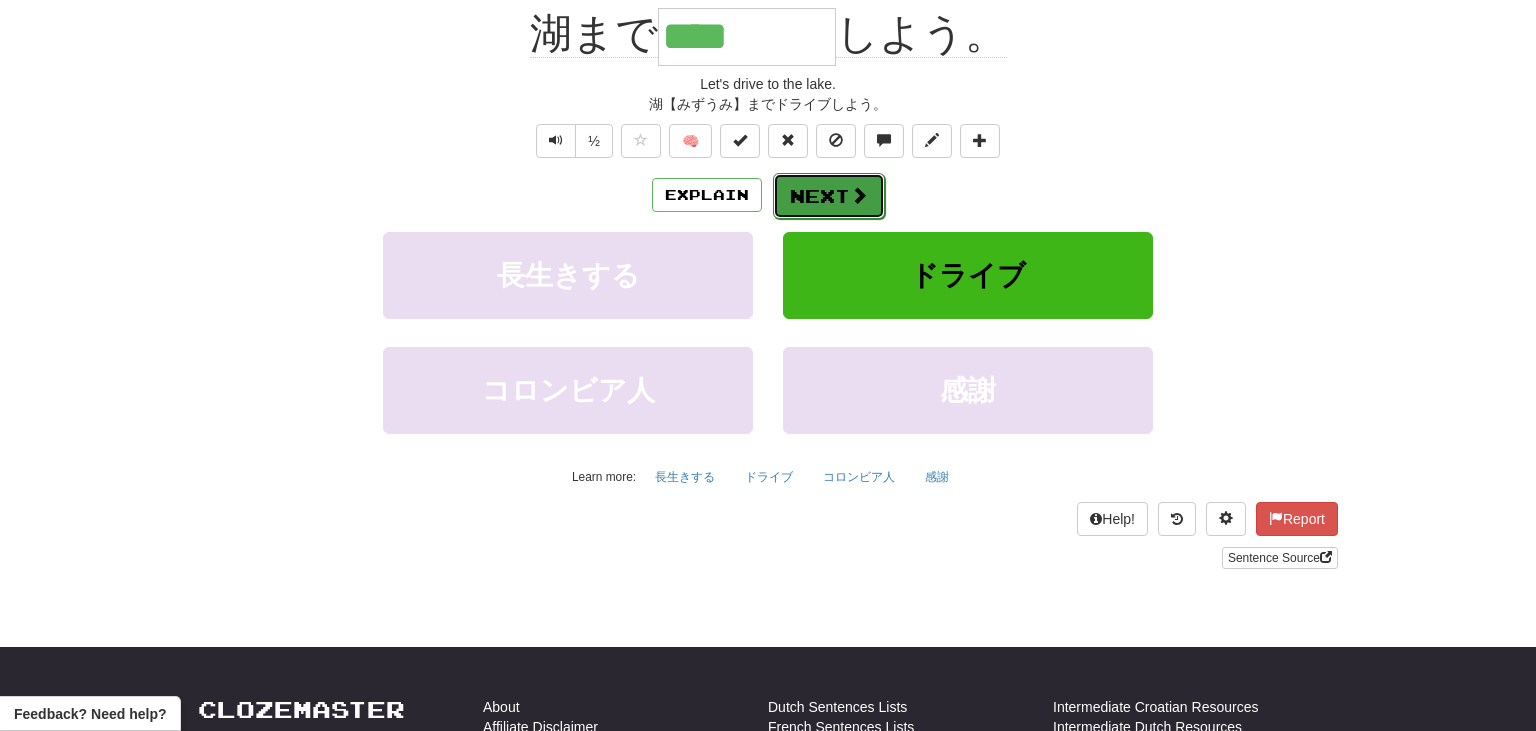 click on "Next" at bounding box center [829, 196] 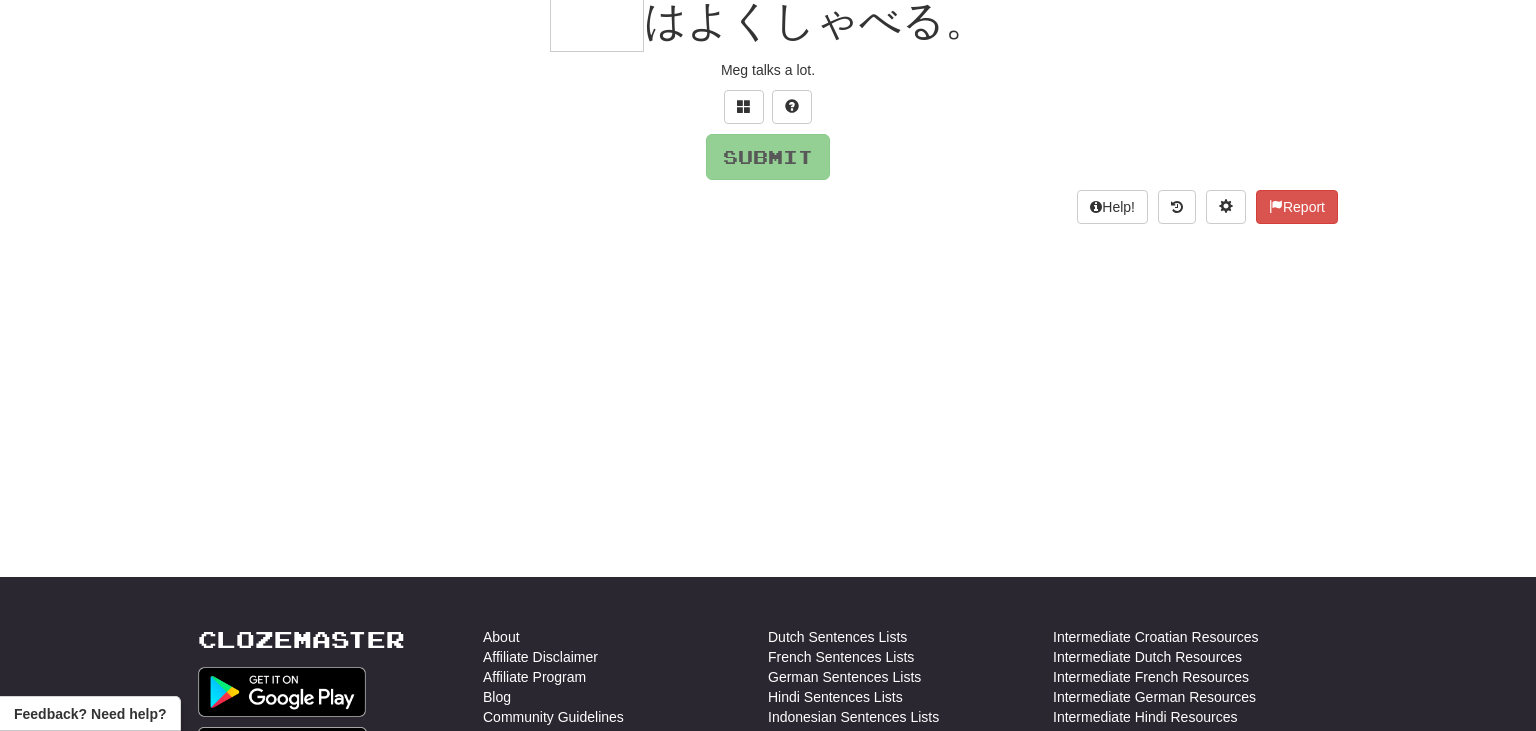 scroll, scrollTop: 192, scrollLeft: 0, axis: vertical 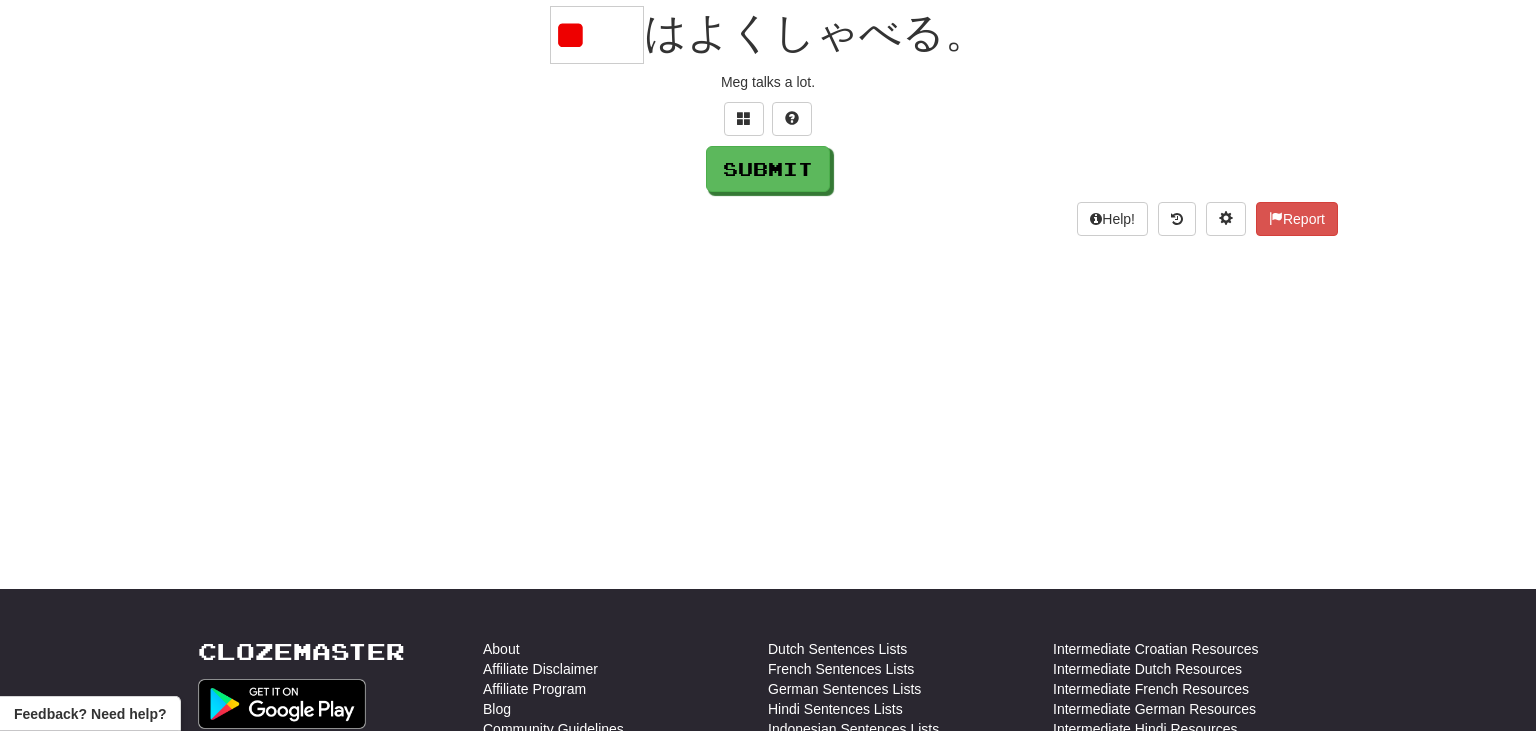 type on "*" 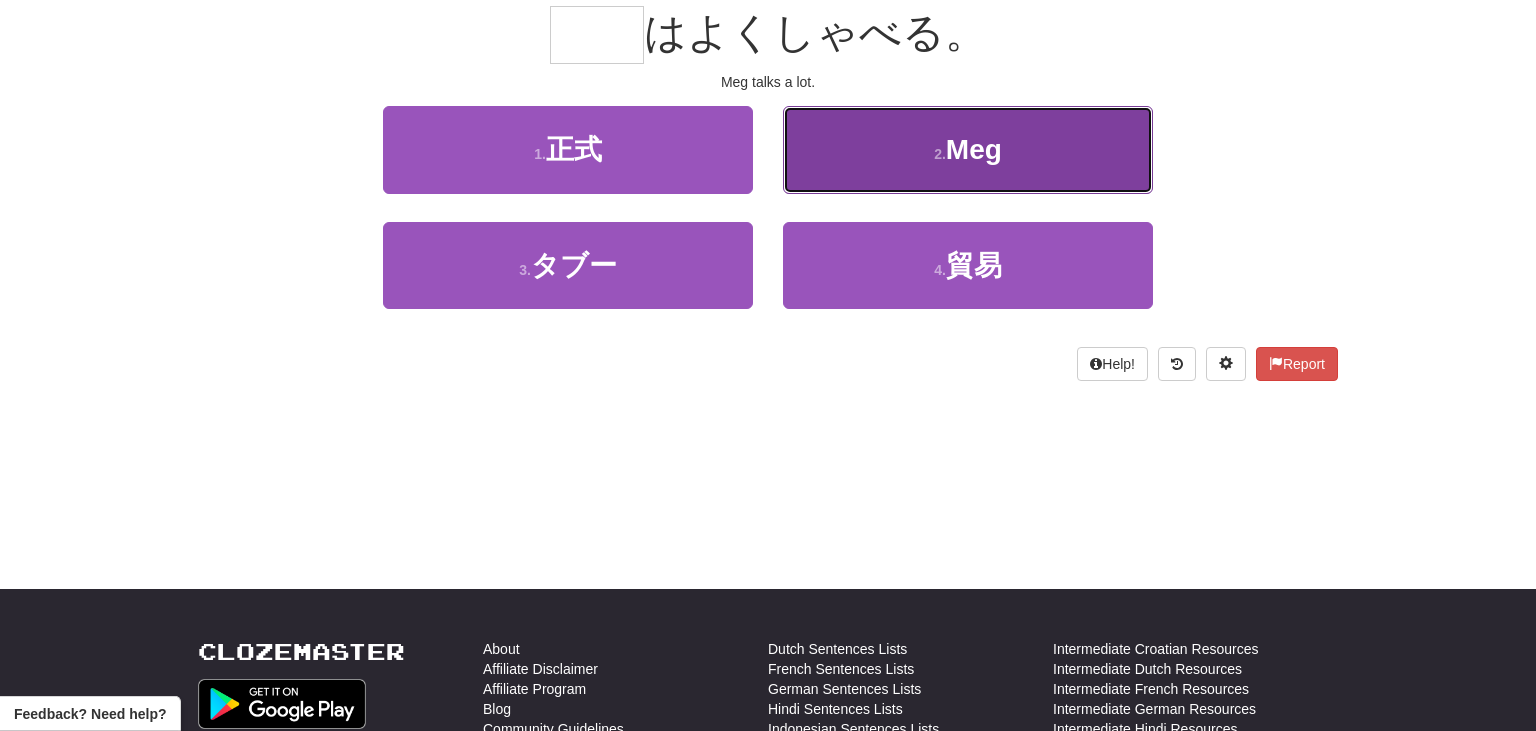 click on "2 .  メグ" at bounding box center [968, 149] 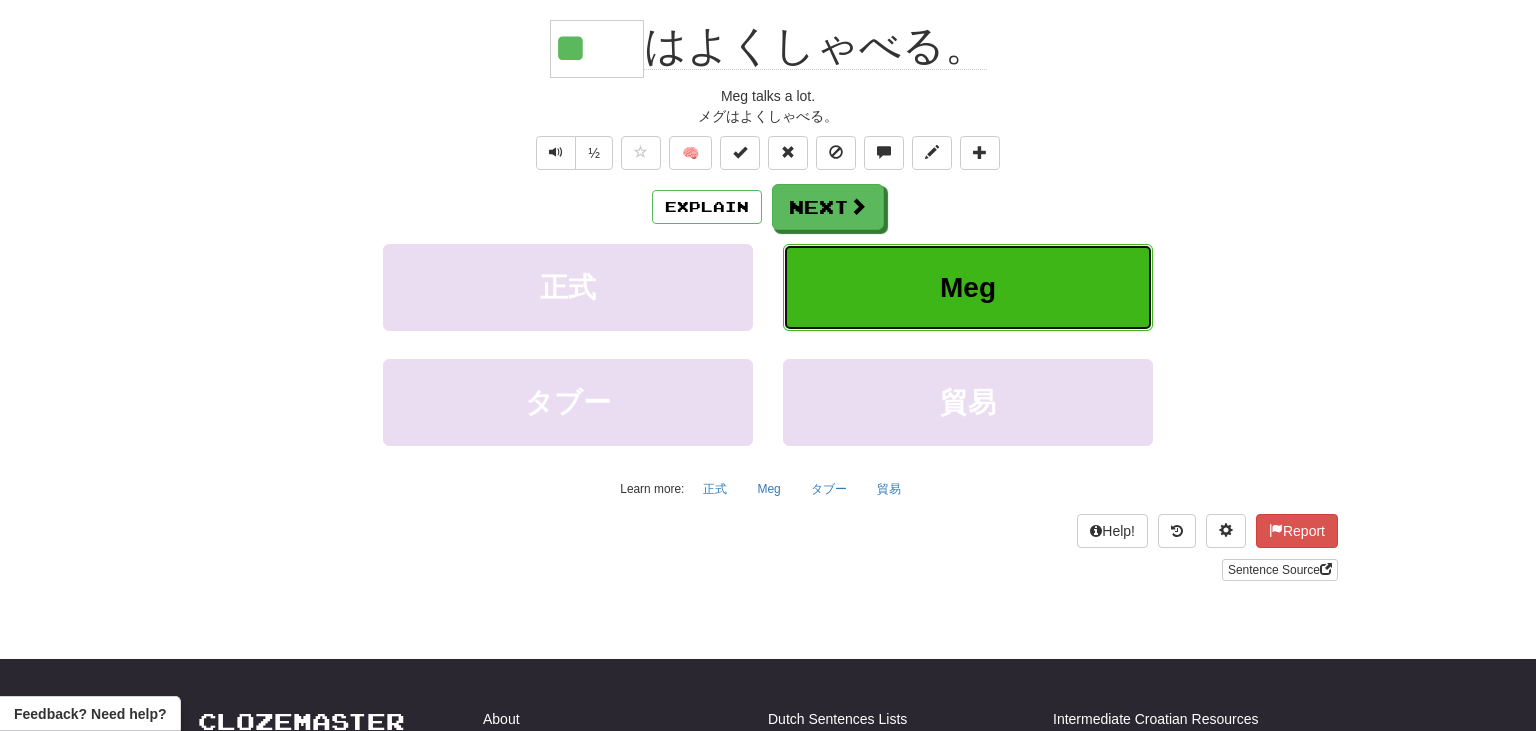 scroll, scrollTop: 204, scrollLeft: 0, axis: vertical 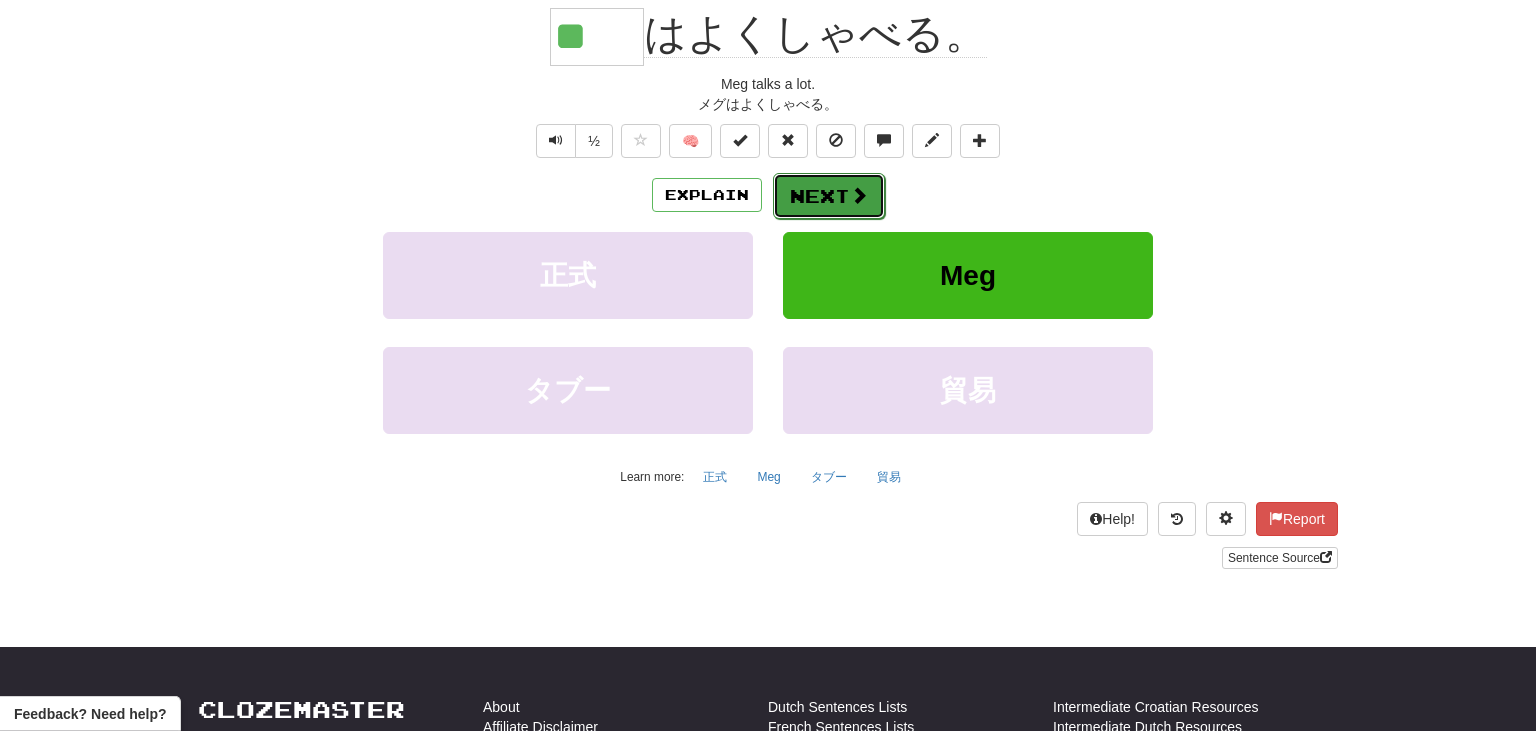 click at bounding box center [859, 195] 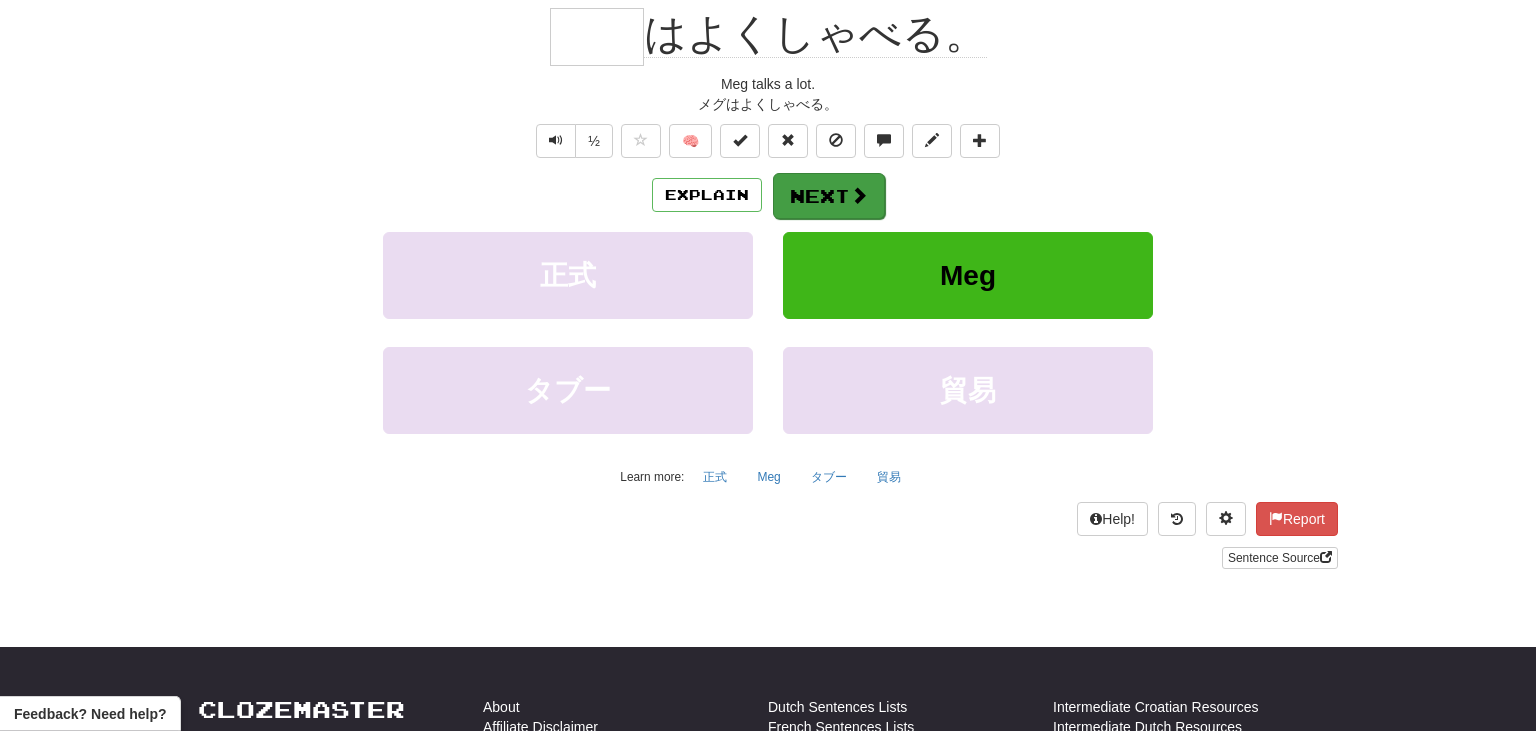 scroll, scrollTop: 192, scrollLeft: 0, axis: vertical 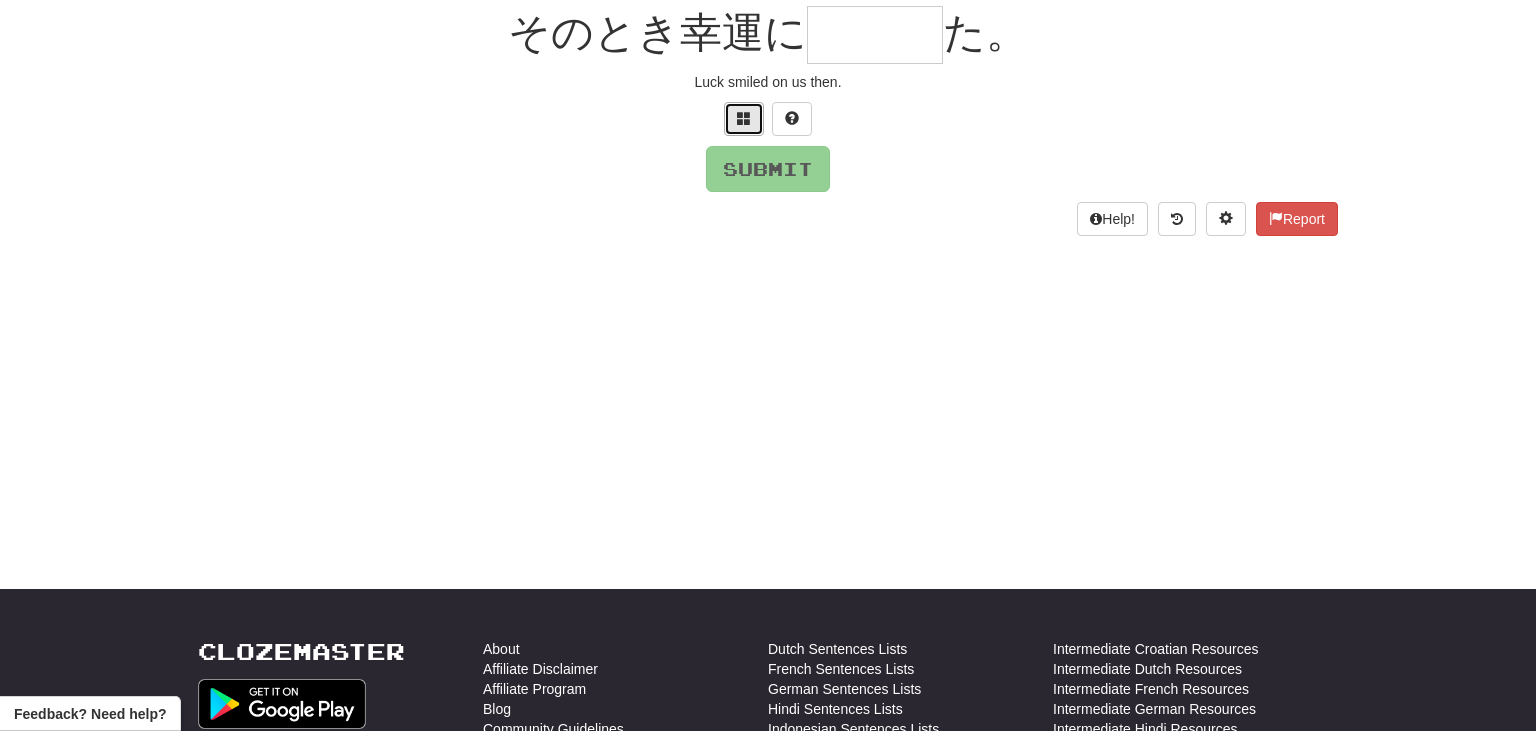 click at bounding box center [744, 119] 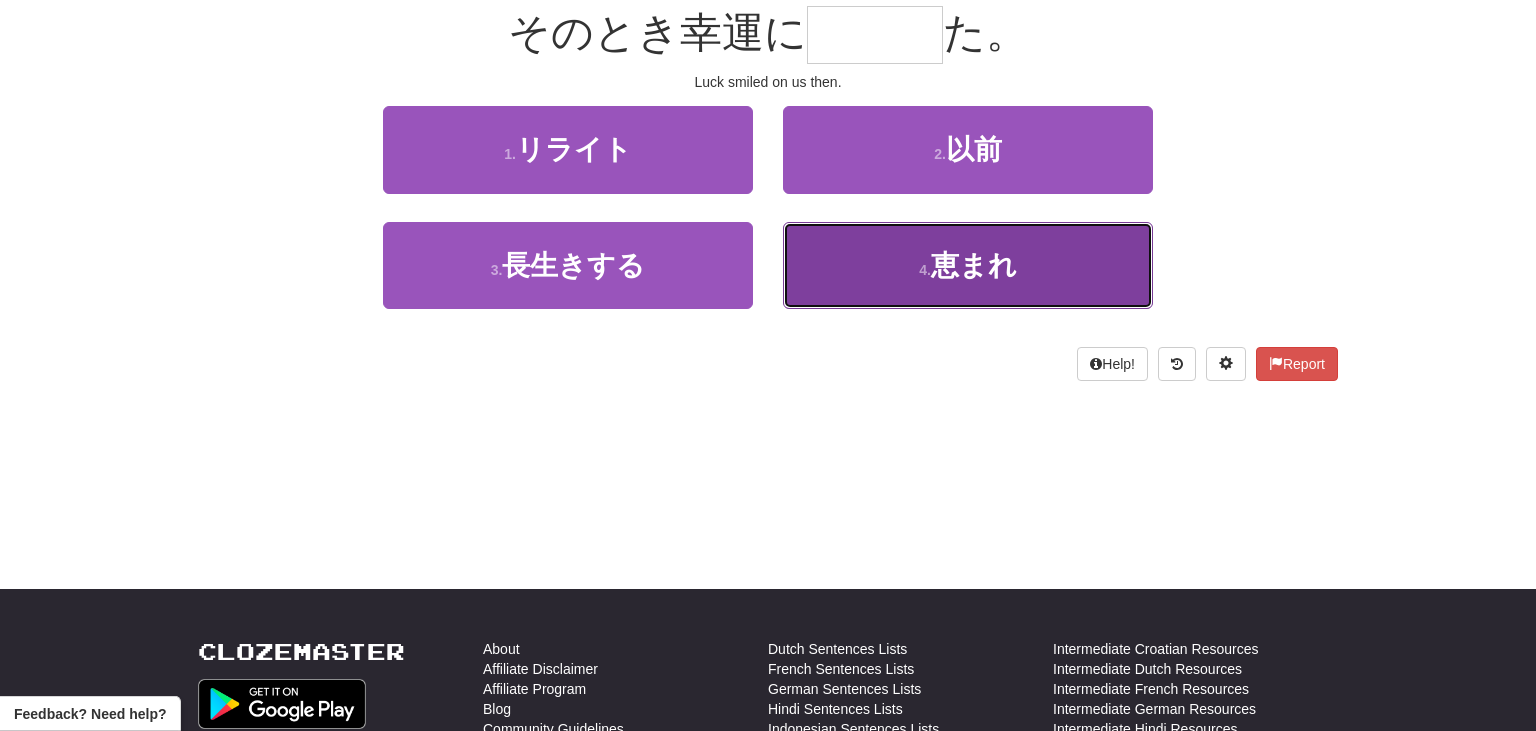 click on "4 .  恵まれ" at bounding box center [968, 265] 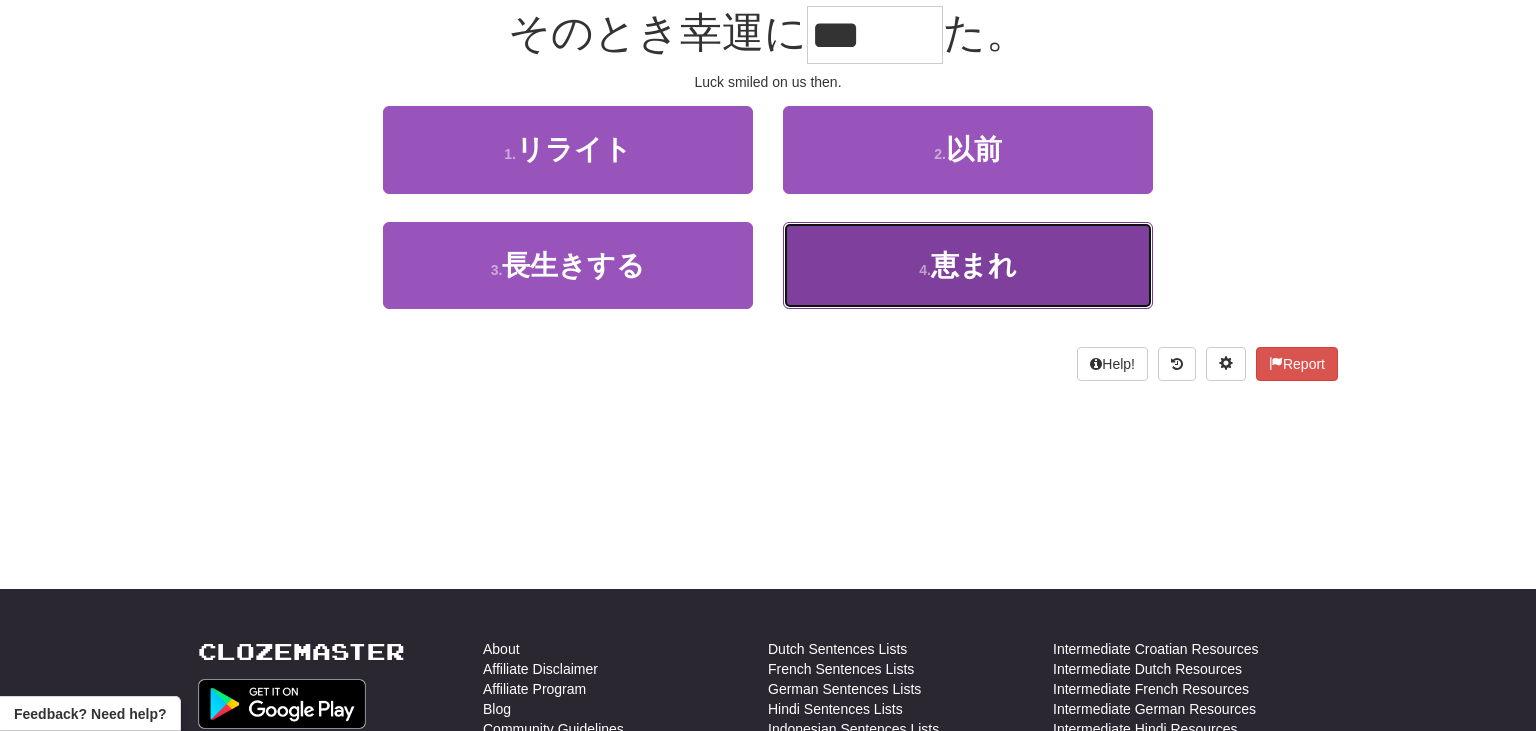 scroll, scrollTop: 204, scrollLeft: 0, axis: vertical 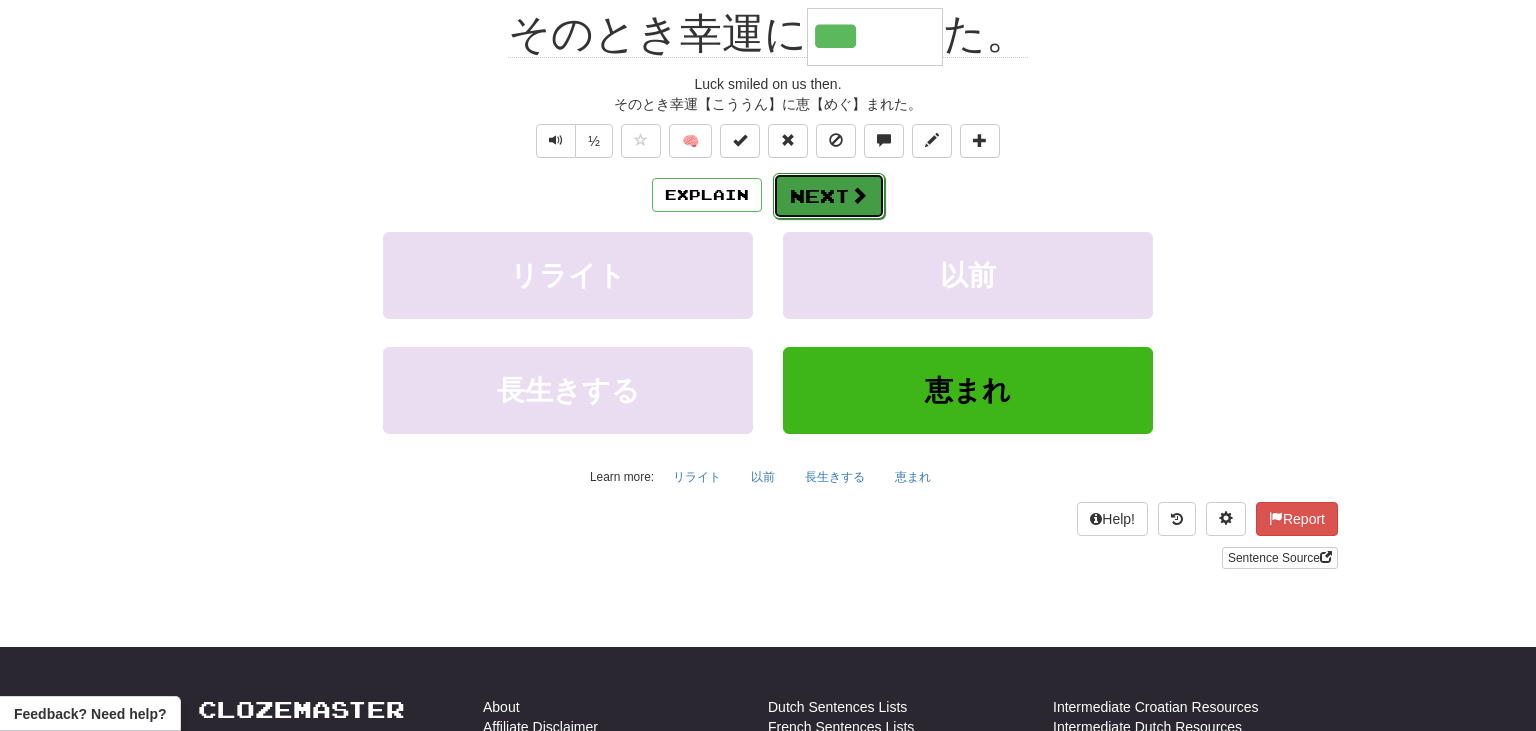 click on "Next" at bounding box center (829, 196) 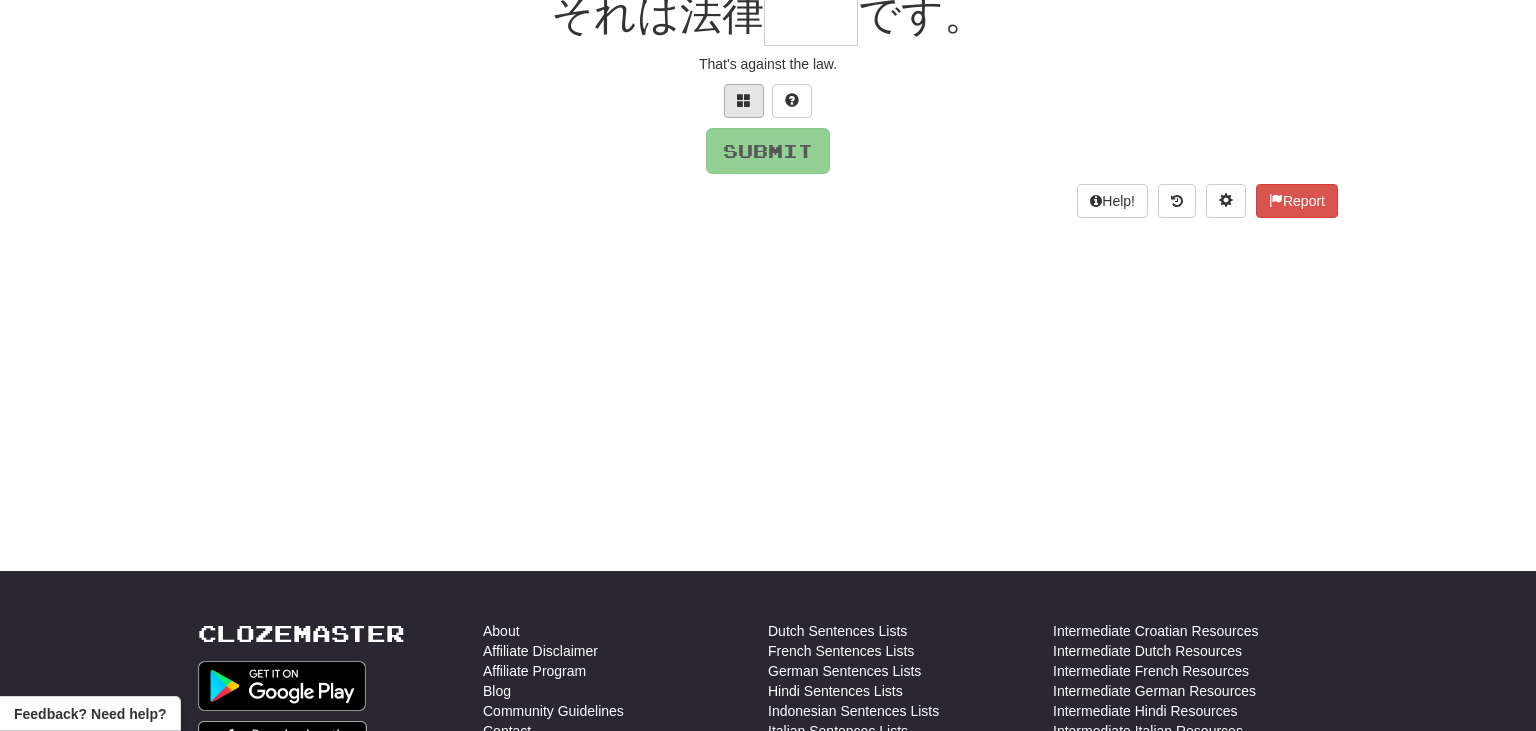 scroll, scrollTop: 216, scrollLeft: 0, axis: vertical 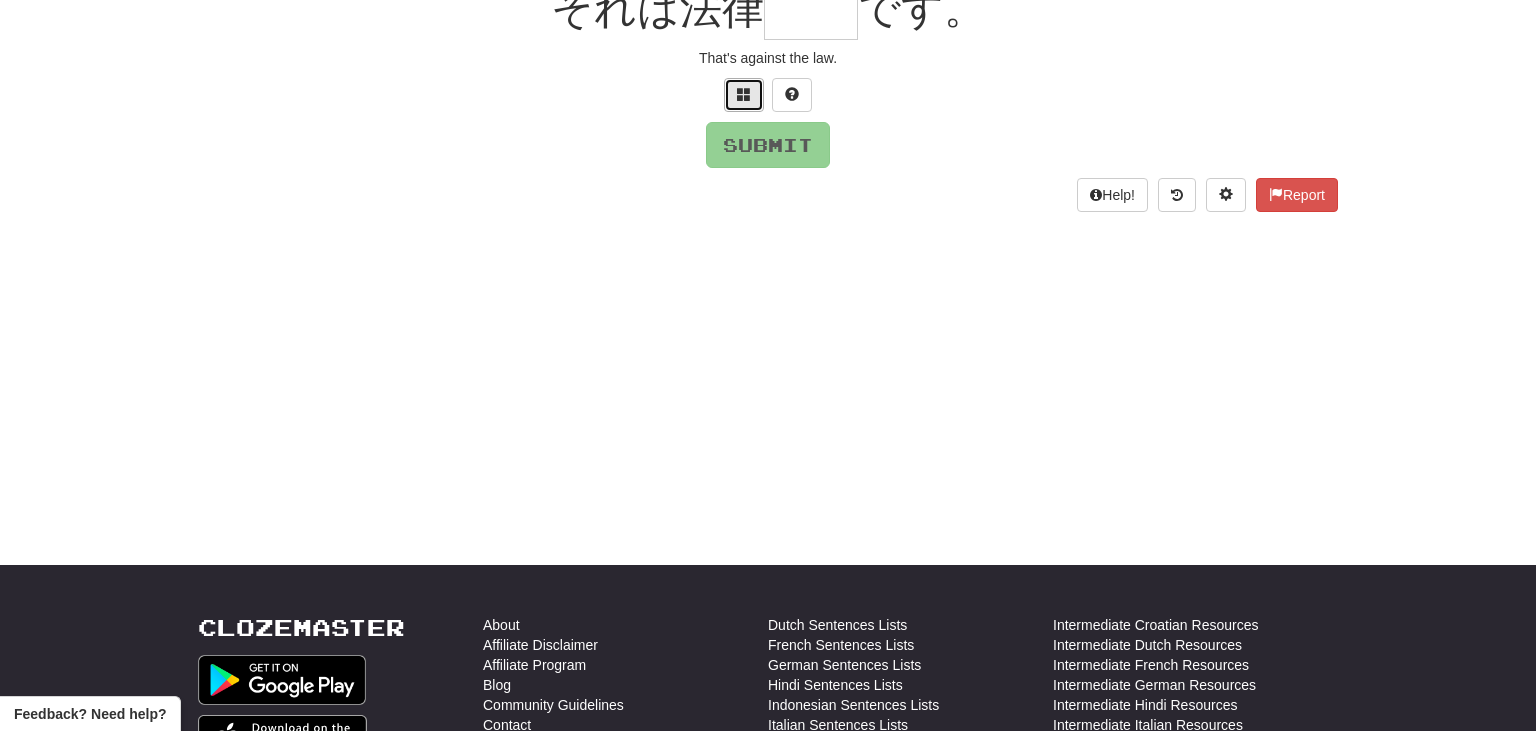 click at bounding box center (744, 94) 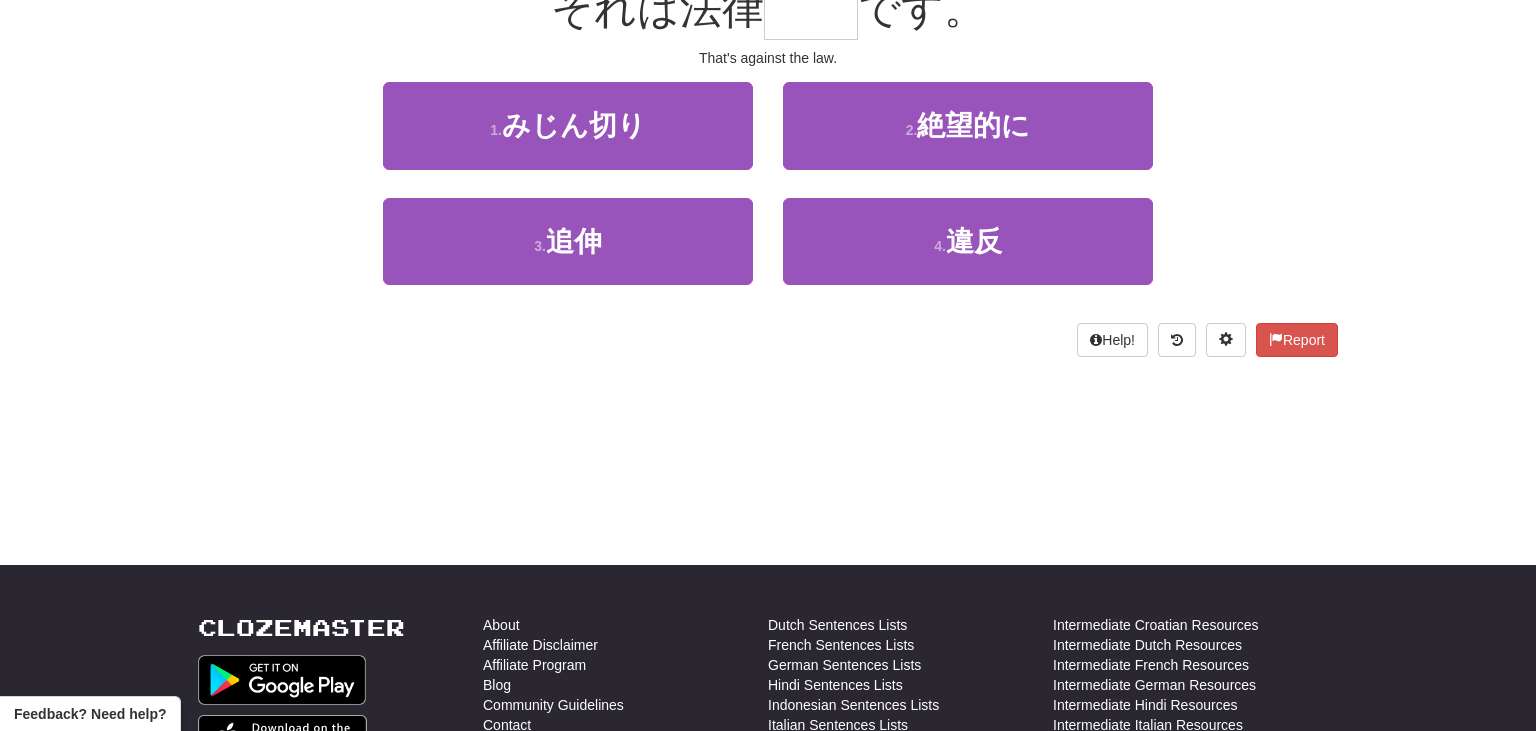 scroll, scrollTop: 200, scrollLeft: 0, axis: vertical 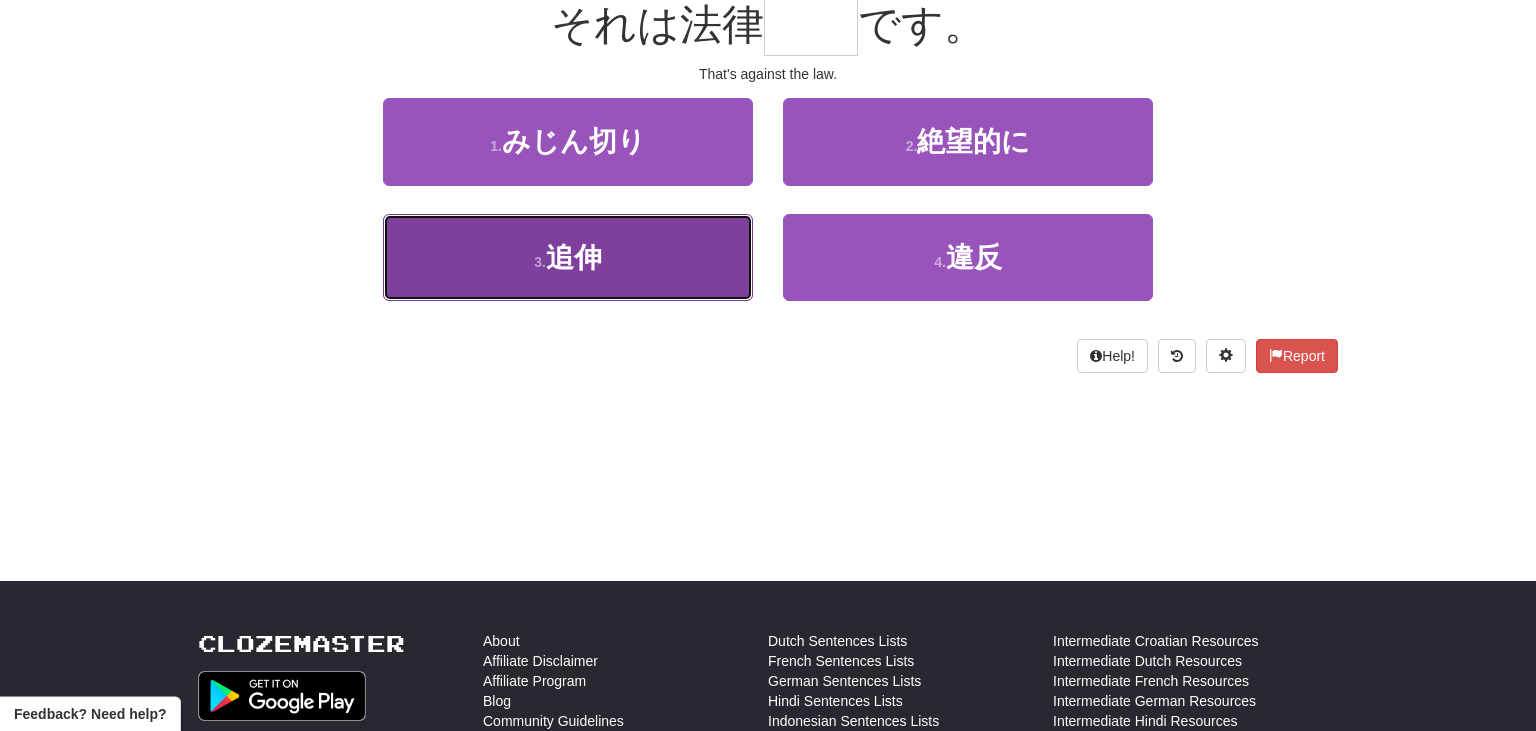 click on "3 .  追伸" at bounding box center [568, 257] 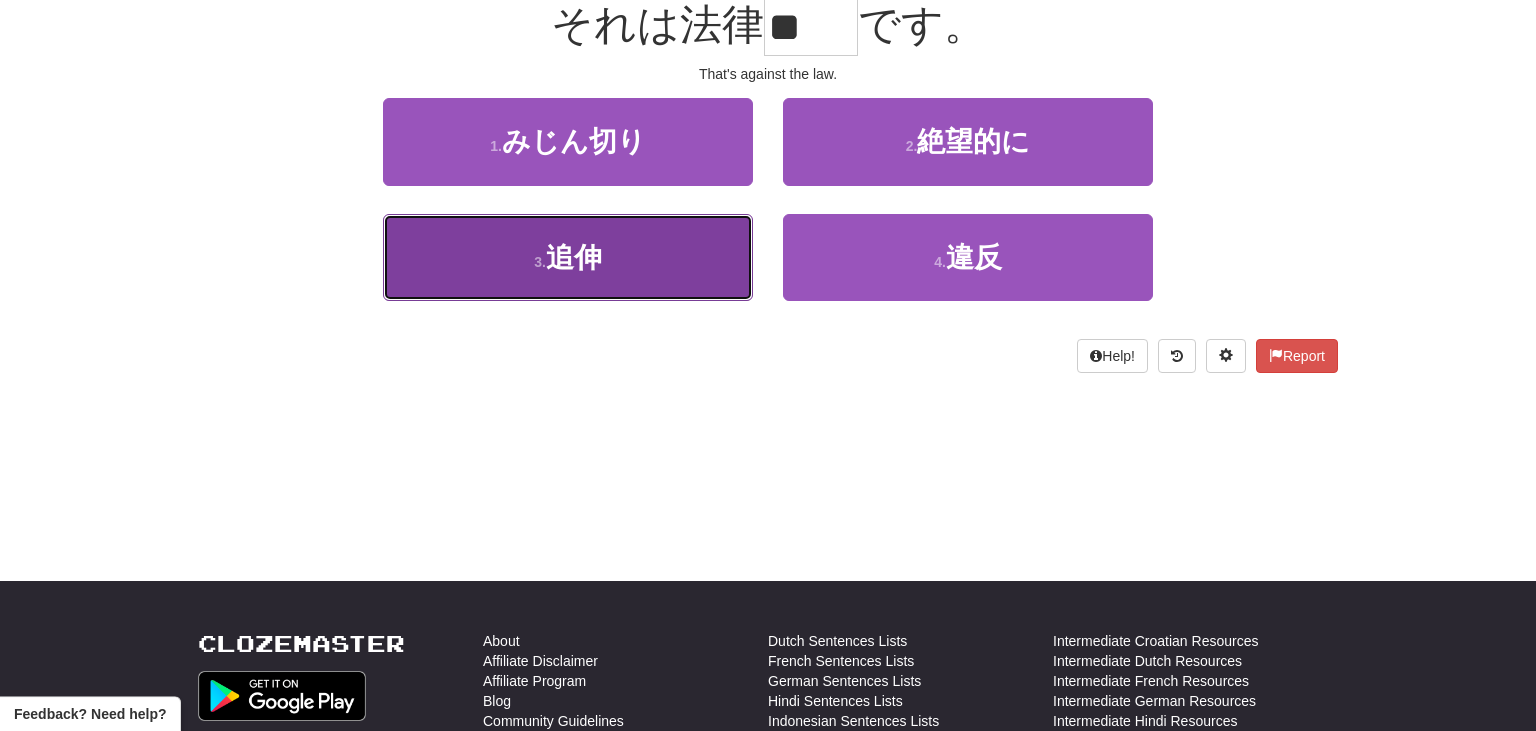 scroll, scrollTop: 213, scrollLeft: 0, axis: vertical 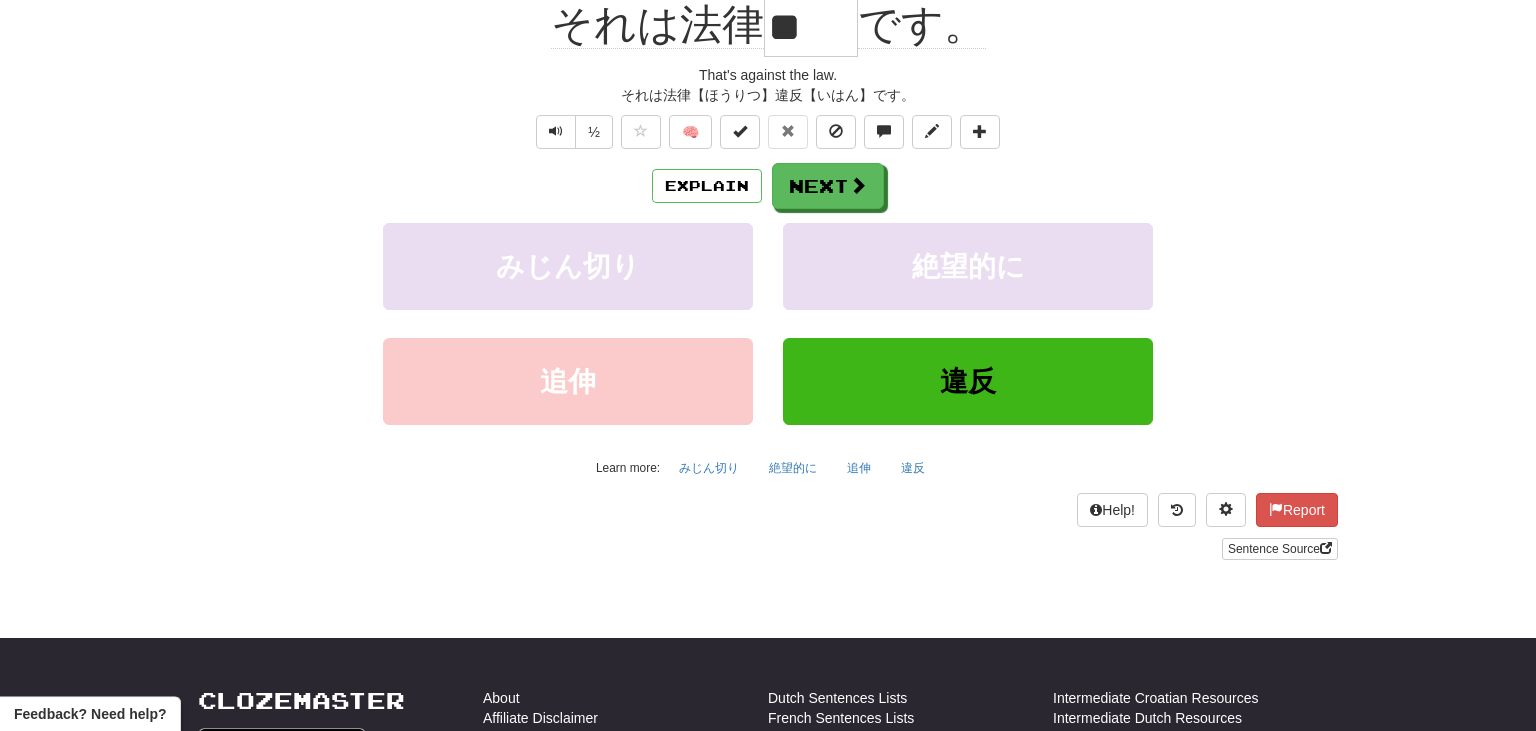 click on "Explain Next" at bounding box center [768, 186] 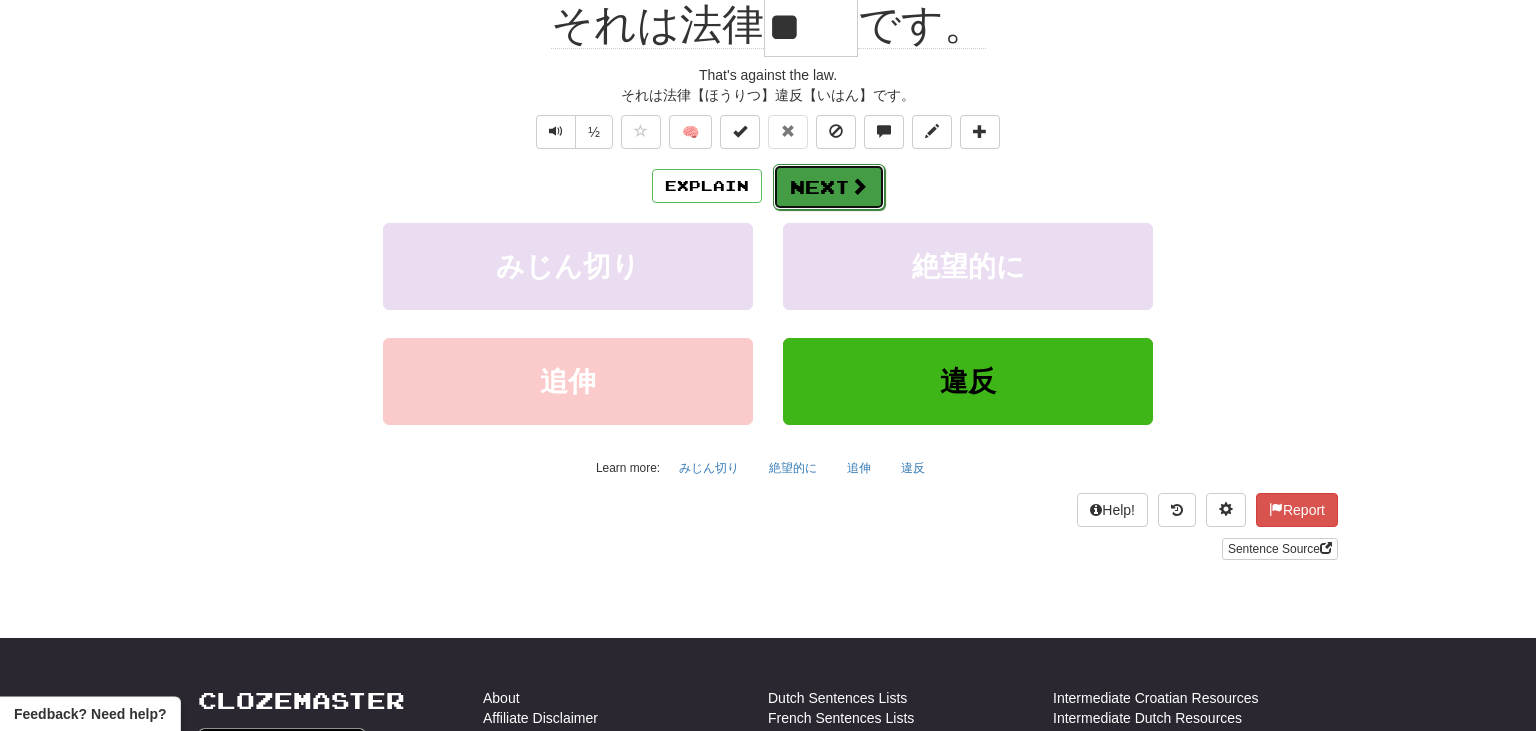 click at bounding box center (859, 186) 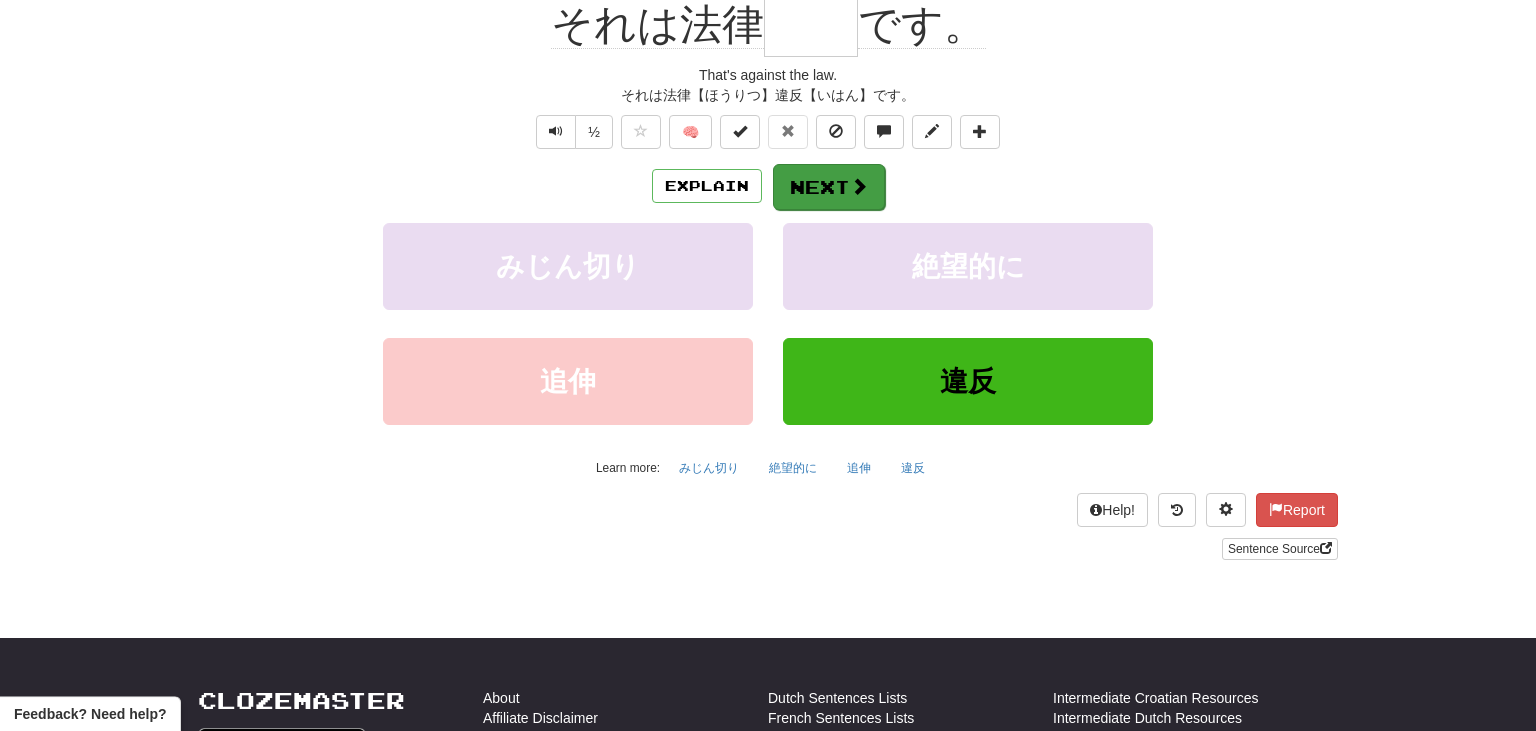 scroll, scrollTop: 200, scrollLeft: 0, axis: vertical 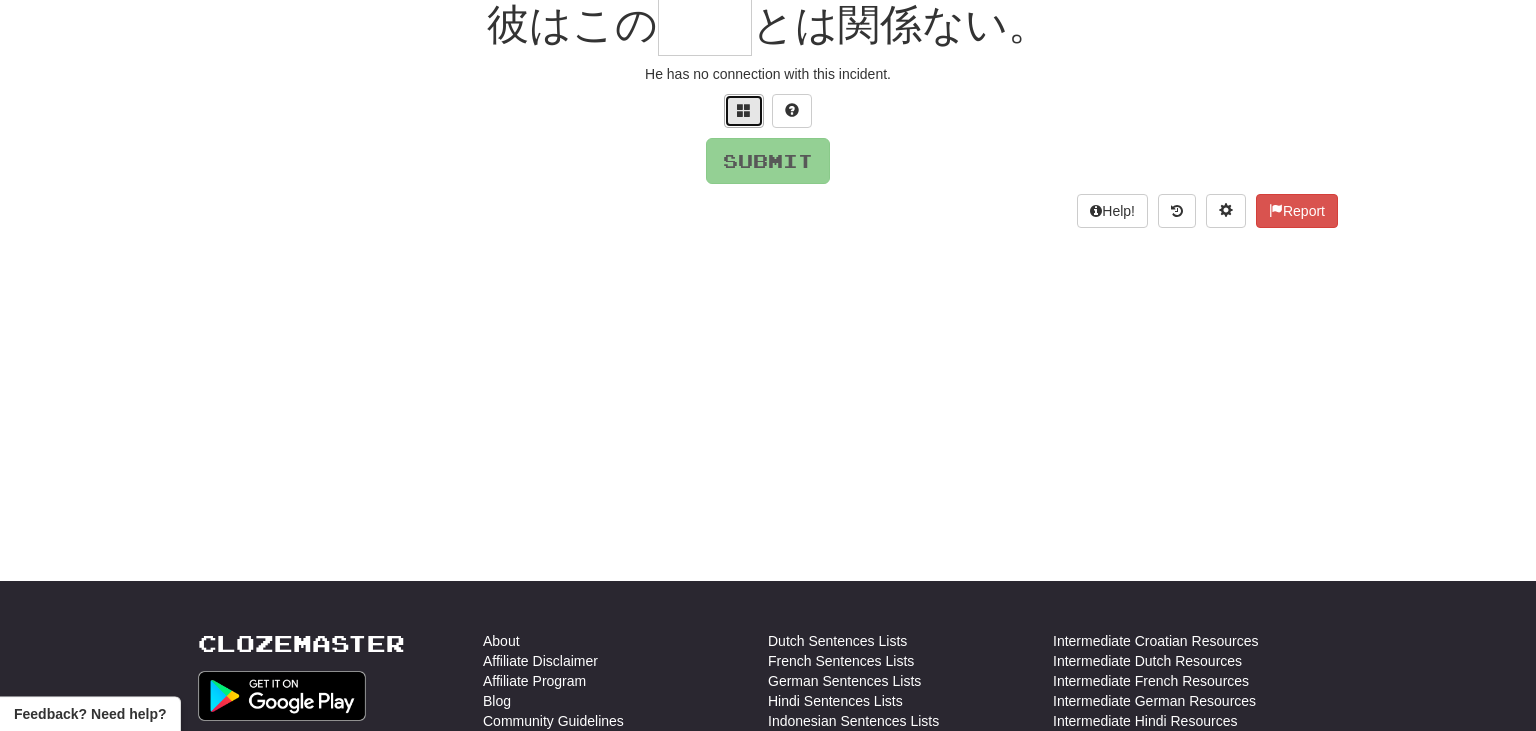 click at bounding box center [744, 110] 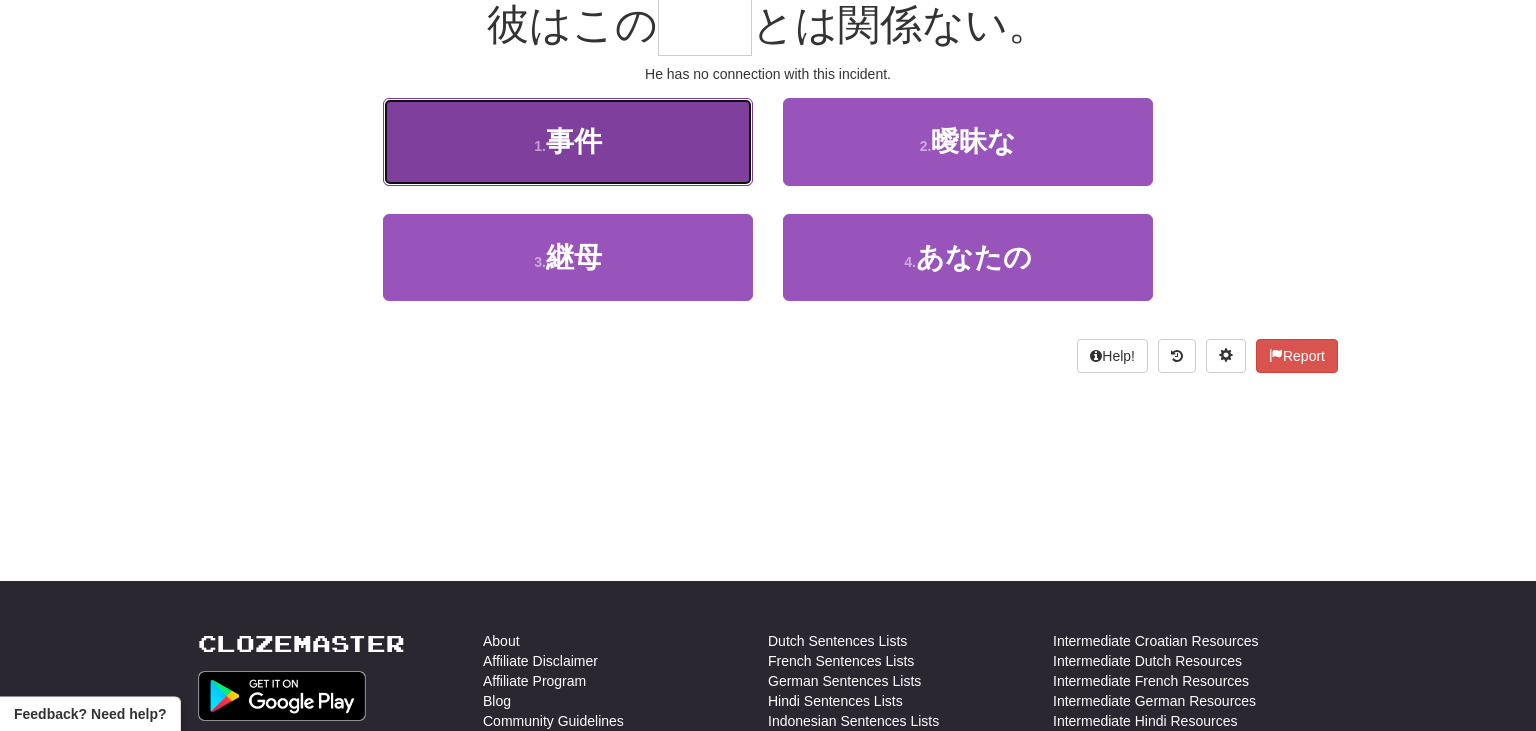 click on "1 .  事件" at bounding box center (568, 141) 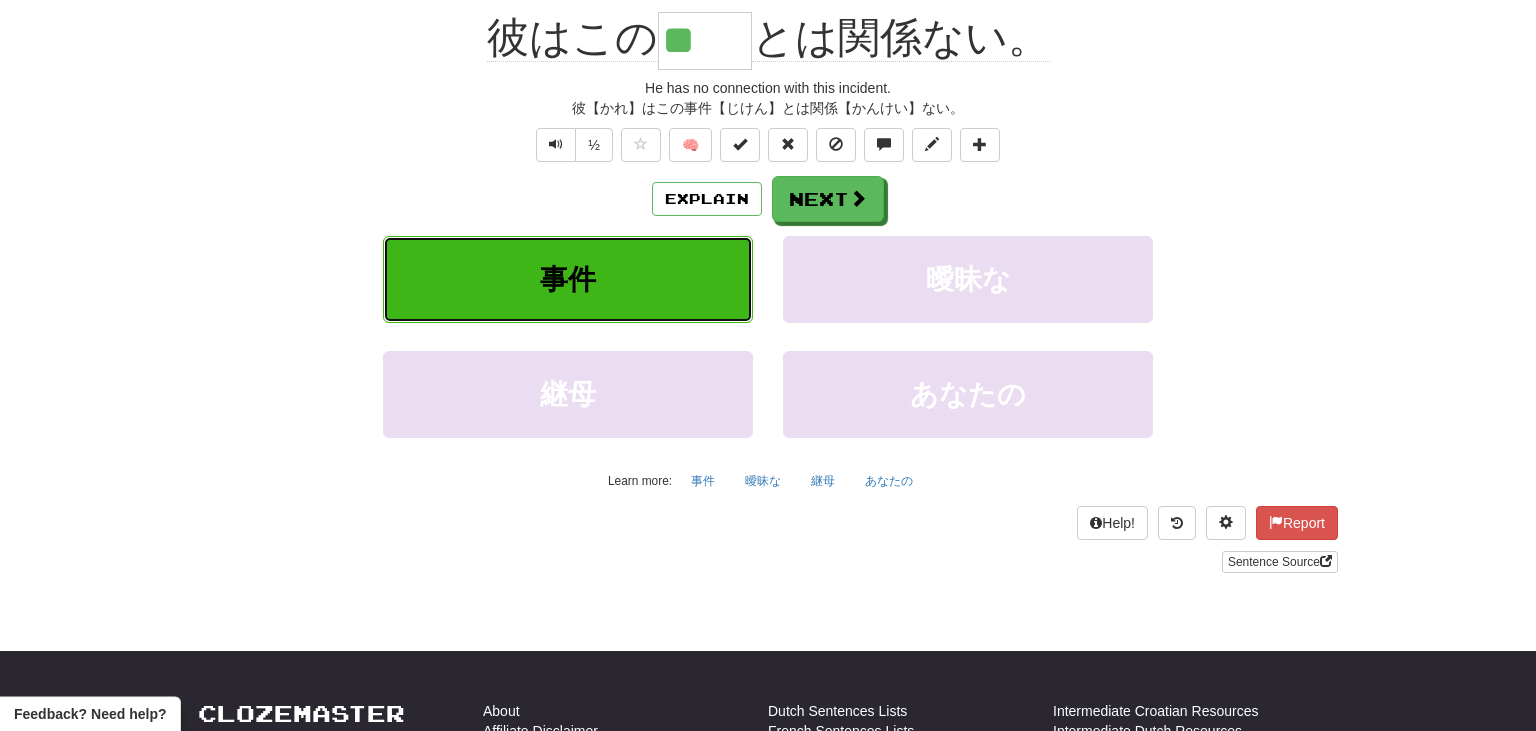 scroll, scrollTop: 213, scrollLeft: 0, axis: vertical 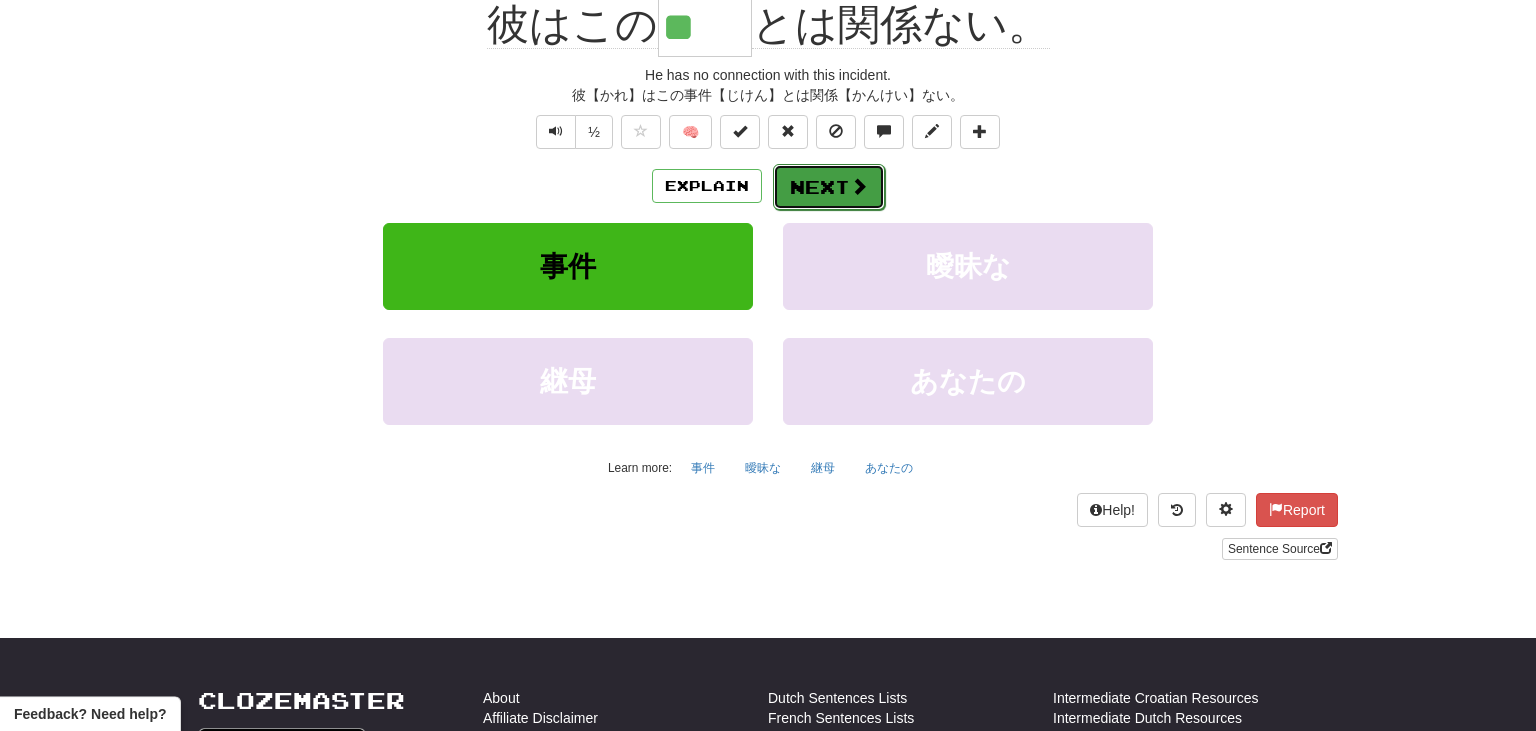 click on "Next" at bounding box center (829, 187) 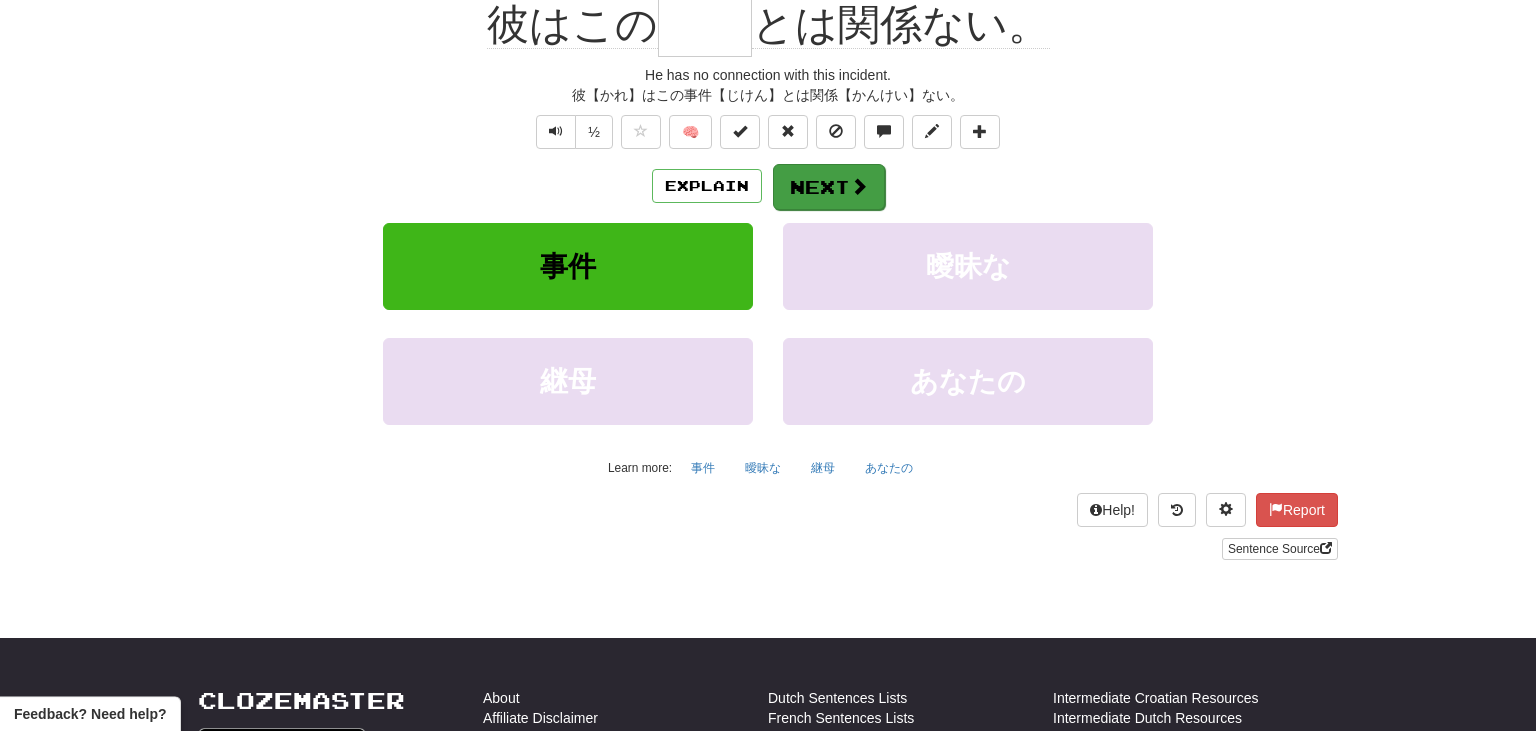 scroll, scrollTop: 200, scrollLeft: 0, axis: vertical 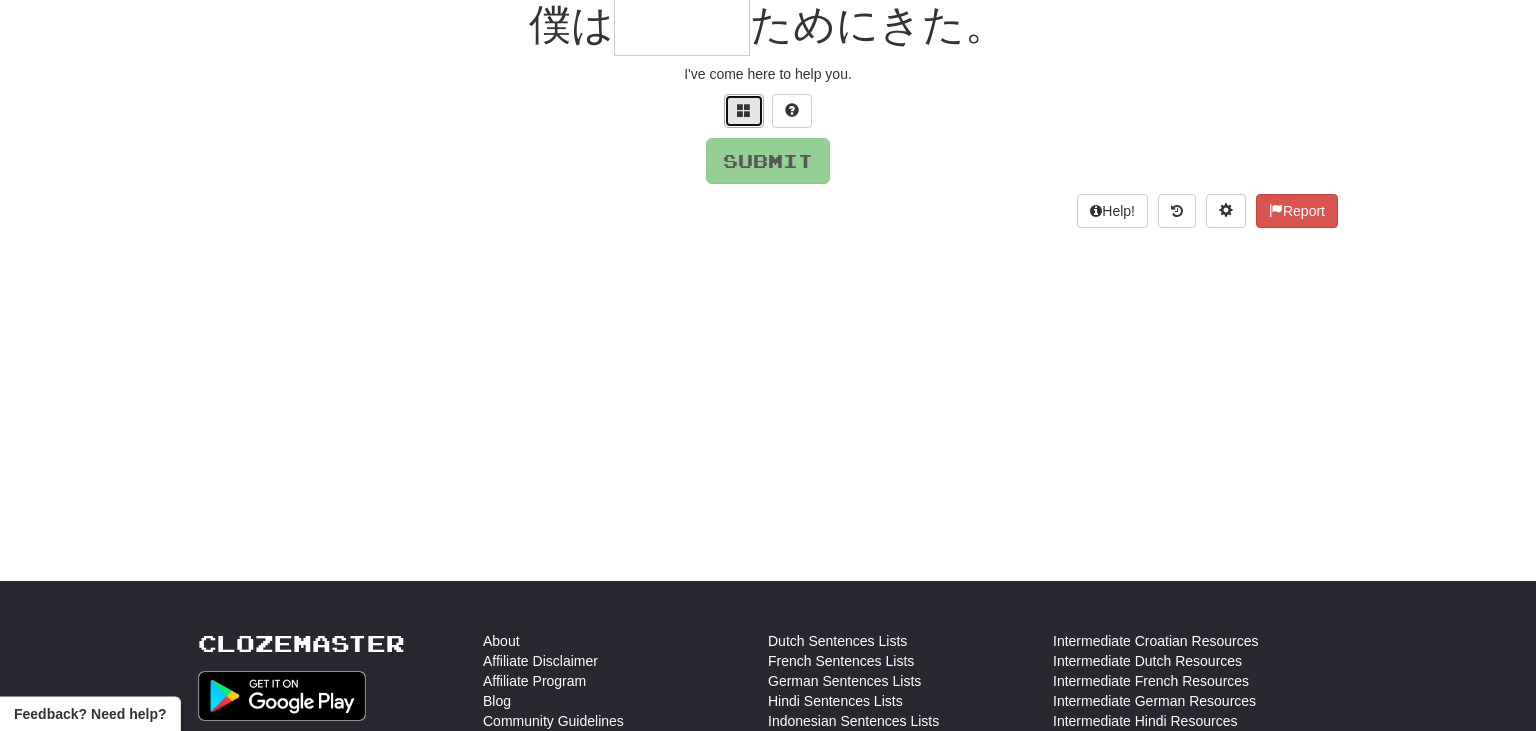 click at bounding box center [744, 110] 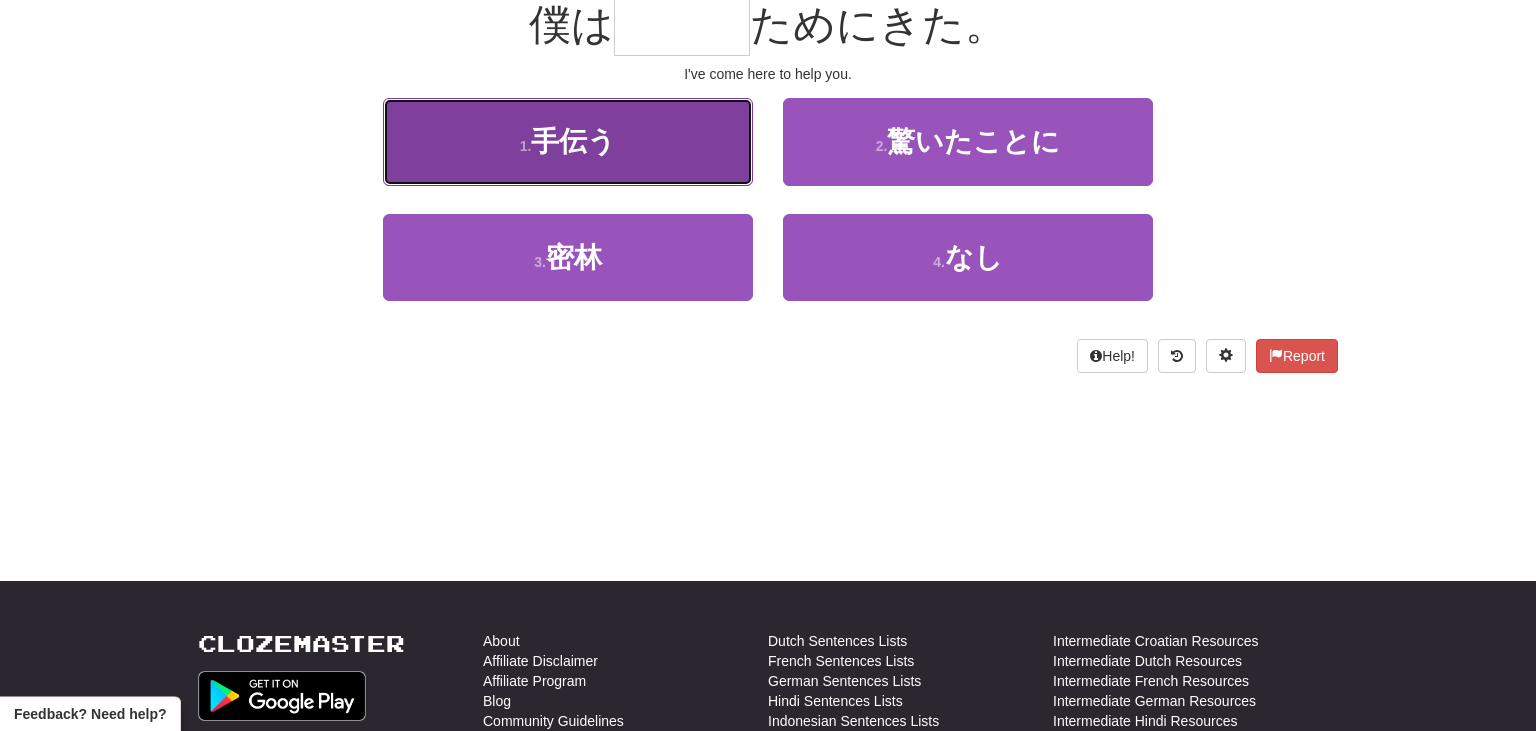 click on "1 .  手伝う" at bounding box center (568, 141) 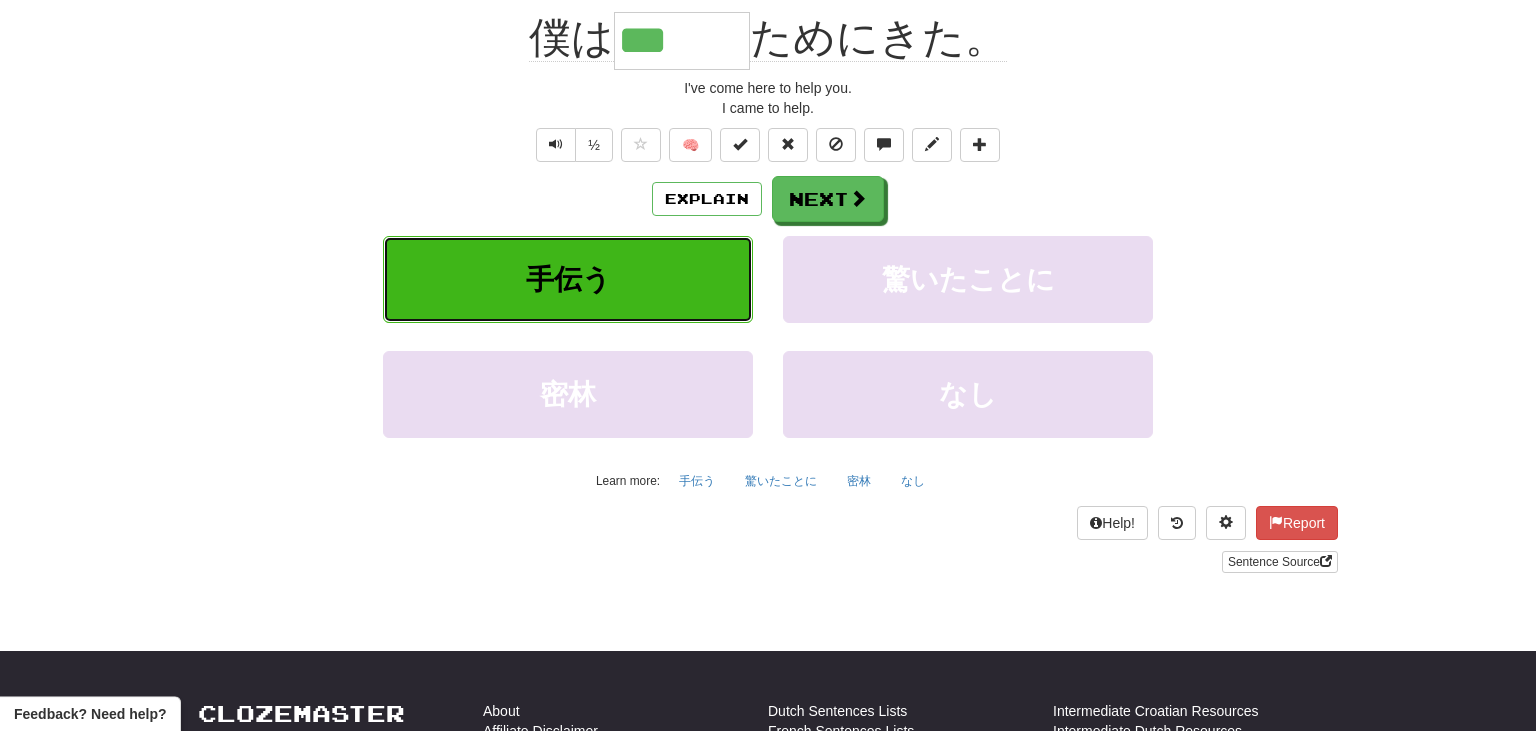 scroll, scrollTop: 213, scrollLeft: 0, axis: vertical 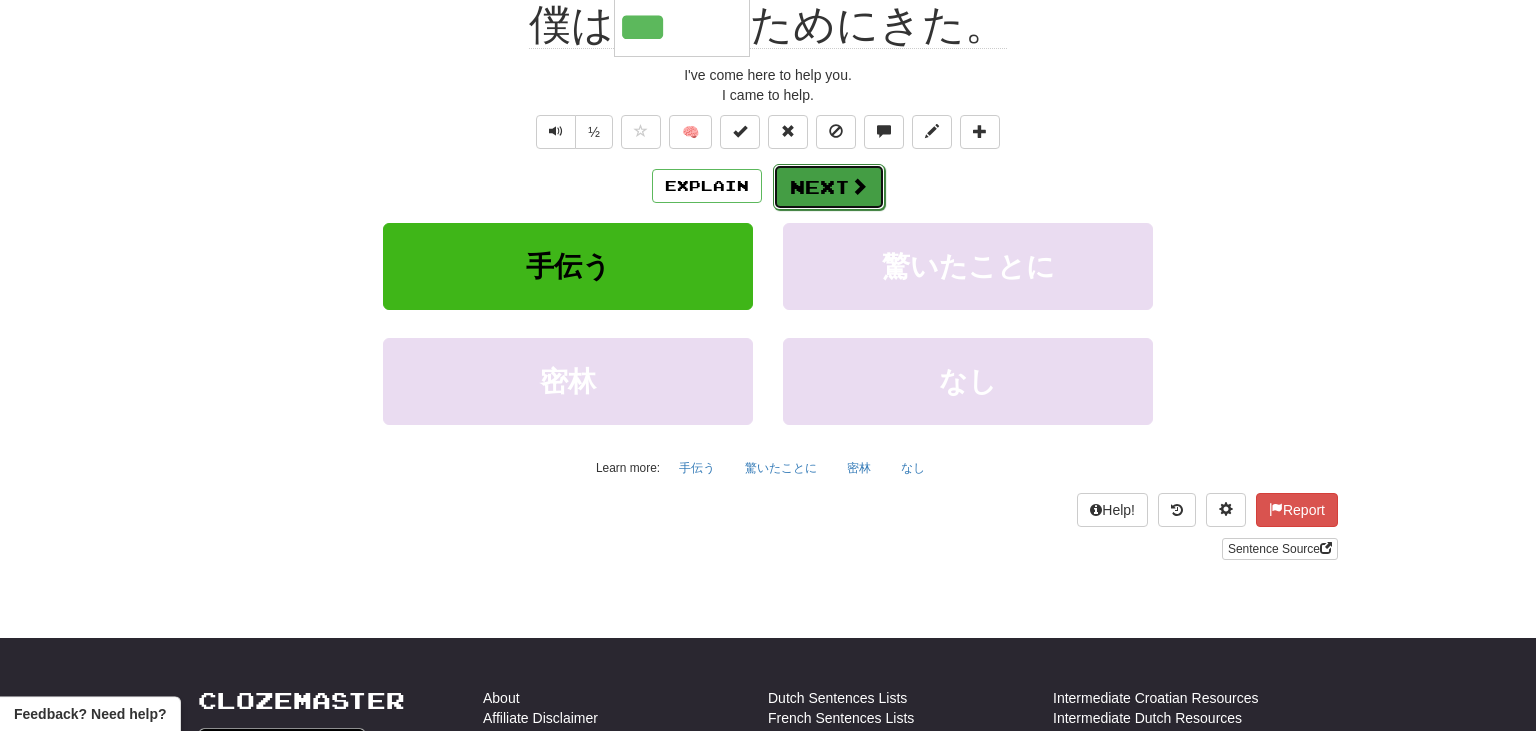 click on "Next" at bounding box center [829, 187] 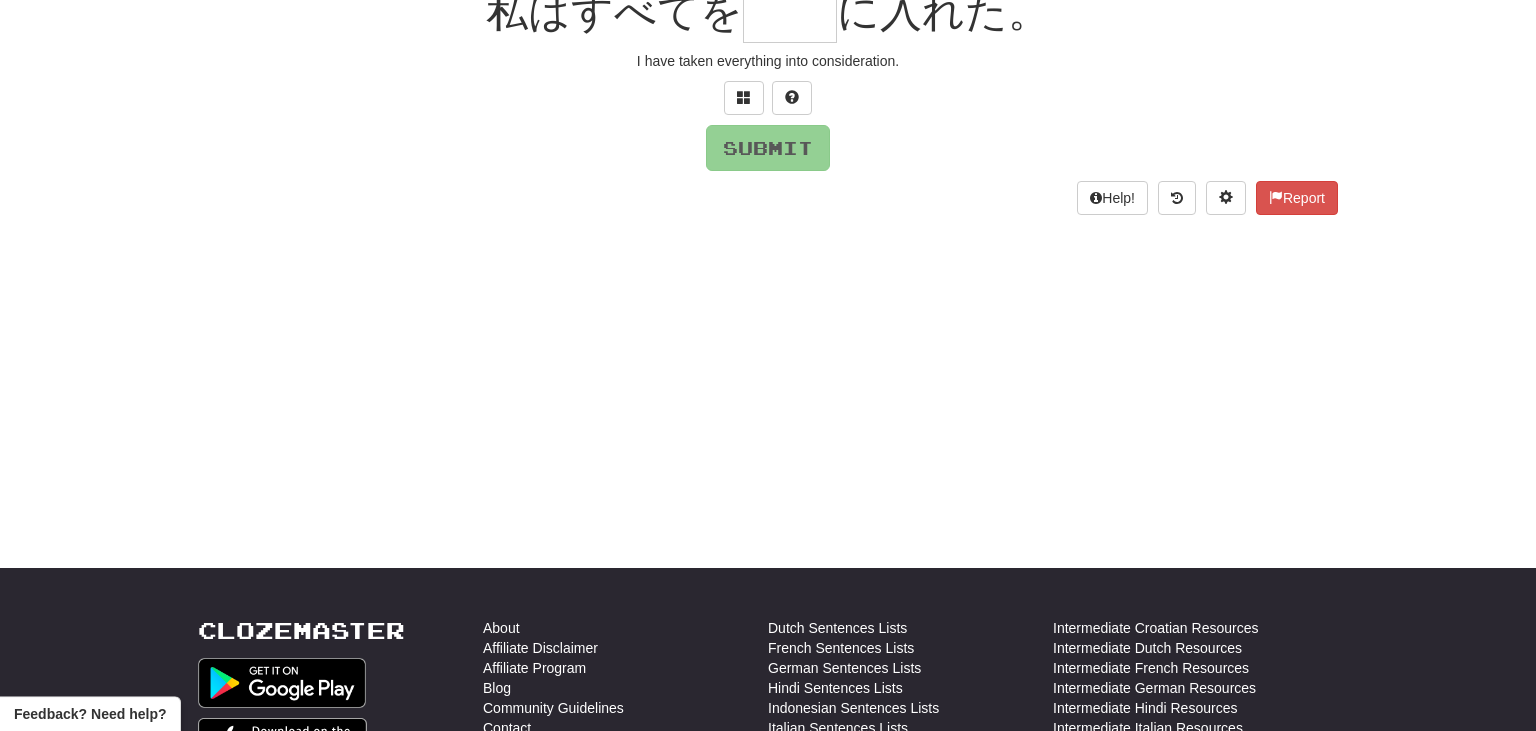 scroll, scrollTop: 200, scrollLeft: 0, axis: vertical 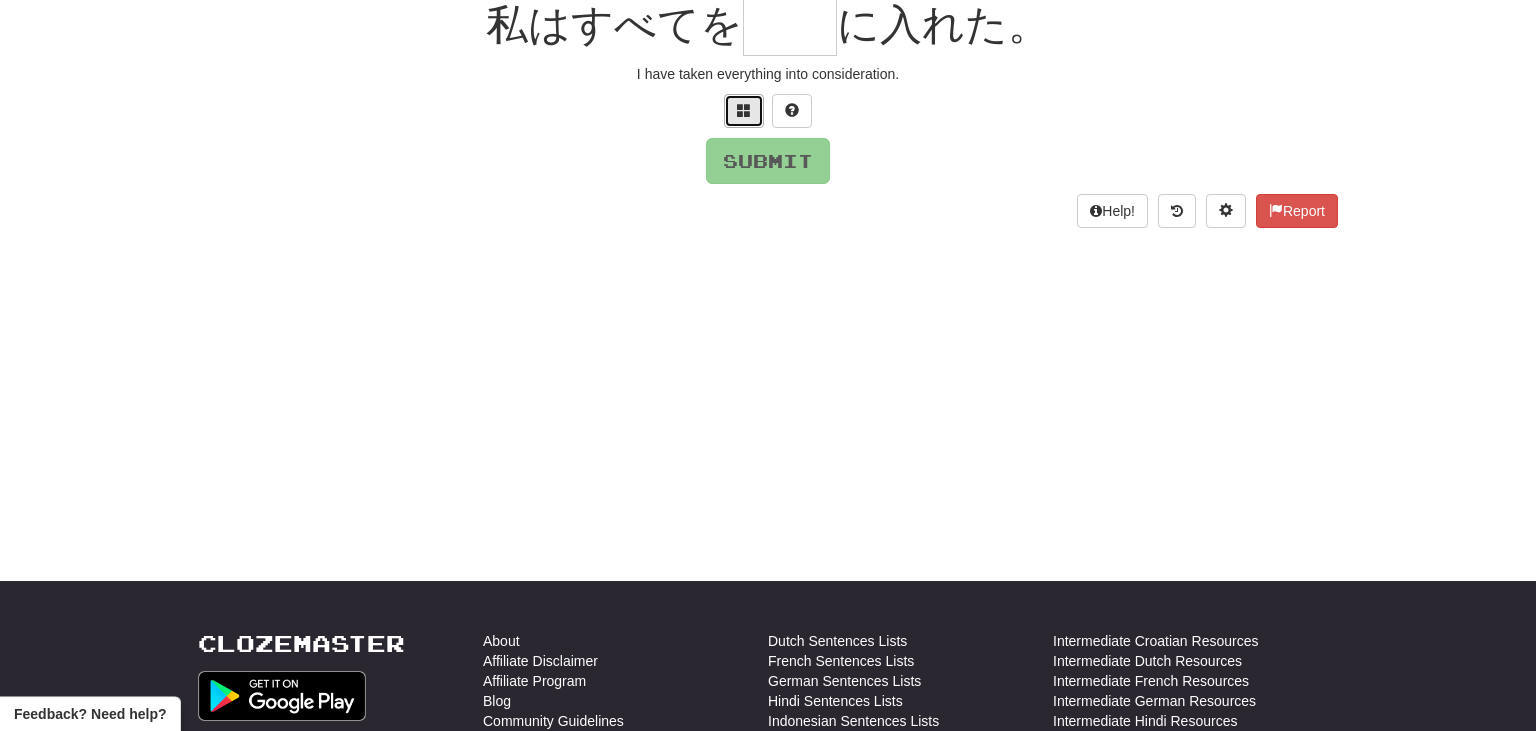 click at bounding box center [744, 110] 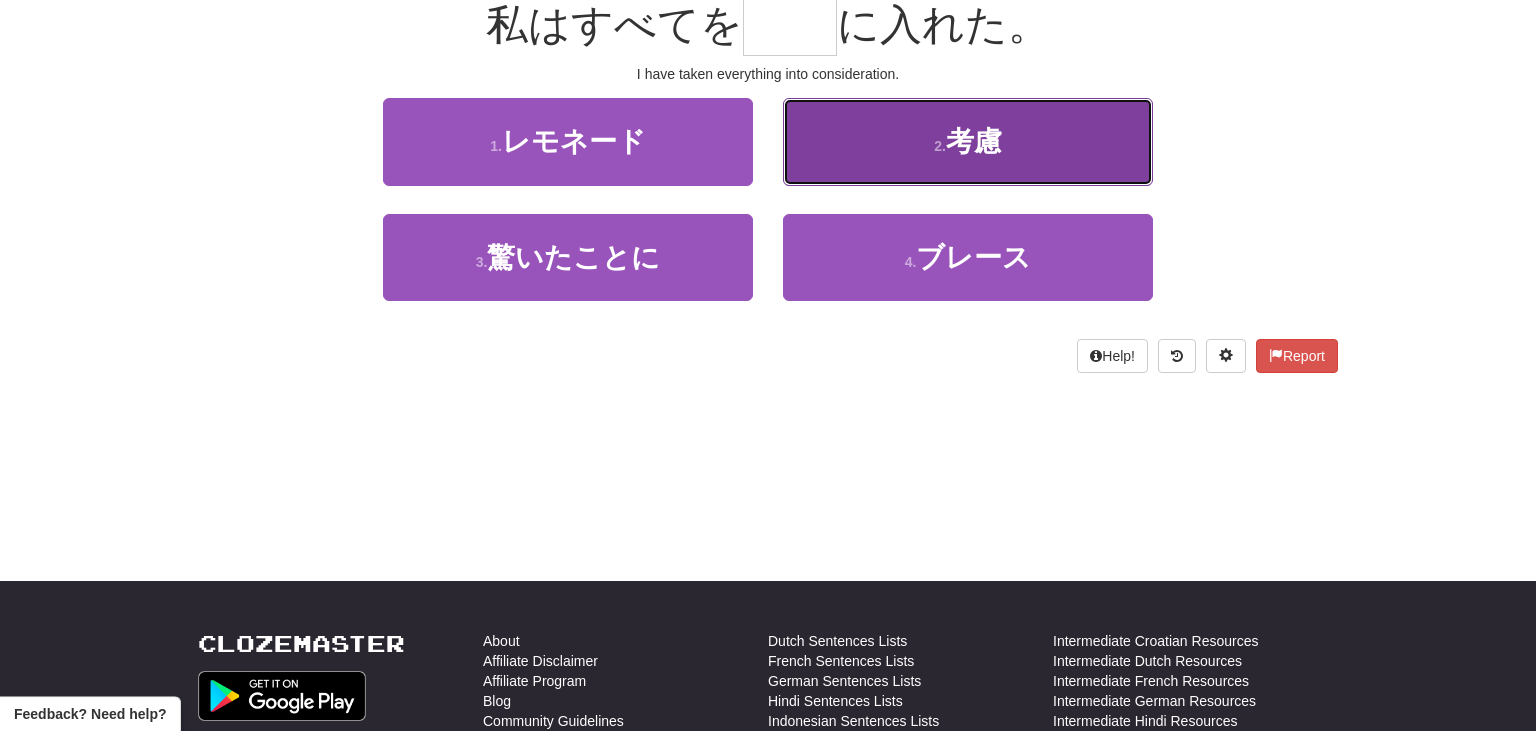 click on "2 ." at bounding box center [940, 146] 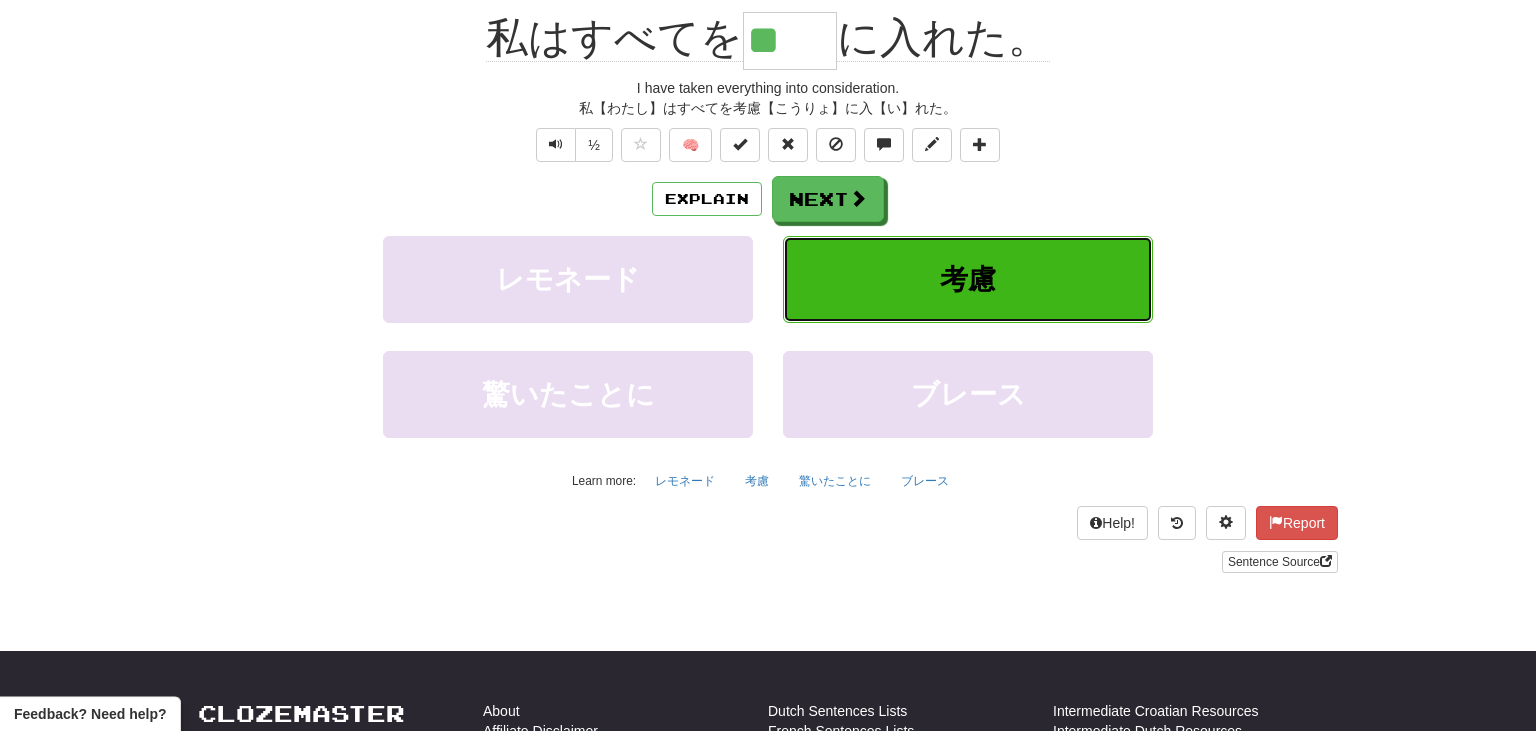 scroll, scrollTop: 213, scrollLeft: 0, axis: vertical 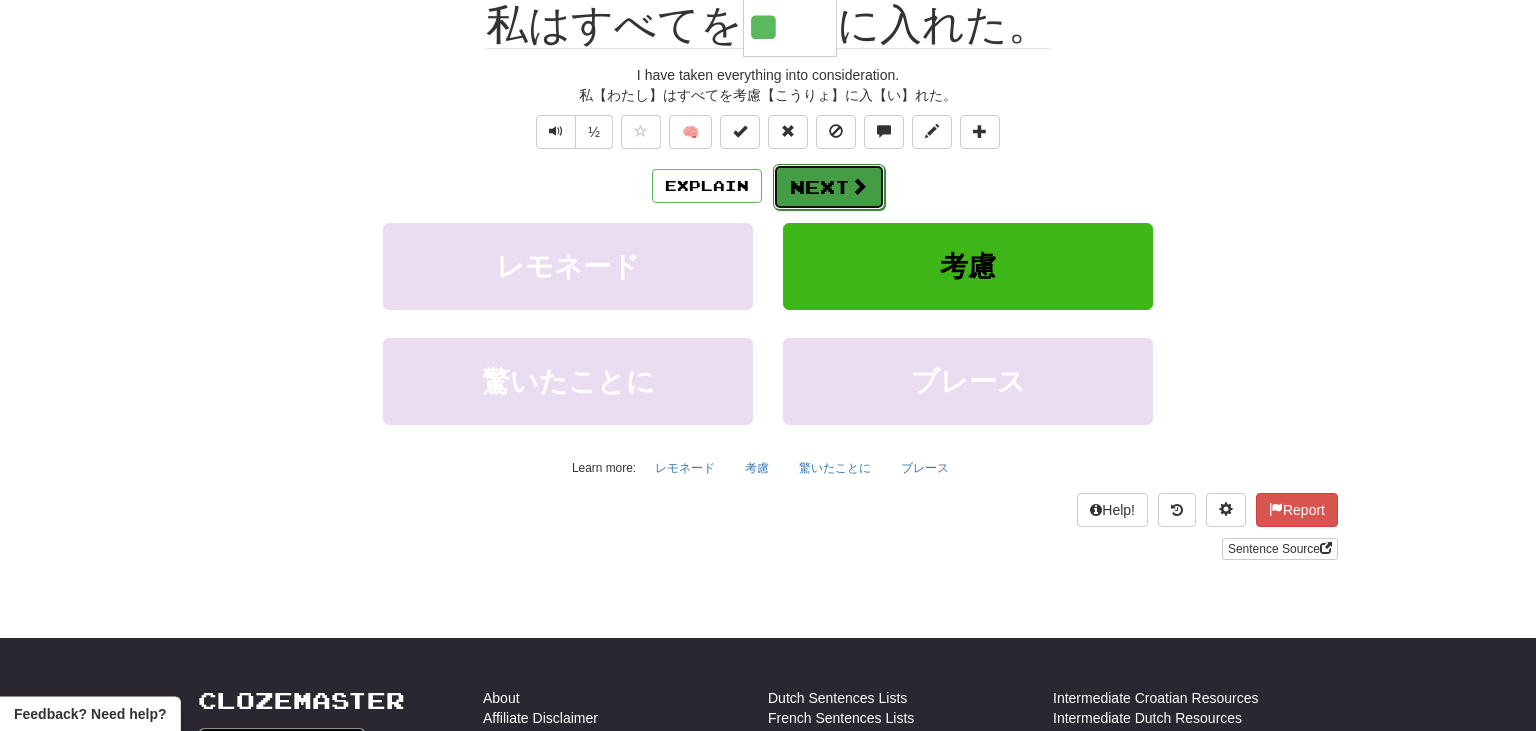 click on "Next" at bounding box center (829, 187) 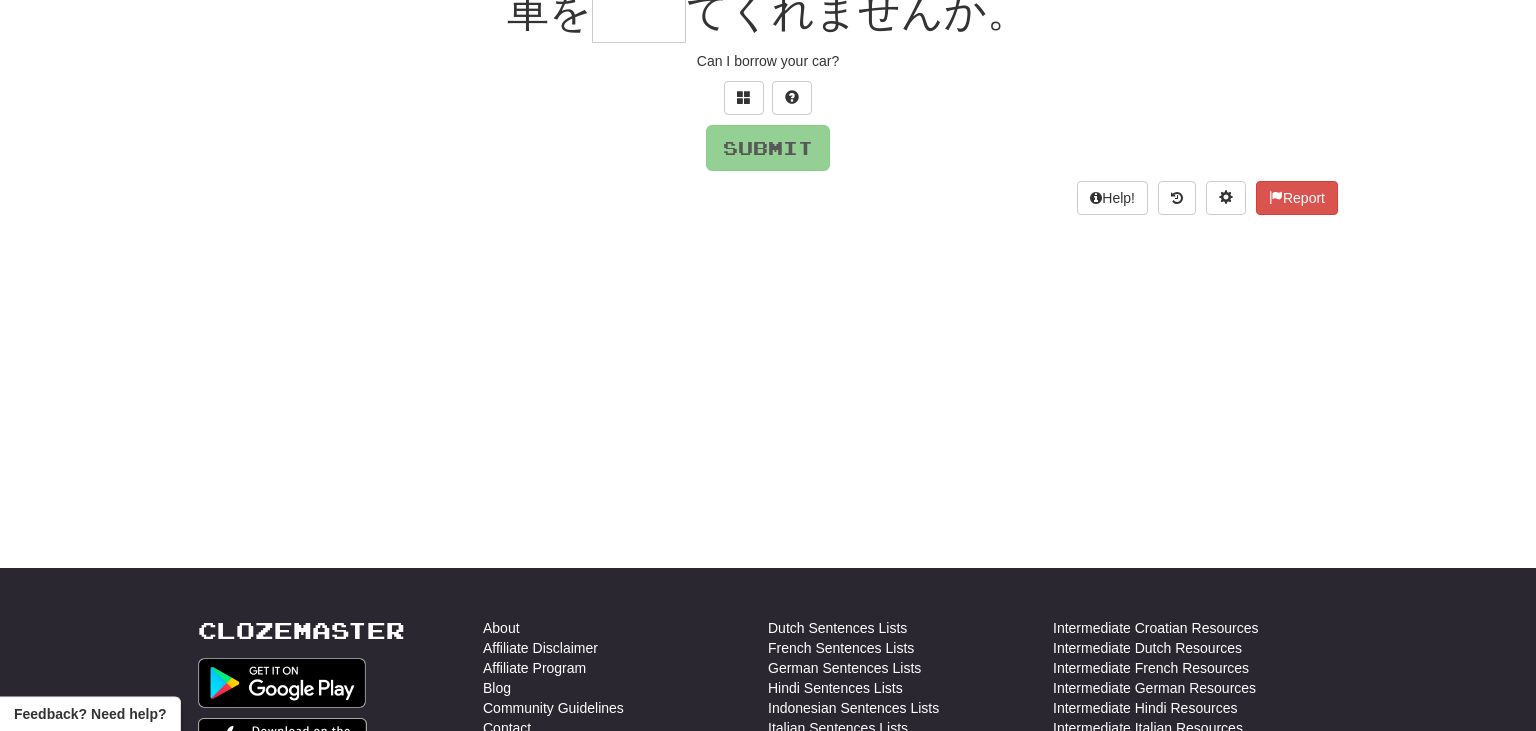 scroll, scrollTop: 200, scrollLeft: 0, axis: vertical 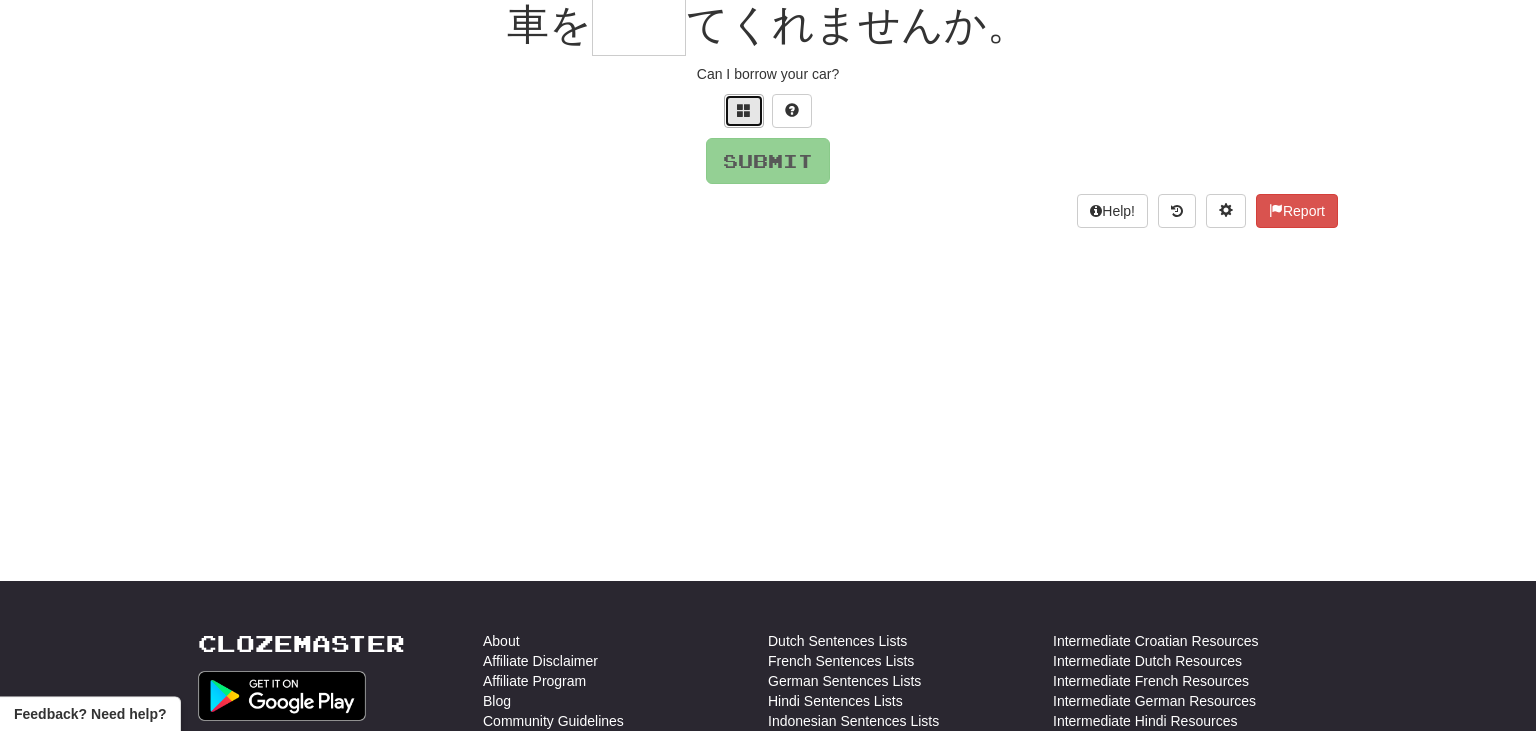 click at bounding box center (744, 111) 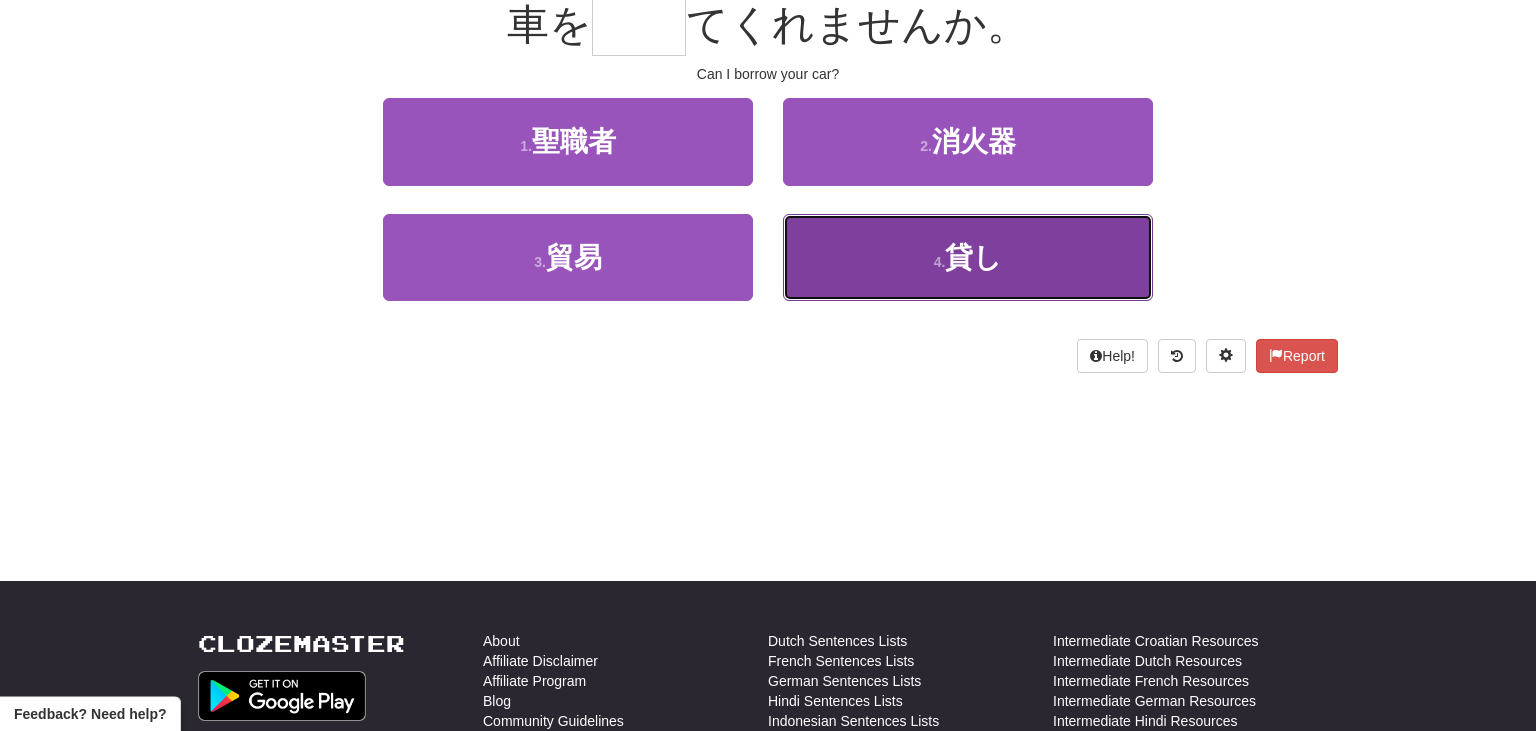 click on "4 .  貸し" at bounding box center (968, 257) 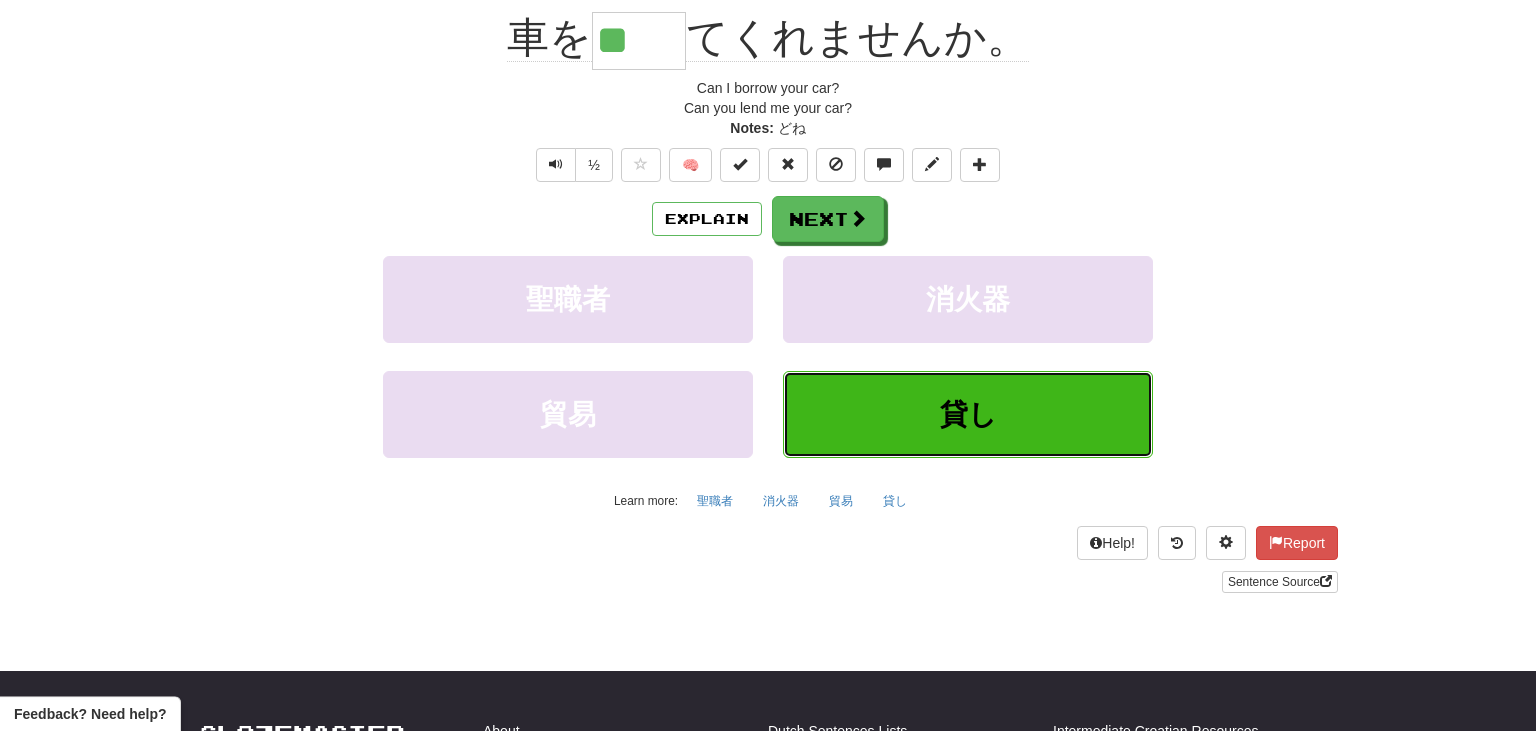 scroll, scrollTop: 213, scrollLeft: 0, axis: vertical 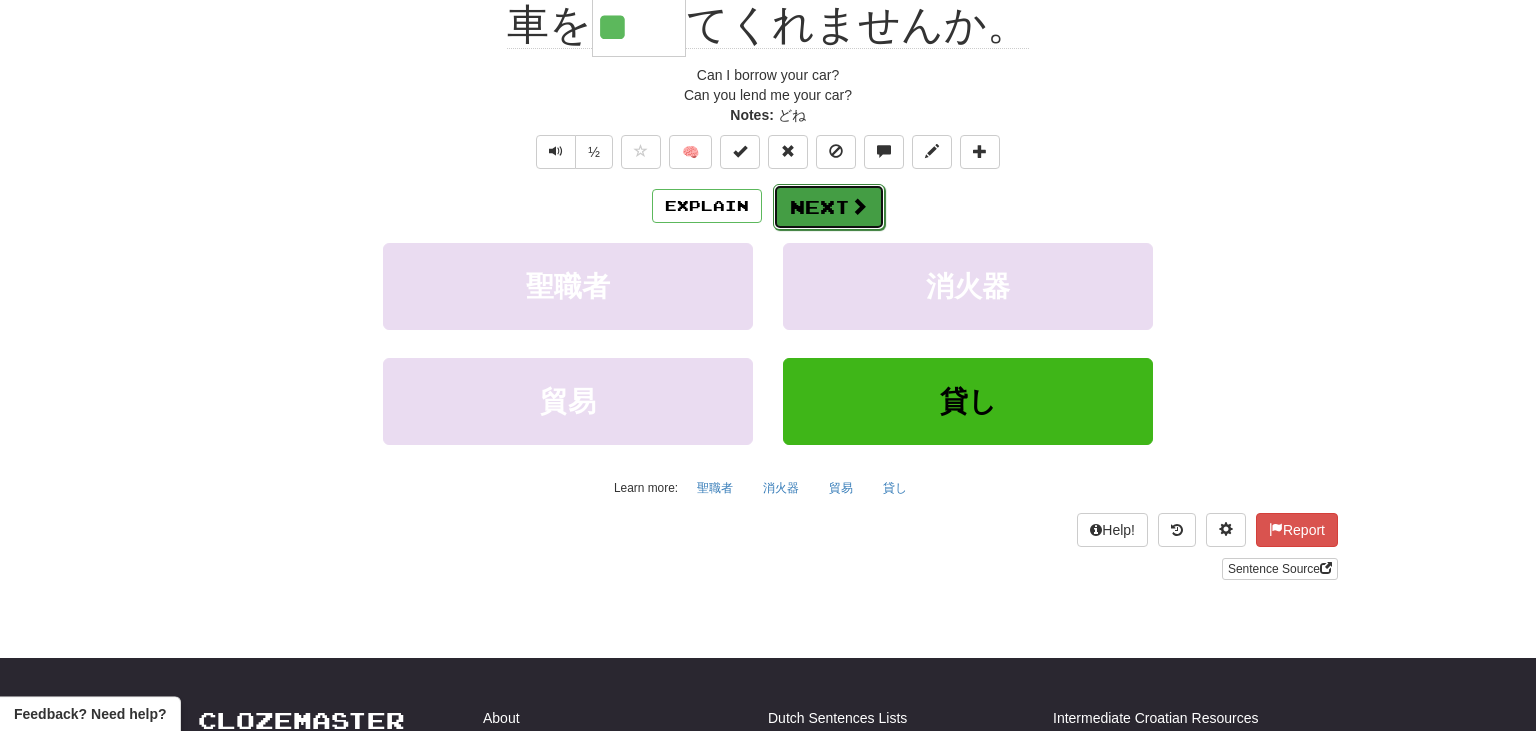 click on "Next" at bounding box center [829, 207] 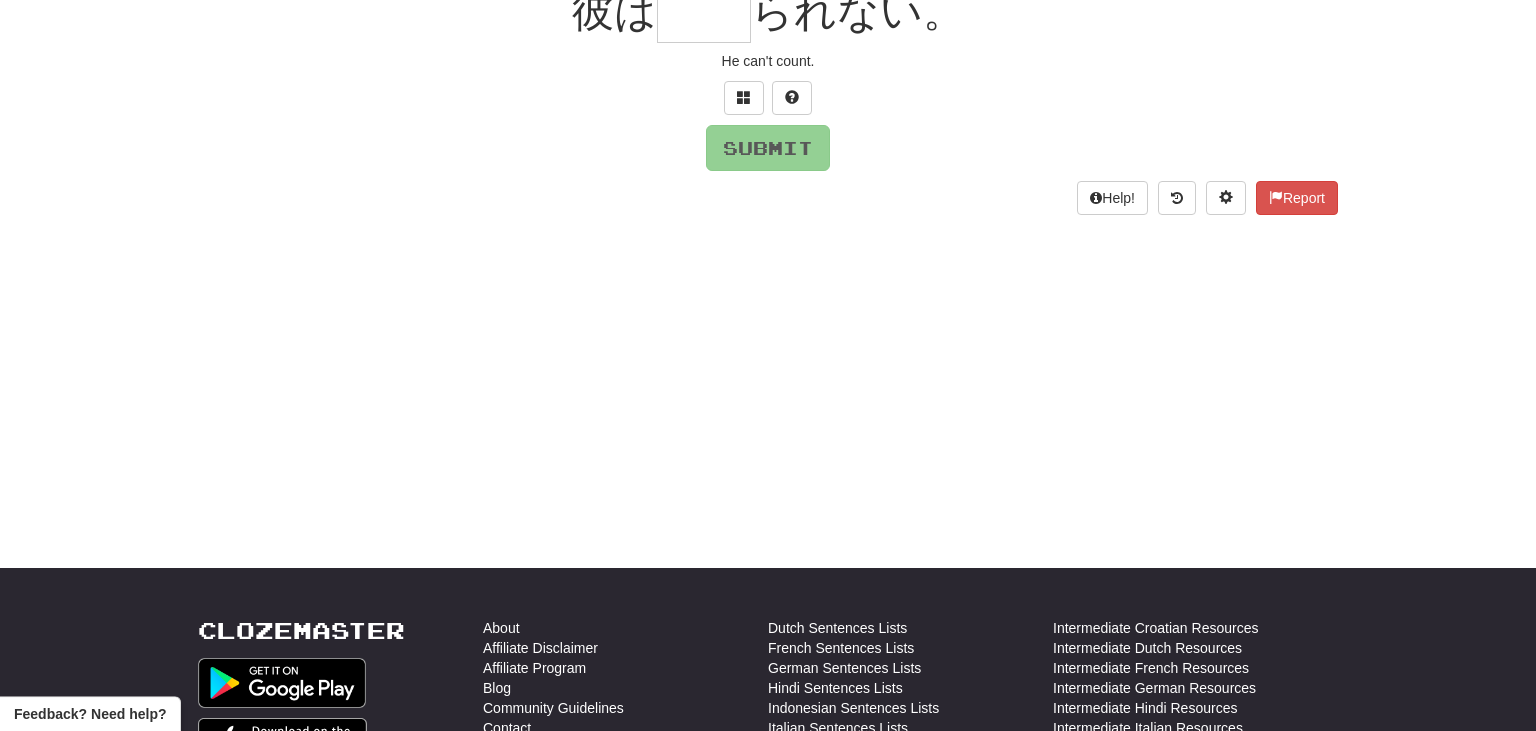 scroll, scrollTop: 200, scrollLeft: 0, axis: vertical 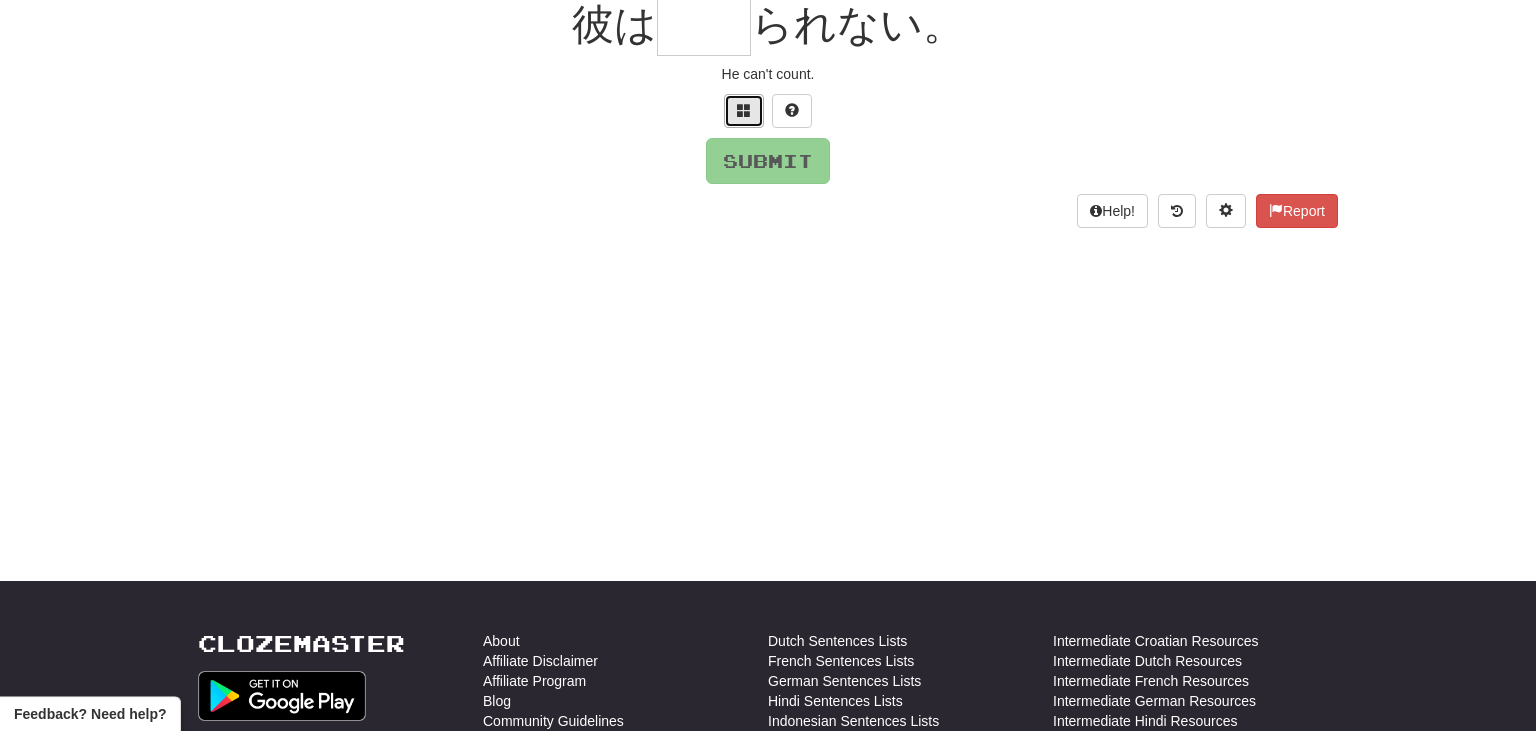 click at bounding box center [744, 110] 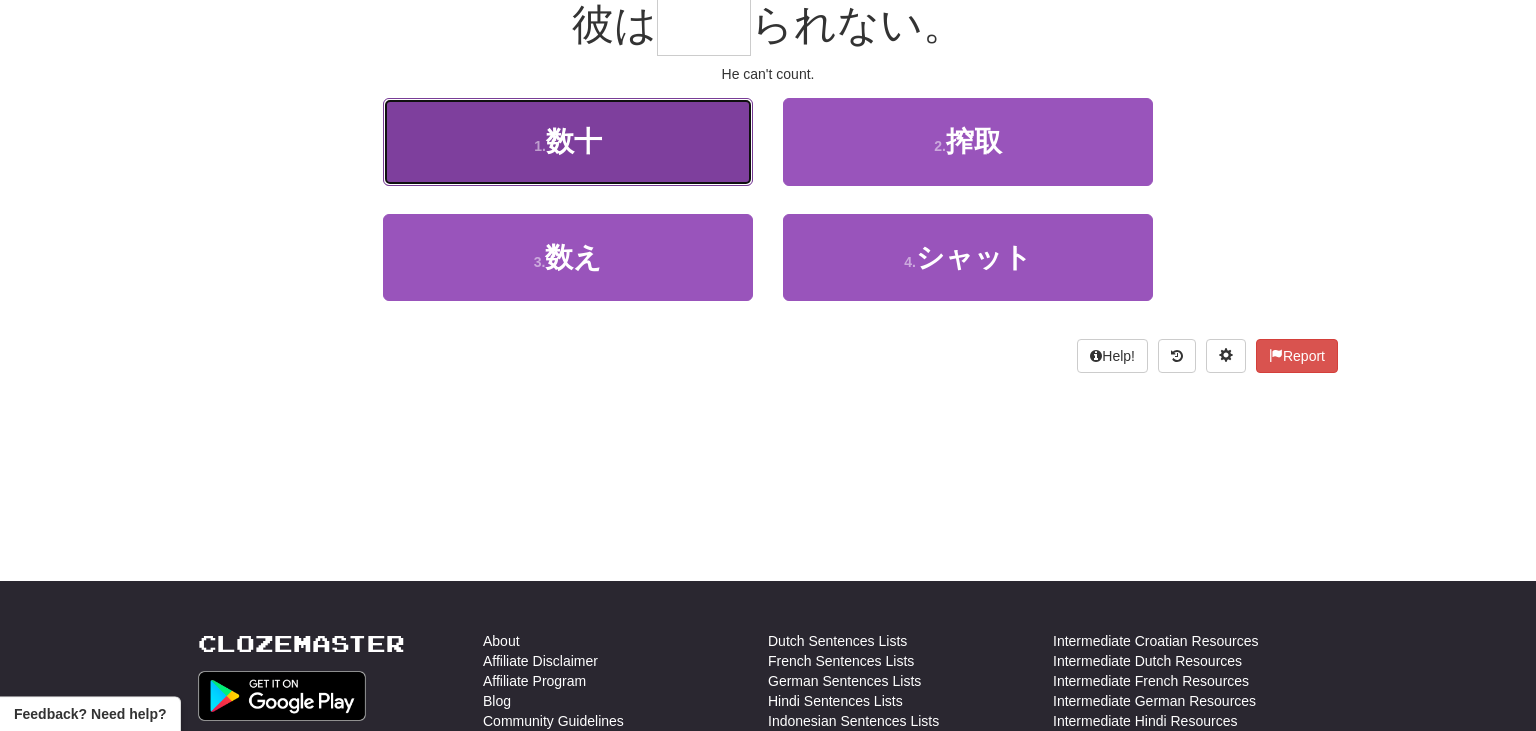 click on "1 .  数十" at bounding box center (568, 141) 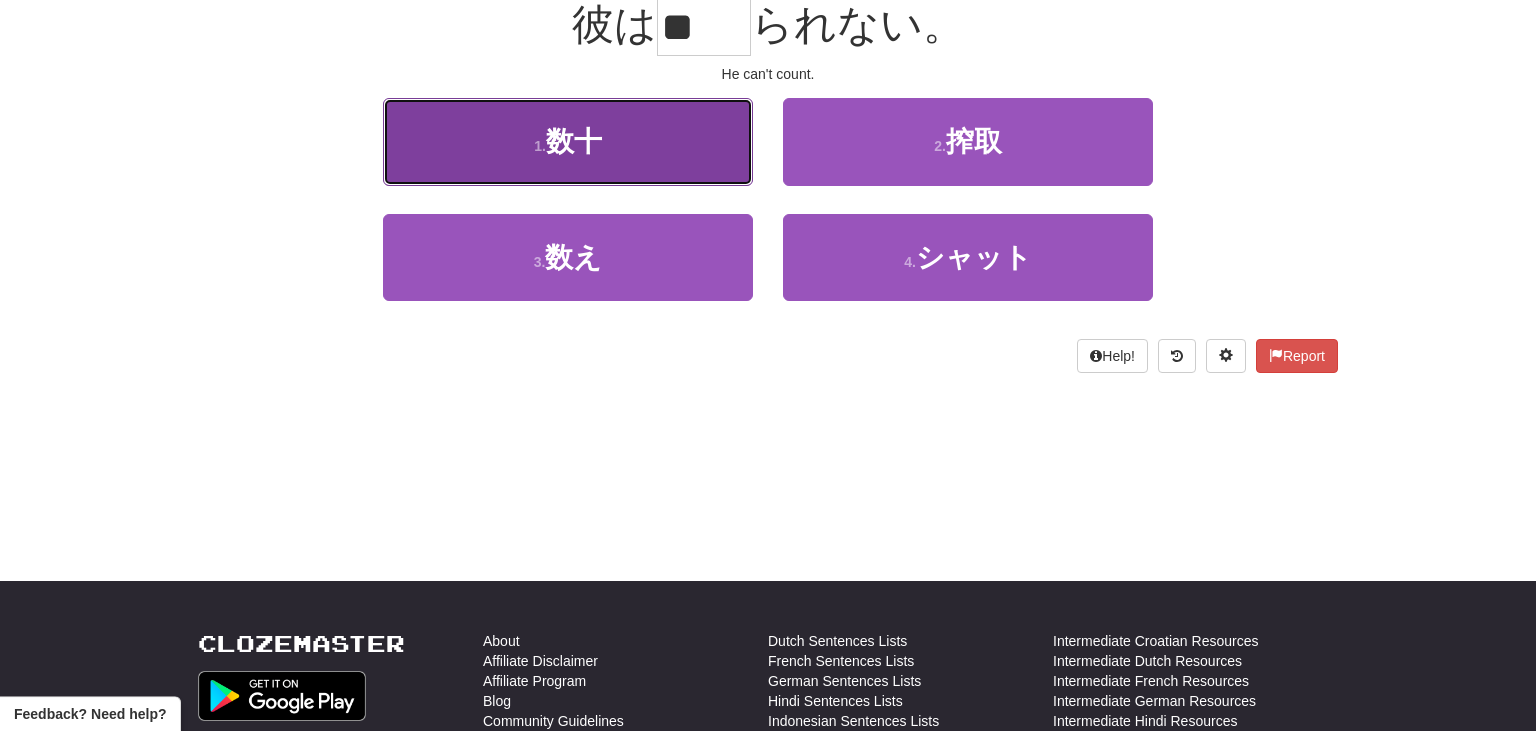 scroll, scrollTop: 213, scrollLeft: 0, axis: vertical 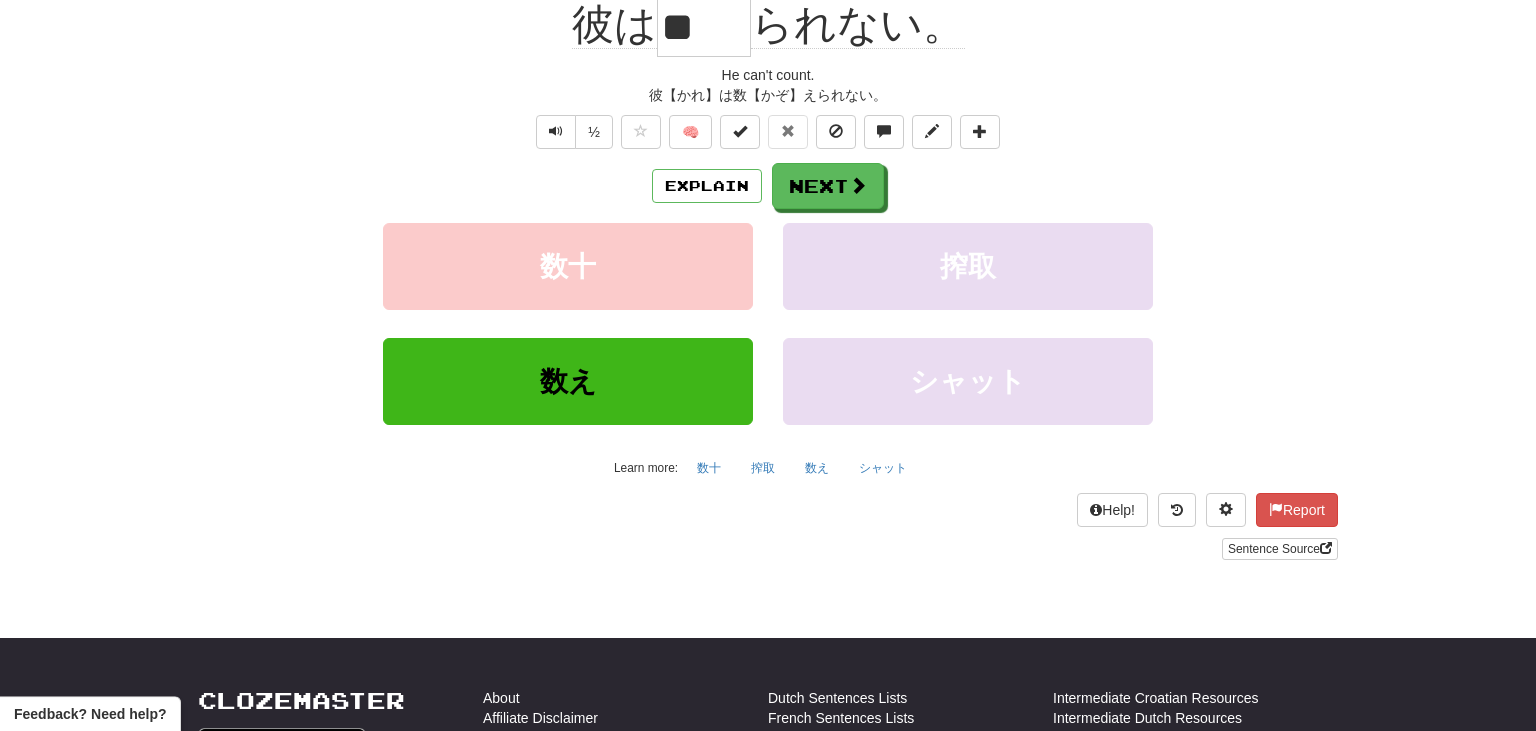 click on "Explain Next" at bounding box center [768, 186] 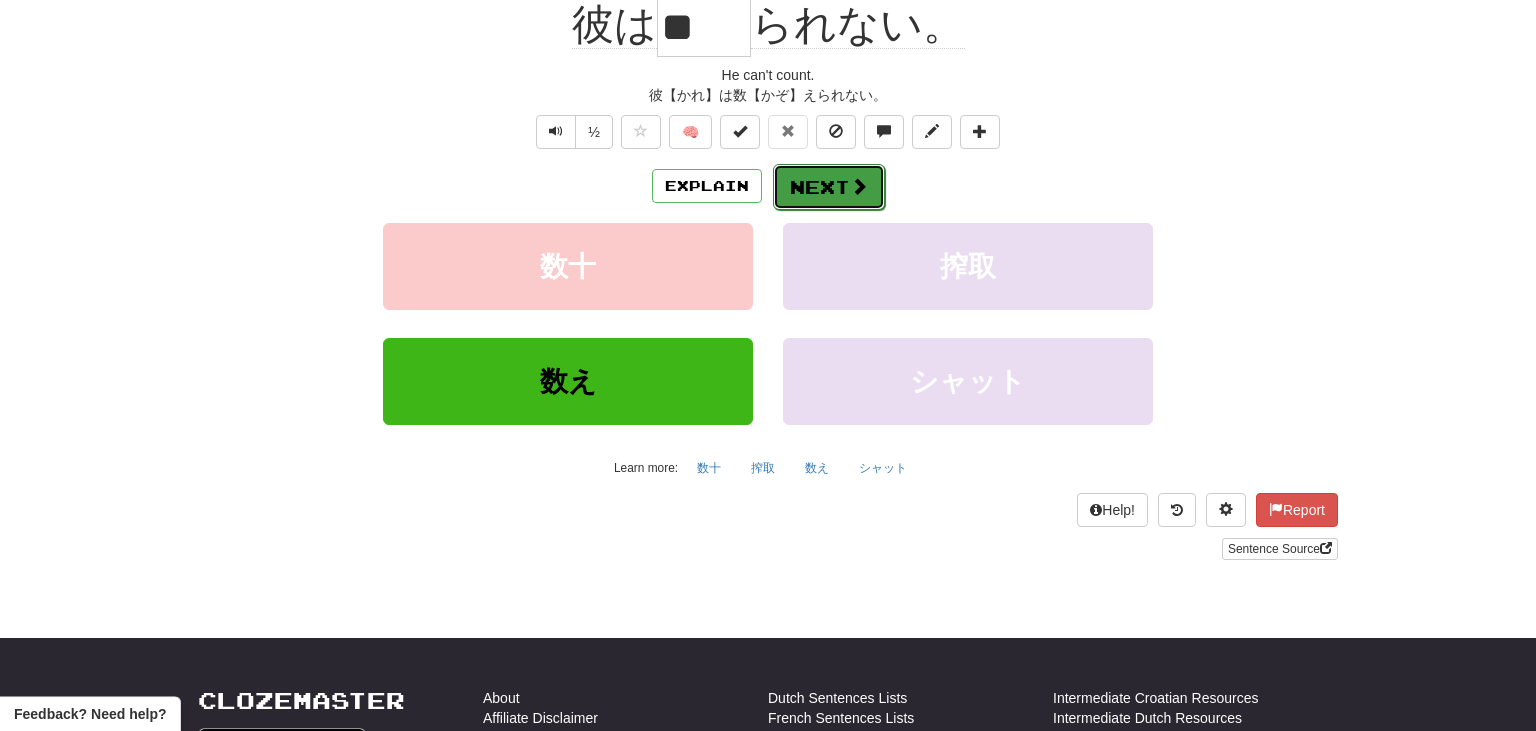 click at bounding box center [859, 186] 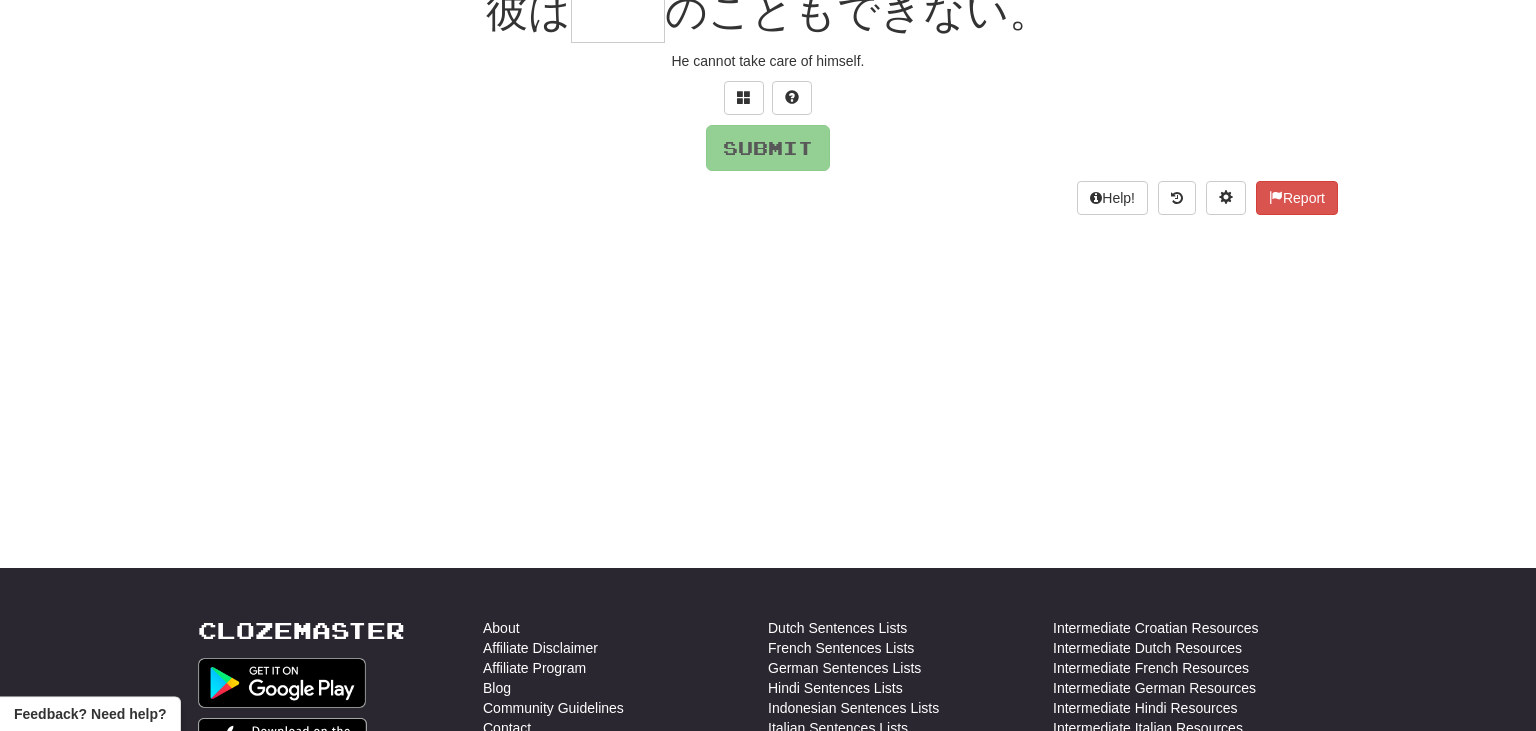 scroll, scrollTop: 200, scrollLeft: 0, axis: vertical 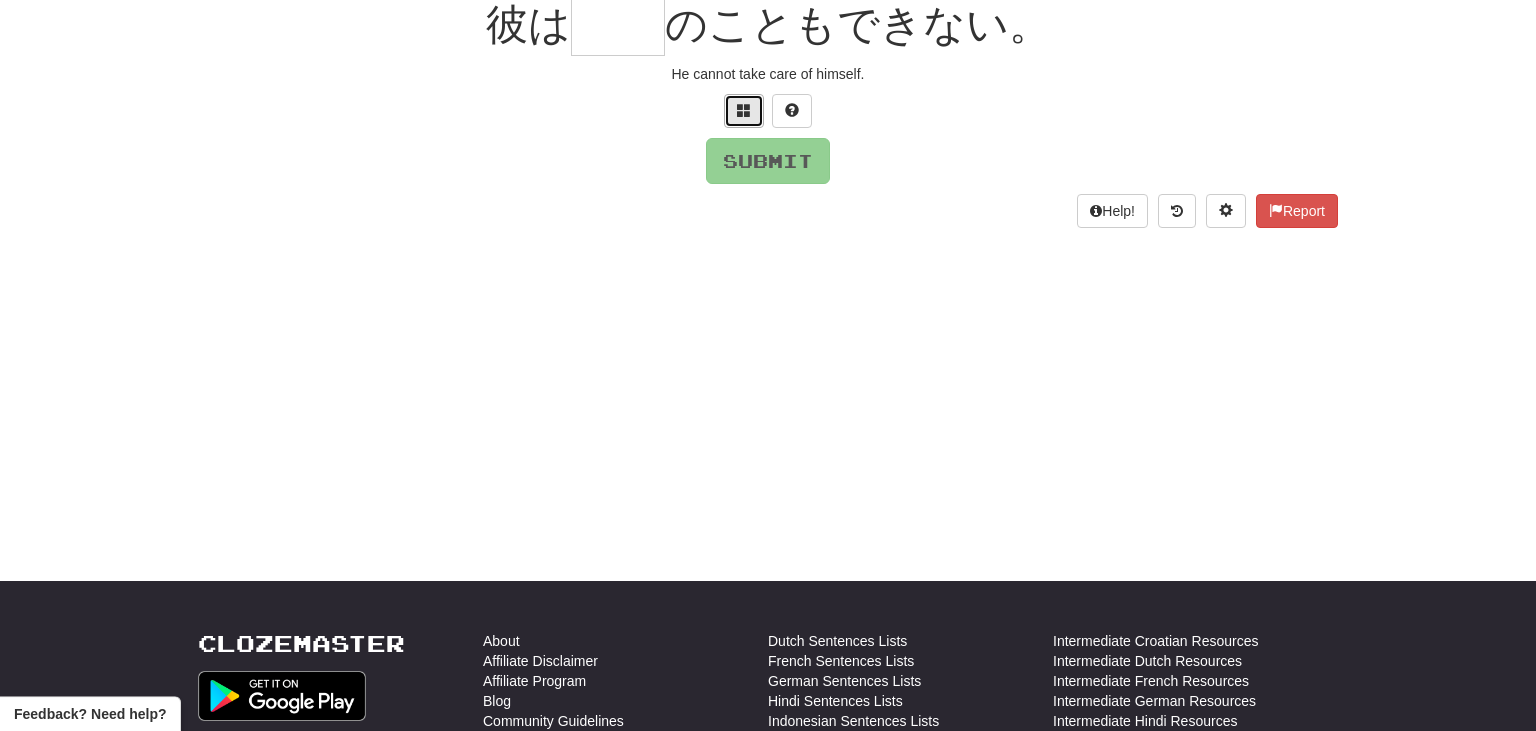 click at bounding box center (744, 110) 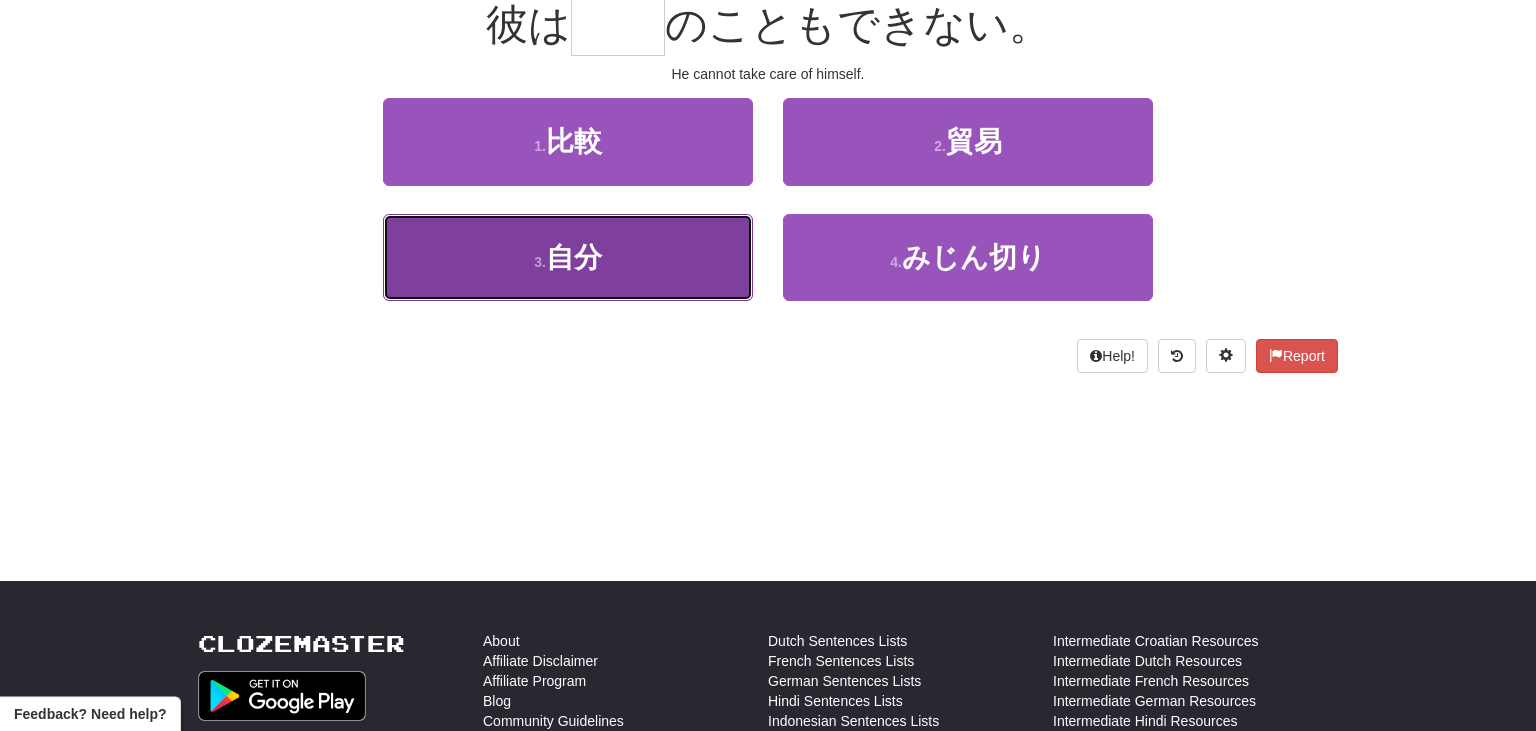 click on "3 .  自分" at bounding box center (568, 257) 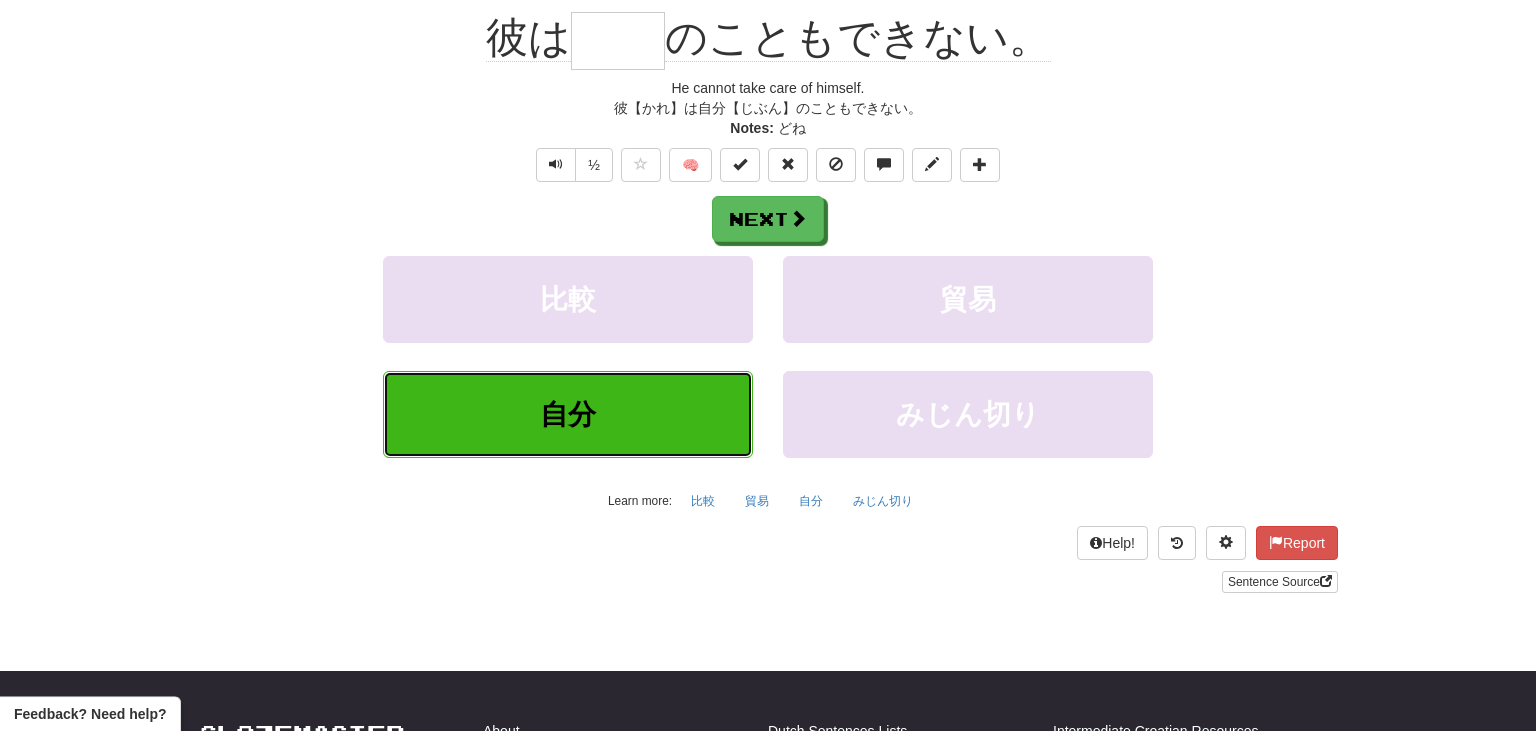 type on "**" 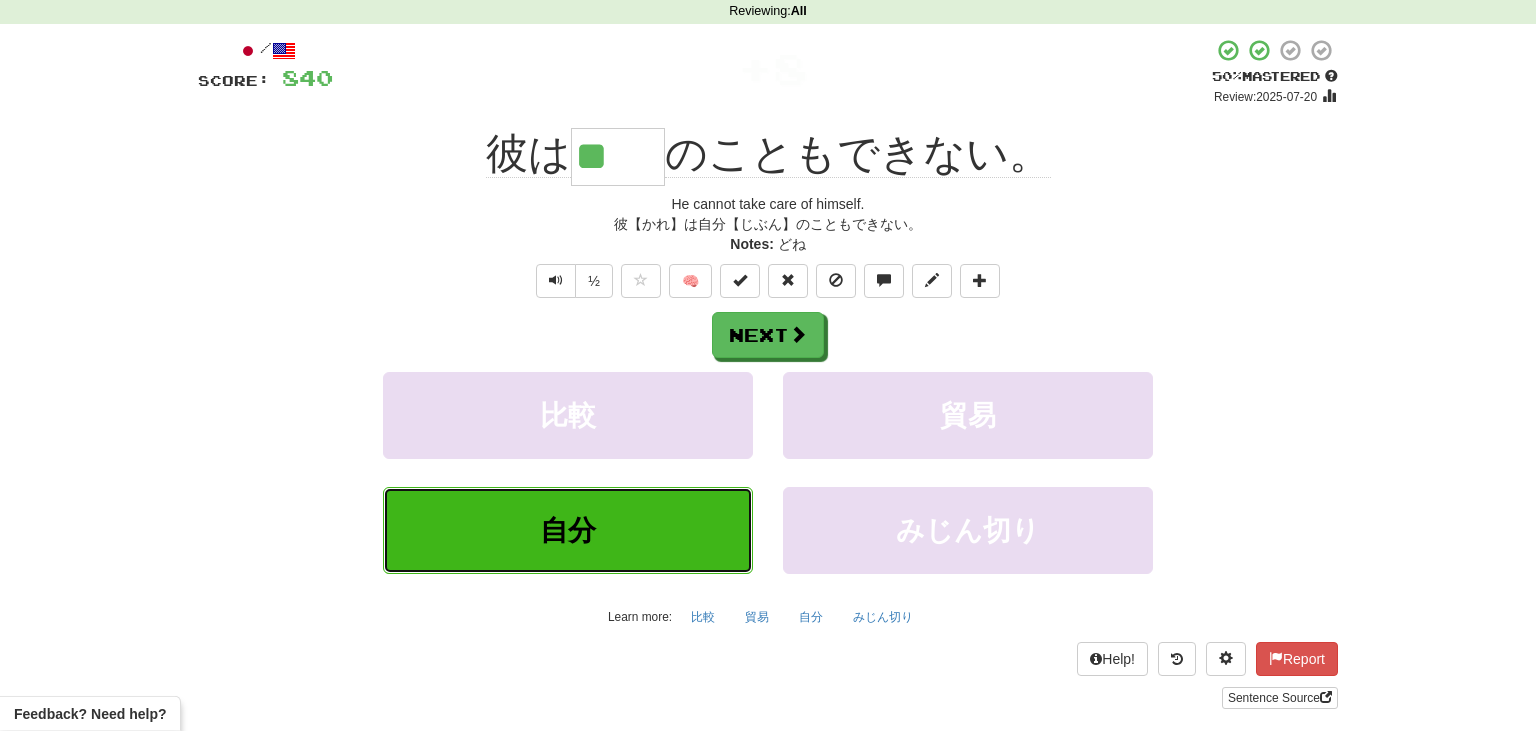 scroll, scrollTop: 0, scrollLeft: 0, axis: both 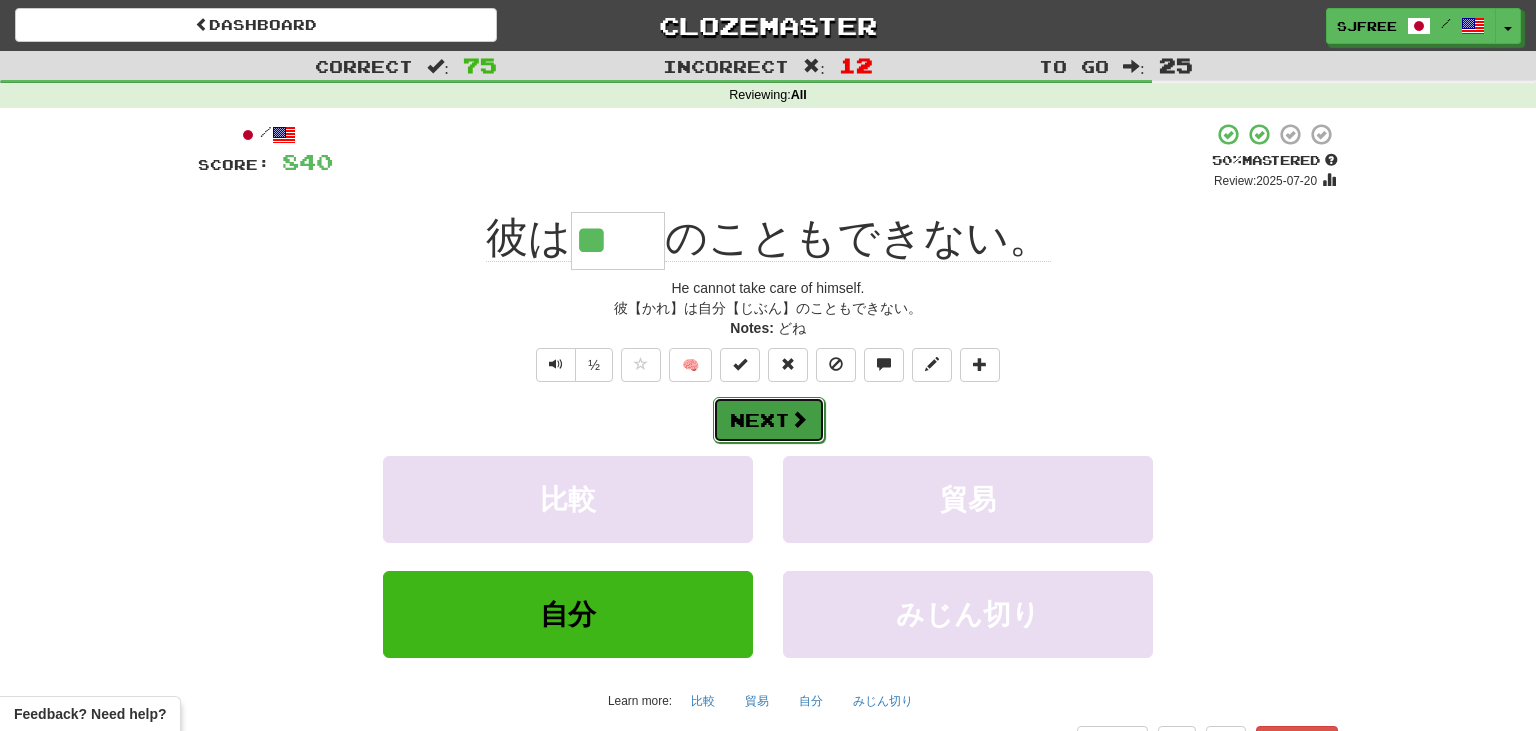 click on "Next" at bounding box center (769, 420) 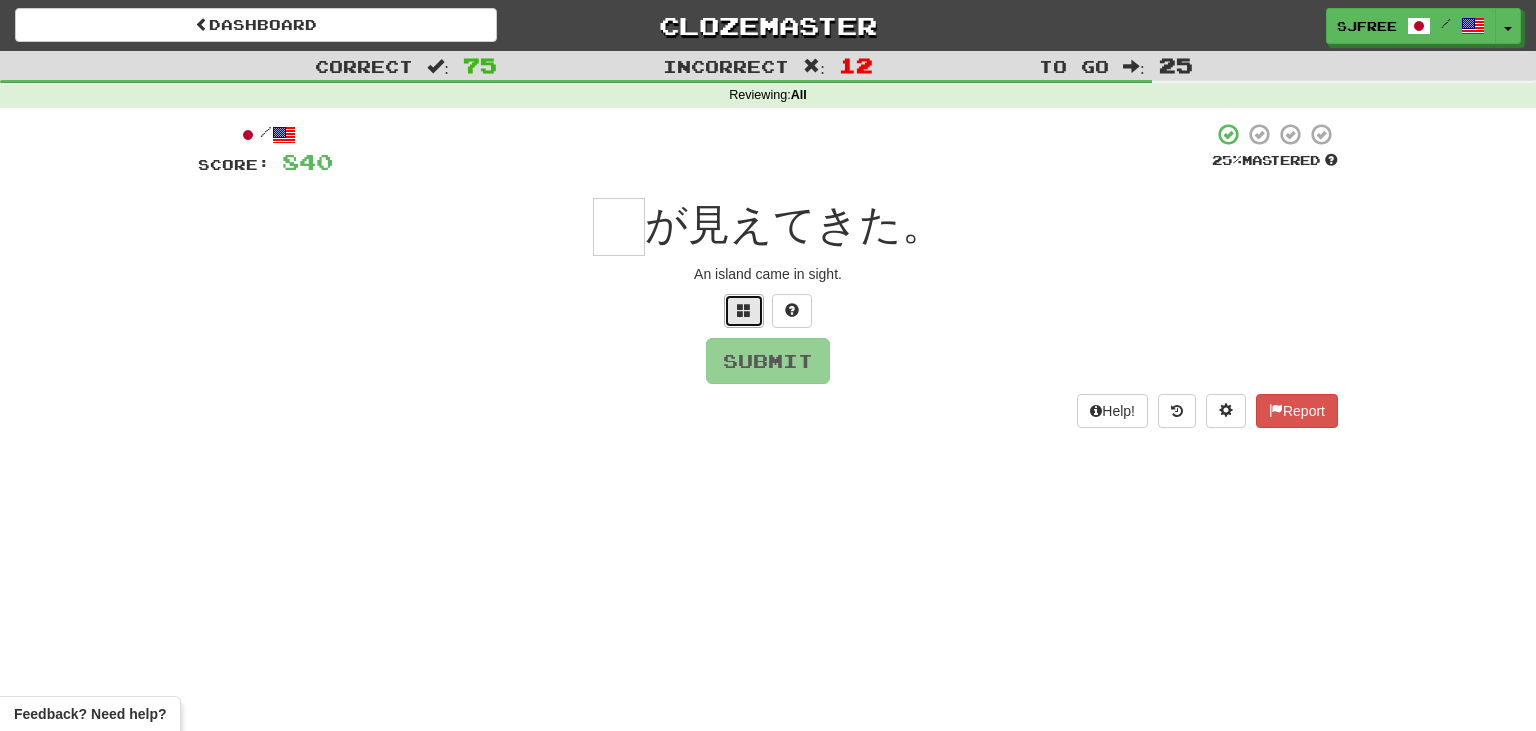 click at bounding box center [744, 311] 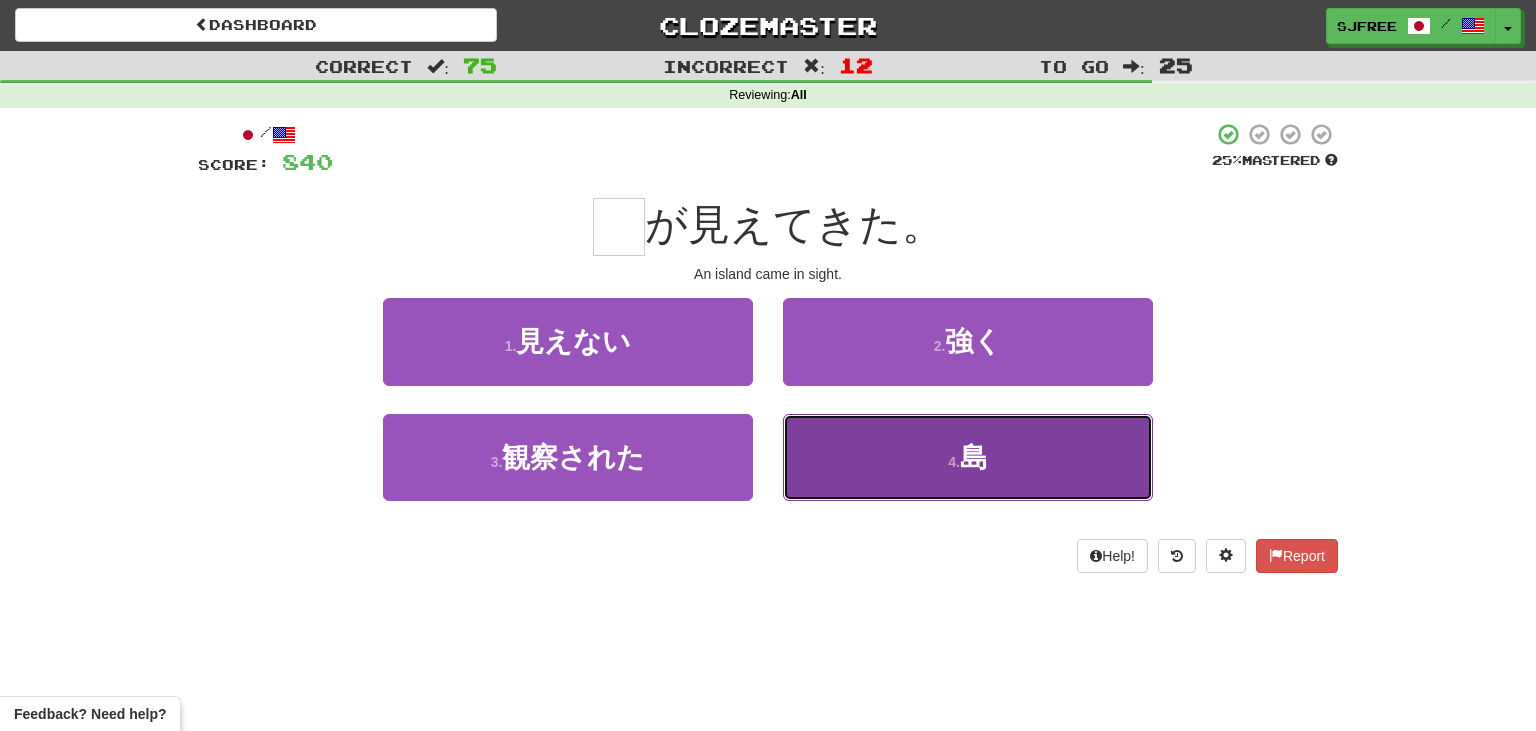 click on "4 .  島" at bounding box center [968, 457] 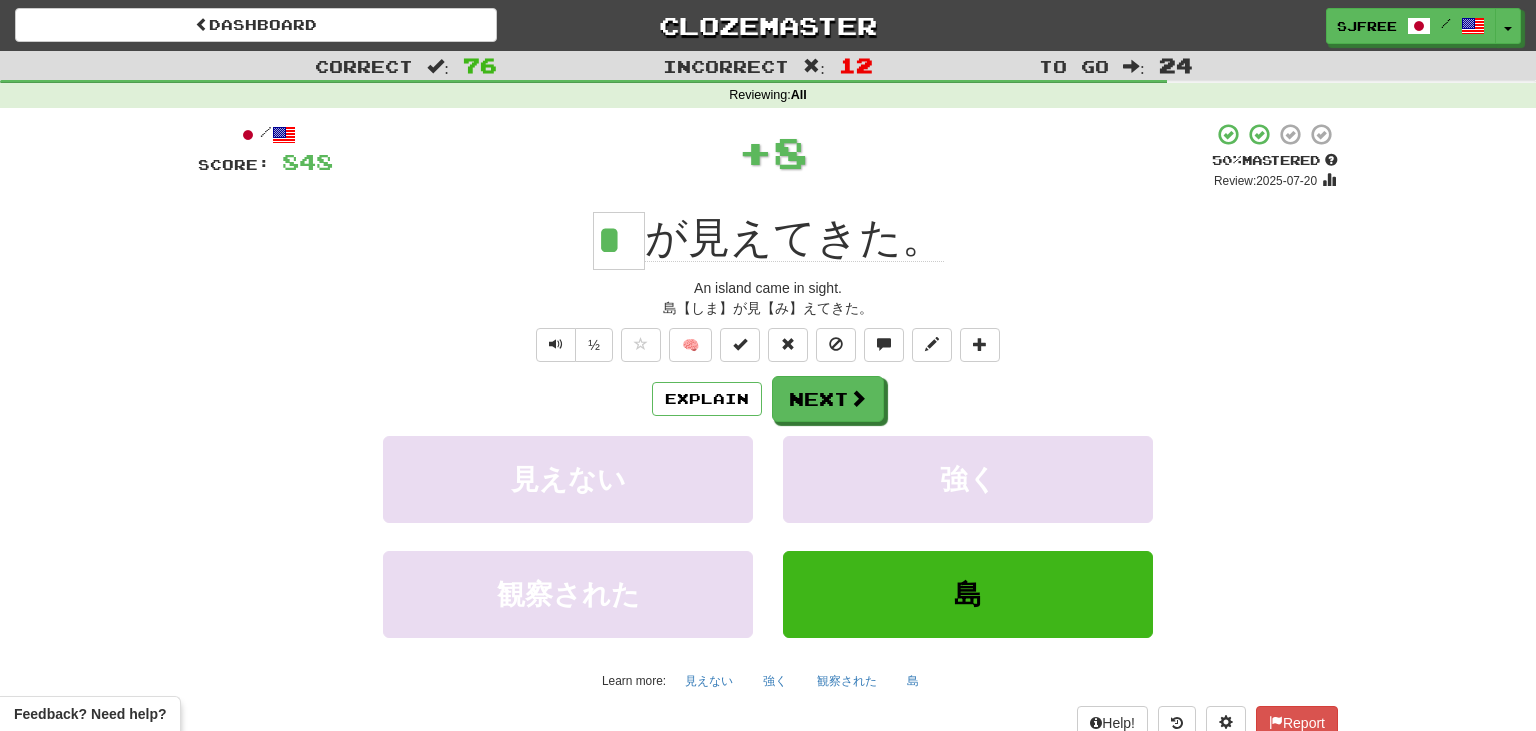 click on "/  Score:   848 + 8 50 %  Mastered Review:  2025-07-20 * が見えてきた。 An island came in sight. 島【しま】が見【み】えてきた。 ½ 🧠 Explain Next 見えない 強く 観察された 島 Learn more: 見えない 強く 観察された 島  Help!  Report Sentence Source" at bounding box center (768, 447) 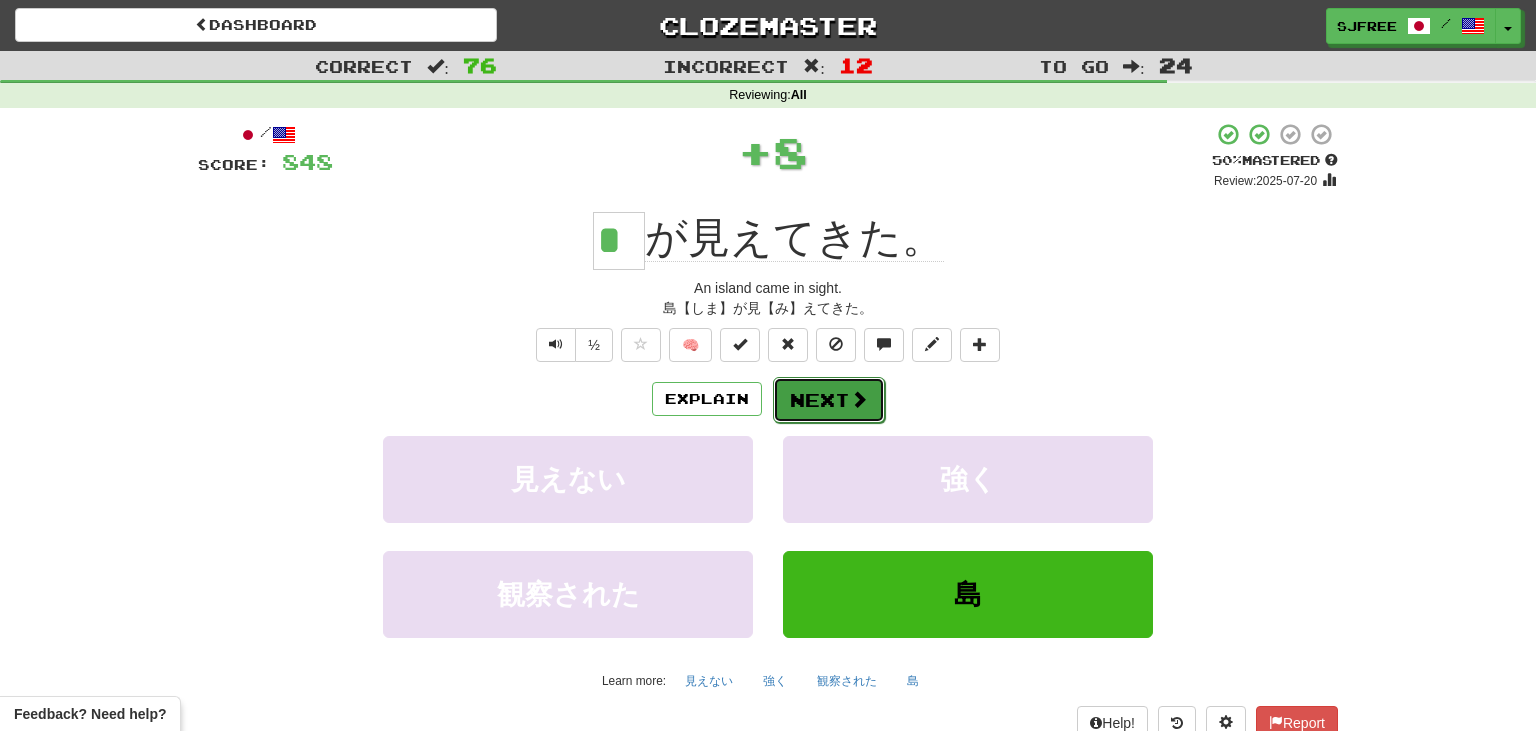 click on "Next" at bounding box center (829, 400) 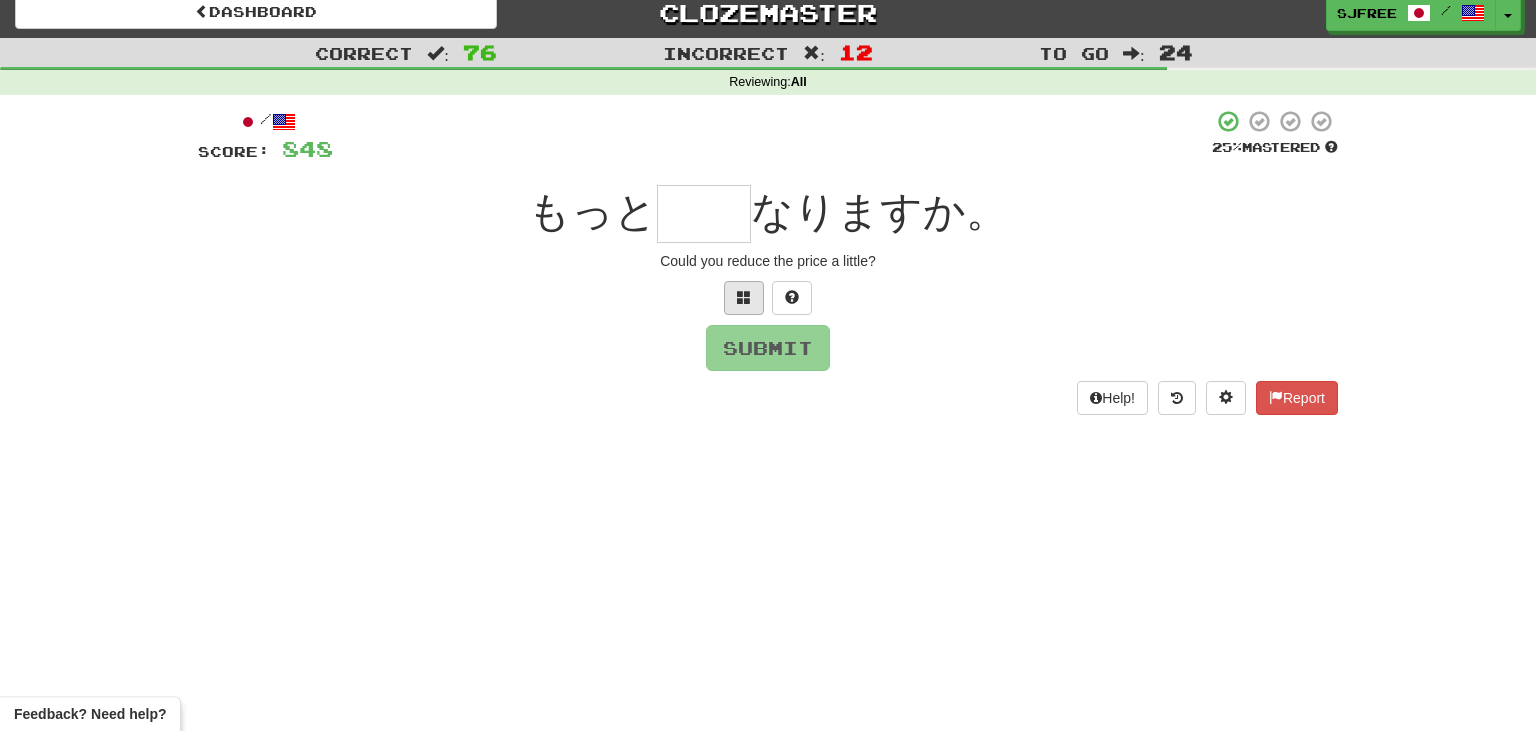 scroll, scrollTop: 14, scrollLeft: 0, axis: vertical 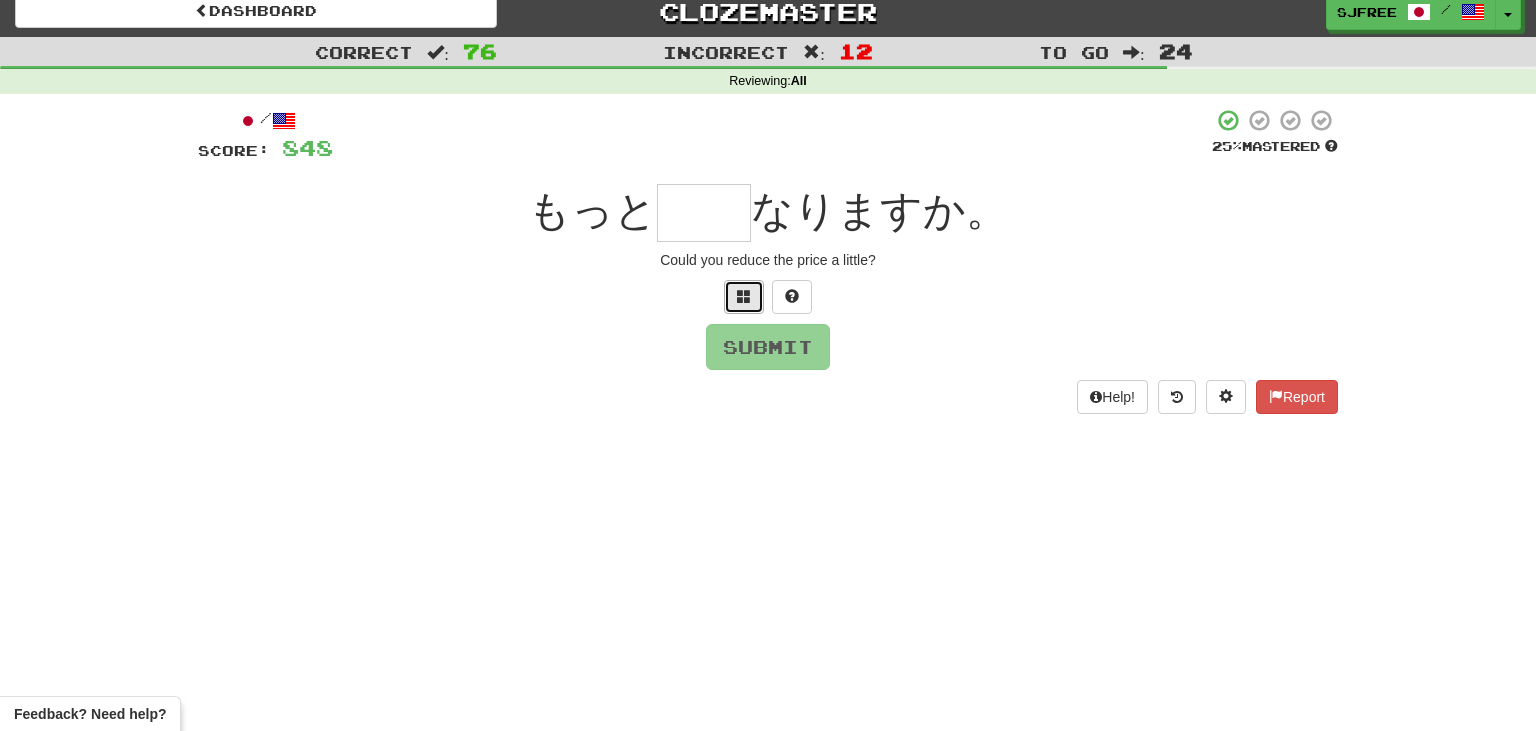 click at bounding box center (744, 296) 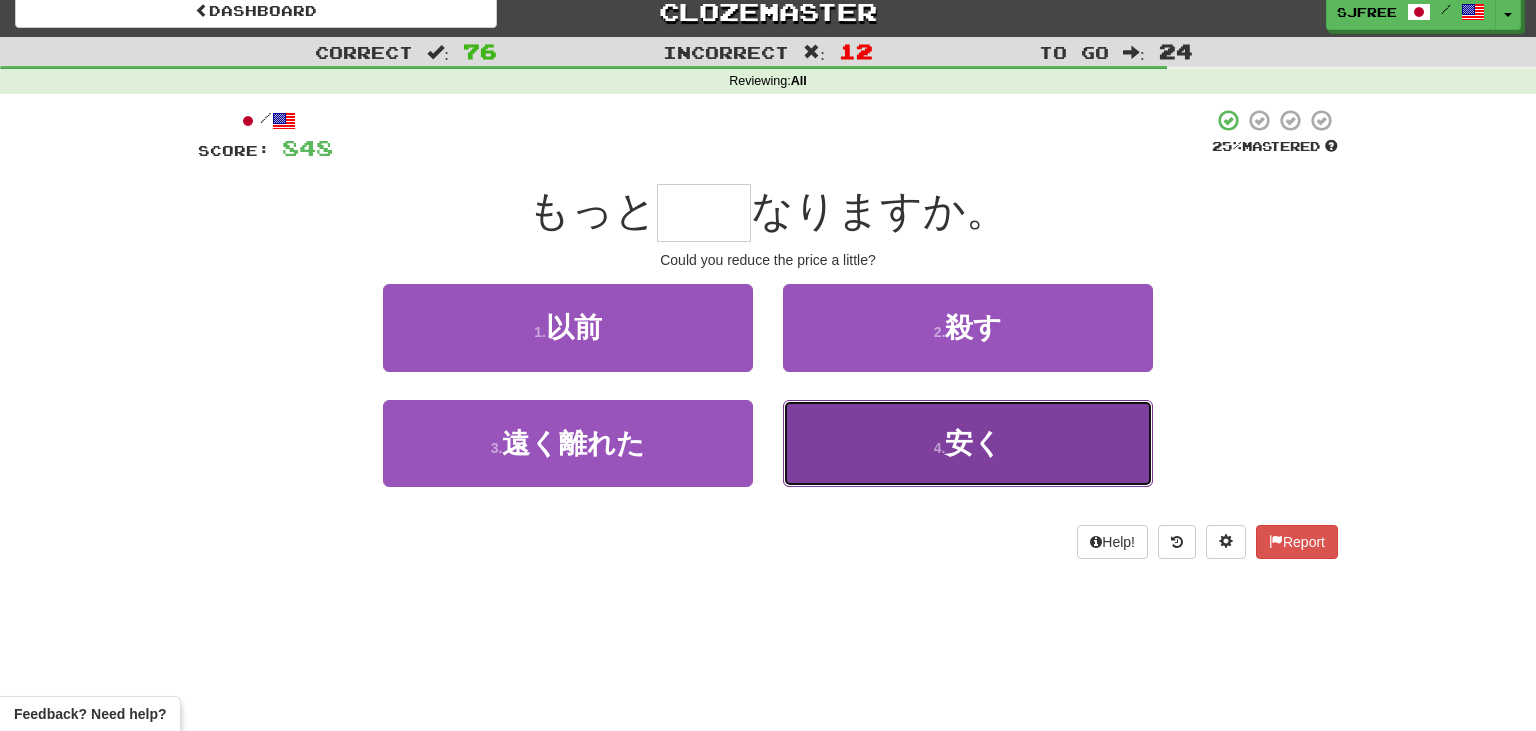click on "4 .  安く" at bounding box center [968, 443] 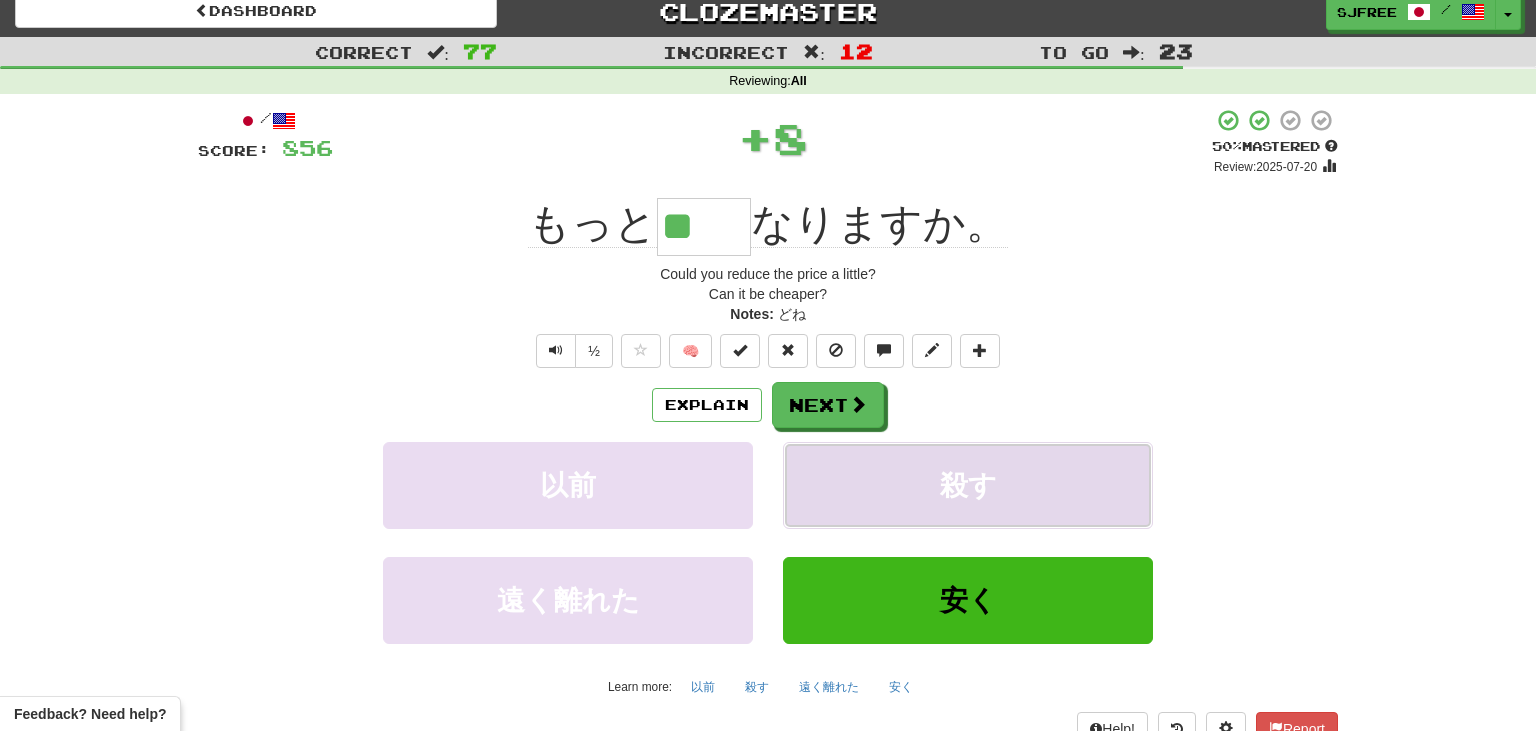 click on "殺す" at bounding box center [968, 485] 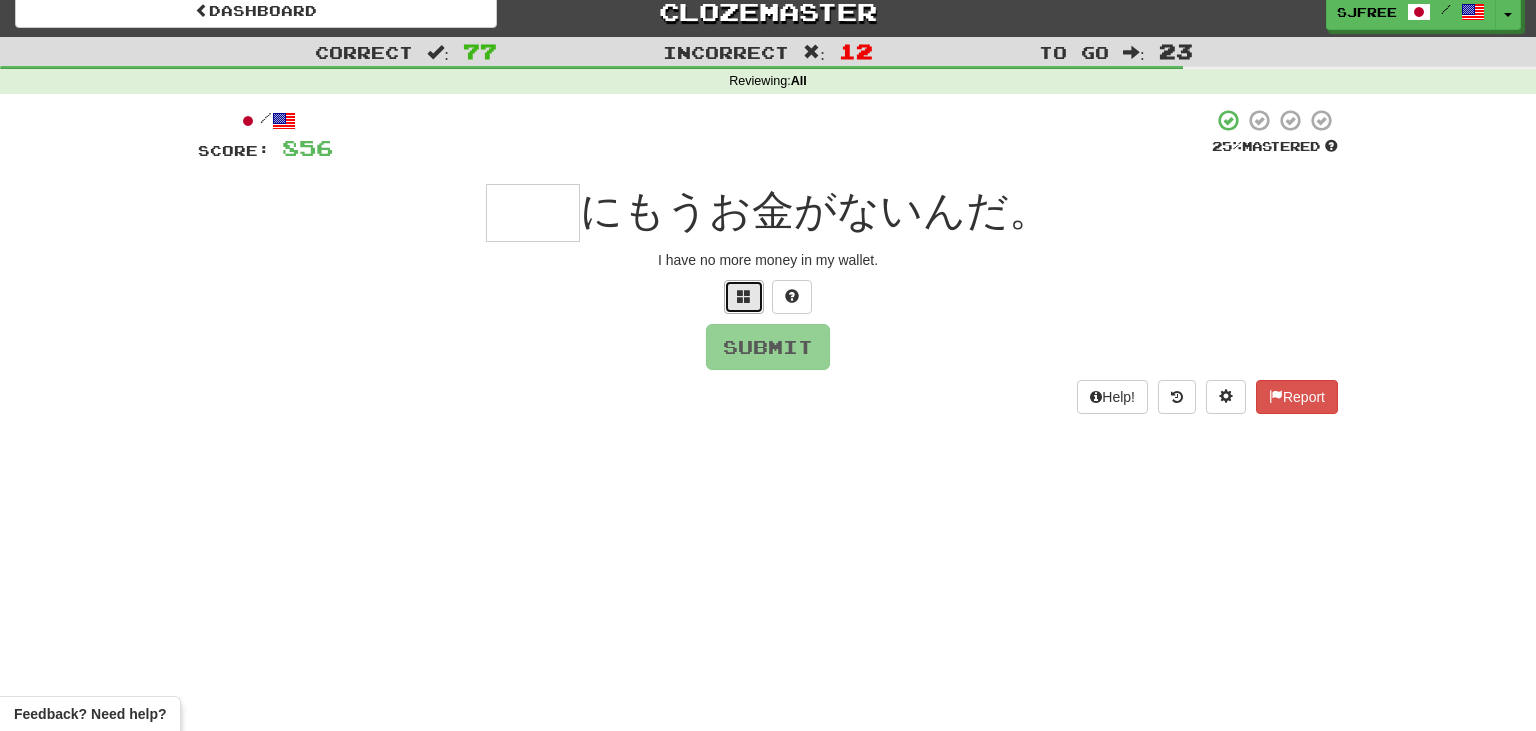 click at bounding box center (744, 297) 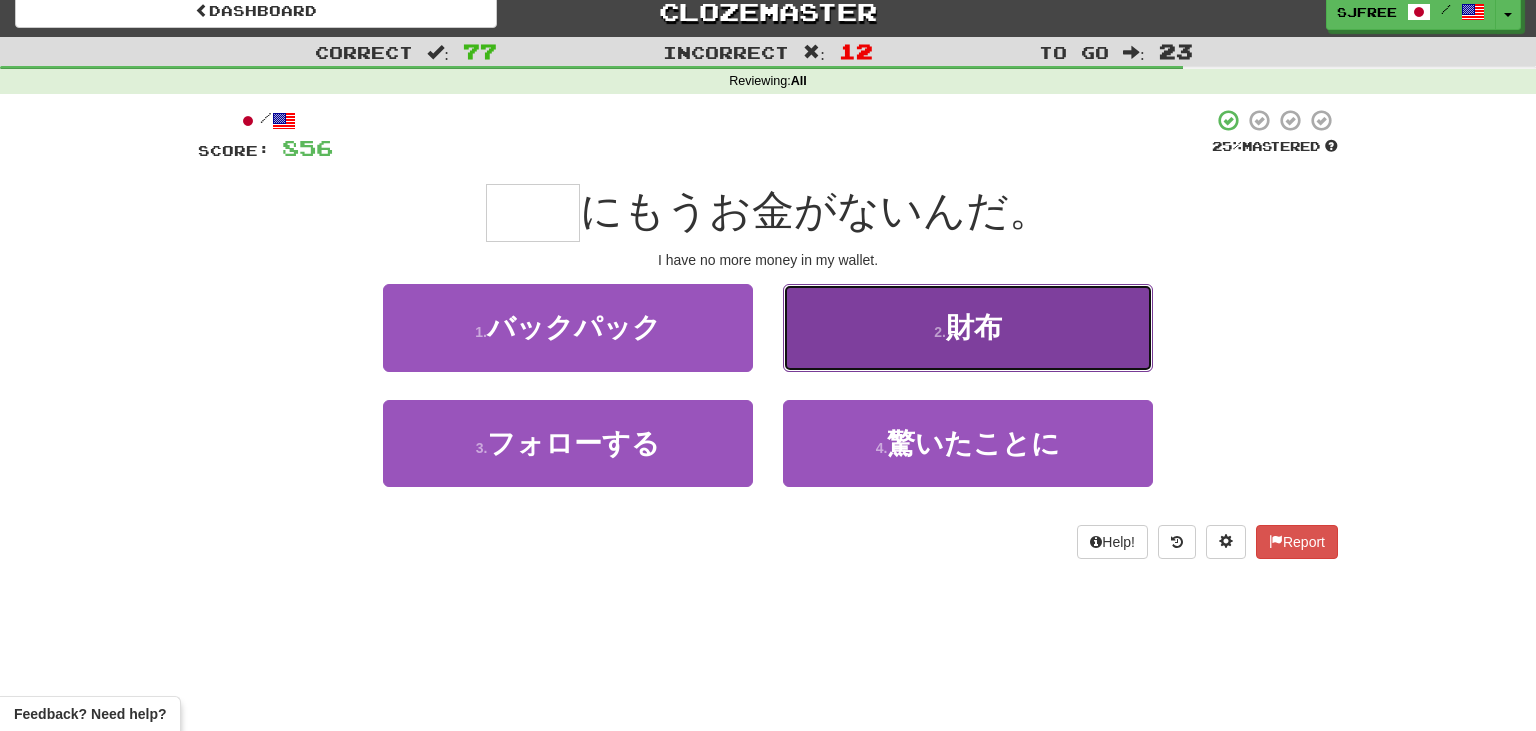 click on "財布" at bounding box center [974, 327] 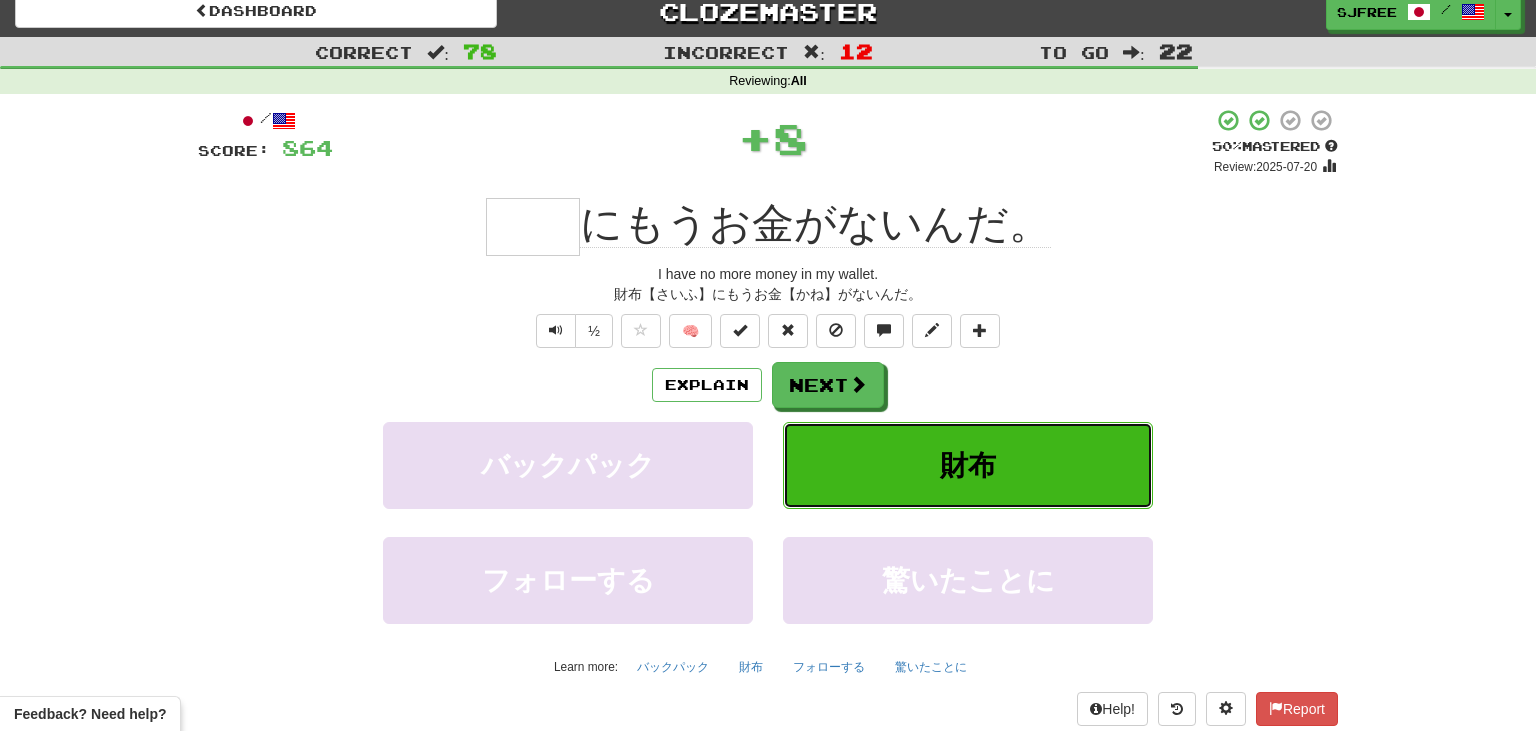 type on "**" 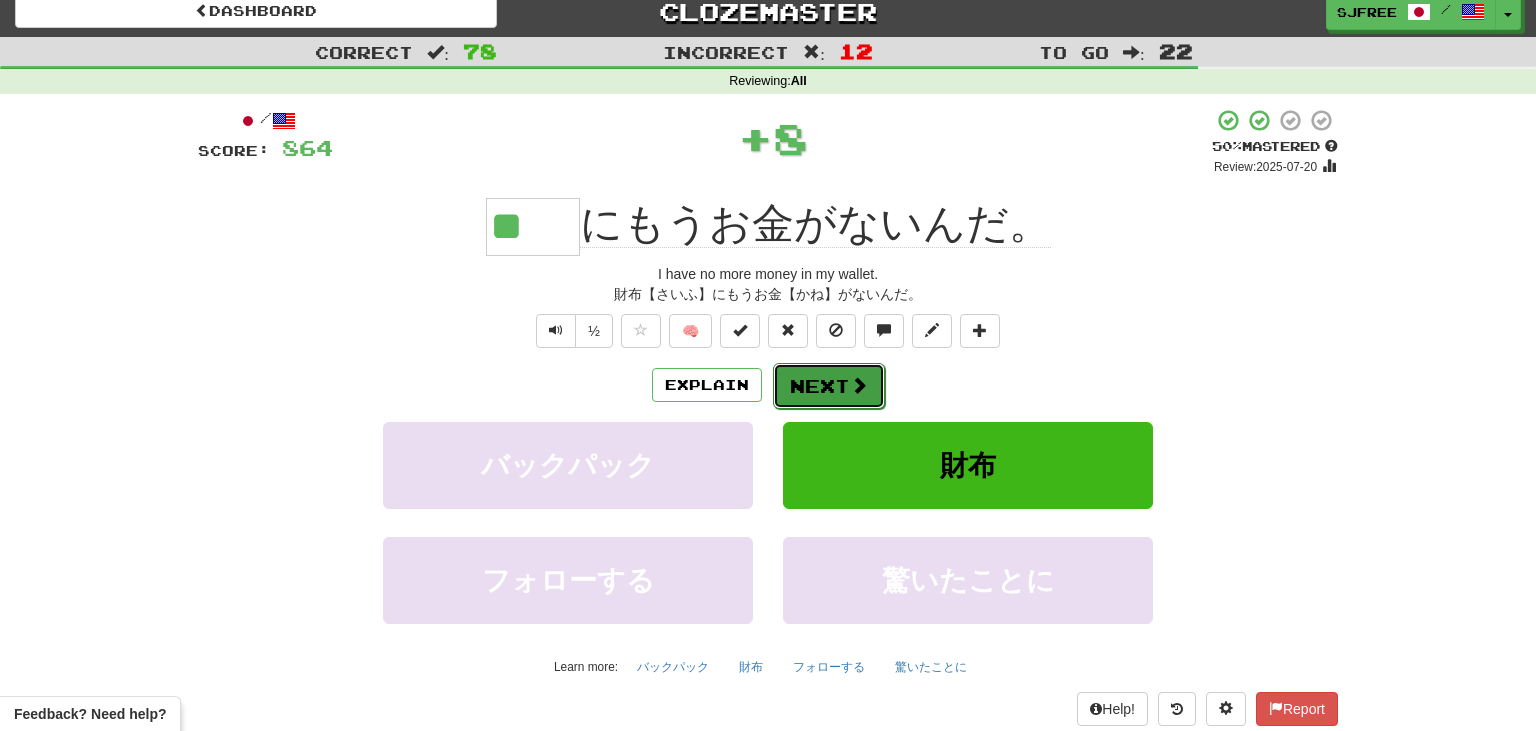click on "Next" at bounding box center (829, 386) 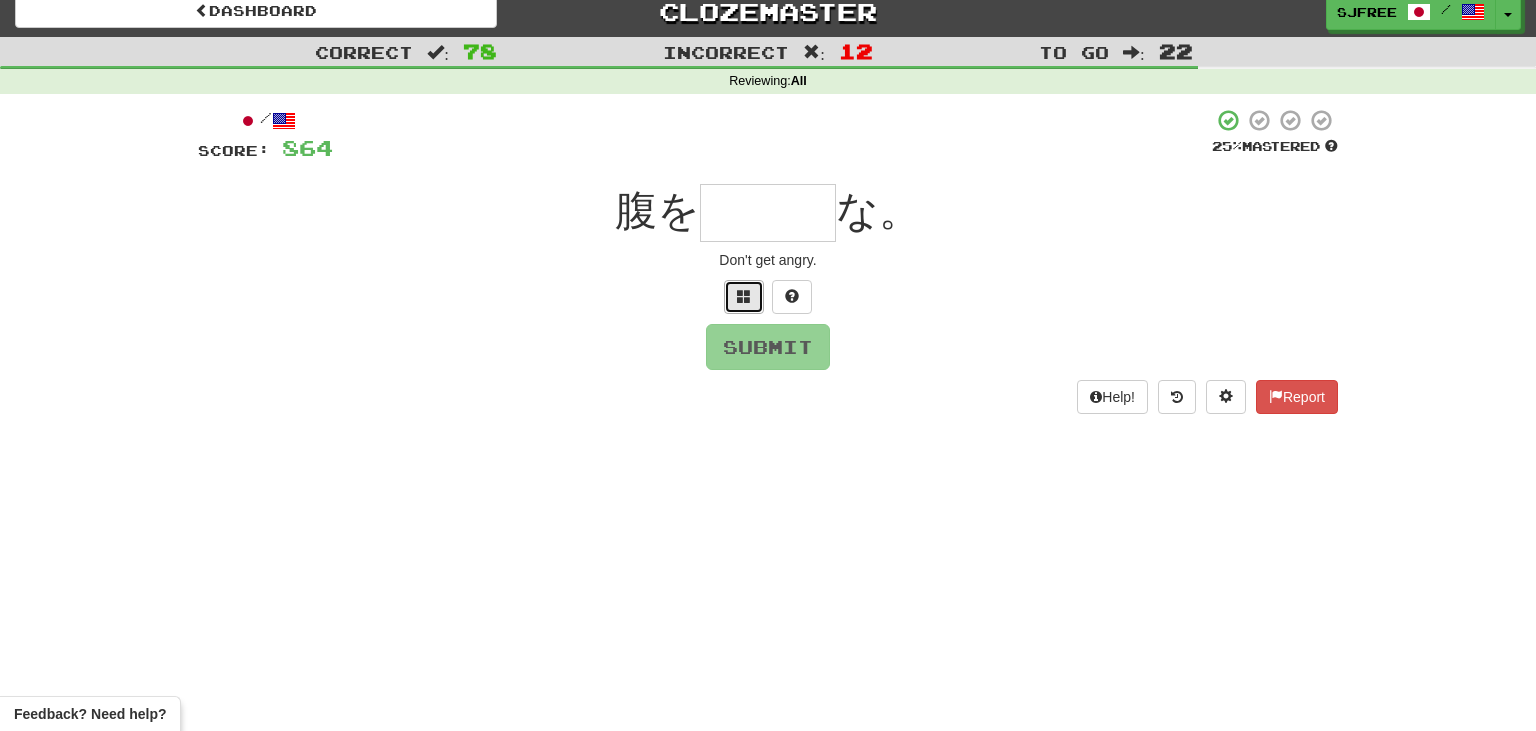 click at bounding box center (744, 297) 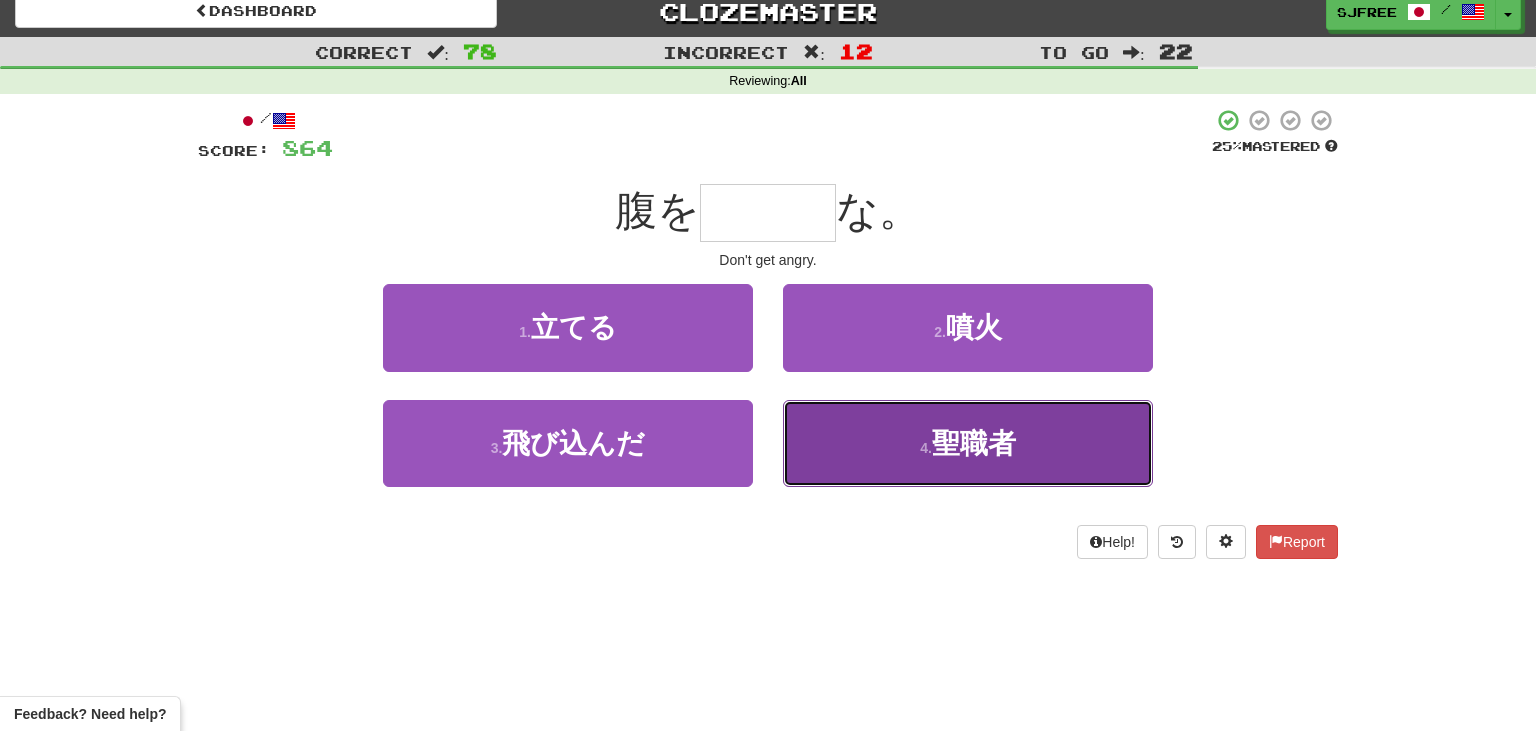 click on "4 .  聖職者" at bounding box center [968, 443] 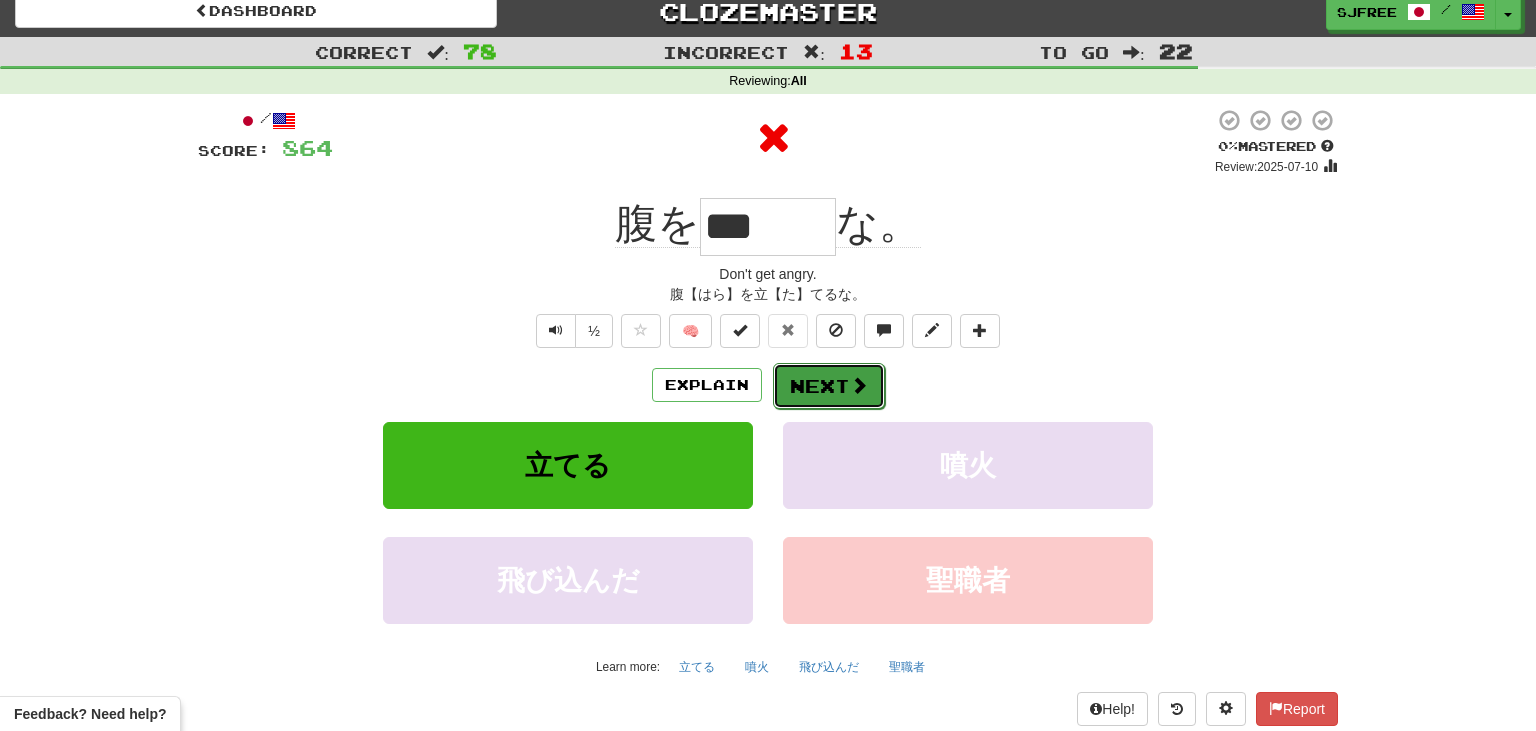 click on "Next" at bounding box center (829, 386) 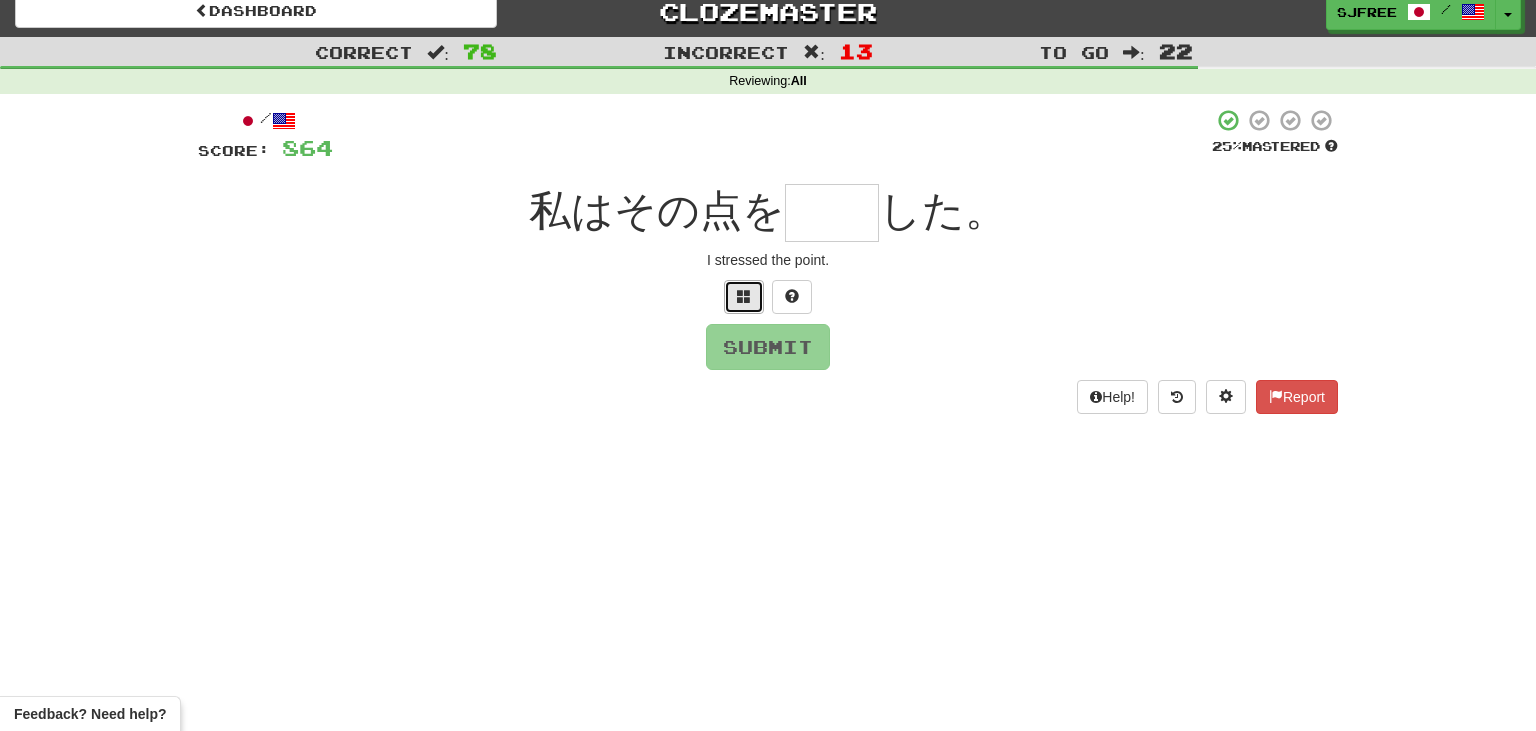 click at bounding box center [744, 296] 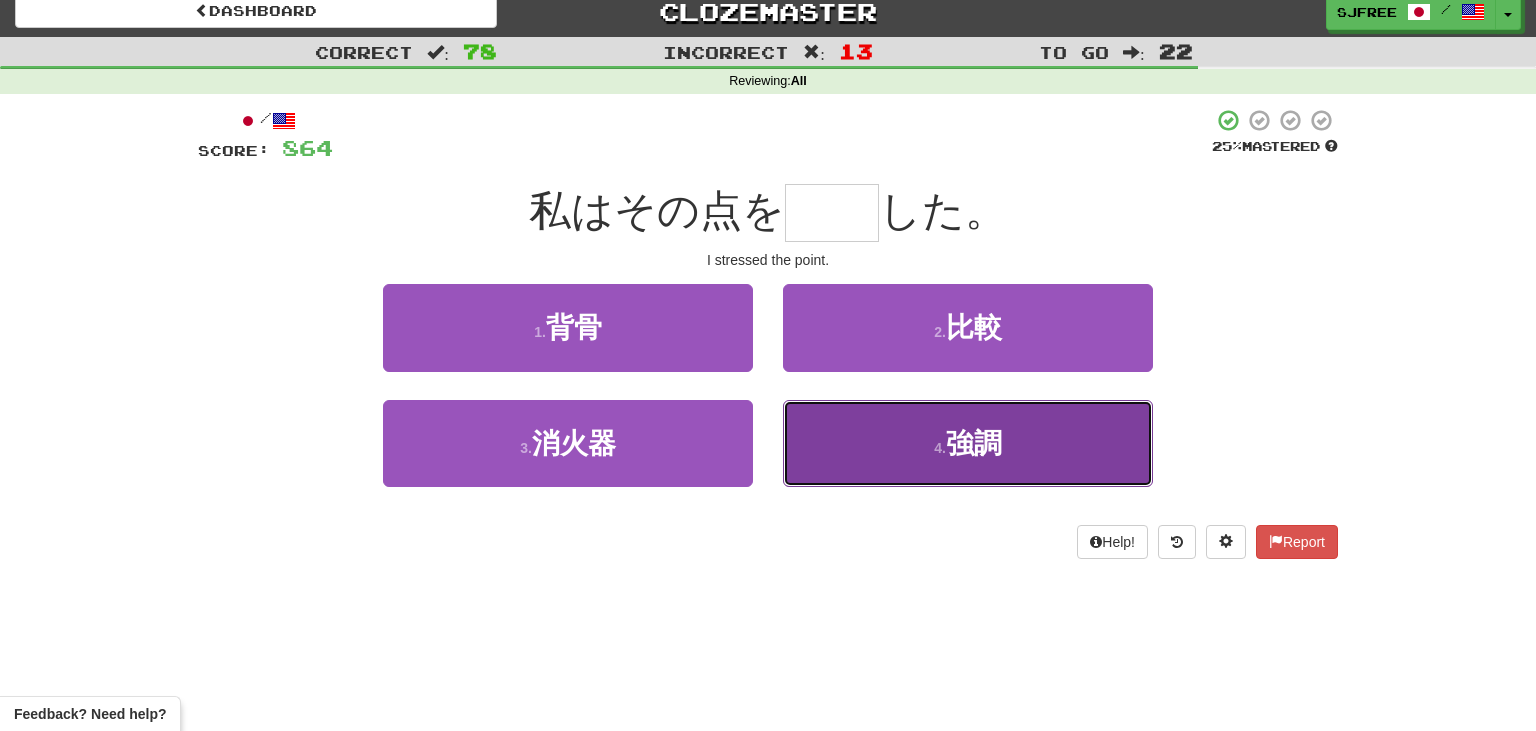 click on "4 .  強調" at bounding box center [968, 443] 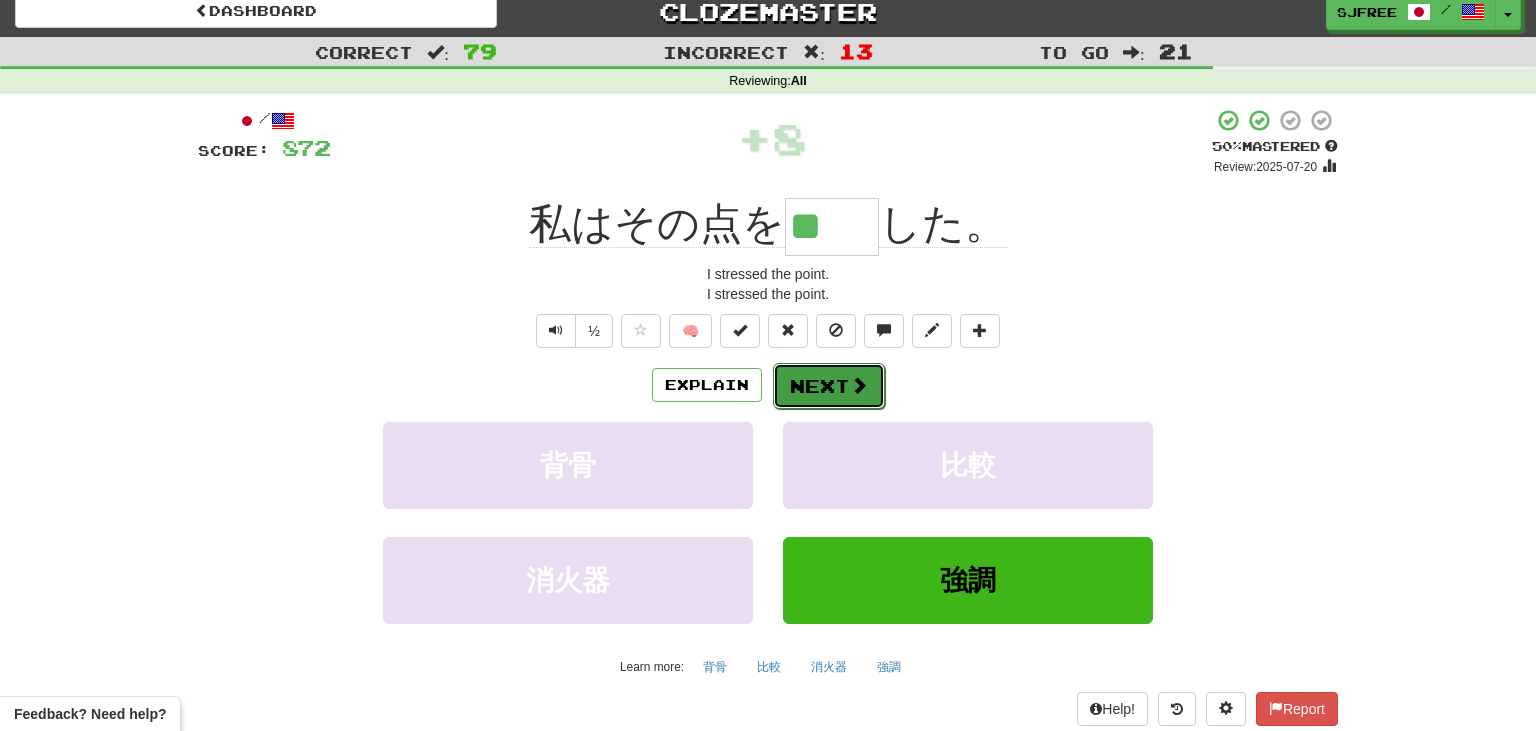 click on "Next" at bounding box center (829, 386) 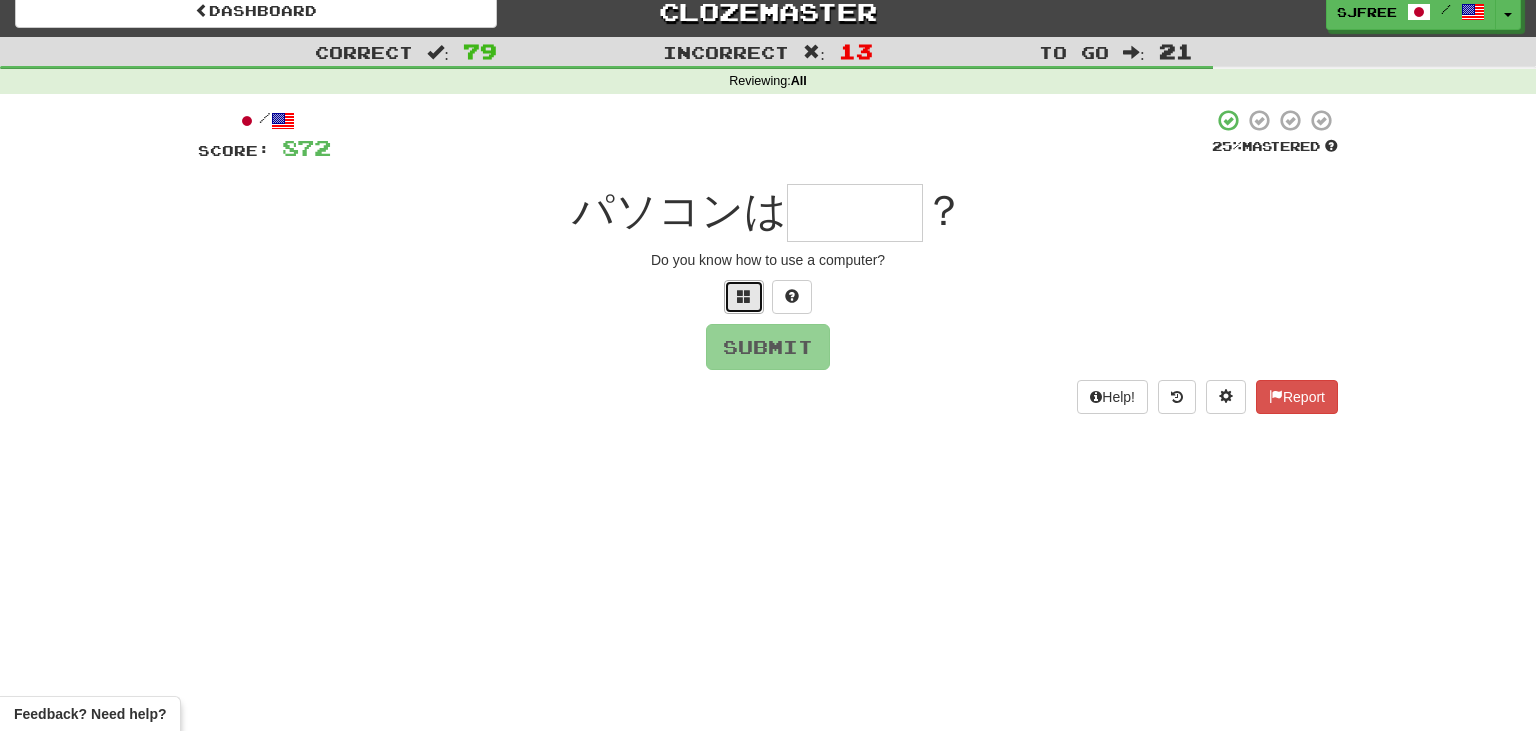 click at bounding box center [744, 296] 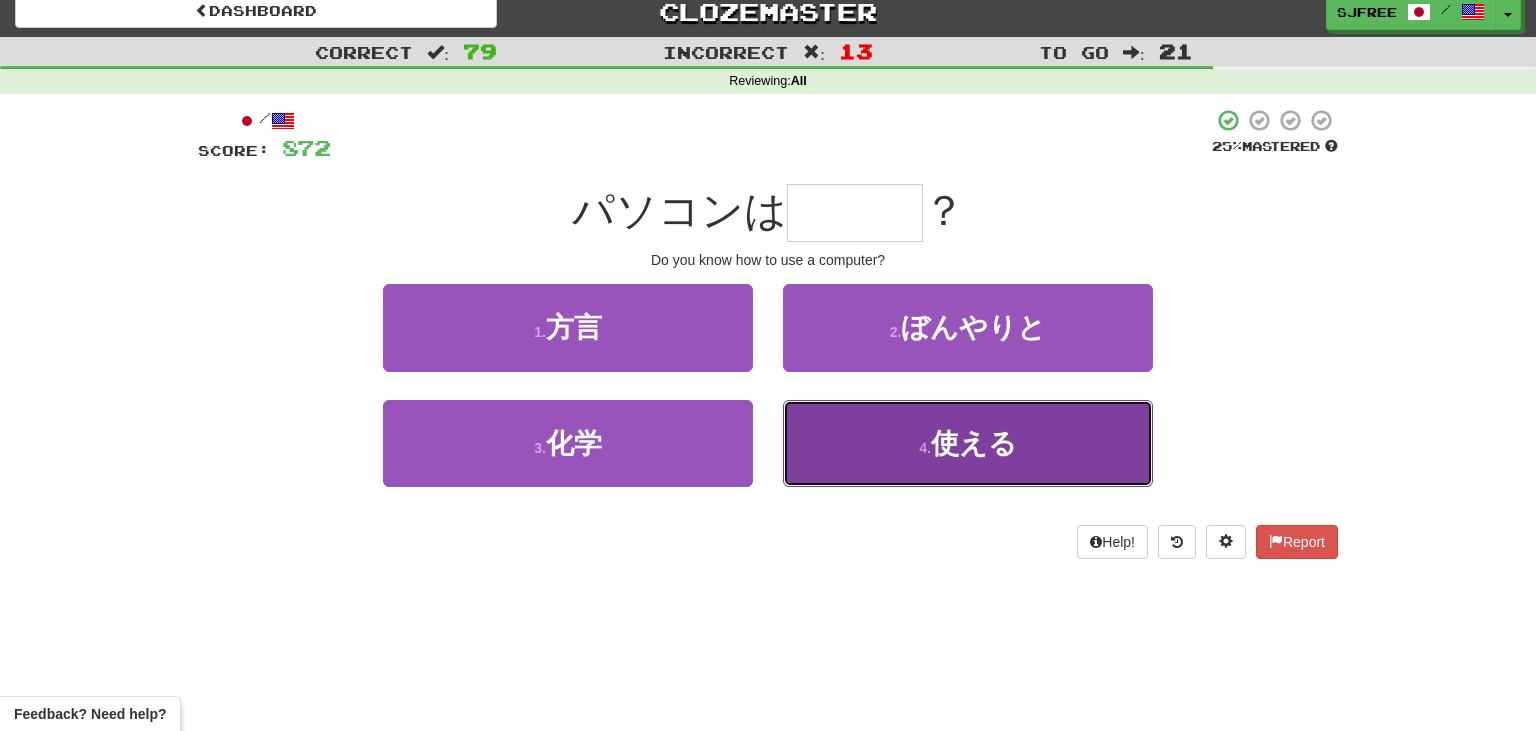 click on "使える" at bounding box center (974, 443) 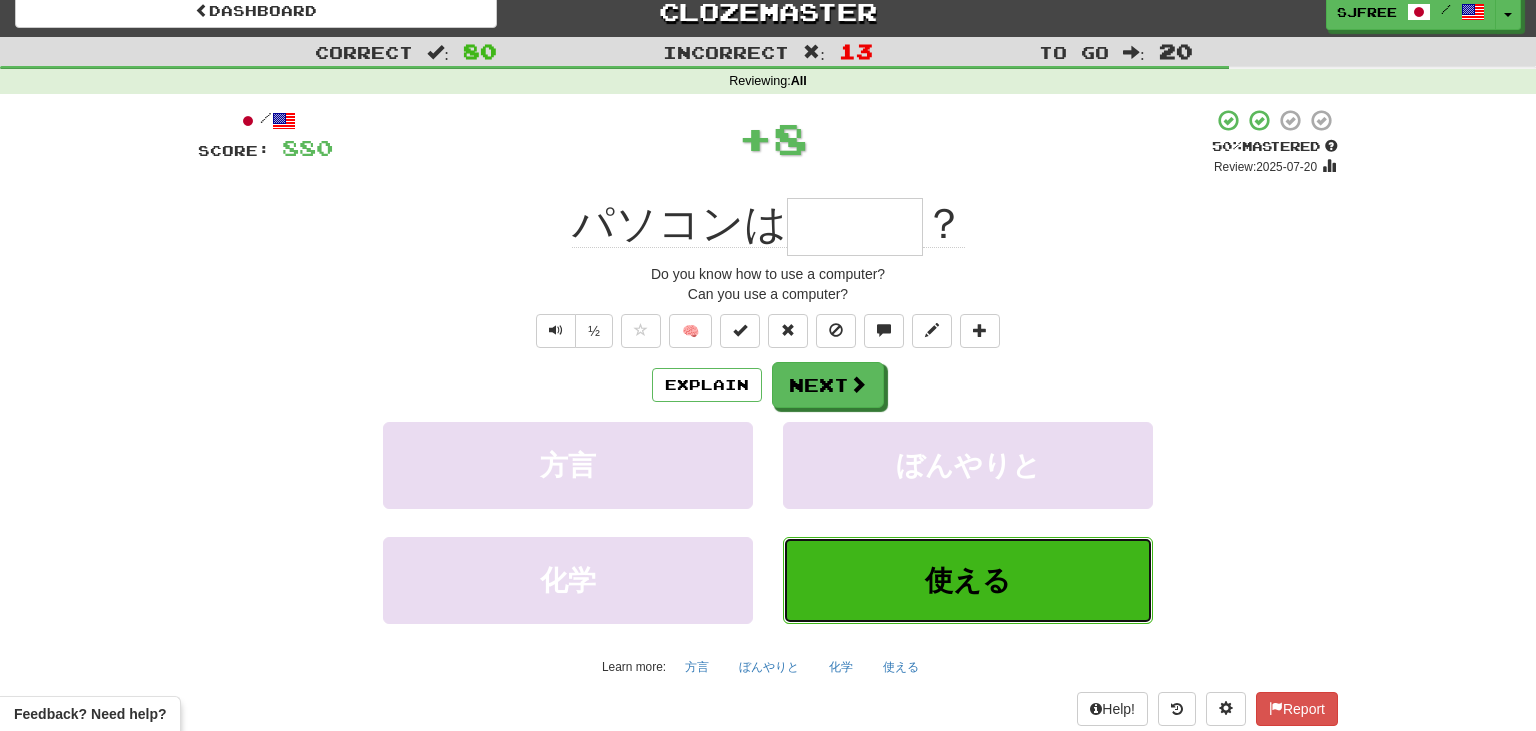 type on "***" 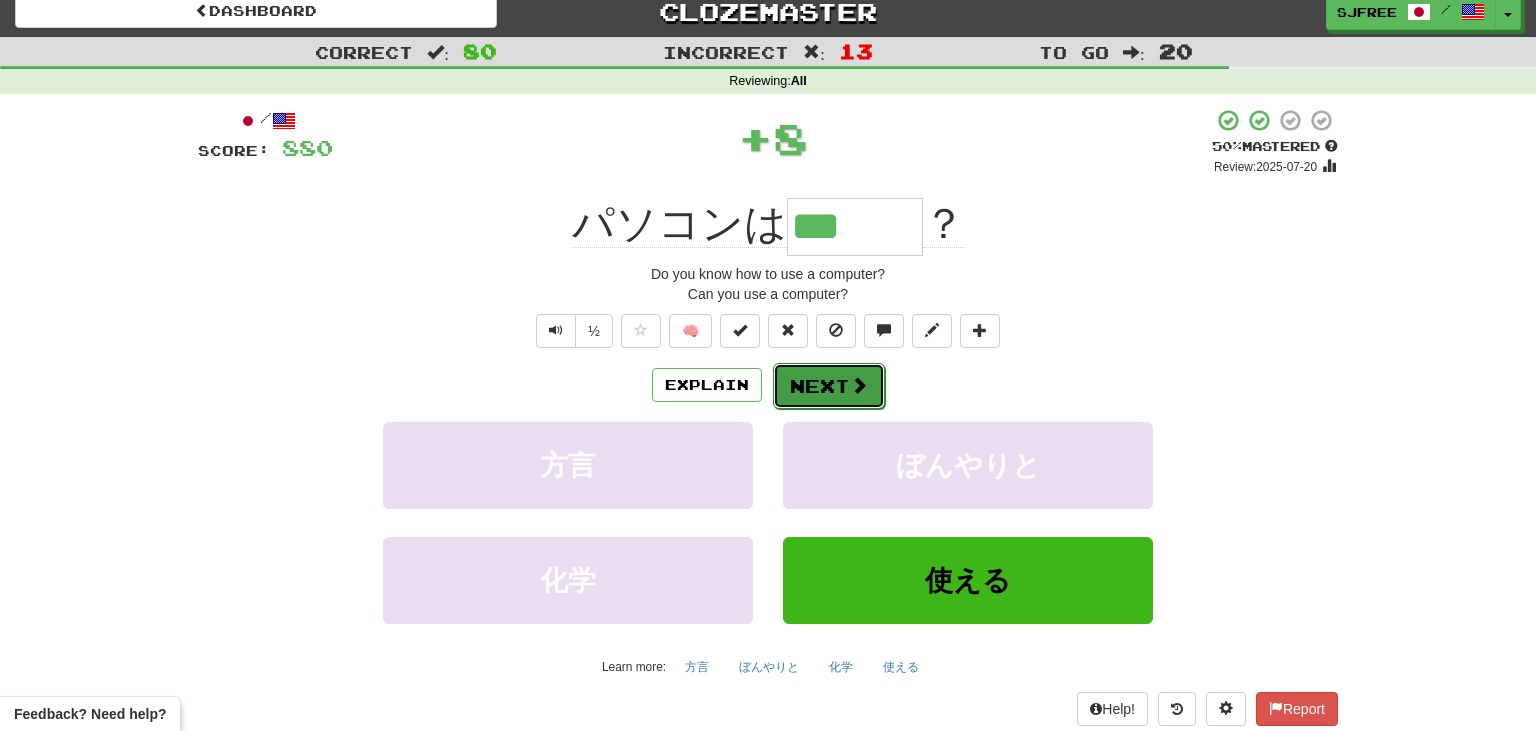 click at bounding box center (859, 385) 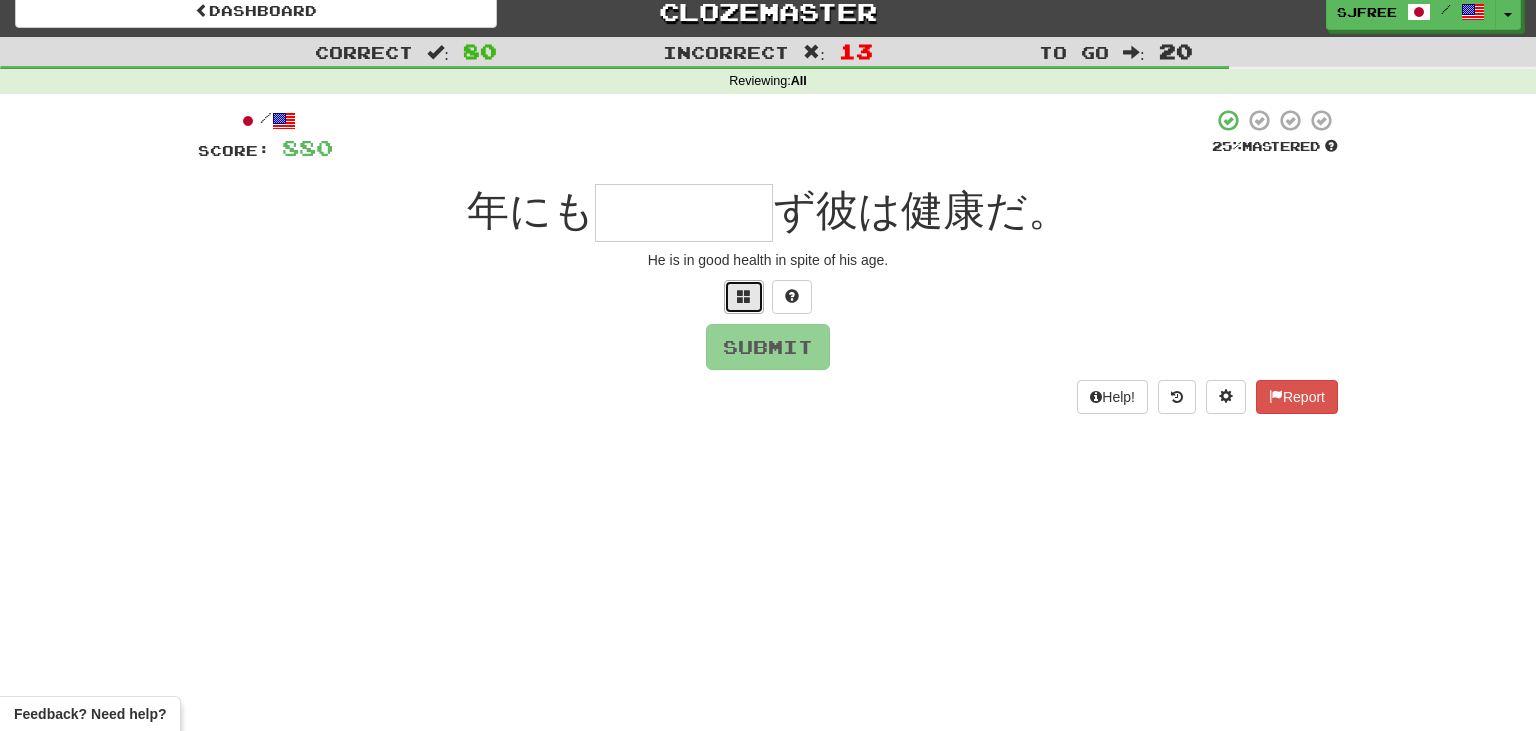 click at bounding box center (744, 296) 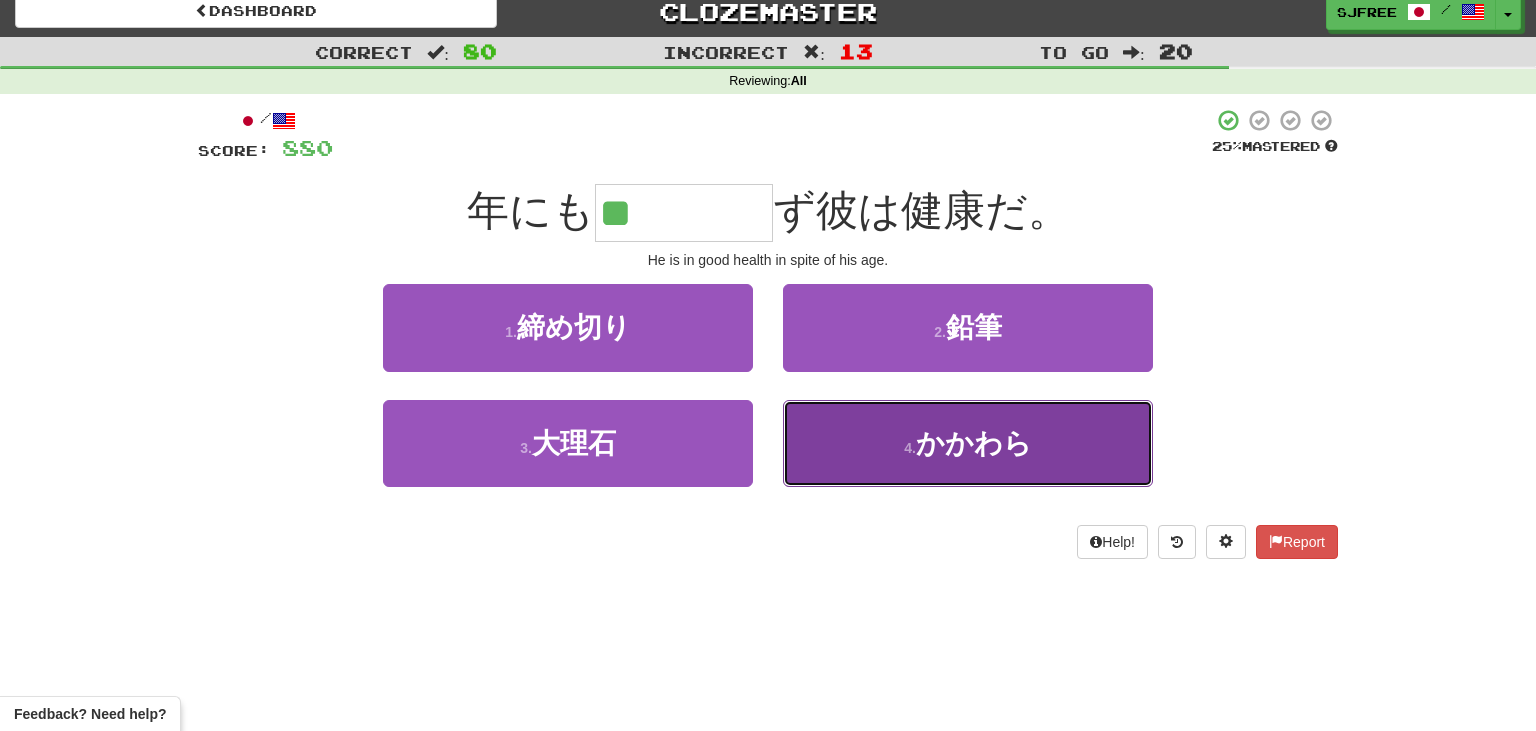 click on "4 .  かかわら" at bounding box center (968, 443) 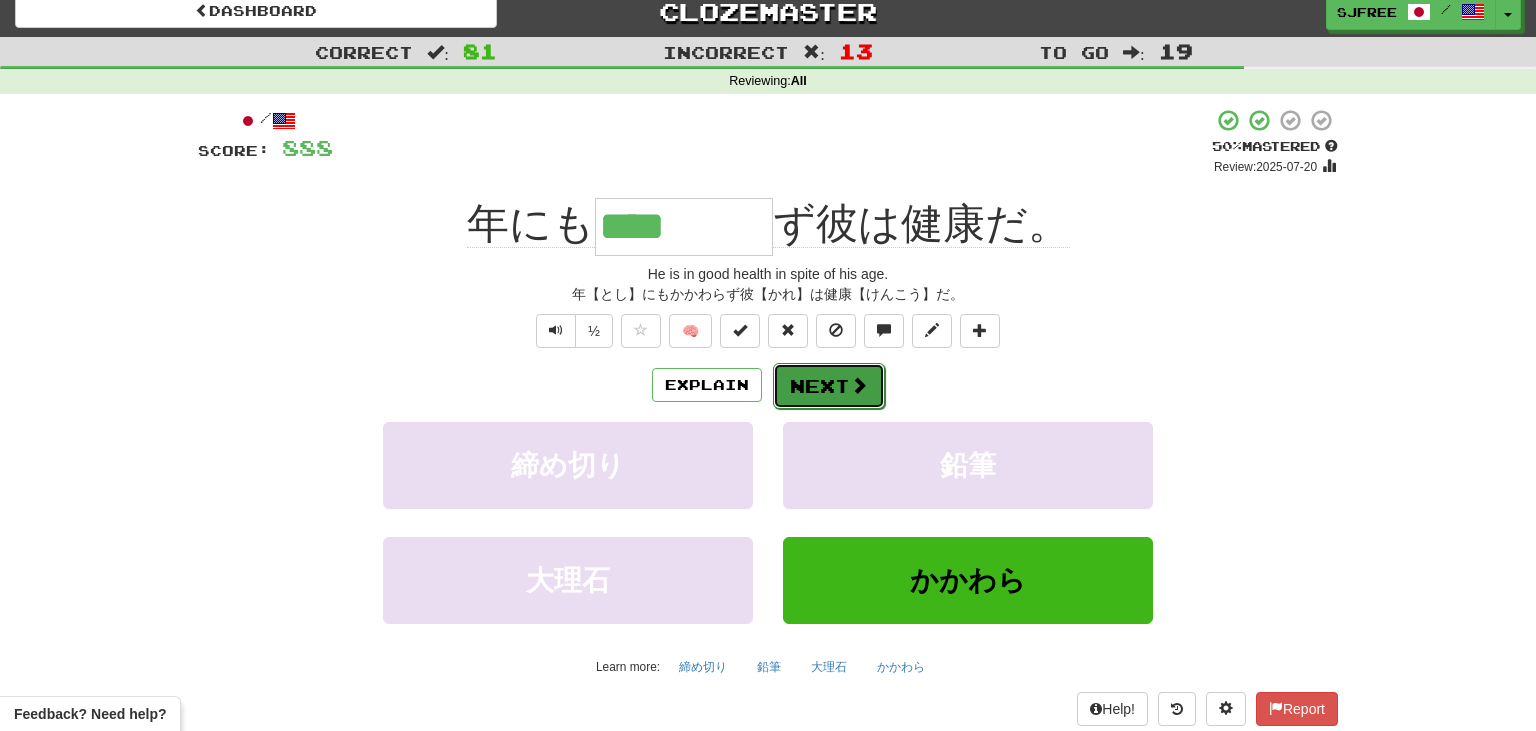 click on "Next" at bounding box center (829, 386) 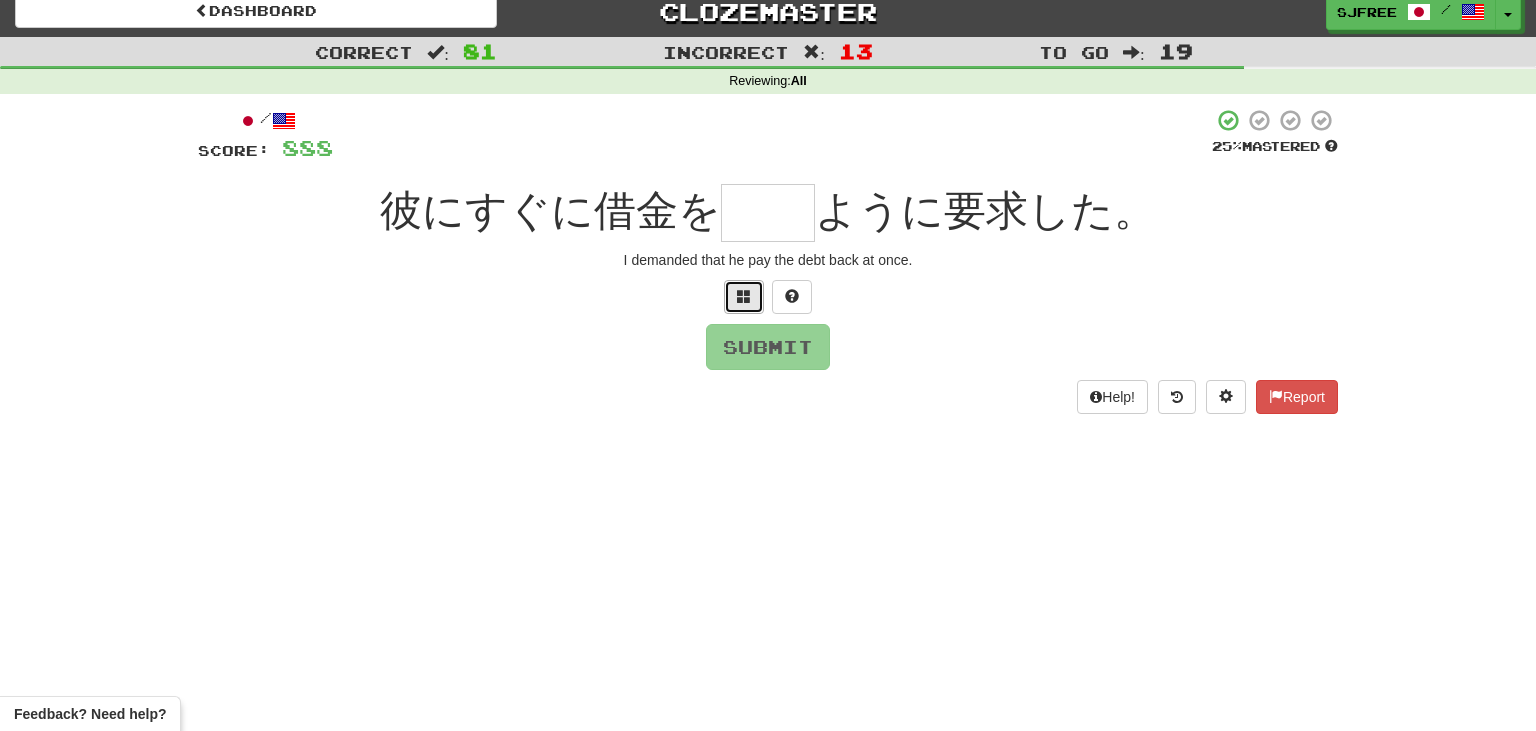 click at bounding box center (744, 296) 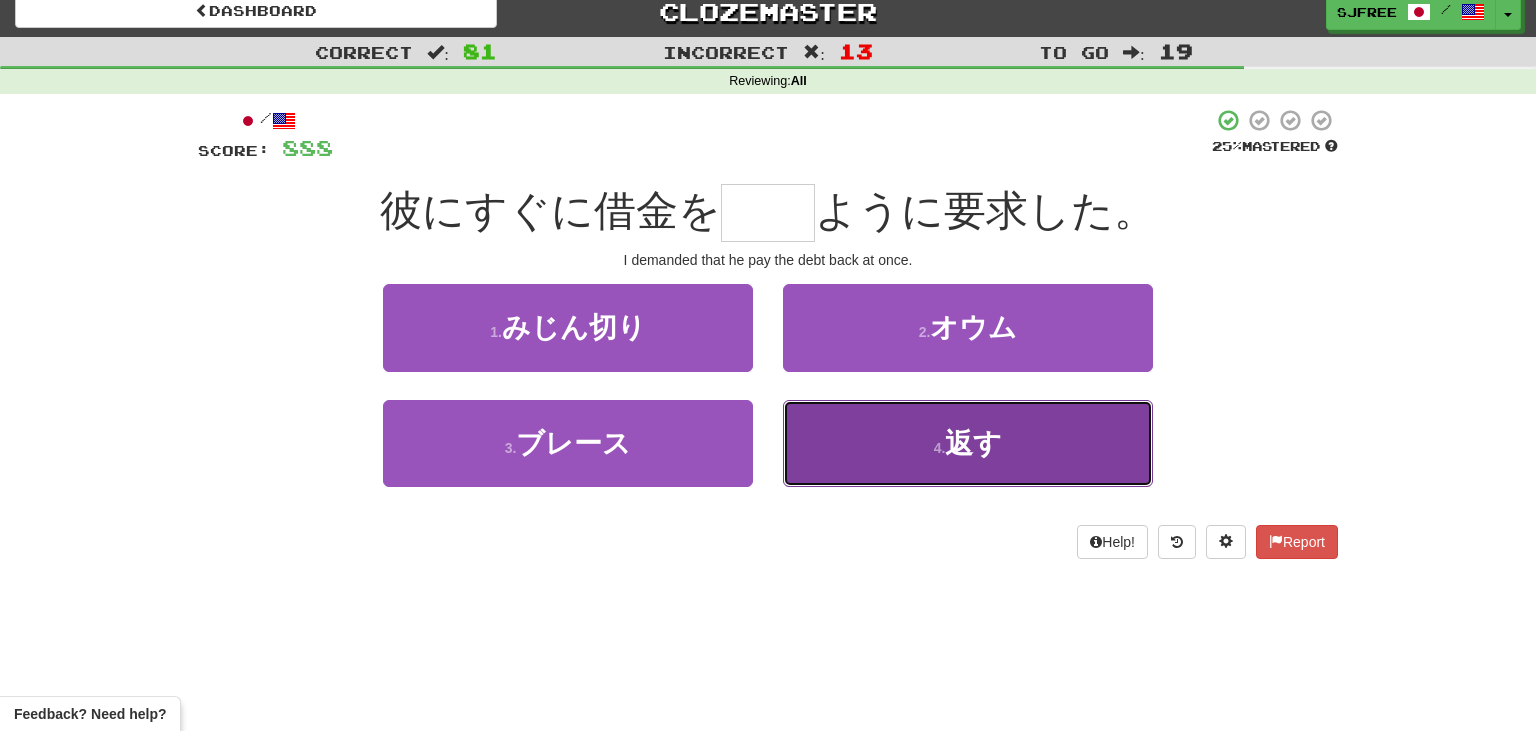 click on "返す" at bounding box center (973, 443) 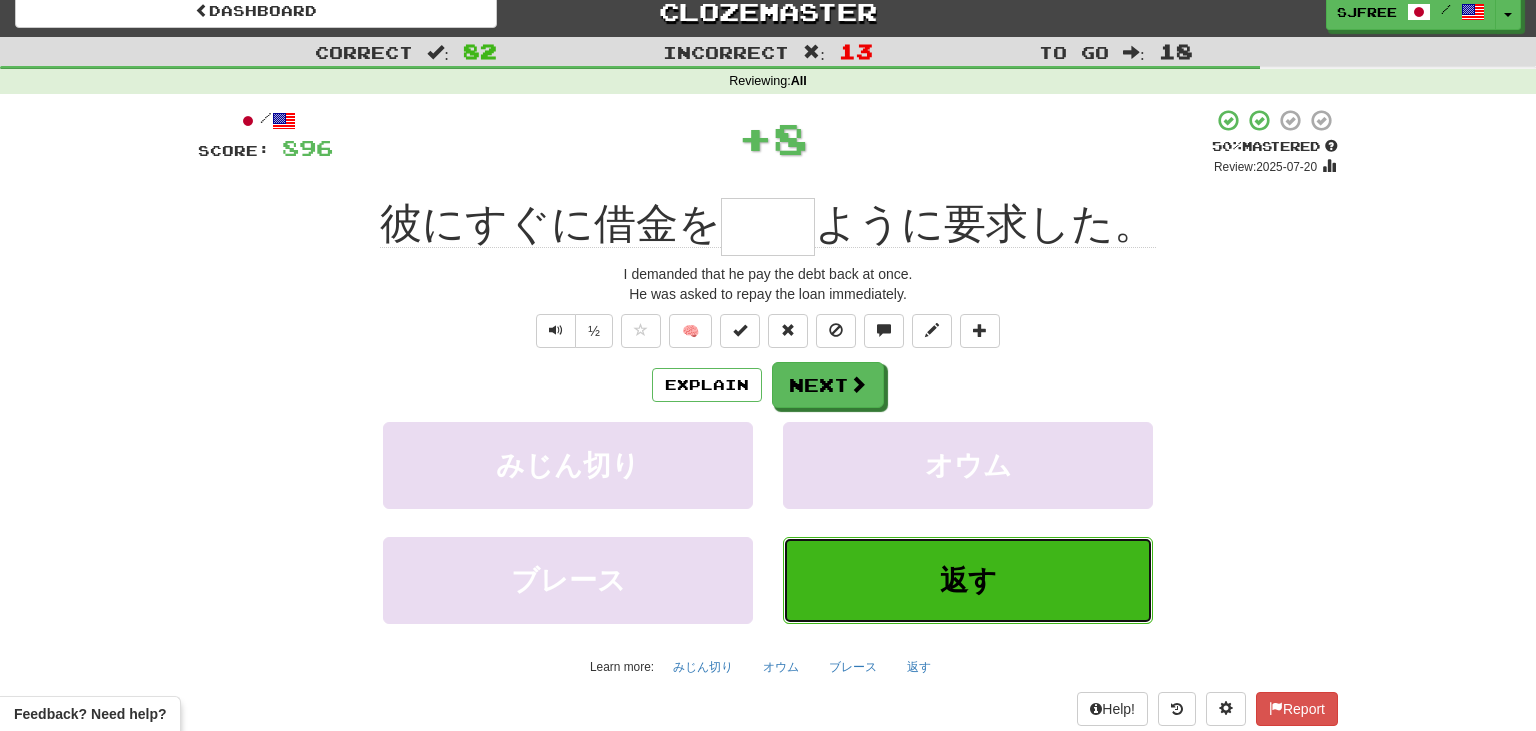 type on "**" 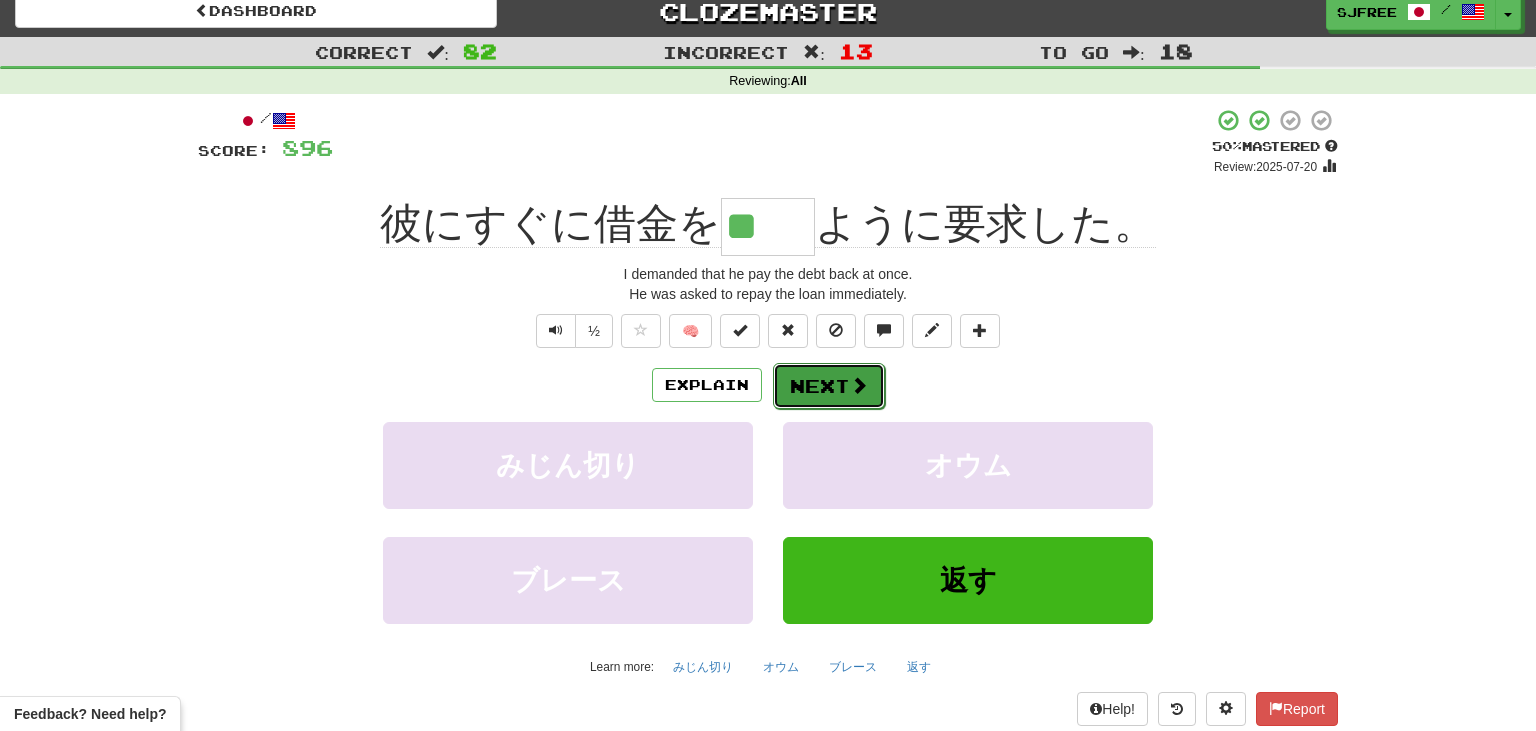 click on "Next" at bounding box center (829, 386) 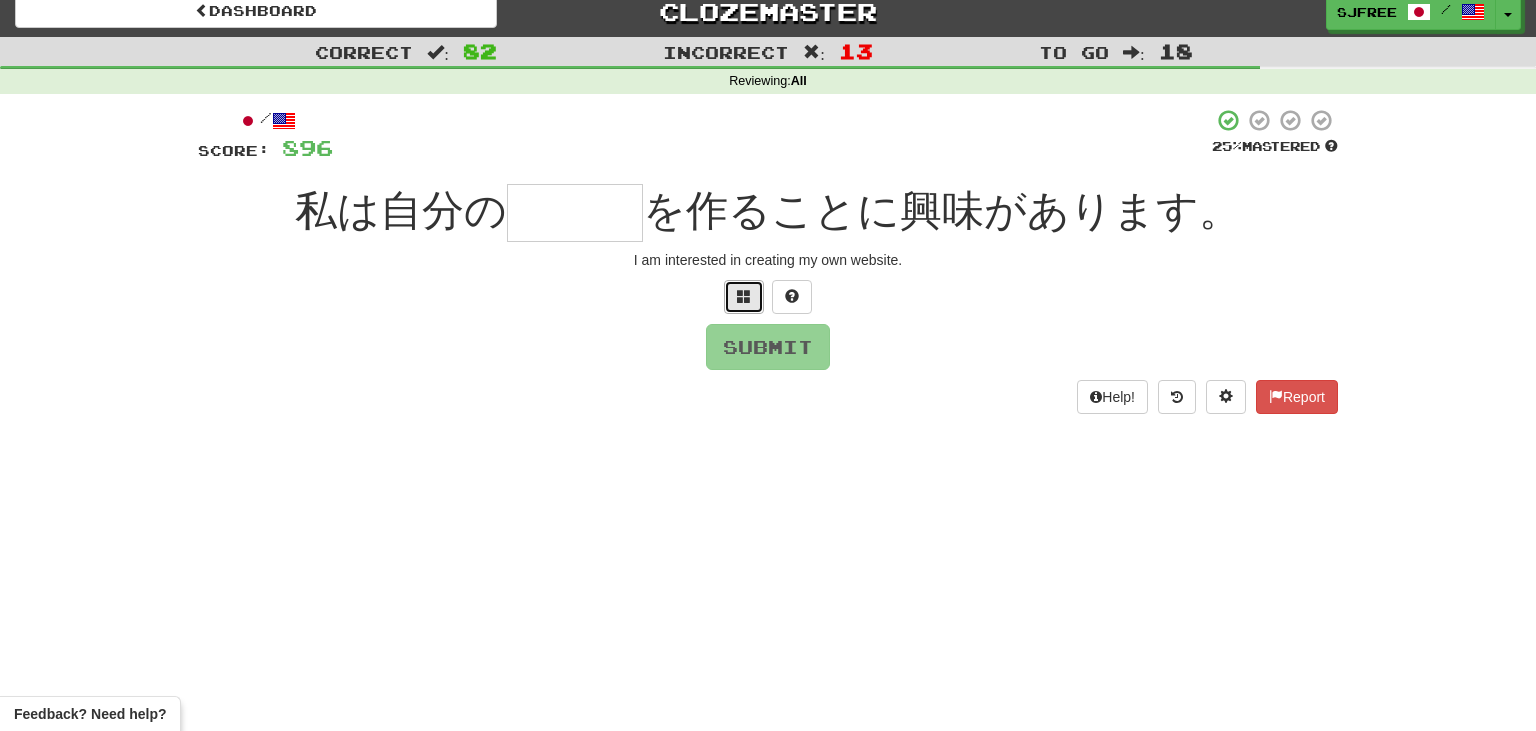 click at bounding box center (744, 296) 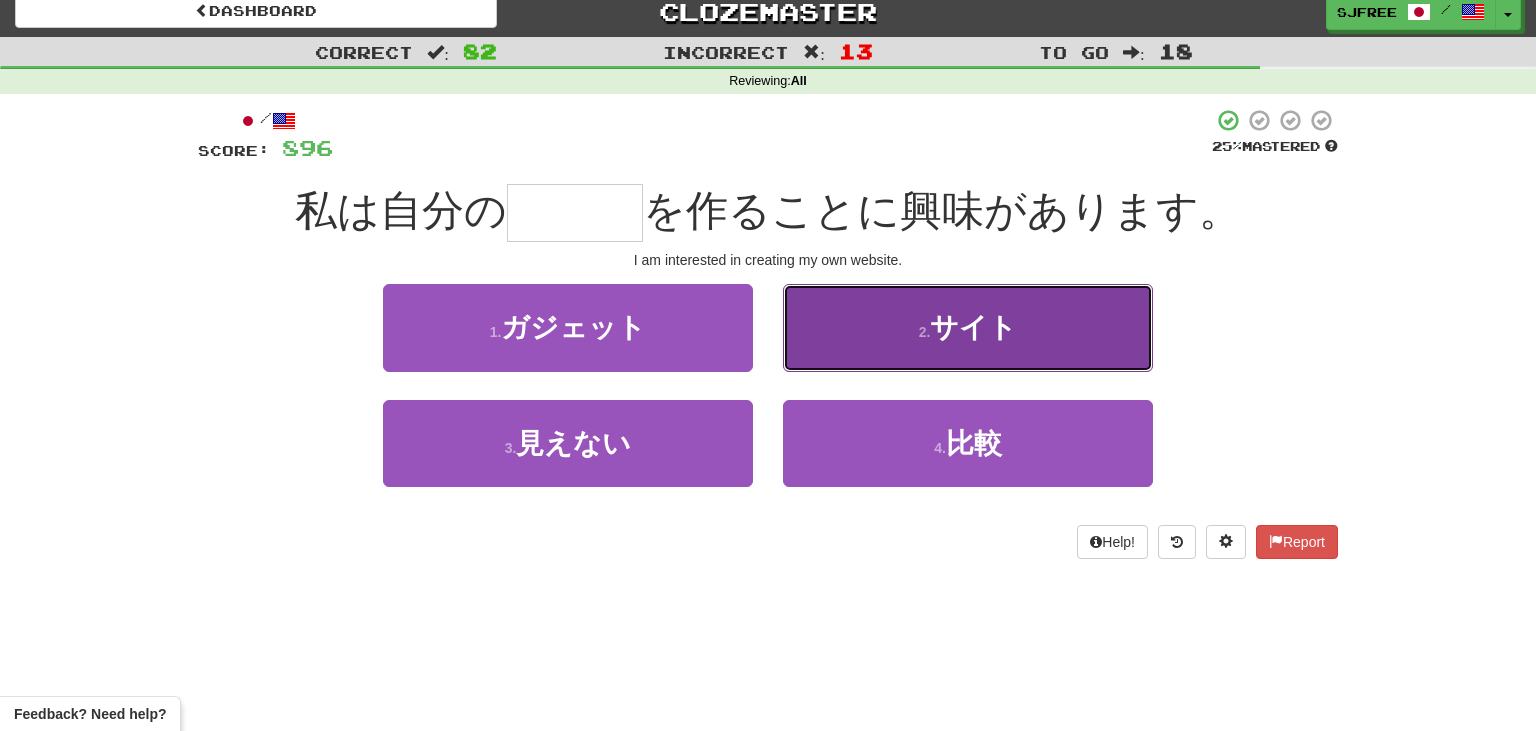 click on "サイト" at bounding box center (973, 327) 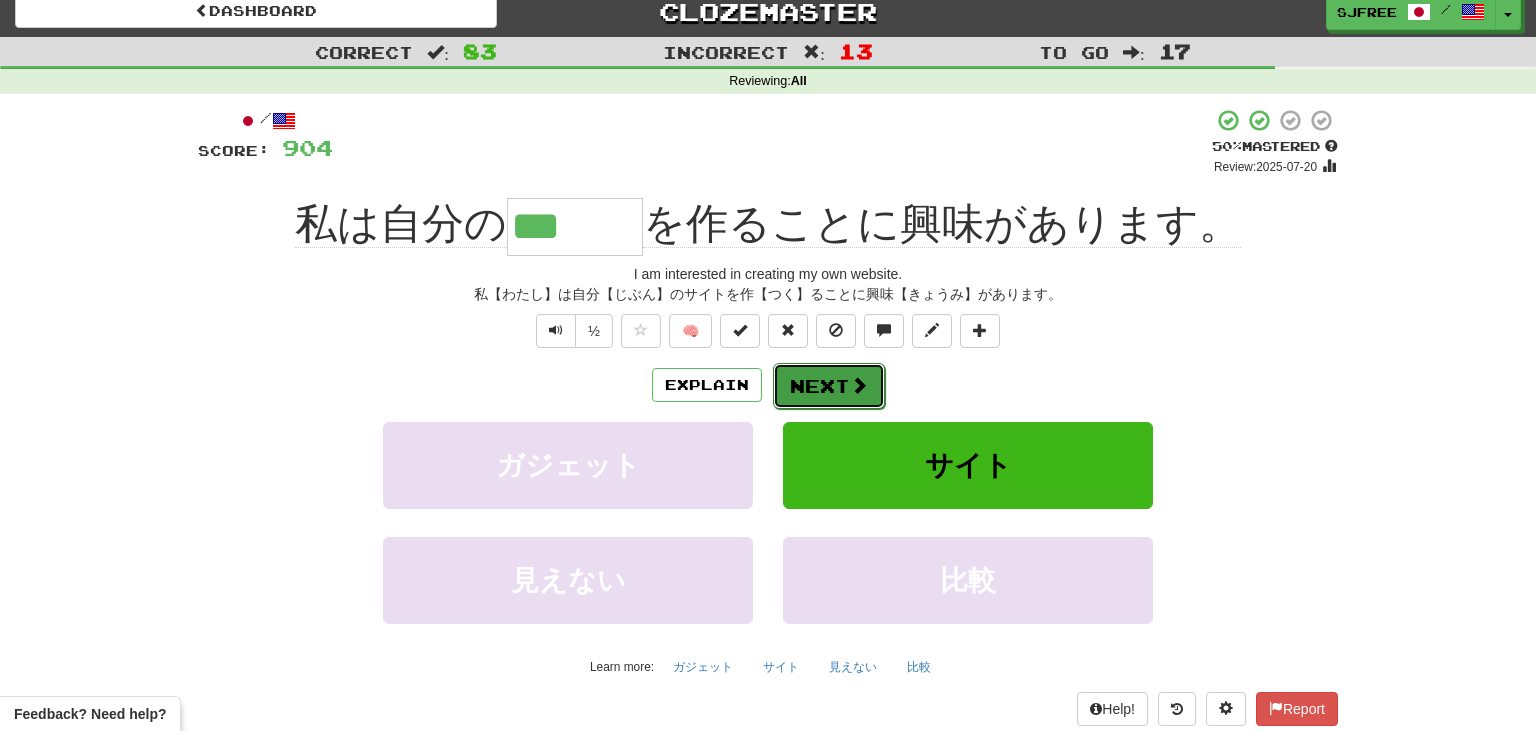 click on "Next" at bounding box center [829, 386] 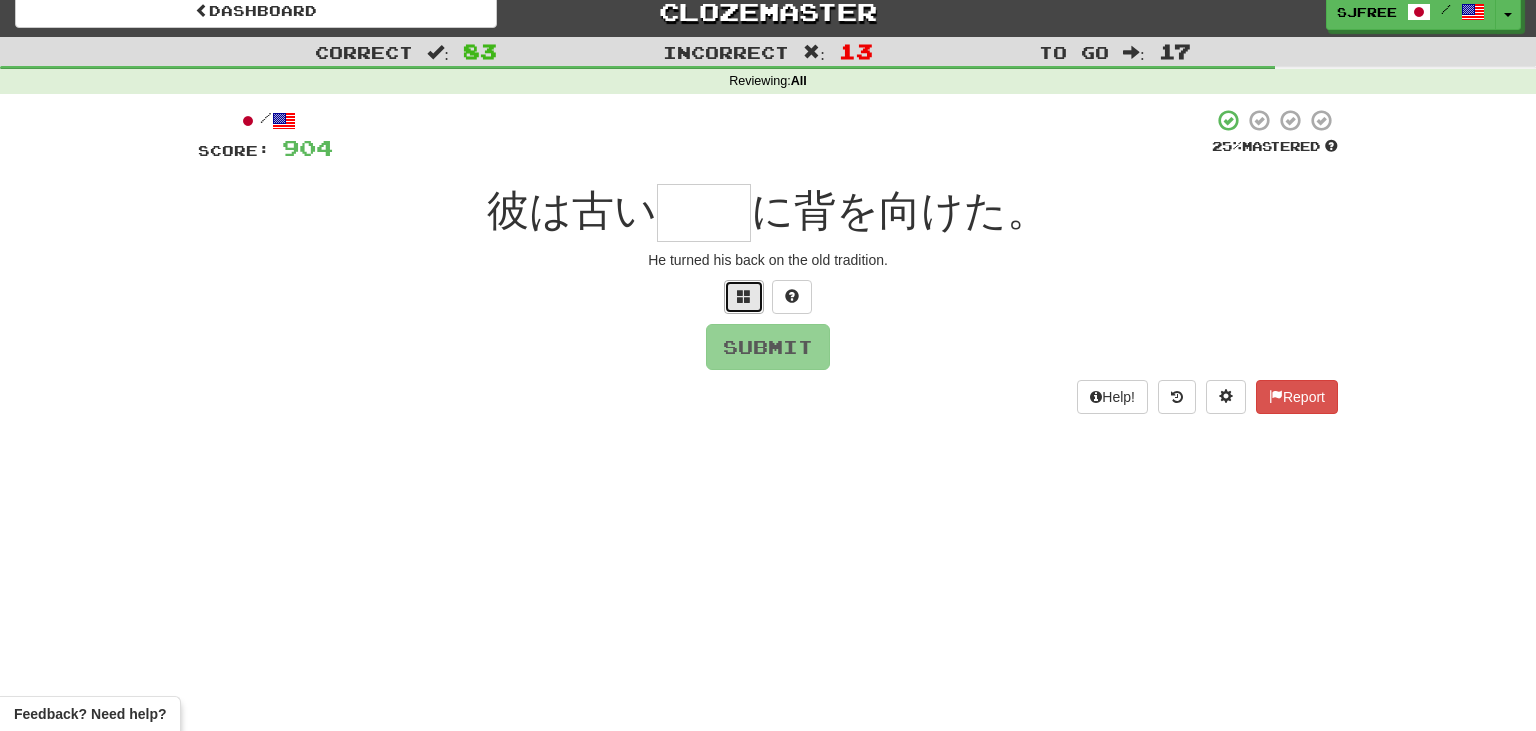 click at bounding box center [744, 296] 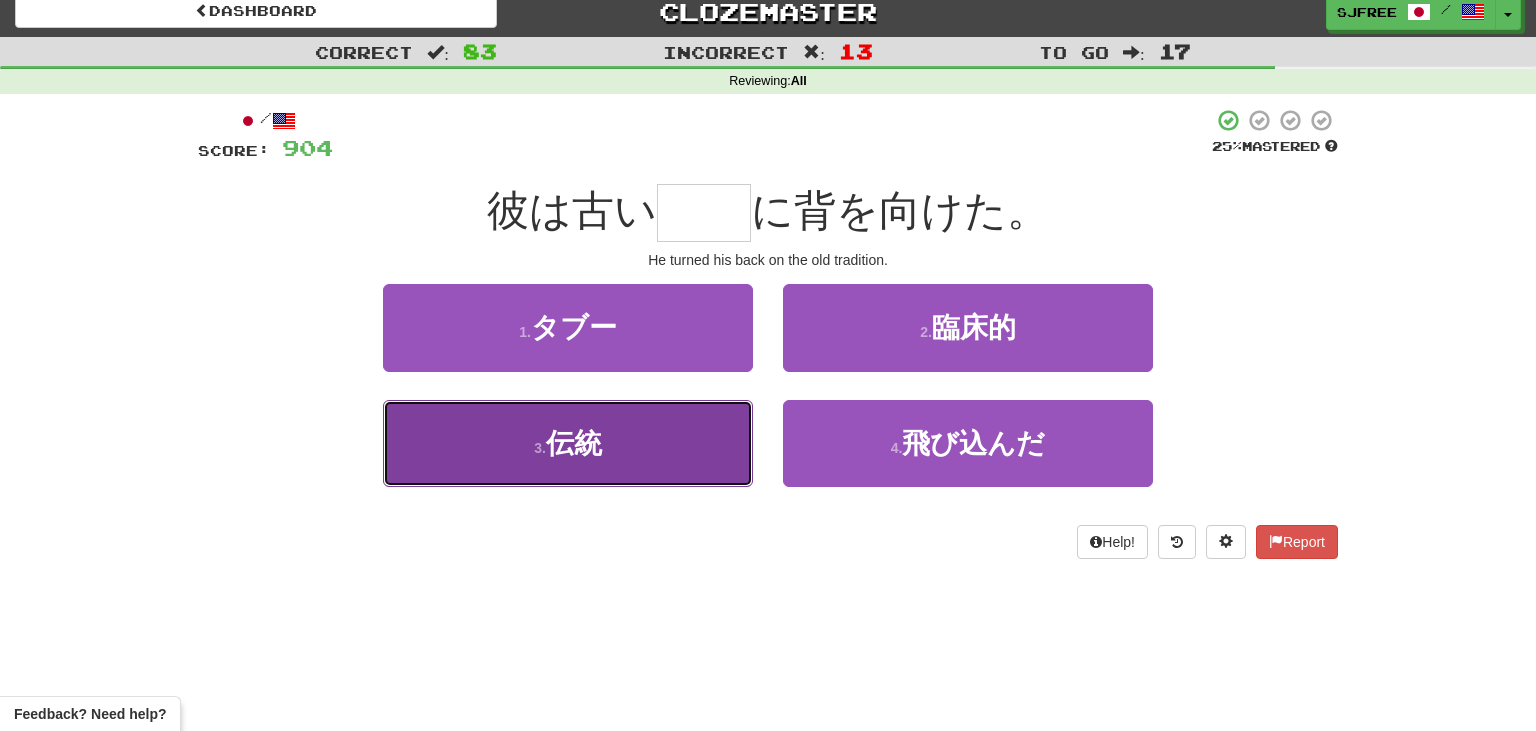 click on "3 .  伝統" at bounding box center (568, 443) 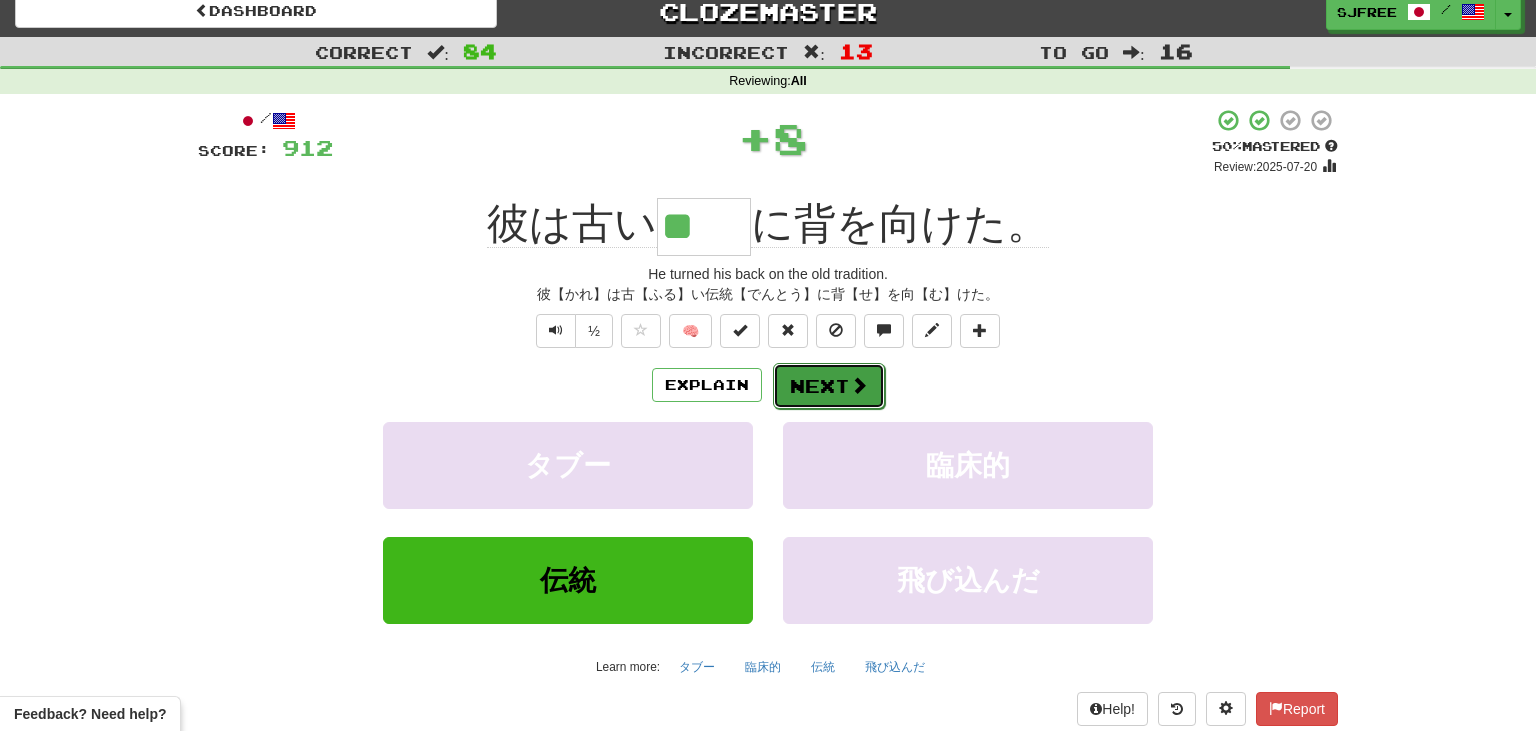 click on "Next" at bounding box center [829, 386] 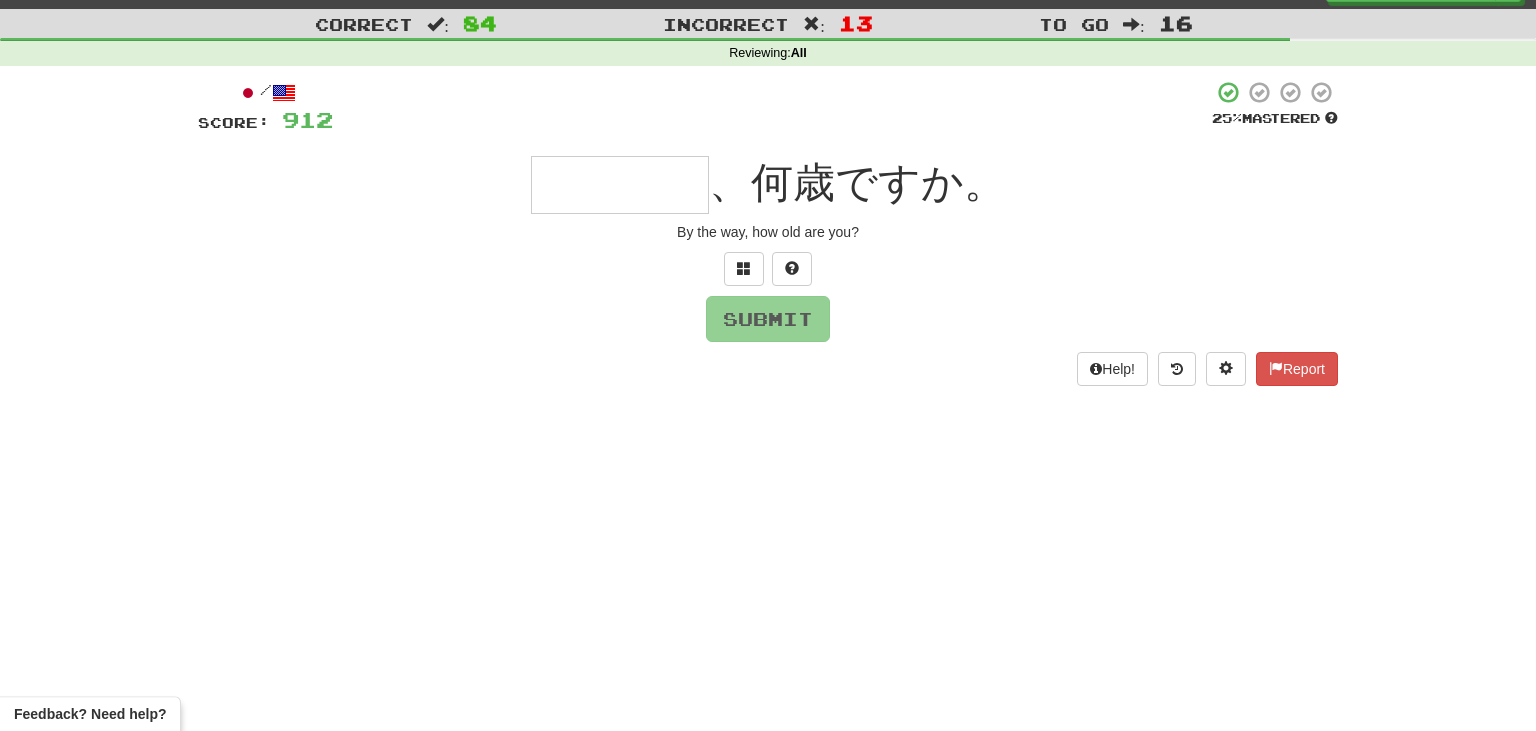 scroll, scrollTop: 44, scrollLeft: 0, axis: vertical 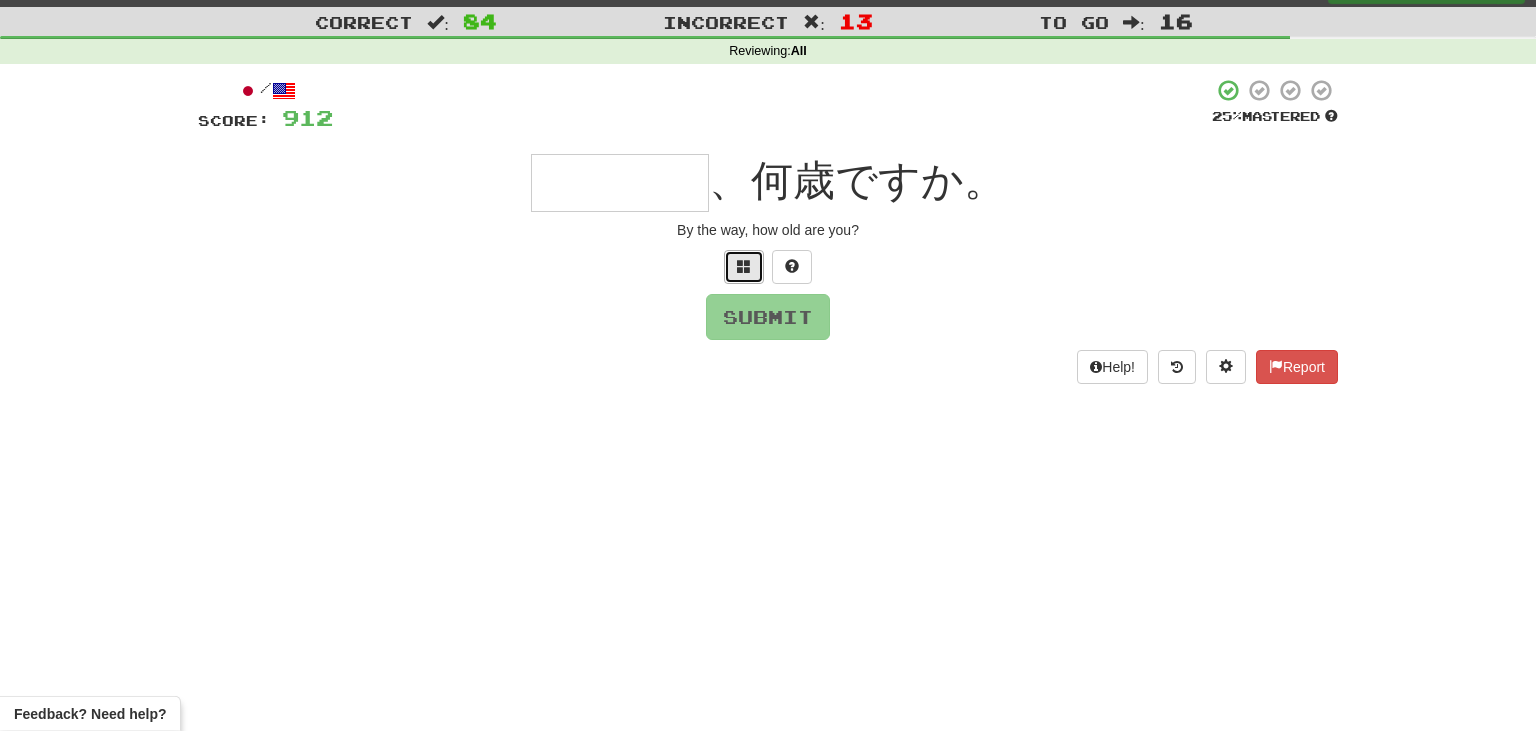 click at bounding box center [744, 267] 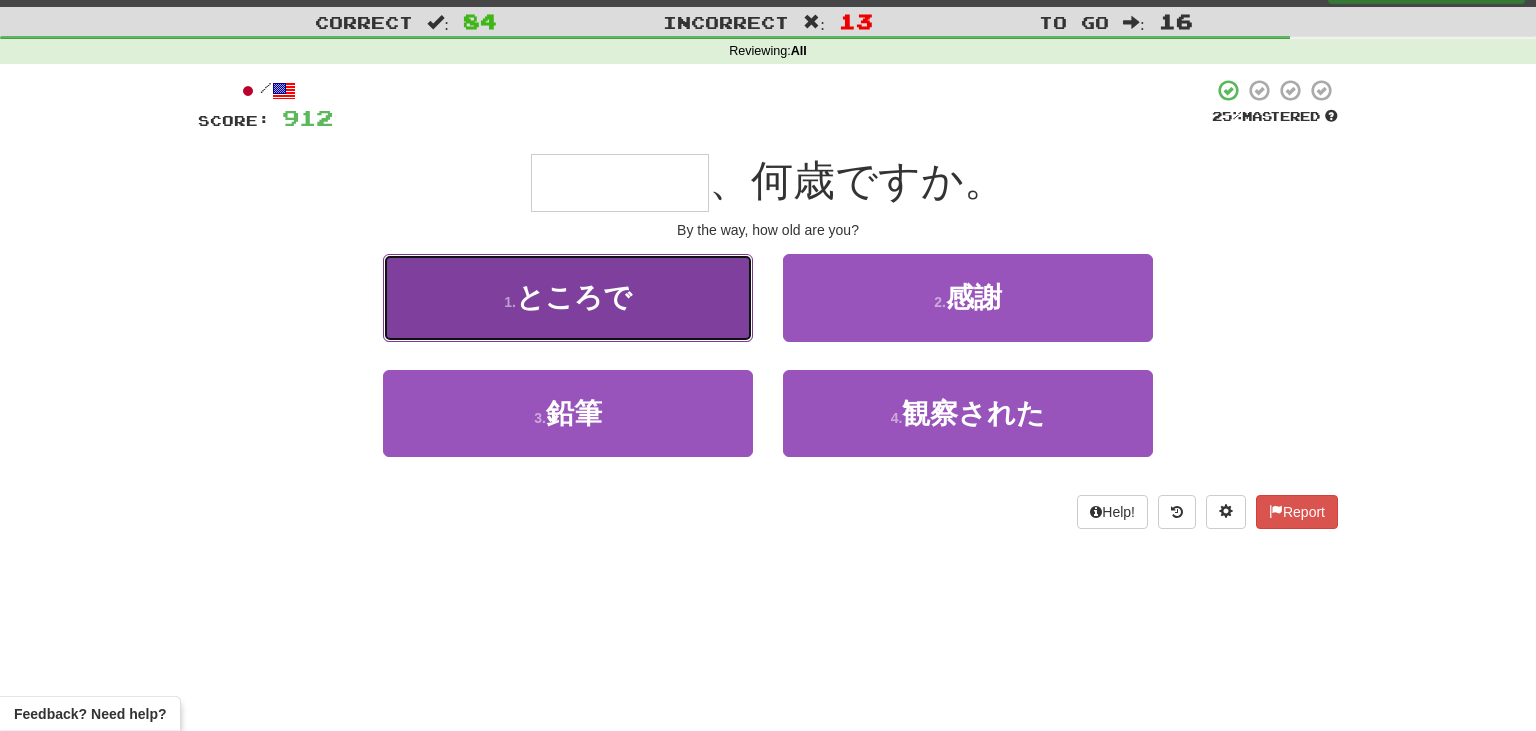 click on "1 .  ところで" at bounding box center (568, 297) 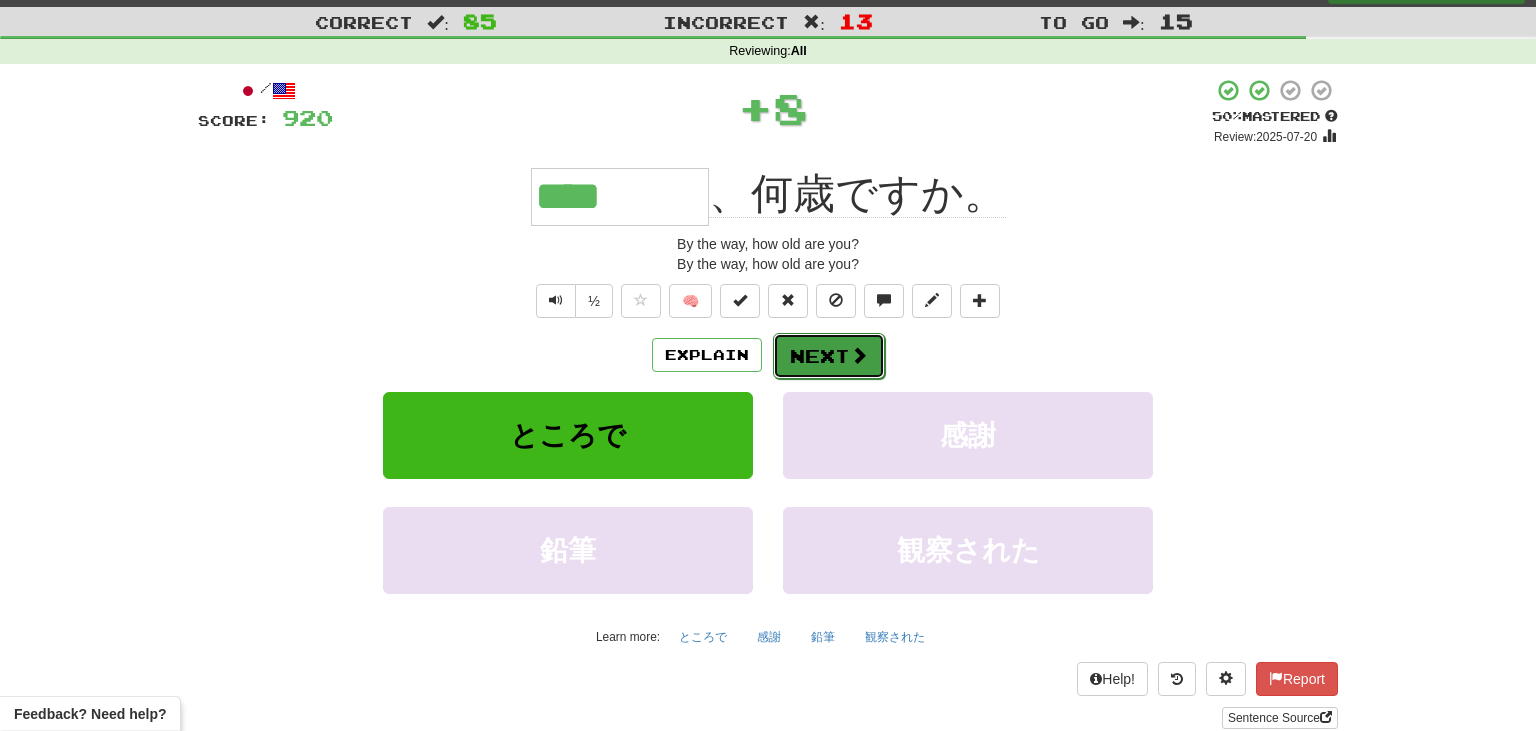 click on "Next" at bounding box center (829, 356) 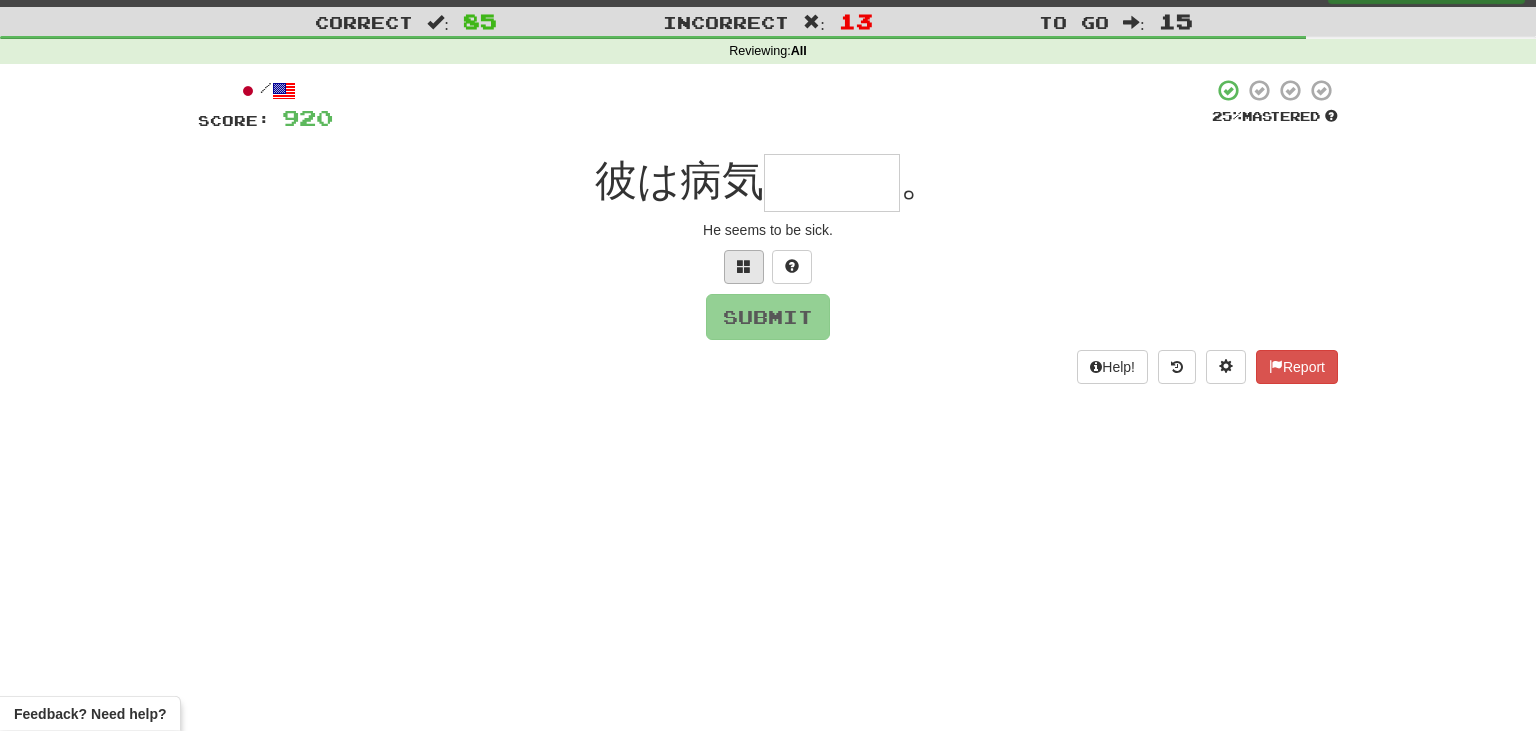 scroll, scrollTop: 65, scrollLeft: 0, axis: vertical 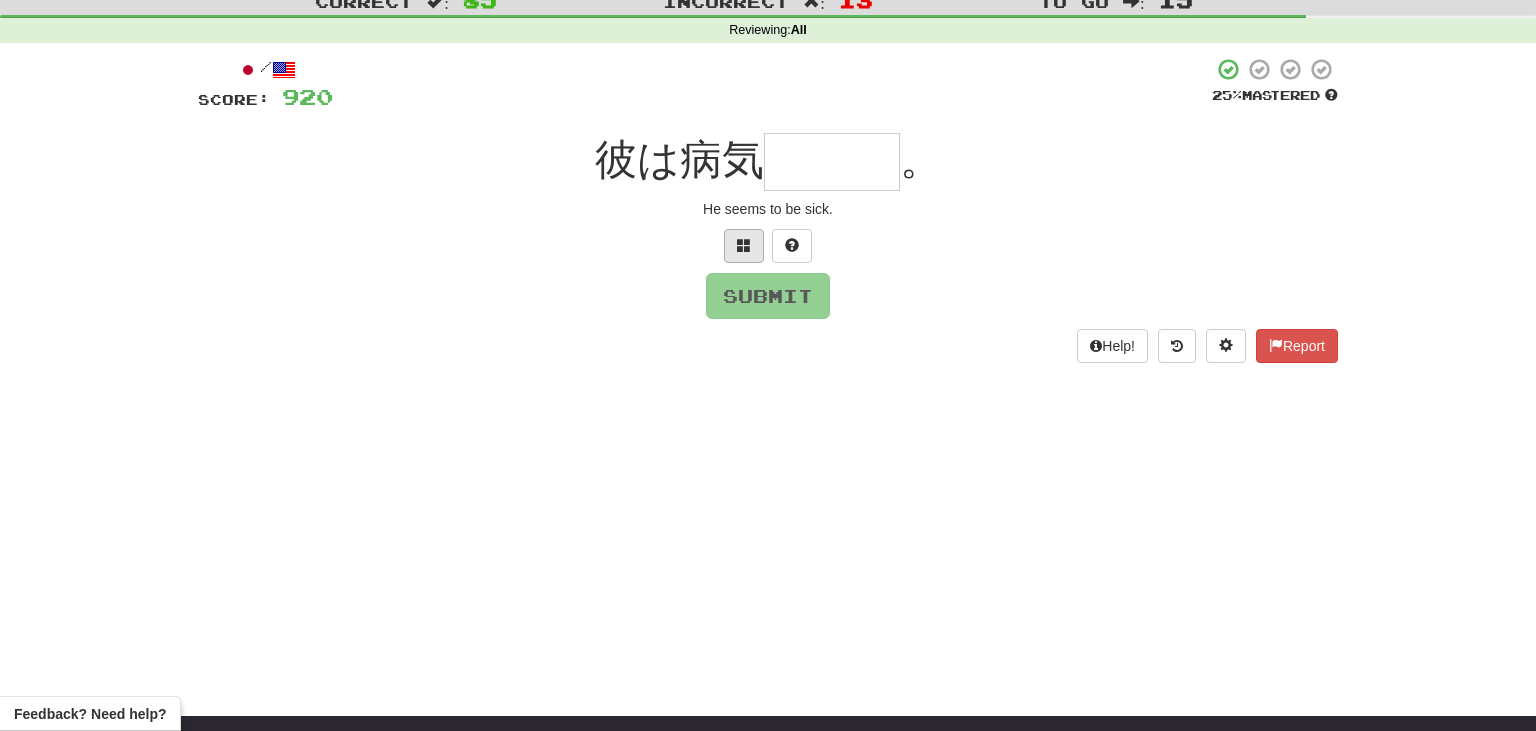 click on "/  Score:   920 25 %  Mastered 彼は病気 。 He seems to be sick. Submit  Help!  Report" at bounding box center [768, 210] 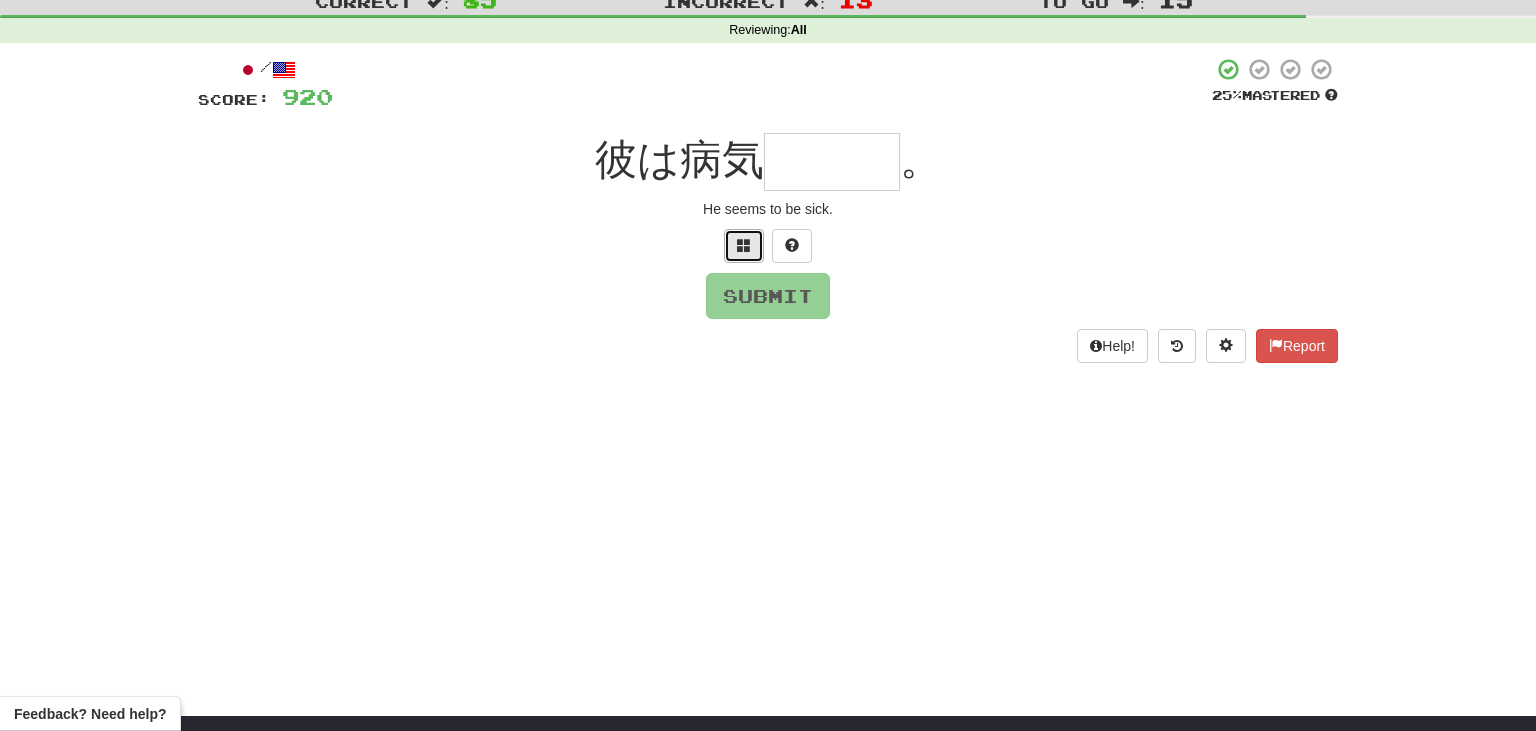 click at bounding box center [744, 245] 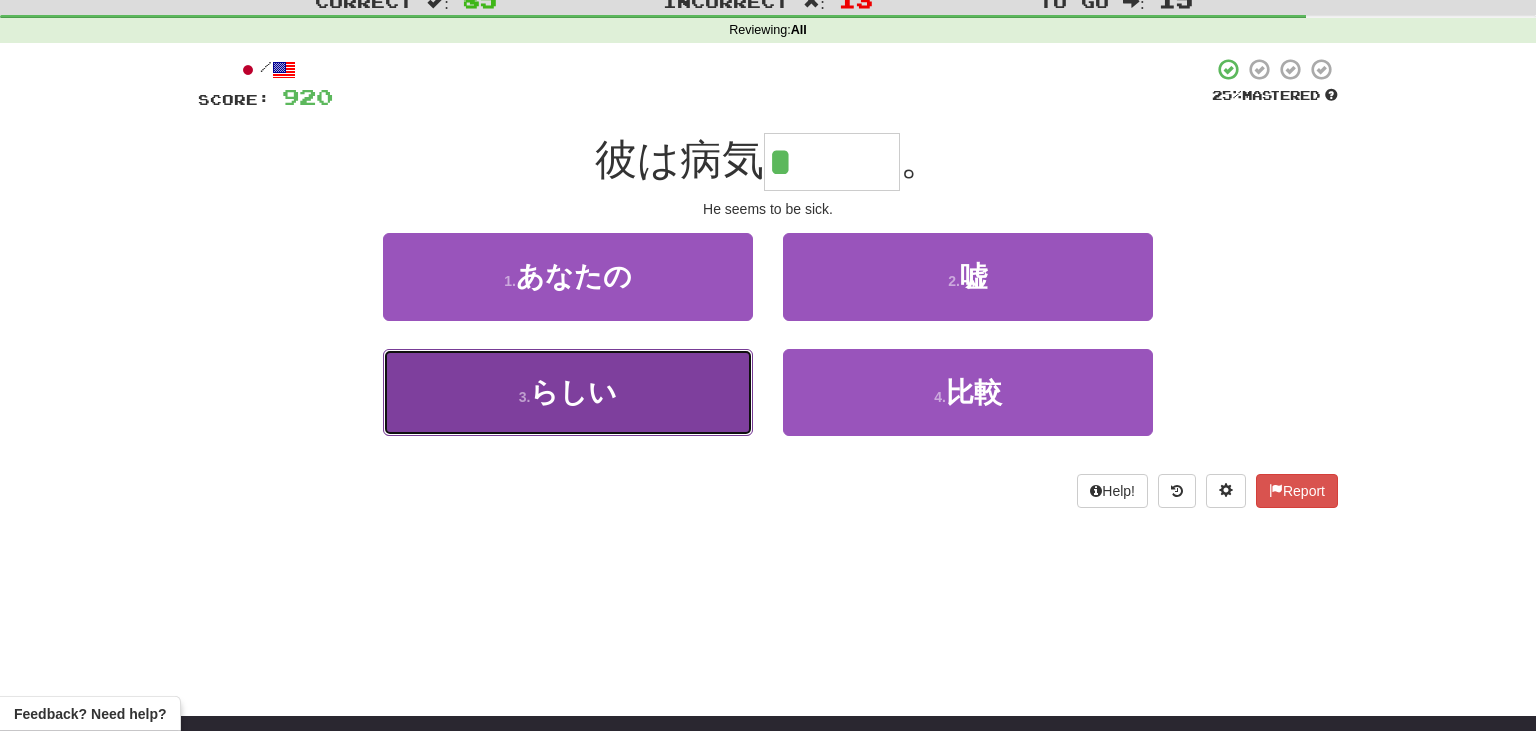 click on "3 .  らしい" at bounding box center (568, 392) 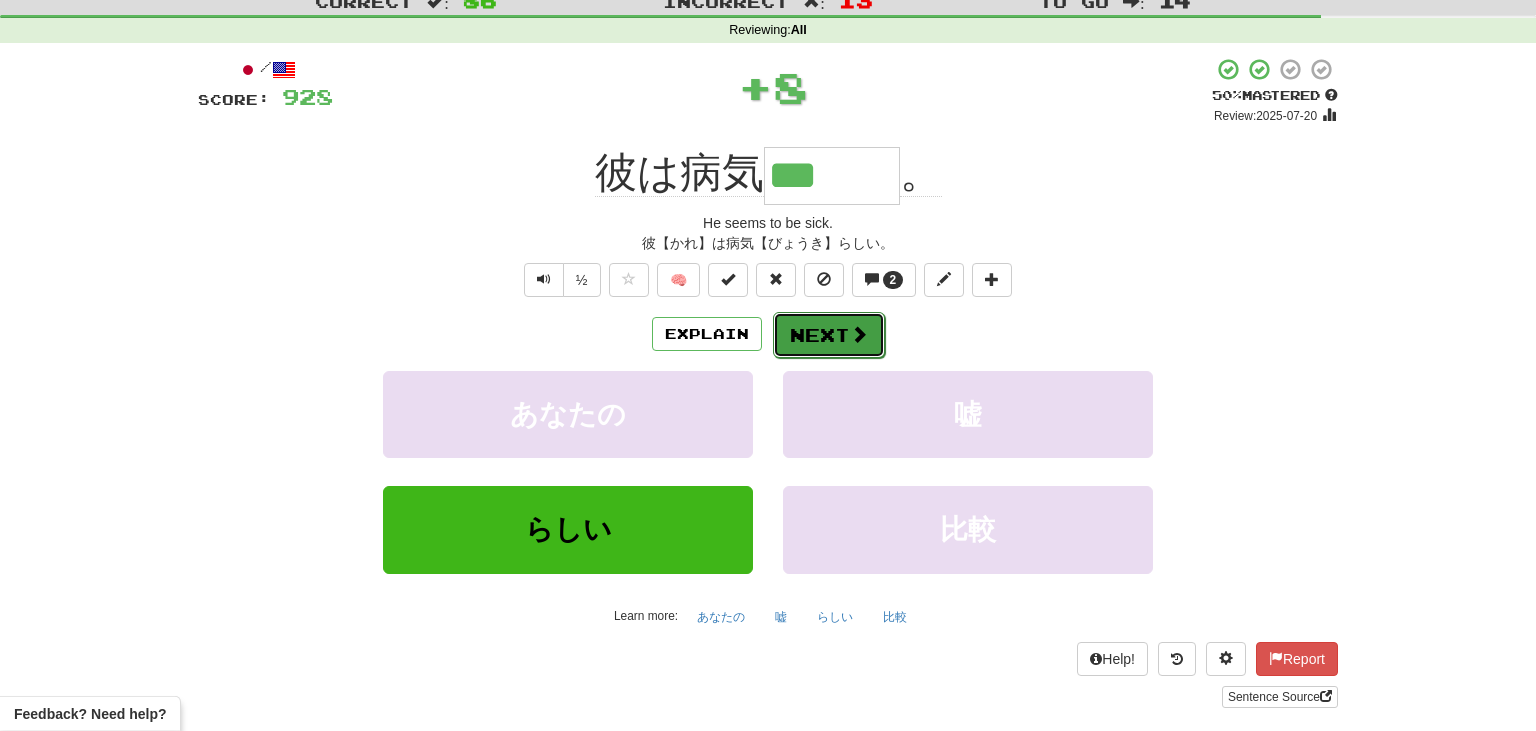 click on "Next" at bounding box center [829, 335] 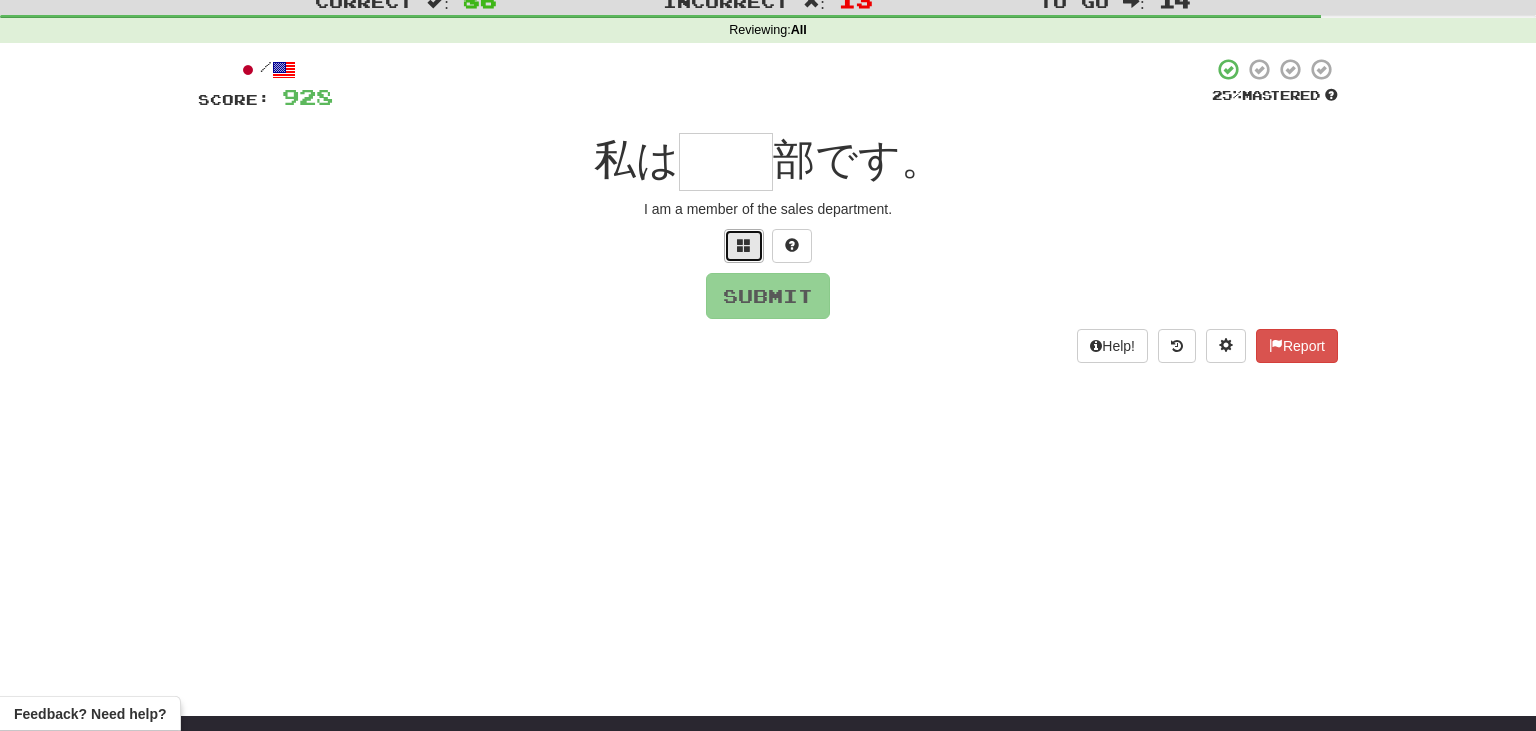 click at bounding box center [744, 246] 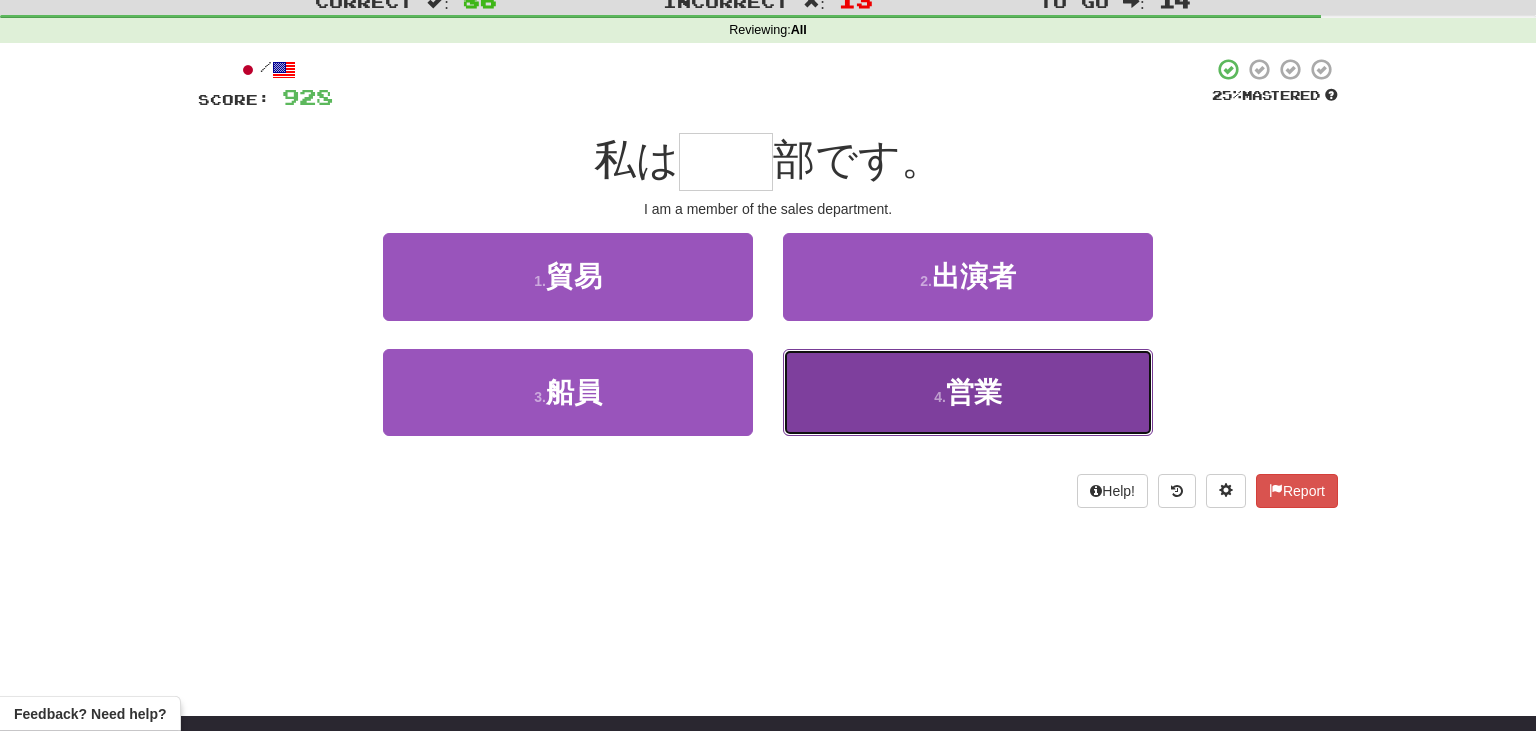 click on "営業" at bounding box center (974, 392) 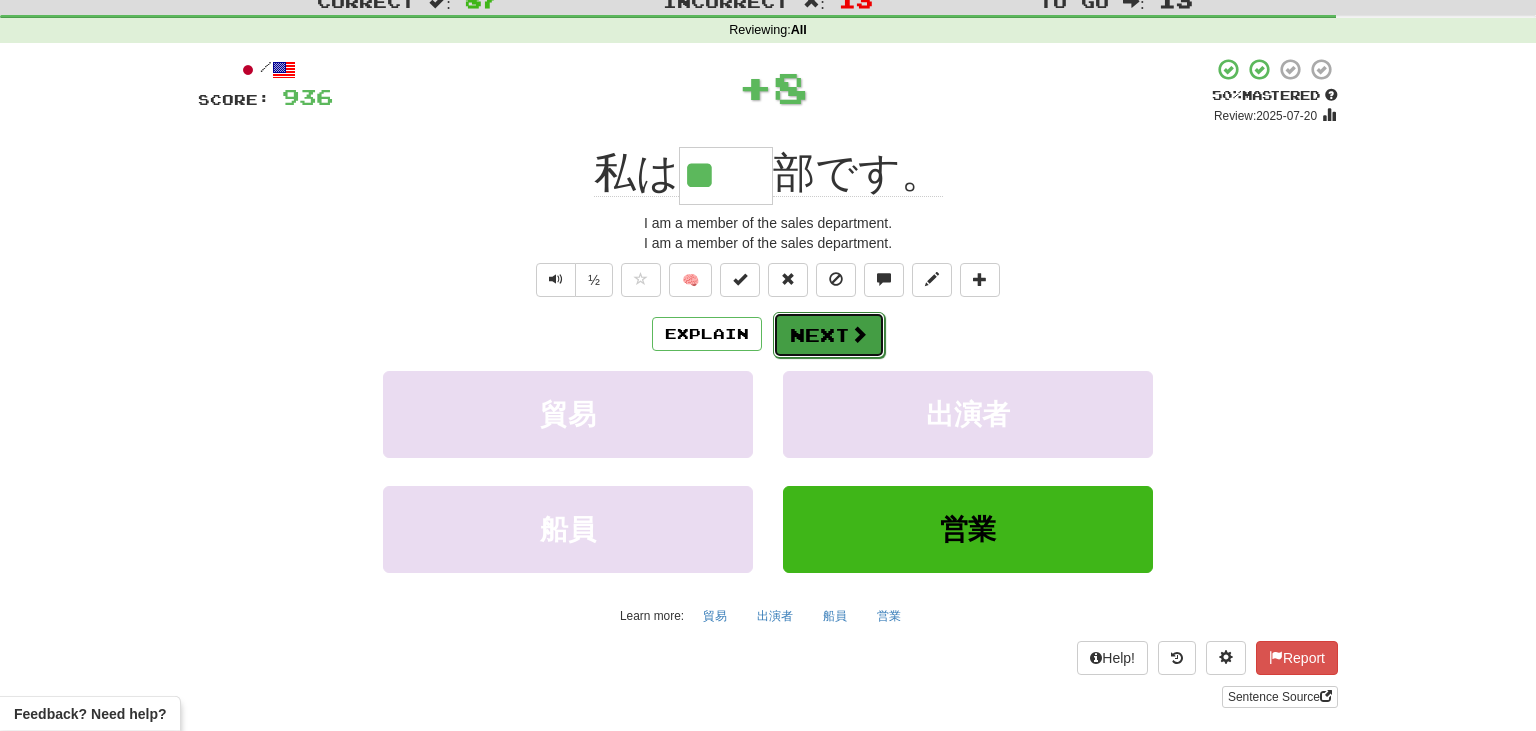 click on "Next" at bounding box center (829, 335) 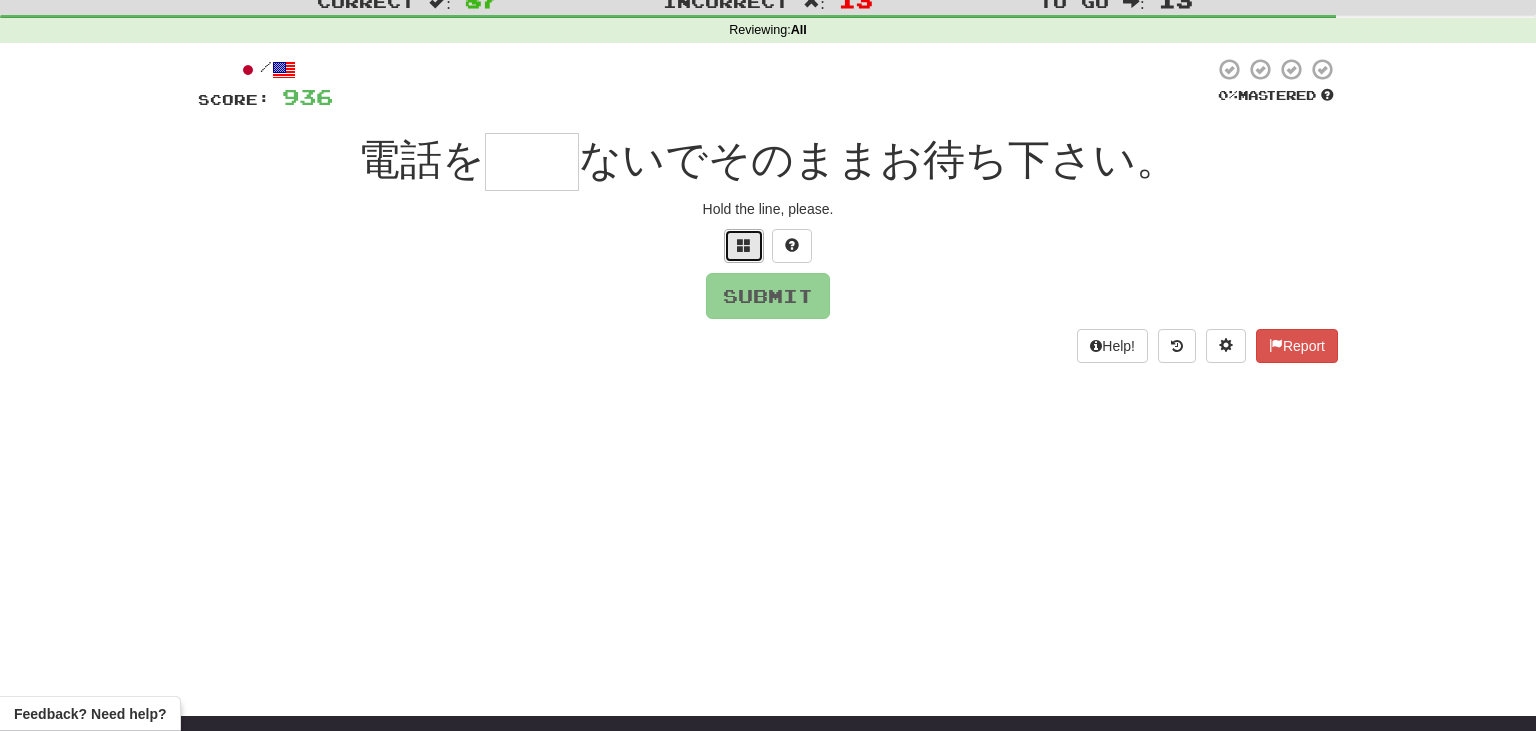 click at bounding box center (744, 246) 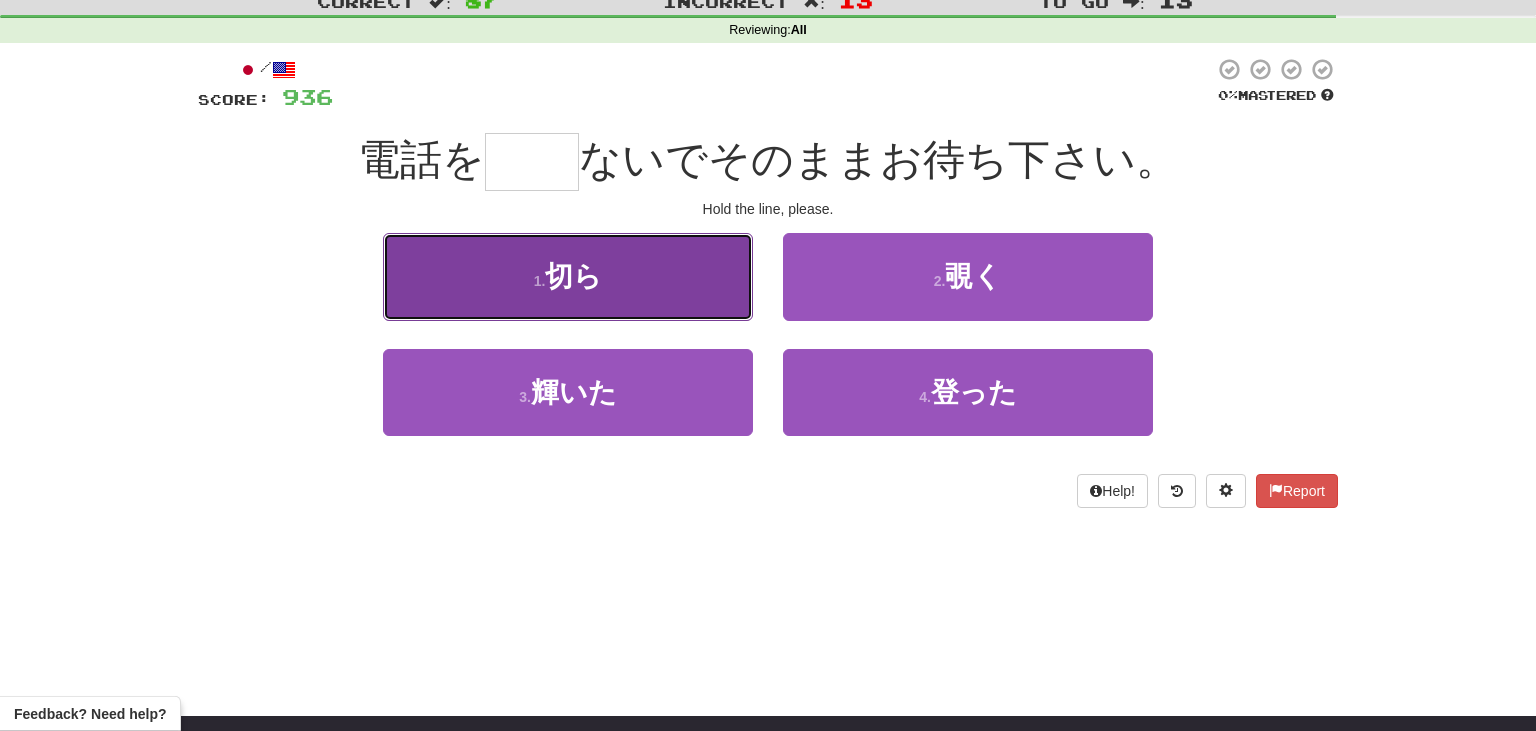 click on "1 .  切ら" at bounding box center [568, 276] 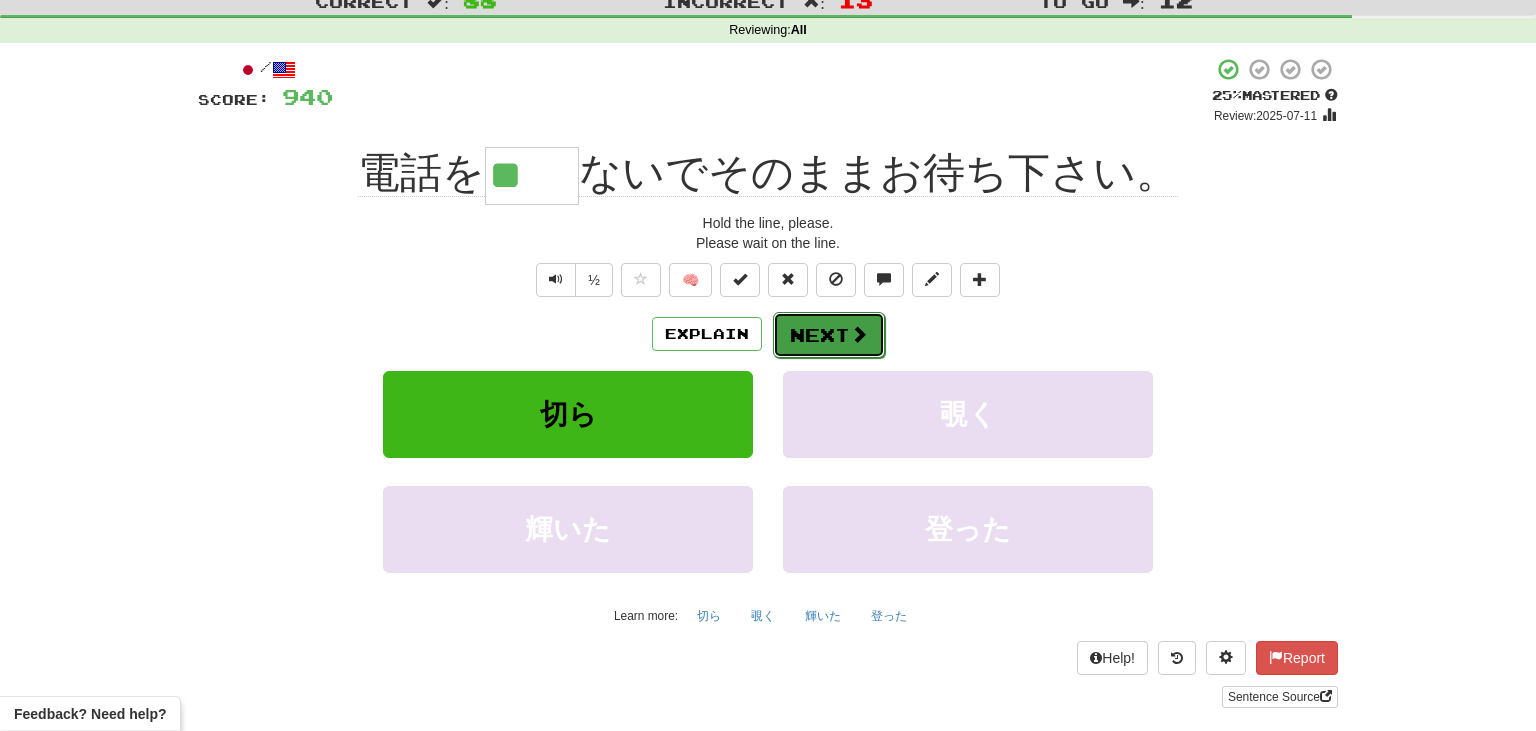 click on "Next" at bounding box center (829, 335) 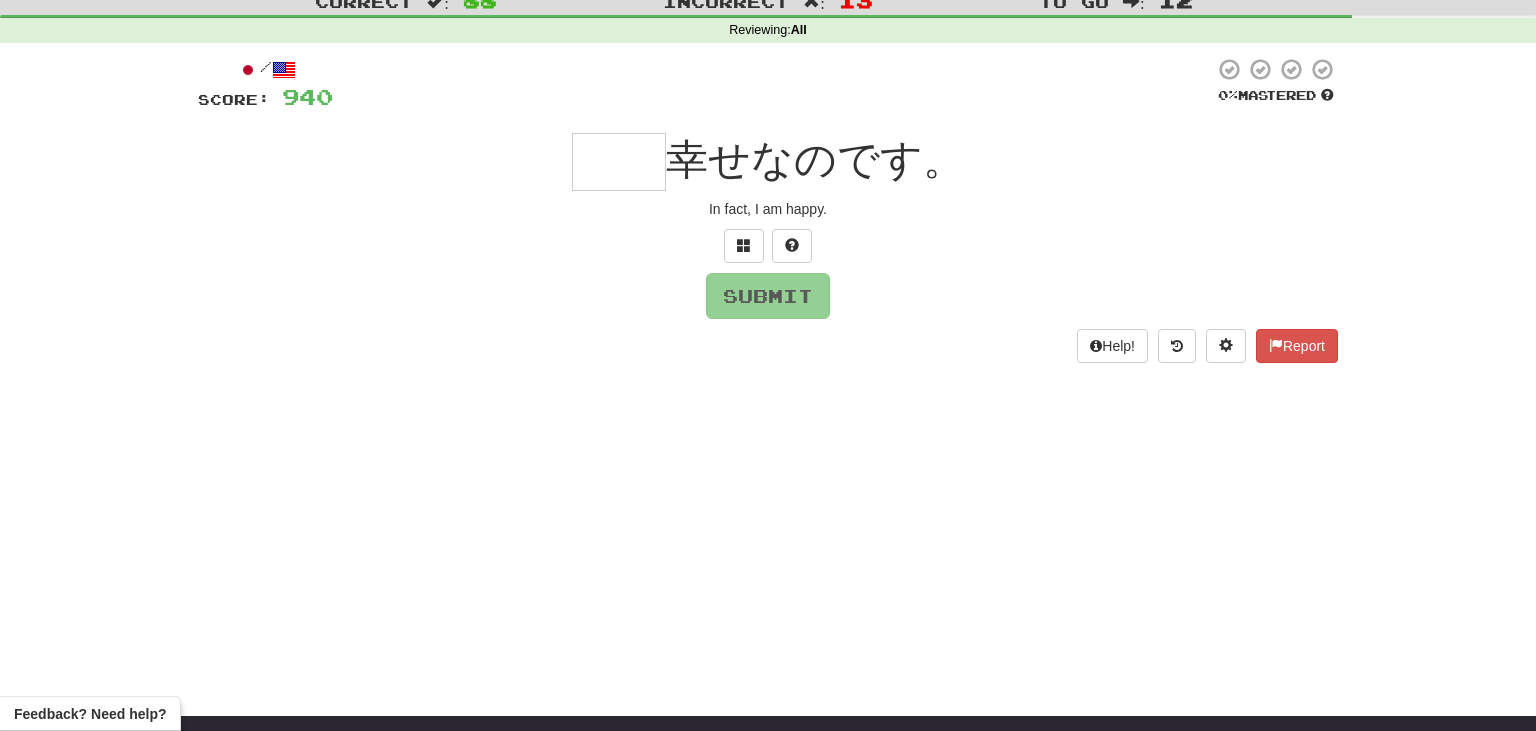 click on "/  Score:   940 0 %  Mastered 幸せなのです。 In fact, I am happy. Submit  Help!  Report" at bounding box center [768, 210] 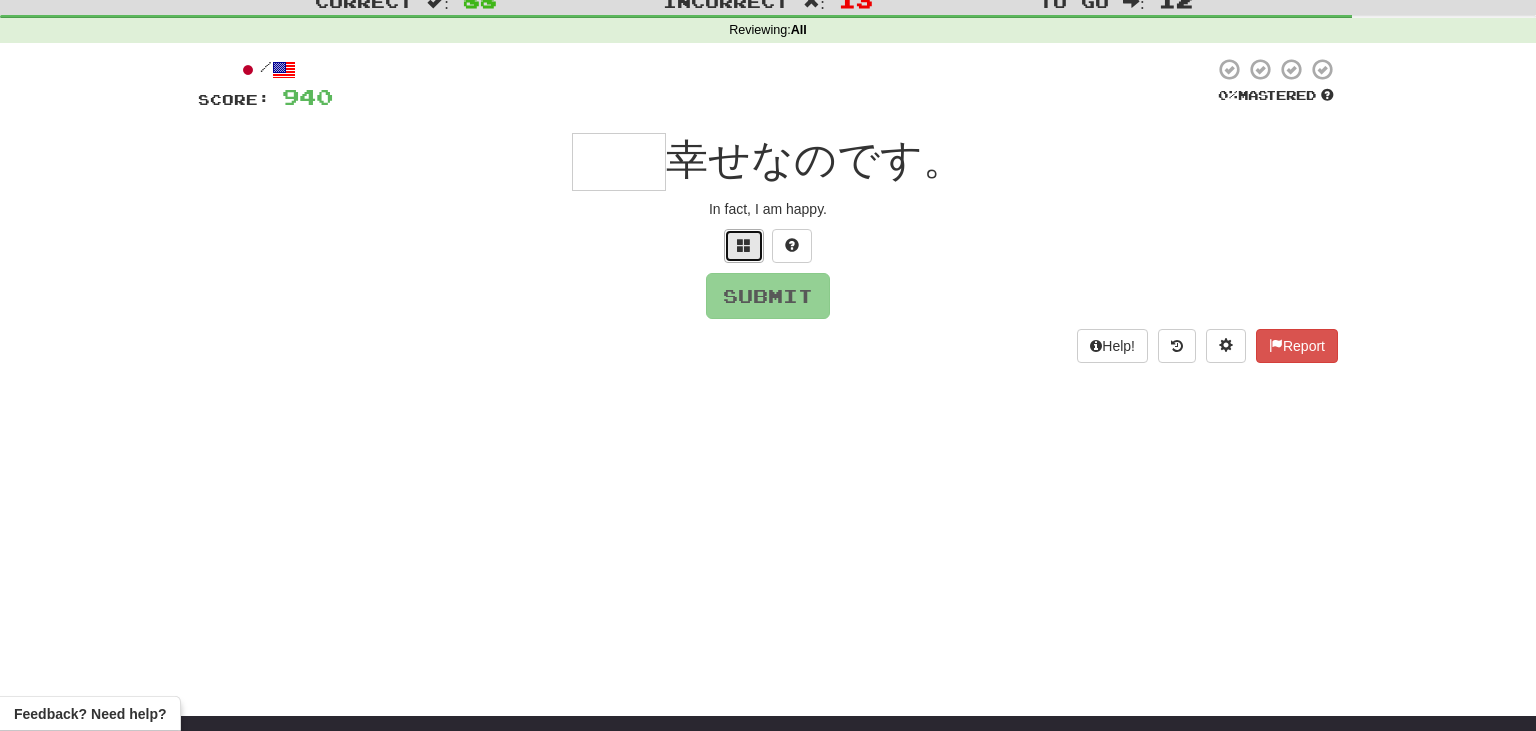 click at bounding box center (744, 245) 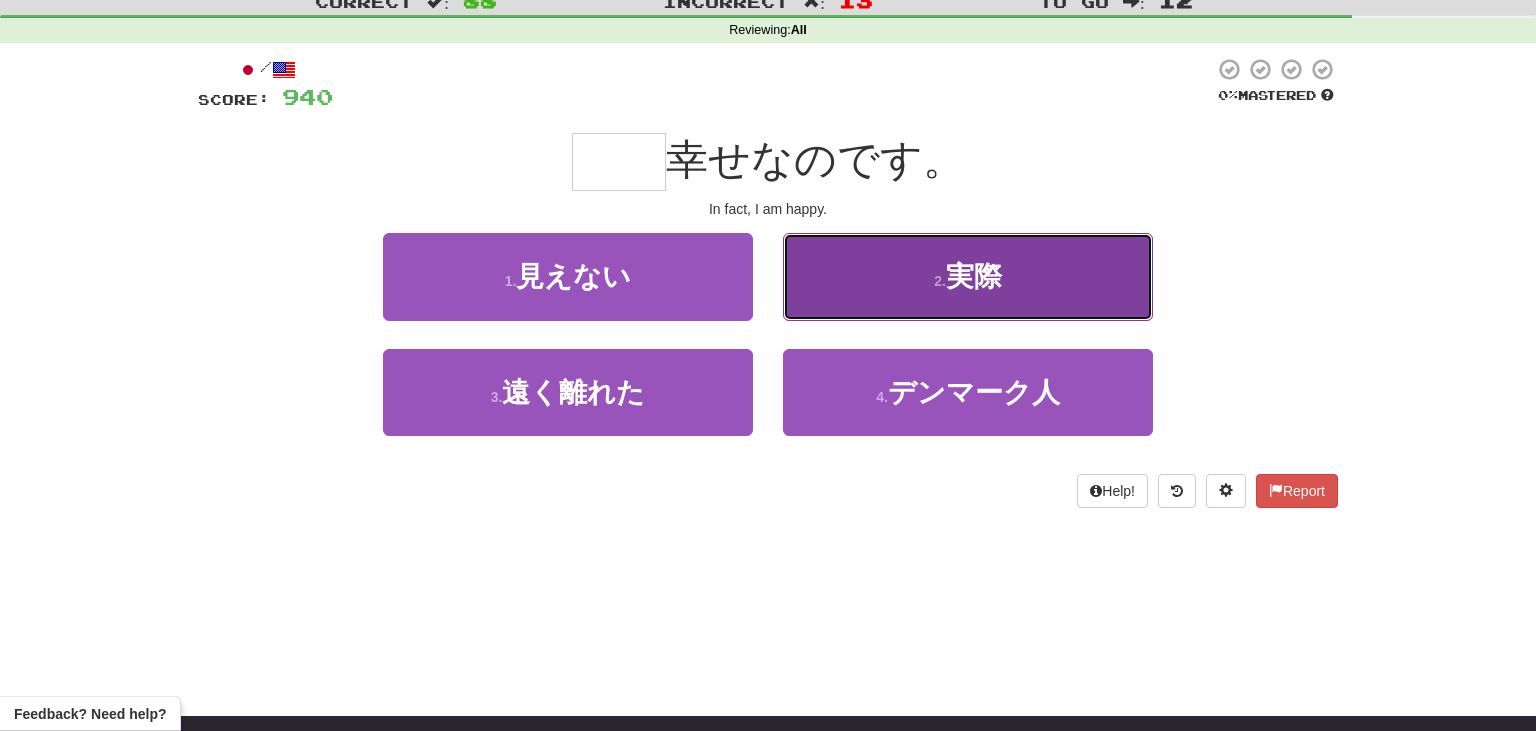 click on "2 .  実際" at bounding box center [968, 276] 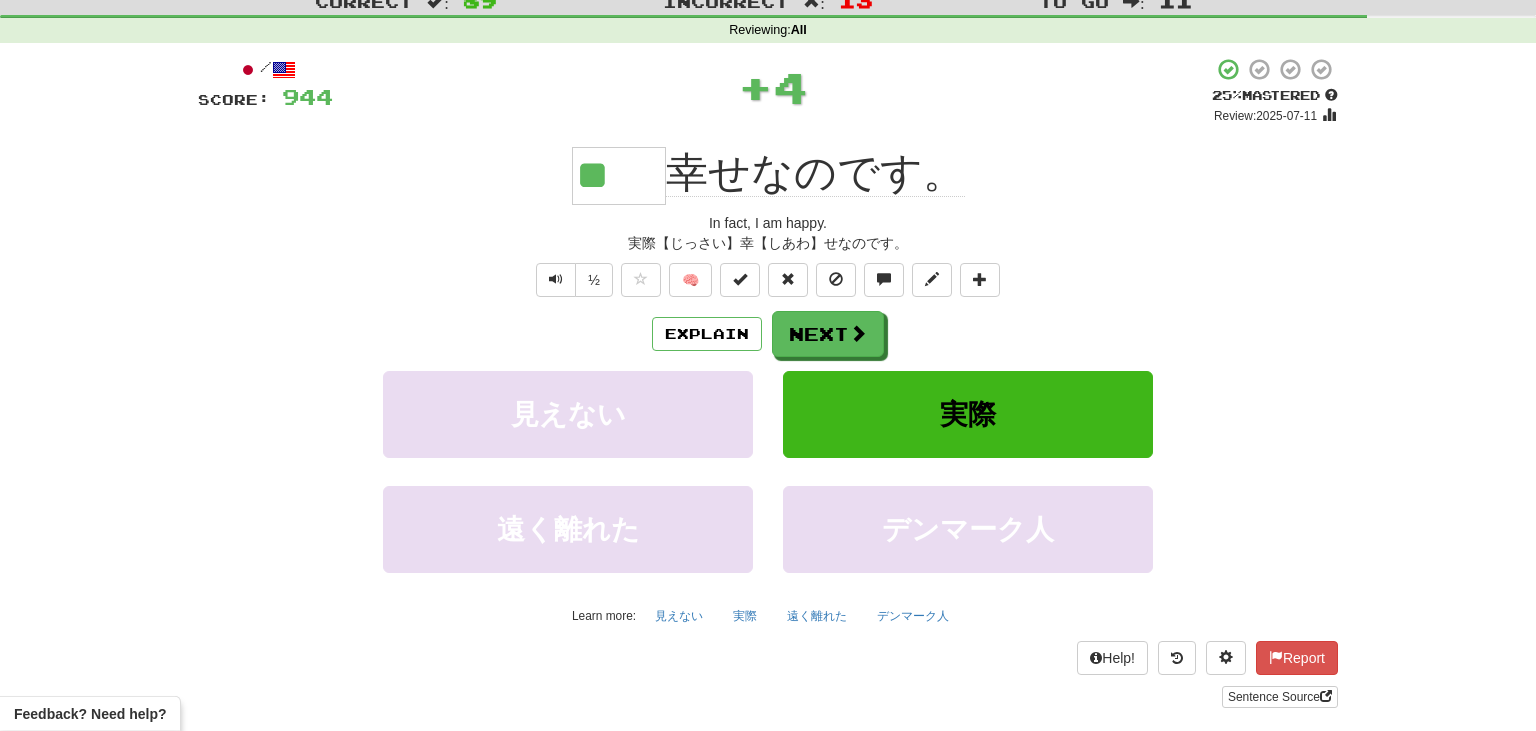 click on "Explain Next" at bounding box center (768, 334) 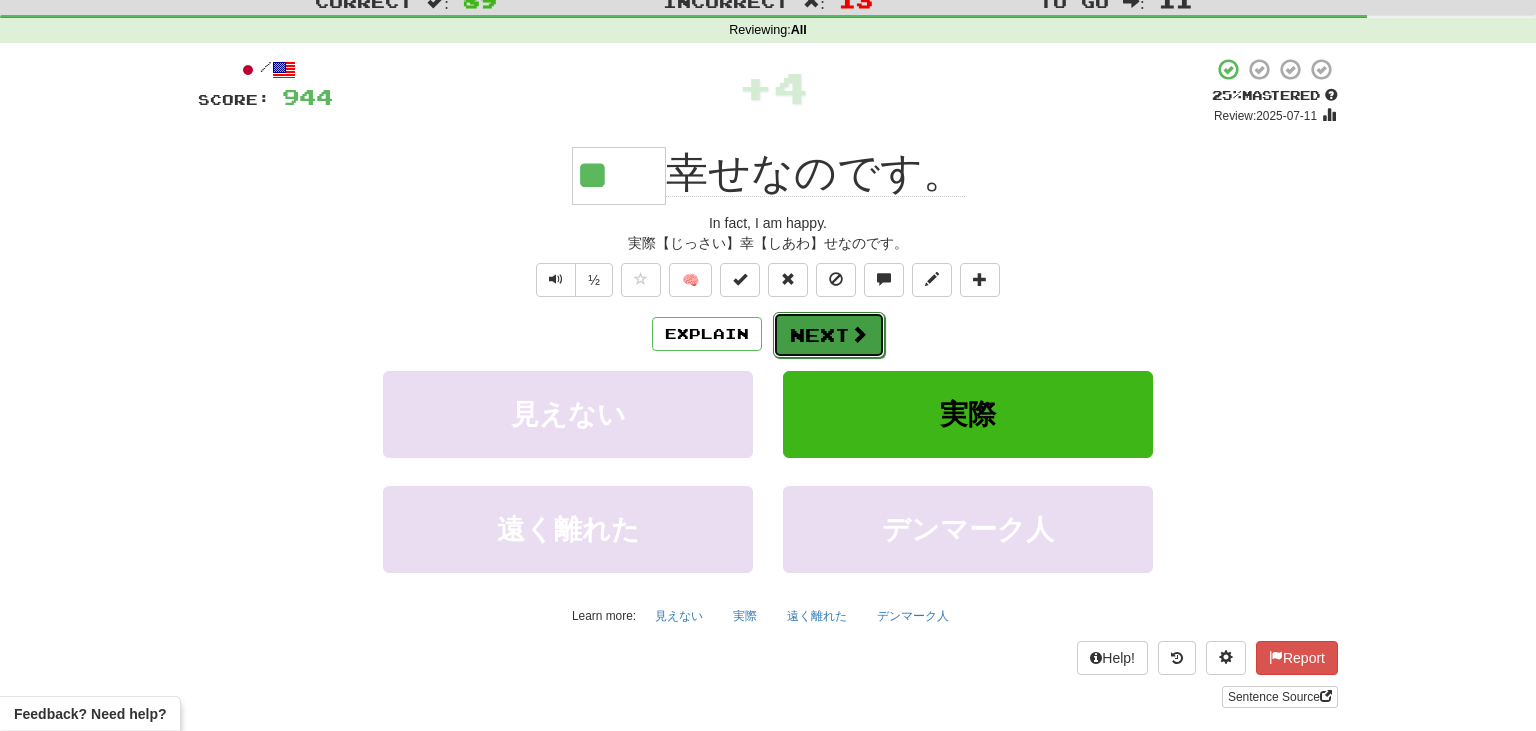 click at bounding box center [859, 334] 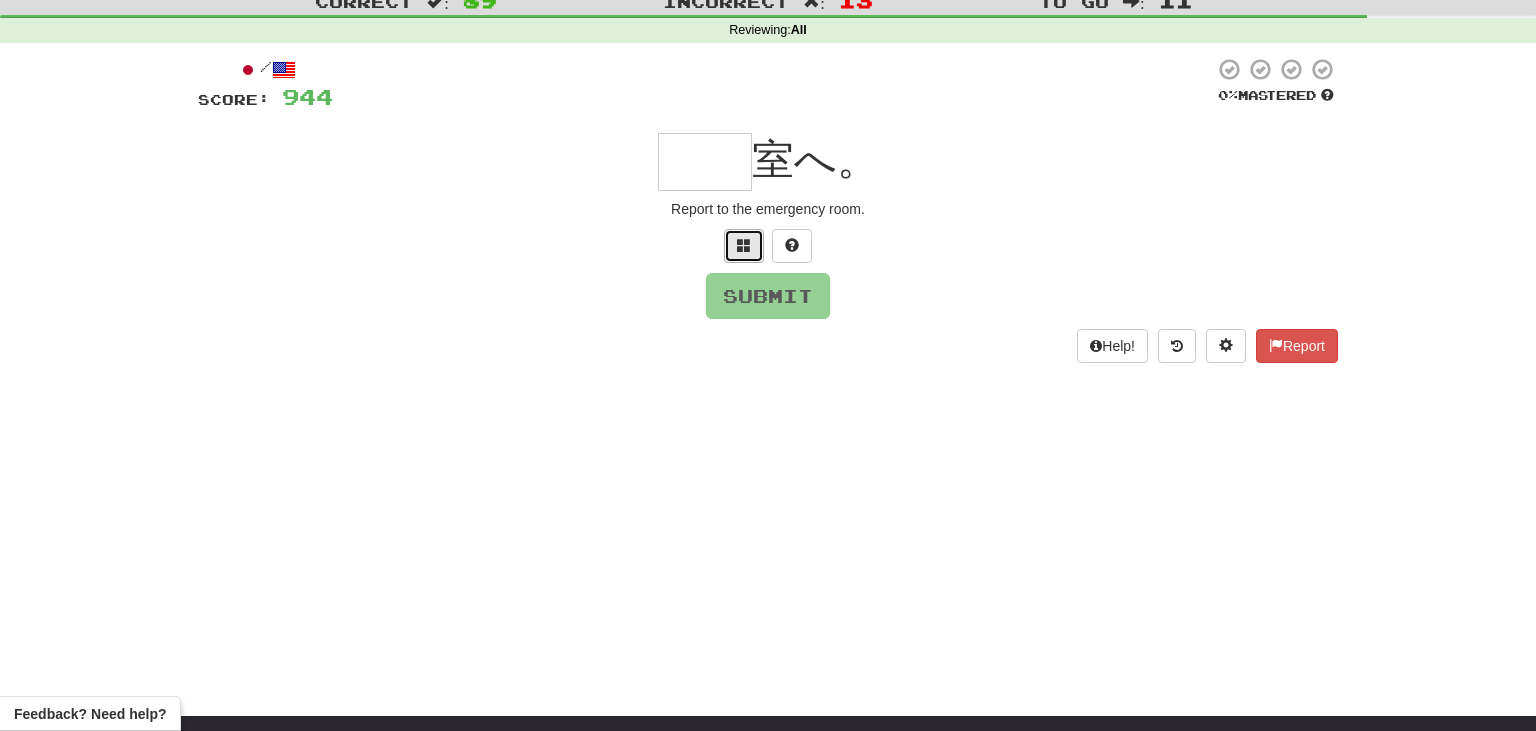 click at bounding box center (744, 246) 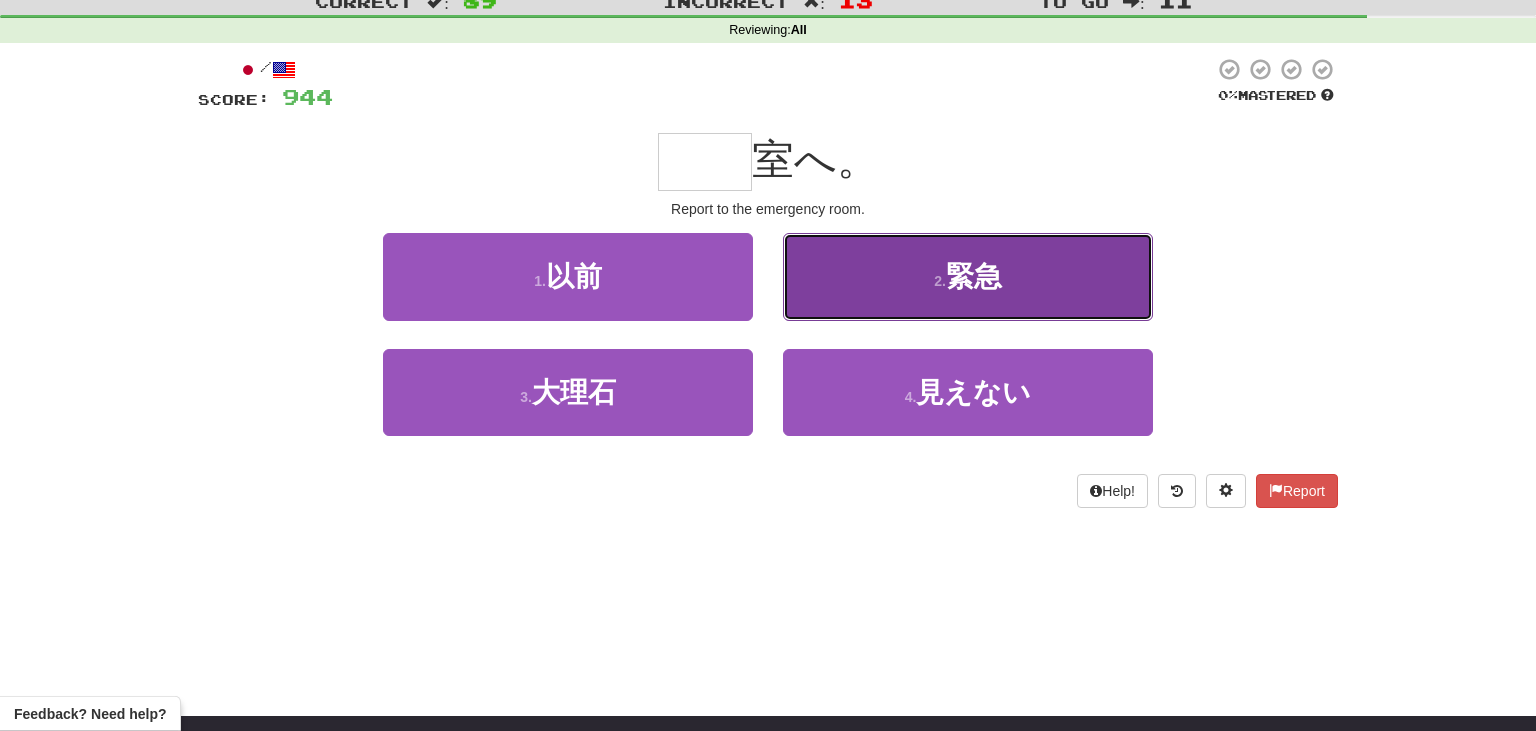 click on "2 .  緊急" at bounding box center (968, 276) 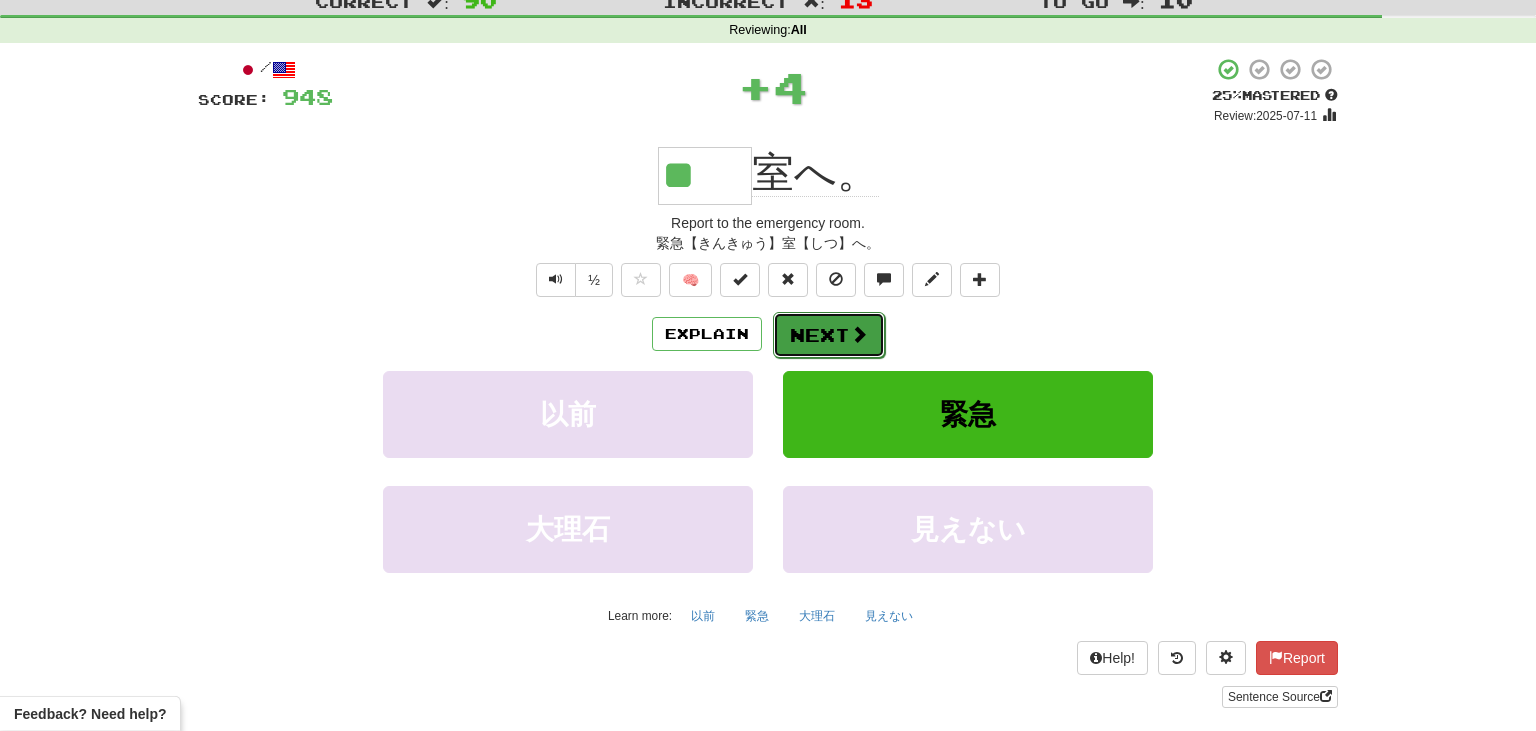 click on "Next" at bounding box center [829, 335] 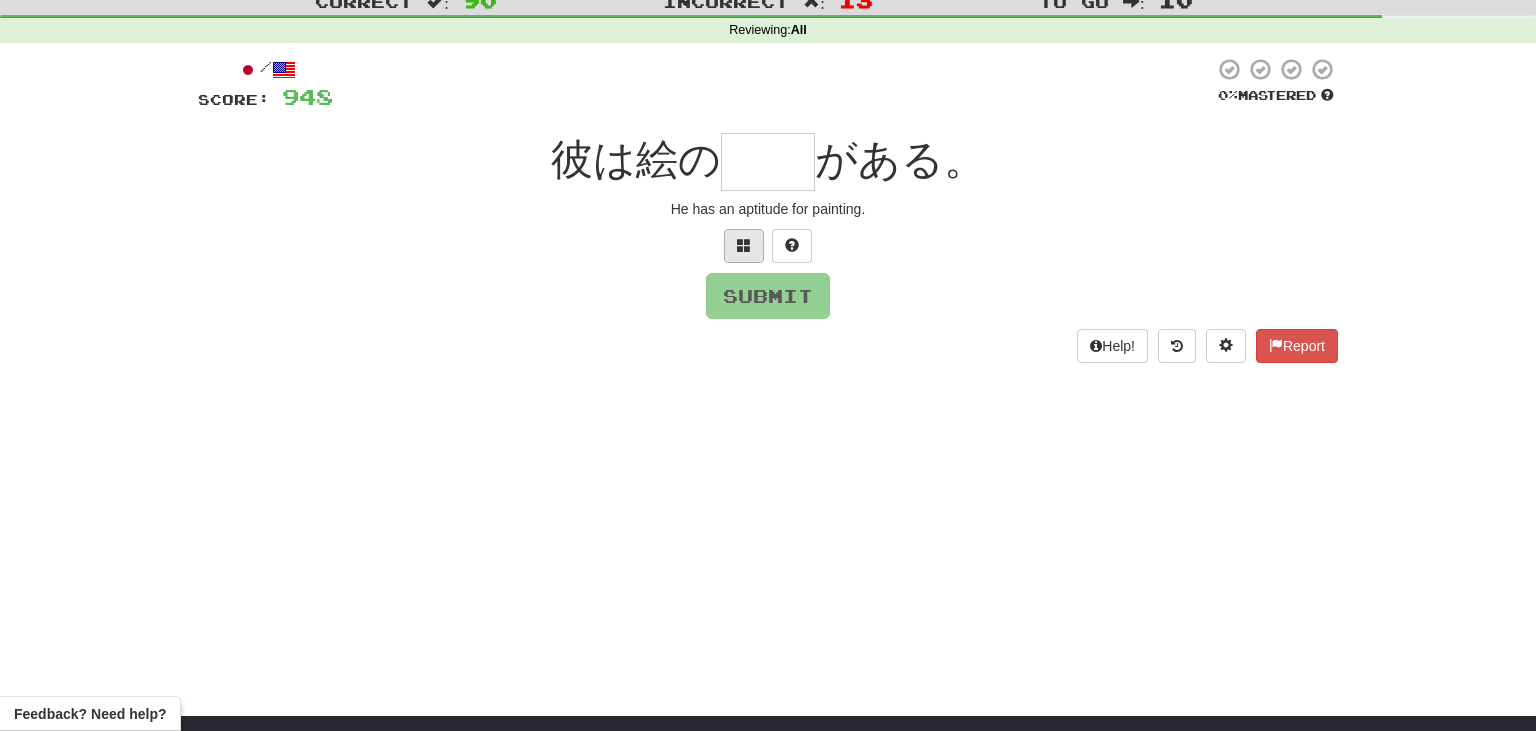 scroll, scrollTop: 79, scrollLeft: 0, axis: vertical 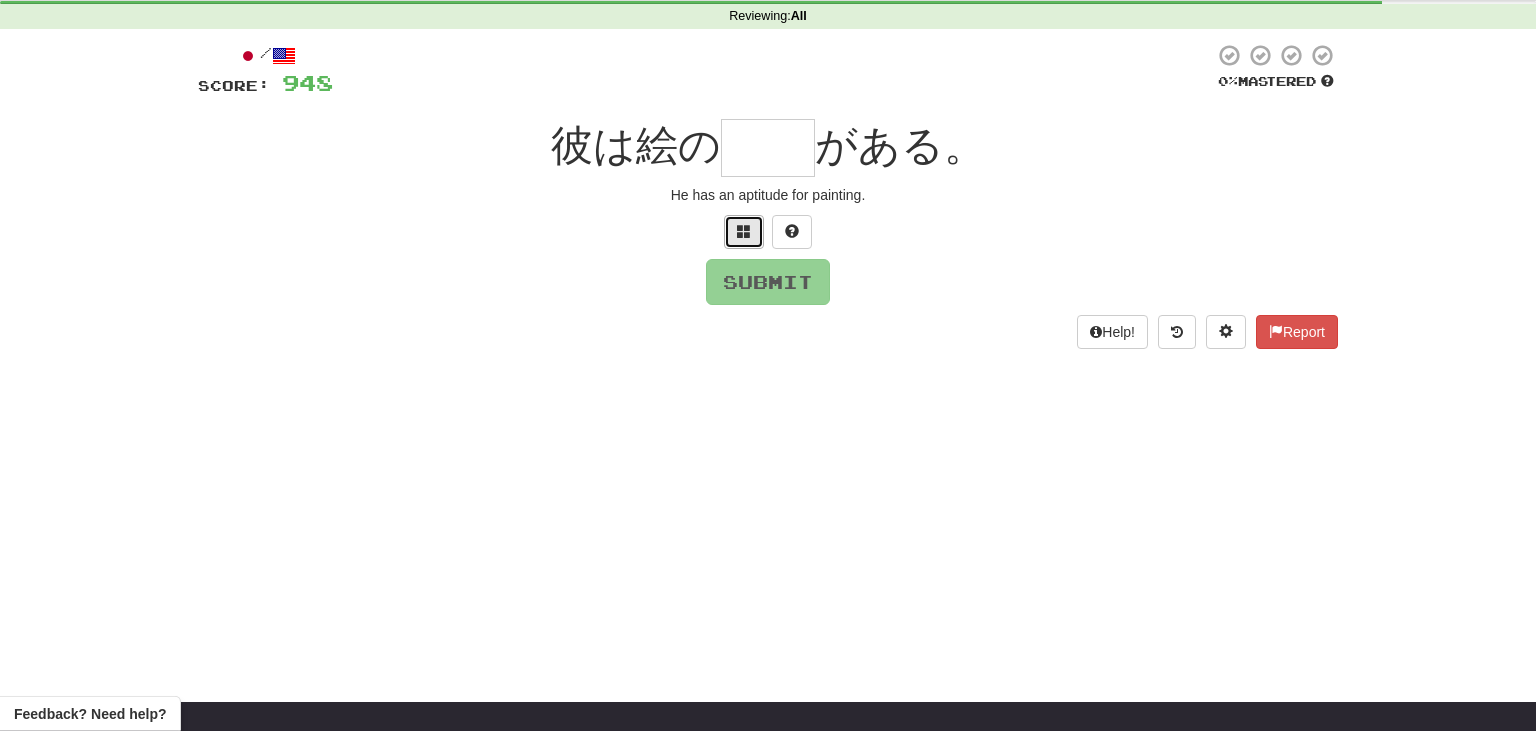 click at bounding box center (744, 231) 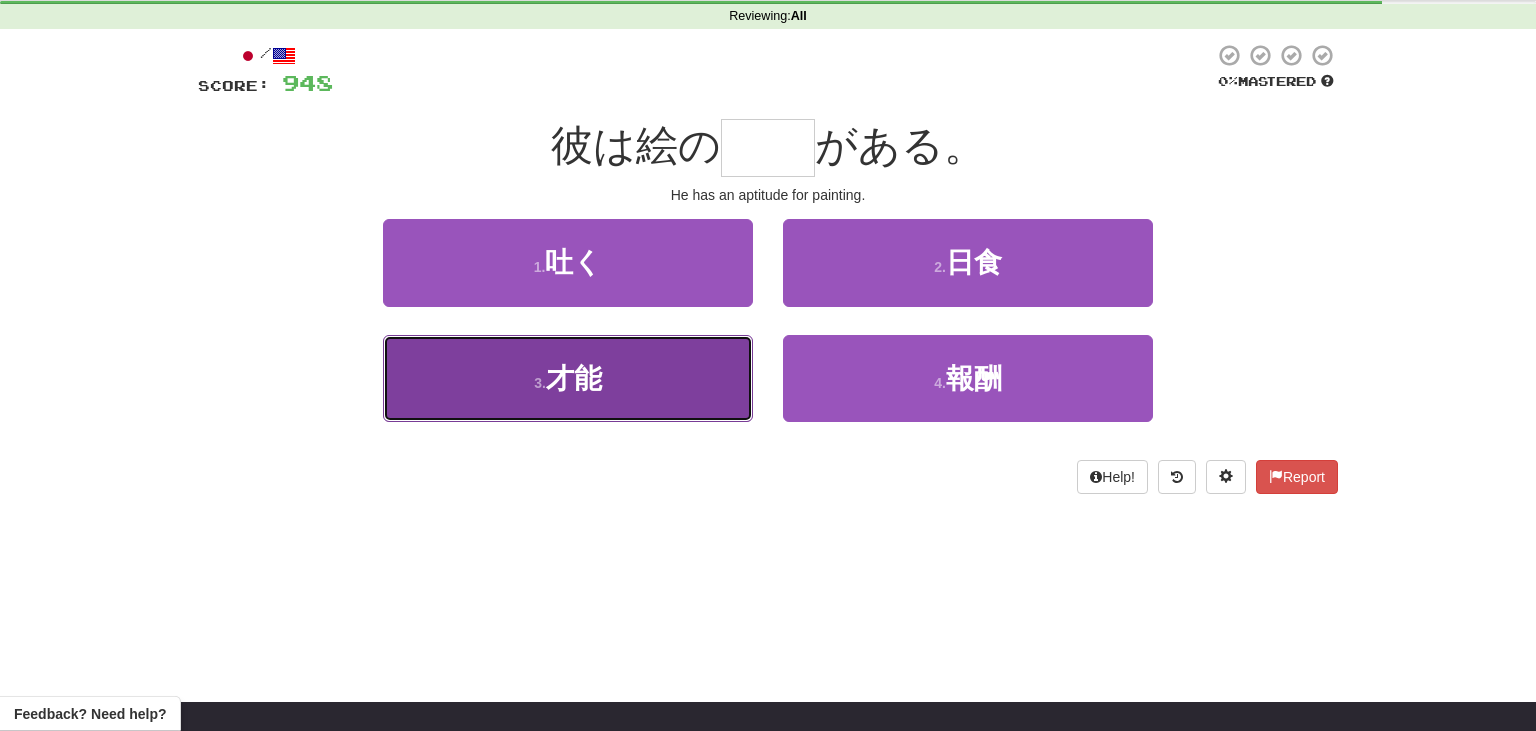 click on "3 .  才能" at bounding box center [568, 378] 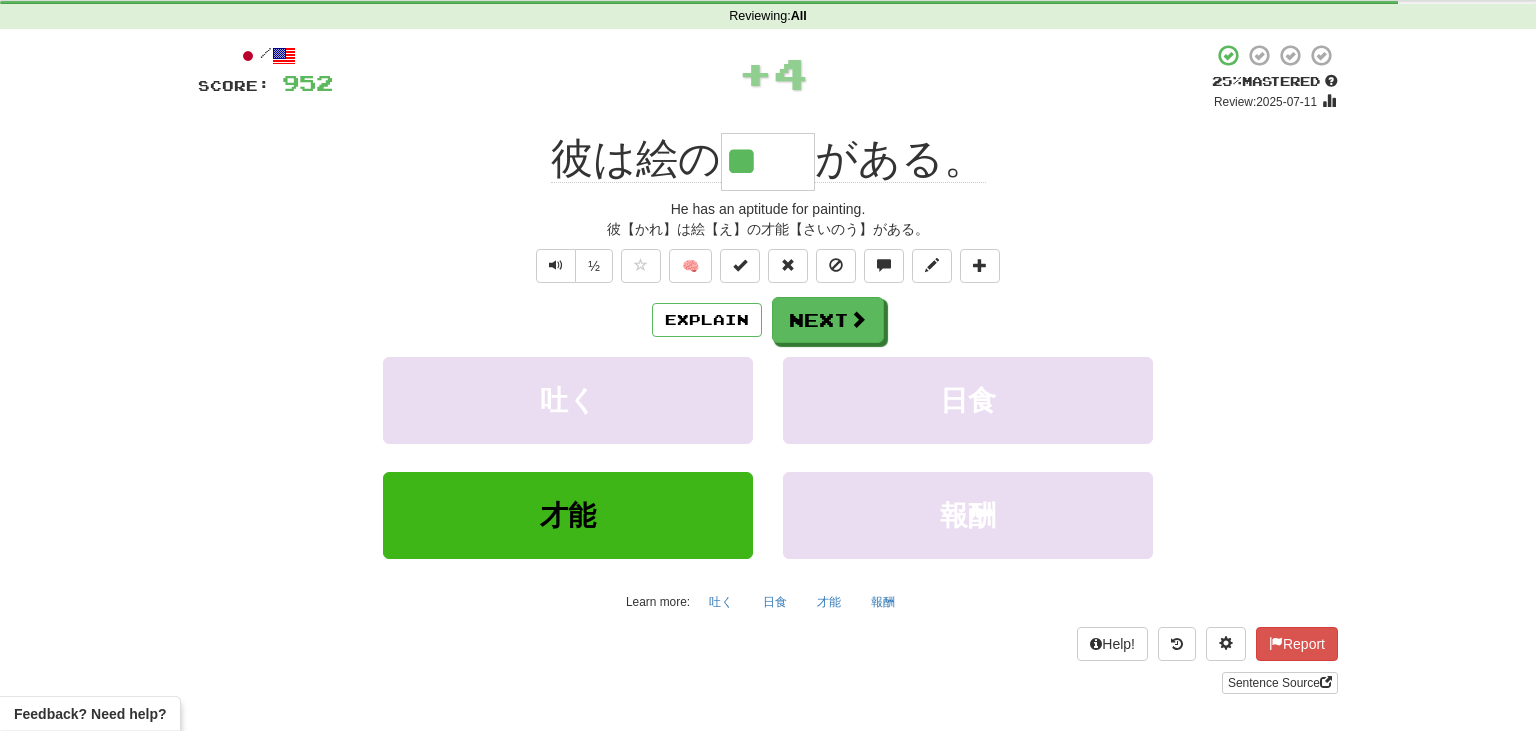 click on "Explain Next 吐く 日食 才能 報酬 Learn more: 吐く 日食 才能 報酬" at bounding box center [768, 457] 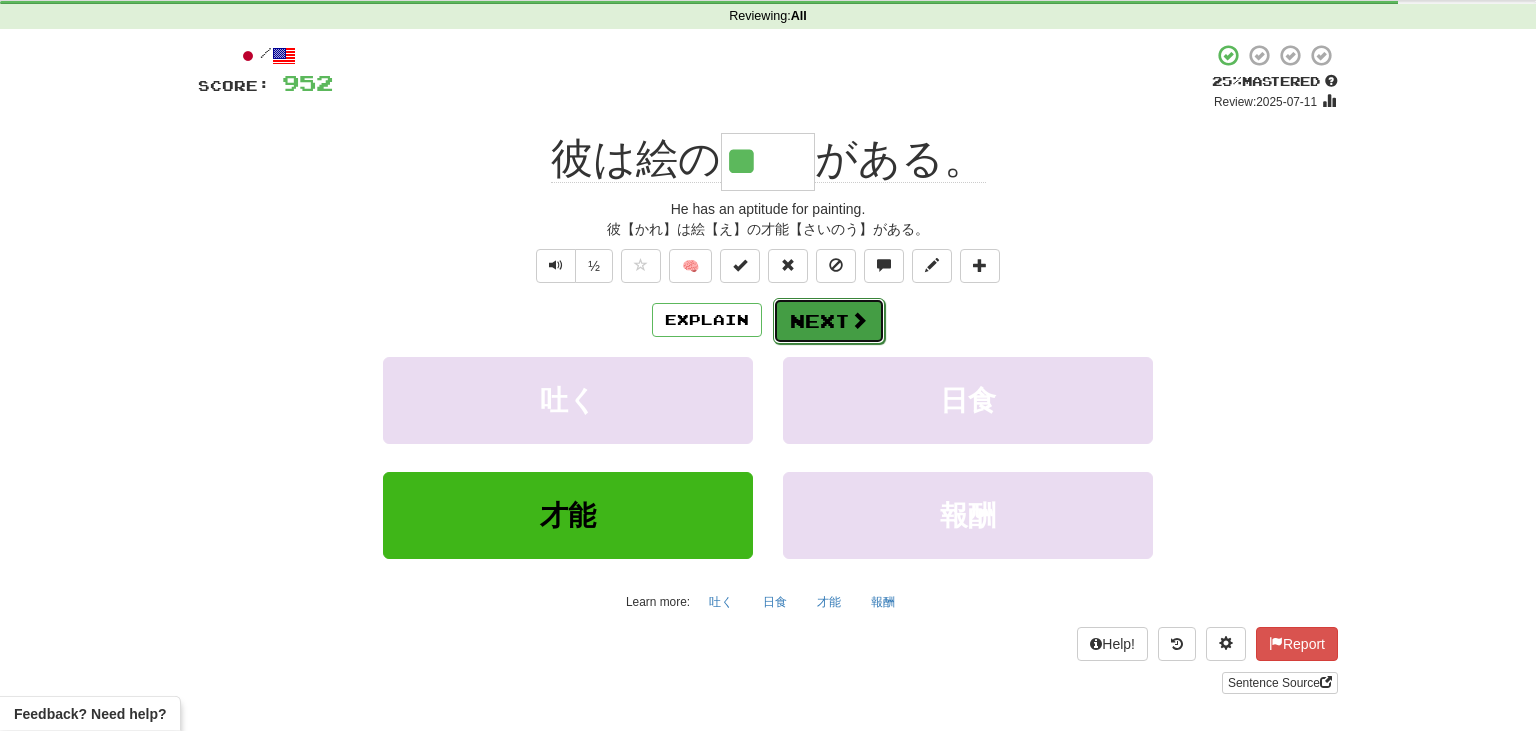 click on "Next" at bounding box center (829, 321) 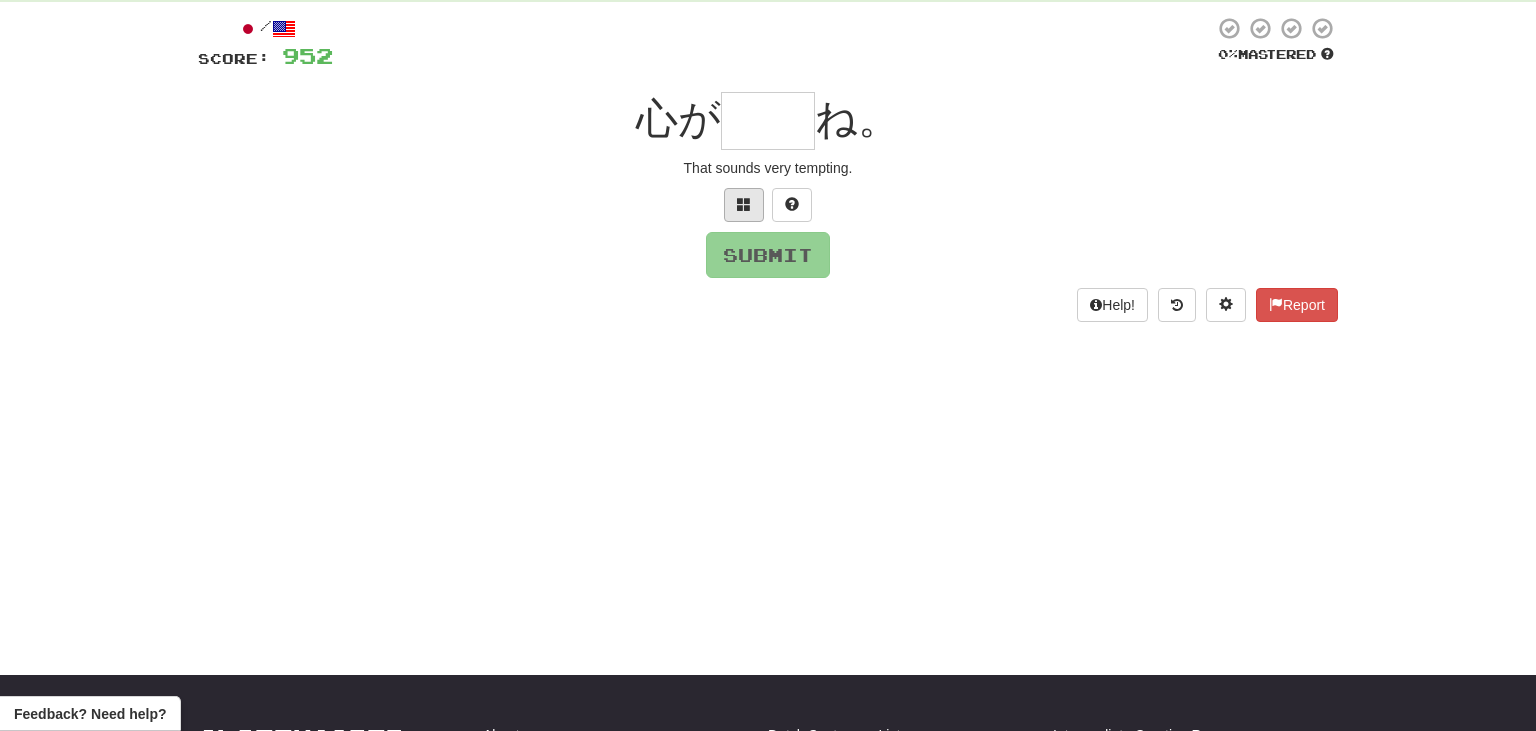 scroll, scrollTop: 102, scrollLeft: 0, axis: vertical 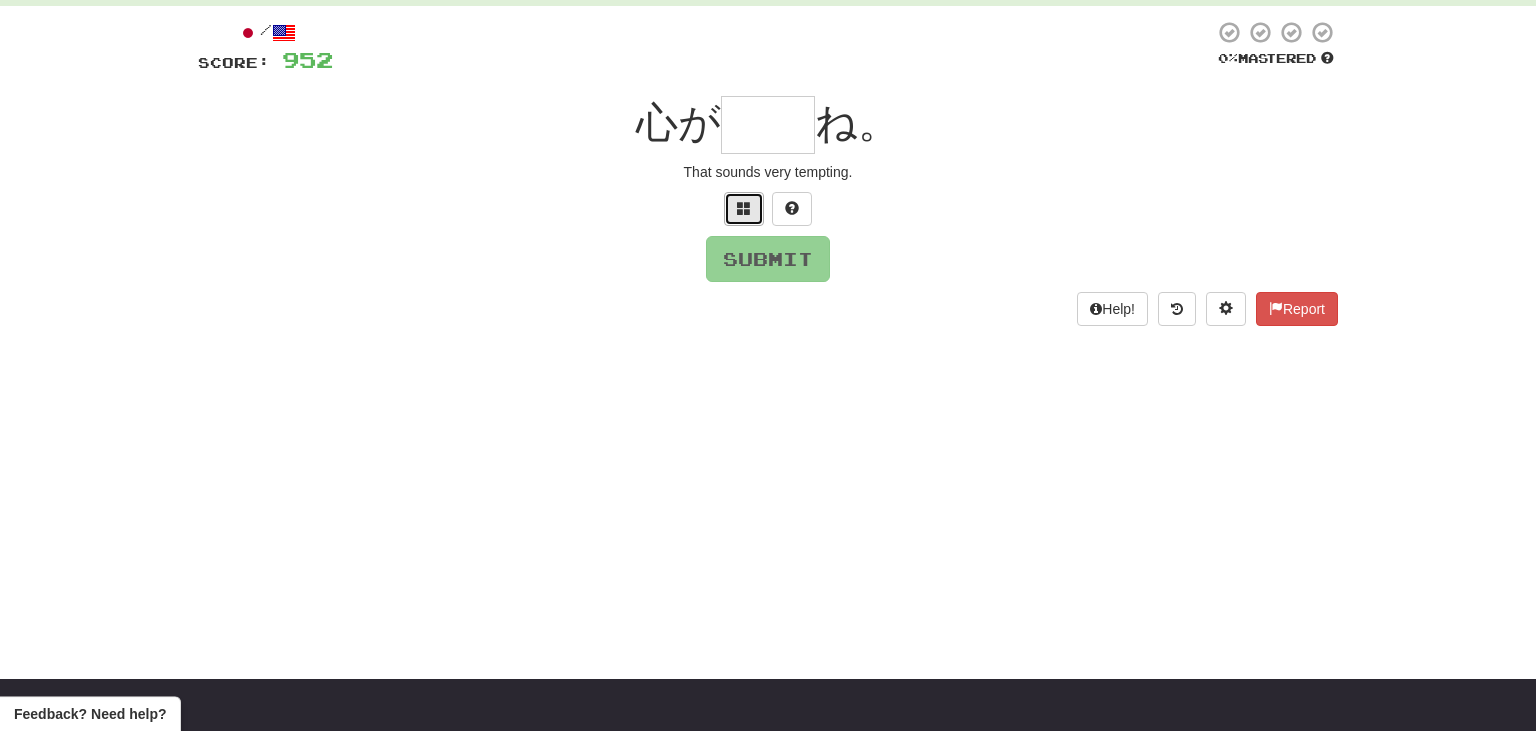 click at bounding box center [744, 209] 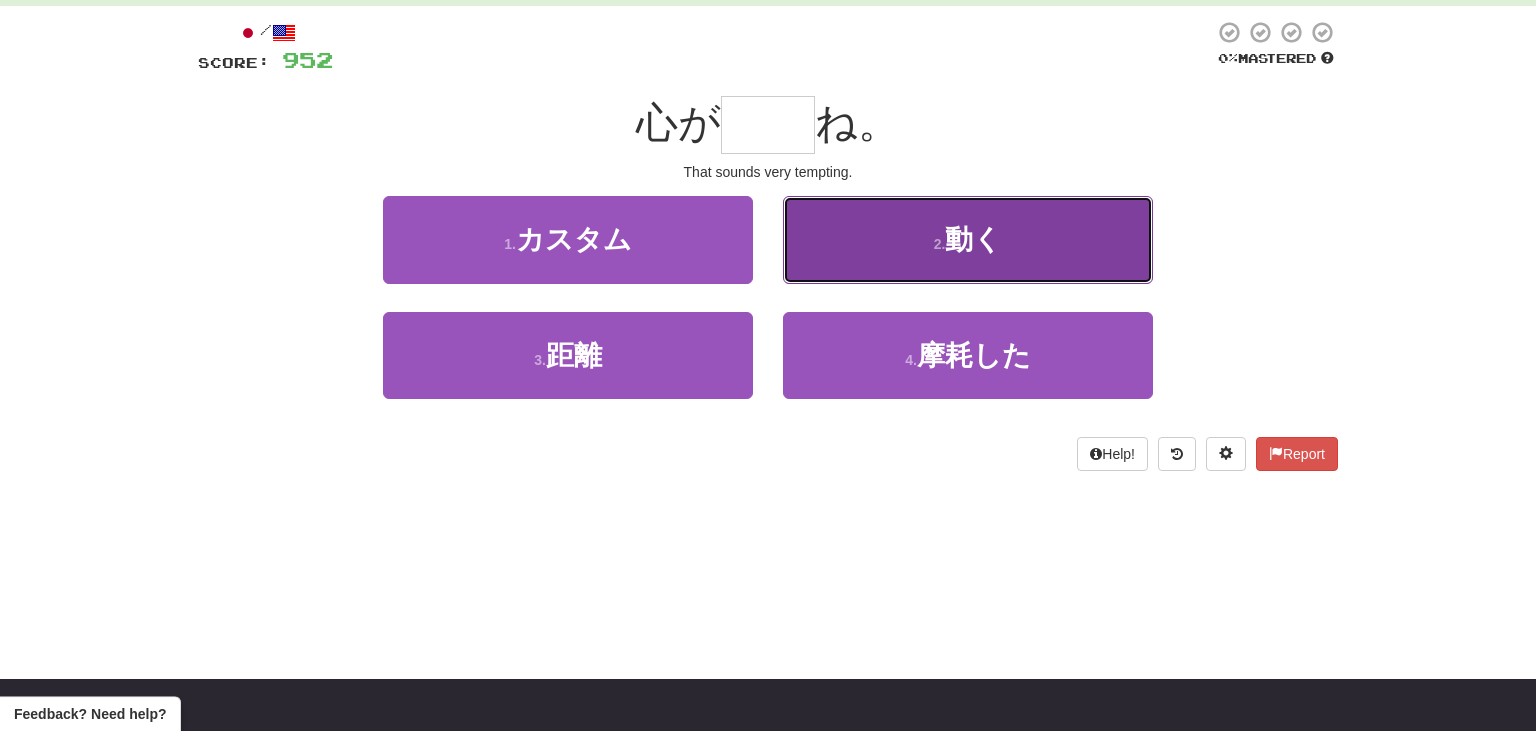 click on "2 .  動く" at bounding box center (968, 239) 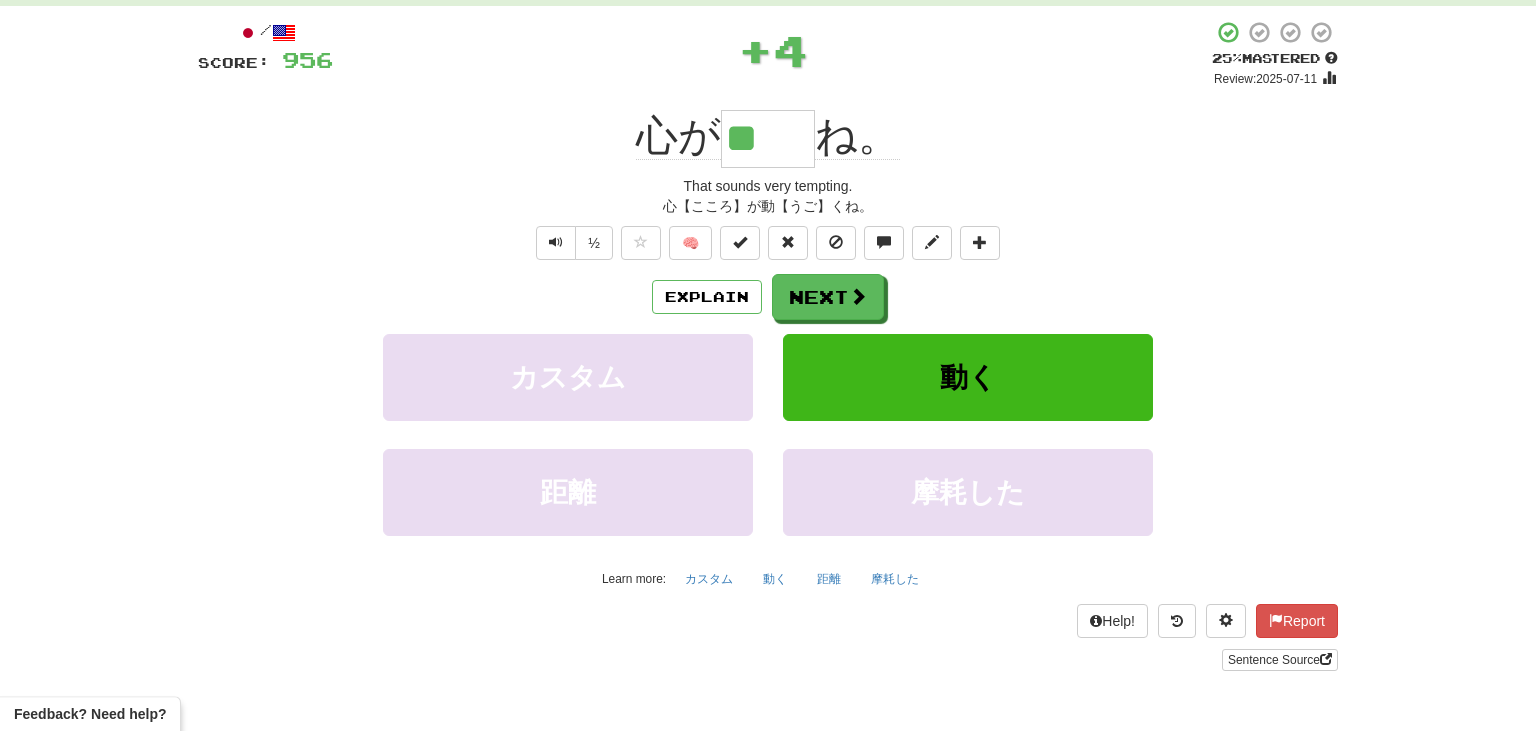 click on "Explain Next" at bounding box center [768, 297] 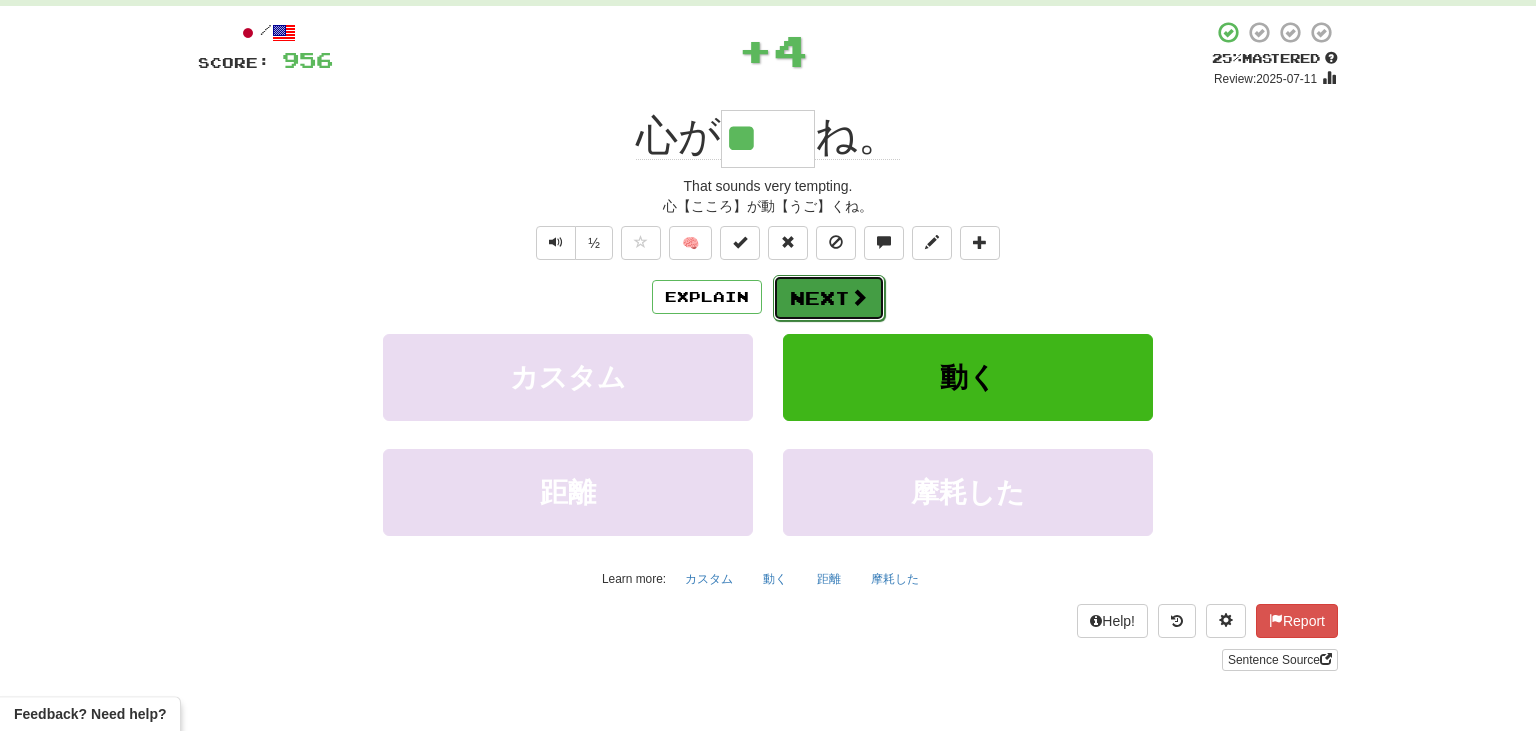 click at bounding box center [859, 297] 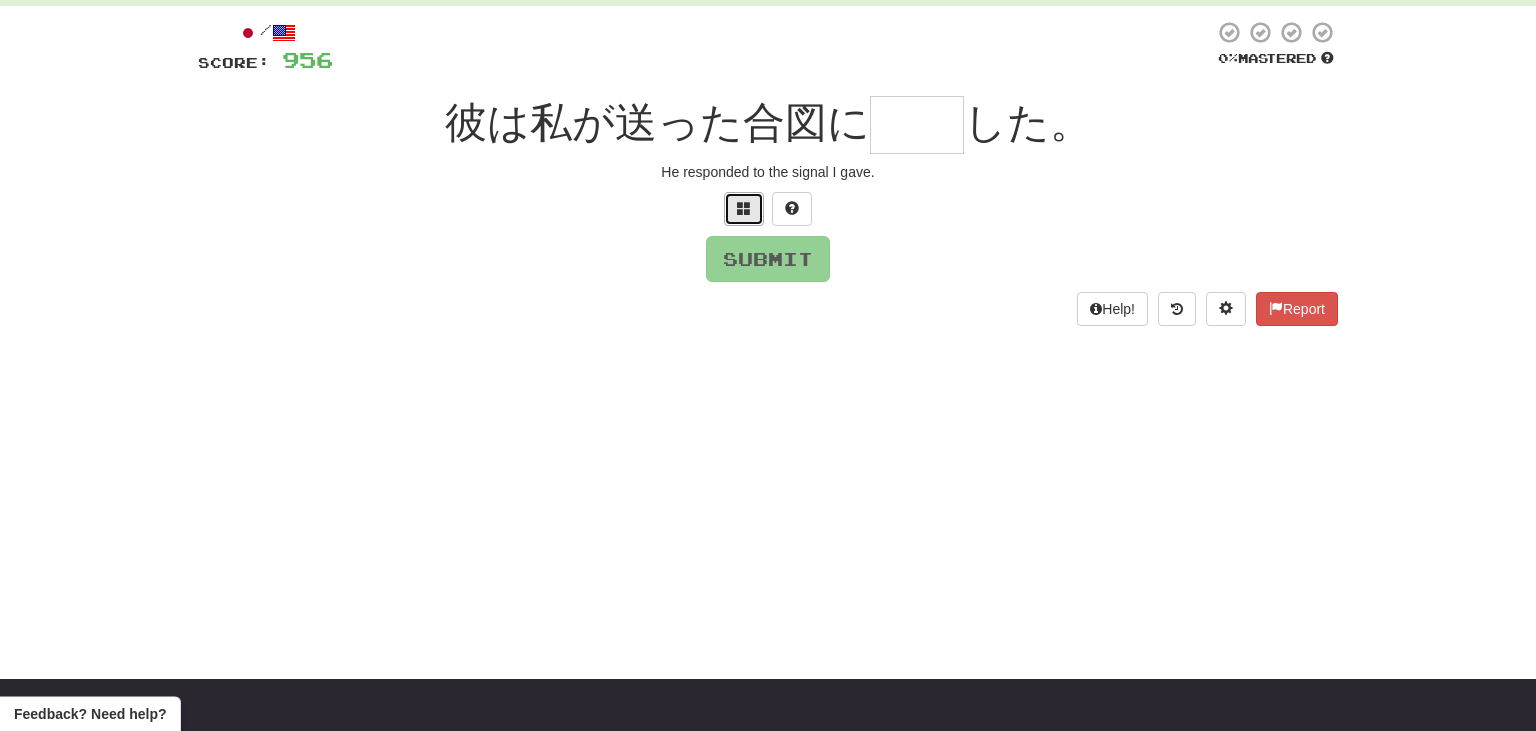 click at bounding box center [744, 209] 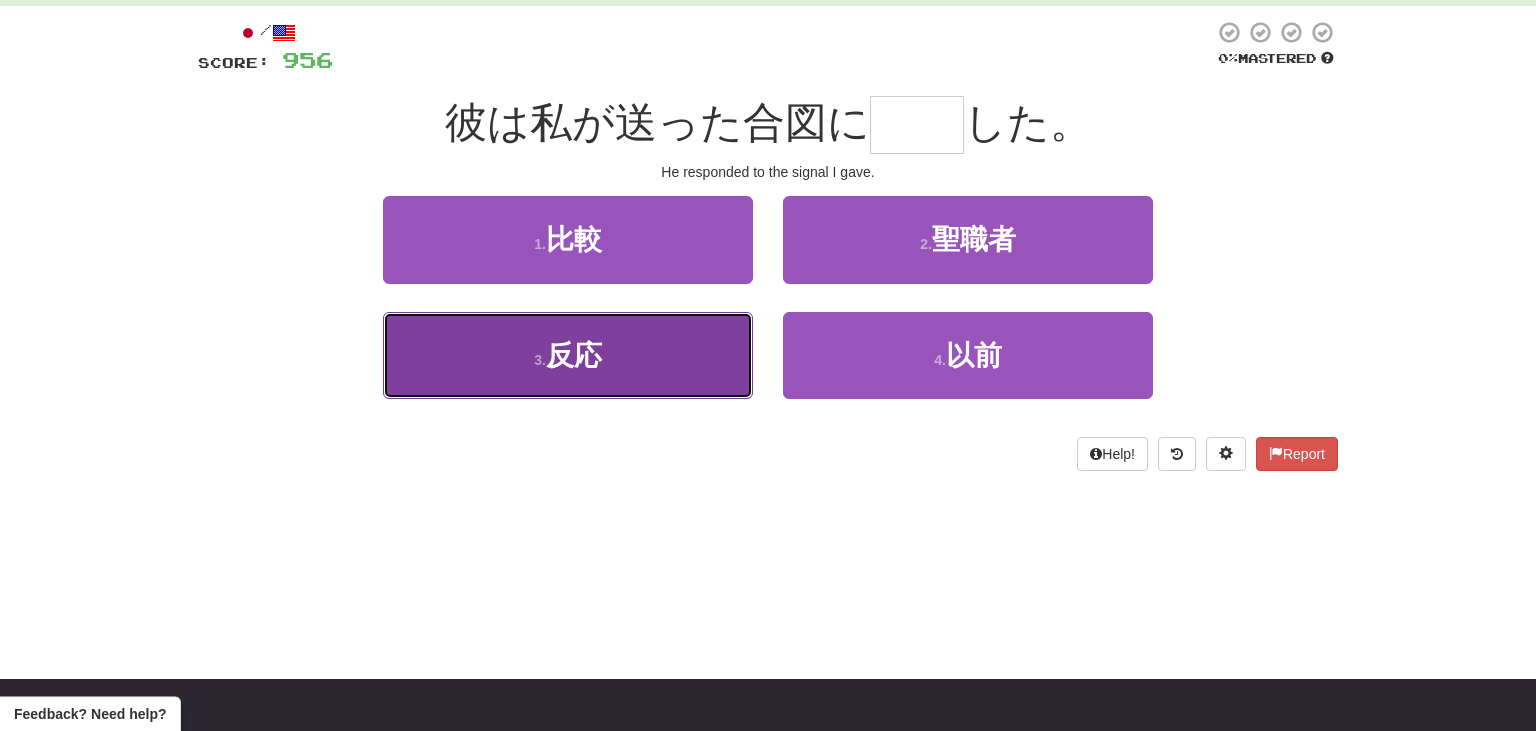 click on "3 .  反応" at bounding box center (568, 355) 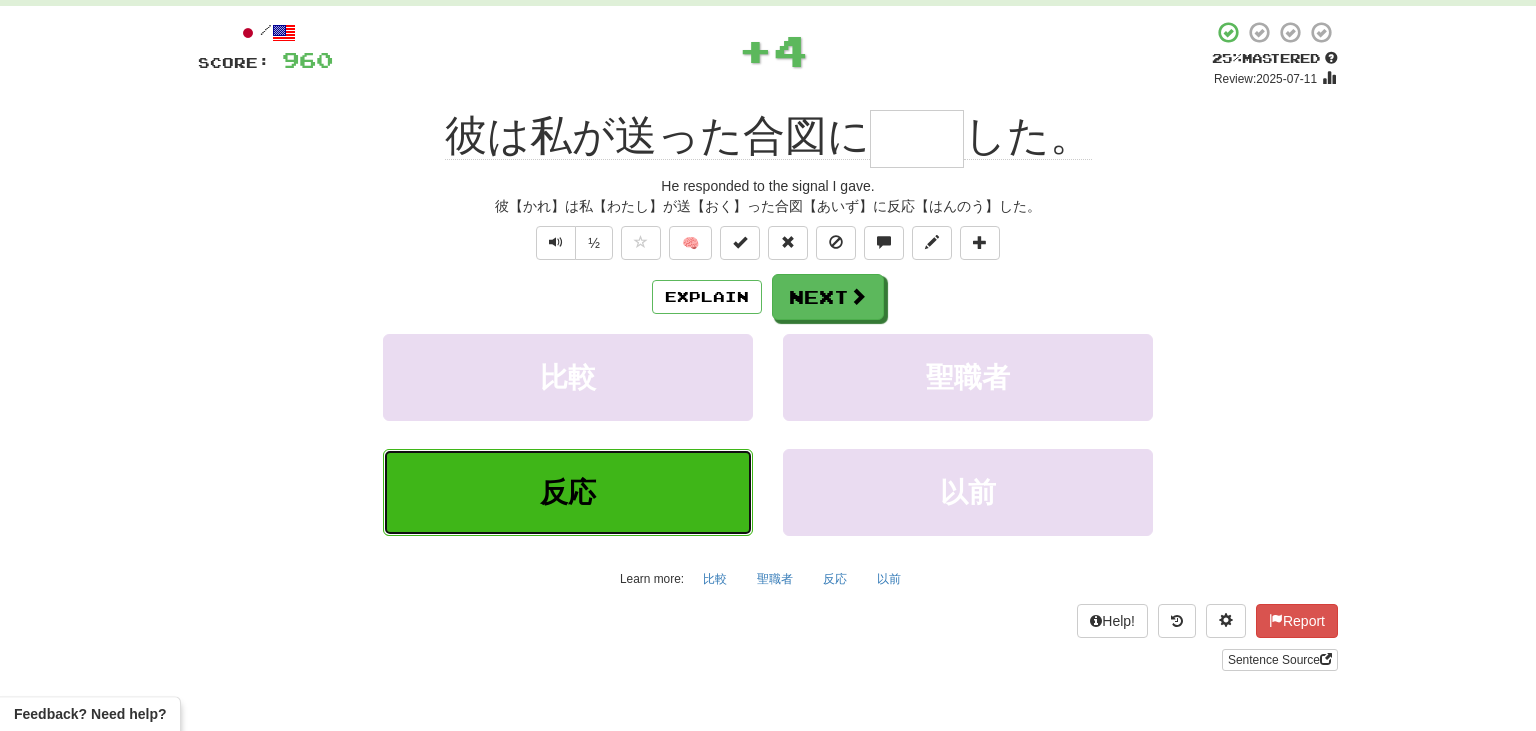 type on "**" 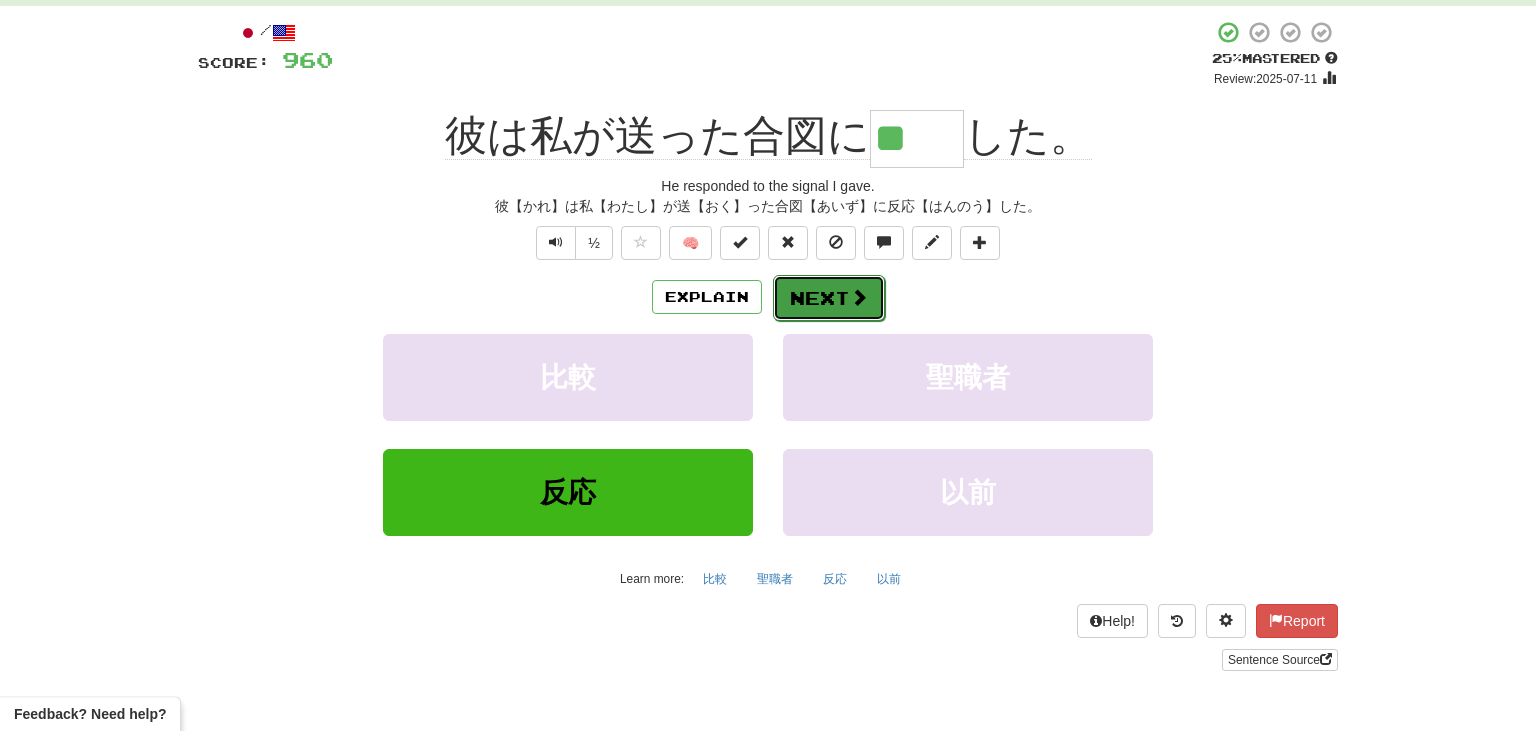 click on "Next" at bounding box center (829, 298) 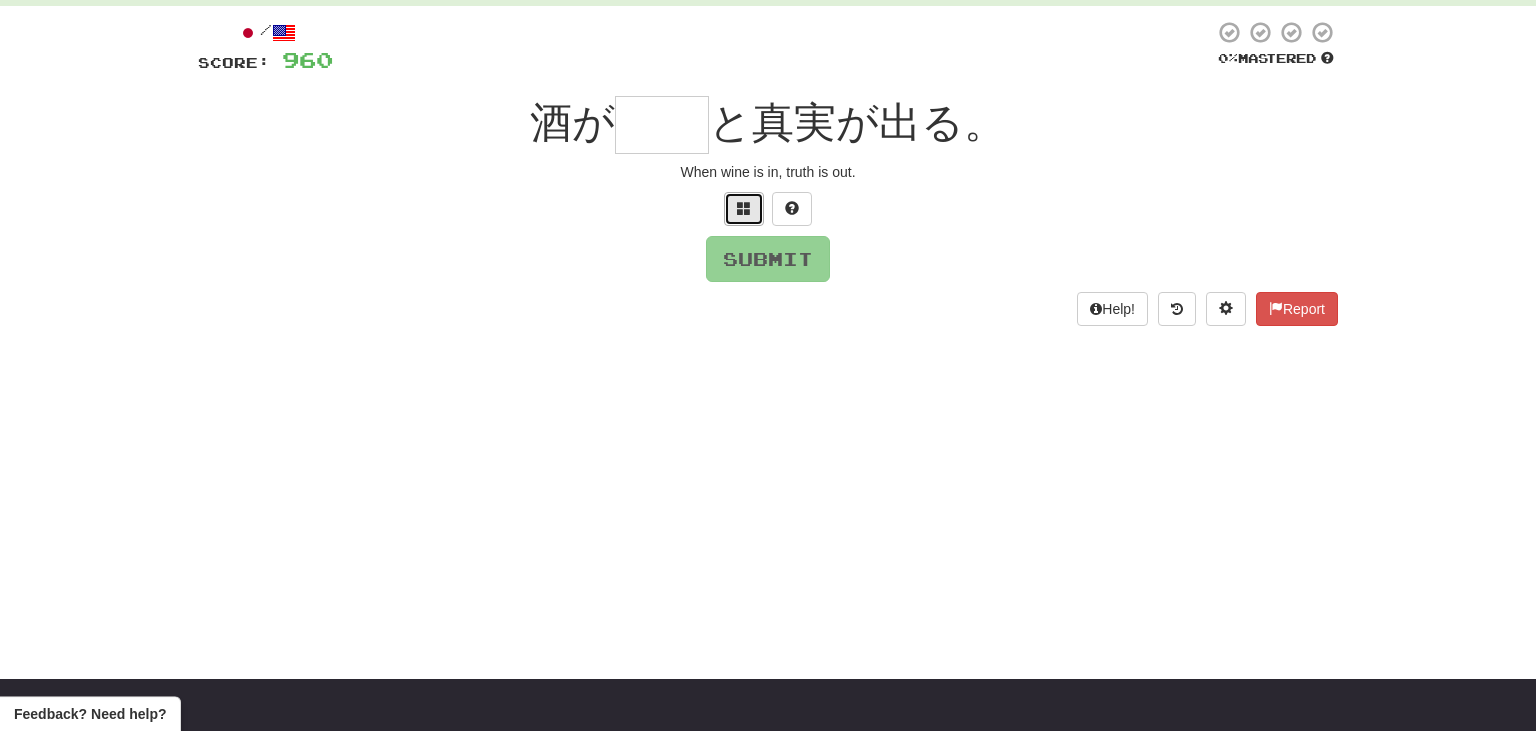 click at bounding box center [744, 209] 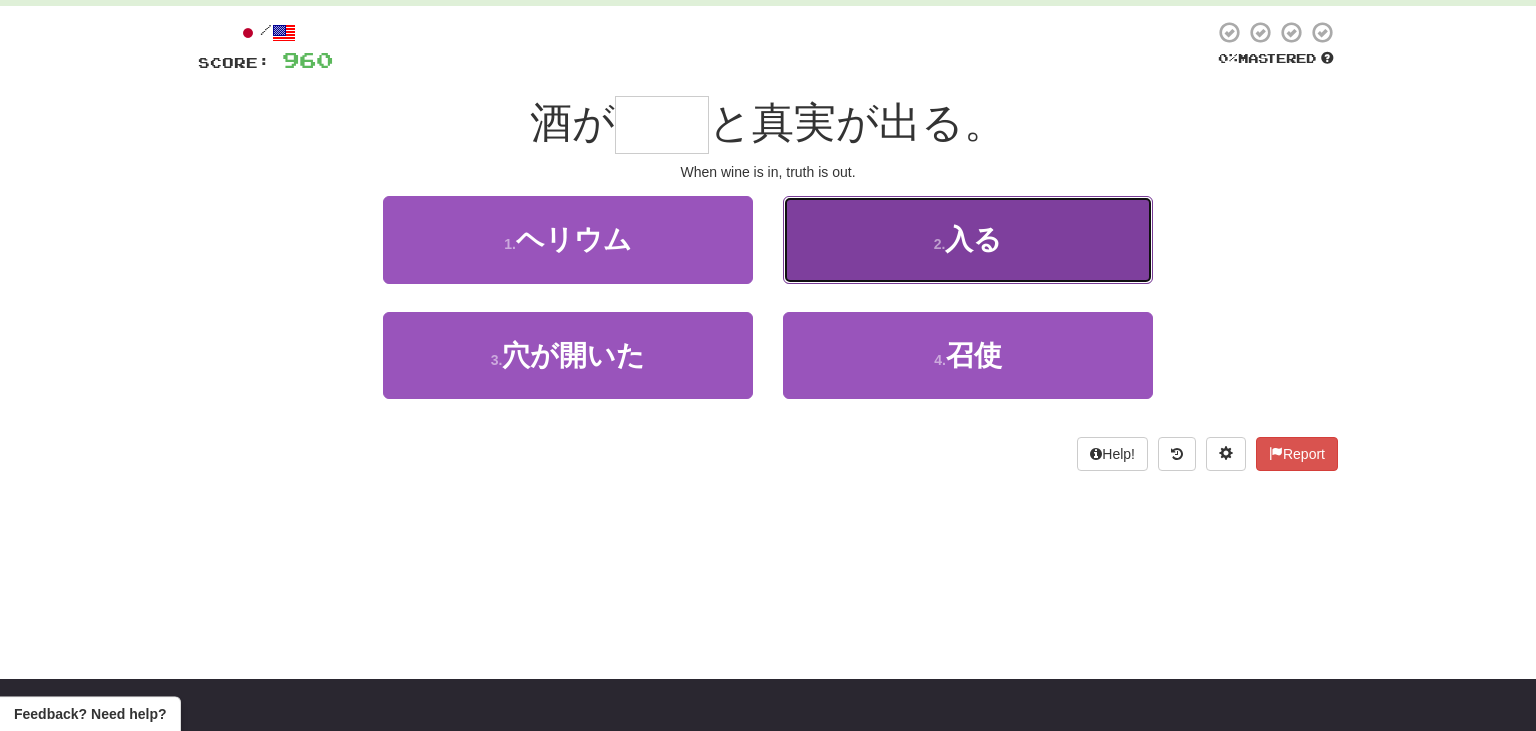 click on "入る" at bounding box center (973, 239) 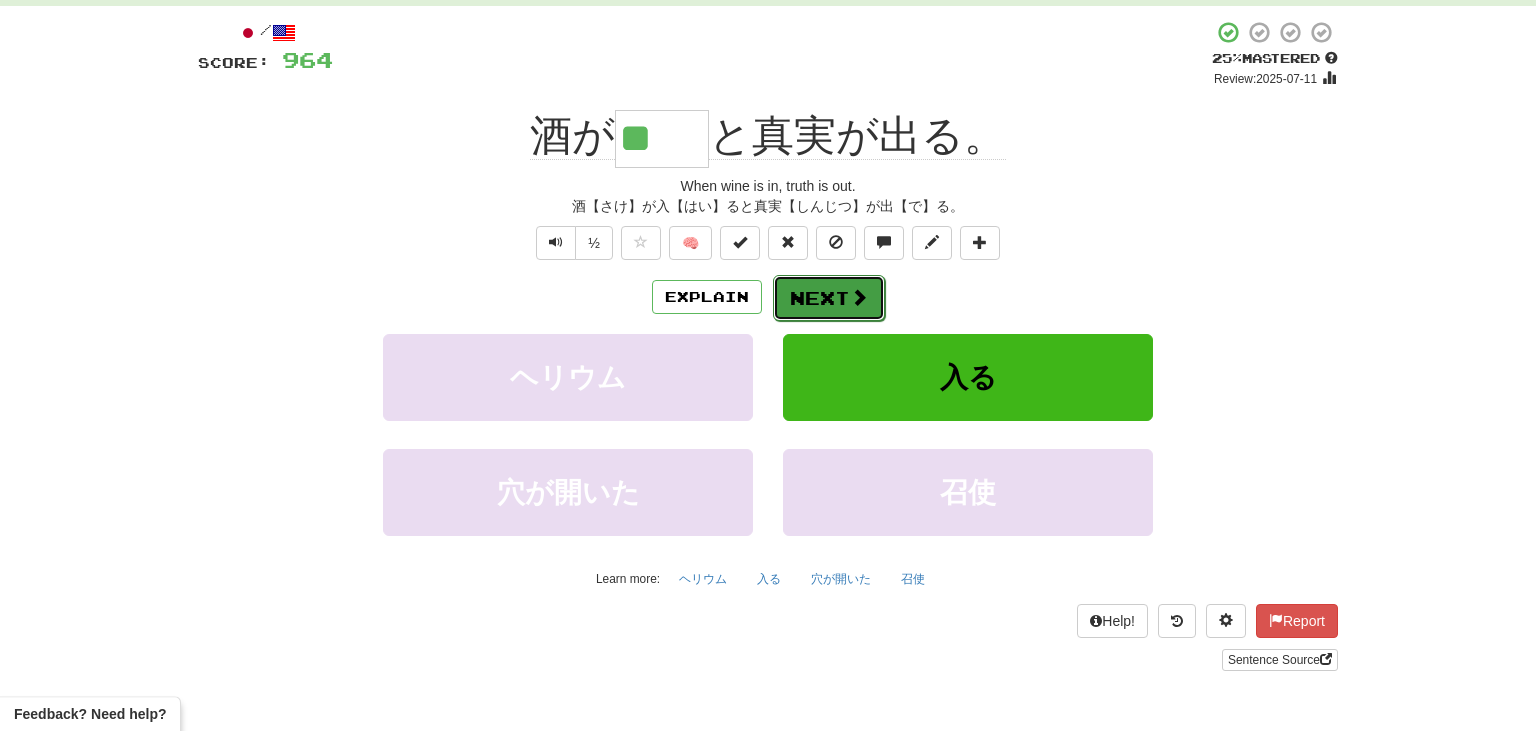click at bounding box center (859, 297) 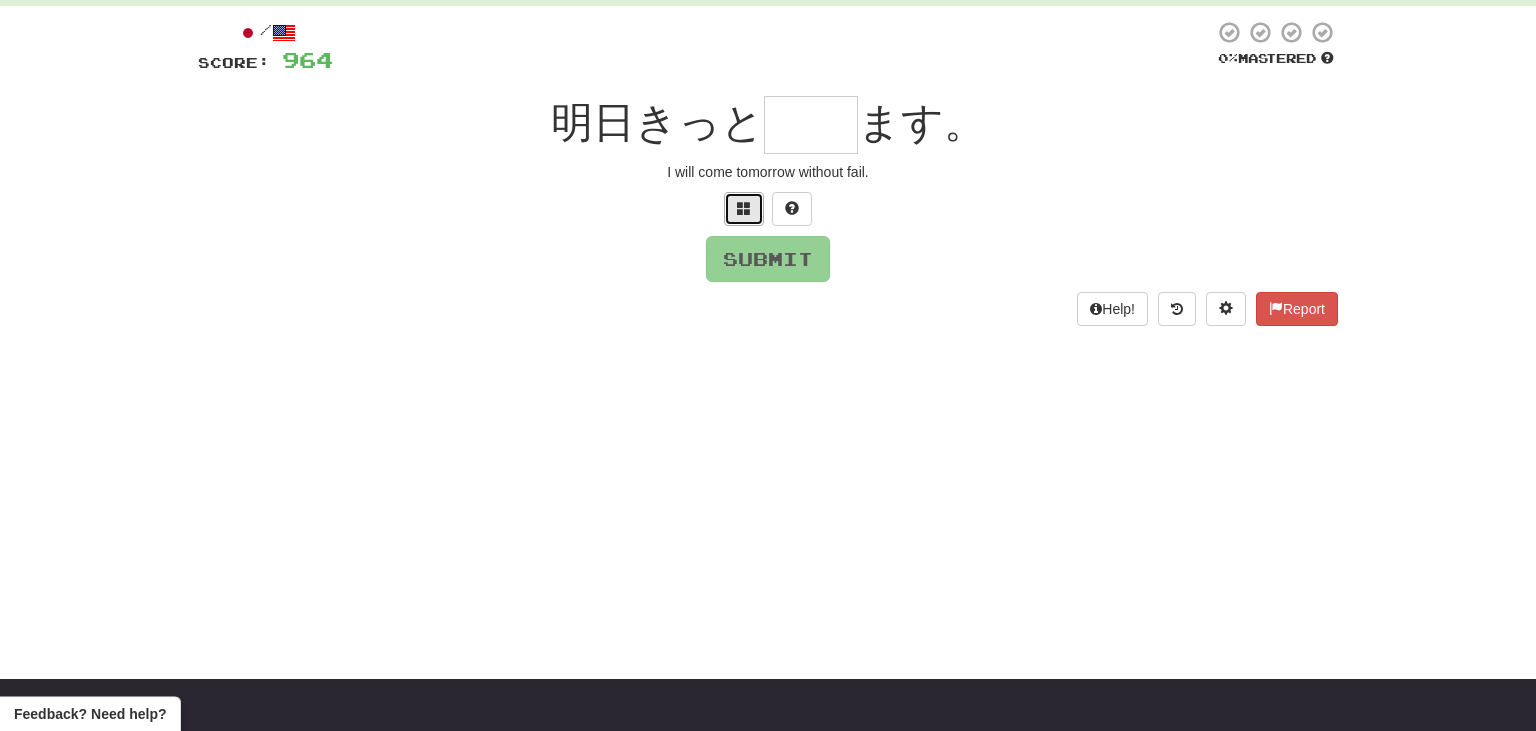 click at bounding box center (744, 208) 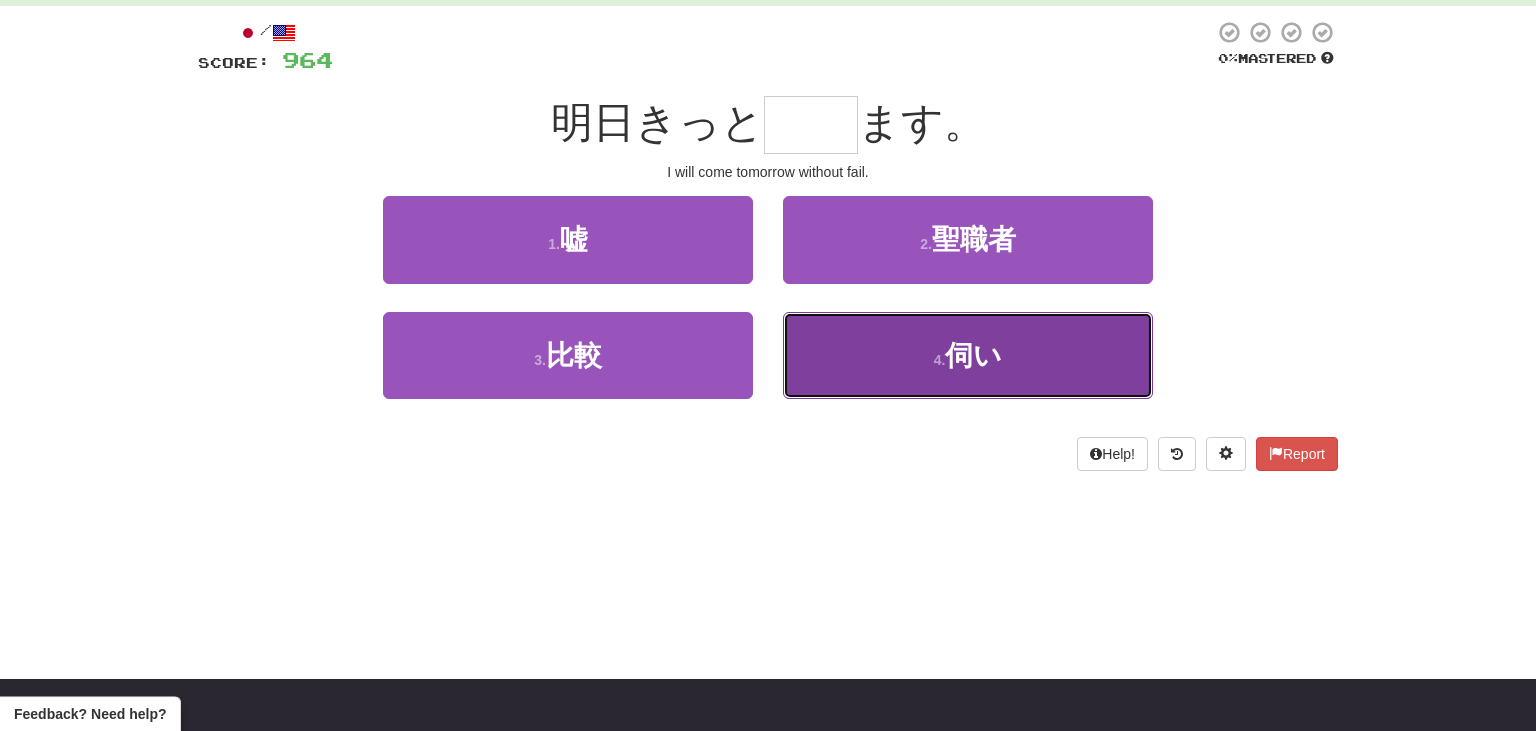 click on "4 ." at bounding box center (940, 360) 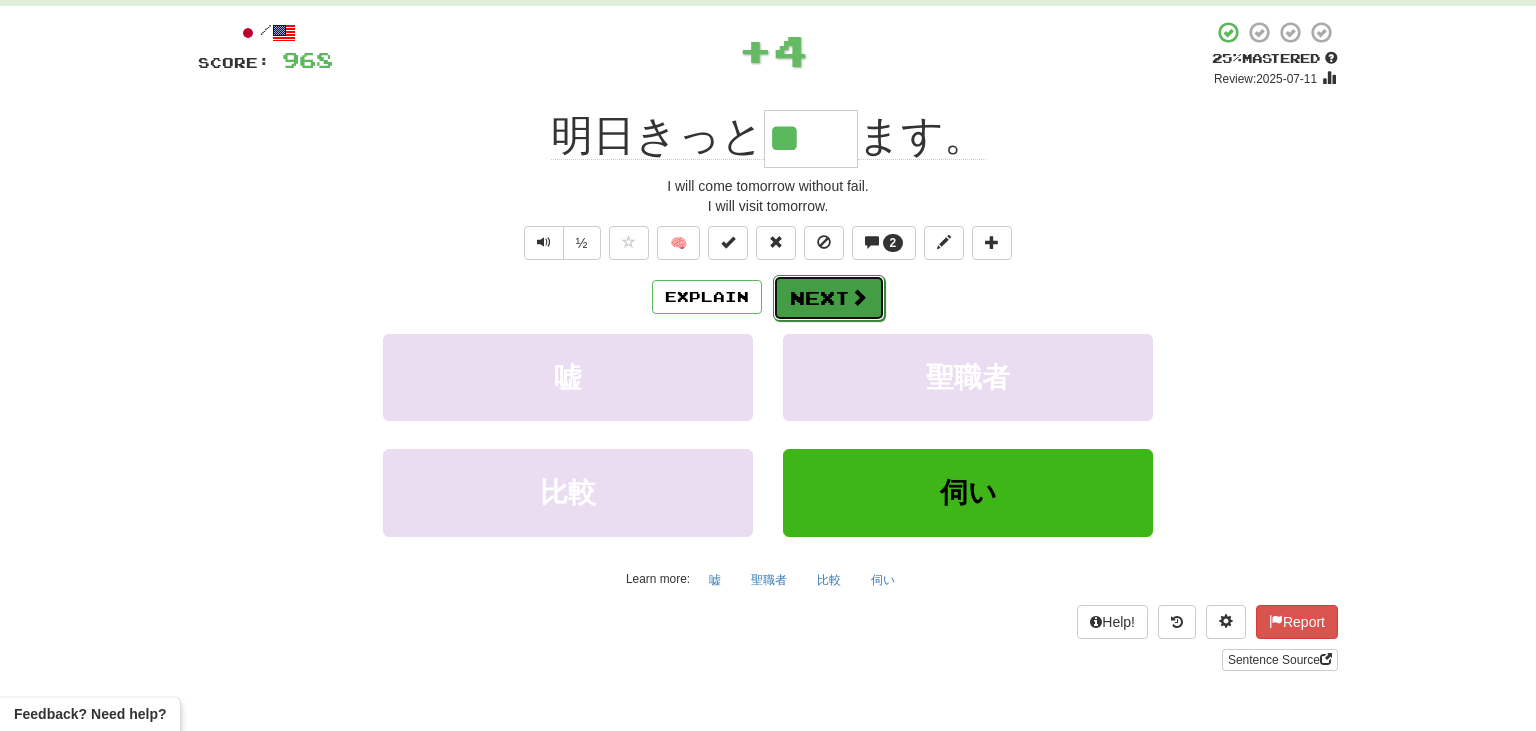click at bounding box center (859, 297) 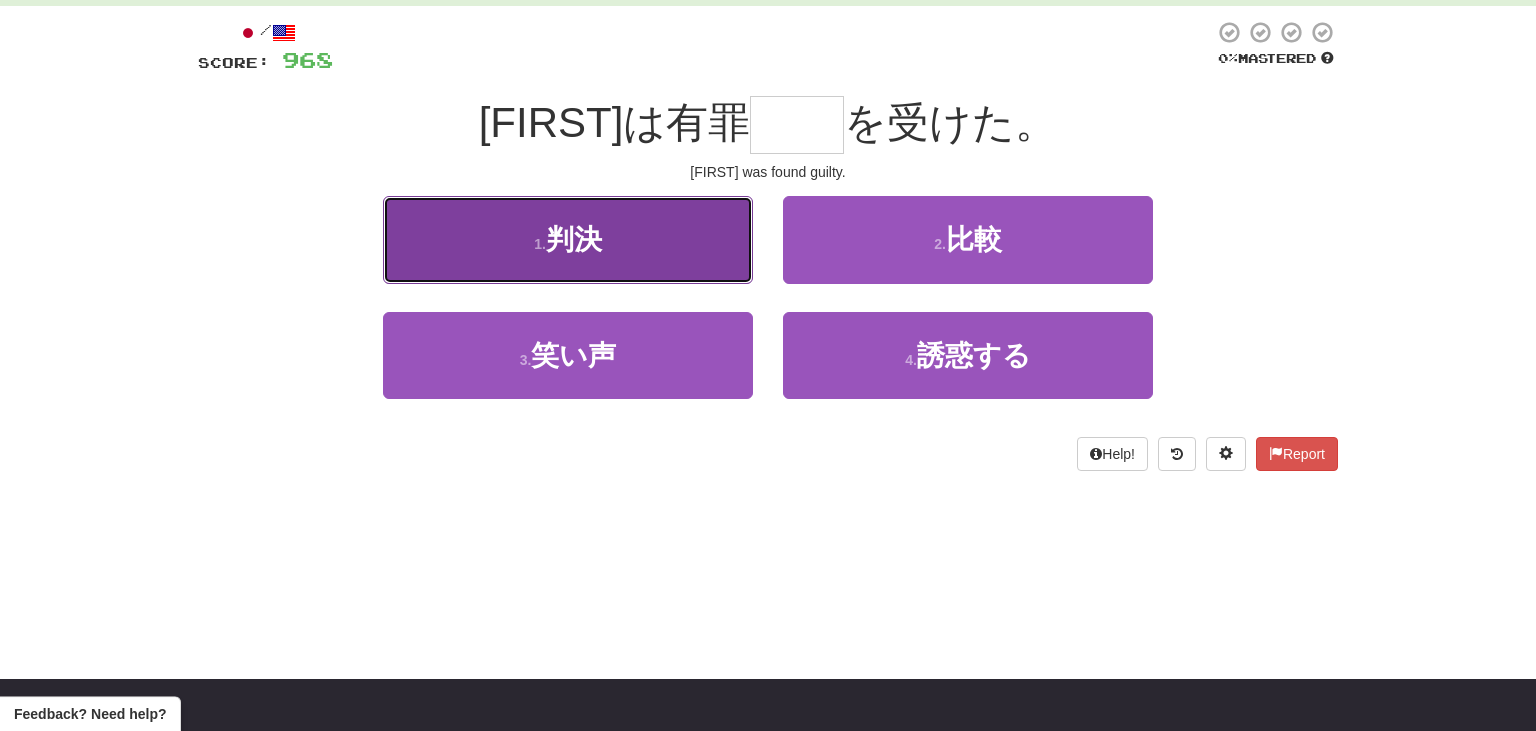 click on "1 .  判決" at bounding box center (568, 239) 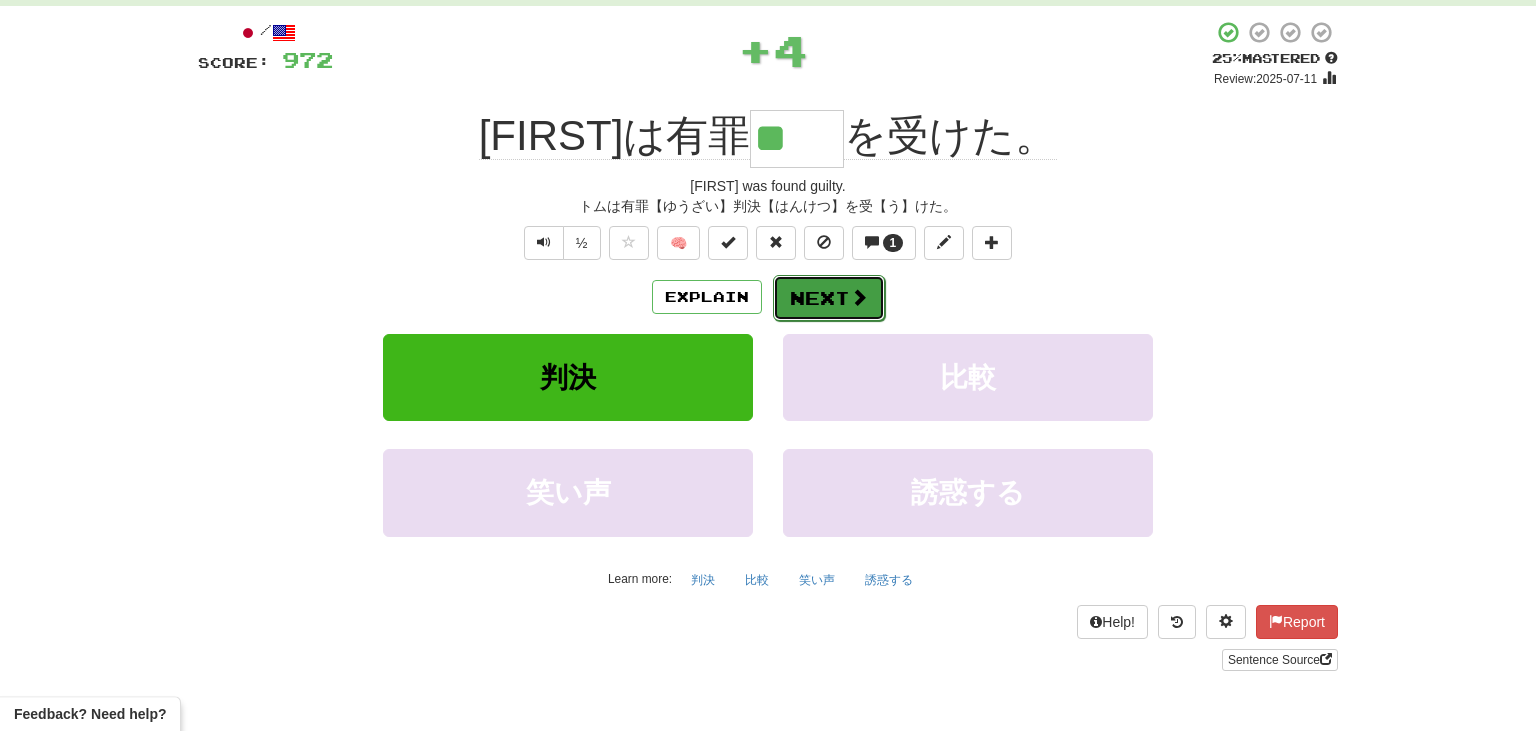 click on "Next" at bounding box center [829, 298] 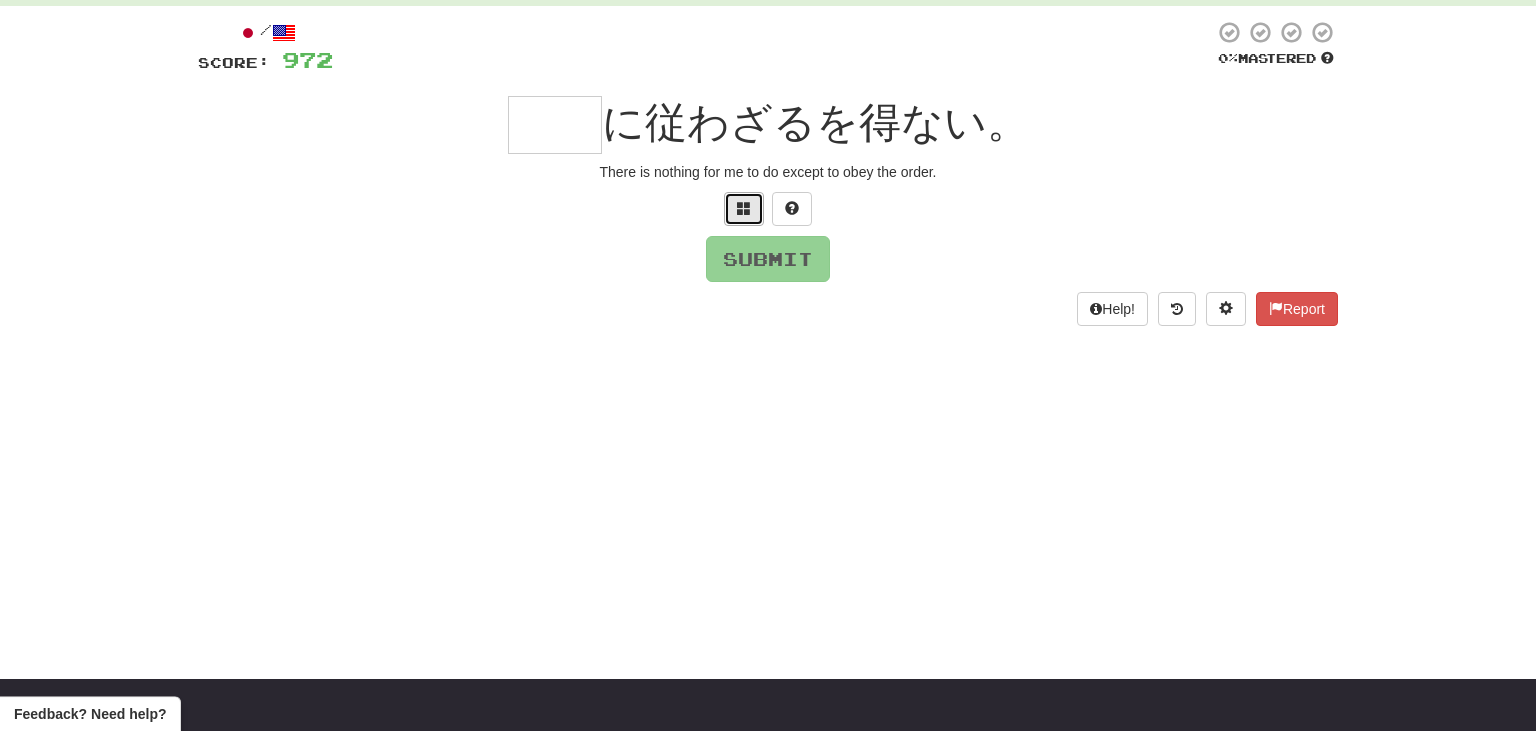 click at bounding box center [744, 208] 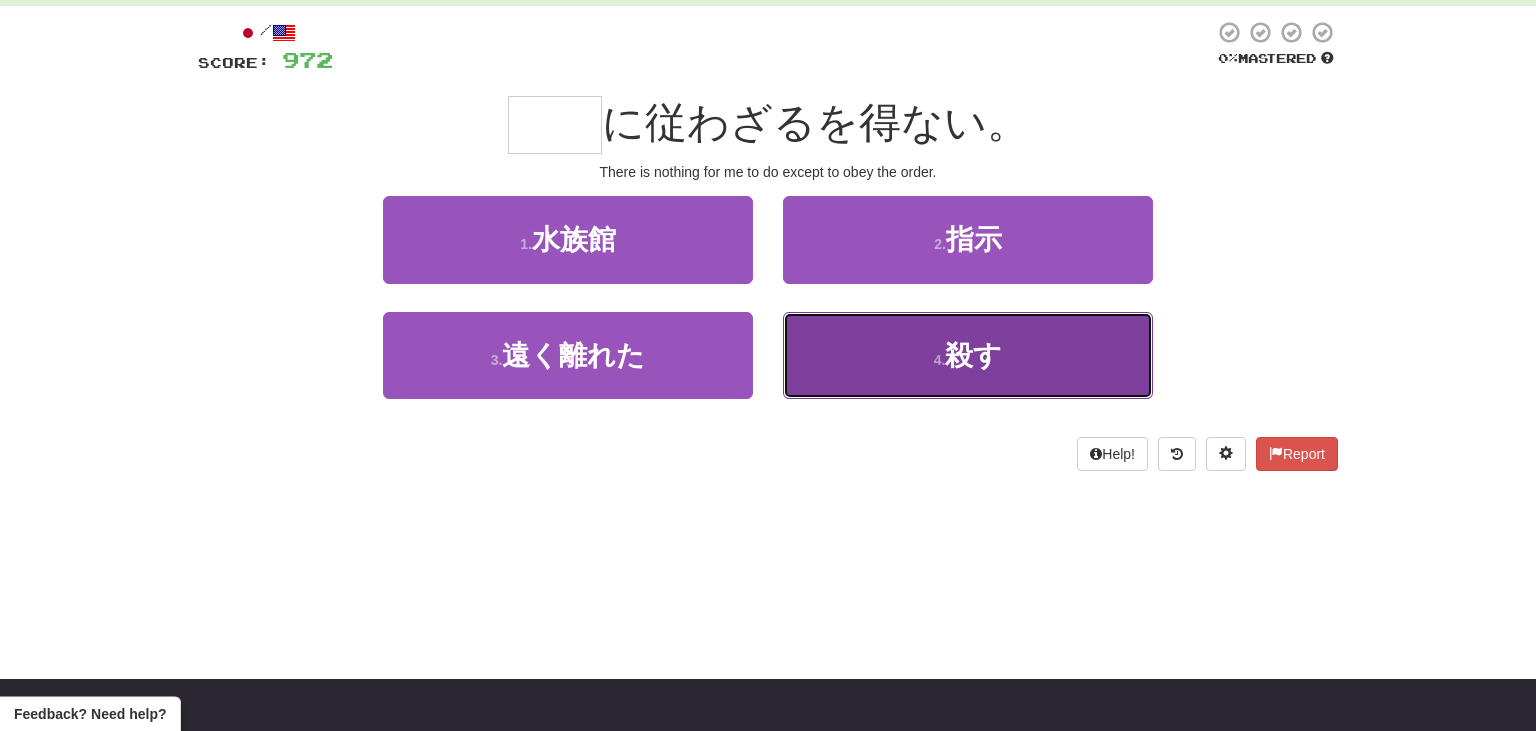 click on "4 .  殺す" at bounding box center [968, 355] 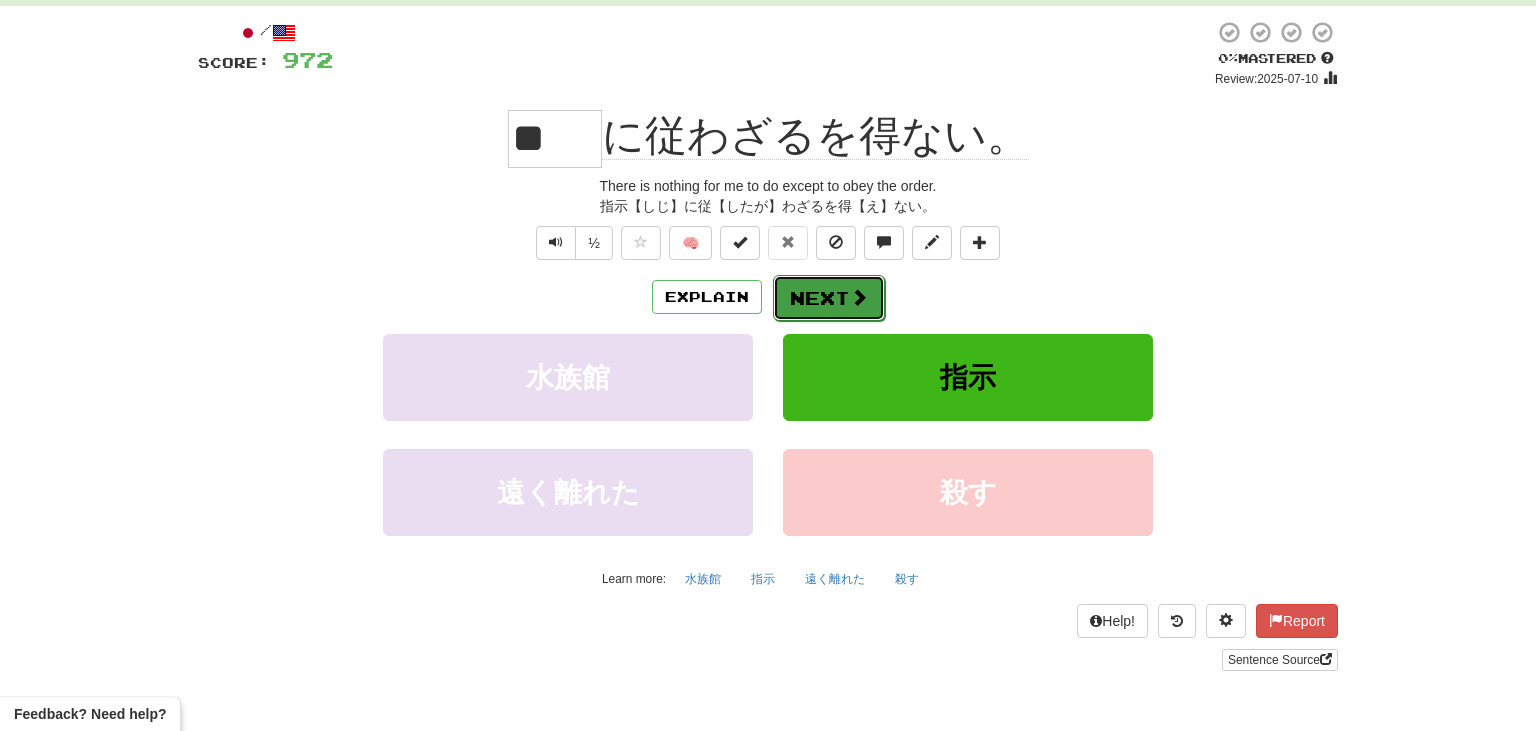 click on "Next" at bounding box center [829, 298] 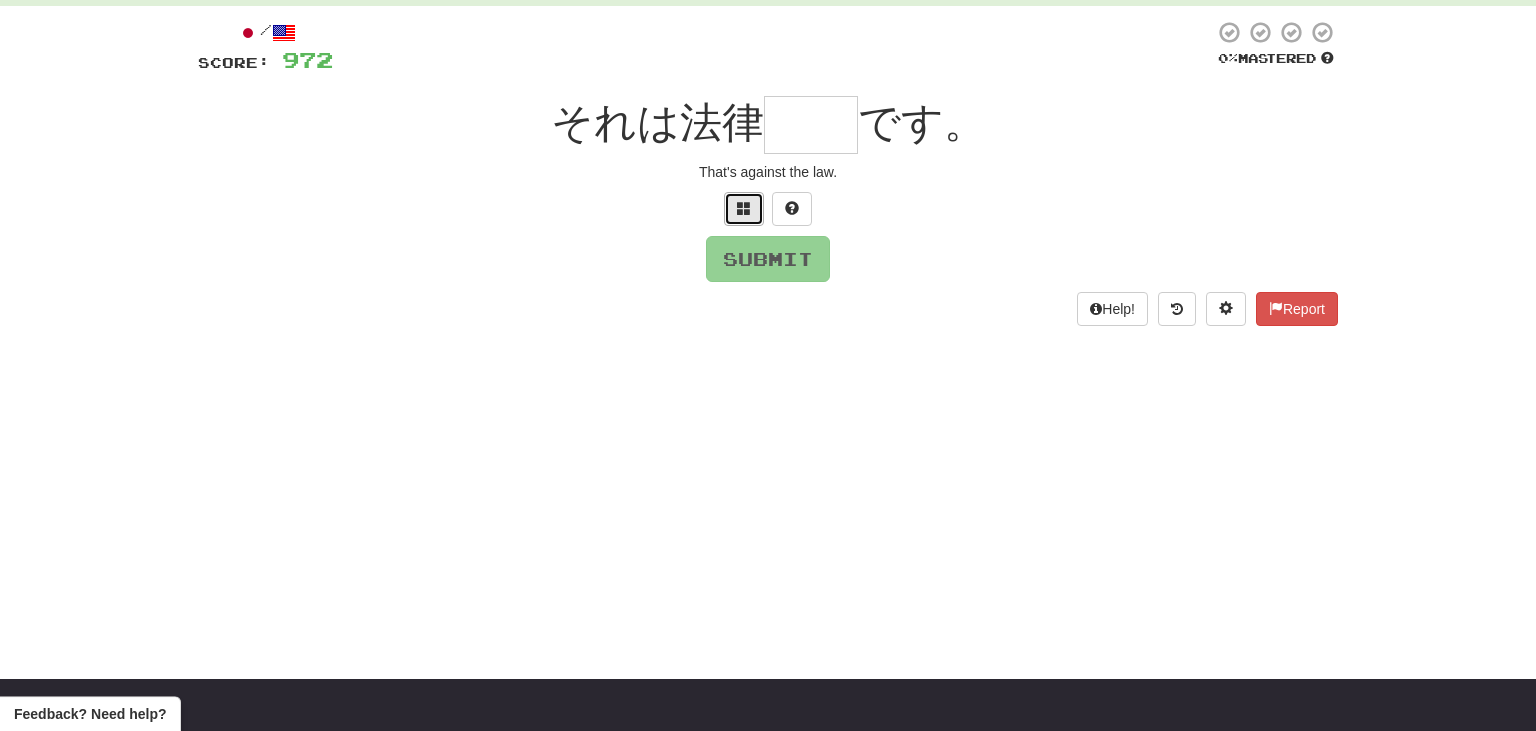 click at bounding box center (744, 208) 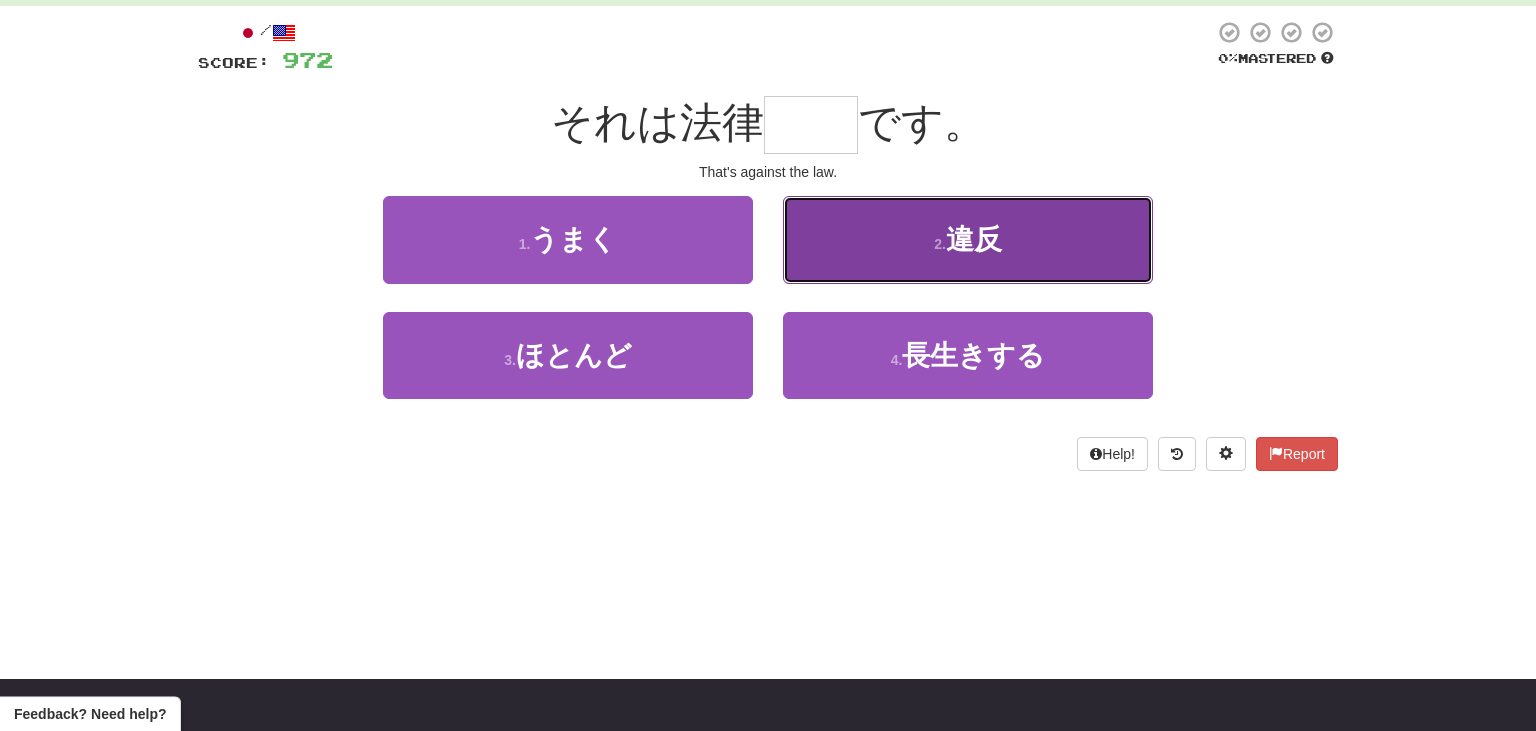 click on "違反" at bounding box center (974, 239) 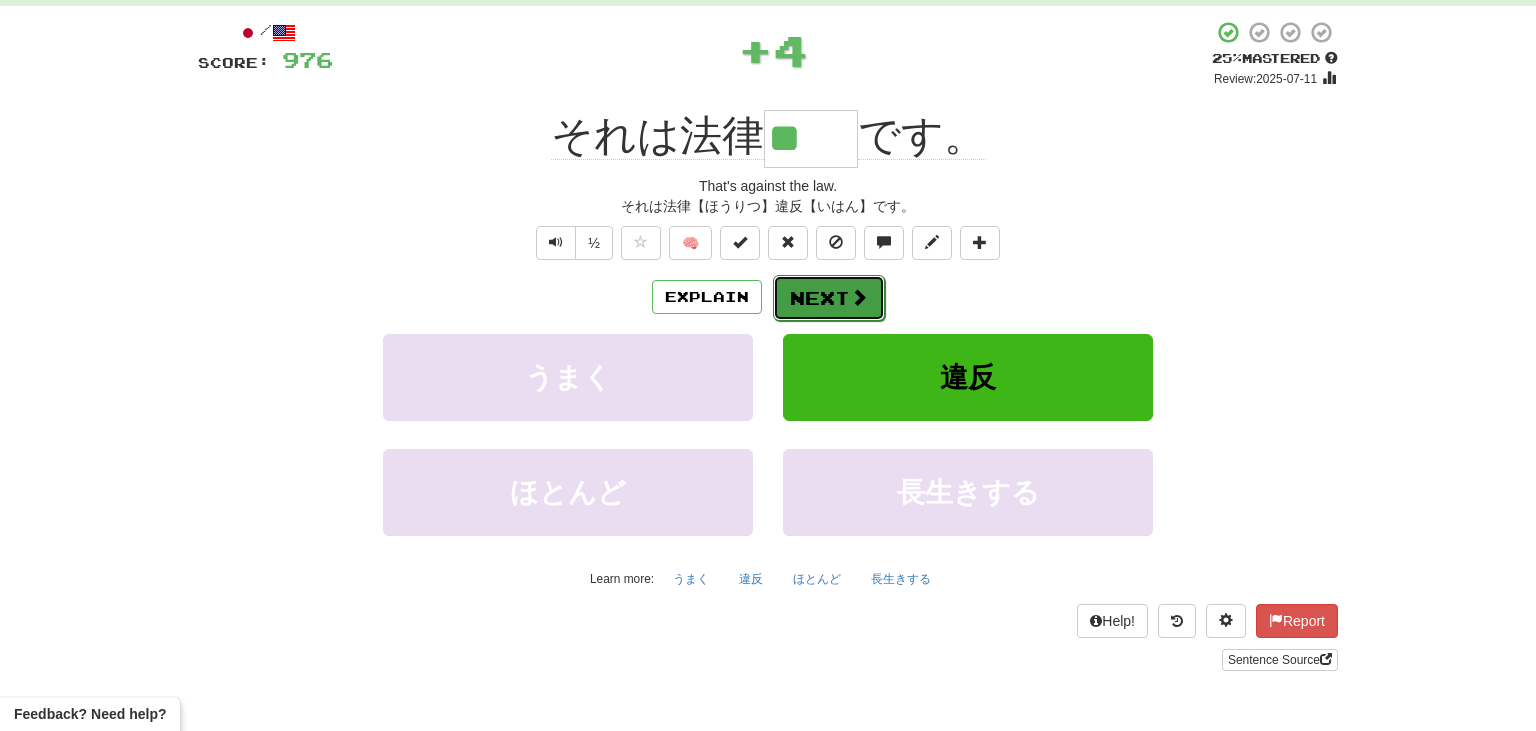 click at bounding box center (859, 297) 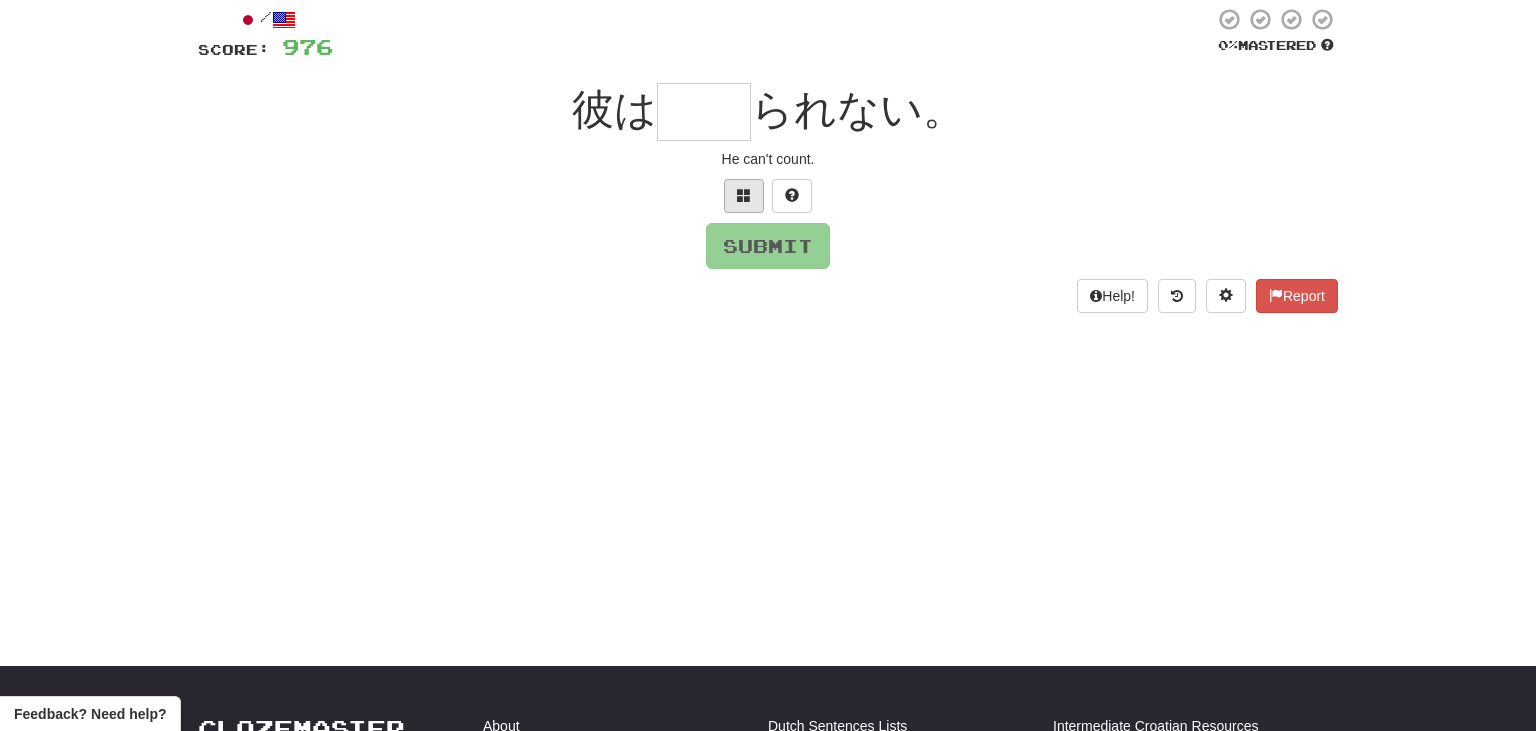 scroll, scrollTop: 108, scrollLeft: 0, axis: vertical 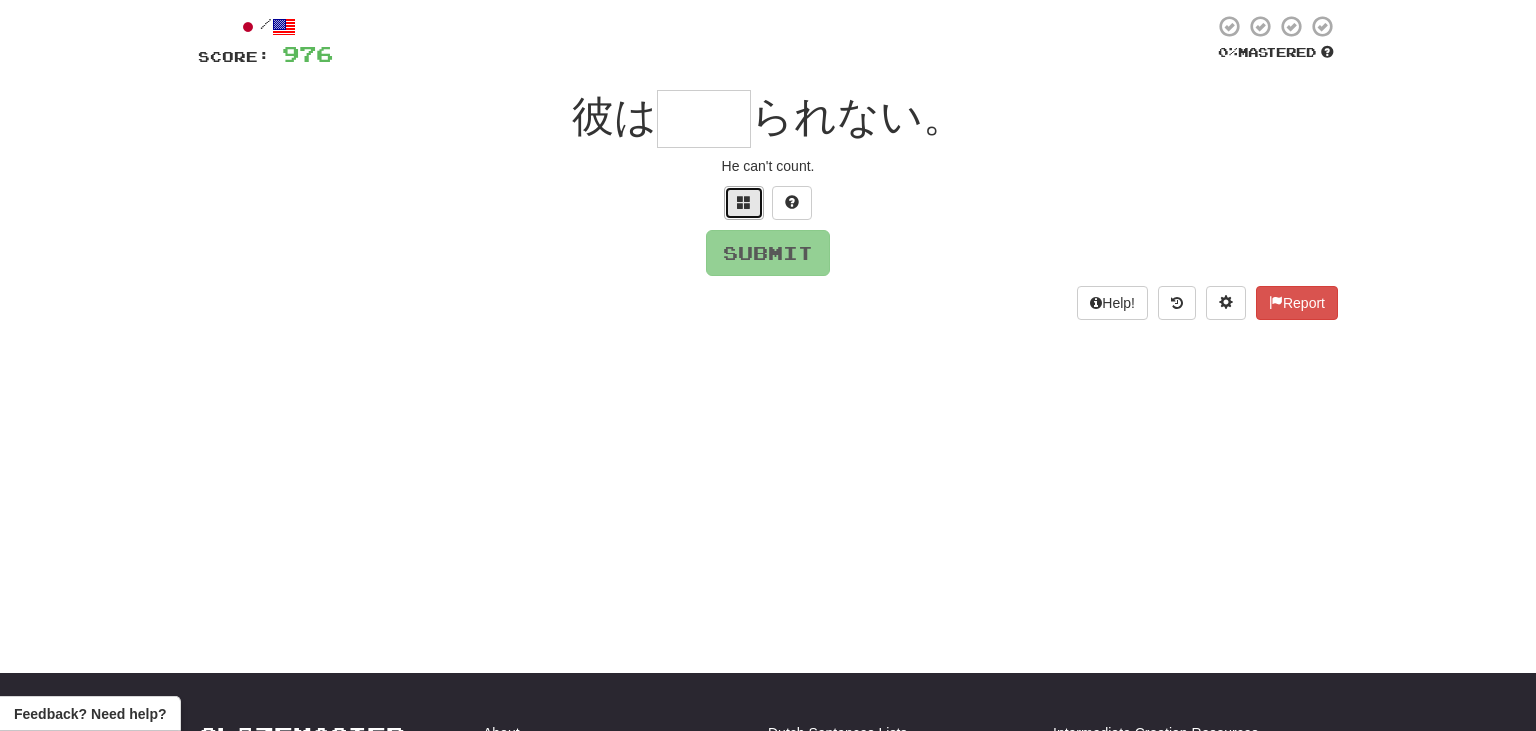 click at bounding box center [744, 202] 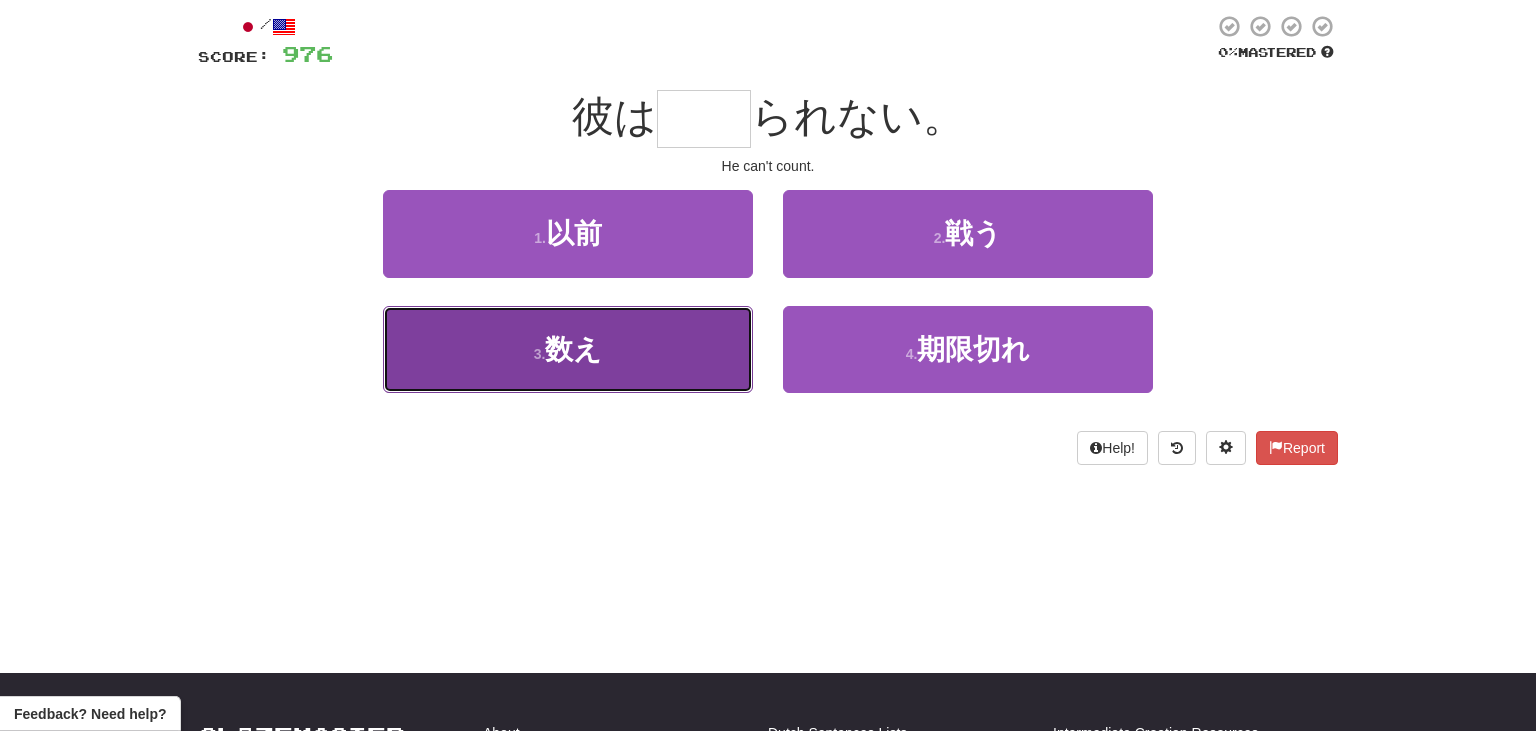 click on "3 .  数え" at bounding box center (568, 349) 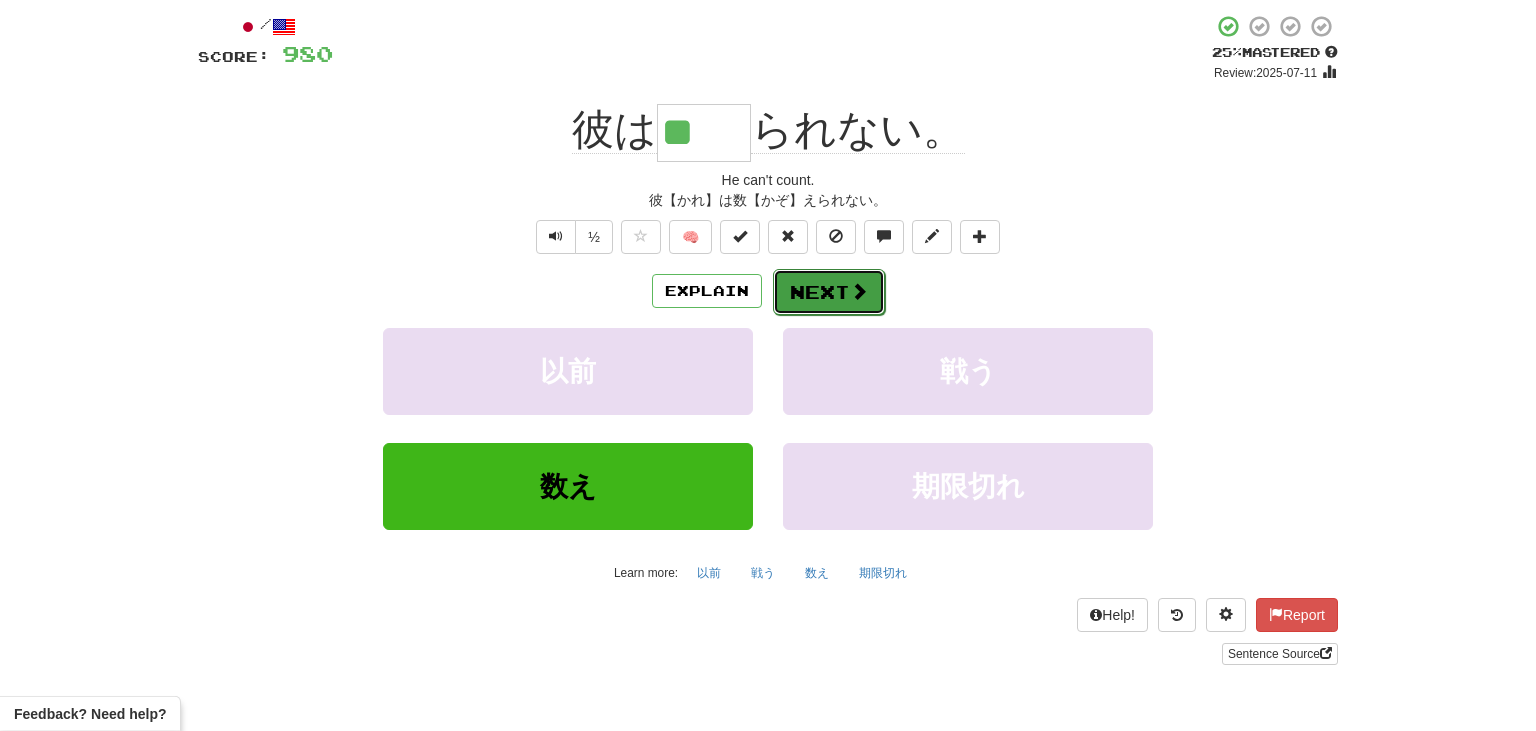 click on "Next" at bounding box center (829, 292) 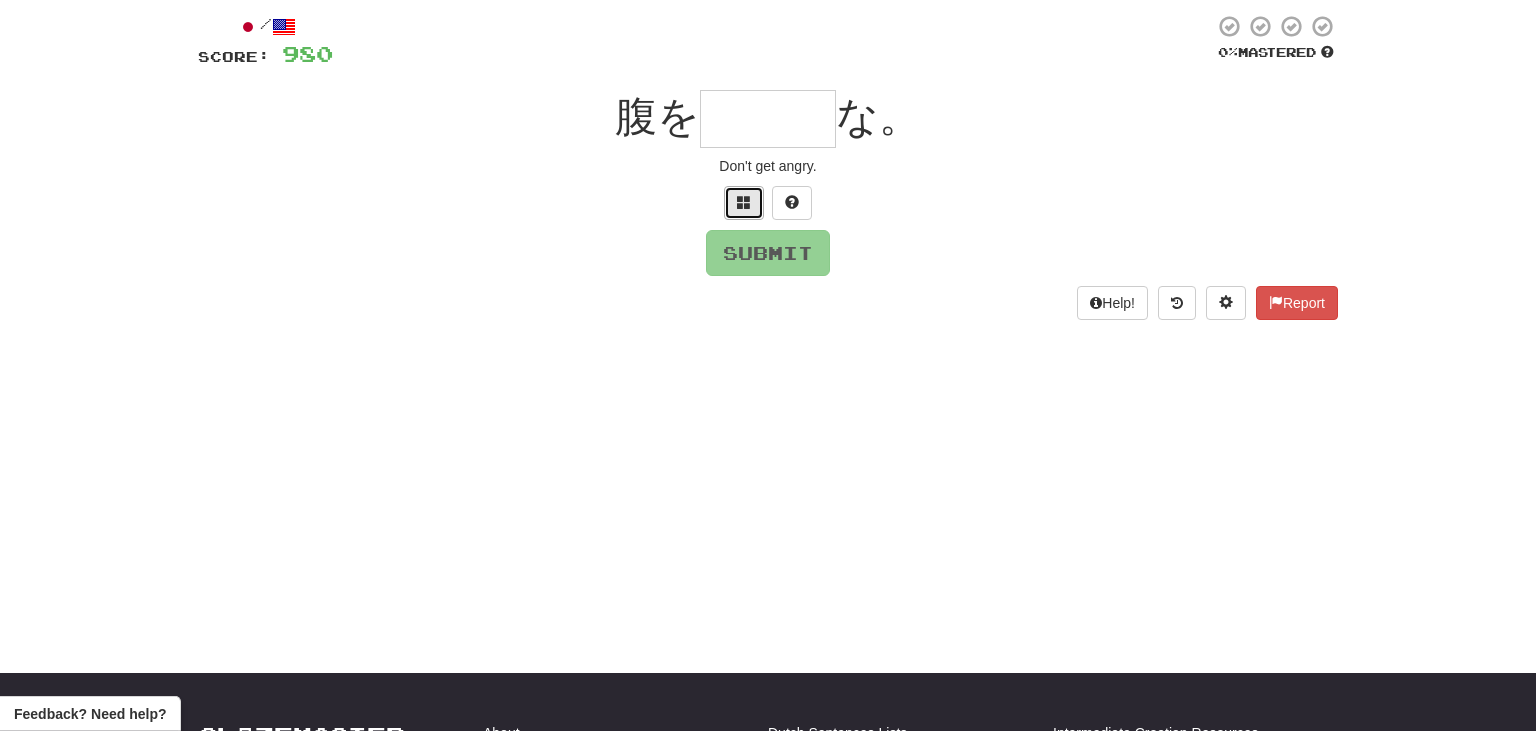 click at bounding box center (744, 203) 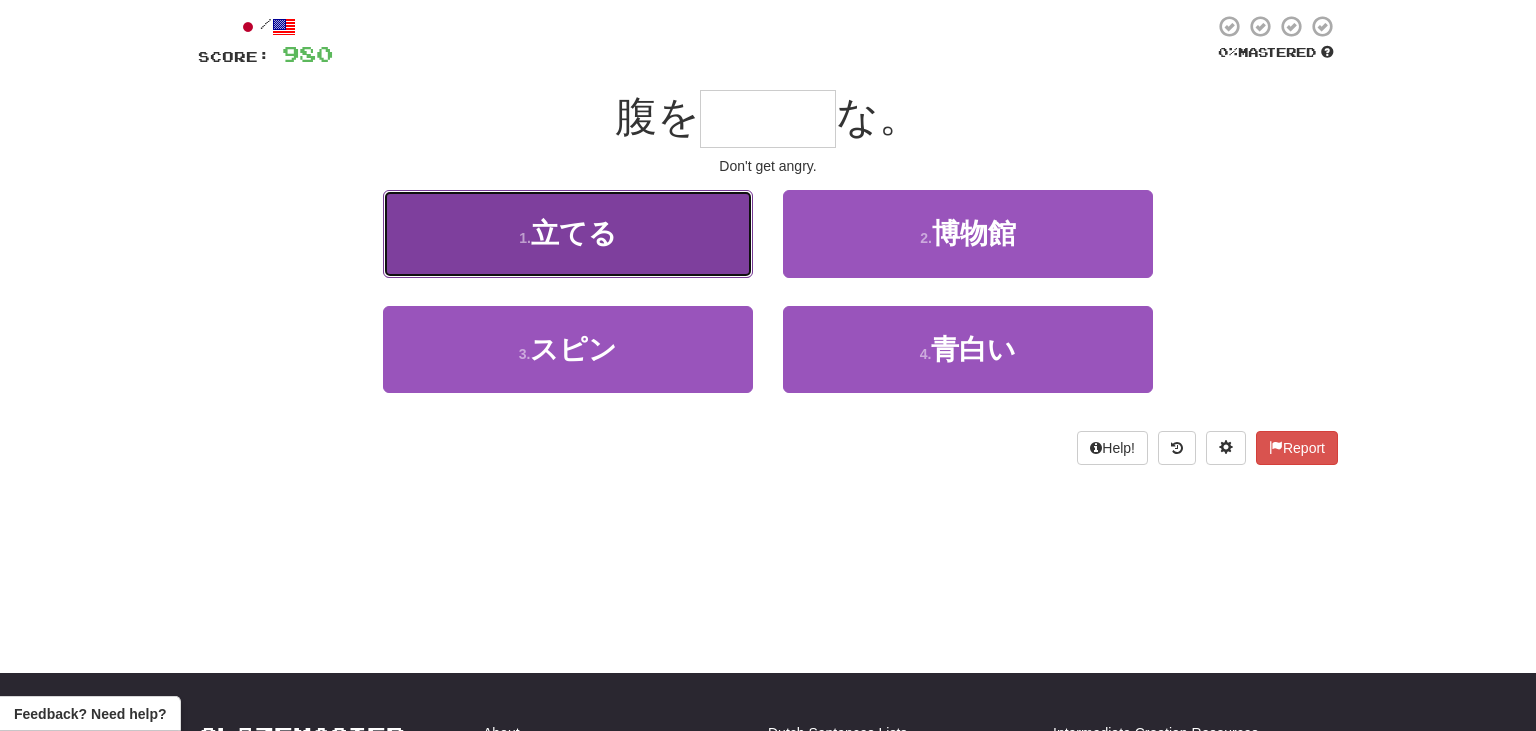 click on "1 .  立てる" at bounding box center (568, 233) 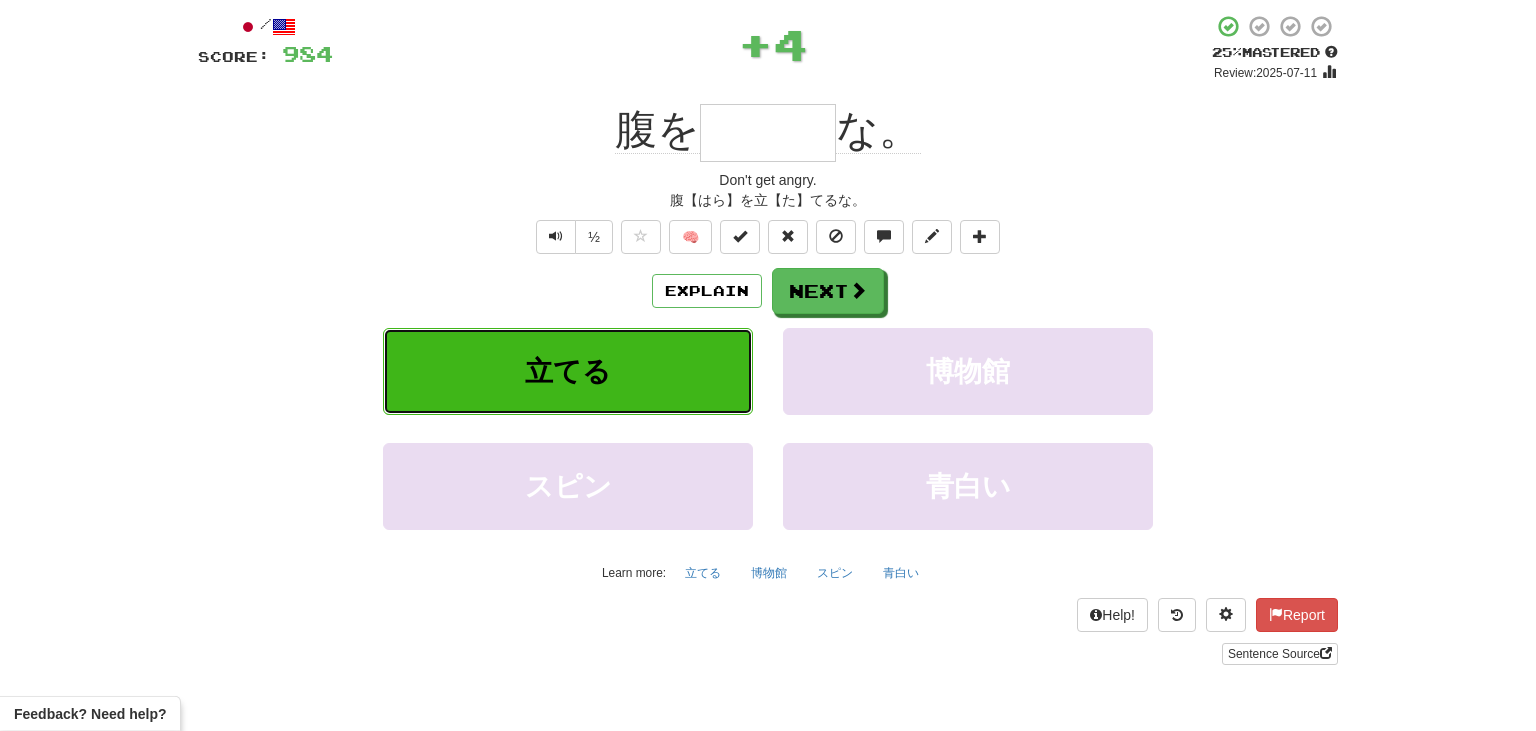 type on "***" 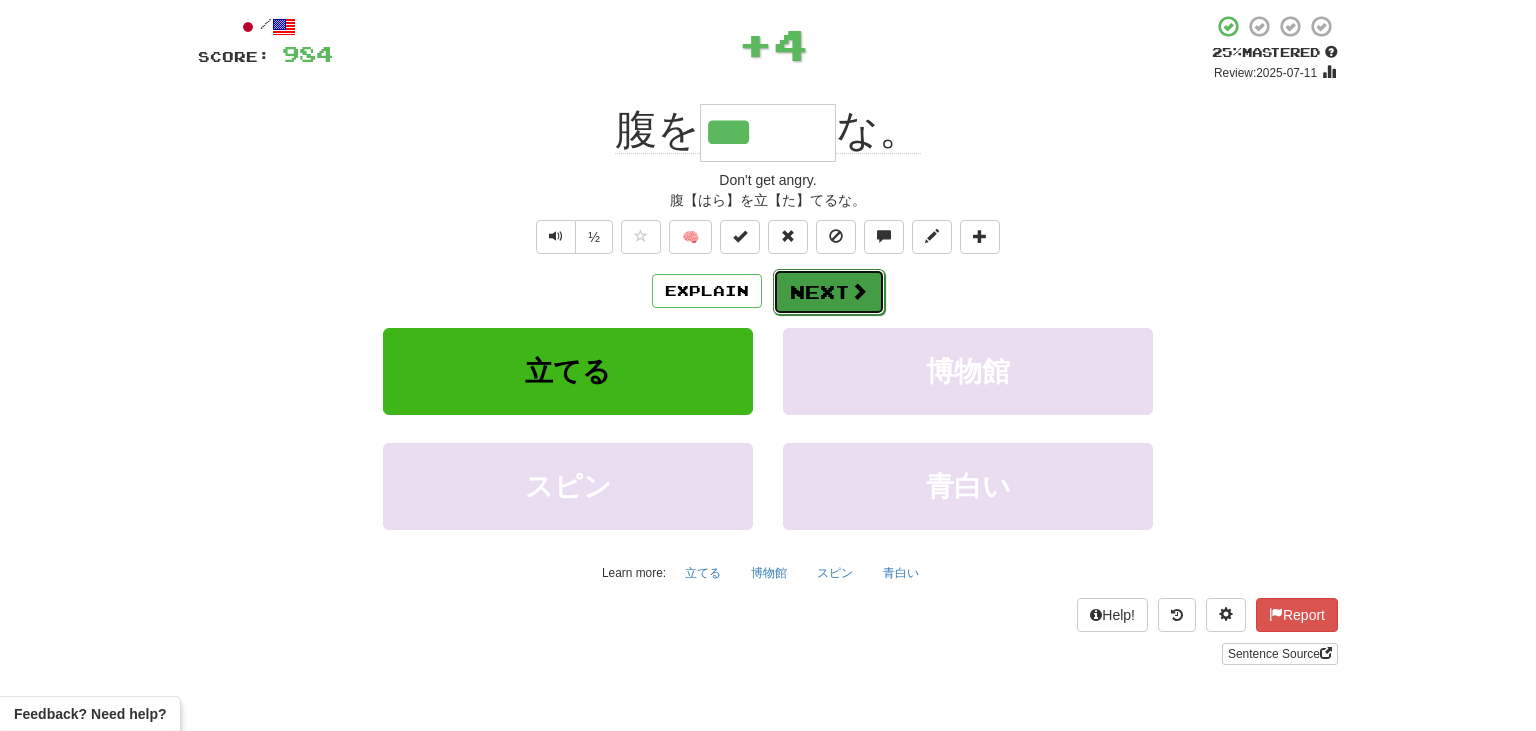 click on "Next" at bounding box center [829, 292] 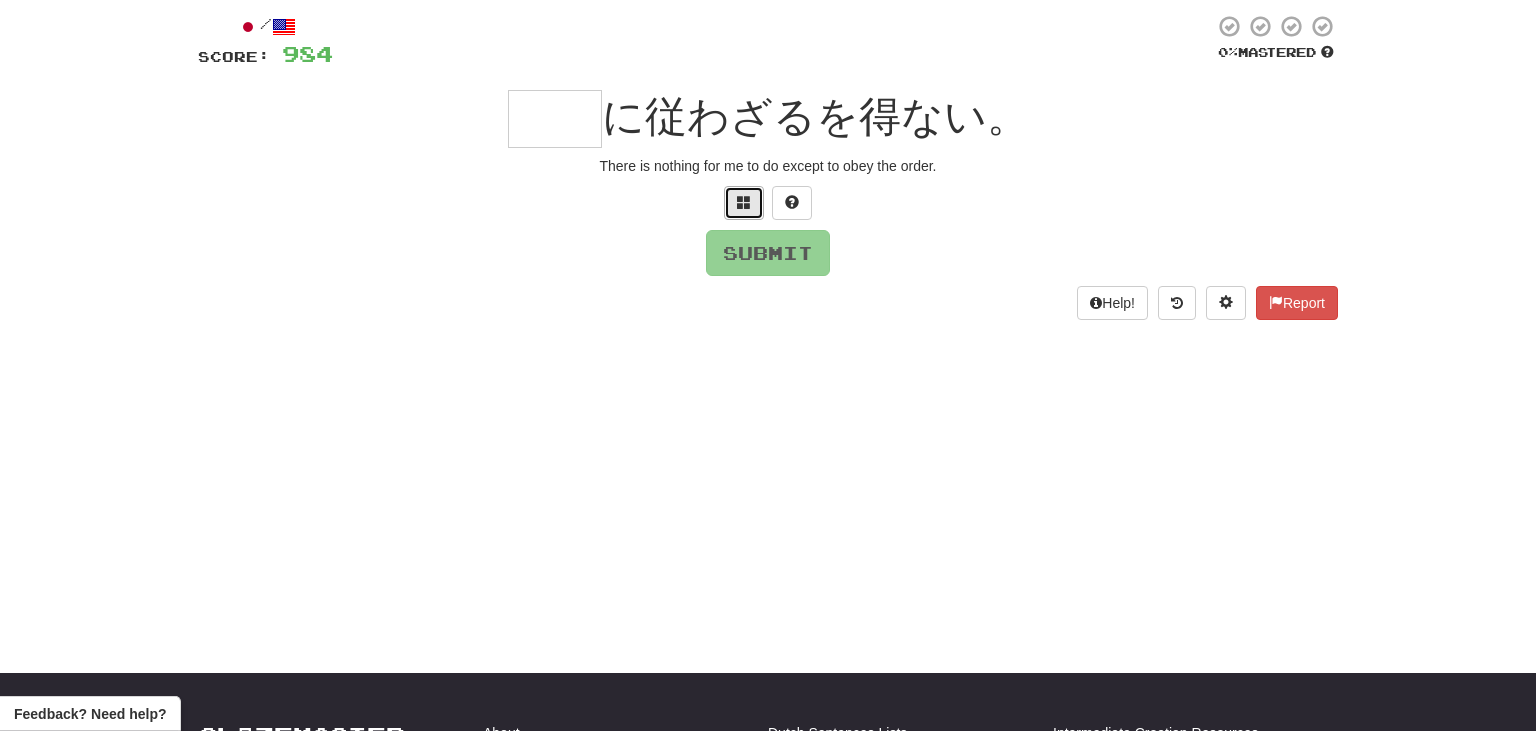 click at bounding box center [744, 202] 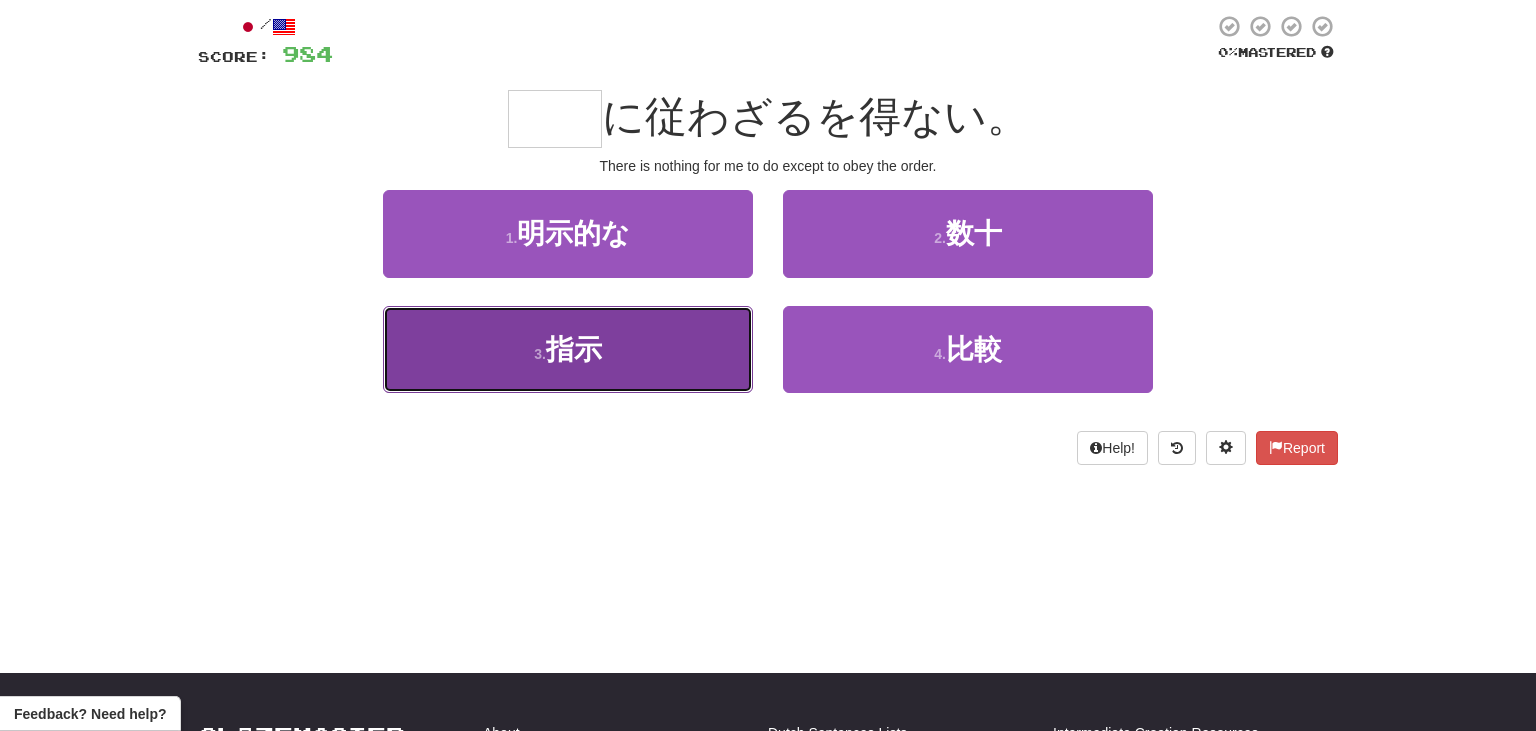 click on "3 .  指示" at bounding box center [568, 349] 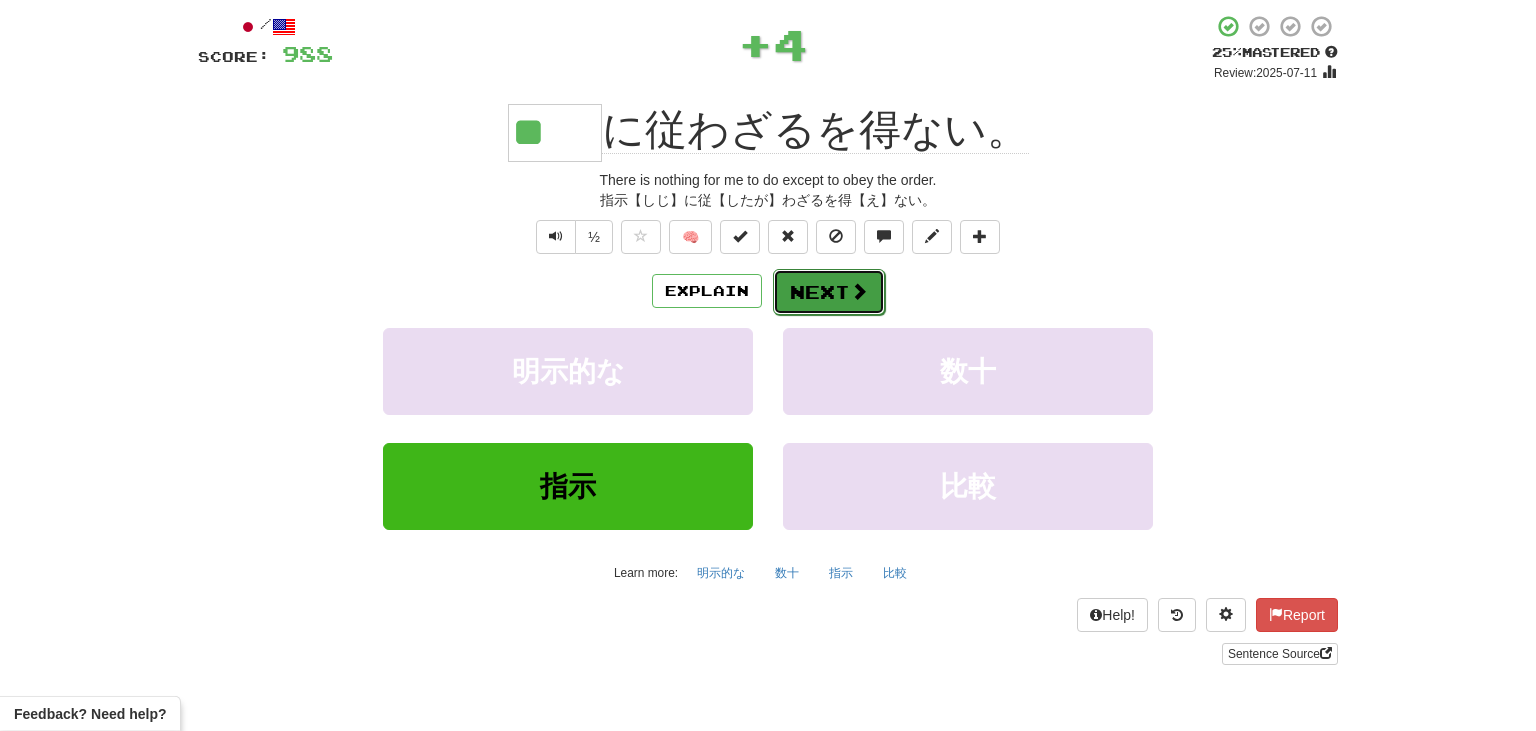 click at bounding box center [859, 291] 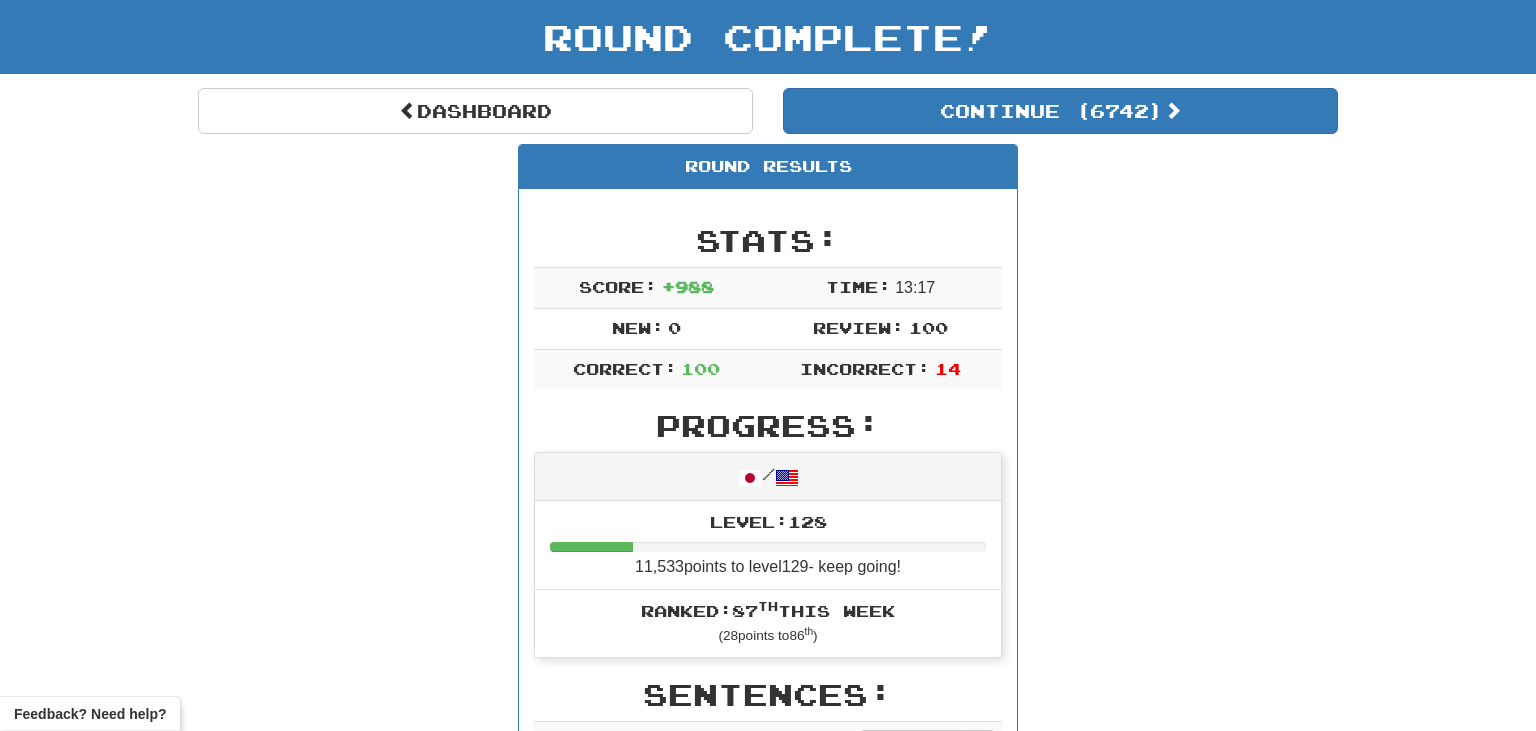 scroll, scrollTop: 0, scrollLeft: 0, axis: both 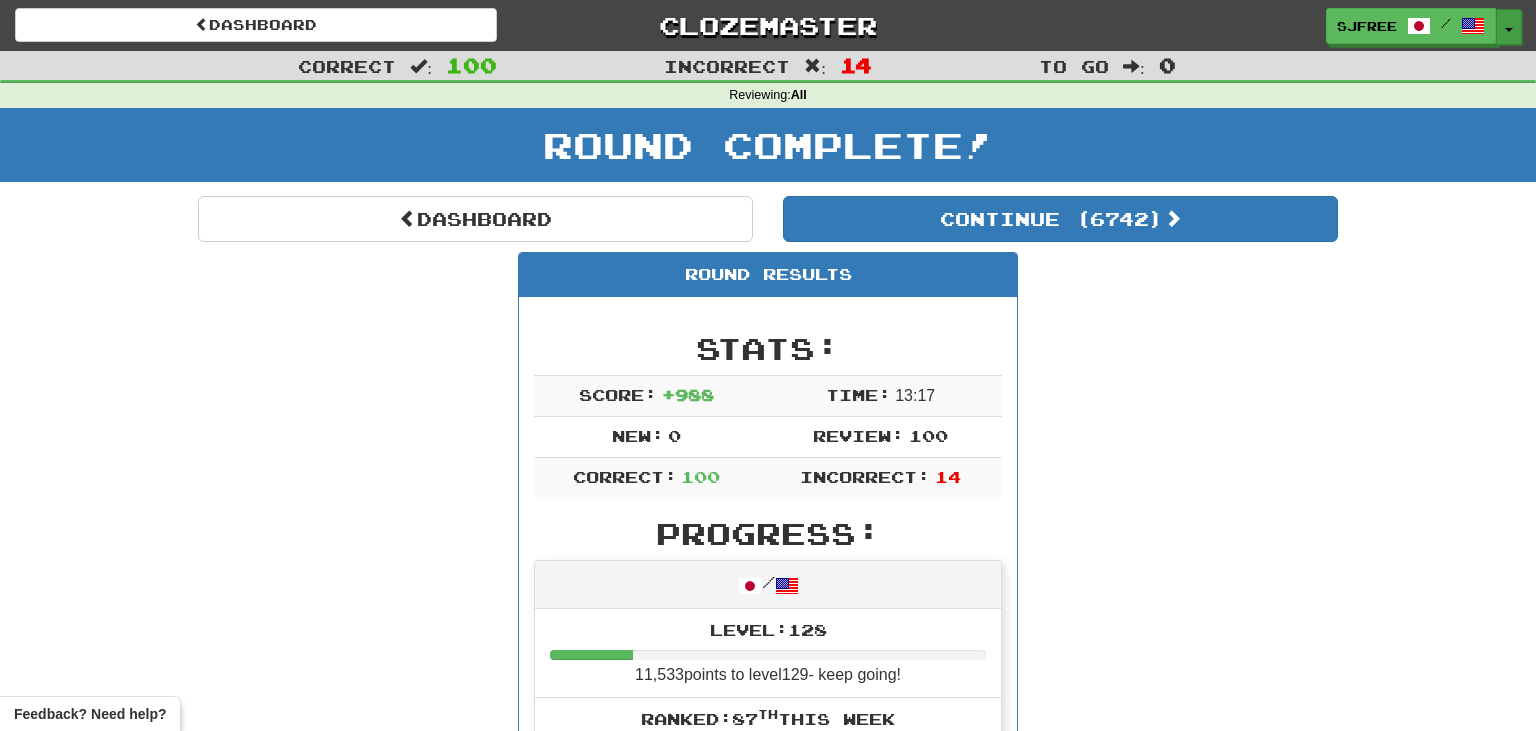 click at bounding box center [1509, 30] 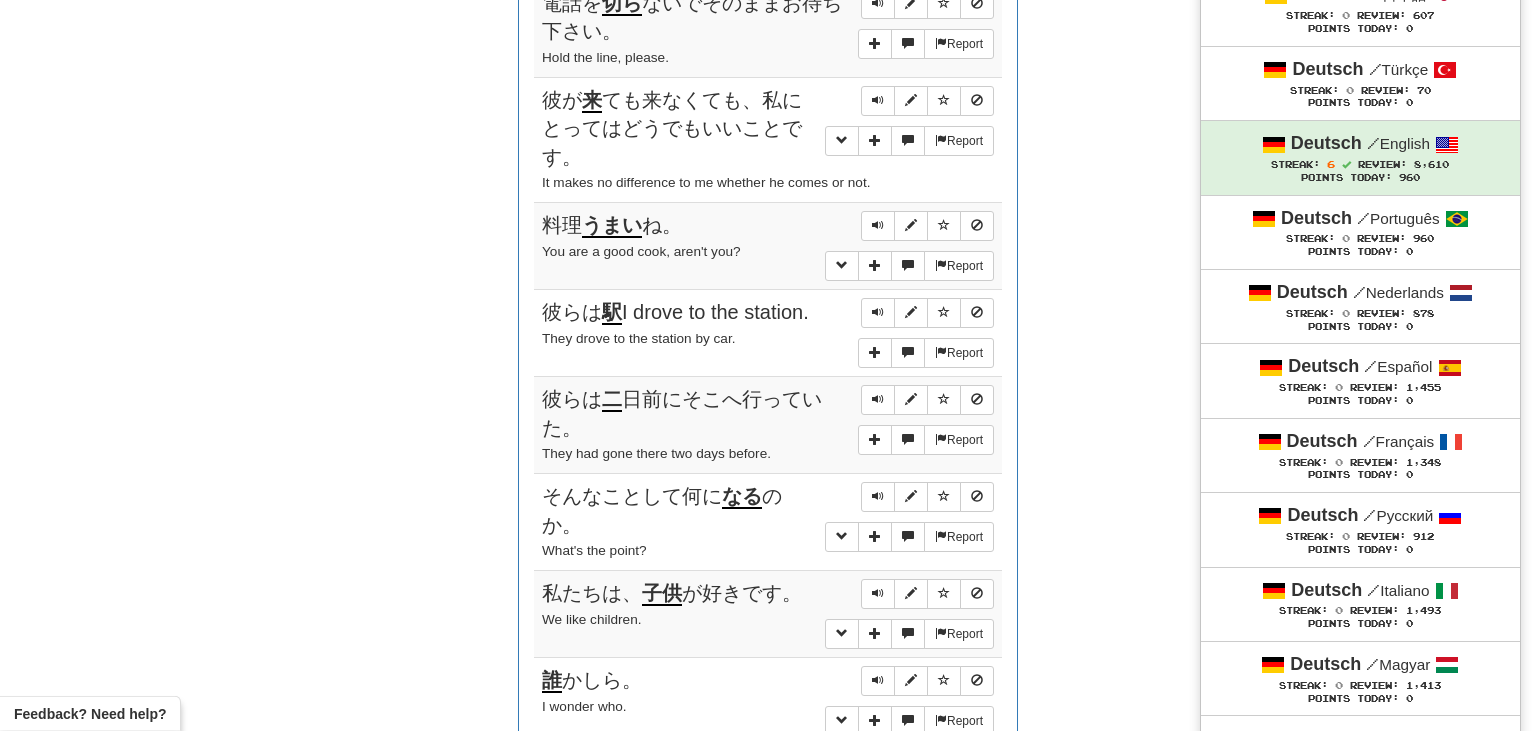 scroll, scrollTop: 1335, scrollLeft: 0, axis: vertical 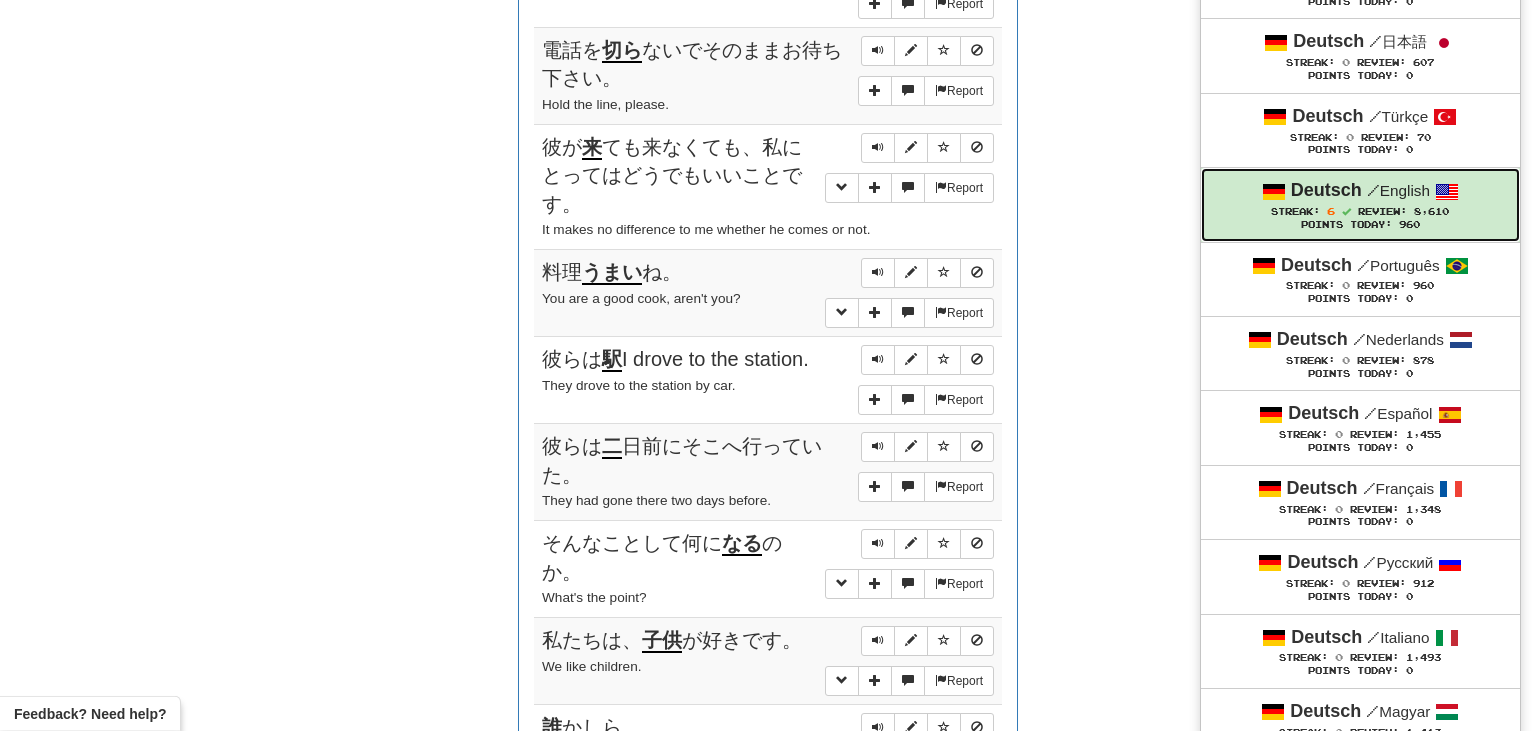 click on "/
English" at bounding box center [1398, 190] 